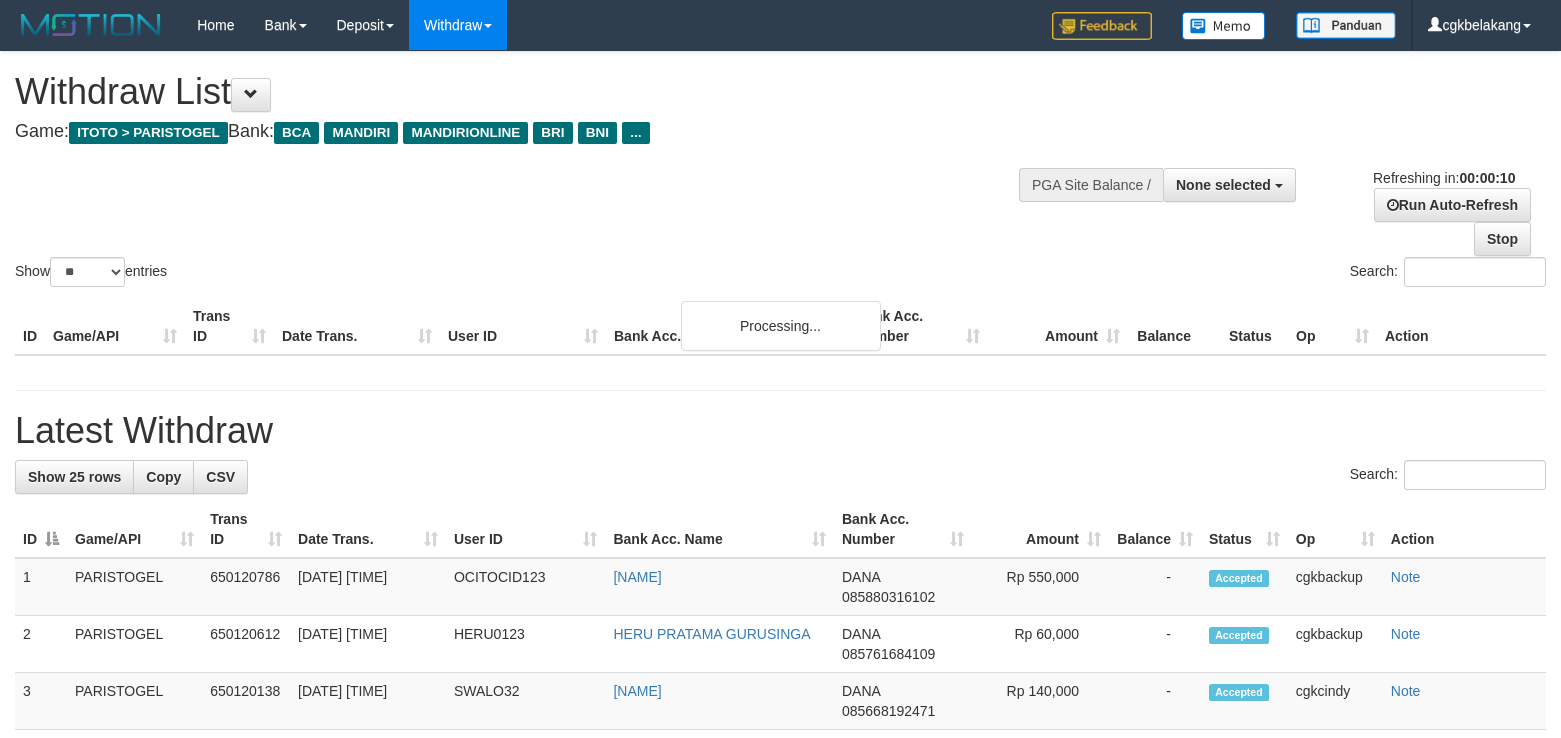 select 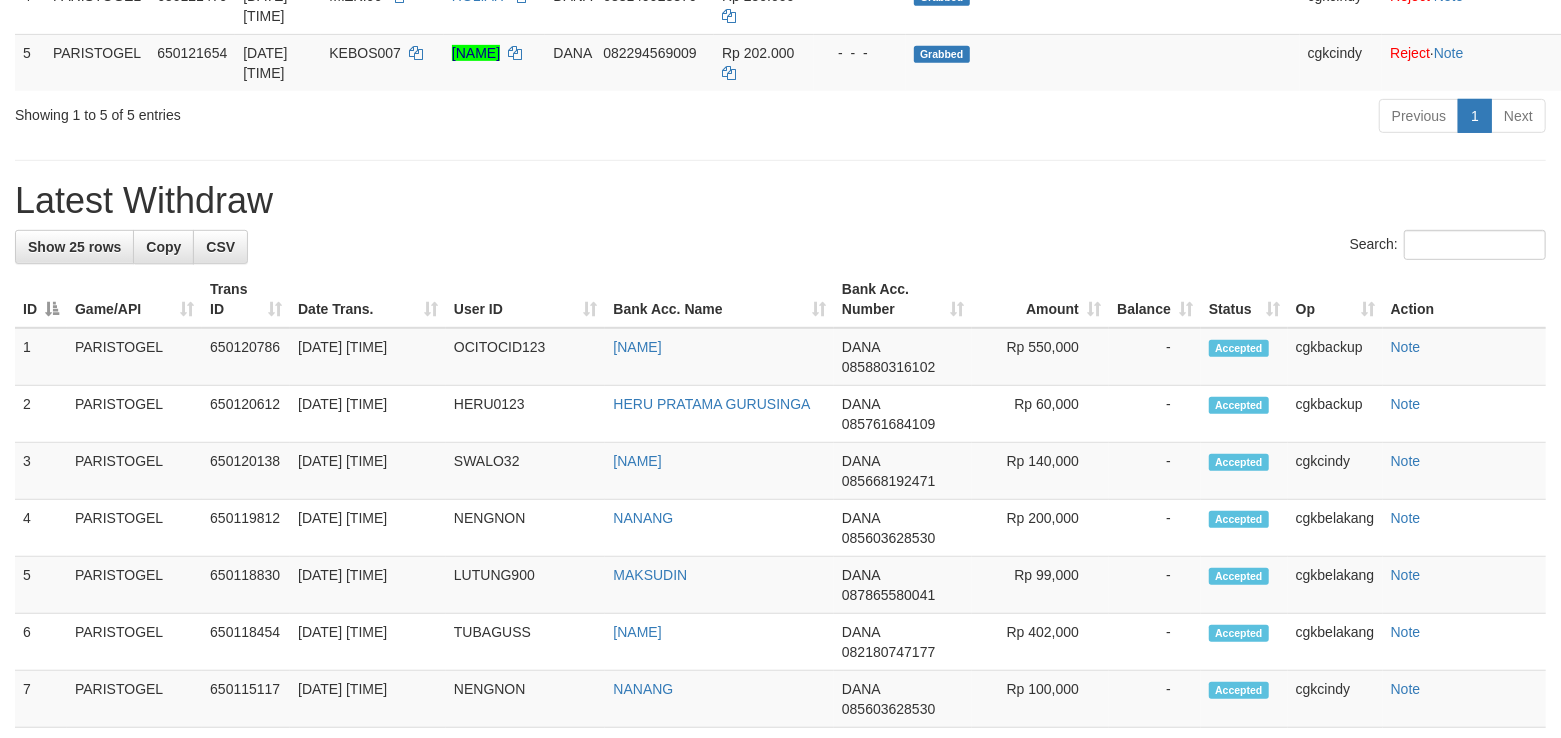 scroll, scrollTop: 533, scrollLeft: 0, axis: vertical 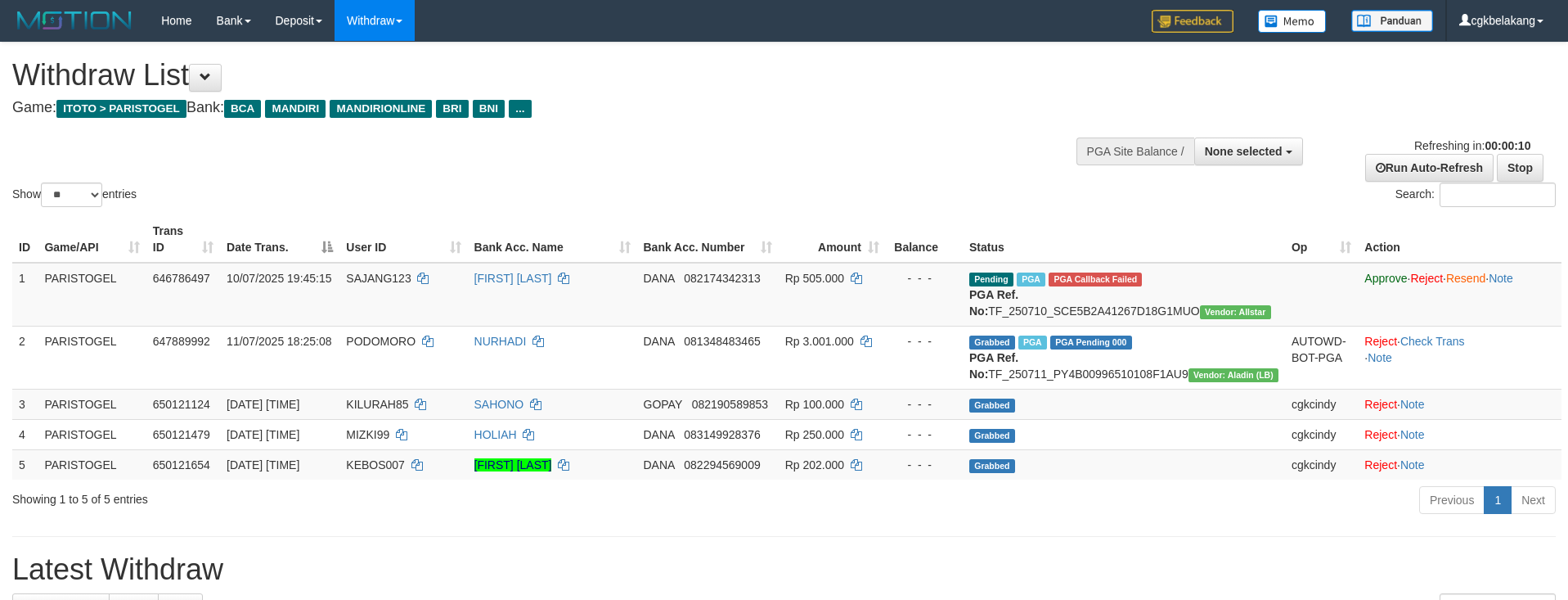select 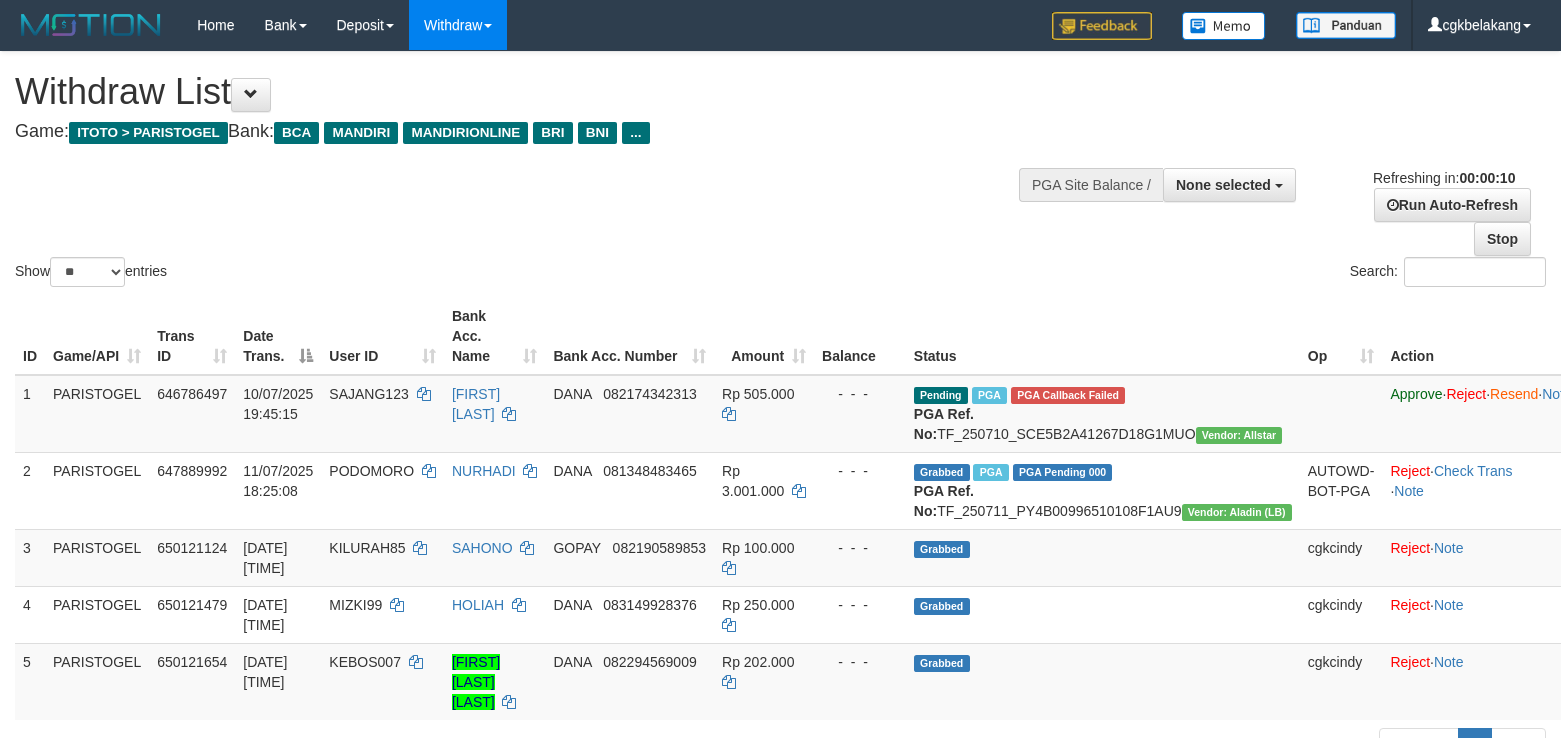 select 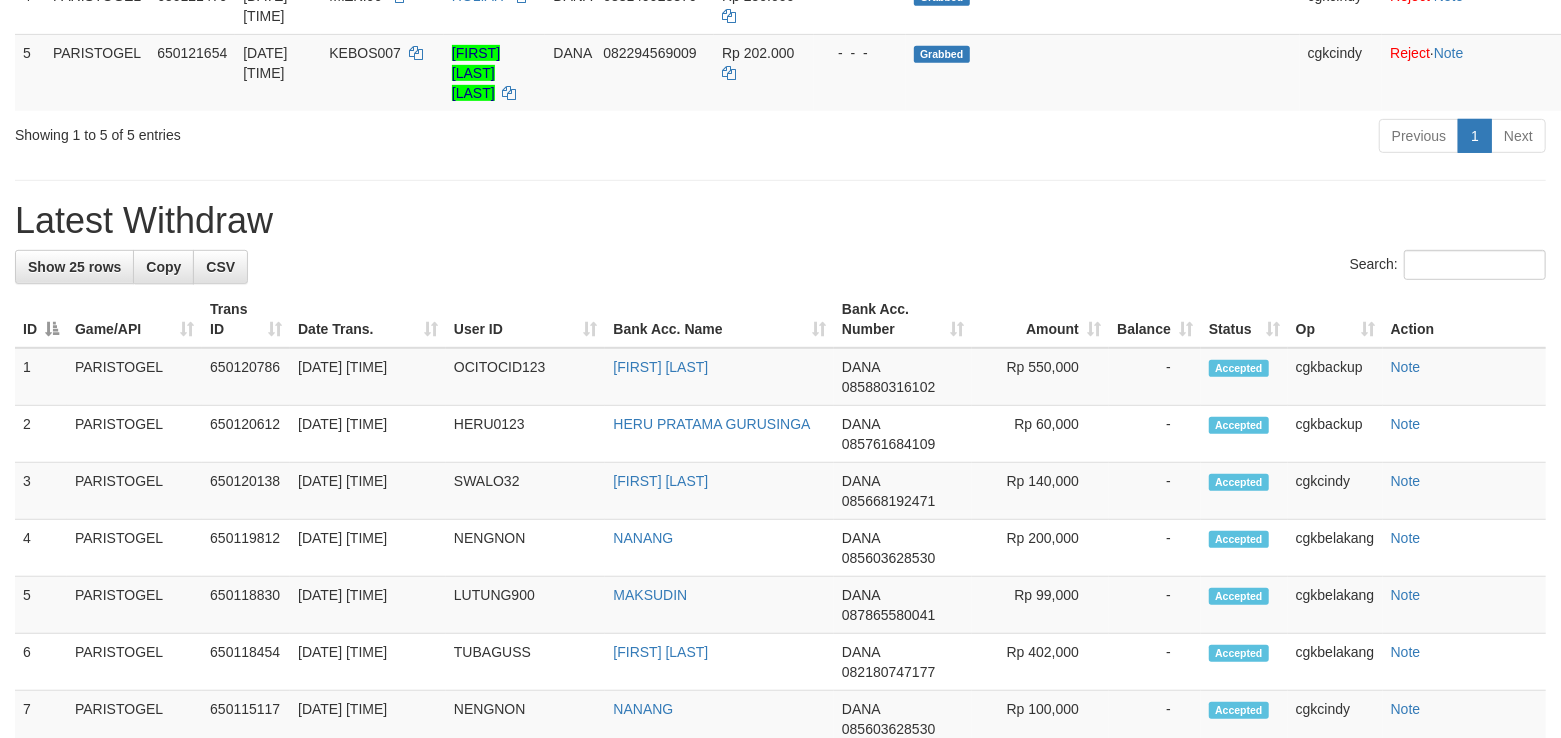 scroll, scrollTop: 533, scrollLeft: 0, axis: vertical 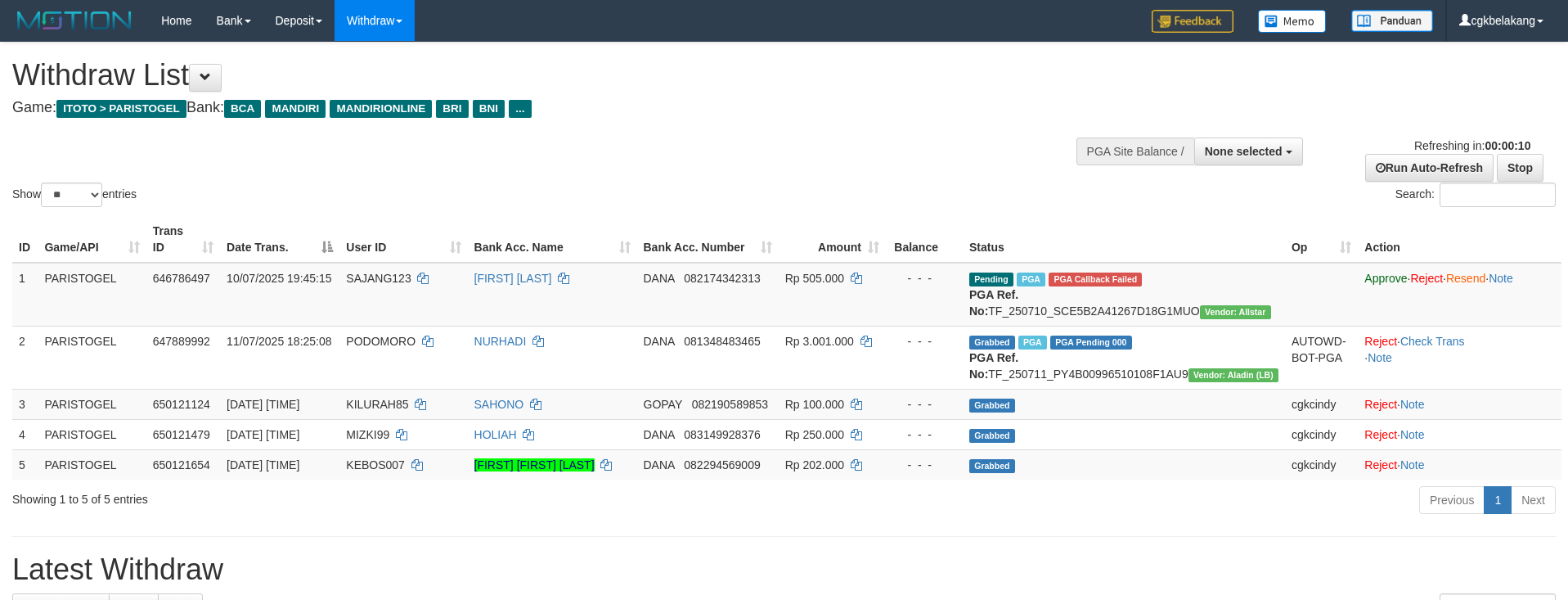 select 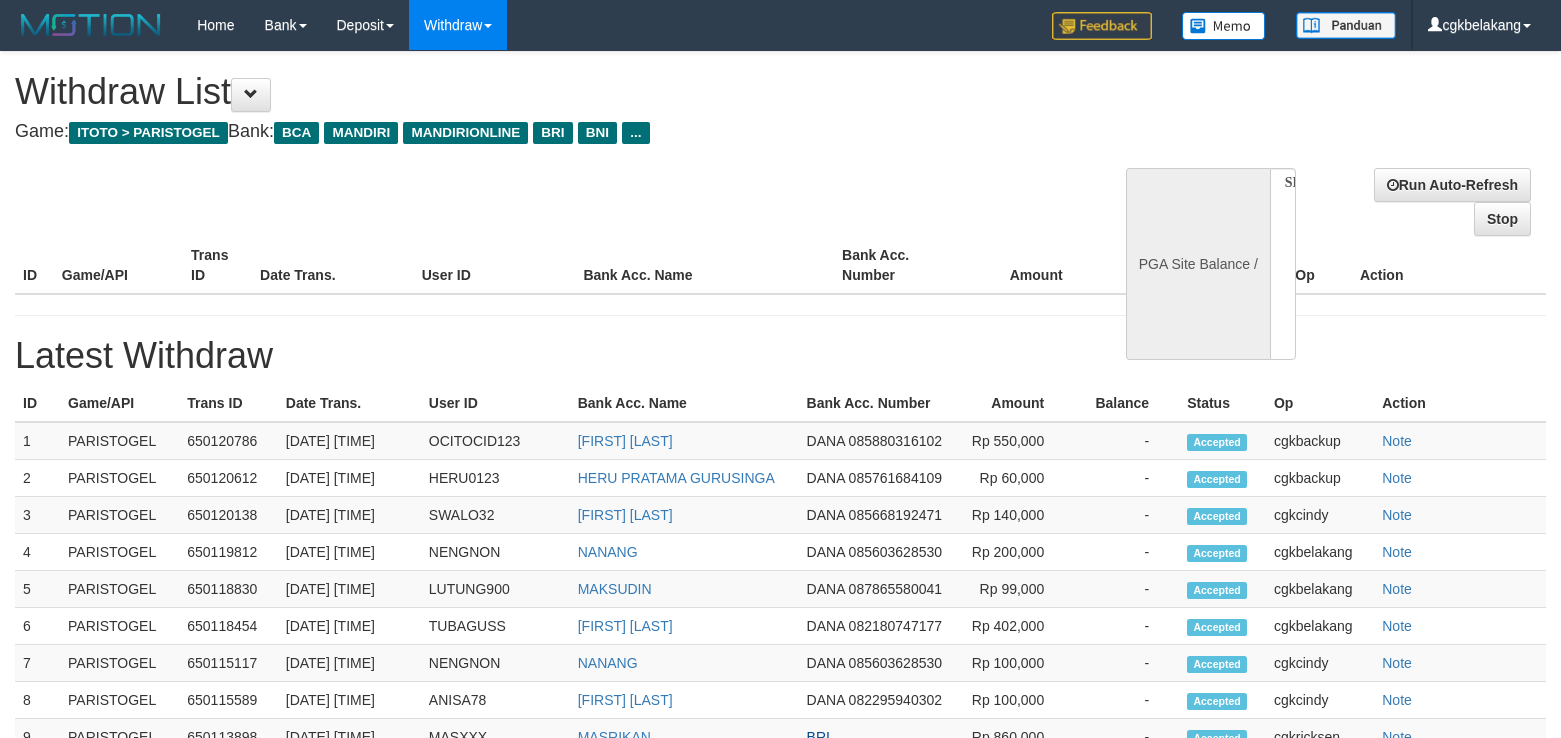 select 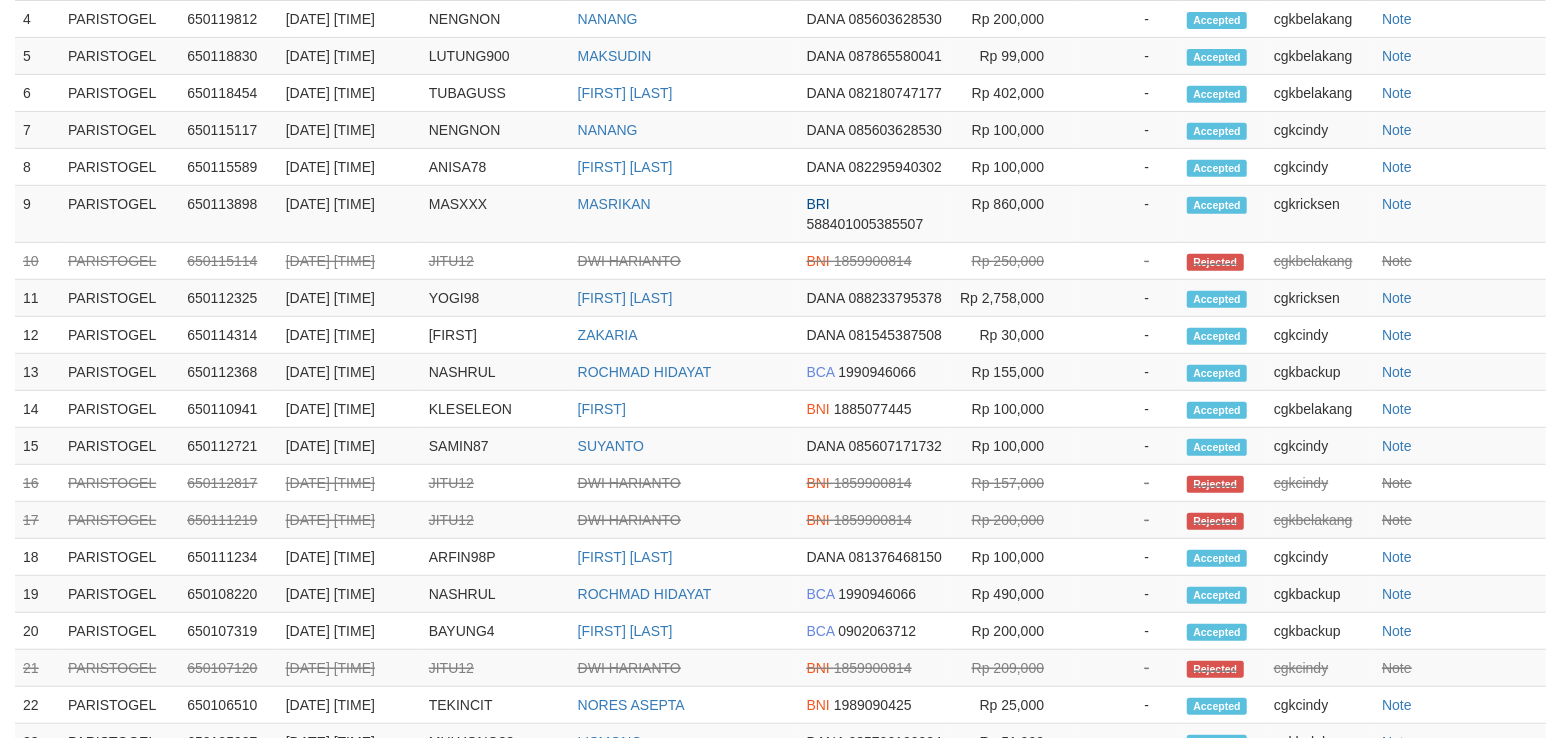 scroll, scrollTop: 609, scrollLeft: 0, axis: vertical 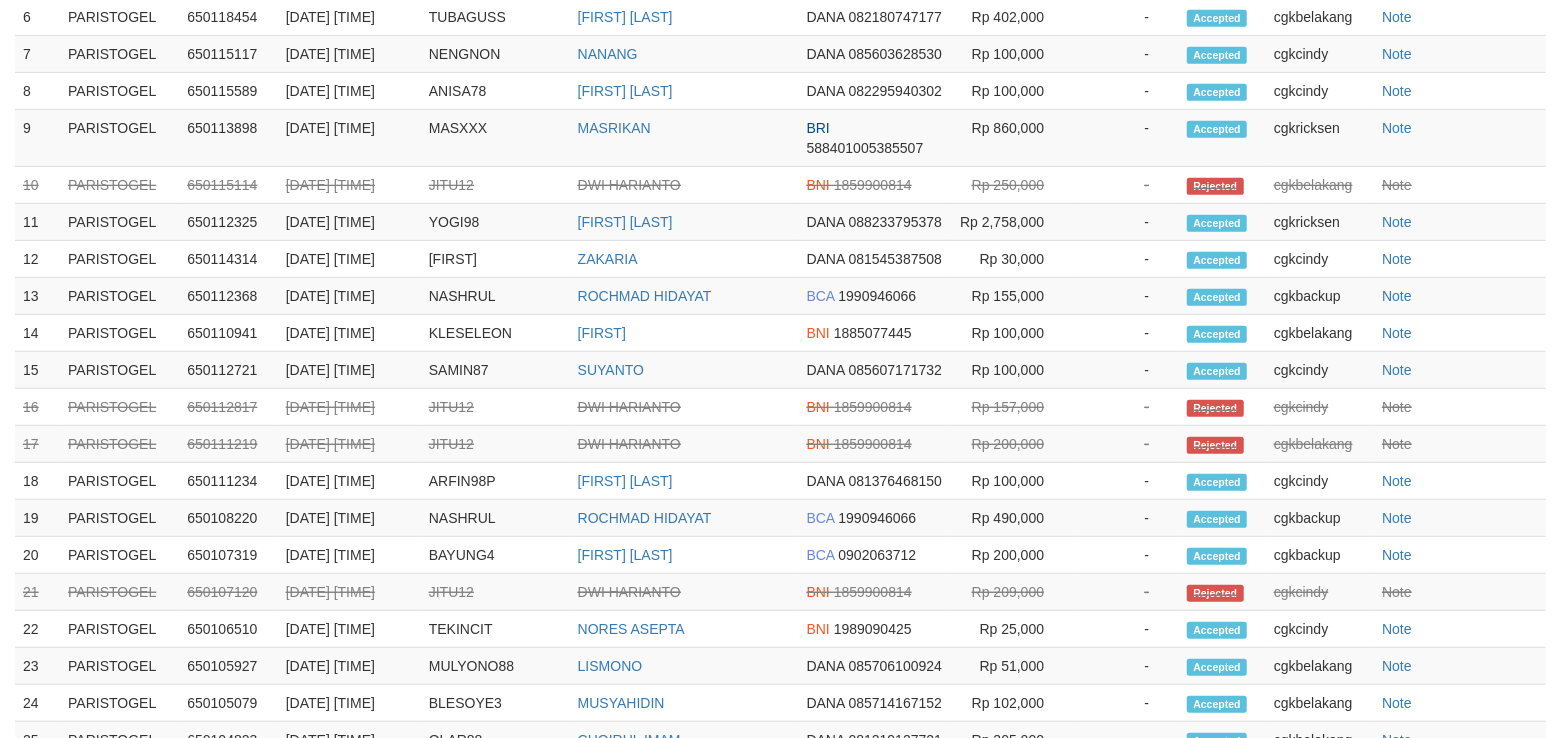 select on "**" 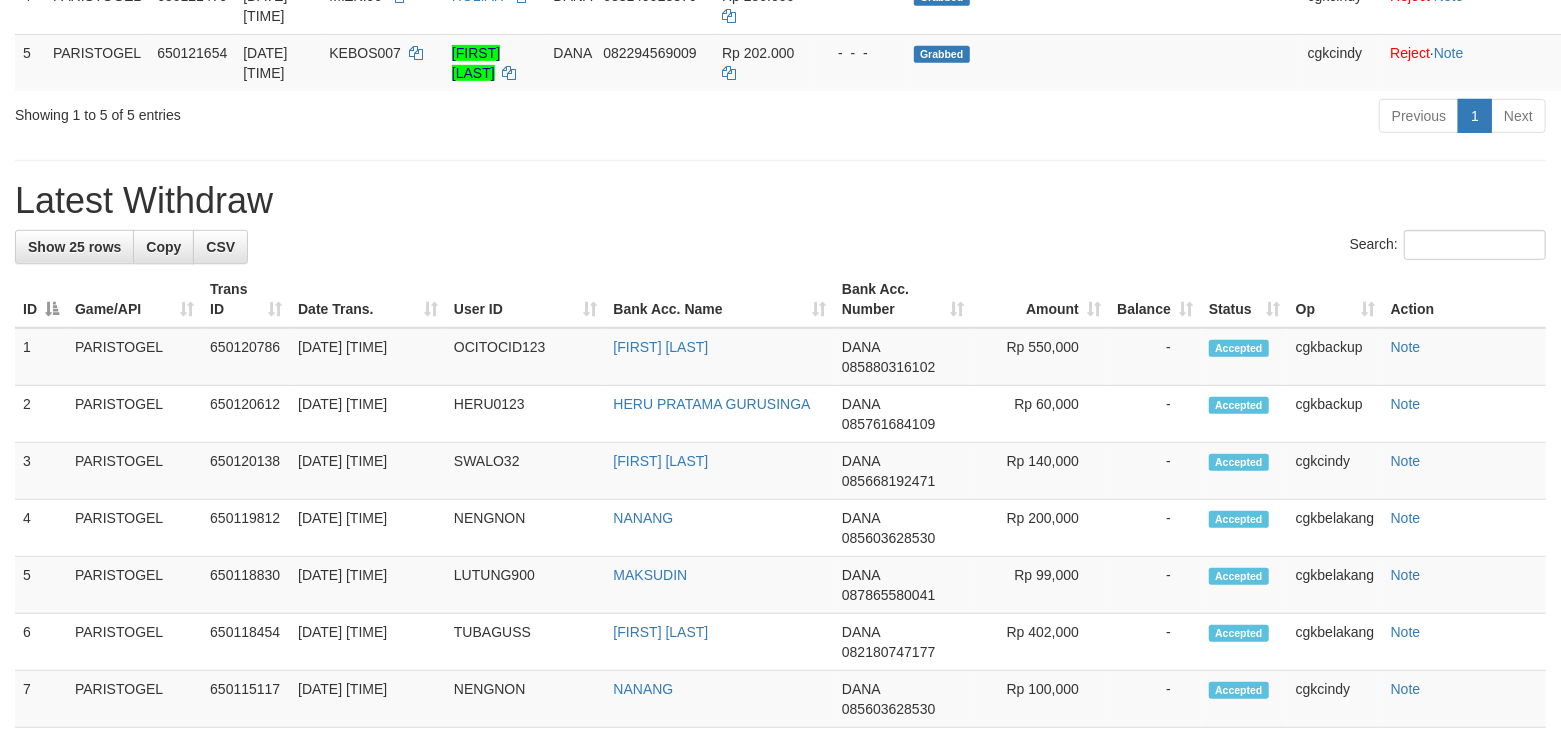 scroll, scrollTop: 533, scrollLeft: 0, axis: vertical 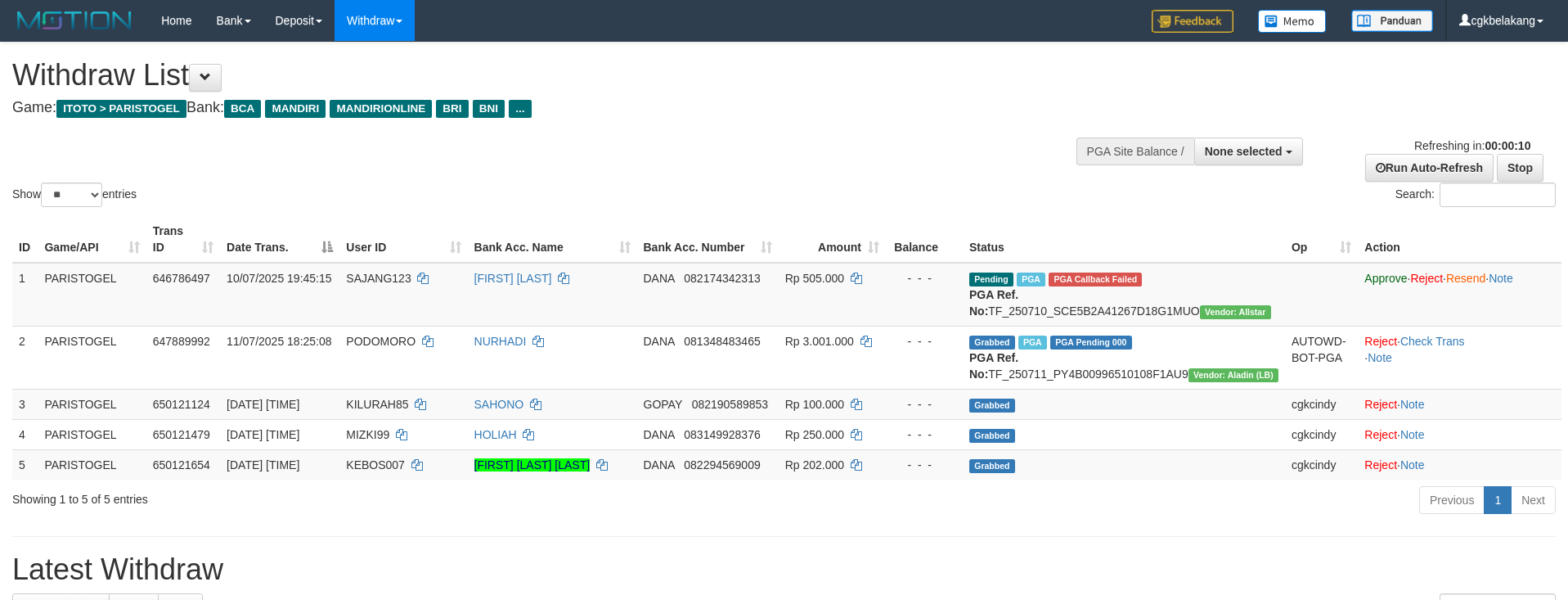 select 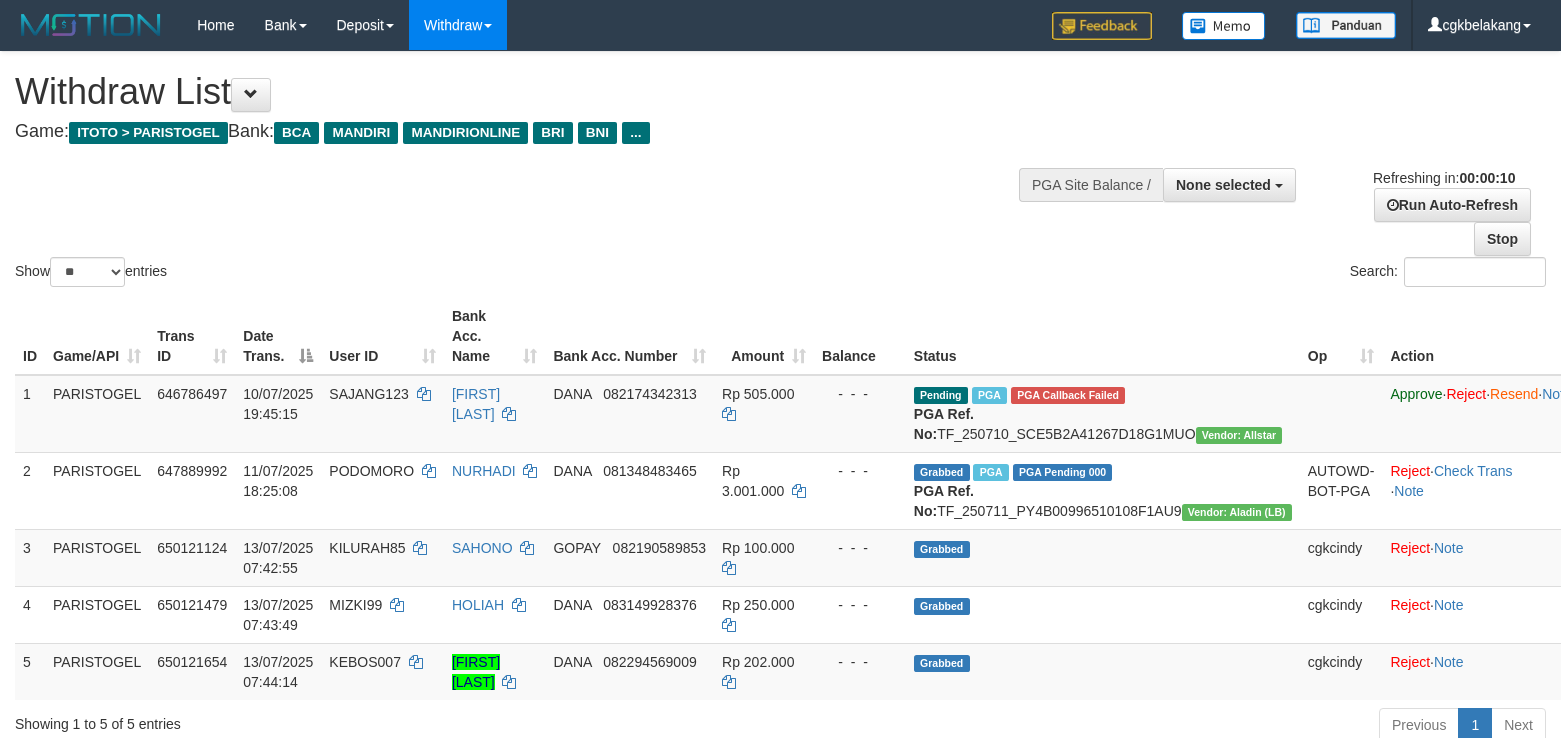select 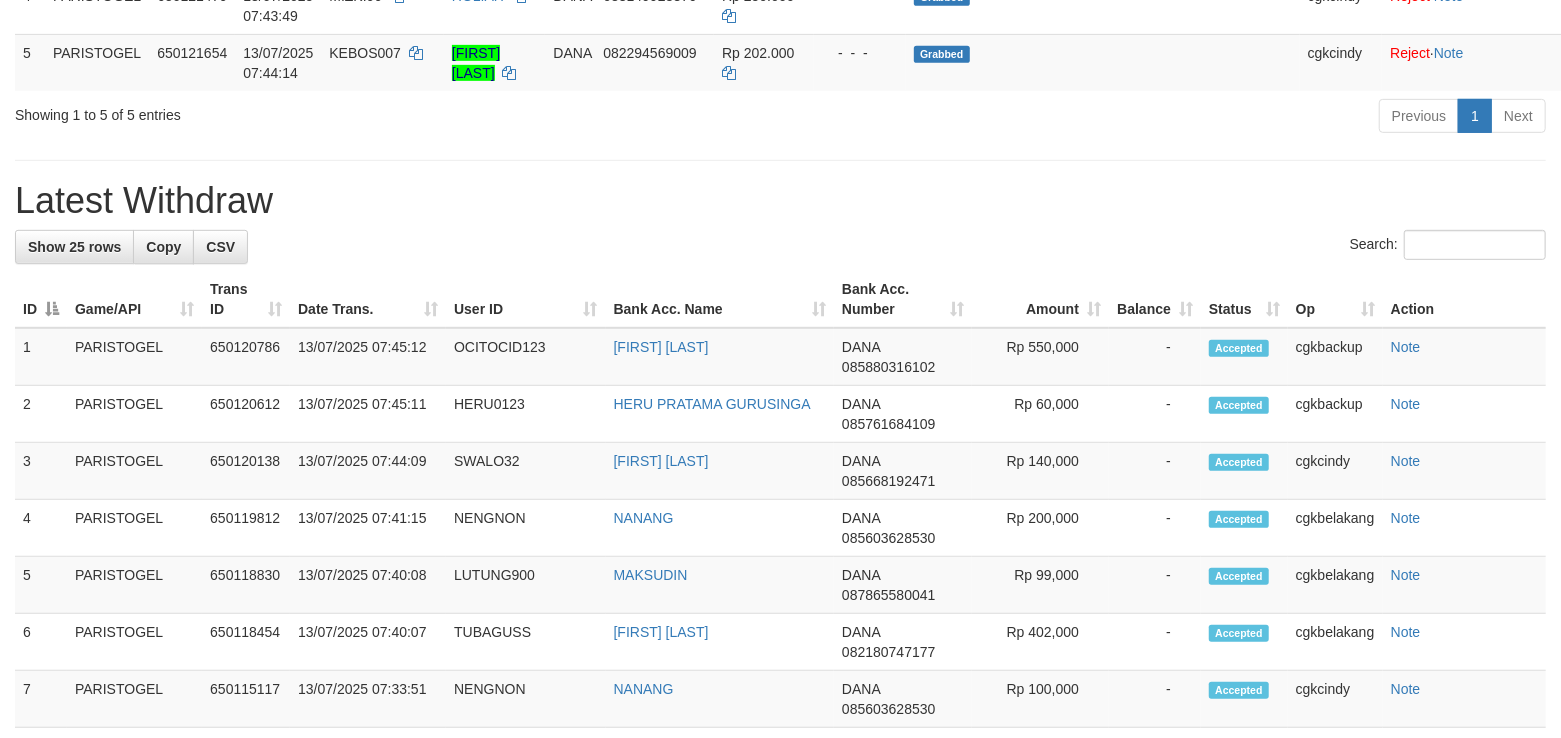 scroll, scrollTop: 533, scrollLeft: 0, axis: vertical 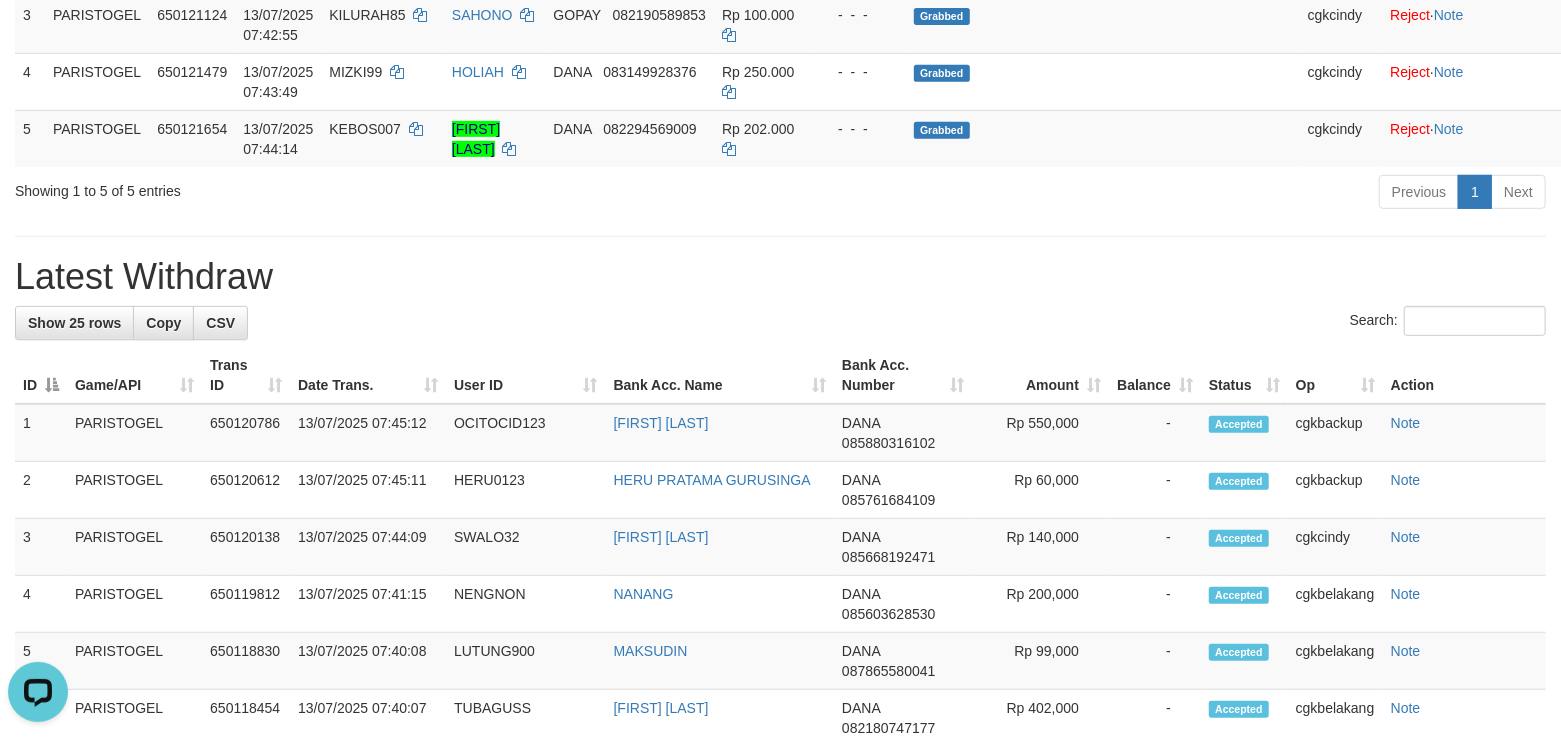 click on "**********" at bounding box center (780, 651) 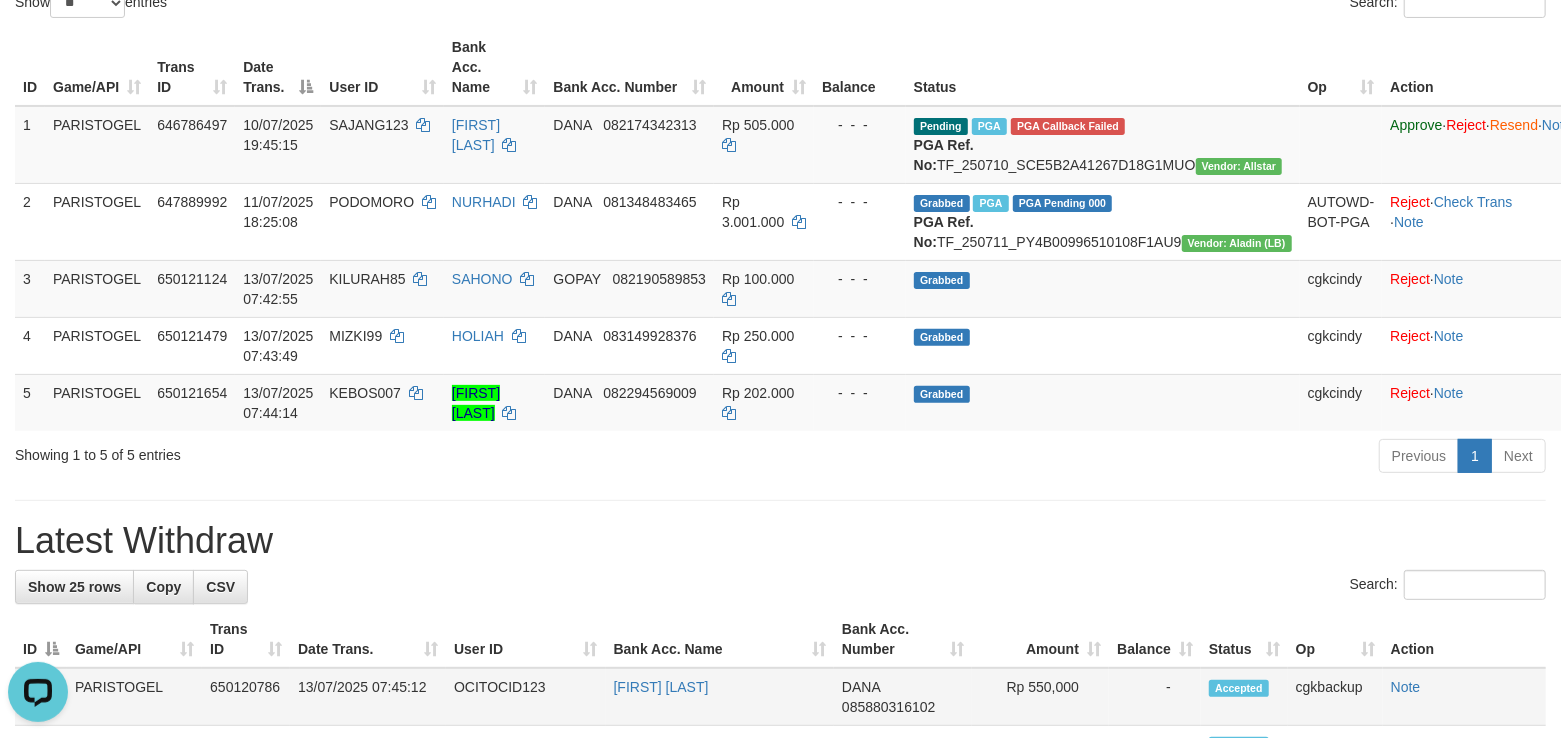 scroll, scrollTop: 266, scrollLeft: 0, axis: vertical 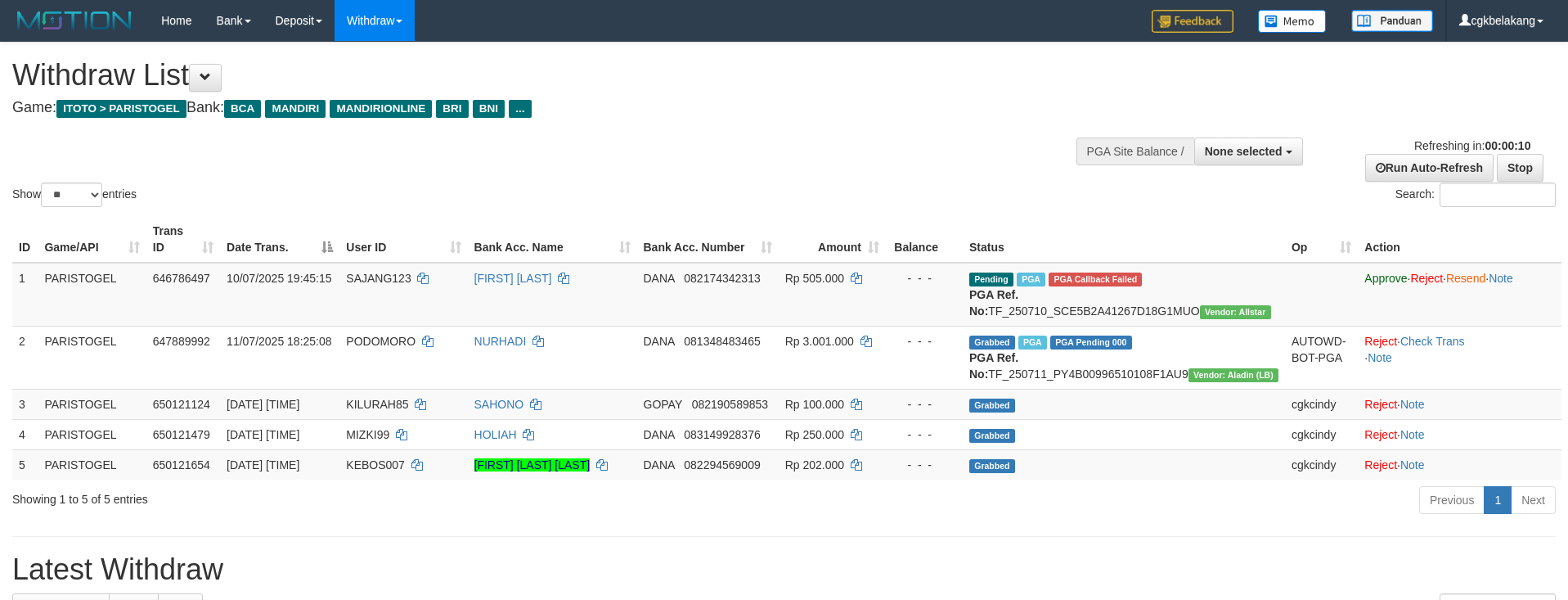 select 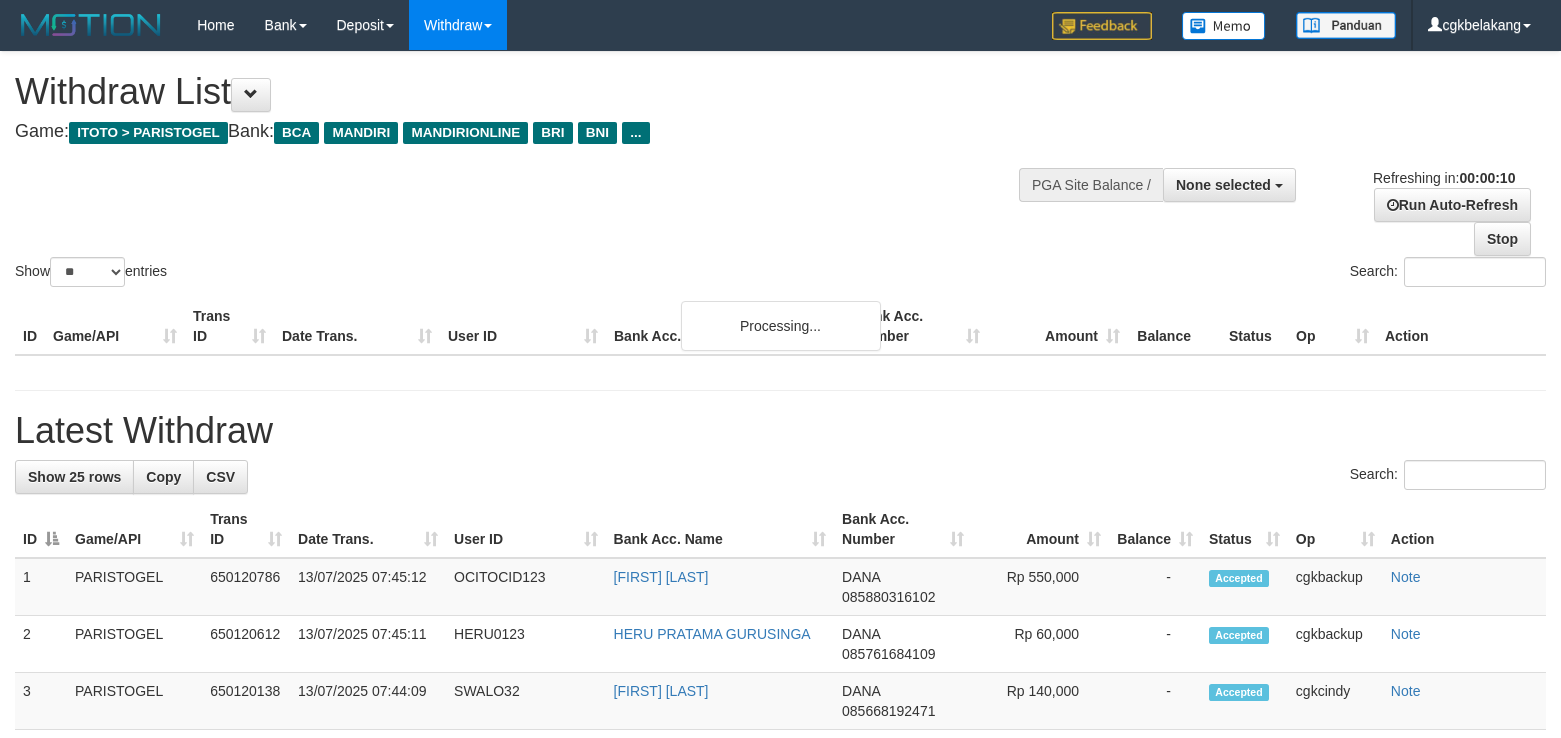 select 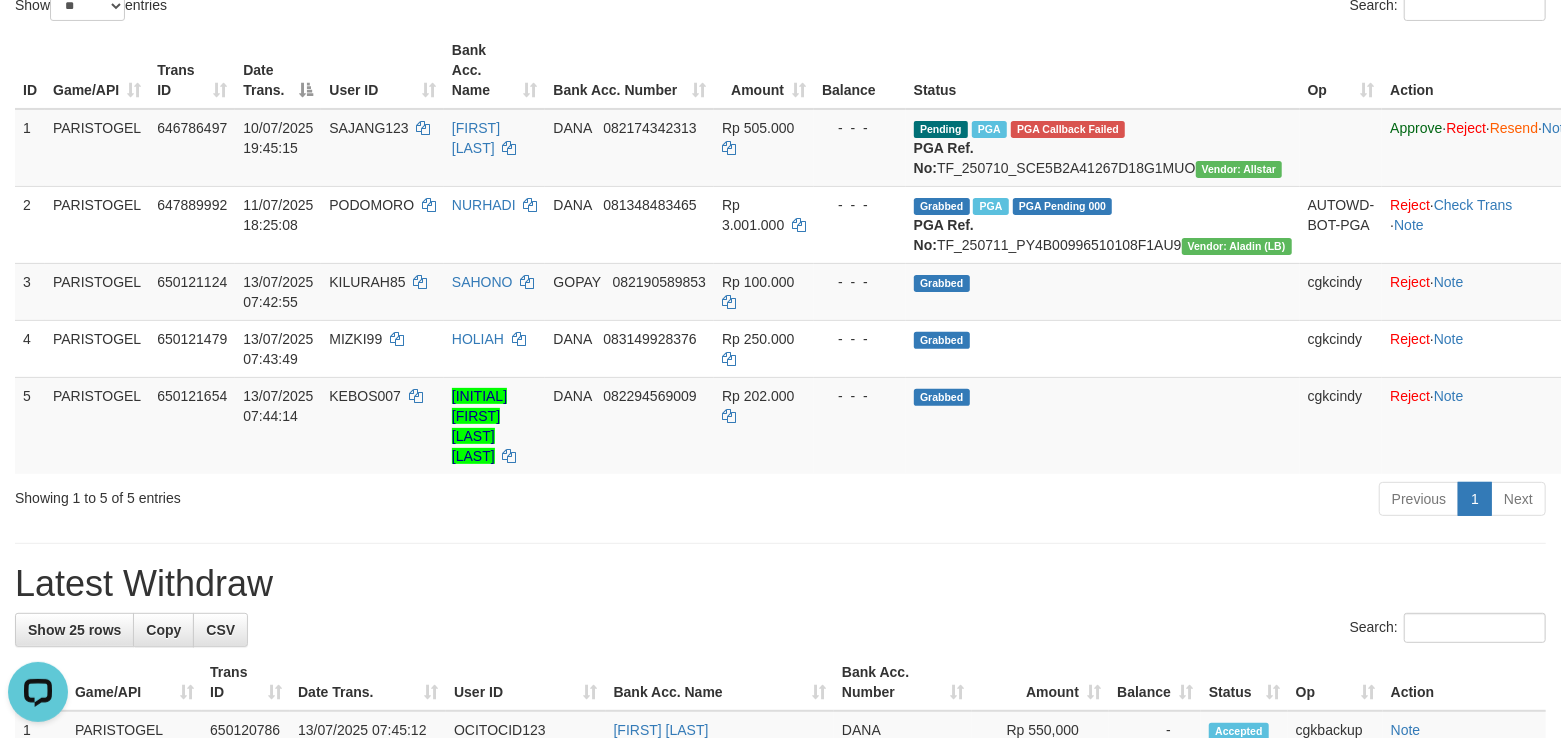 scroll, scrollTop: 0, scrollLeft: 0, axis: both 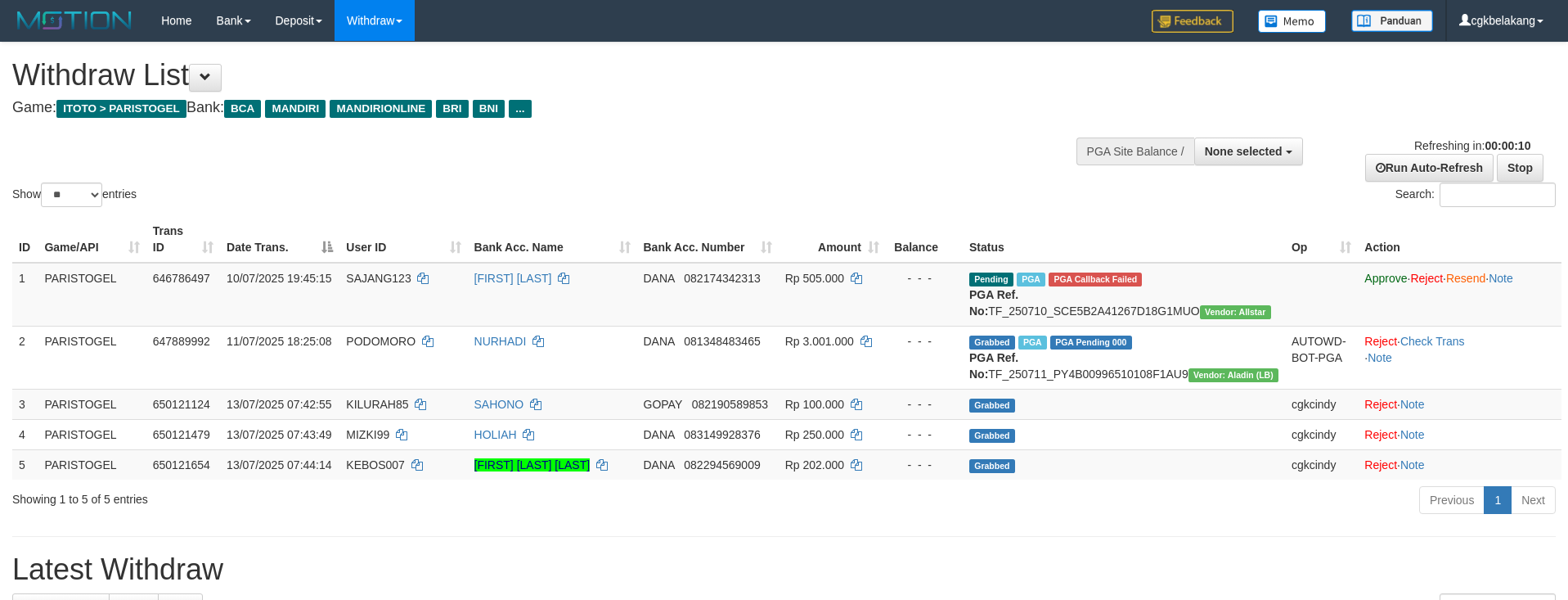 select 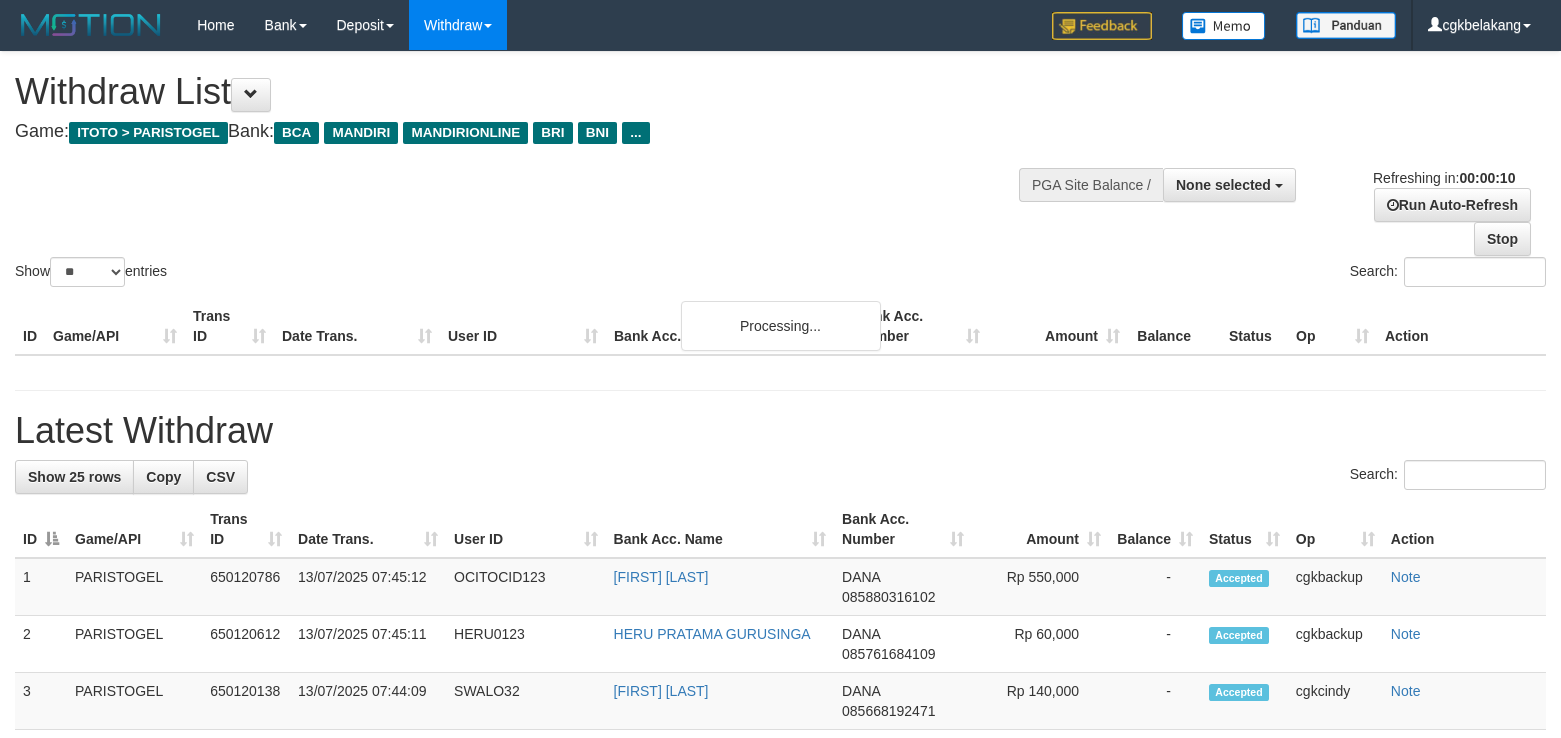 select 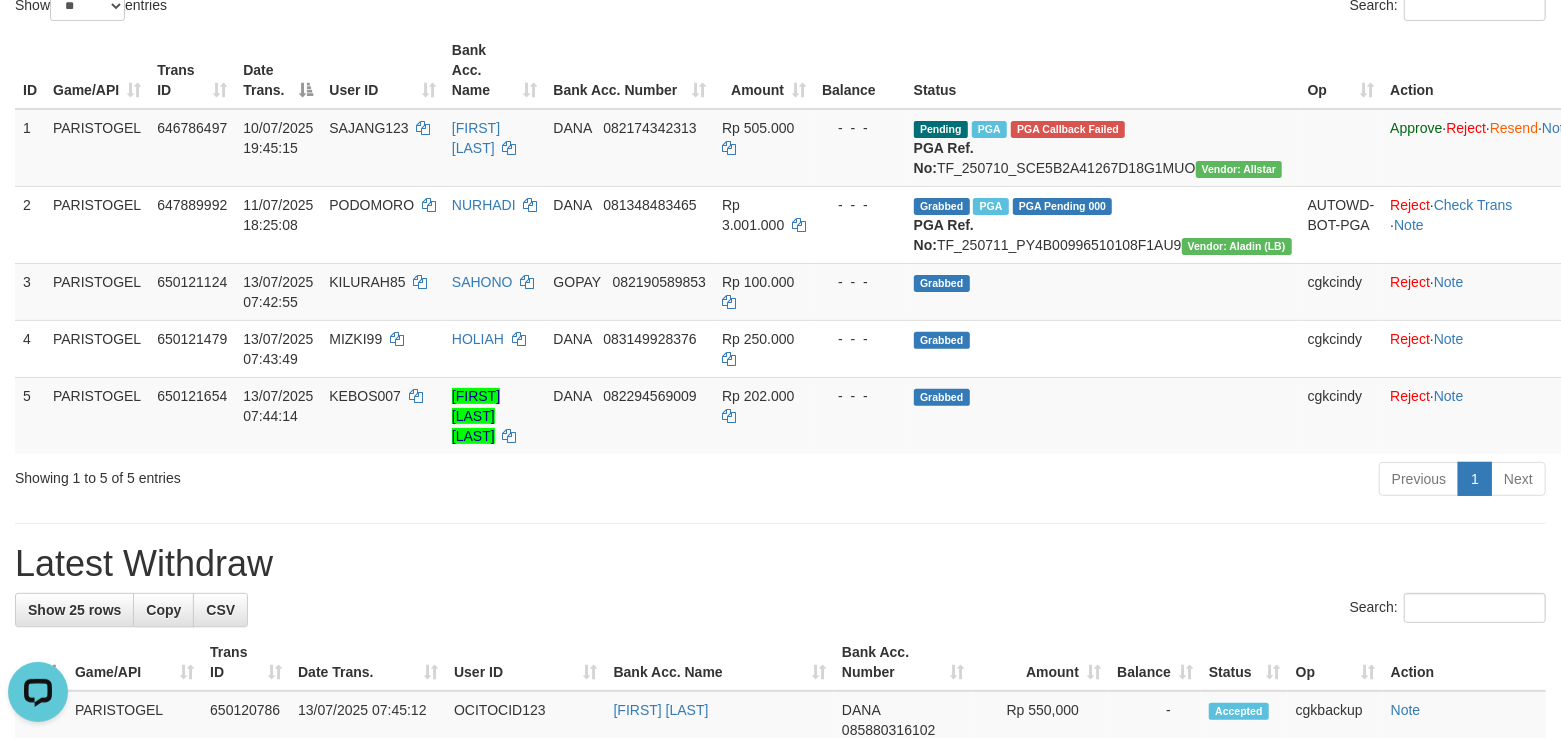 scroll, scrollTop: 0, scrollLeft: 0, axis: both 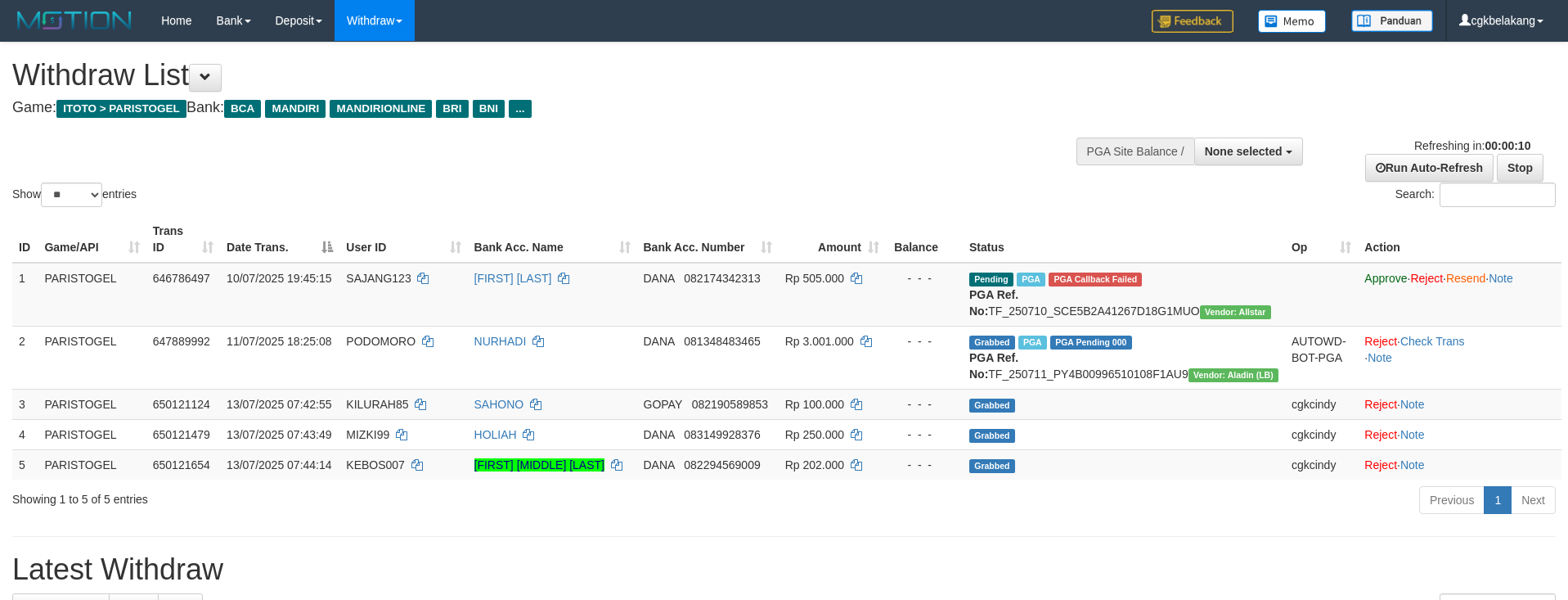 select 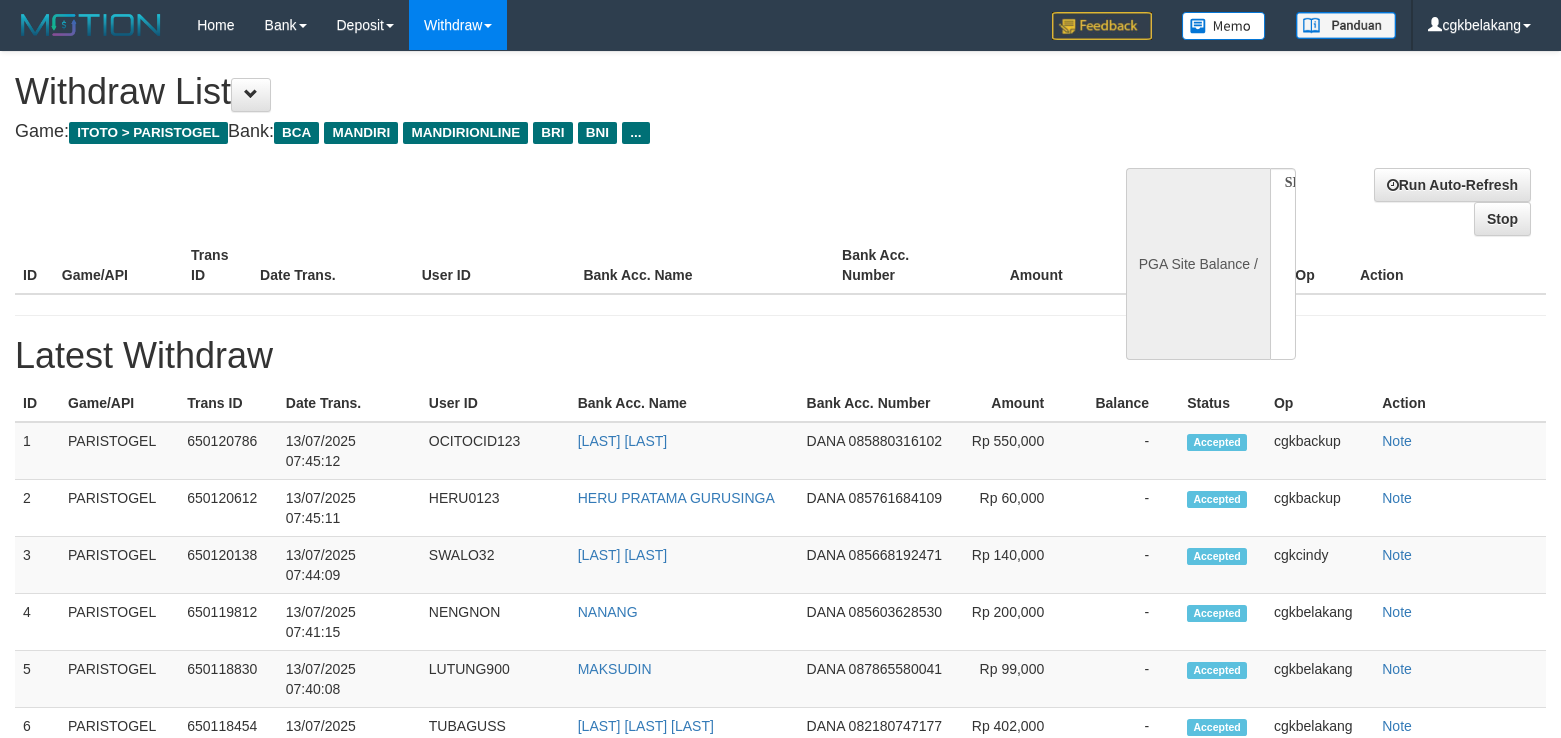 select 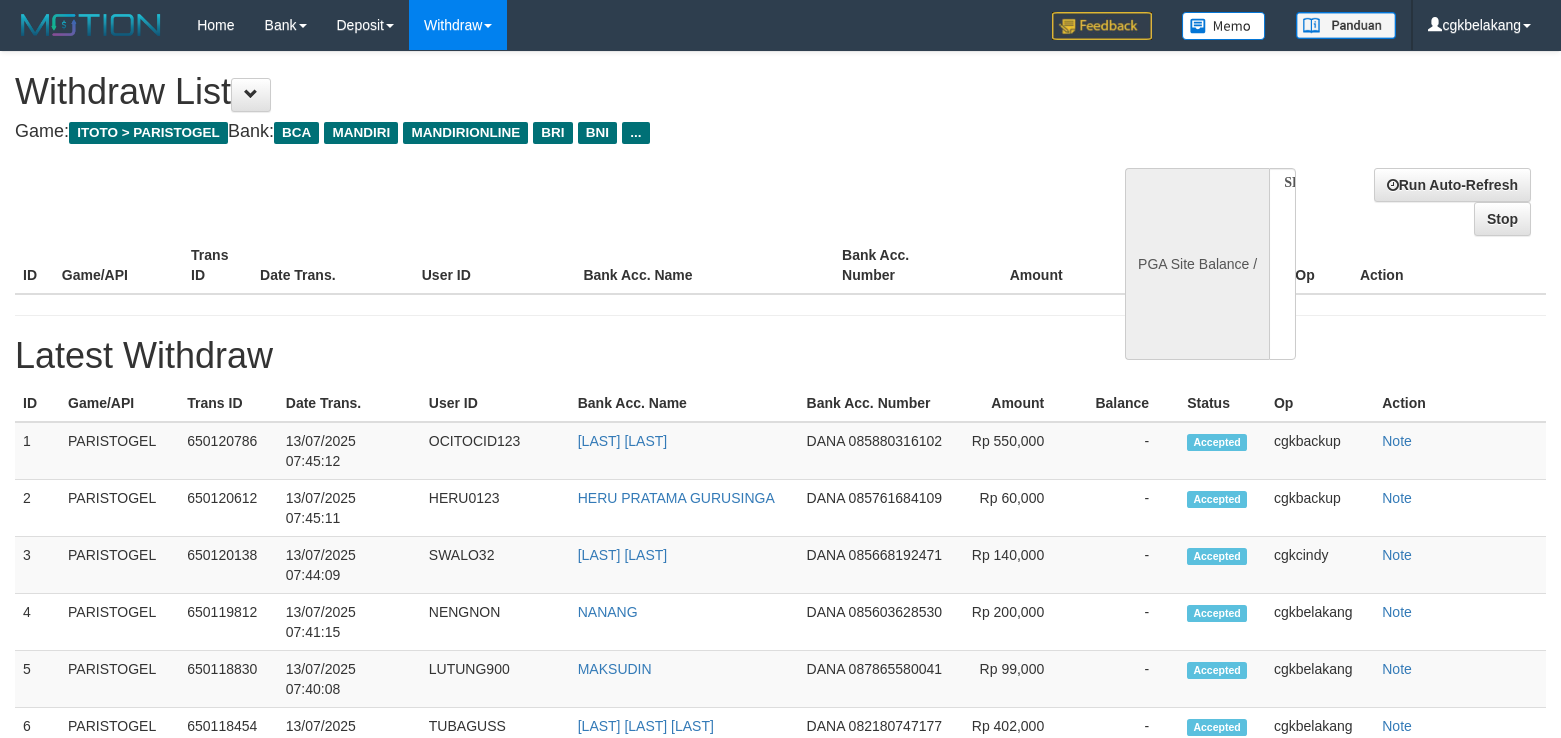 scroll, scrollTop: 0, scrollLeft: 0, axis: both 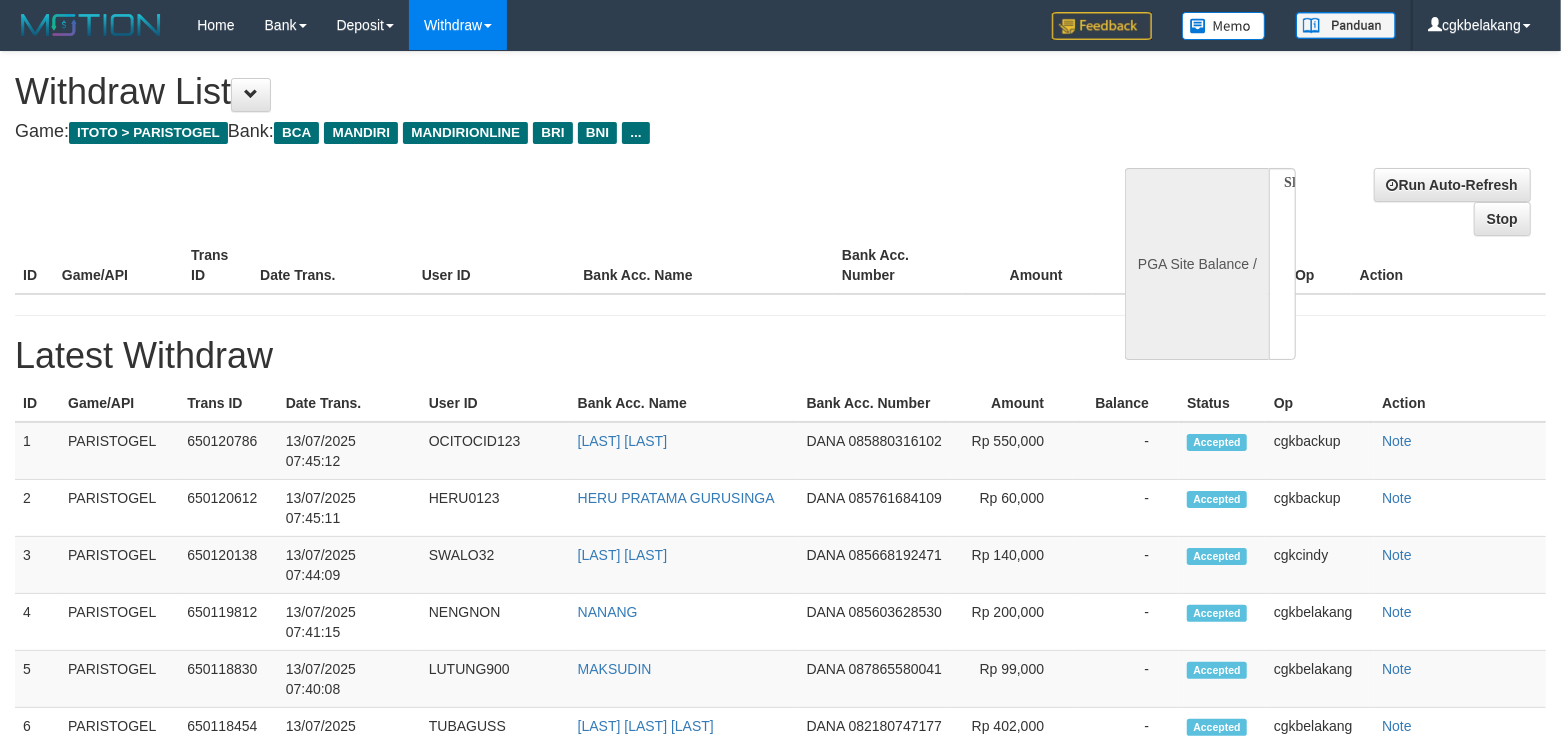 select on "**" 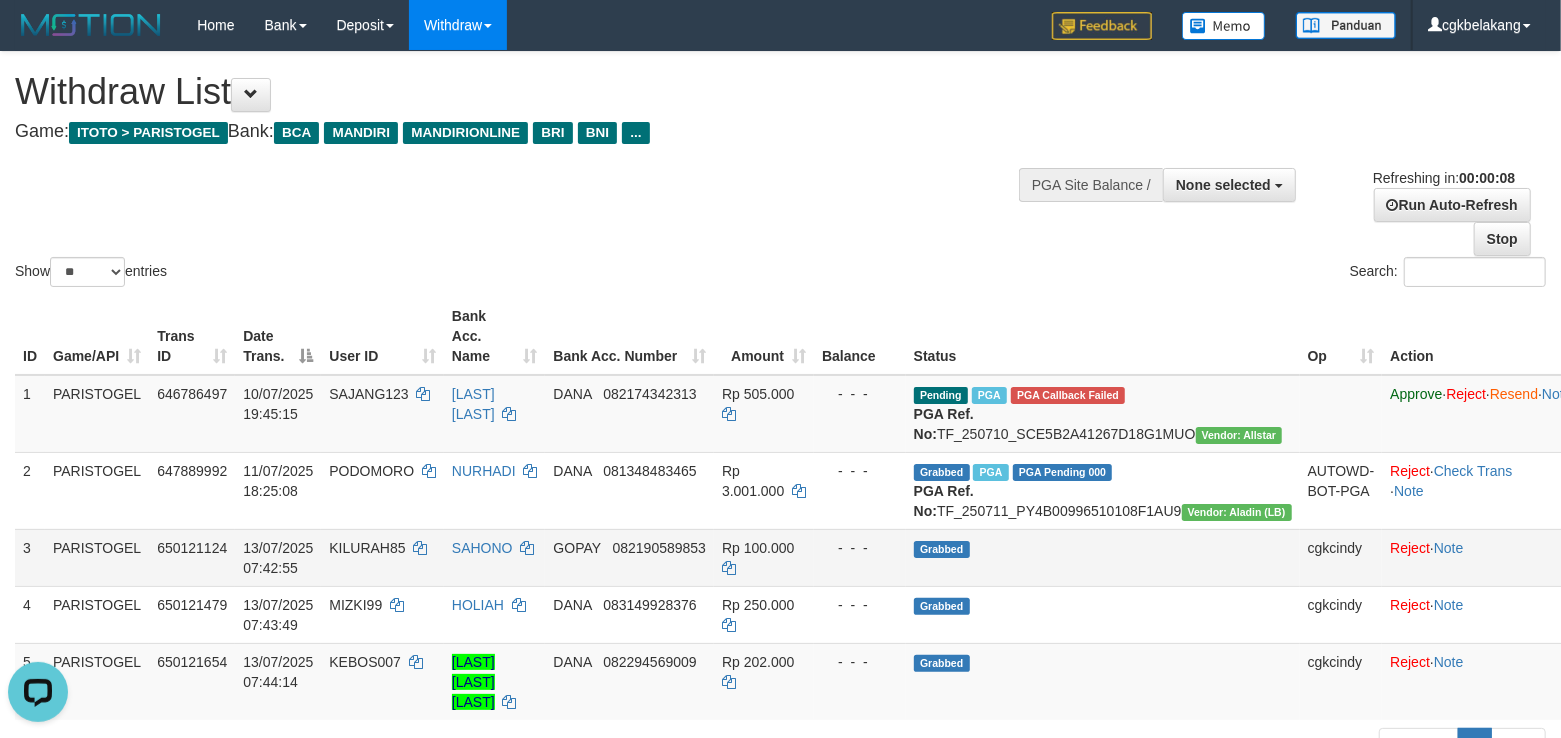 scroll, scrollTop: 0, scrollLeft: 0, axis: both 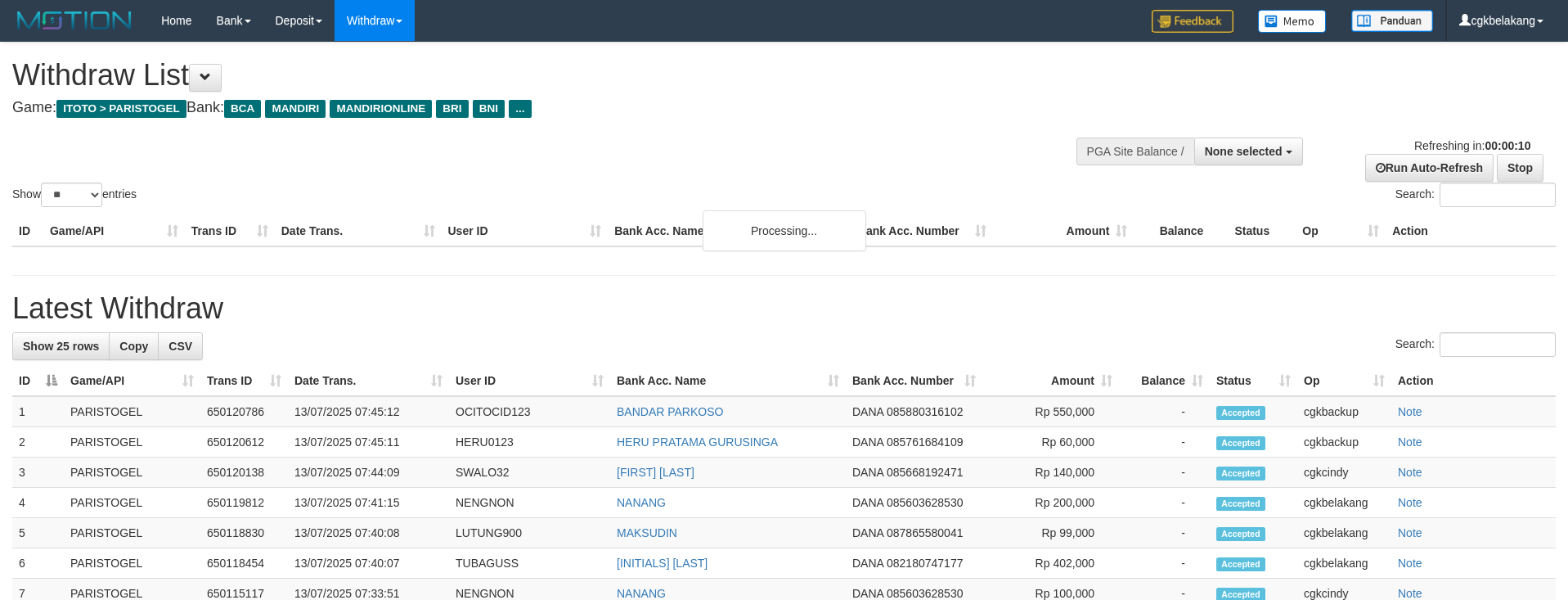 select 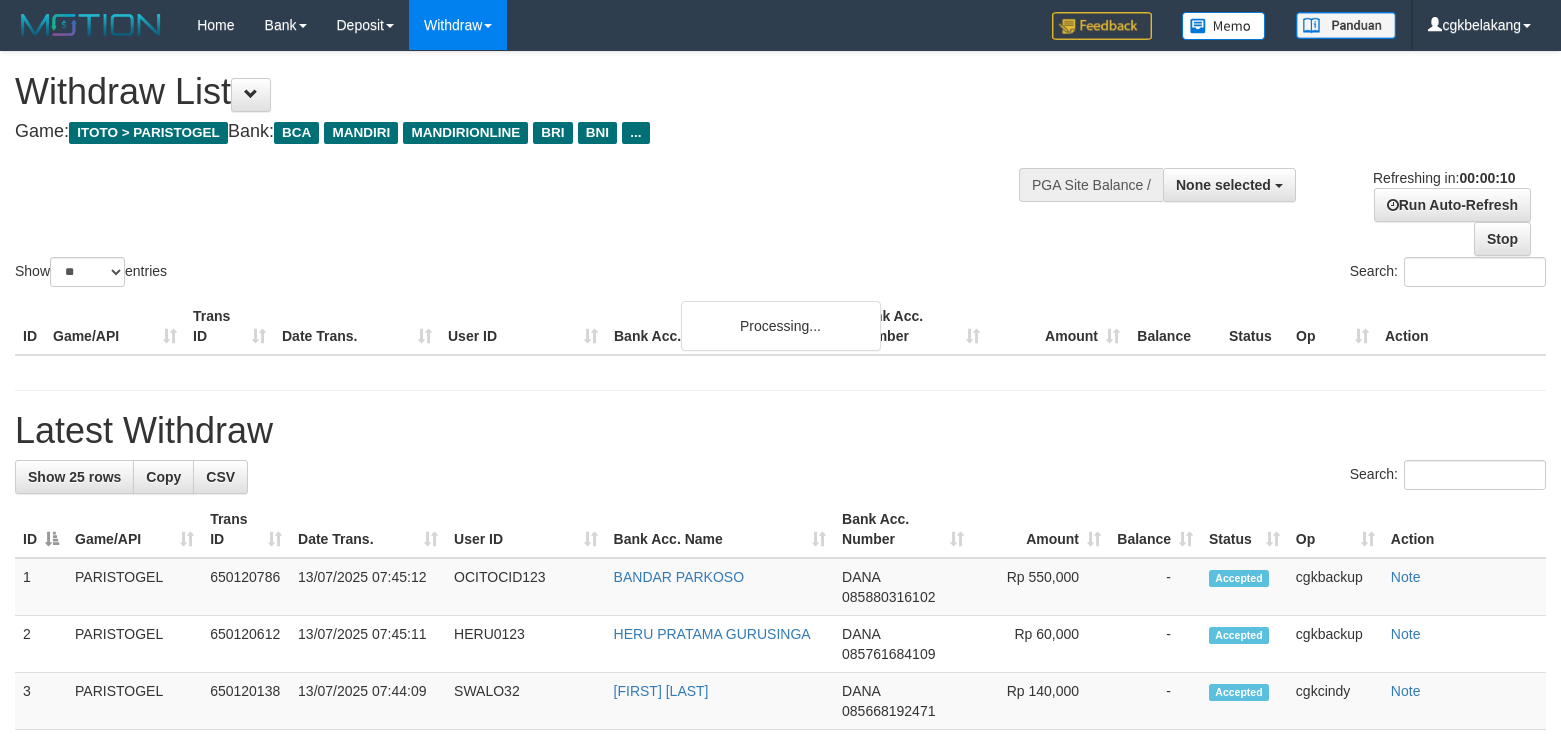 select 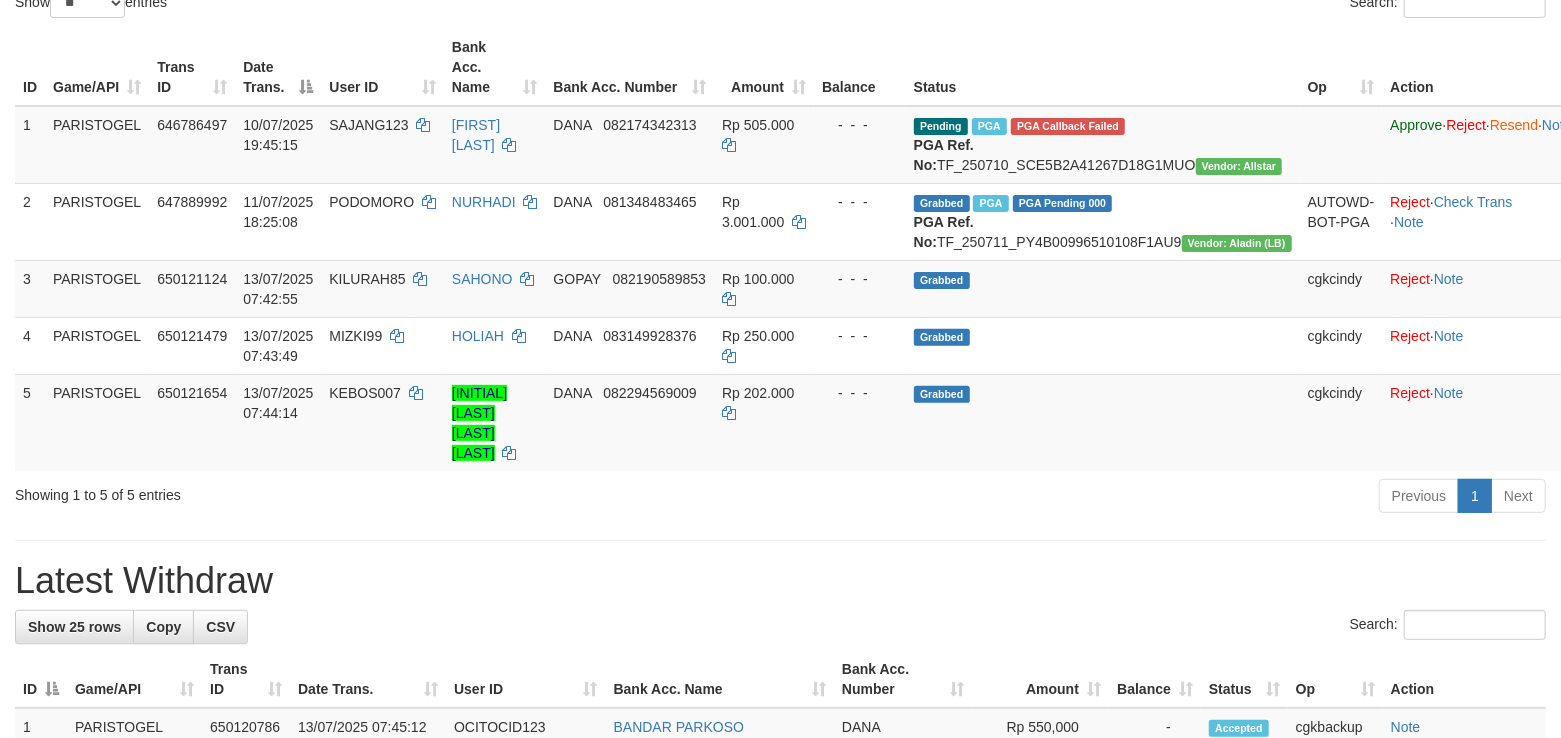 scroll, scrollTop: 0, scrollLeft: 0, axis: both 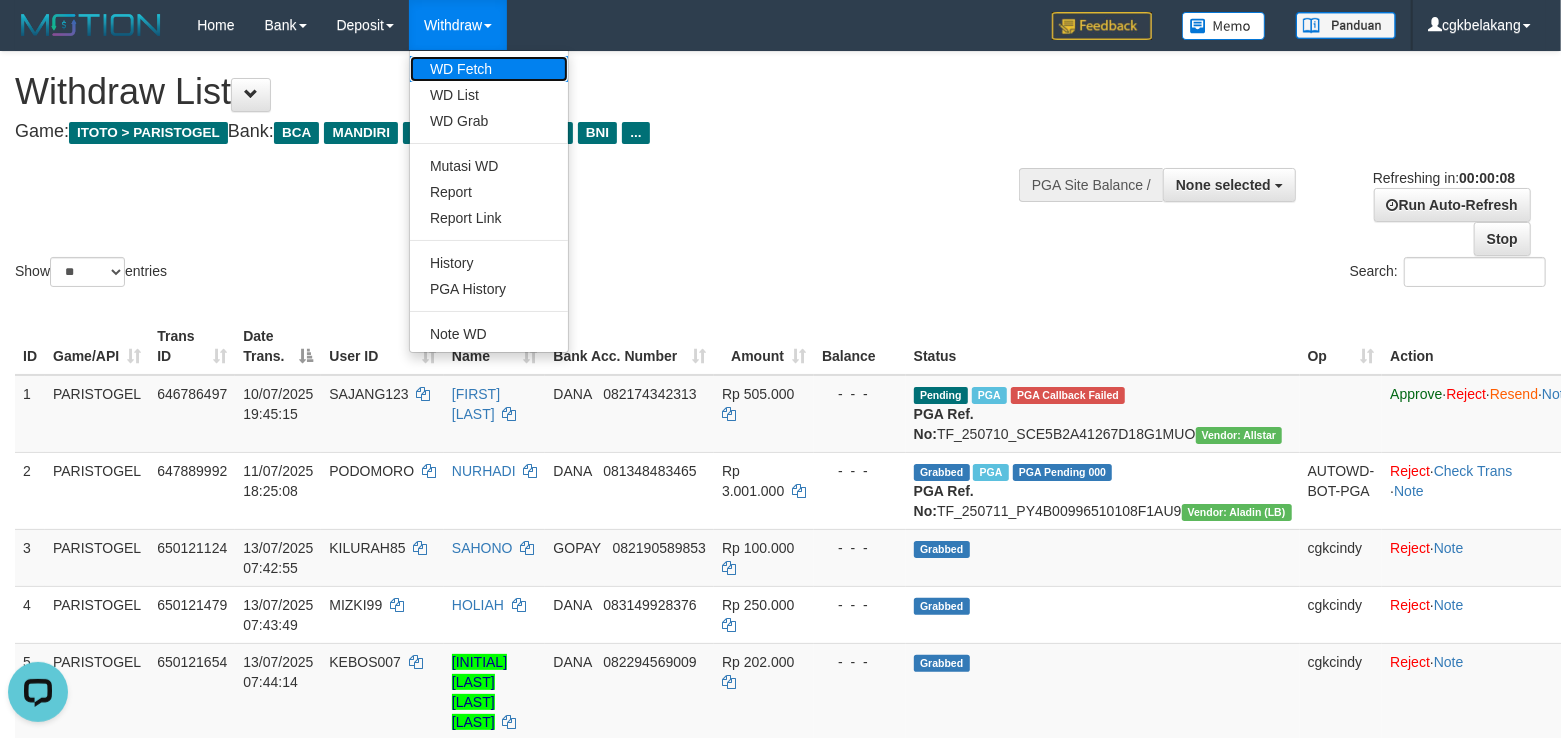 click on "WD Fetch" at bounding box center (489, 69) 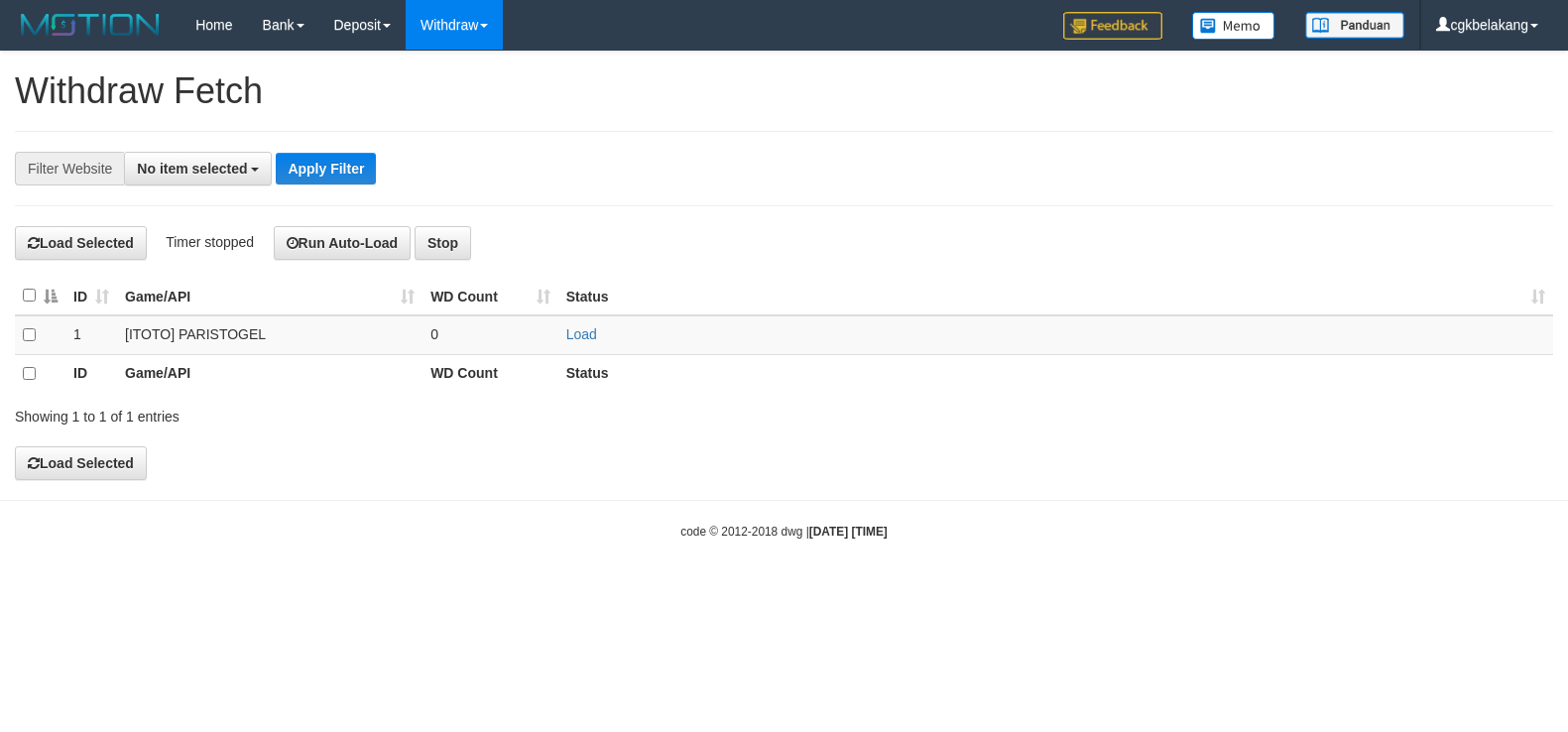 select 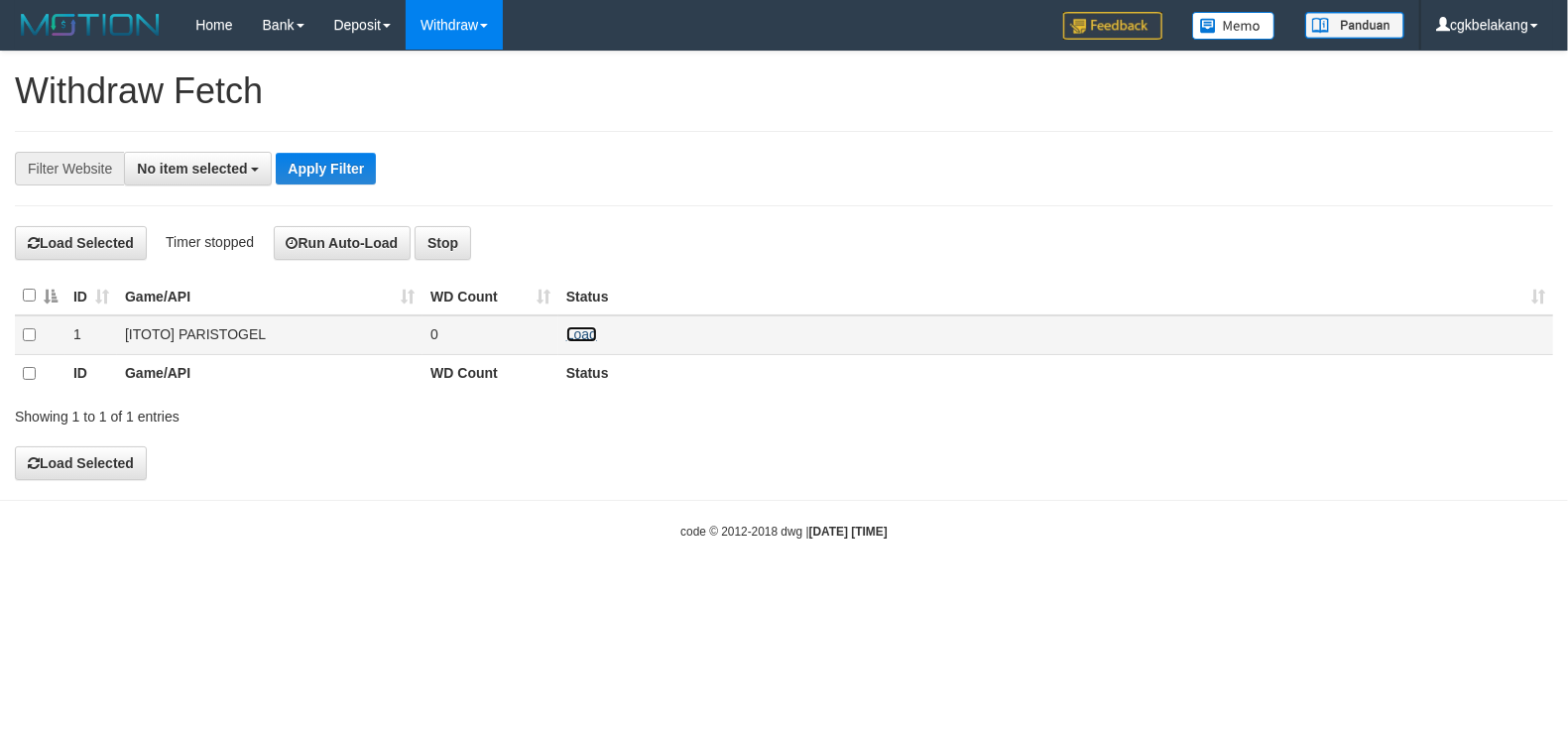click on "Load" at bounding box center (581, 334) 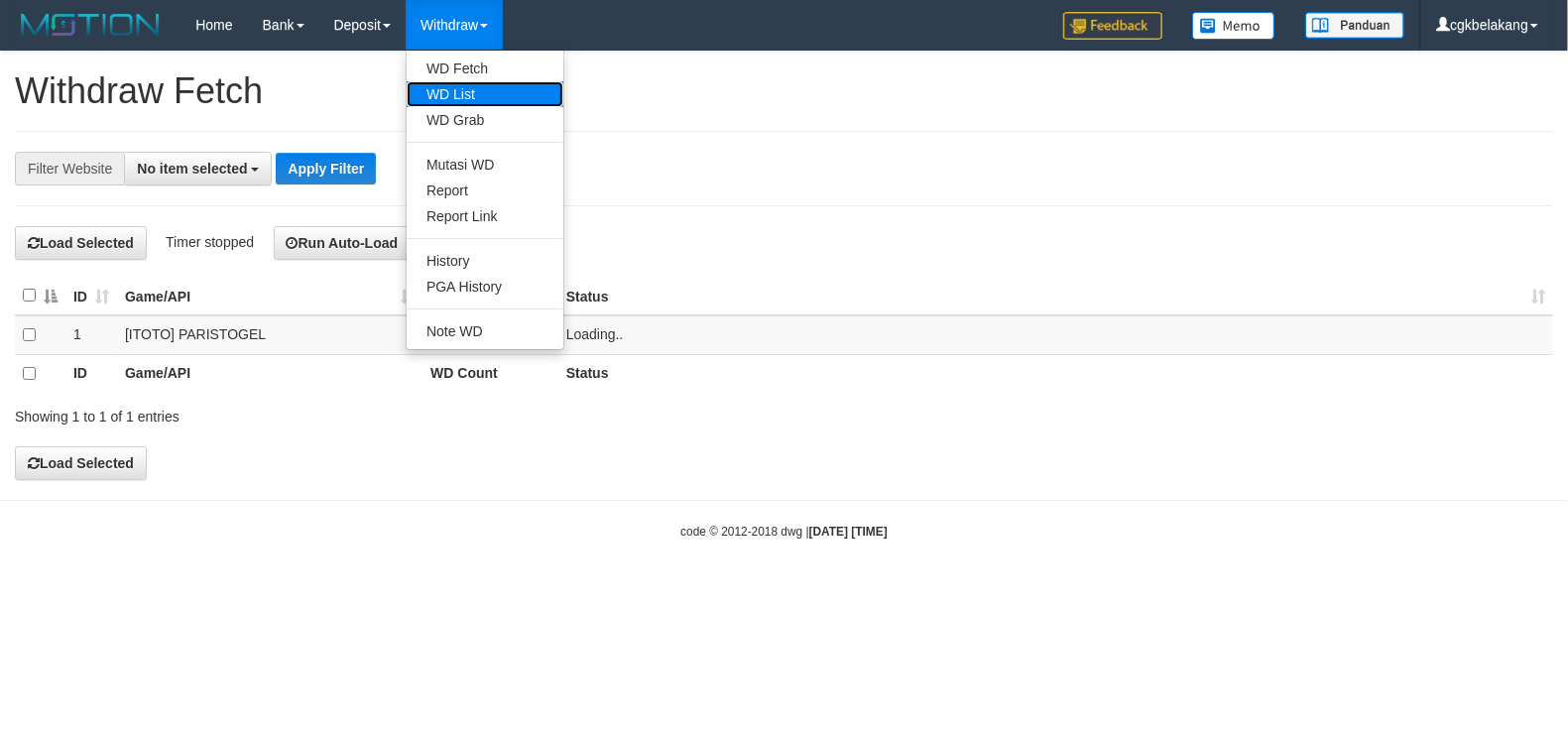 click on "WD List" at bounding box center (485, 94) 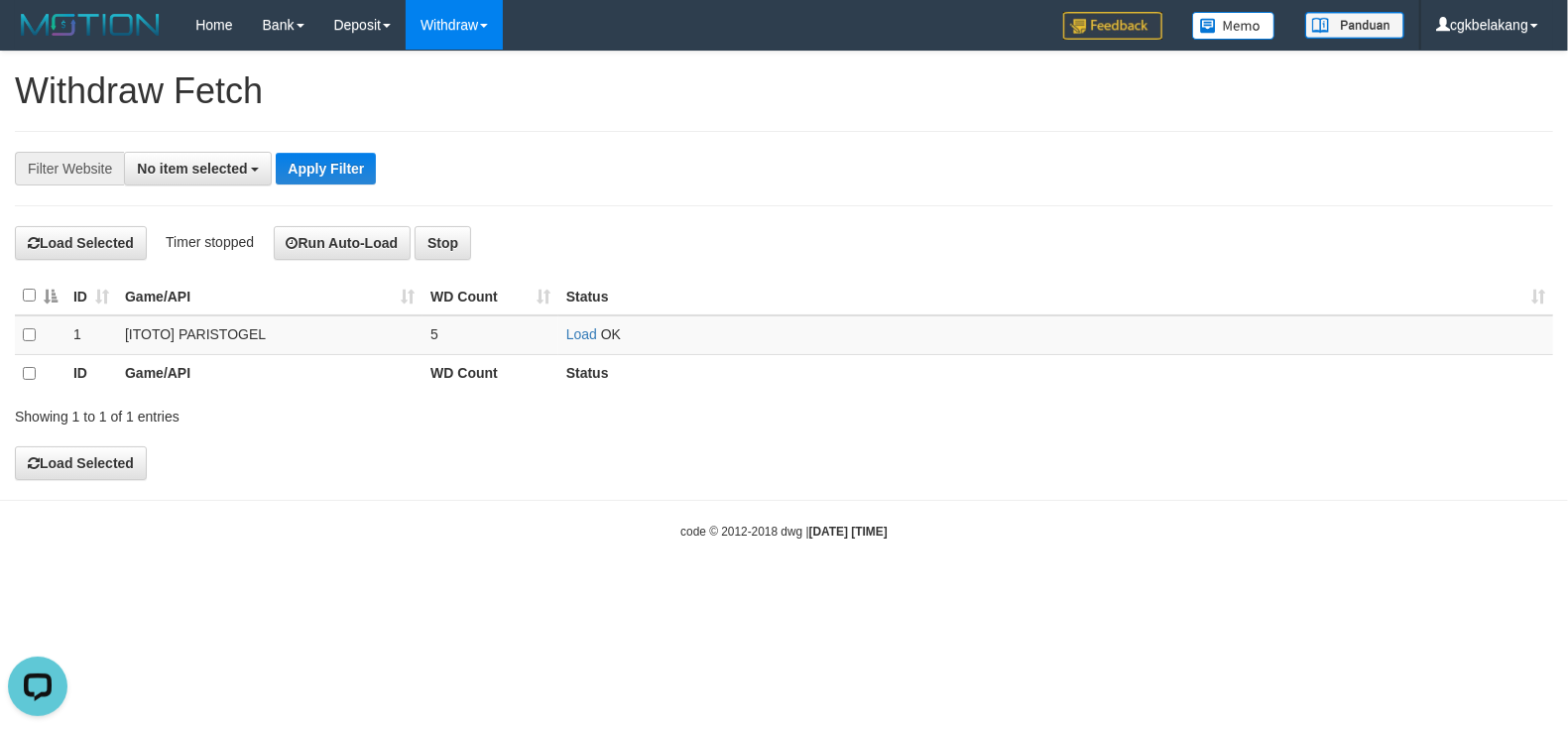 scroll, scrollTop: 0, scrollLeft: 0, axis: both 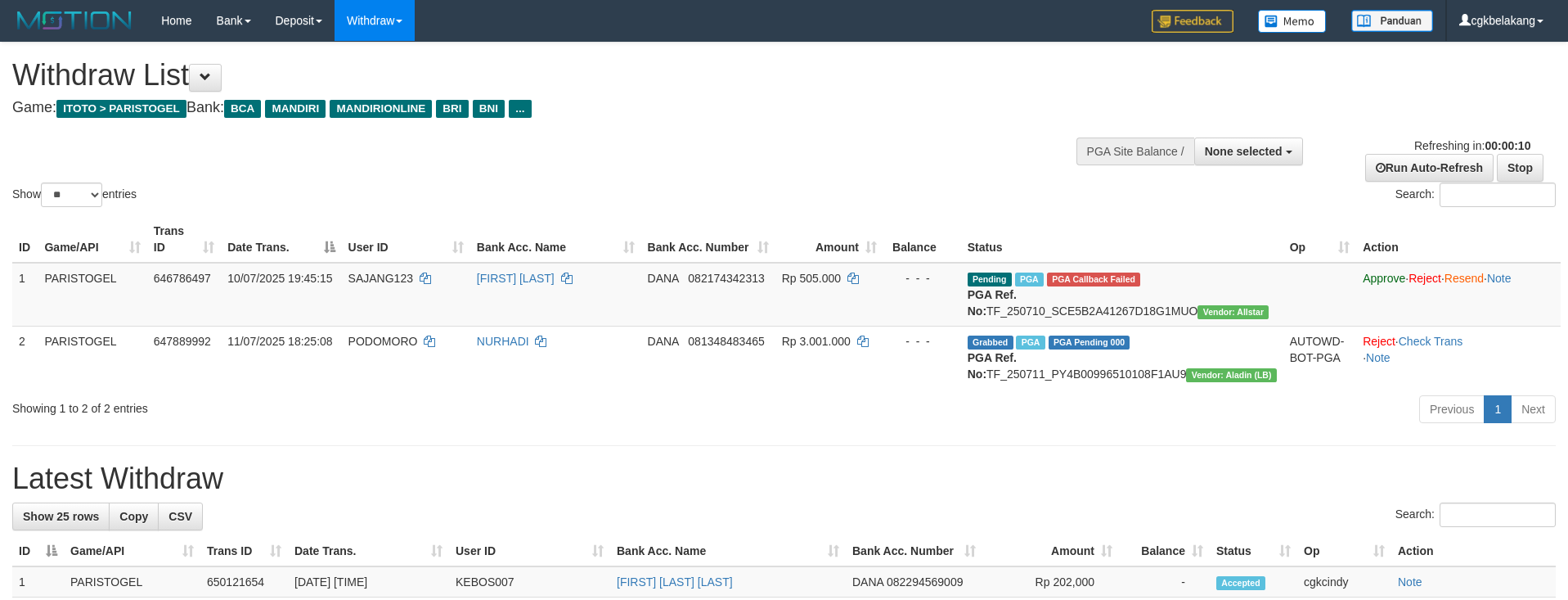 select 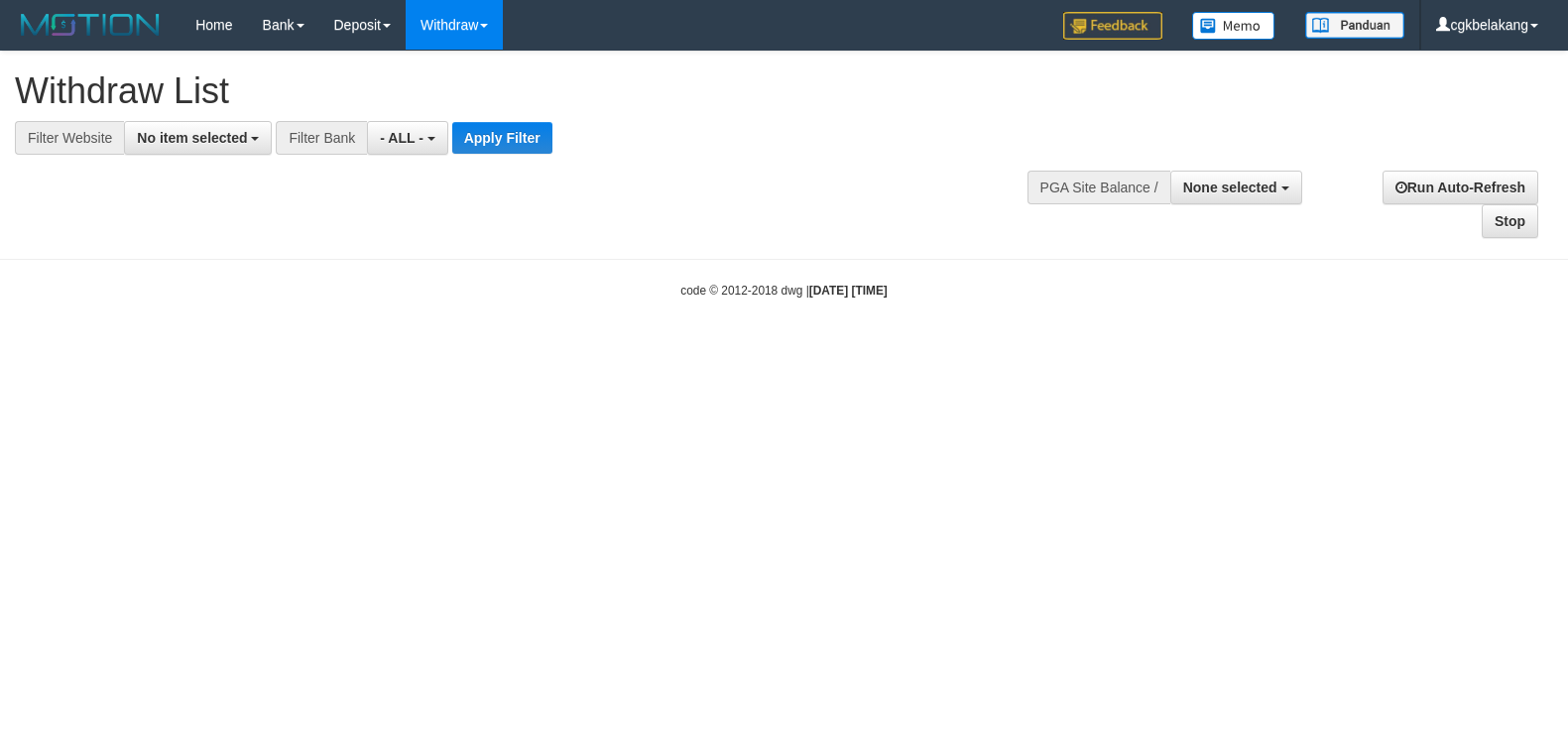 select 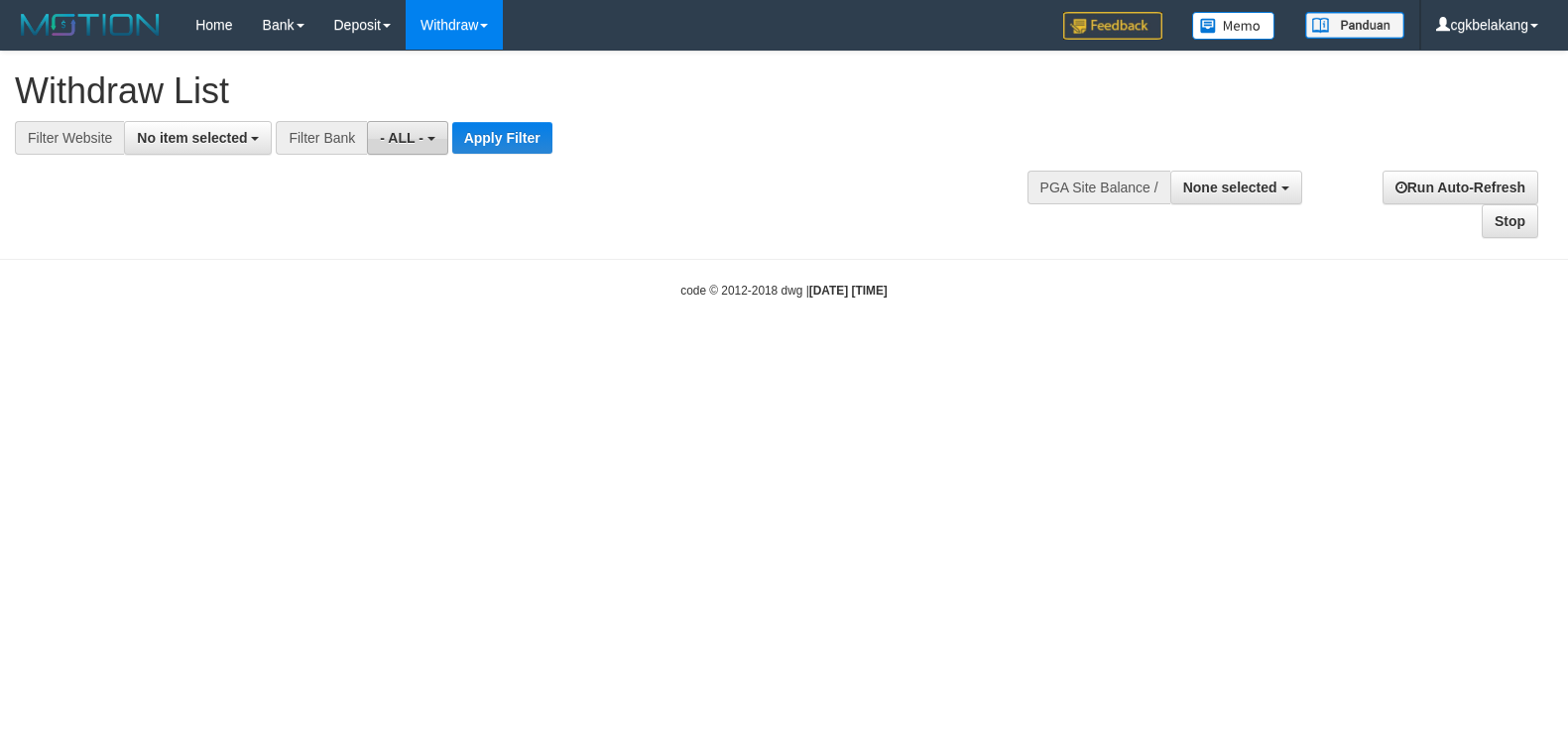 scroll, scrollTop: 0, scrollLeft: 0, axis: both 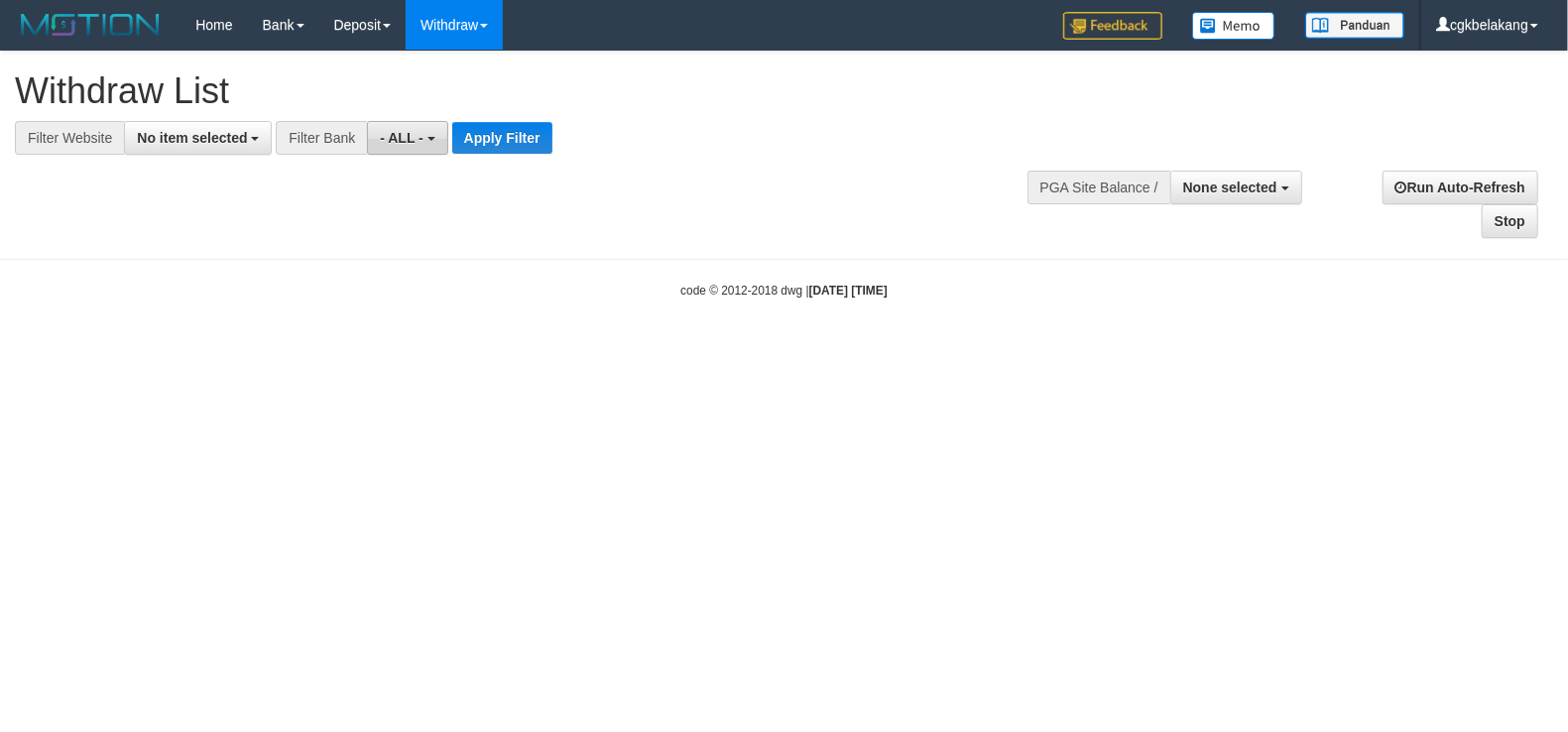 click on "- ALL -" at bounding box center [402, 138] 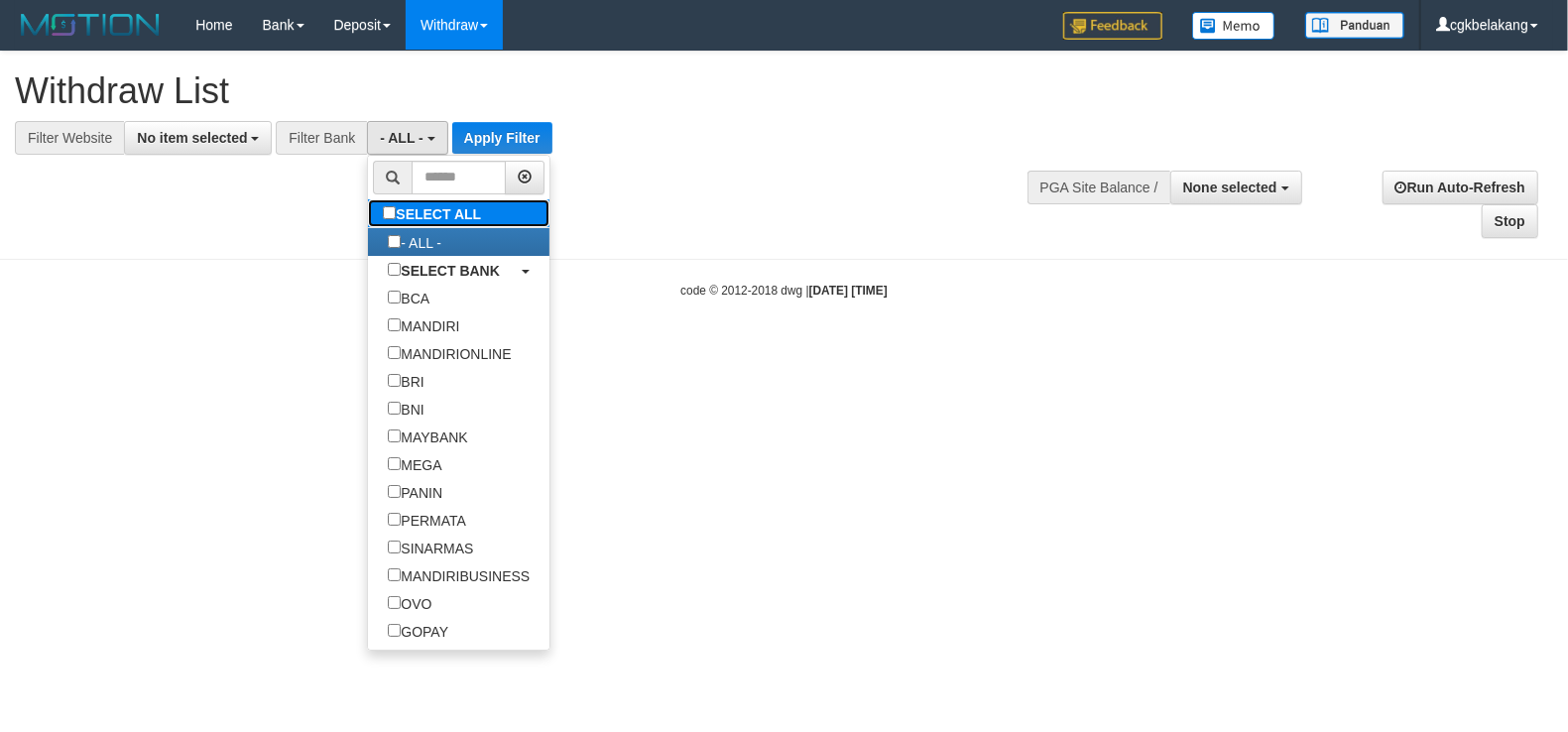 click on "SELECT ALL" at bounding box center (434, 213) 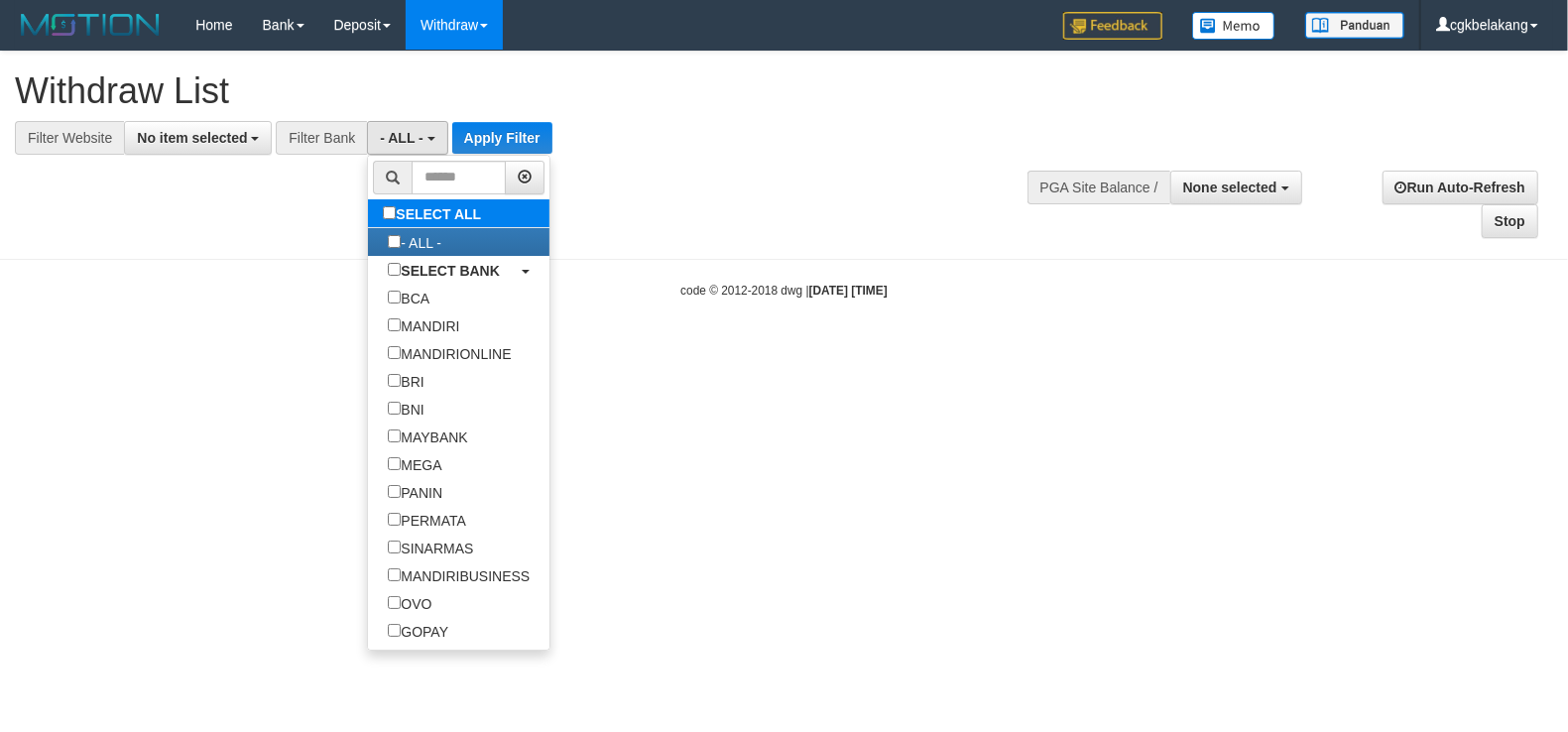 type 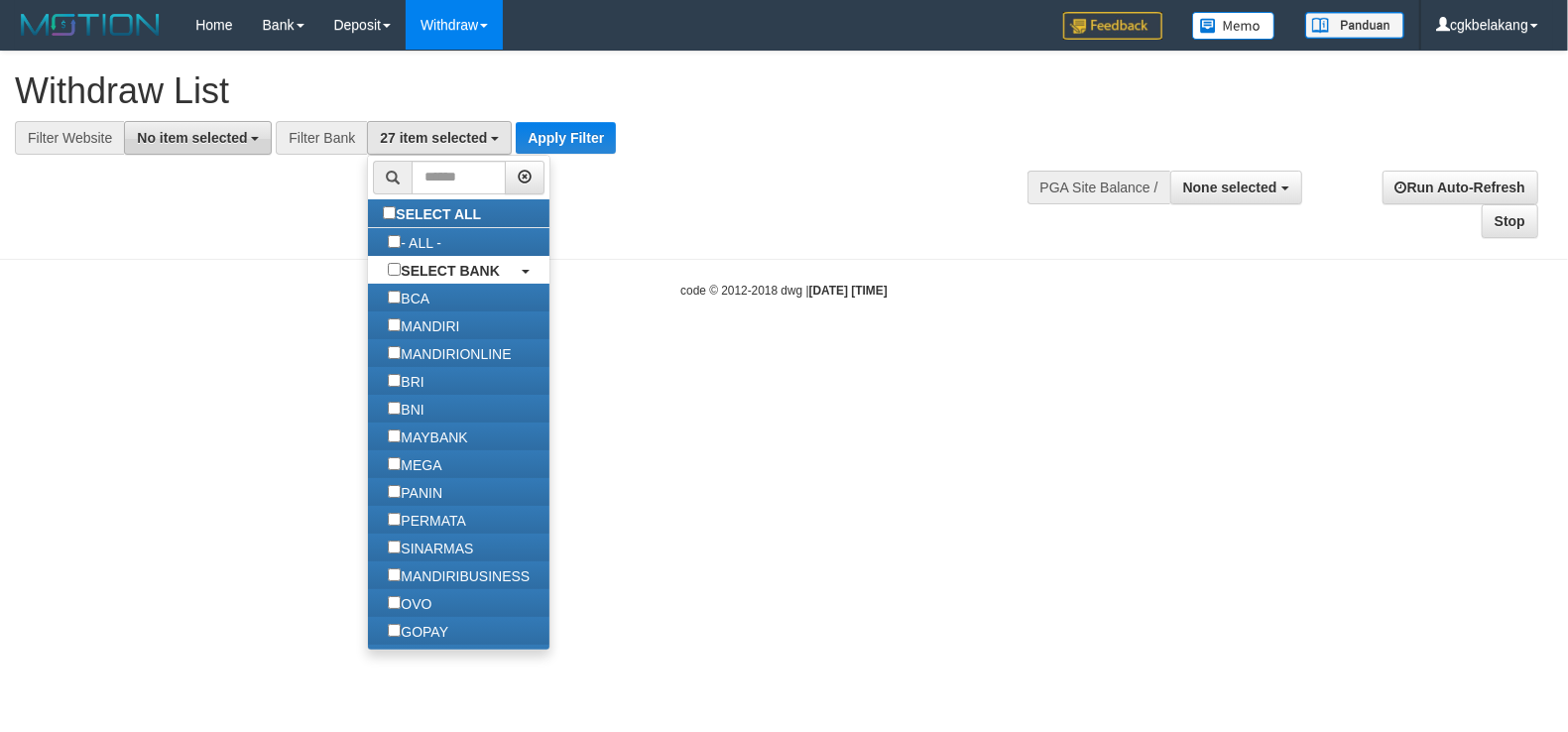 click on "No item selected" at bounding box center [191, 138] 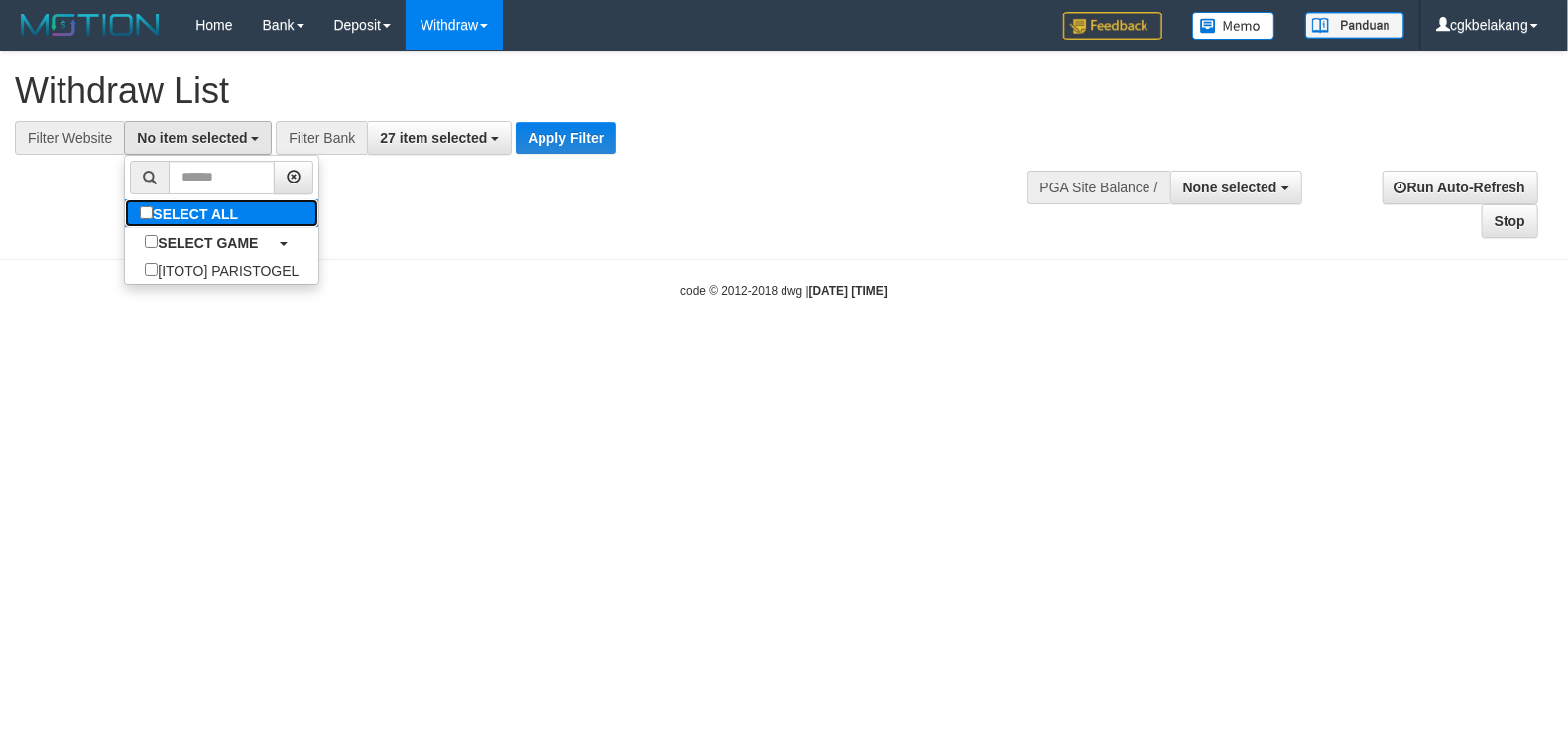 click on "SELECT ALL" at bounding box center [191, 213] 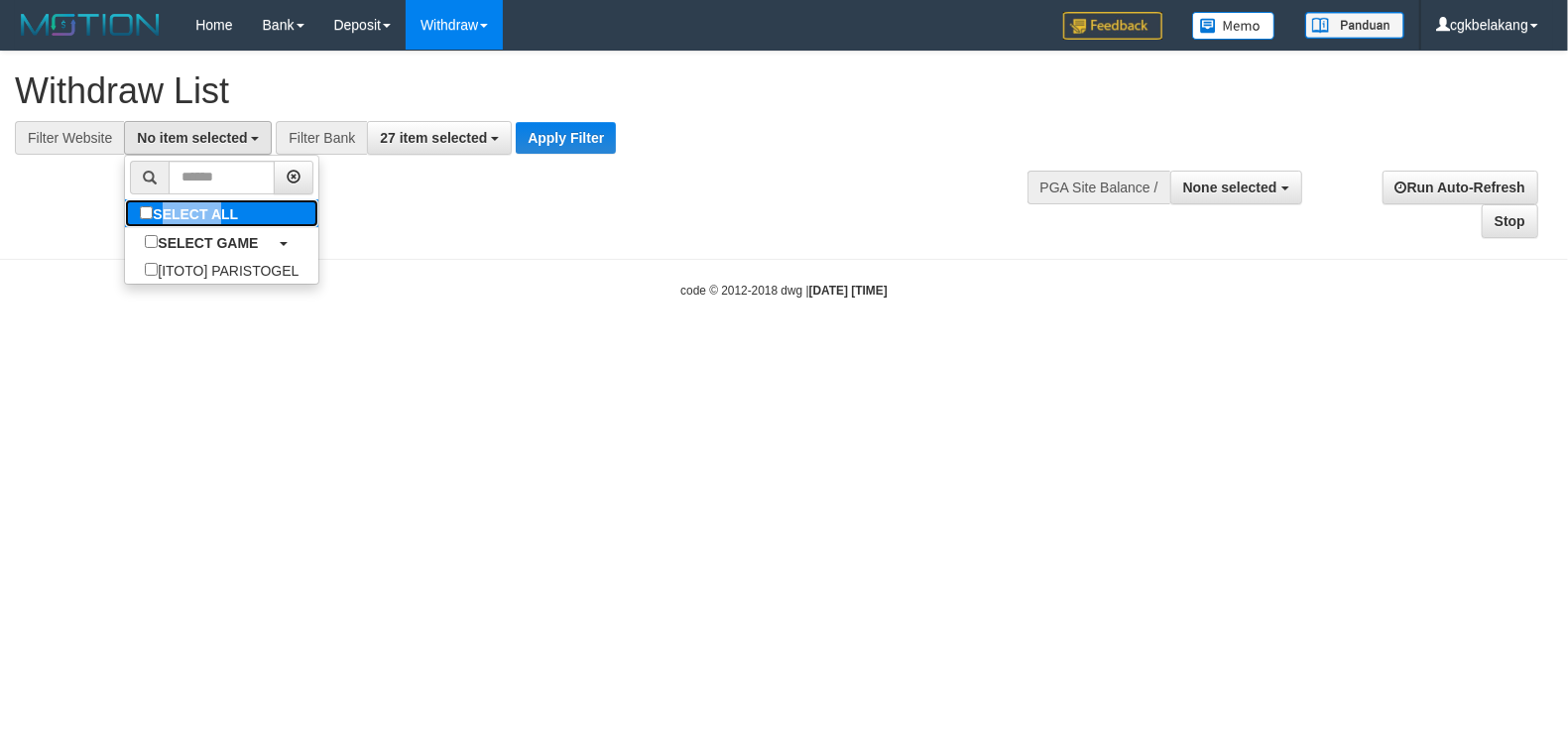 click on "SELECT ALL" at bounding box center (191, 213) 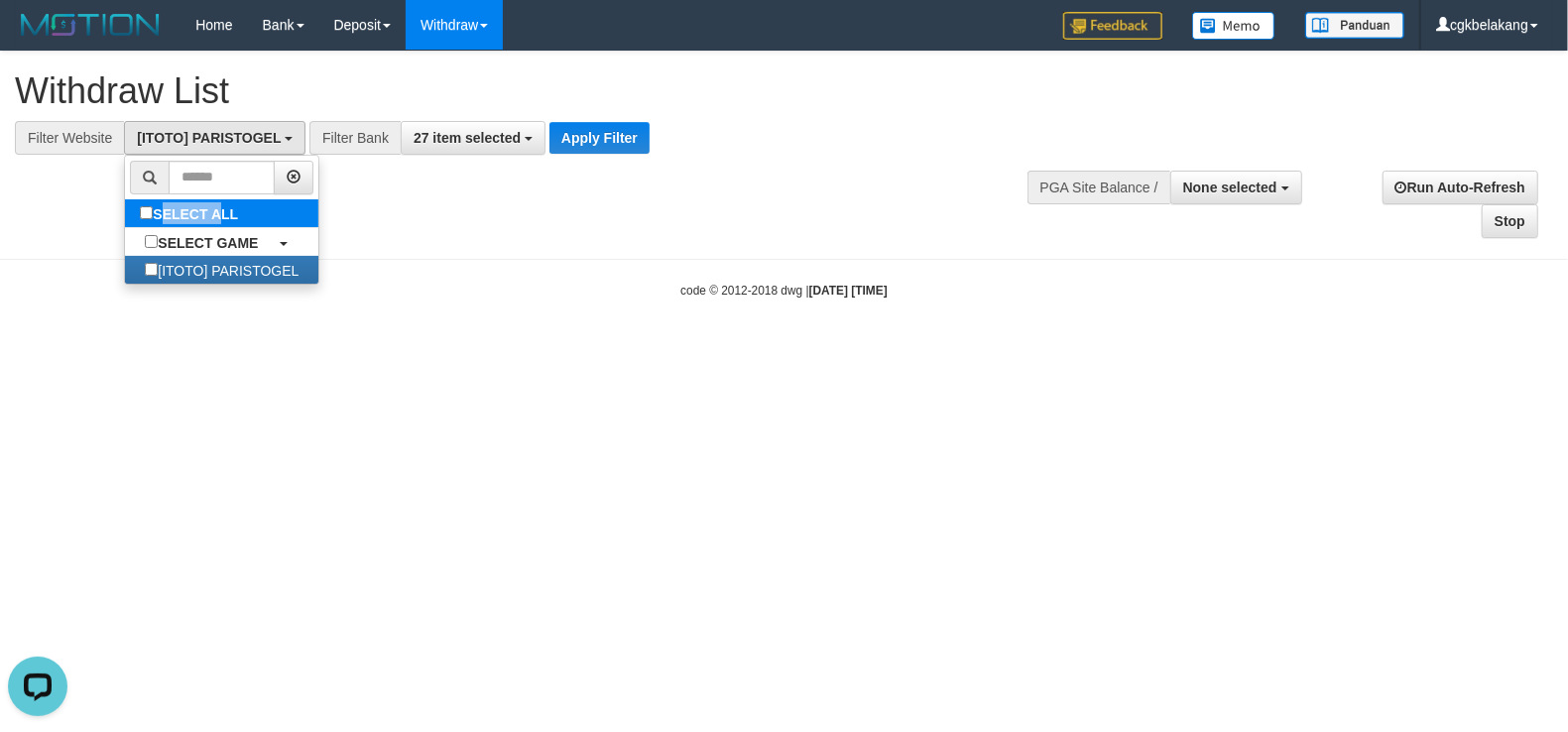 scroll, scrollTop: 0, scrollLeft: 0, axis: both 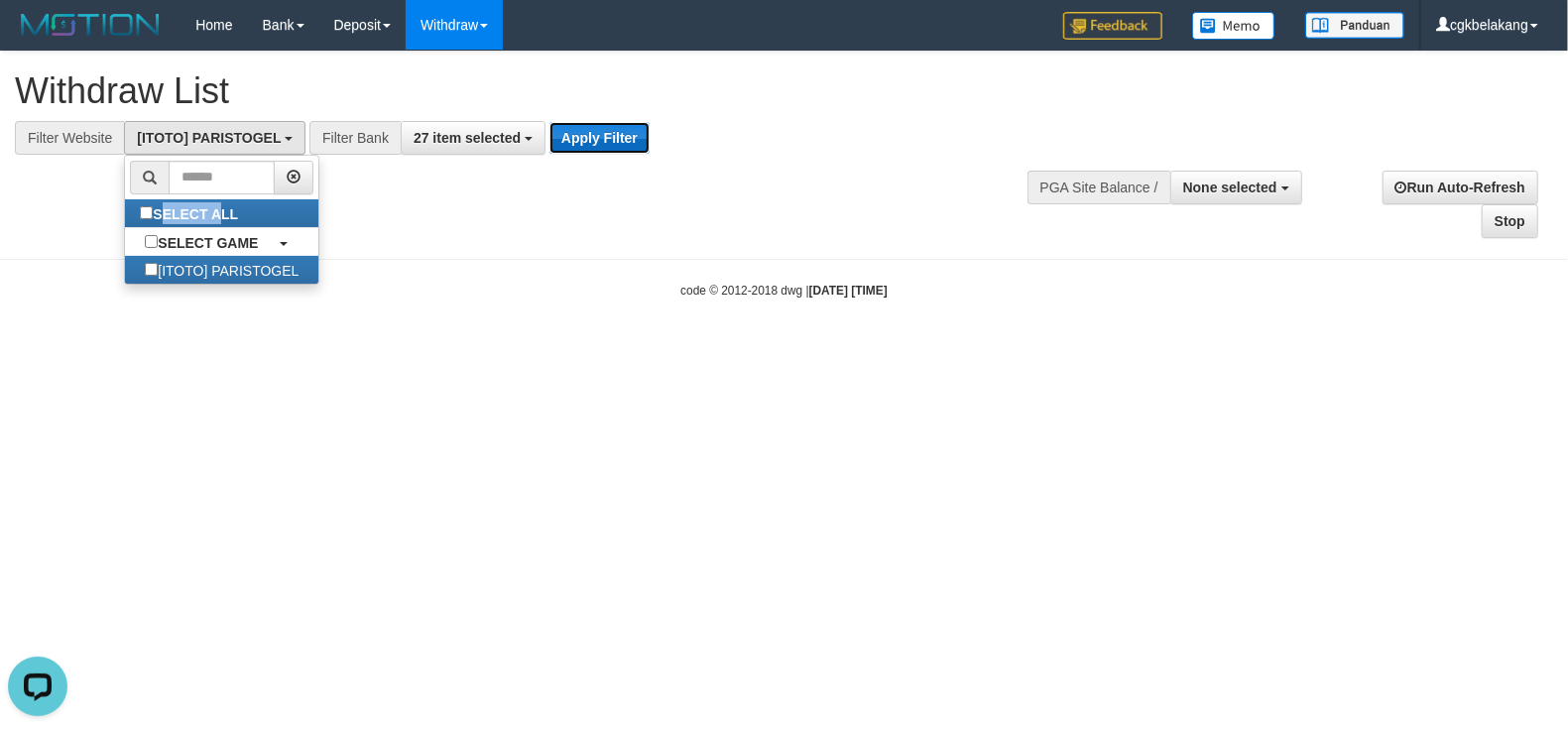 click on "Apply Filter" at bounding box center (599, 138) 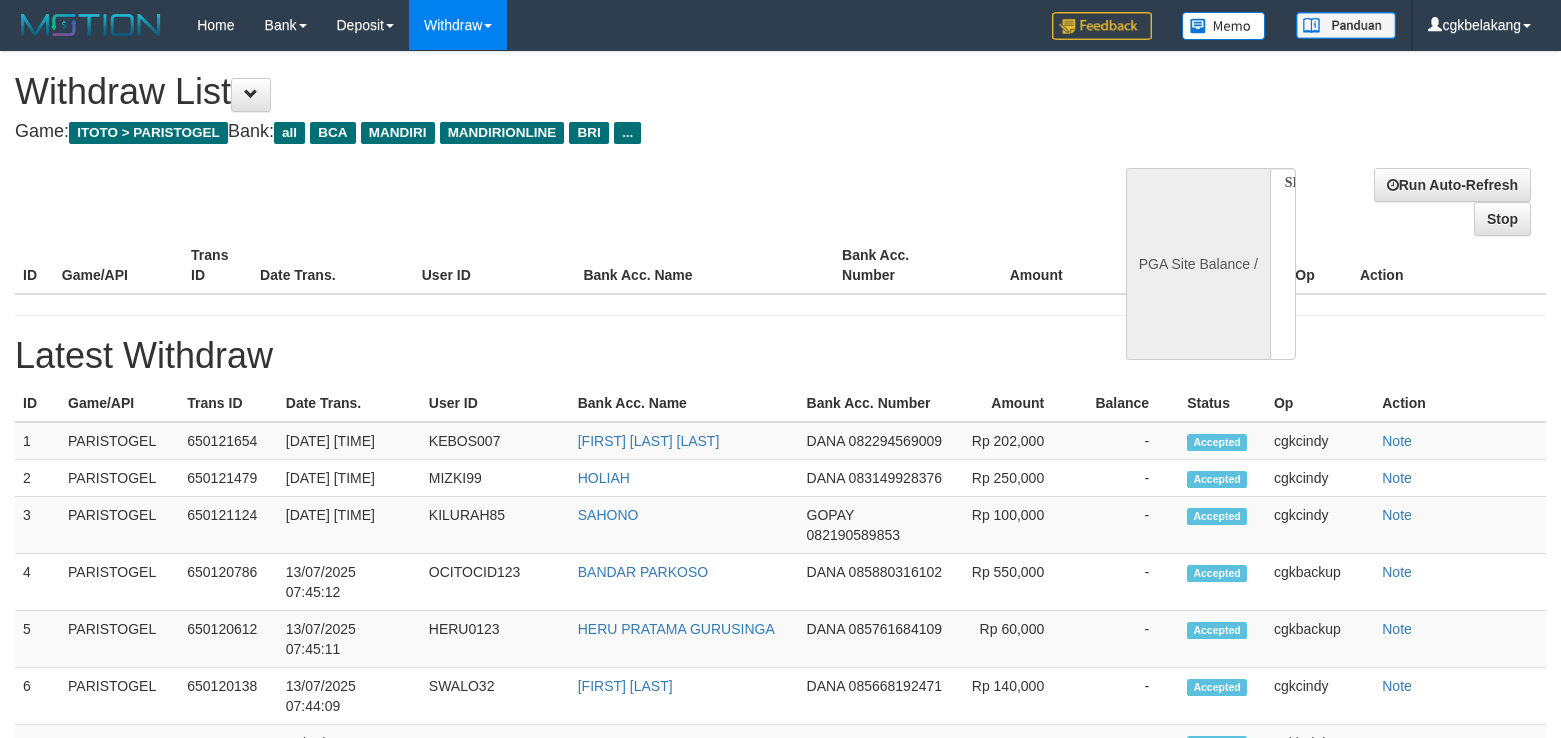 select 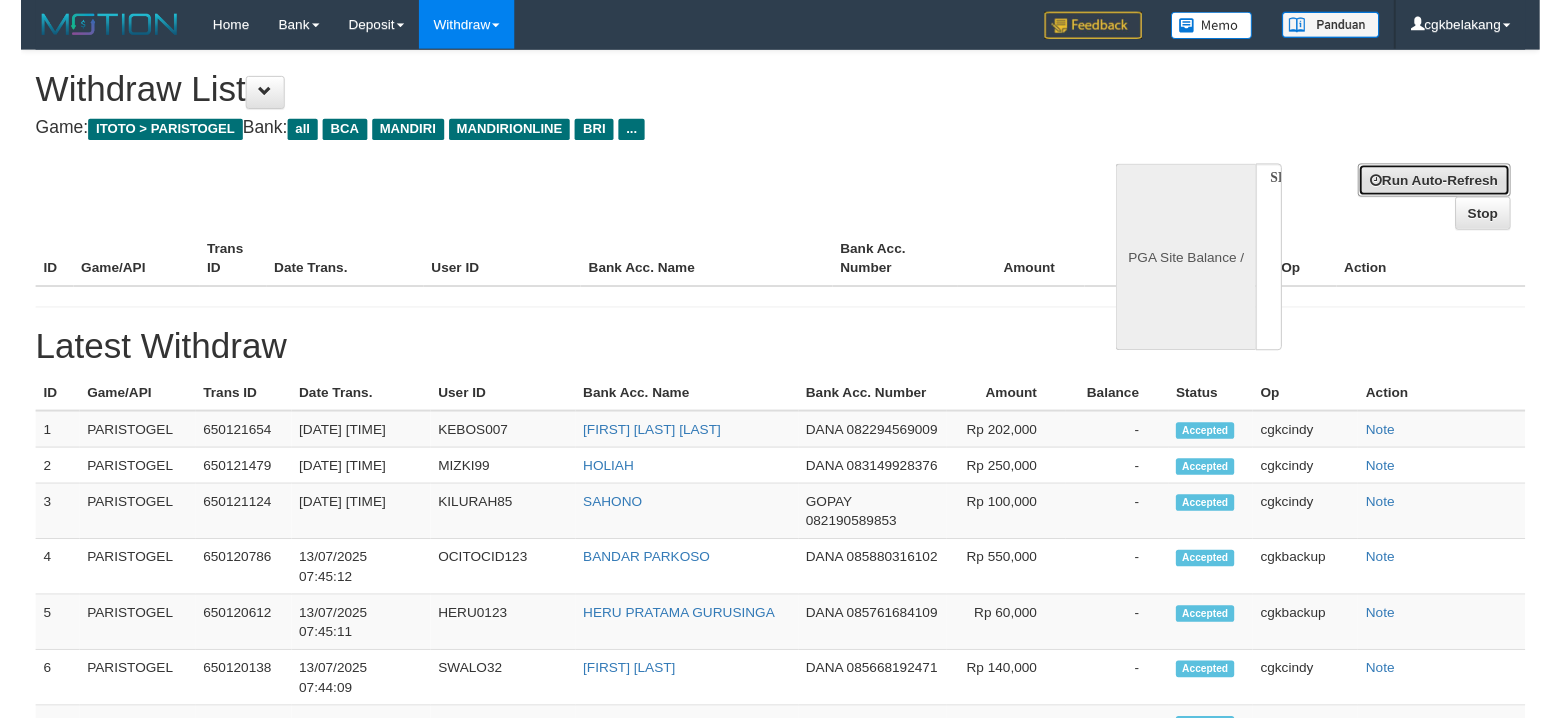 scroll, scrollTop: 0, scrollLeft: 0, axis: both 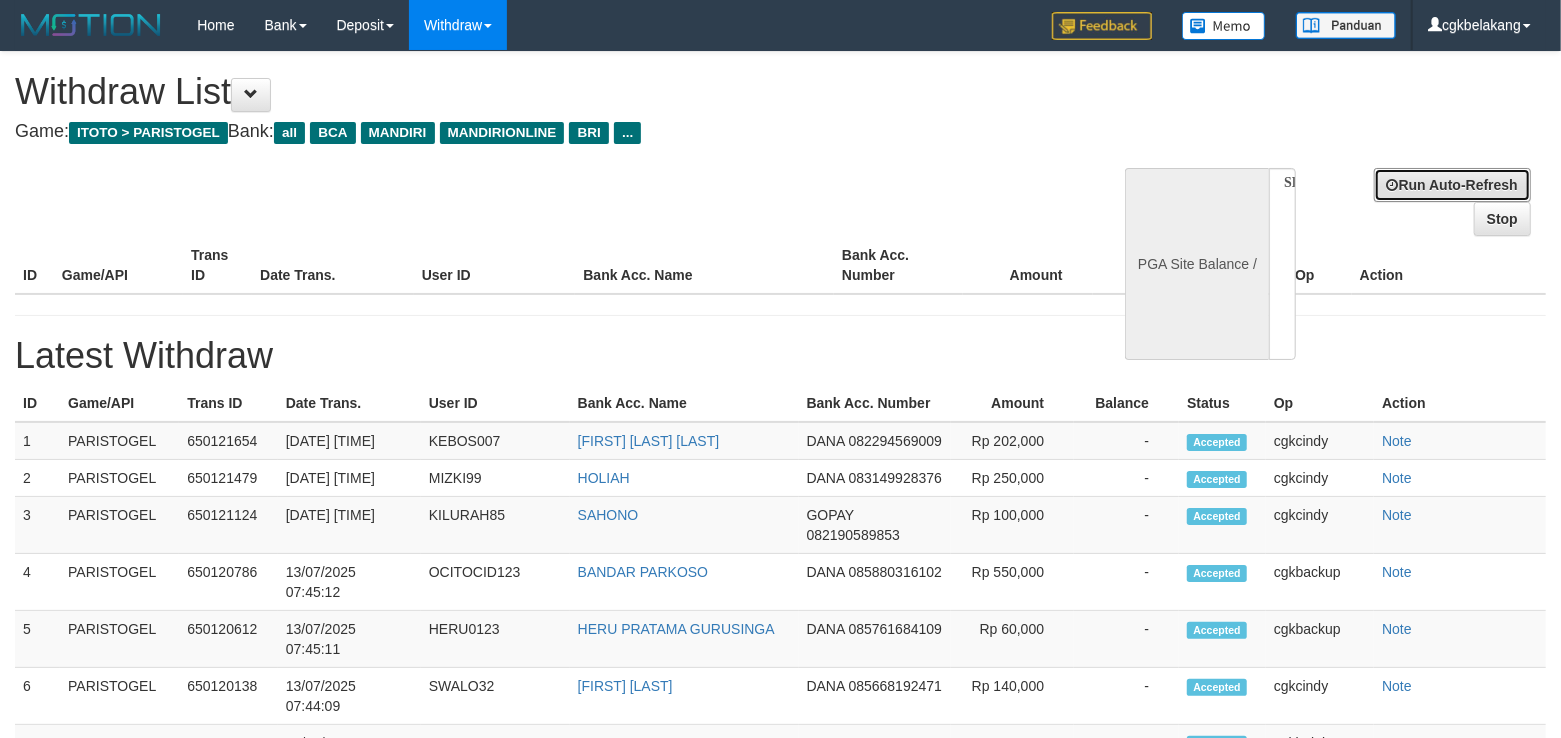click on "Run Auto-Refresh" at bounding box center (1452, 185) 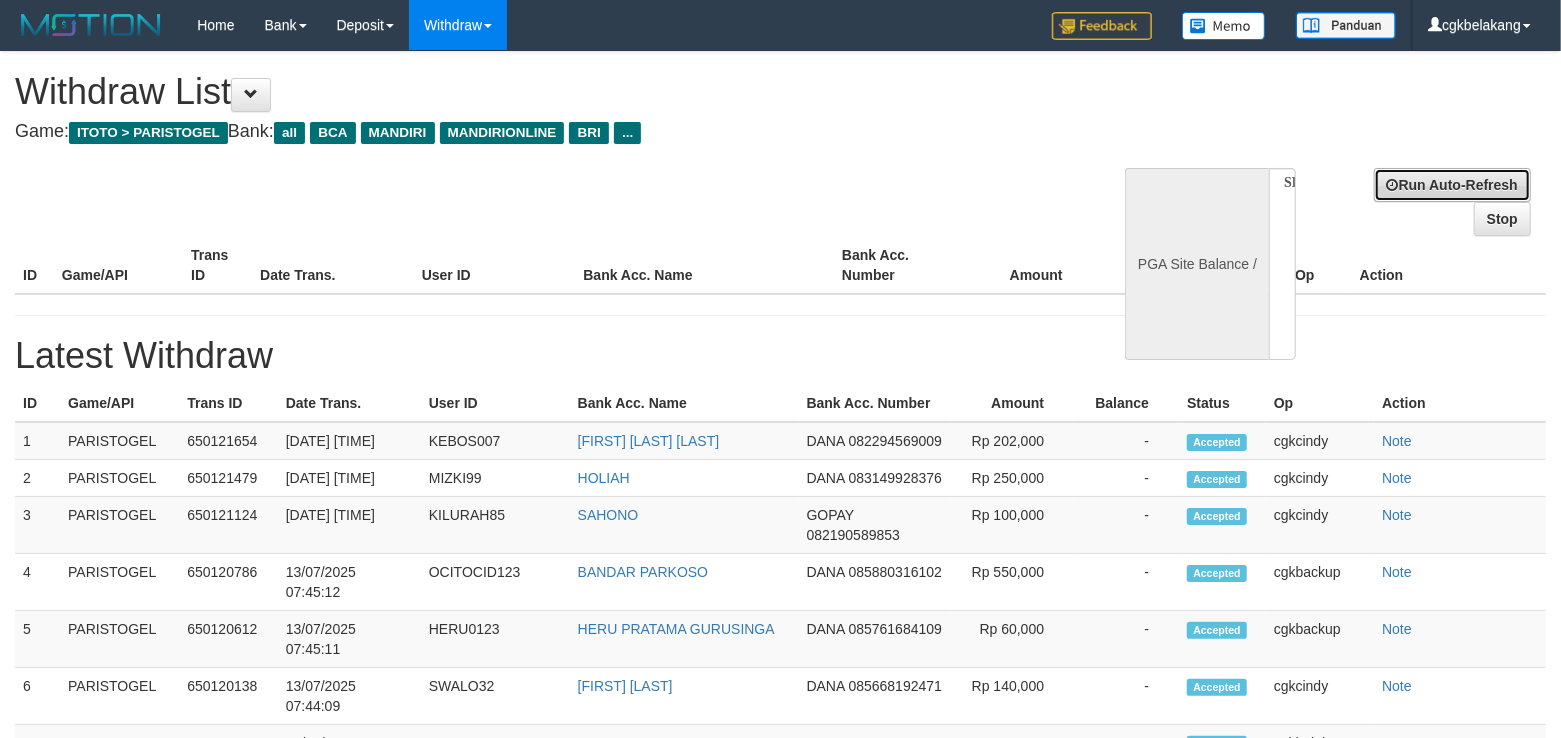 select on "**" 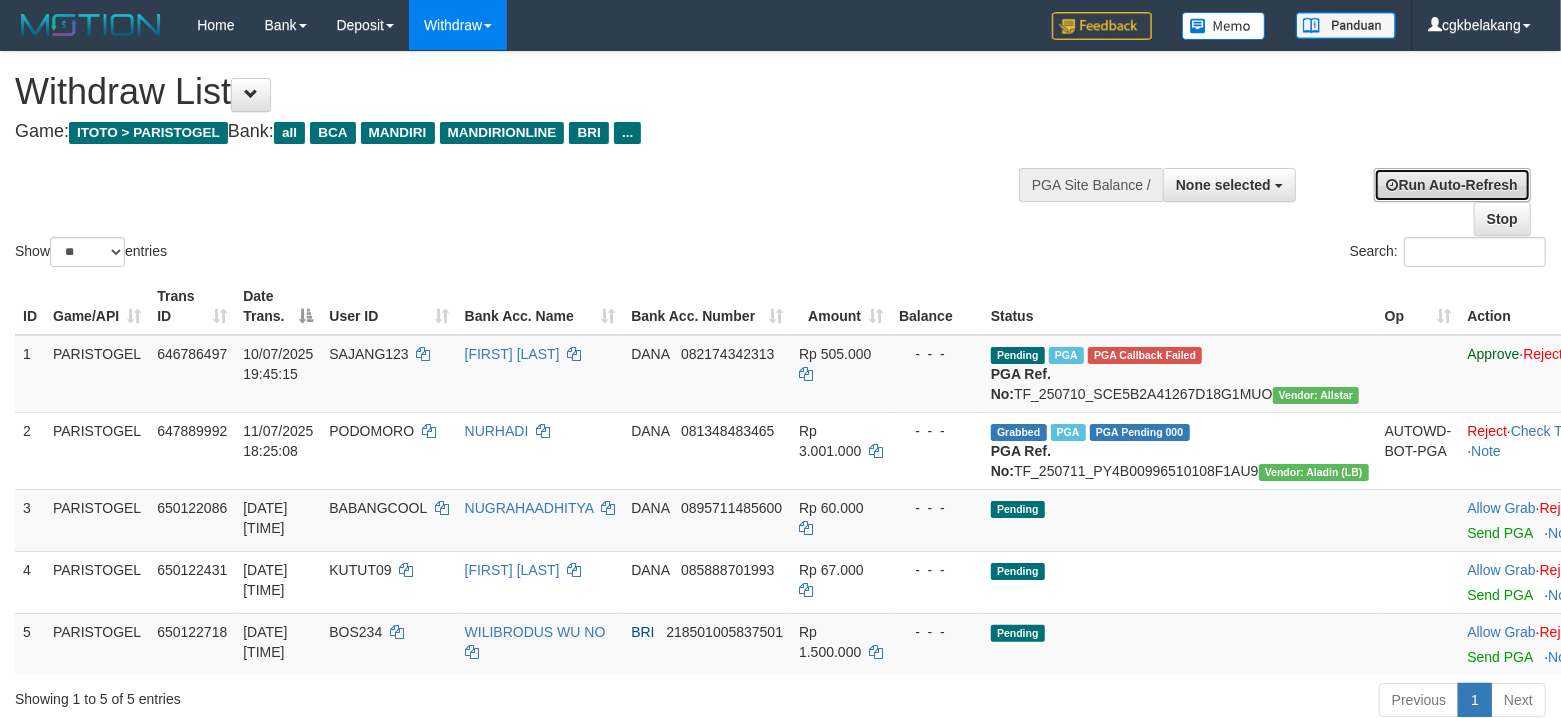 click on "Run Auto-Refresh" at bounding box center [1452, 185] 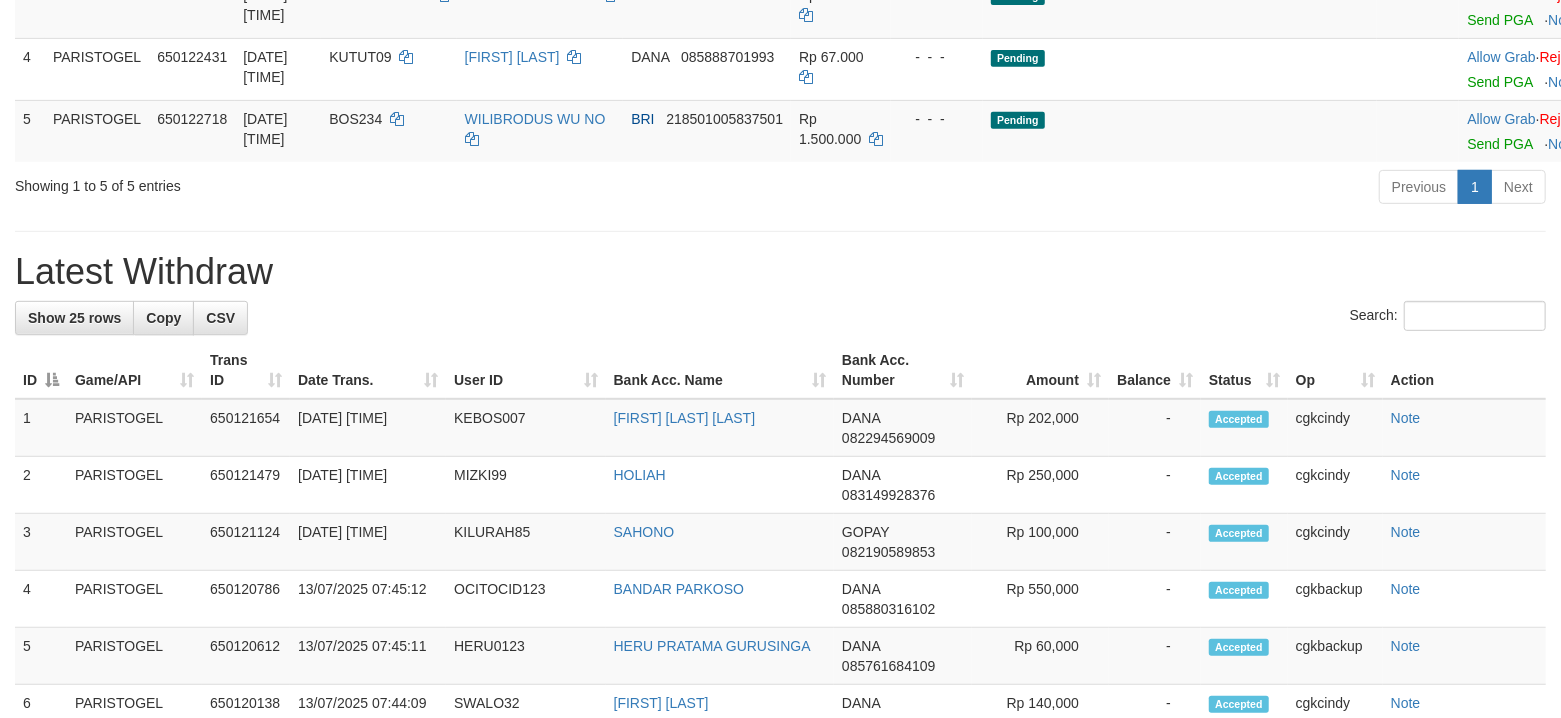scroll, scrollTop: 400, scrollLeft: 0, axis: vertical 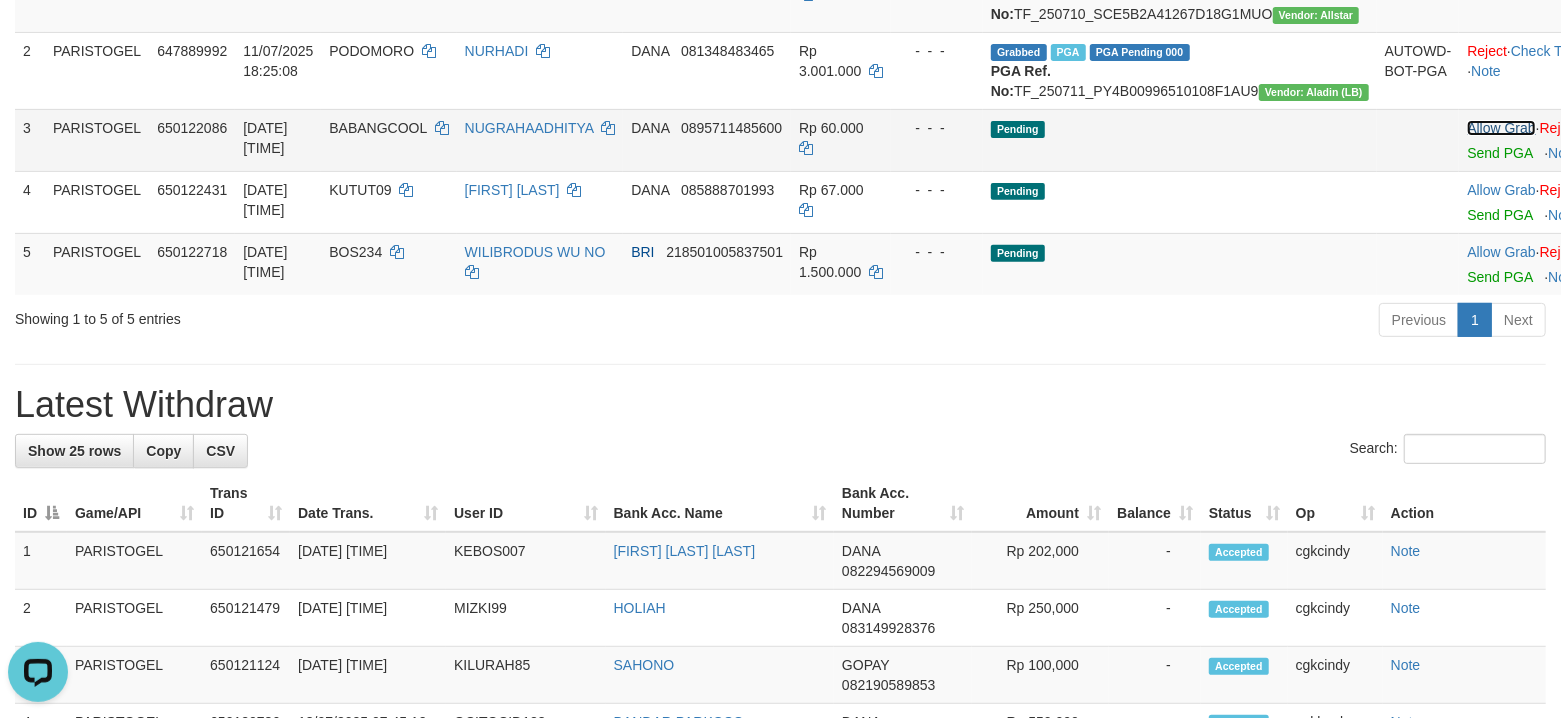 click on "Allow Grab" at bounding box center [1501, 128] 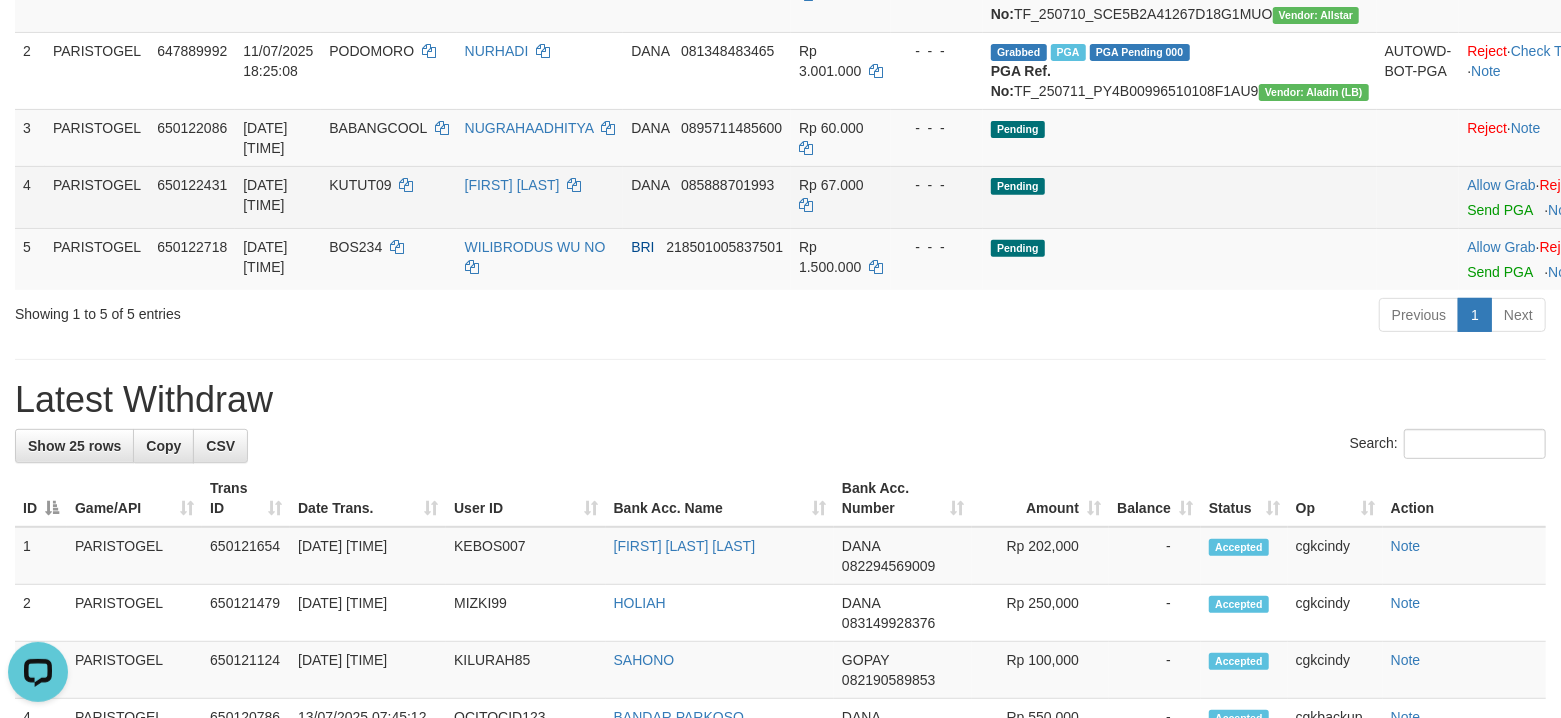 click on "Allow Grab   ·    Reject Send PGA     ·    Note" at bounding box center (1557, 197) 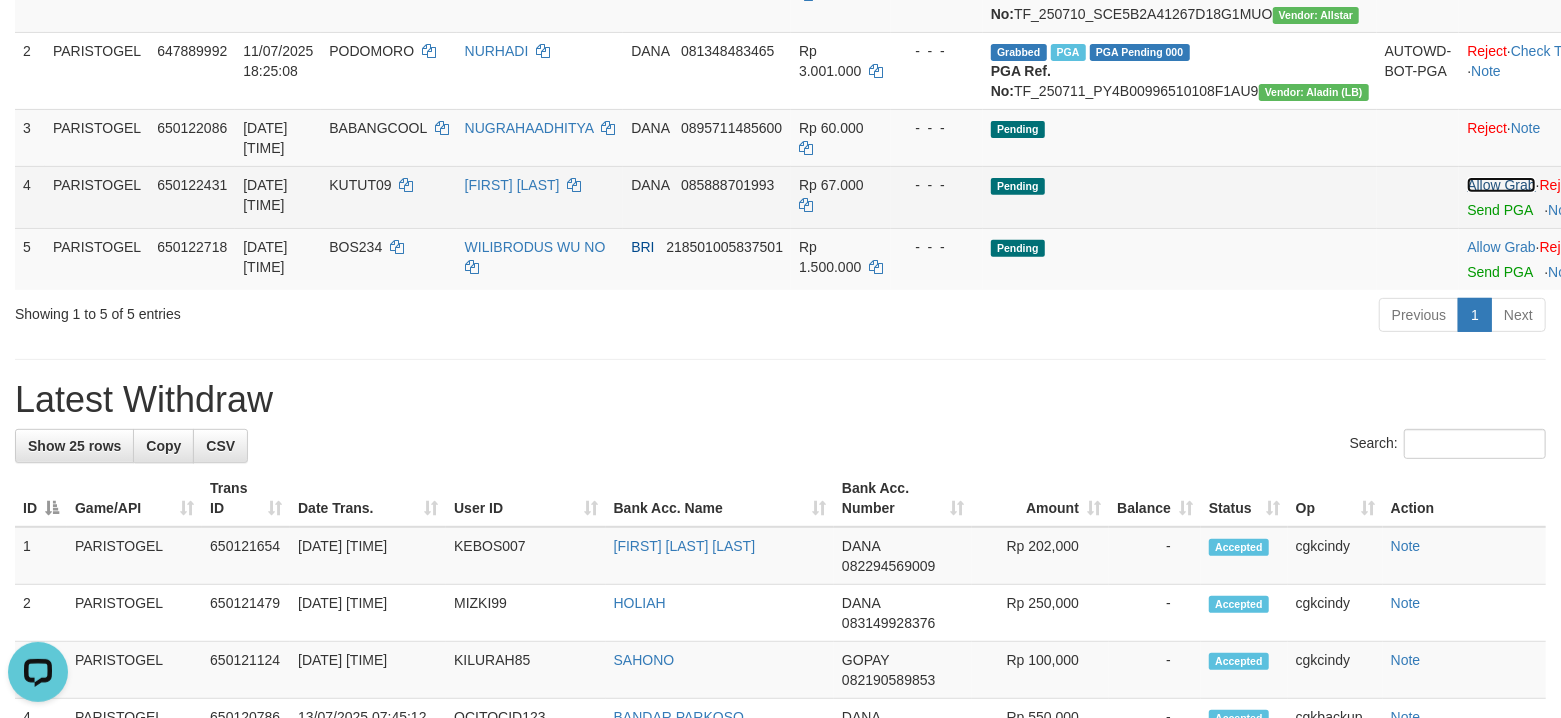 click on "Allow Grab" at bounding box center (1501, 185) 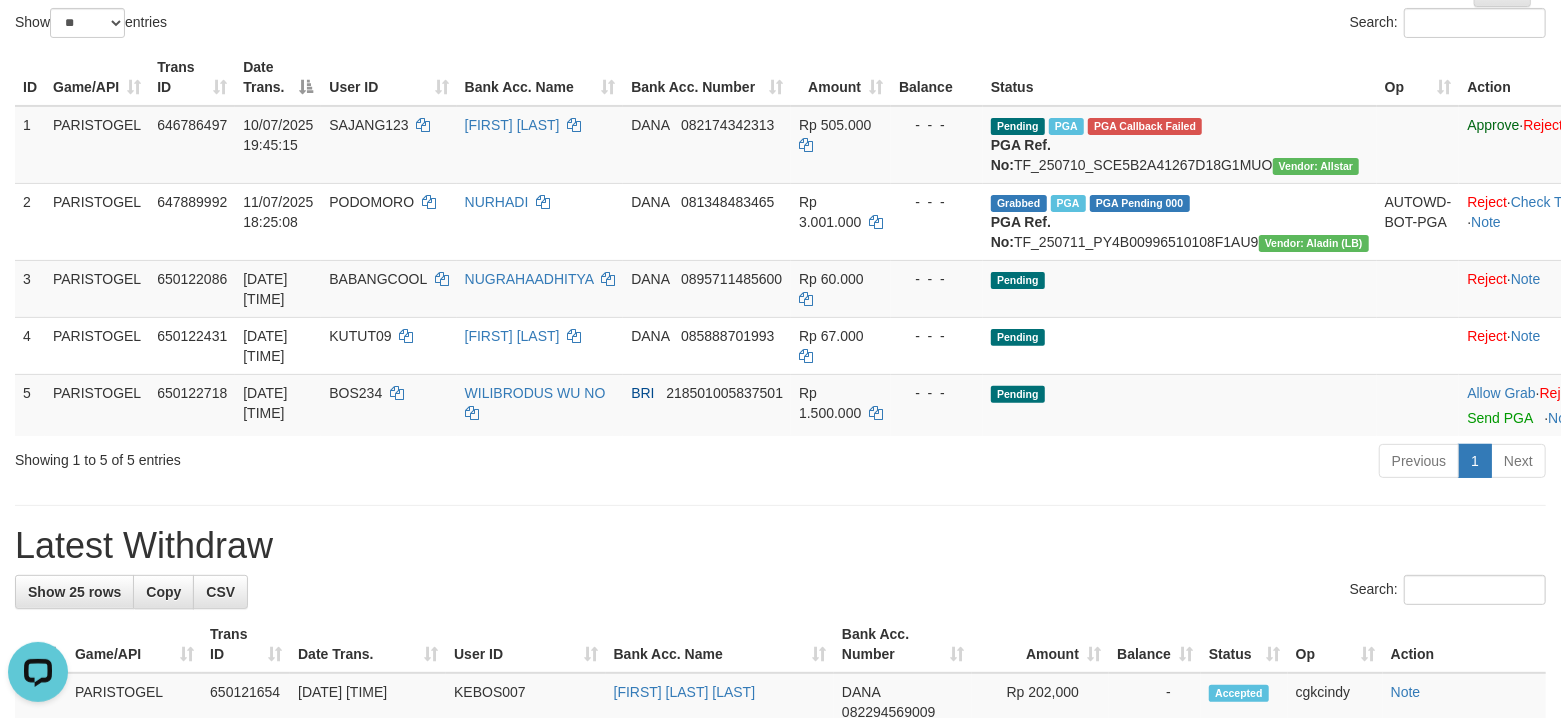 scroll, scrollTop: 266, scrollLeft: 0, axis: vertical 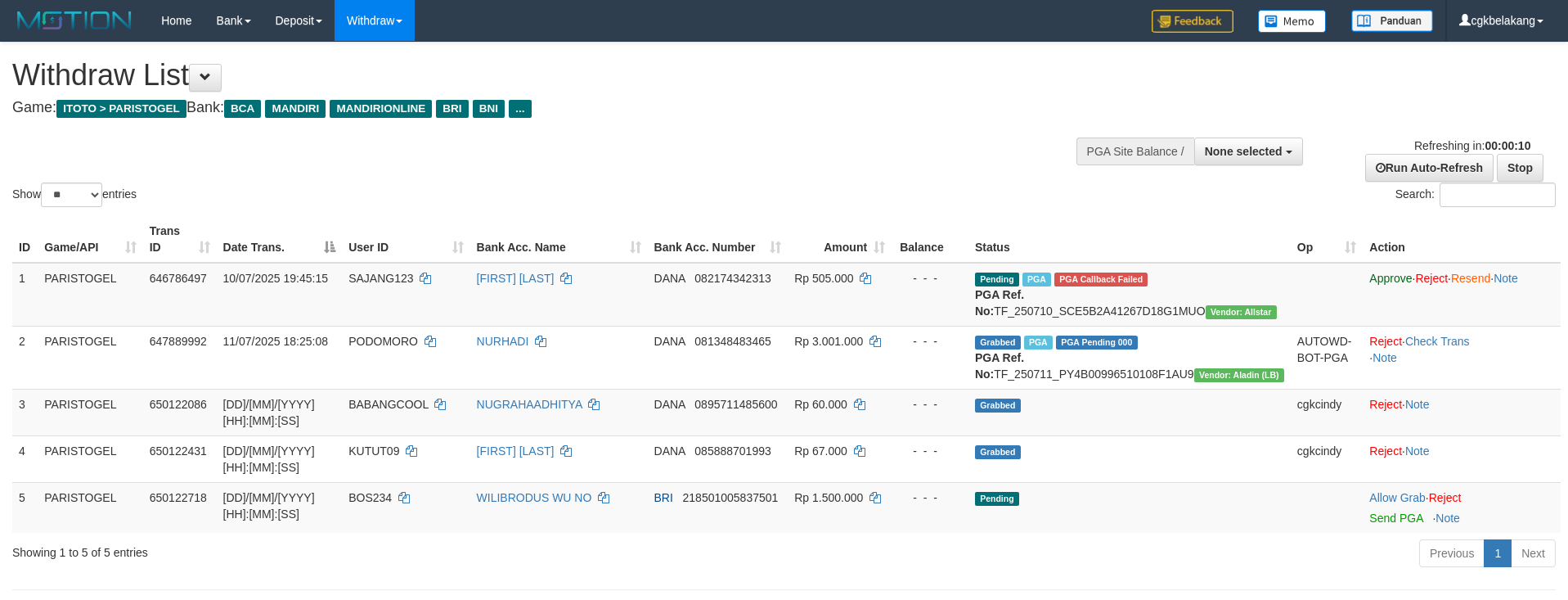 select 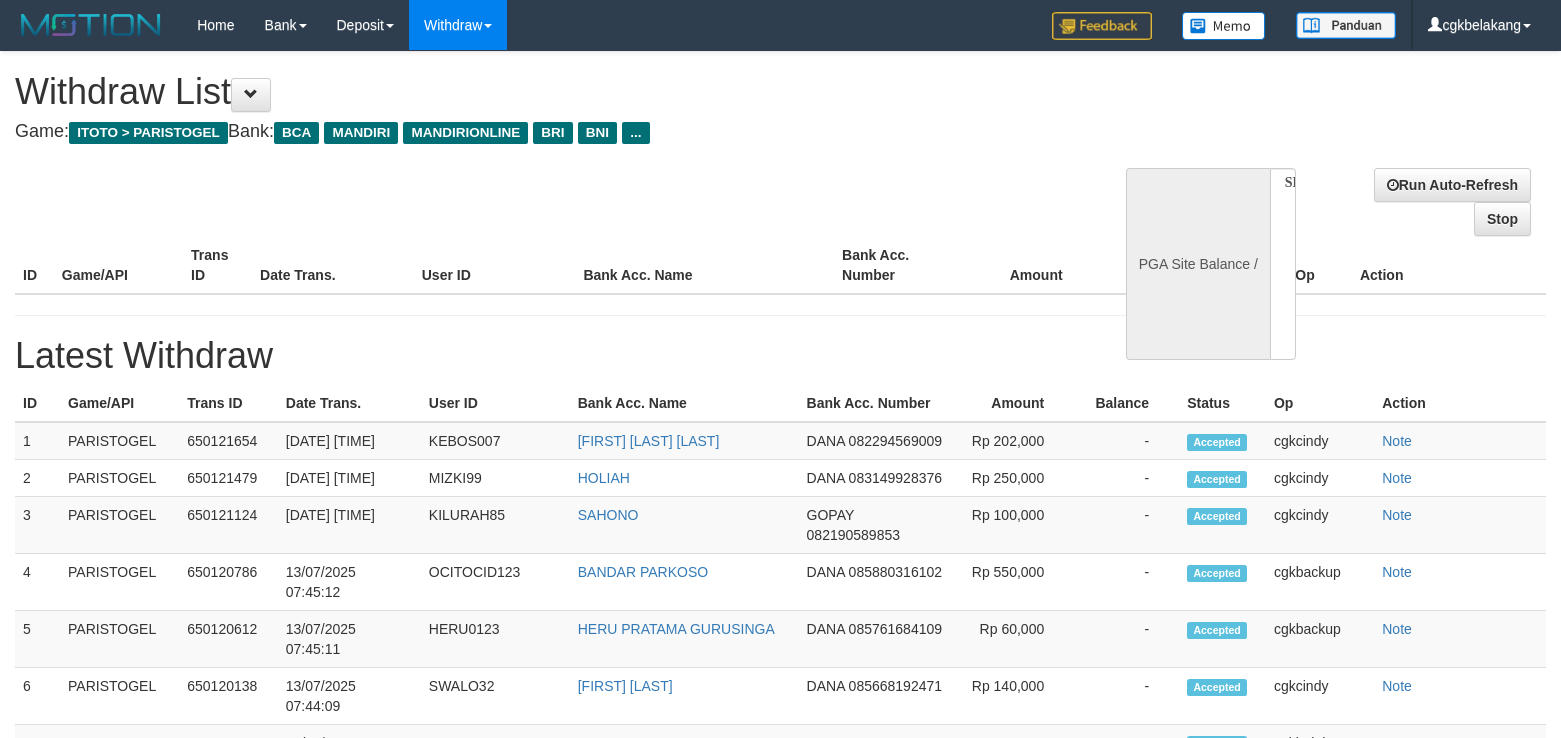select 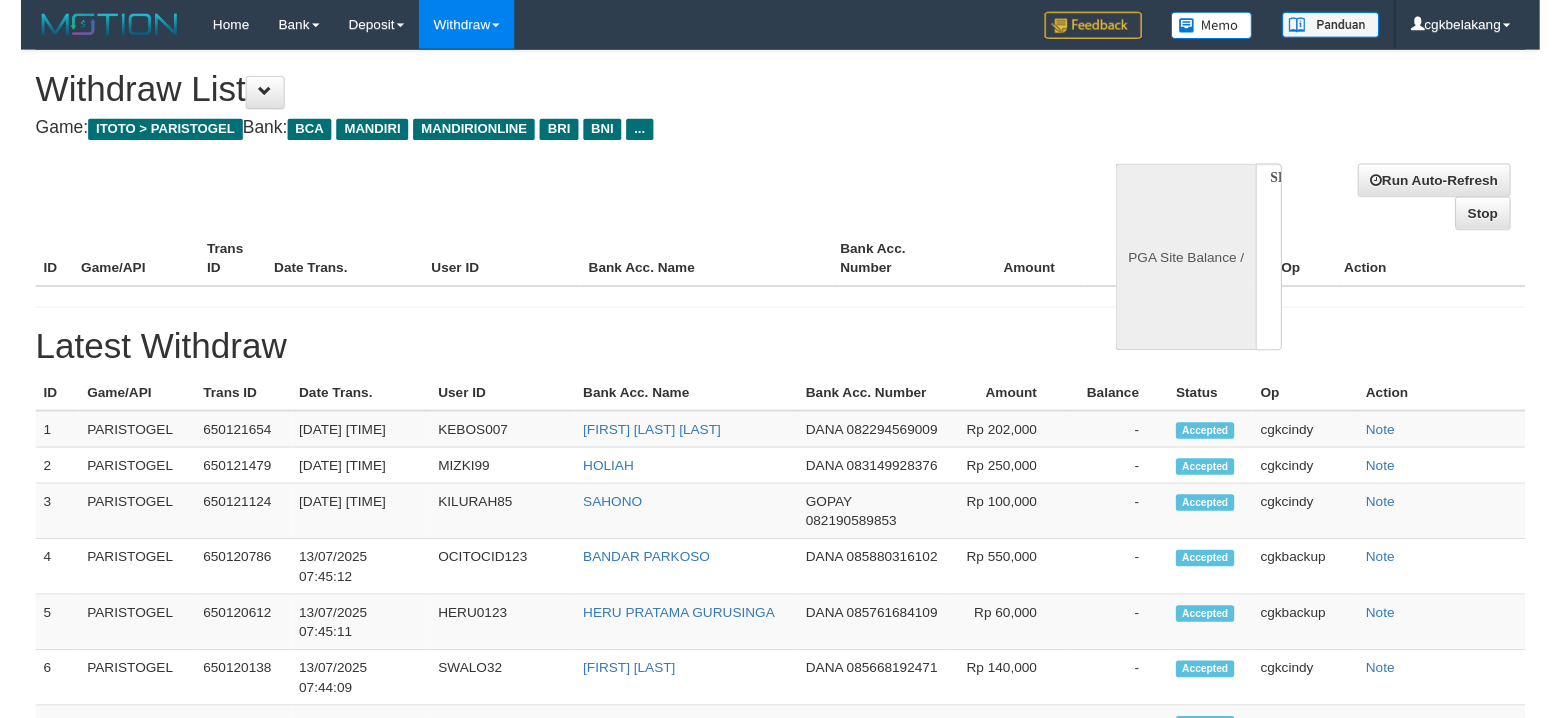 scroll, scrollTop: 0, scrollLeft: 0, axis: both 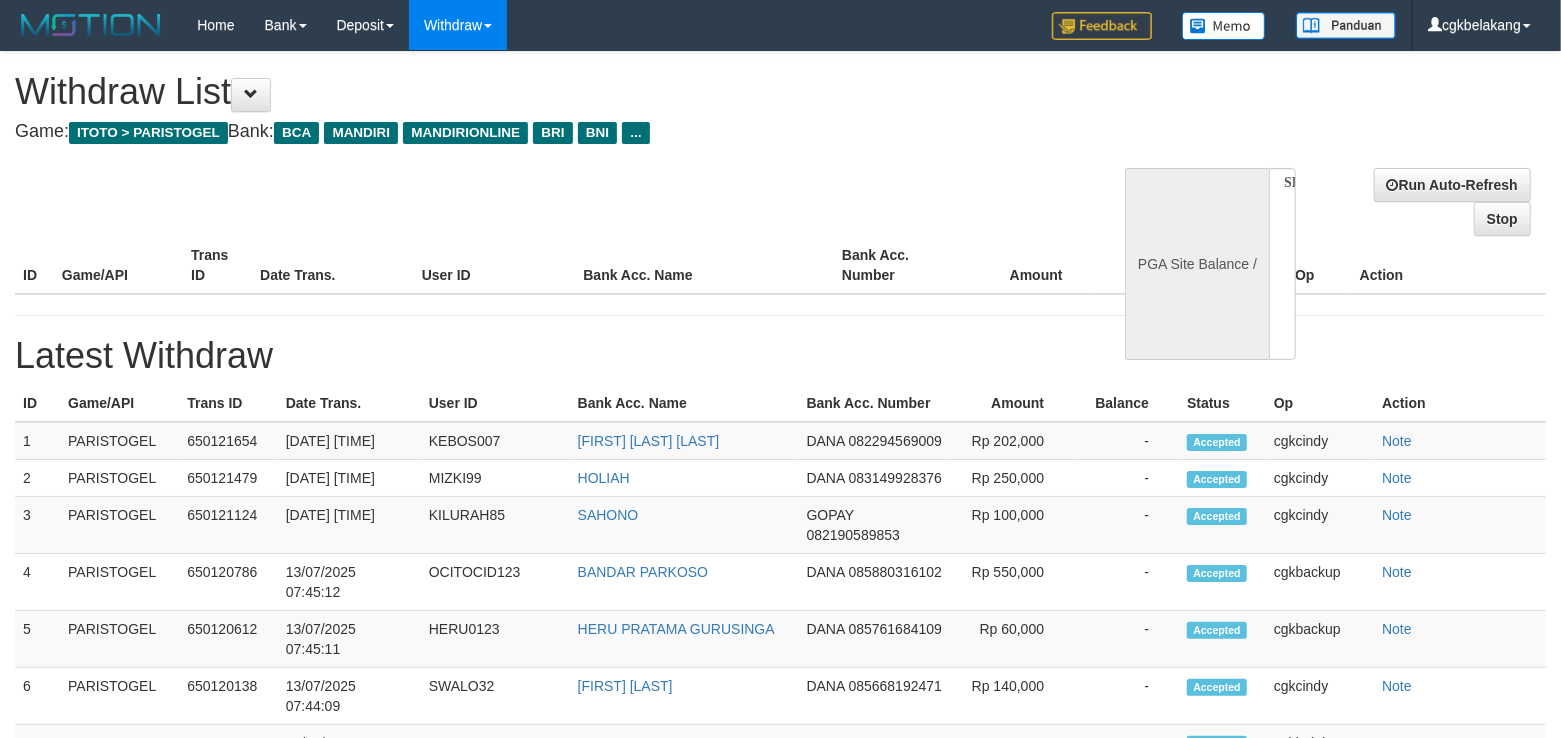 select on "**" 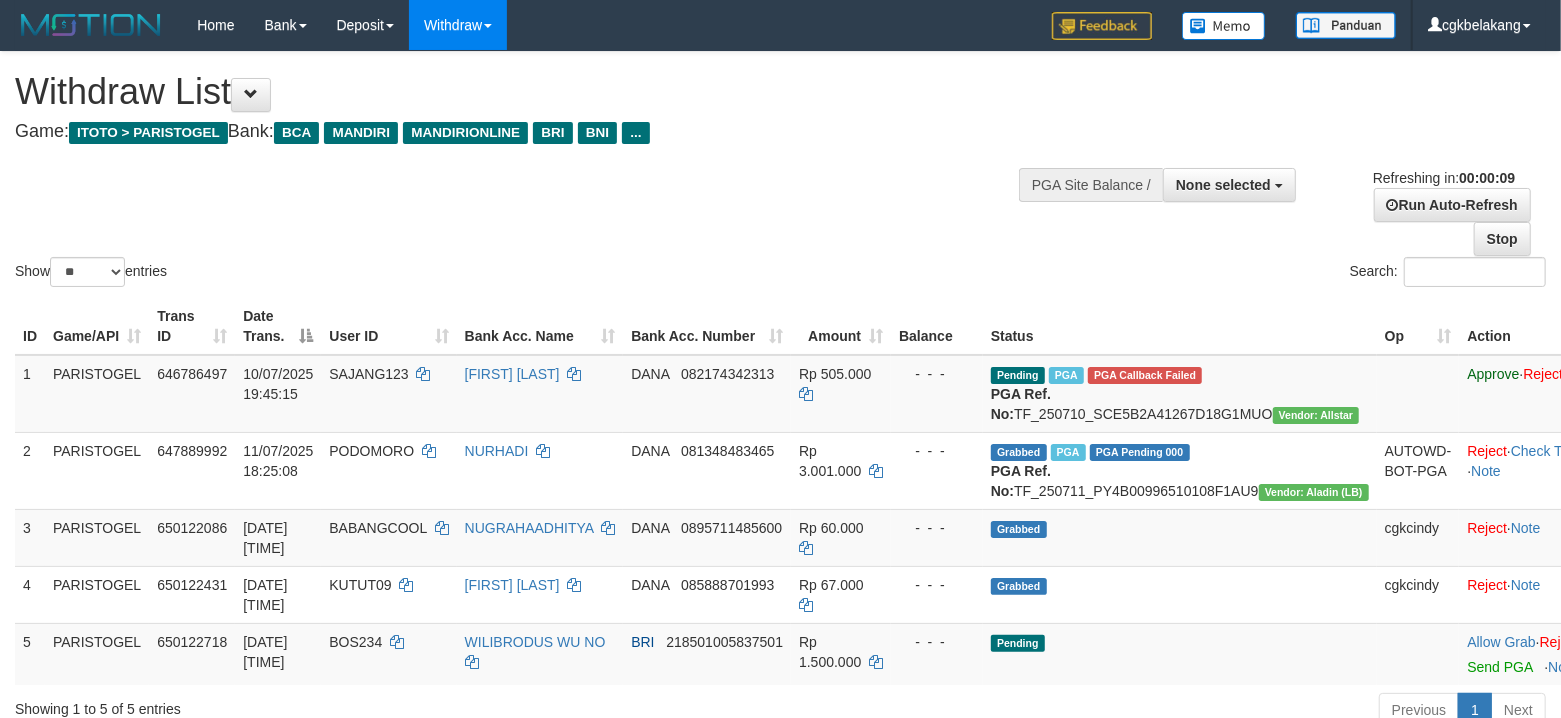 scroll, scrollTop: 133, scrollLeft: 0, axis: vertical 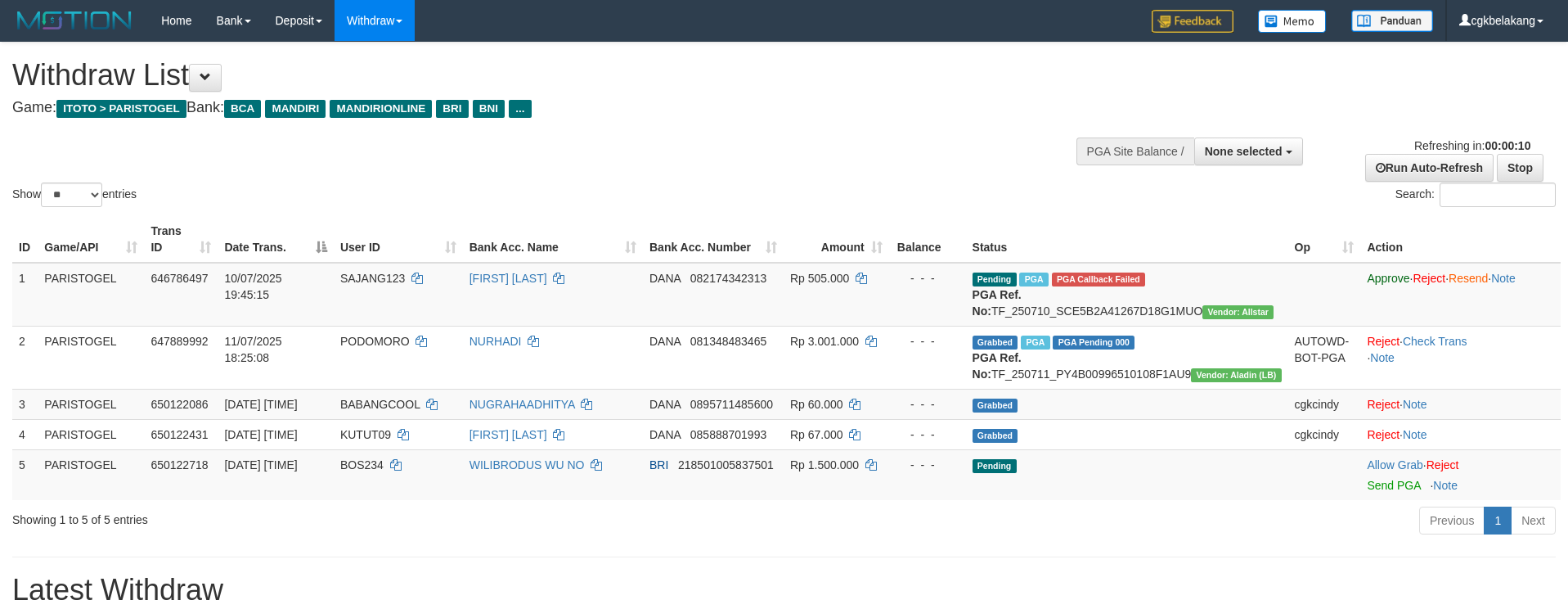 select 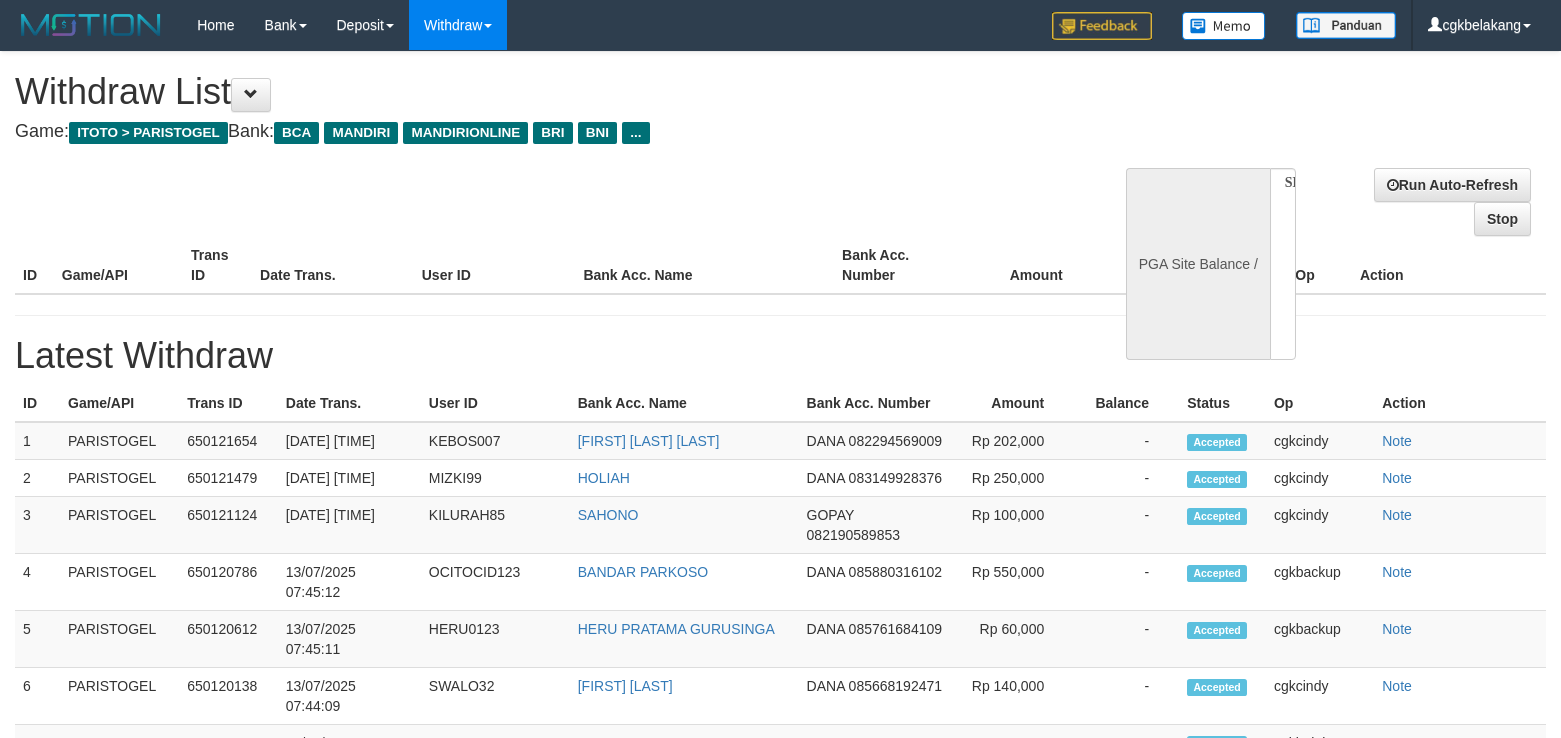 select 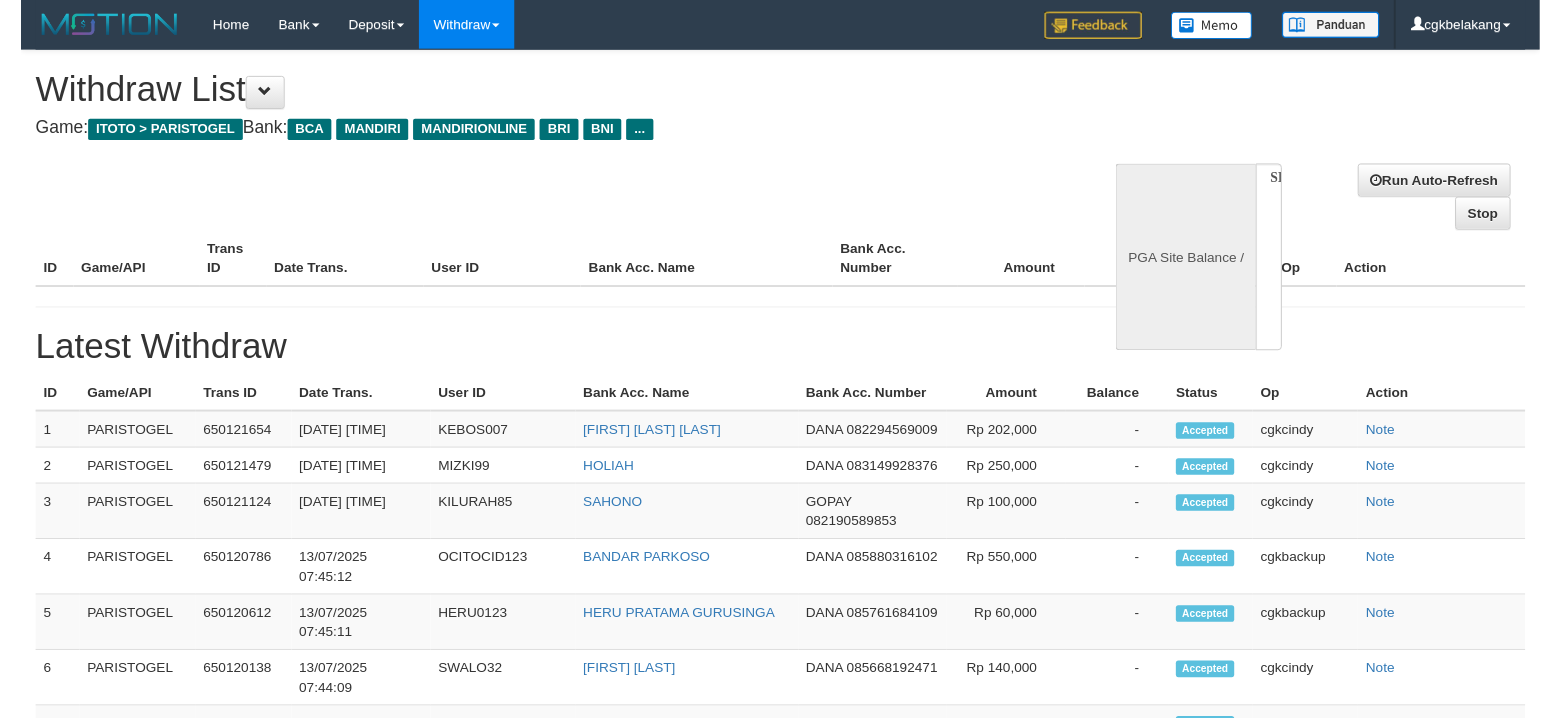 scroll, scrollTop: 0, scrollLeft: 0, axis: both 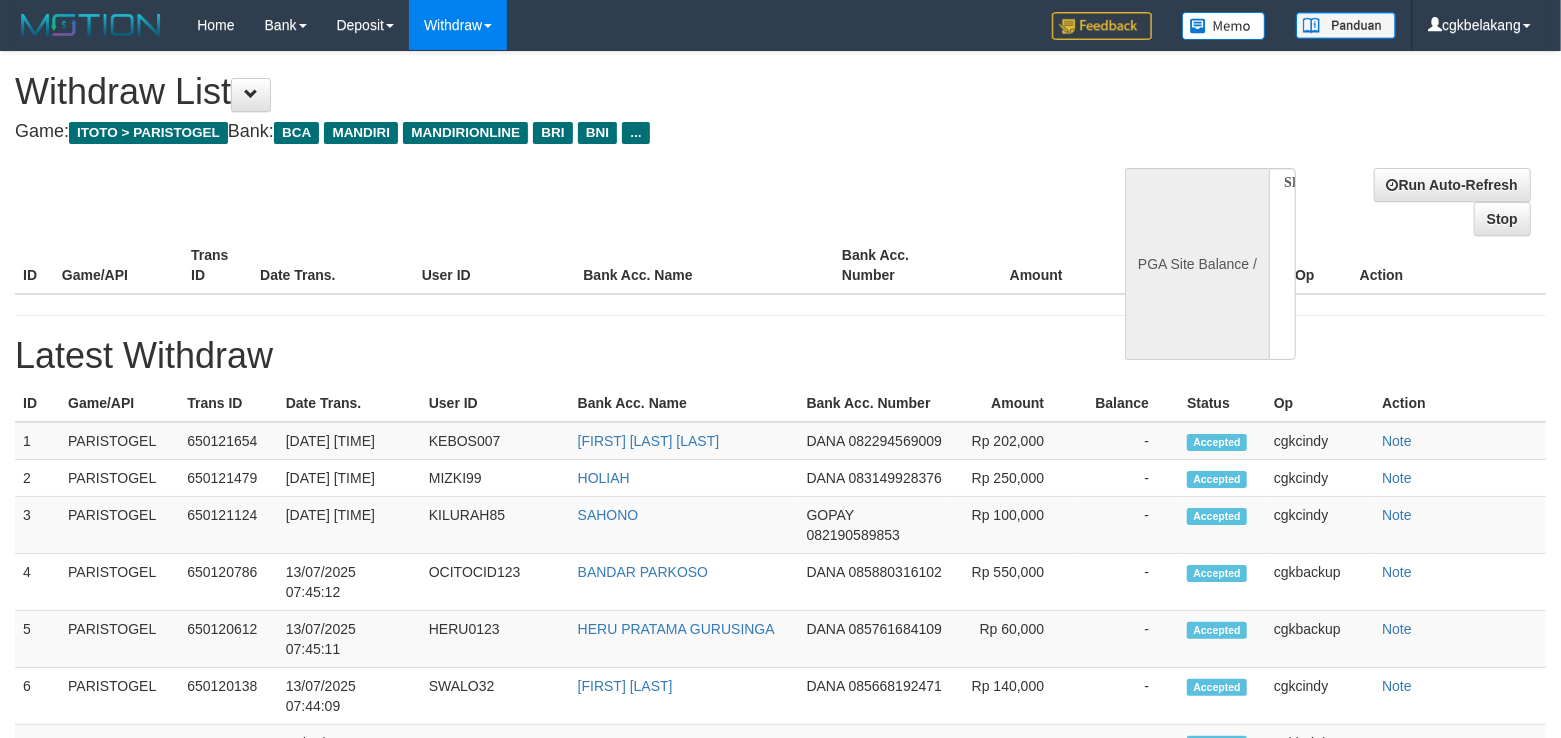select on "**" 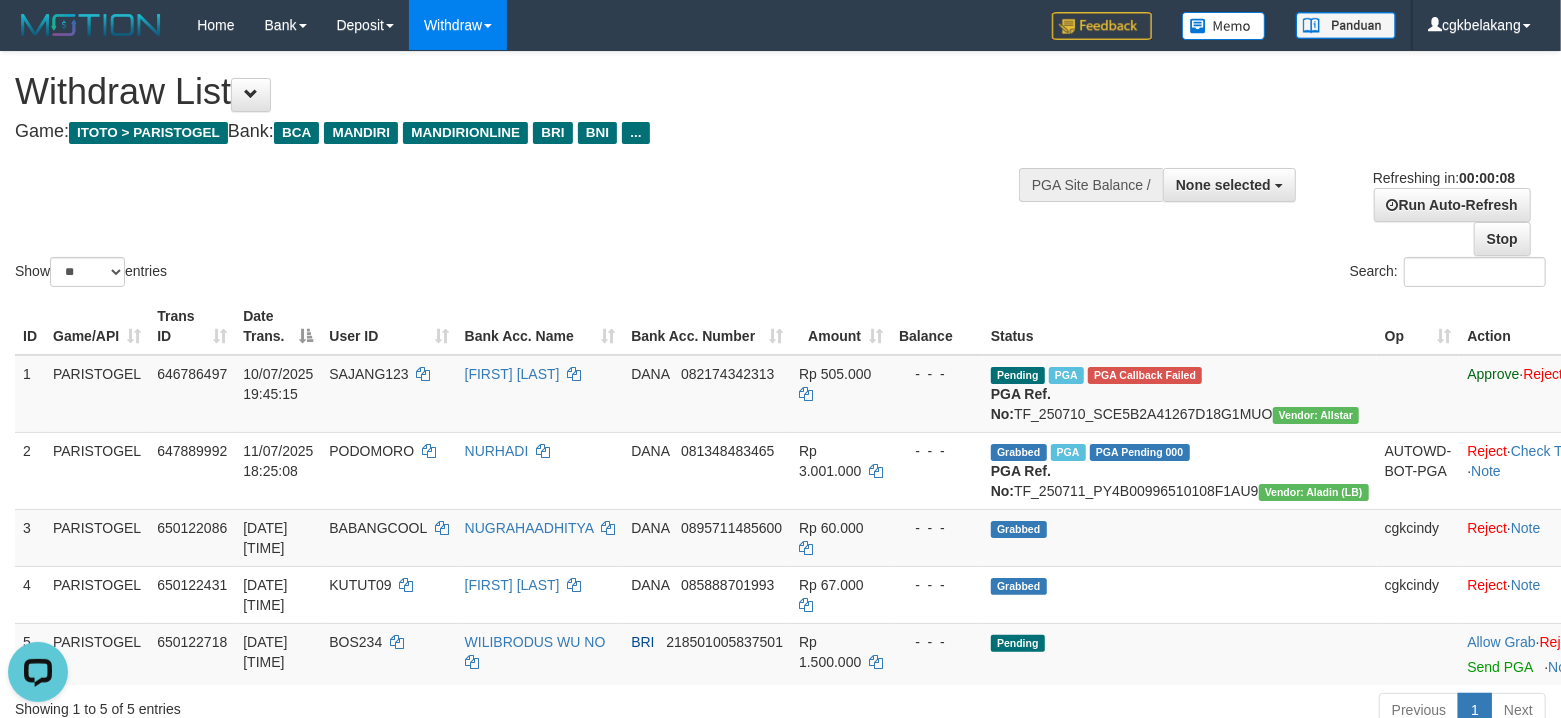 scroll, scrollTop: 0, scrollLeft: 0, axis: both 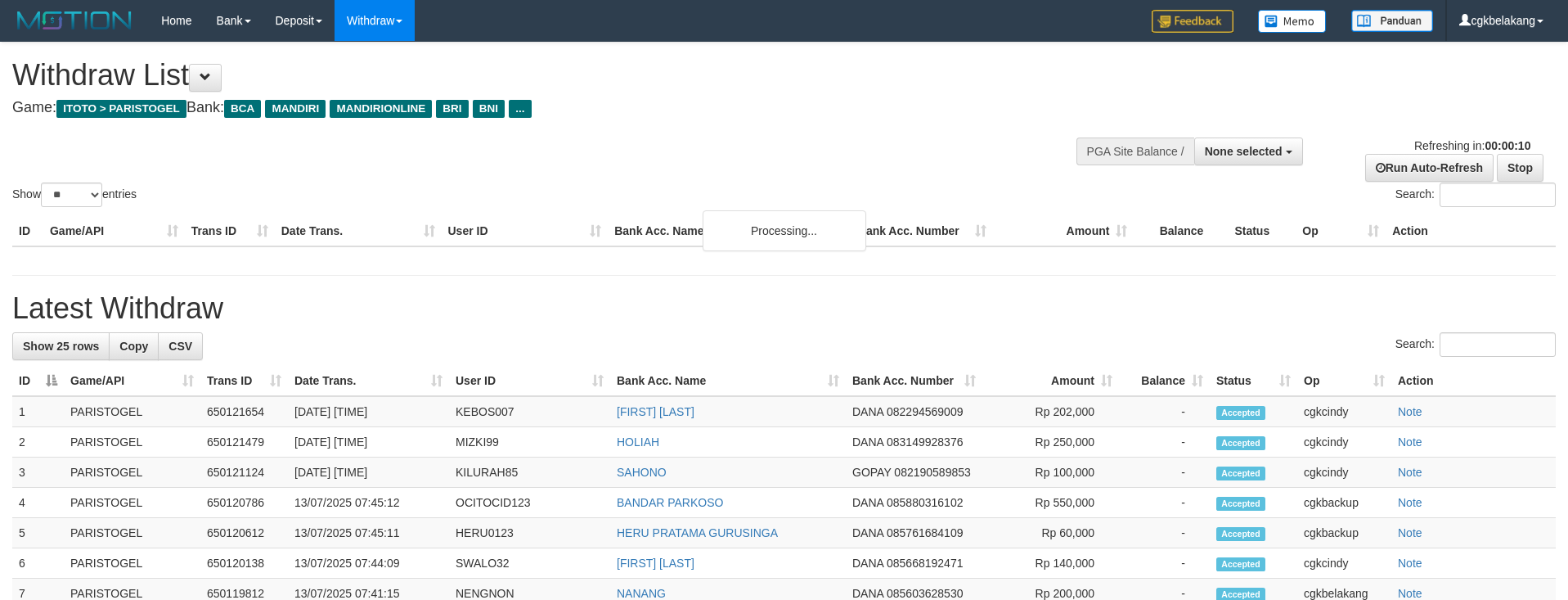 select 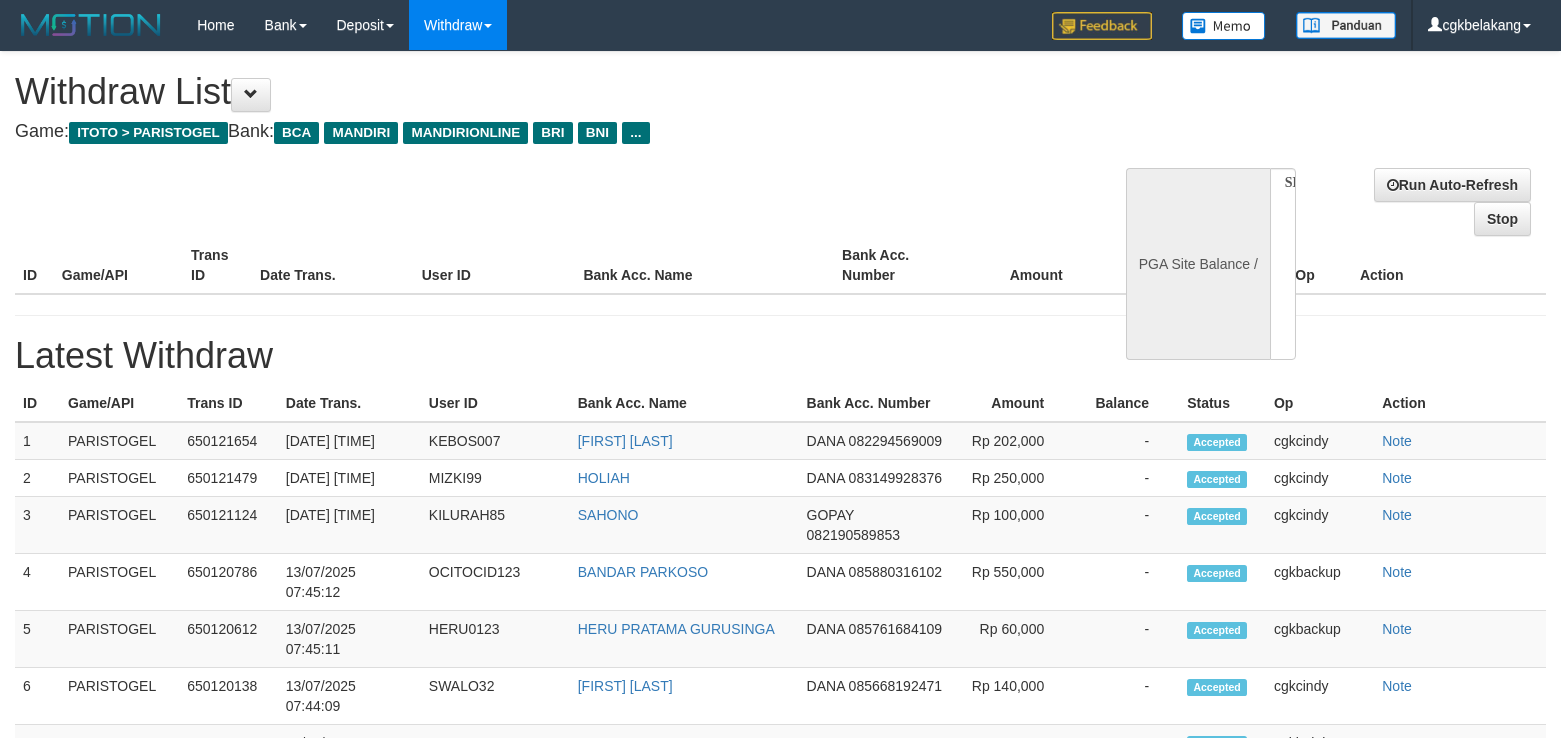select 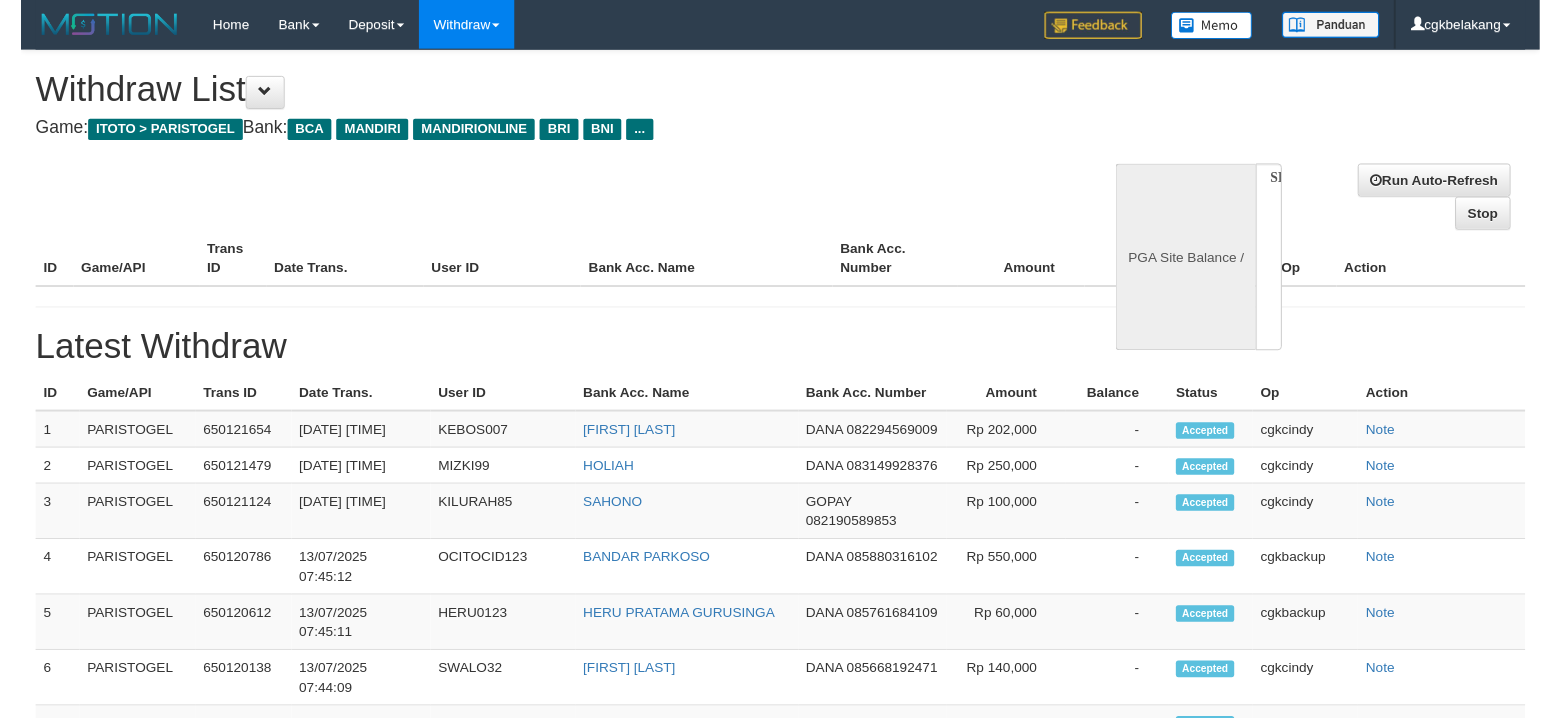 scroll, scrollTop: 133, scrollLeft: 0, axis: vertical 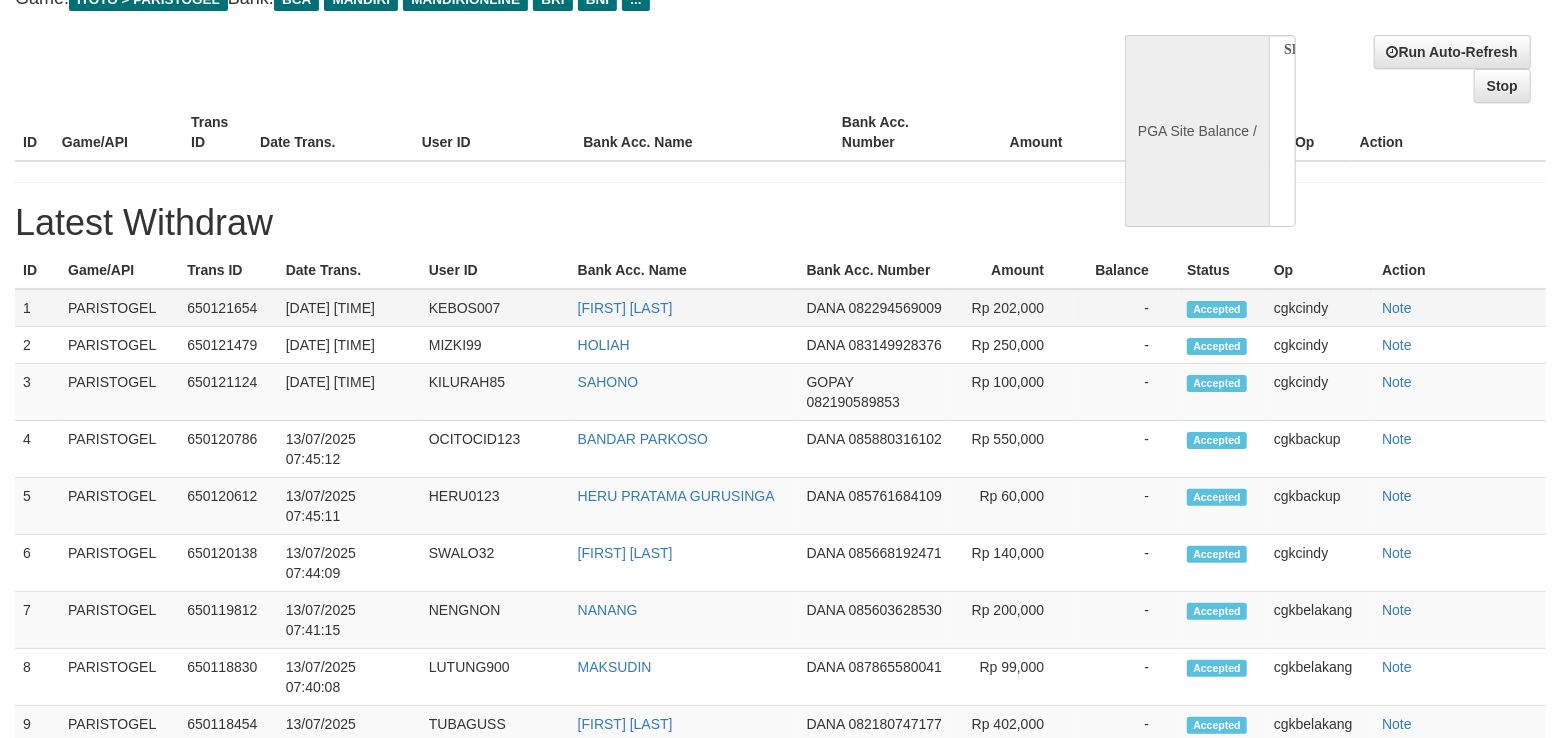 select on "**" 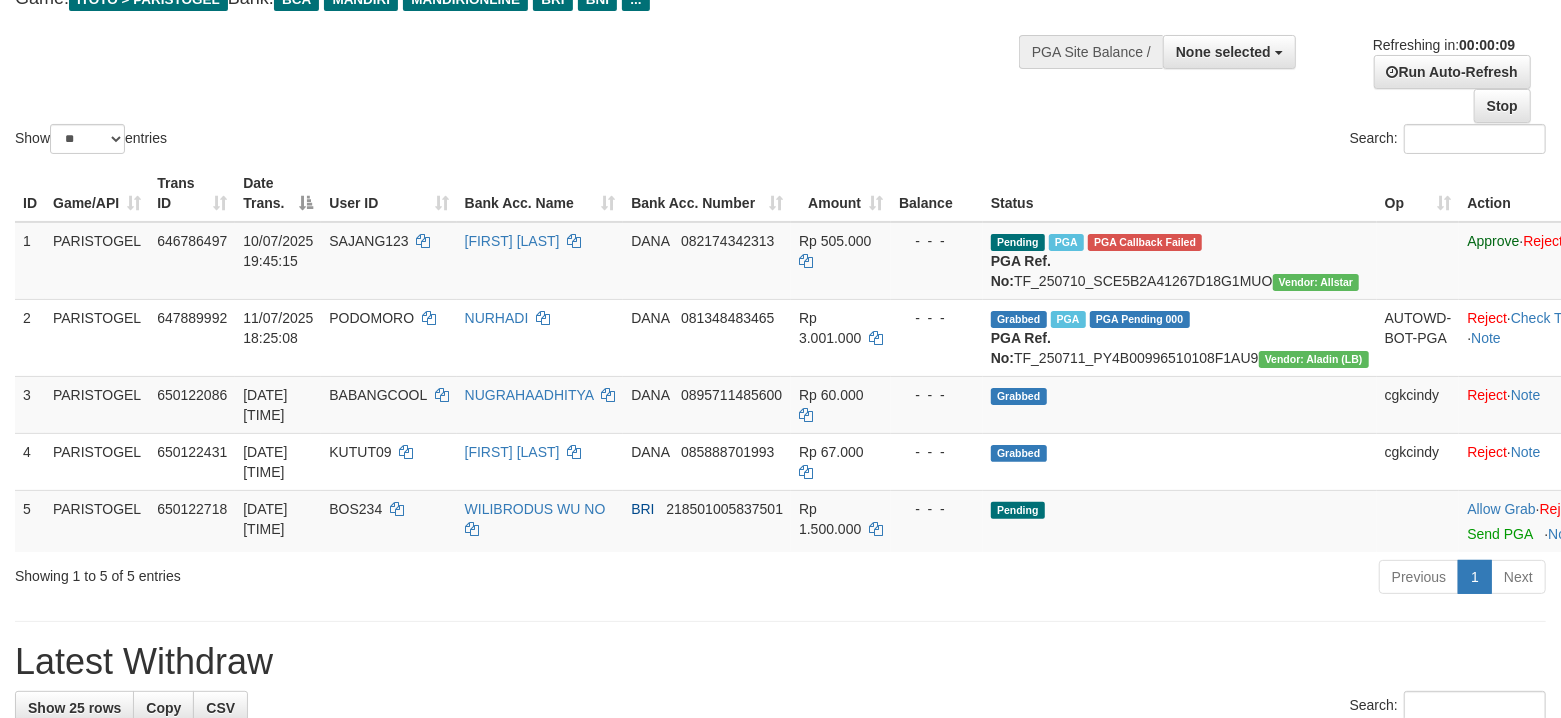 scroll, scrollTop: 266, scrollLeft: 0, axis: vertical 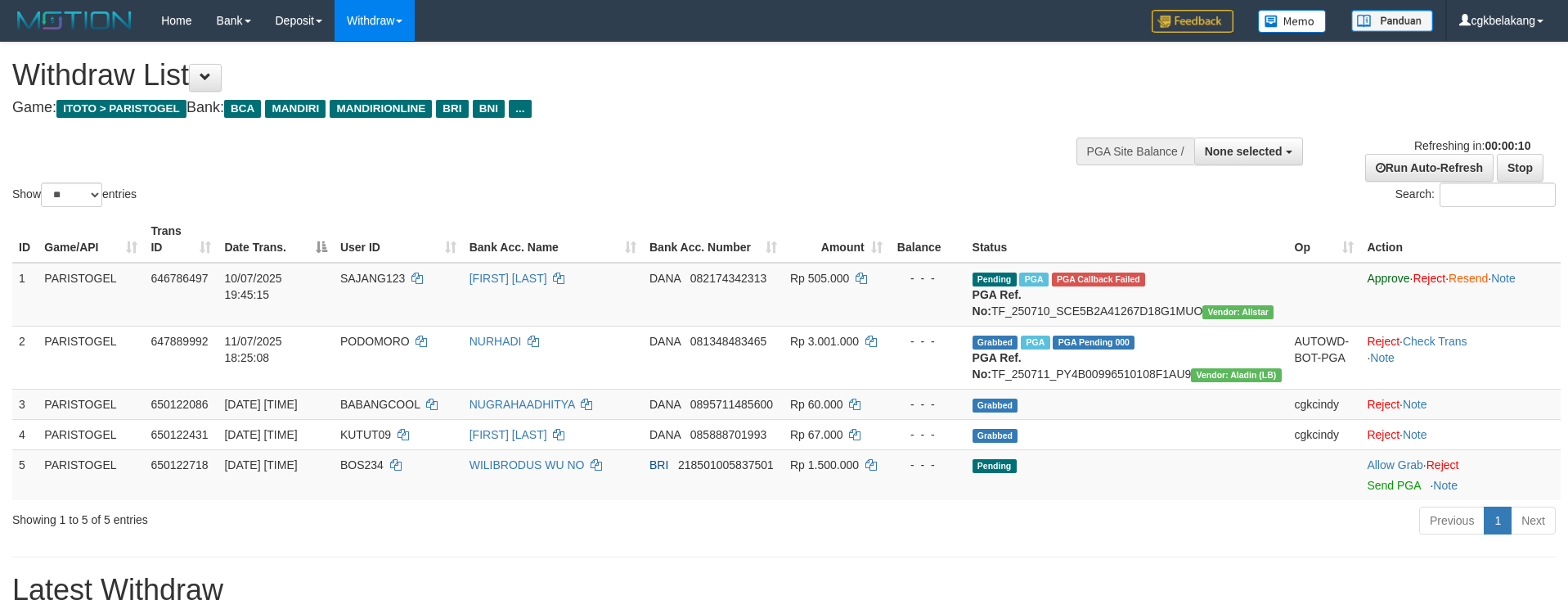 select 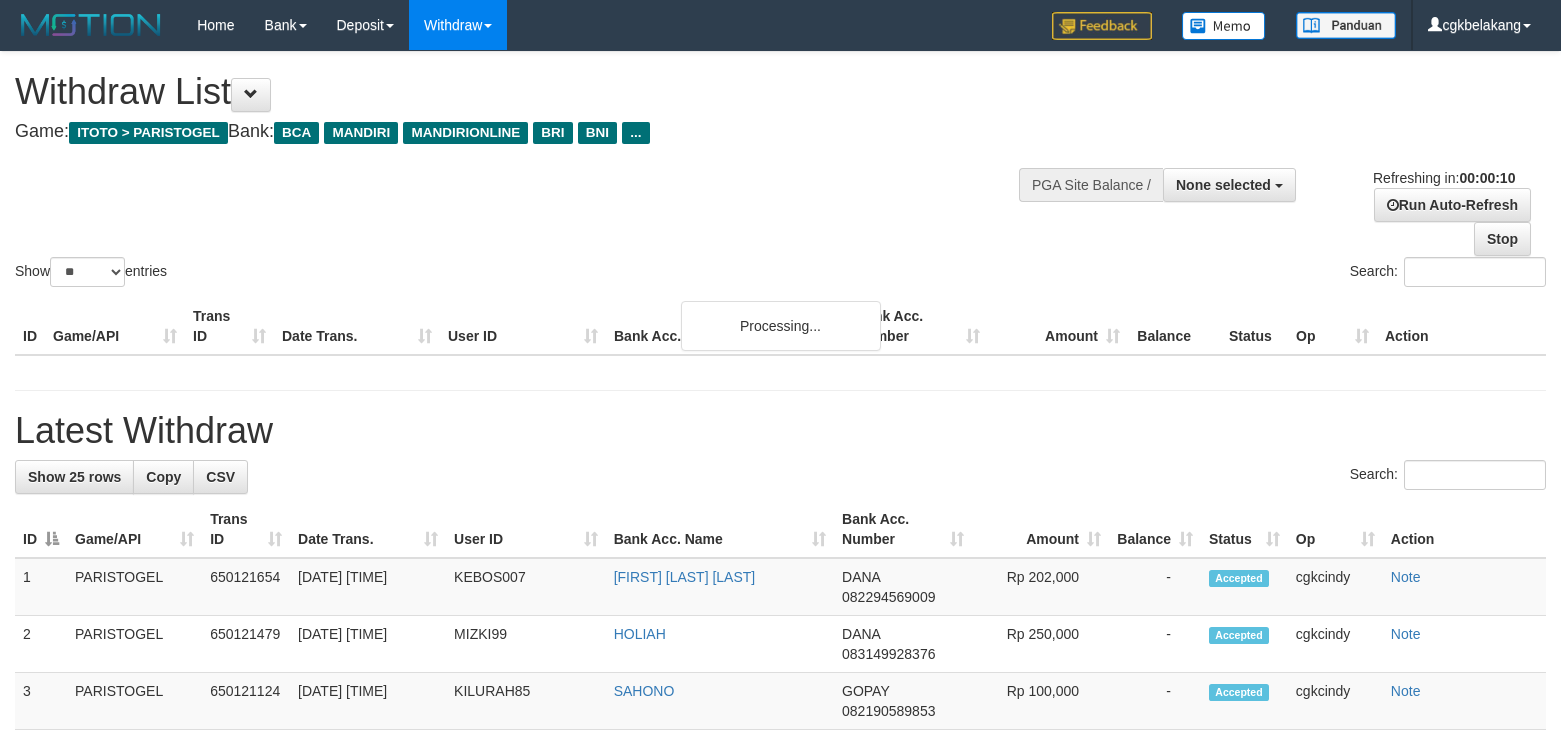 select 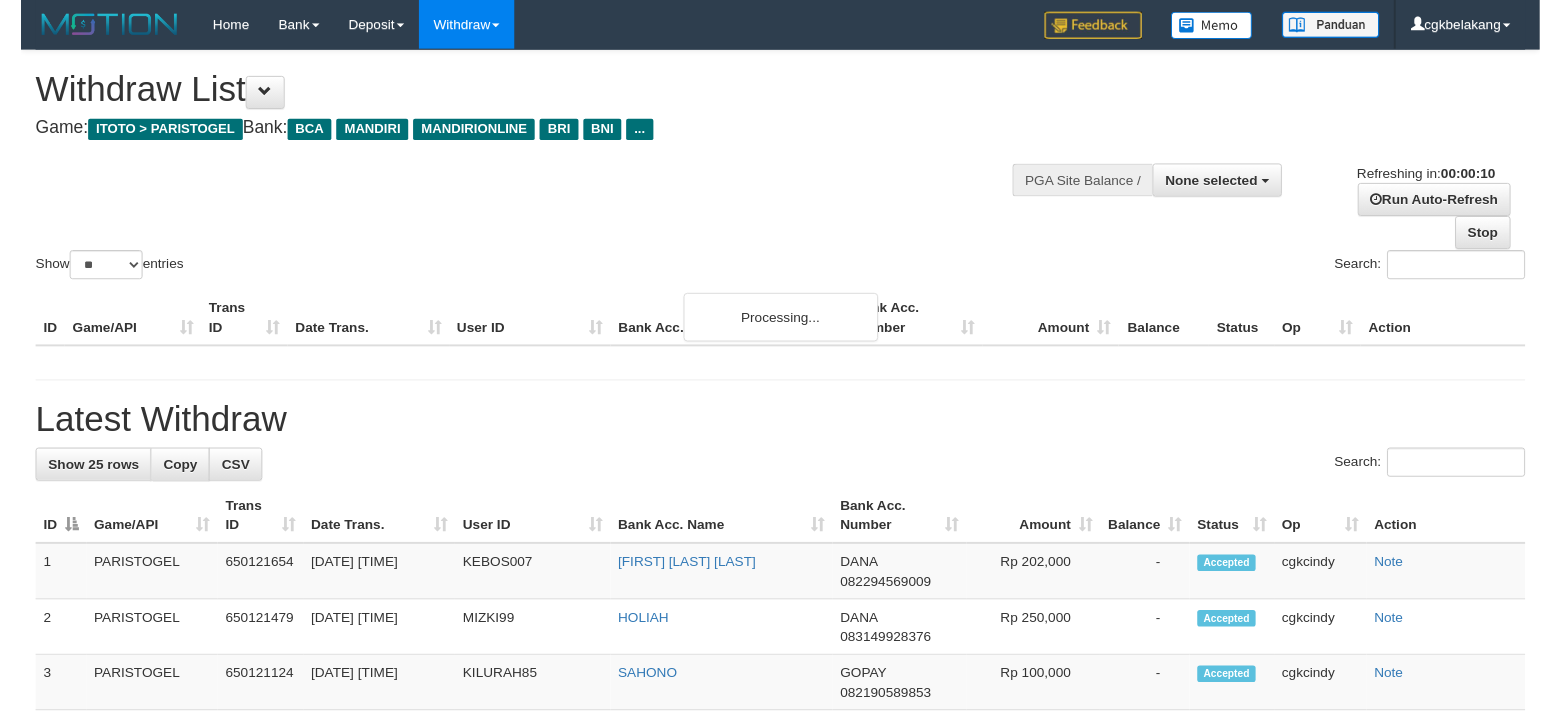 scroll, scrollTop: 266, scrollLeft: 0, axis: vertical 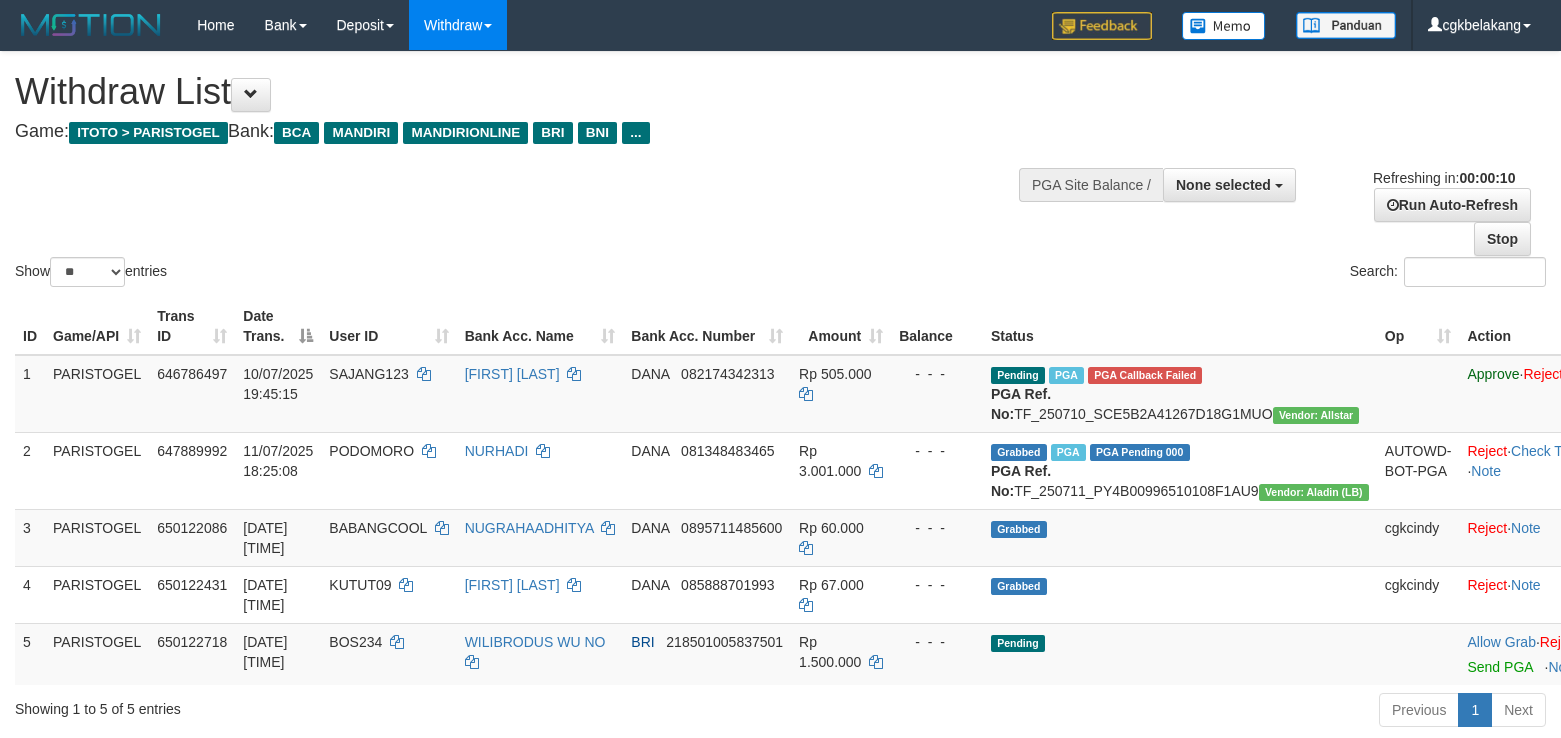 select 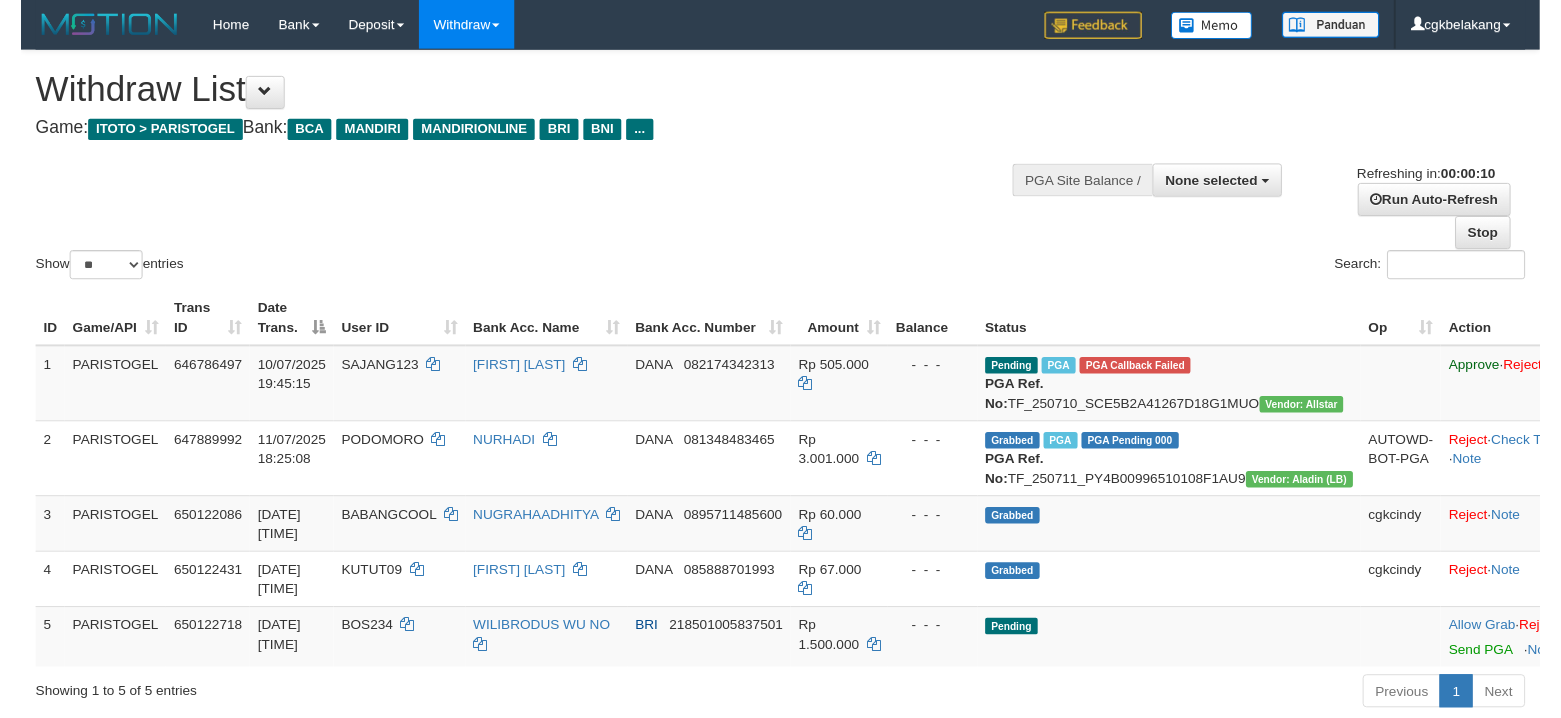 scroll, scrollTop: 236, scrollLeft: 0, axis: vertical 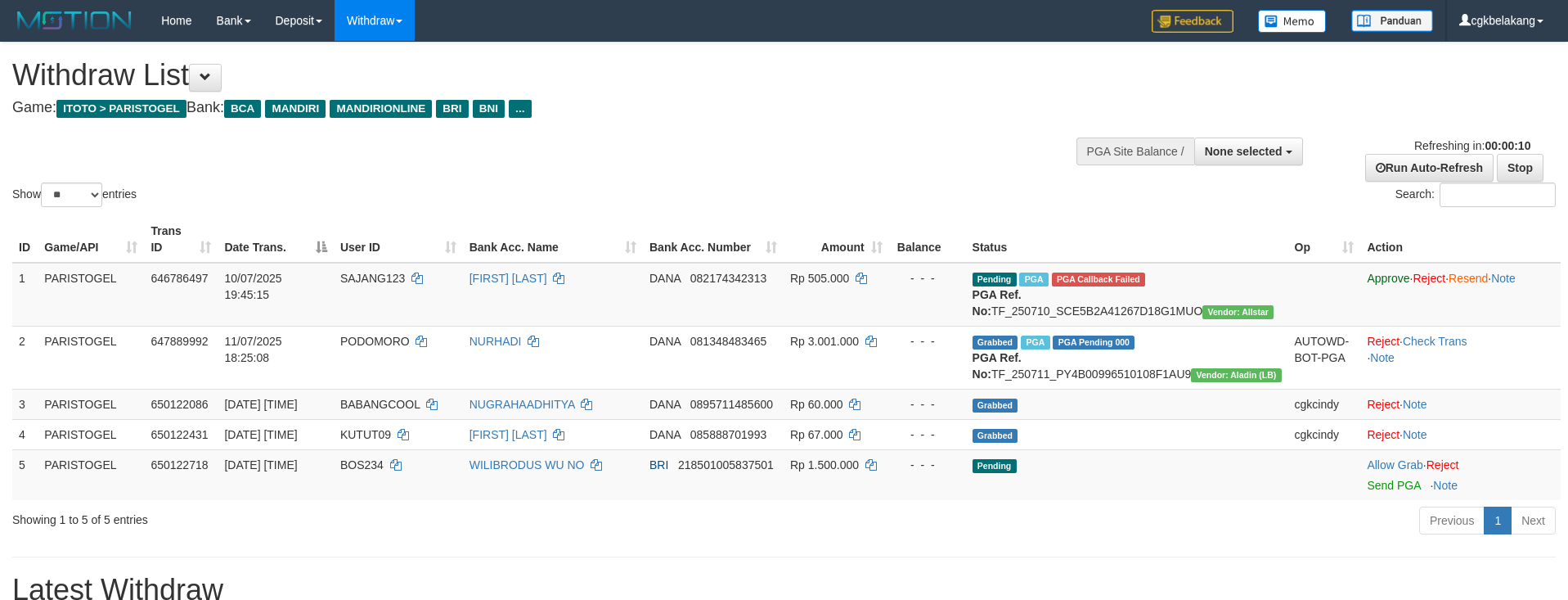 select 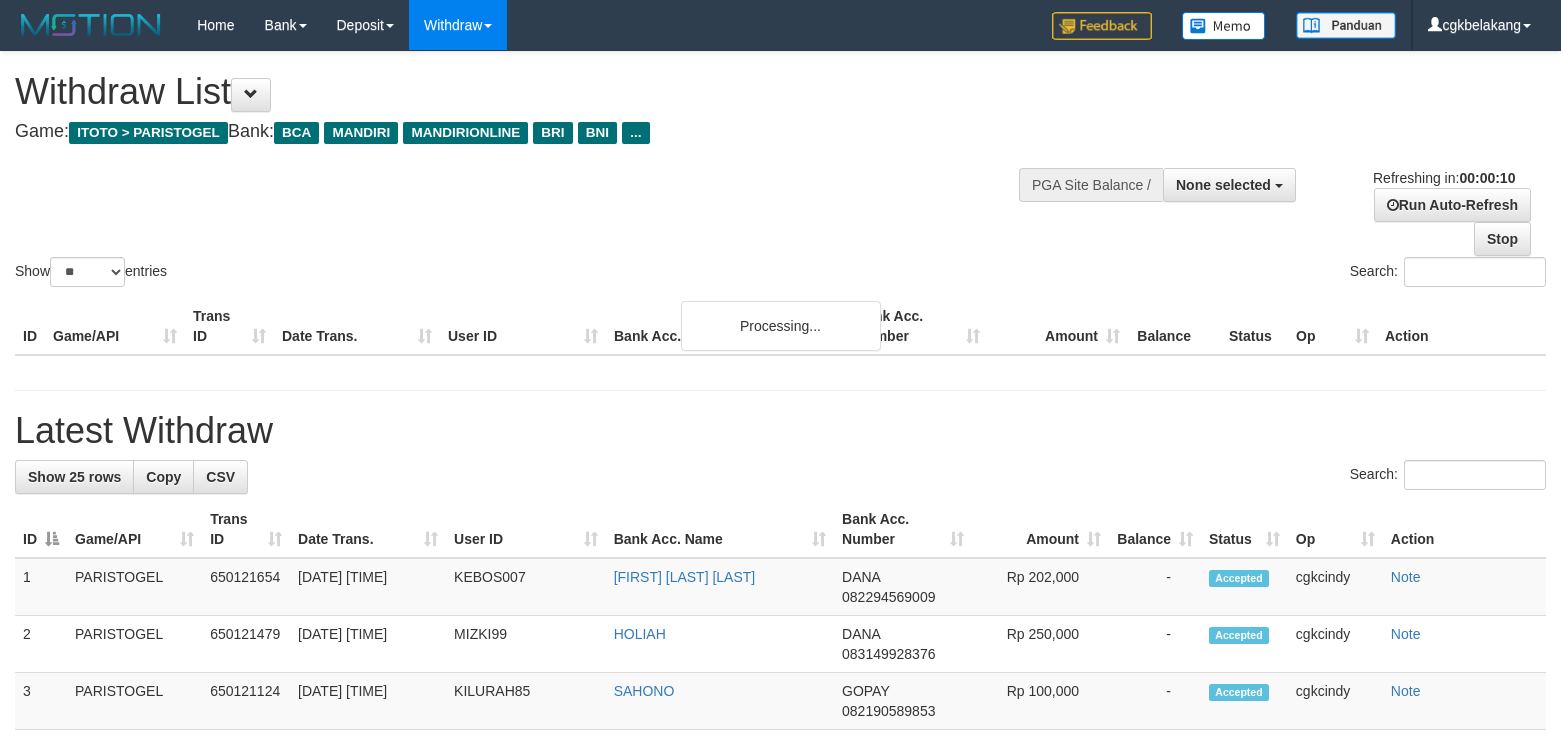 select 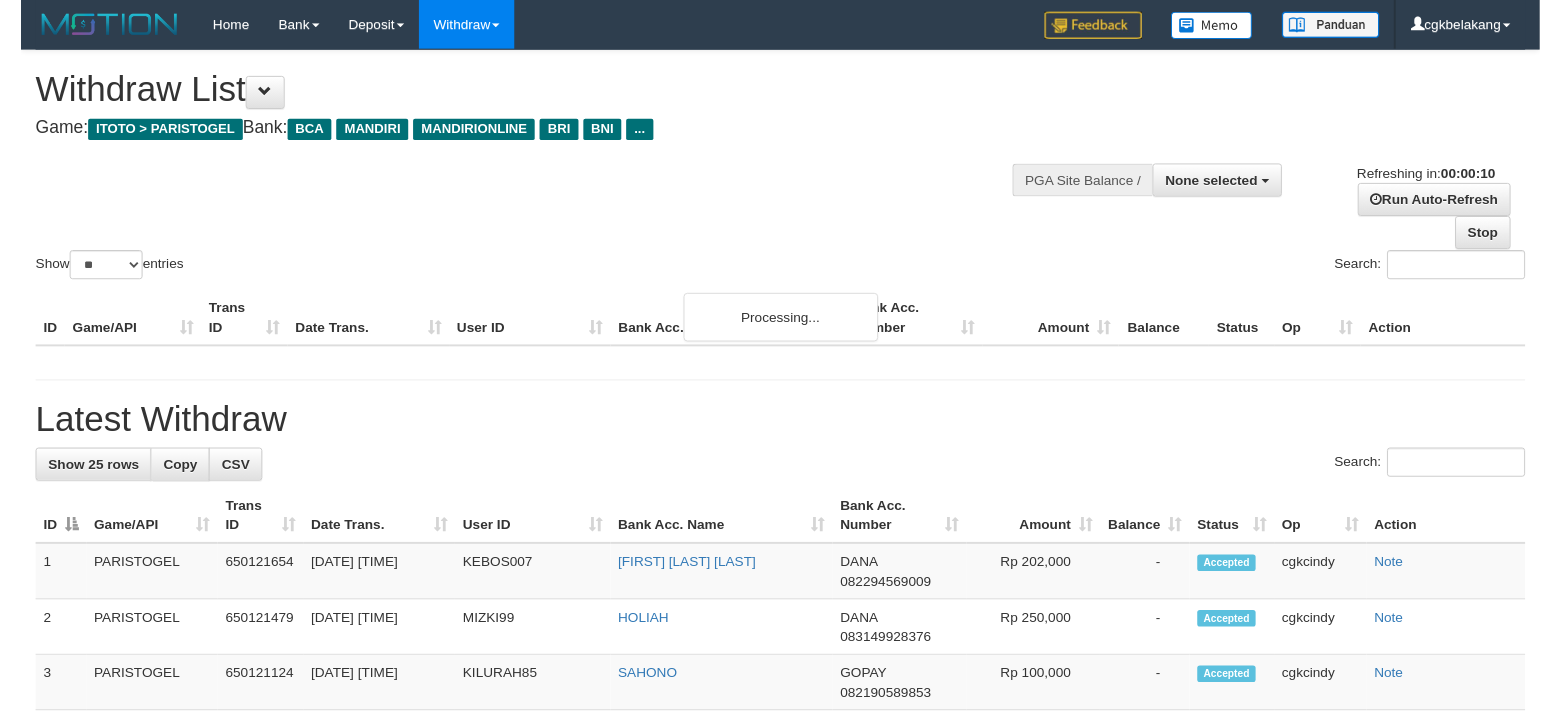 scroll, scrollTop: 321, scrollLeft: 0, axis: vertical 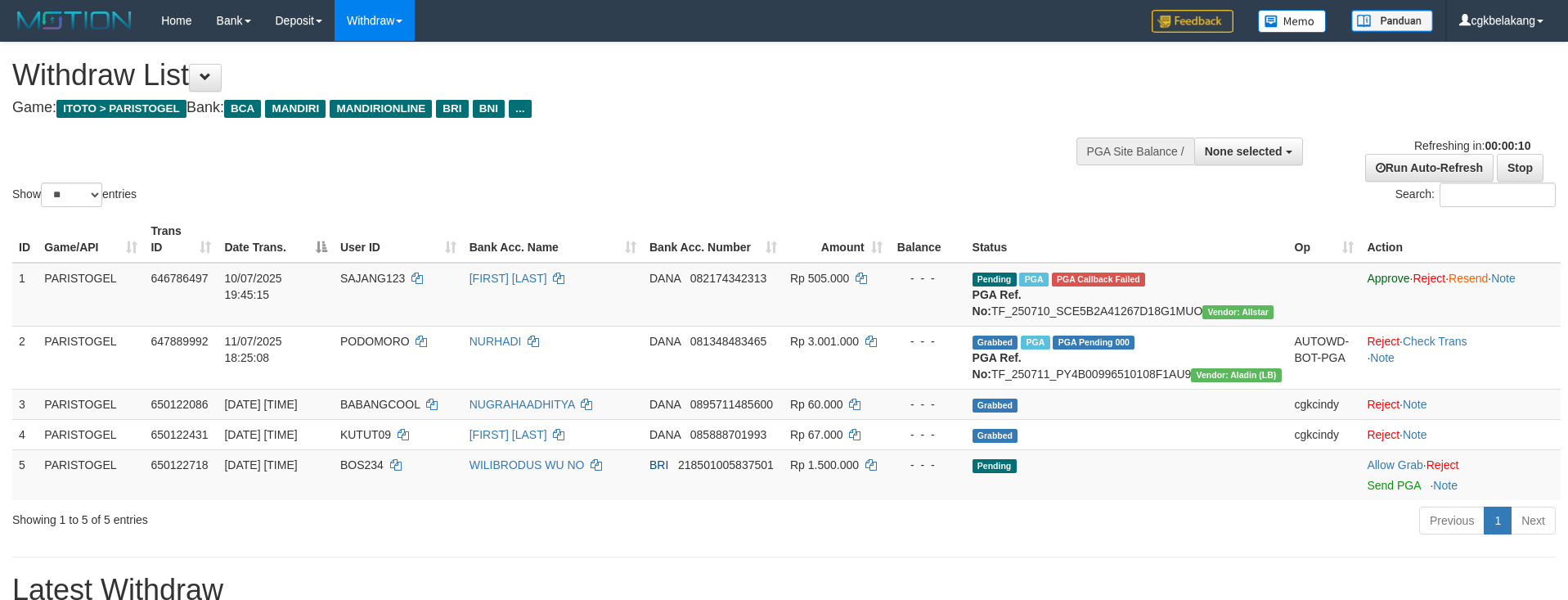 select 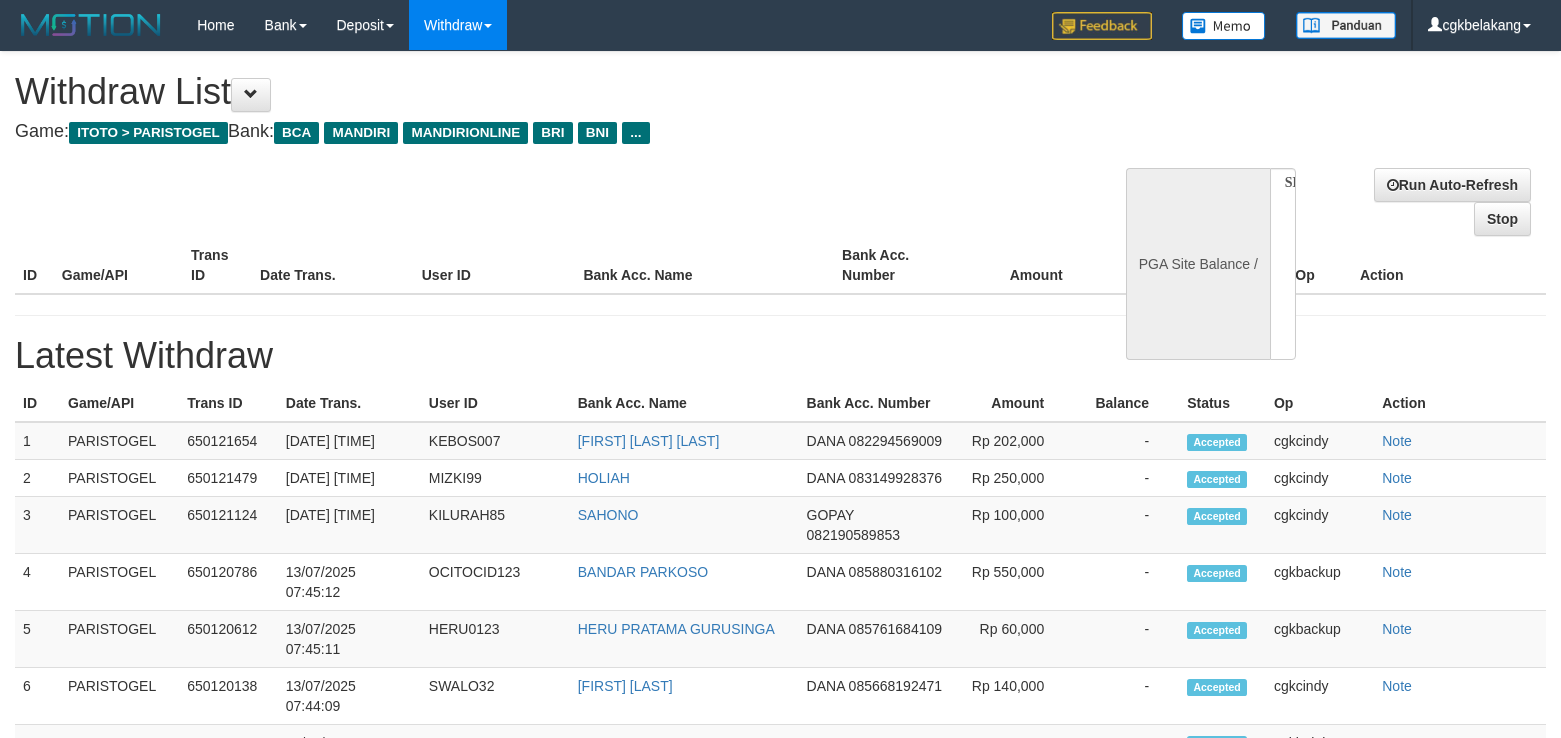 select 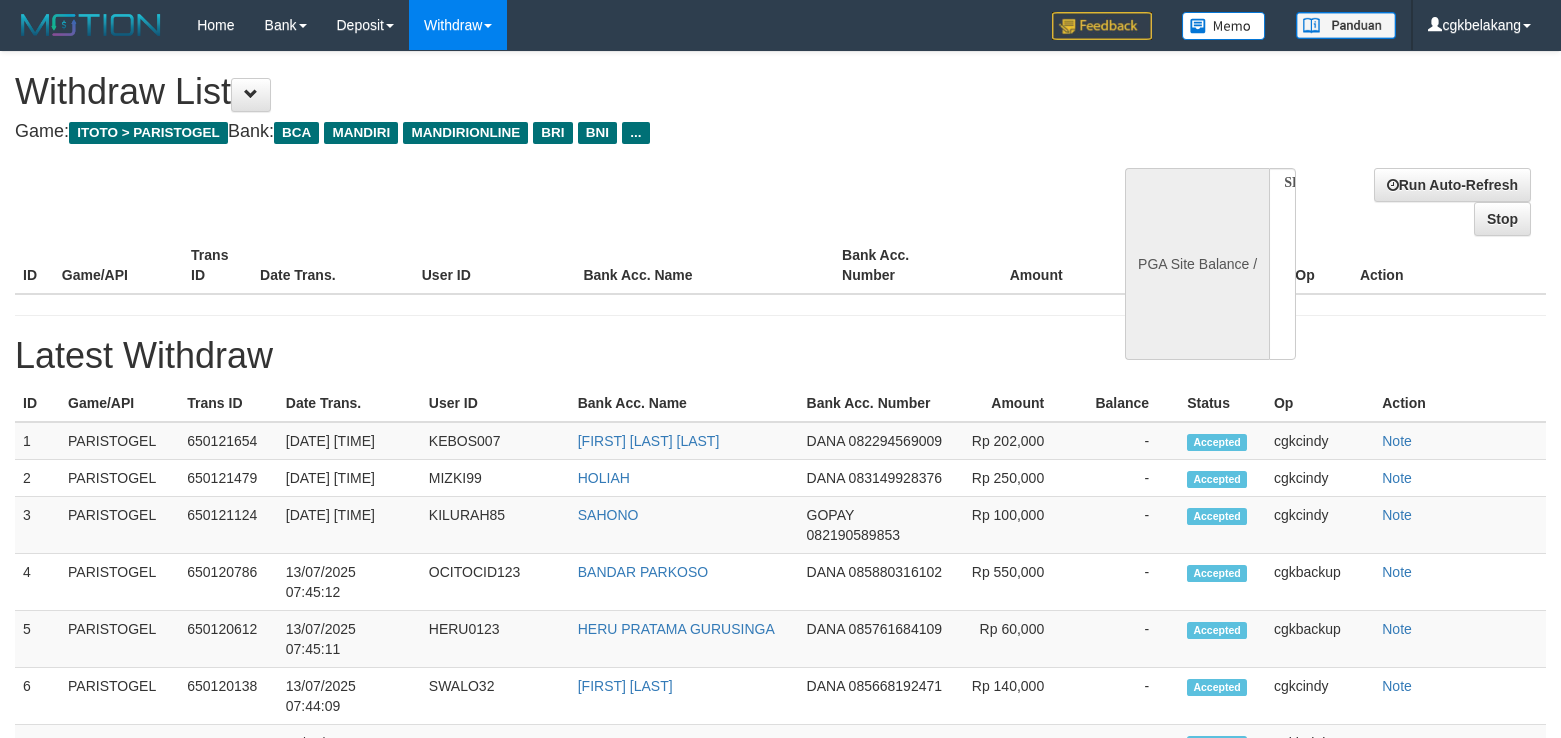 scroll, scrollTop: 406, scrollLeft: 0, axis: vertical 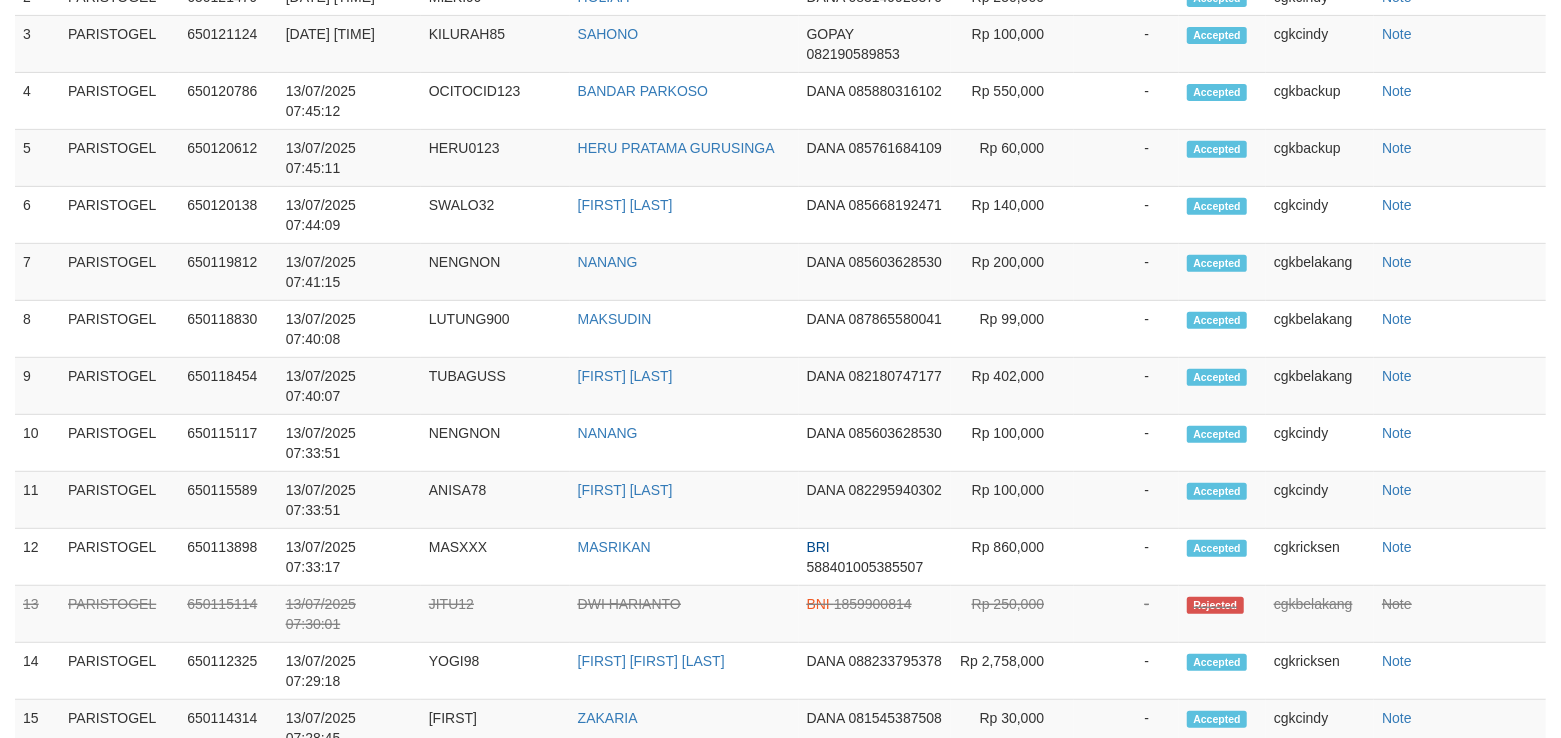 select on "**" 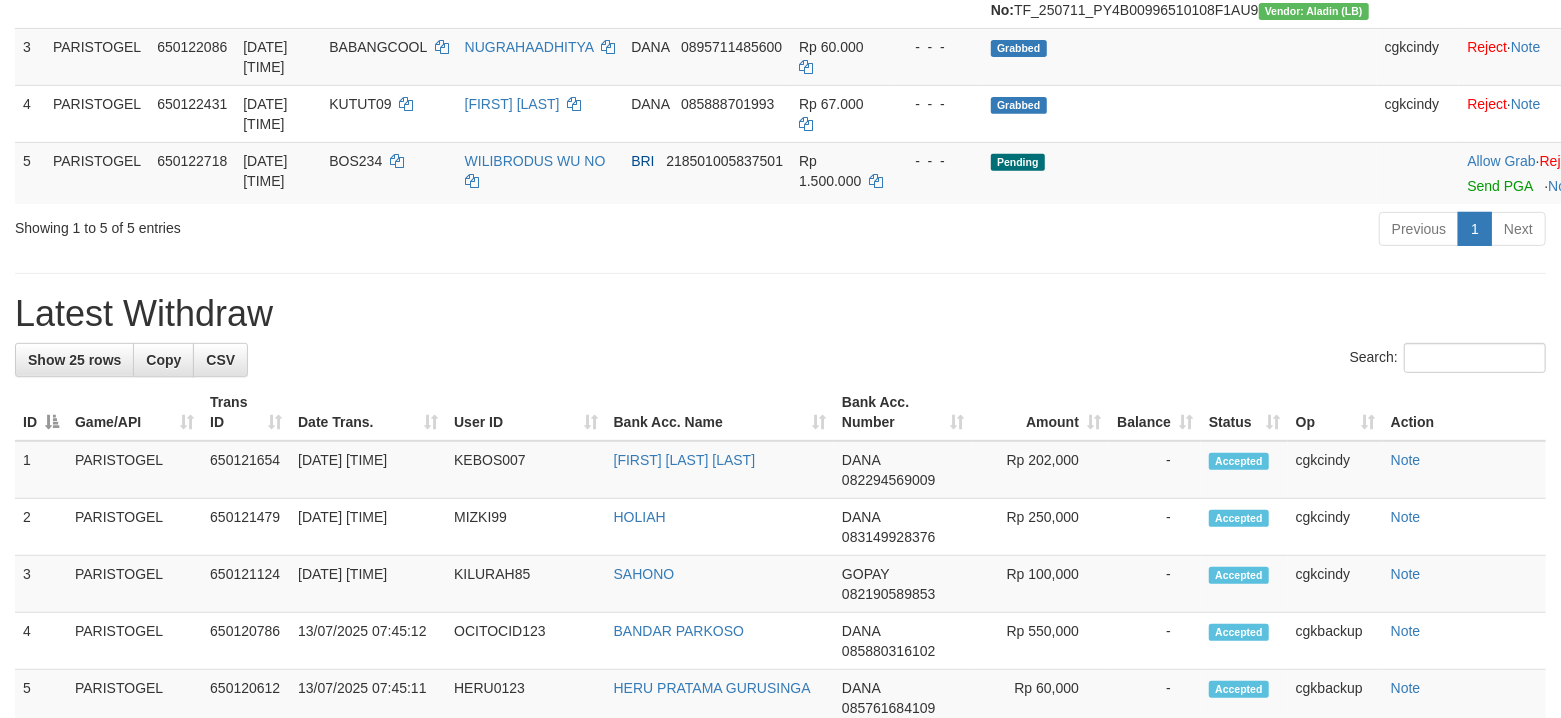 scroll, scrollTop: 321, scrollLeft: 0, axis: vertical 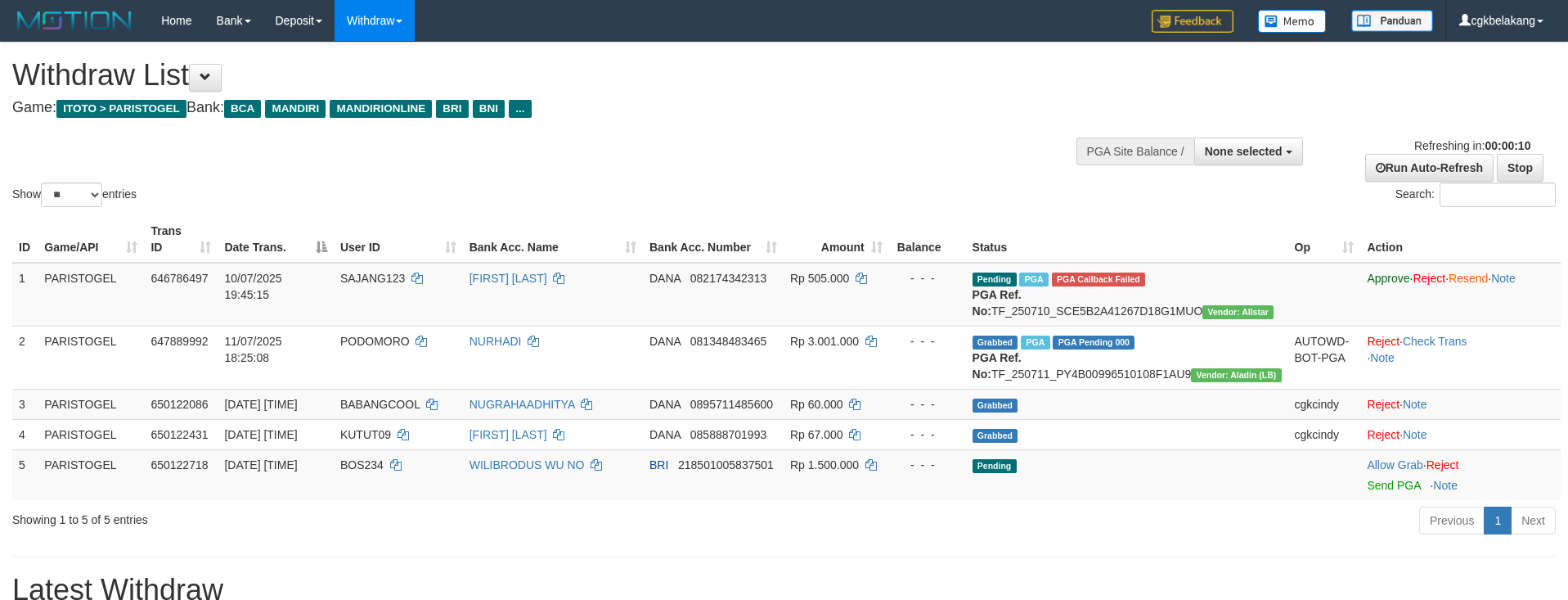 select 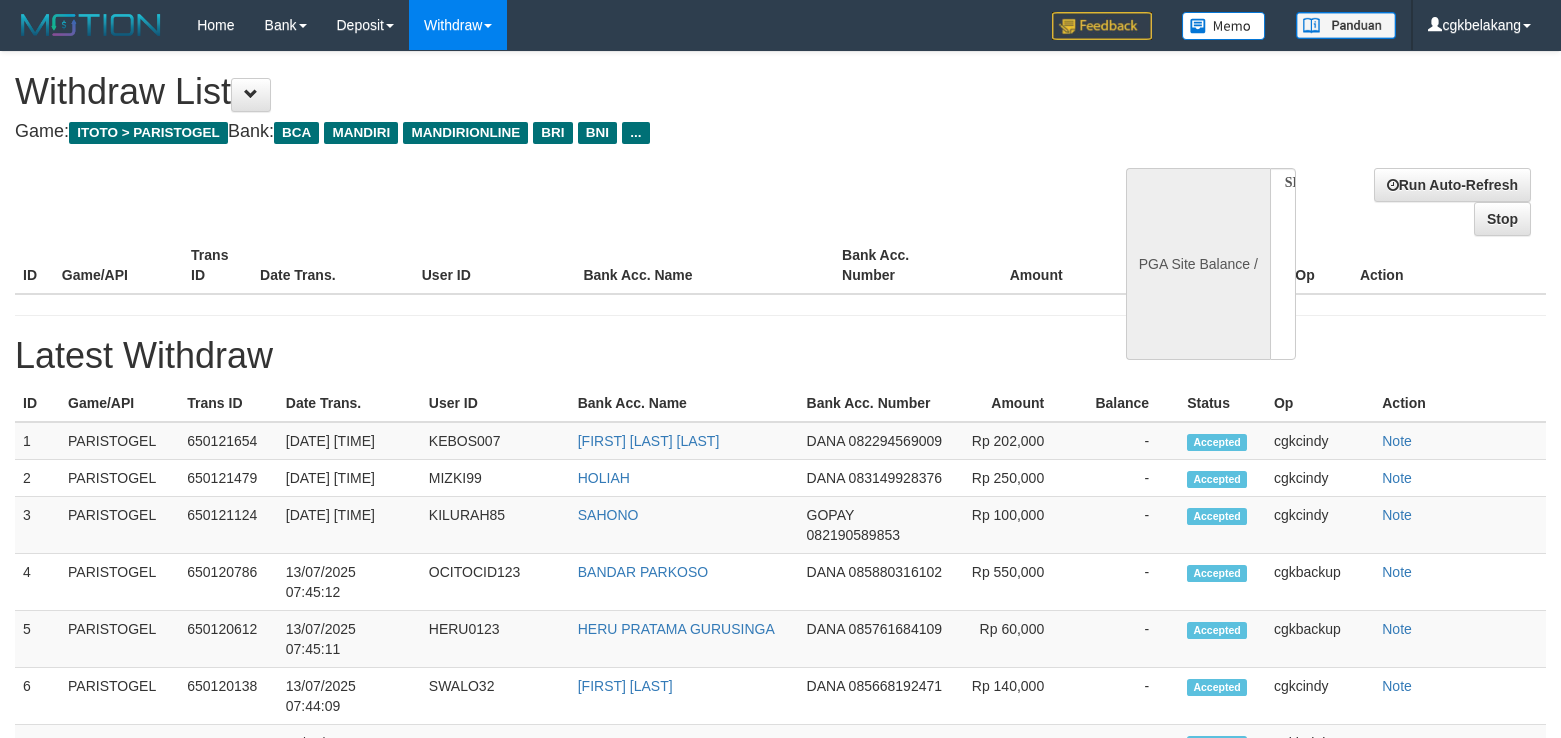 select 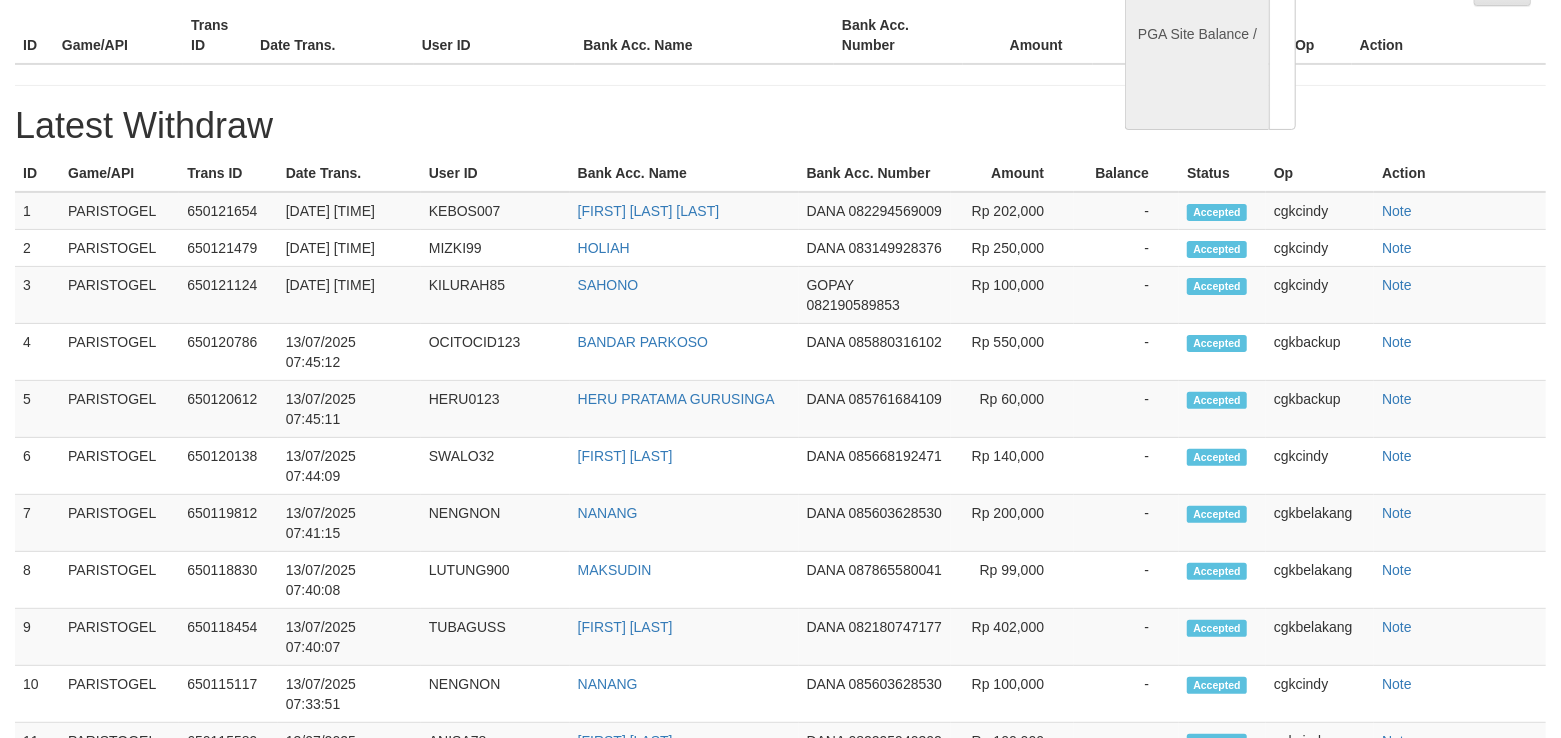 select on "**" 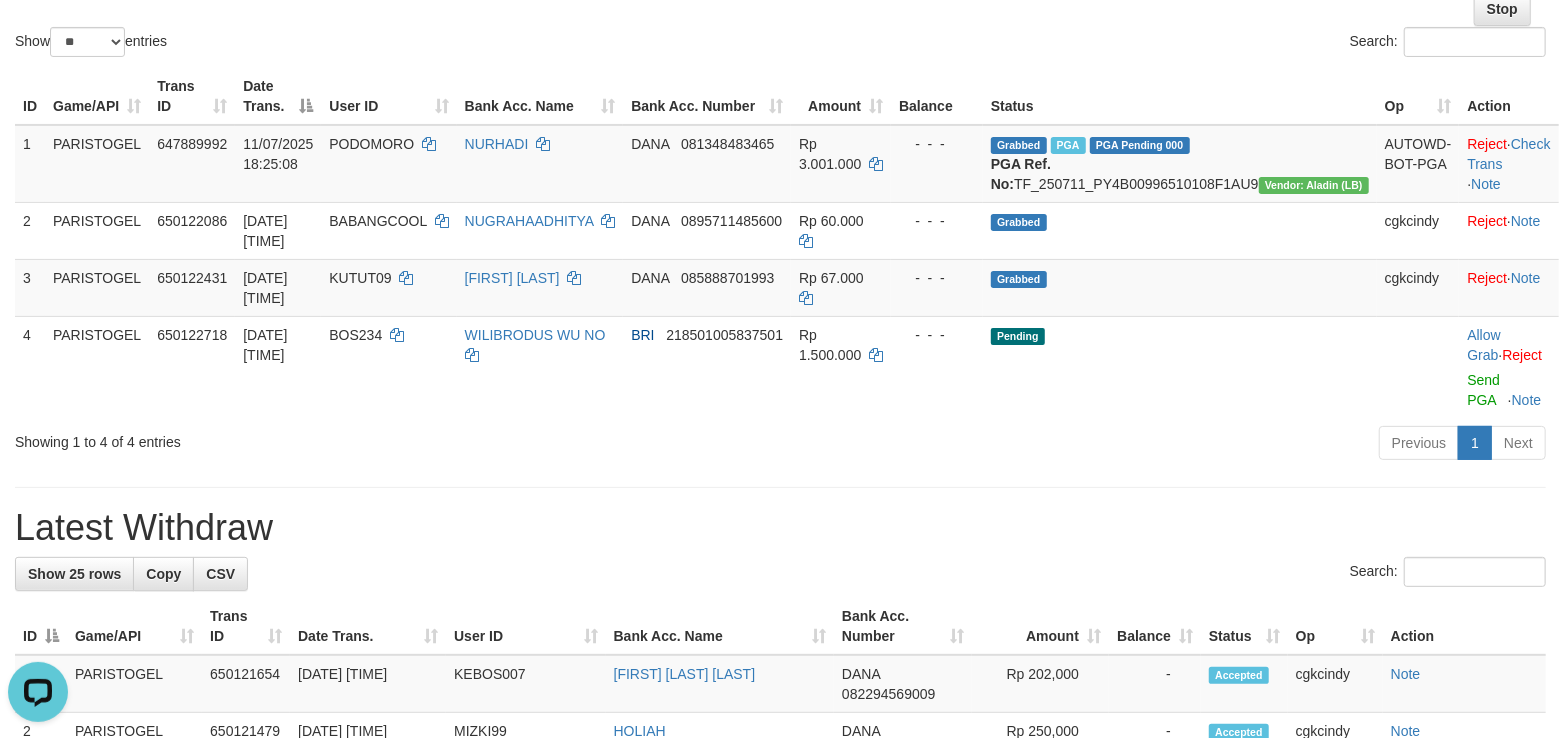scroll, scrollTop: 0, scrollLeft: 0, axis: both 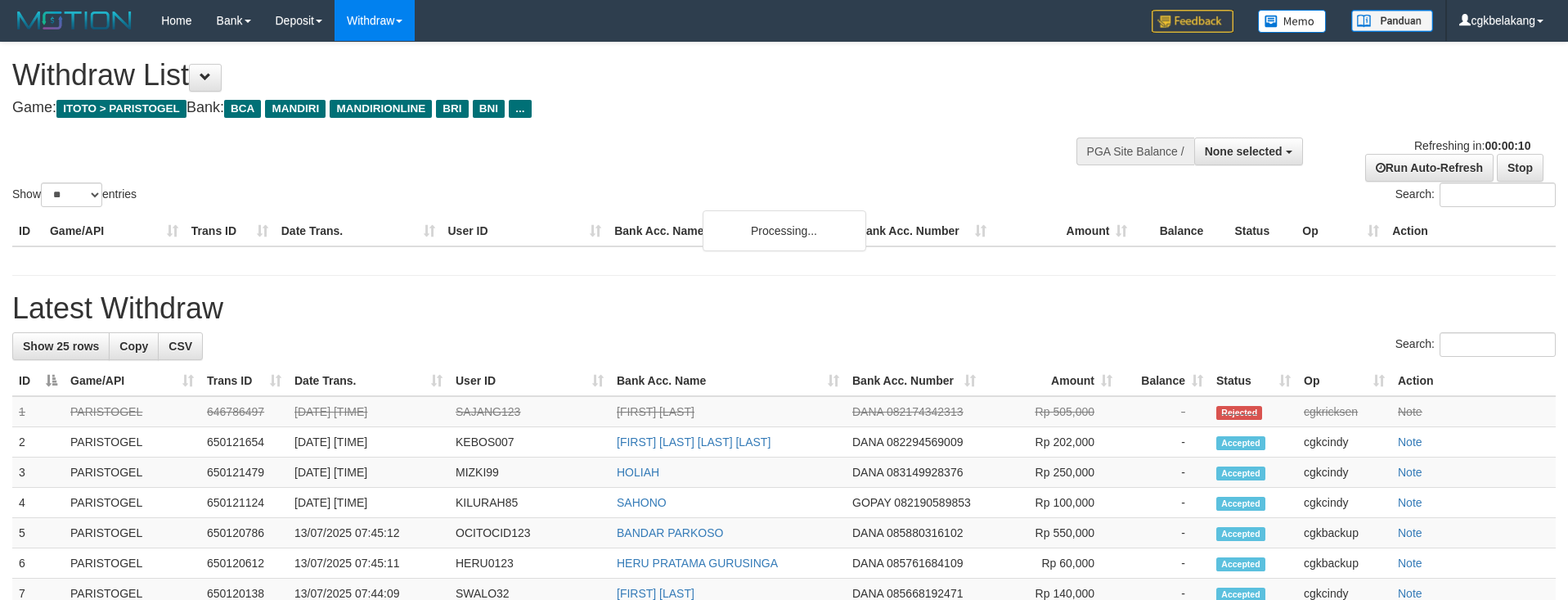 select 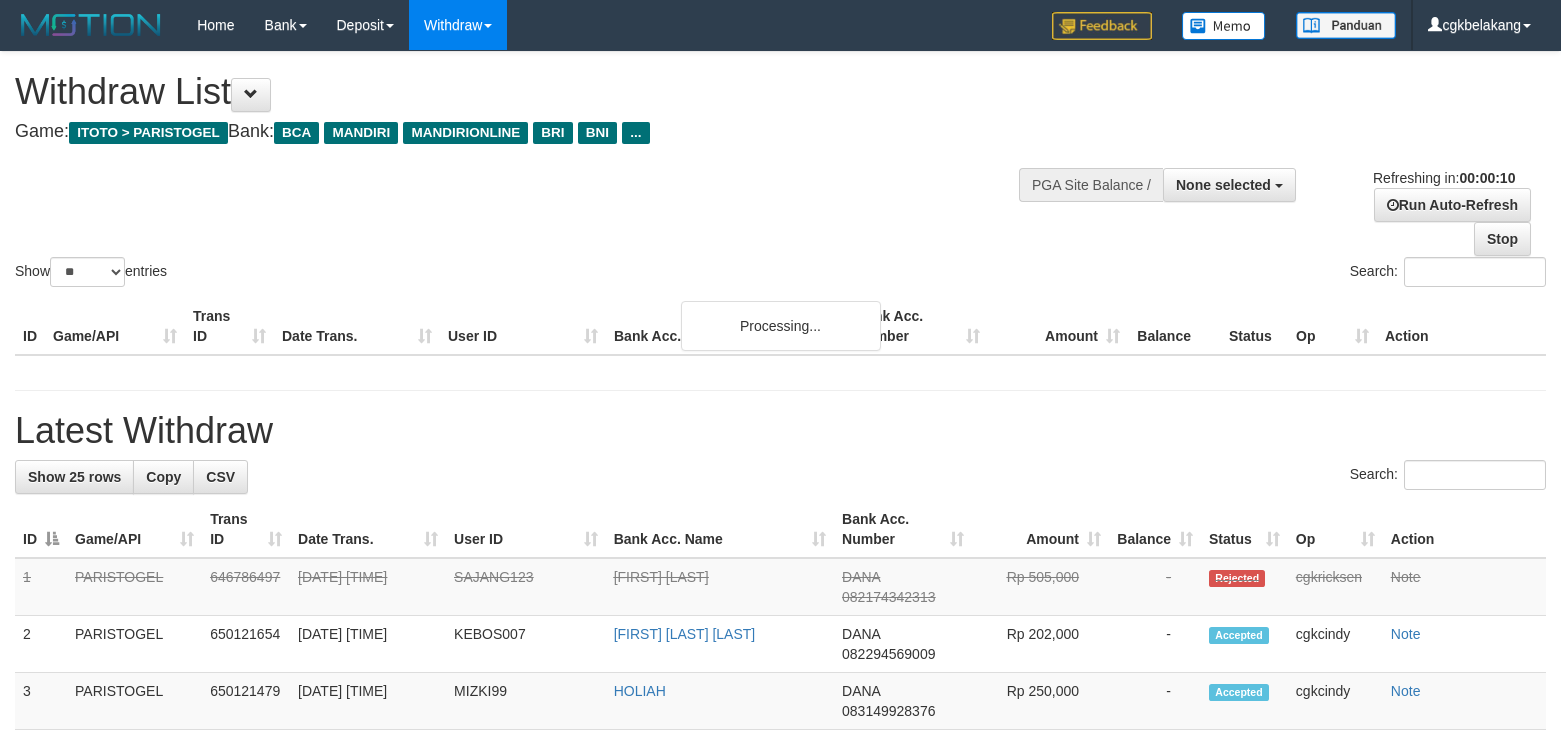 select 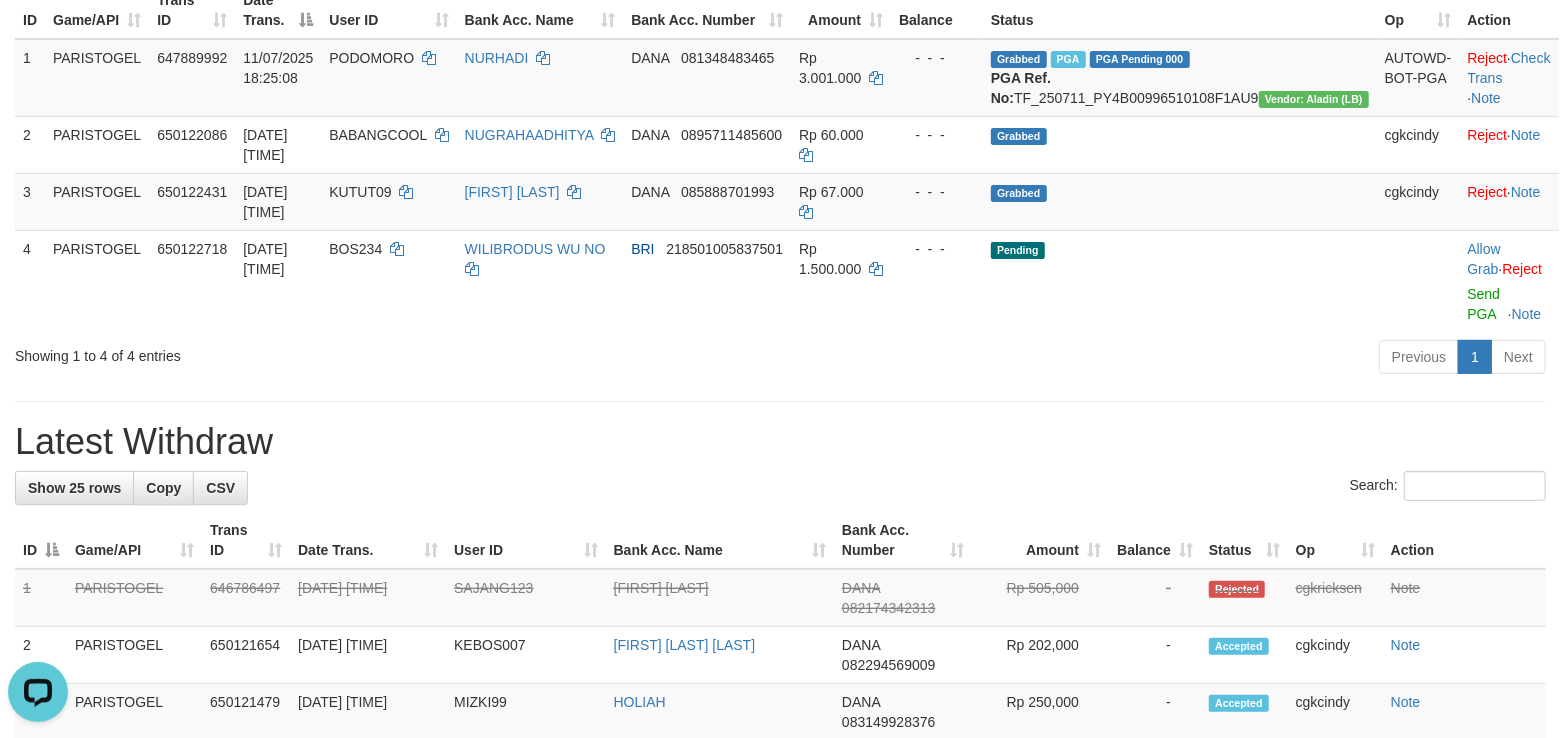 scroll, scrollTop: 0, scrollLeft: 0, axis: both 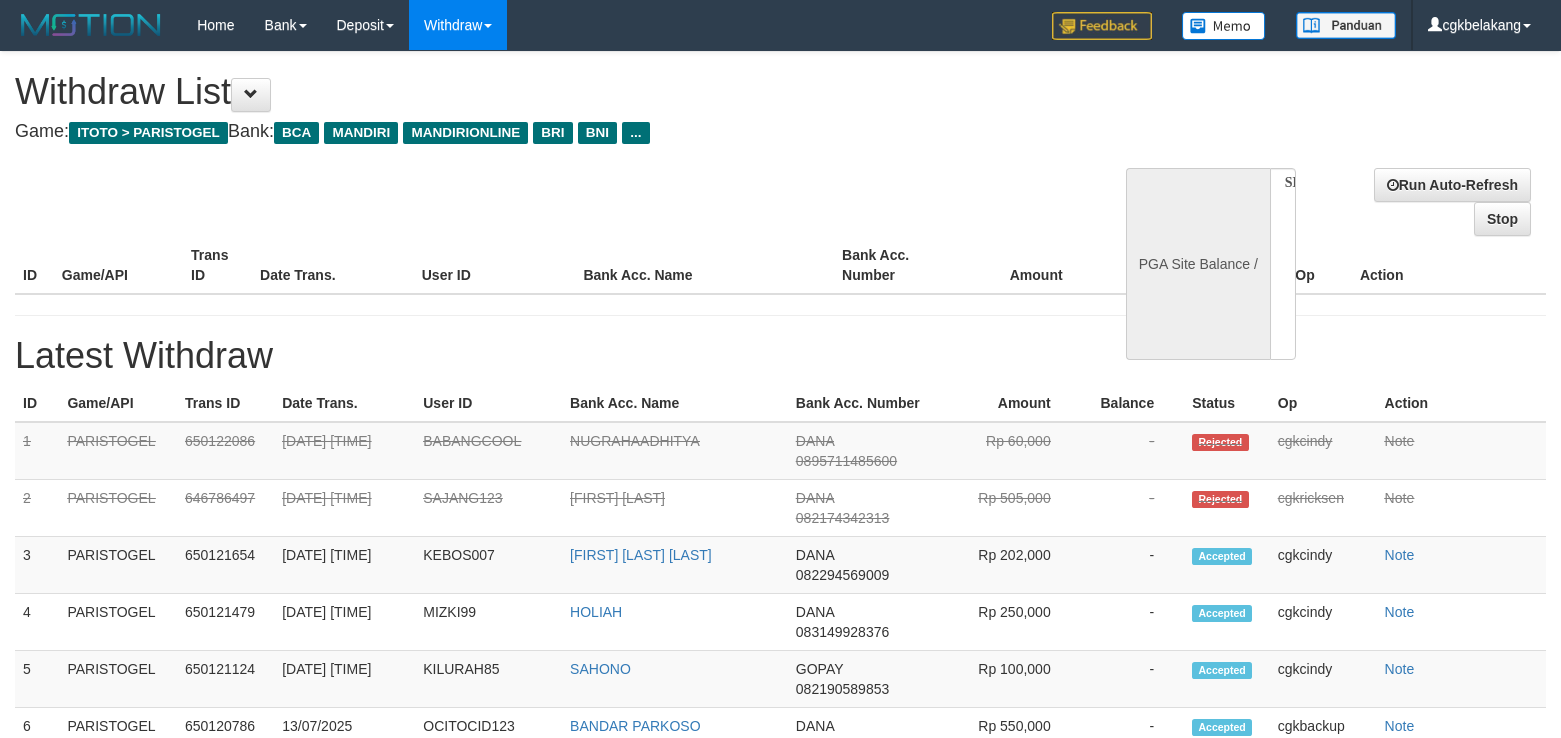 select 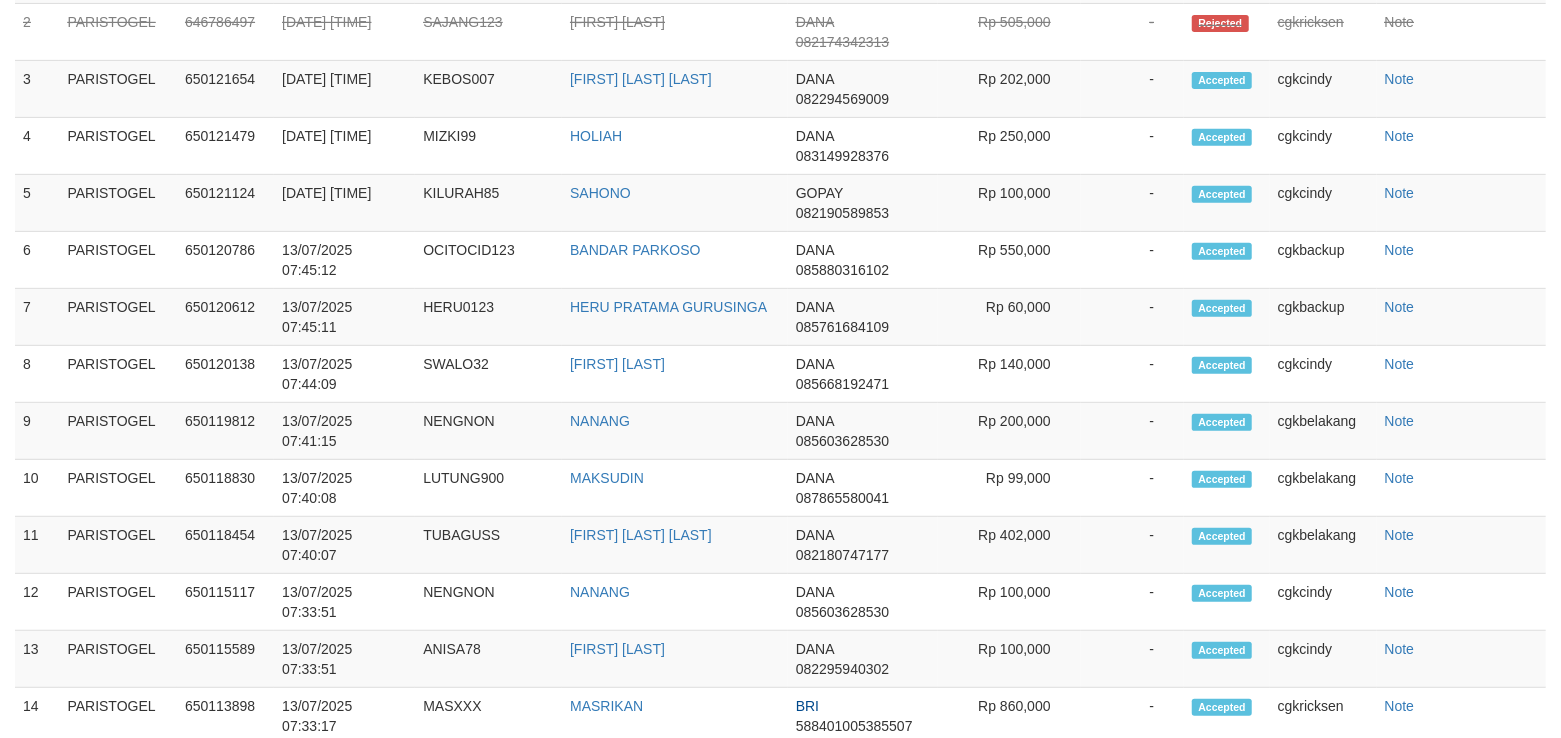 select on "**" 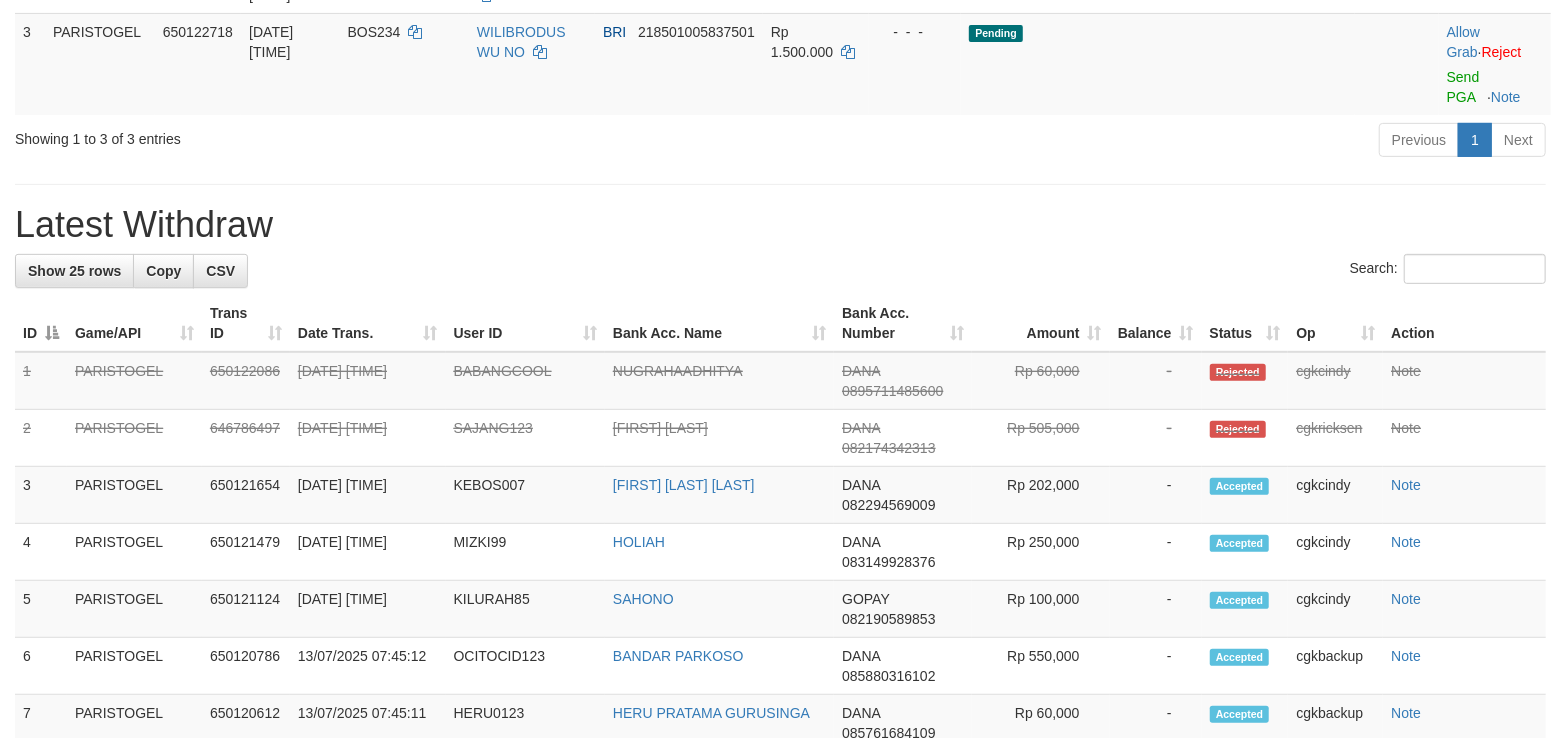 scroll, scrollTop: 316, scrollLeft: 0, axis: vertical 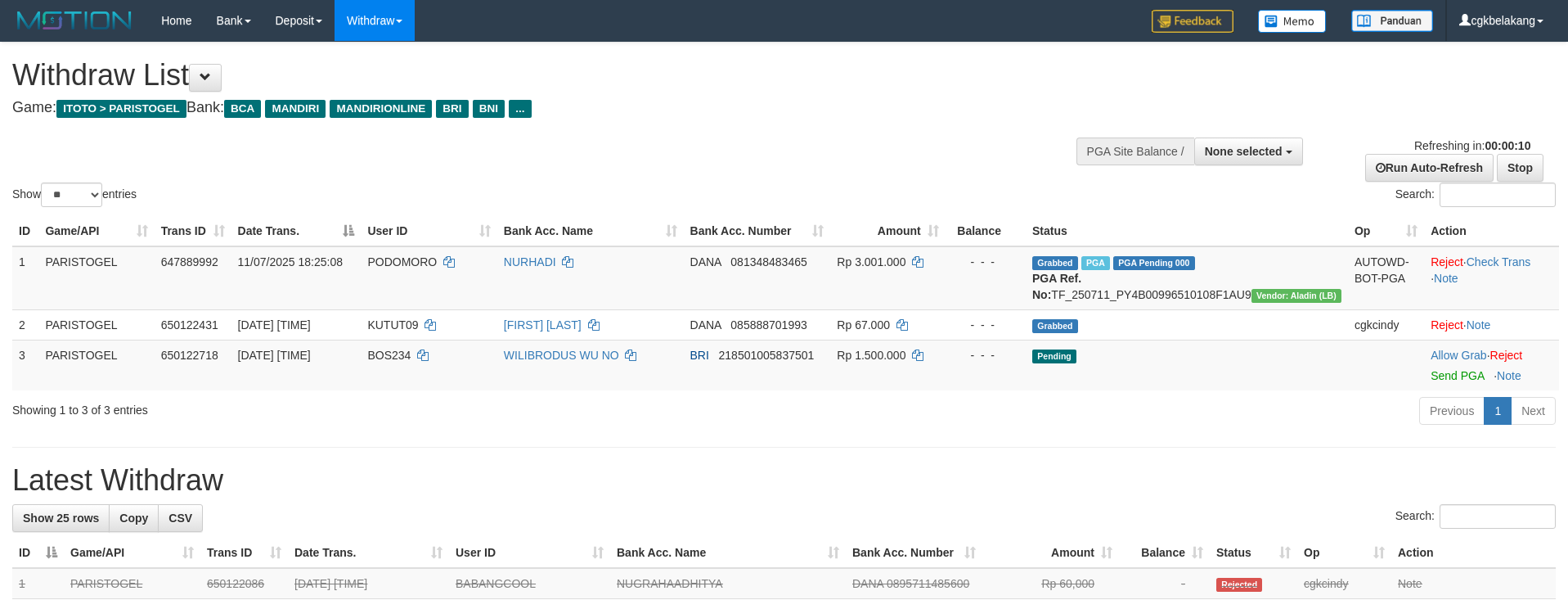 select 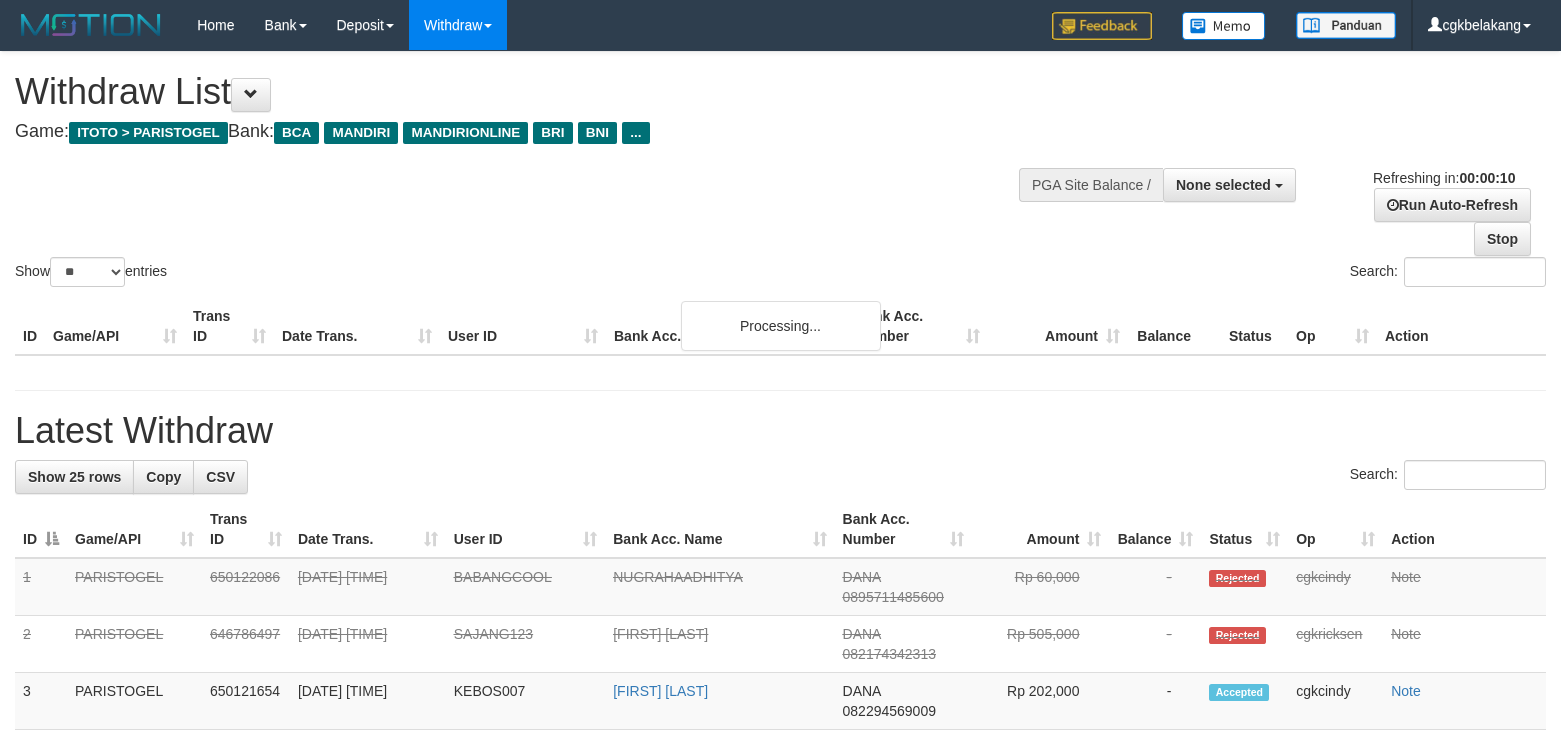 select 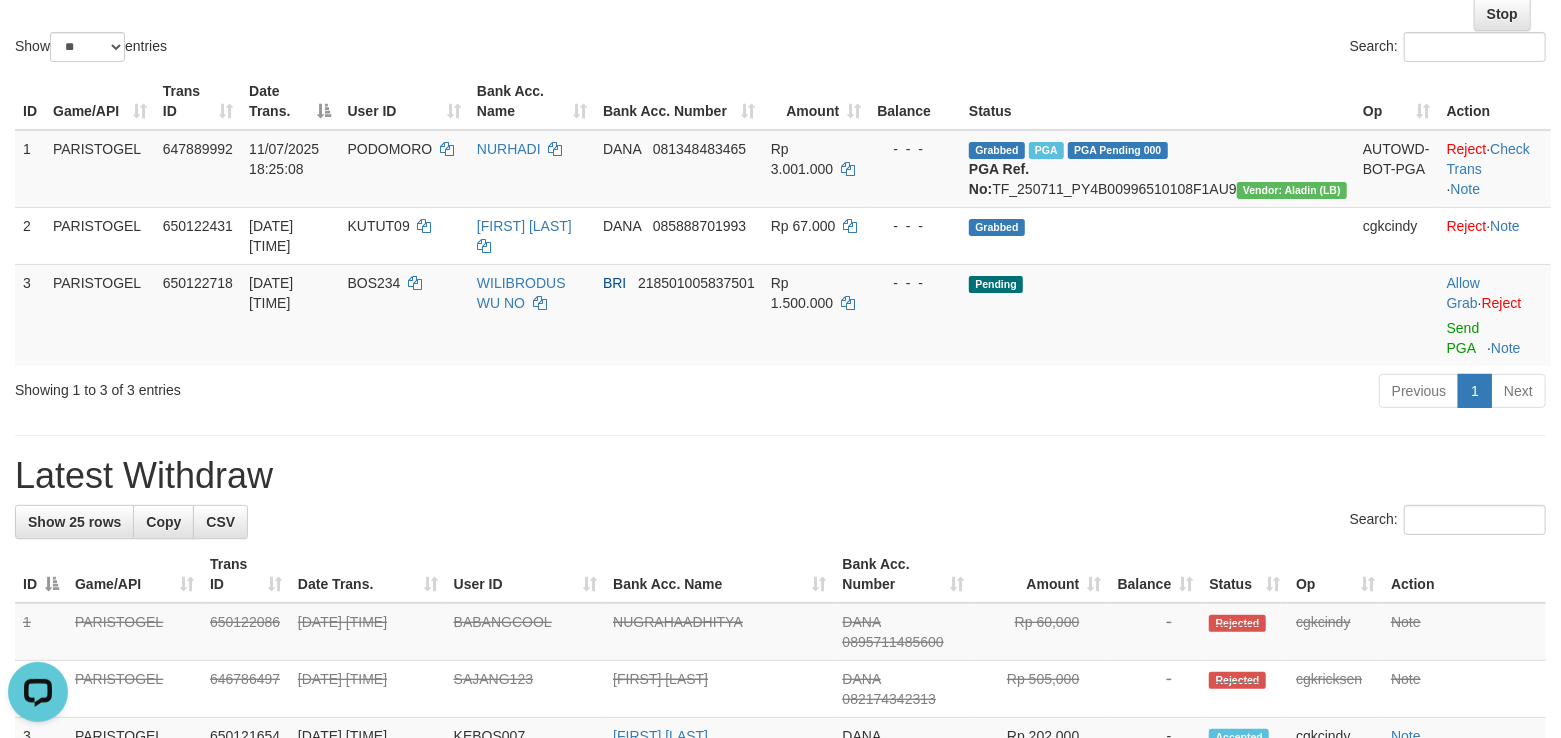 scroll, scrollTop: 0, scrollLeft: 0, axis: both 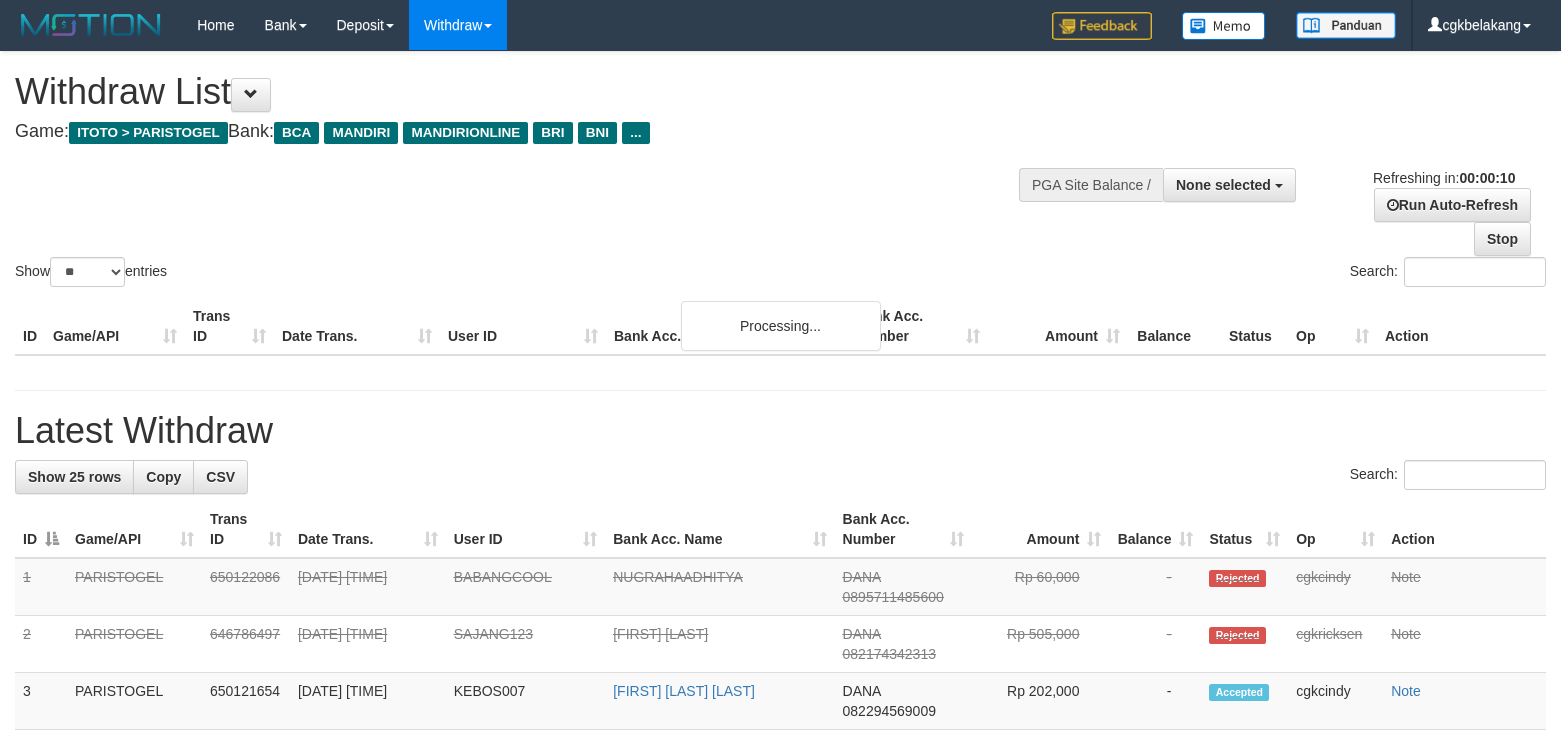 select 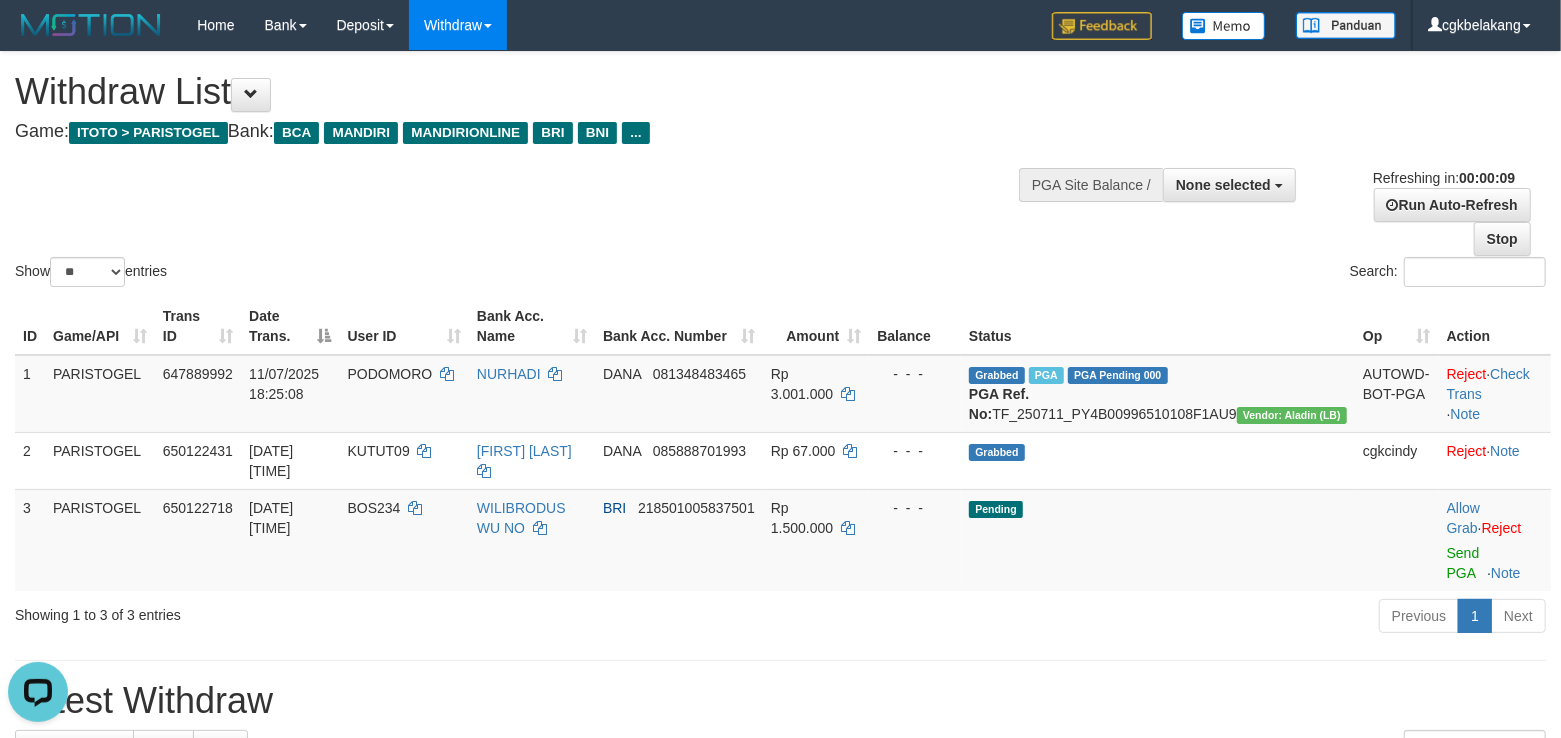 scroll, scrollTop: 0, scrollLeft: 0, axis: both 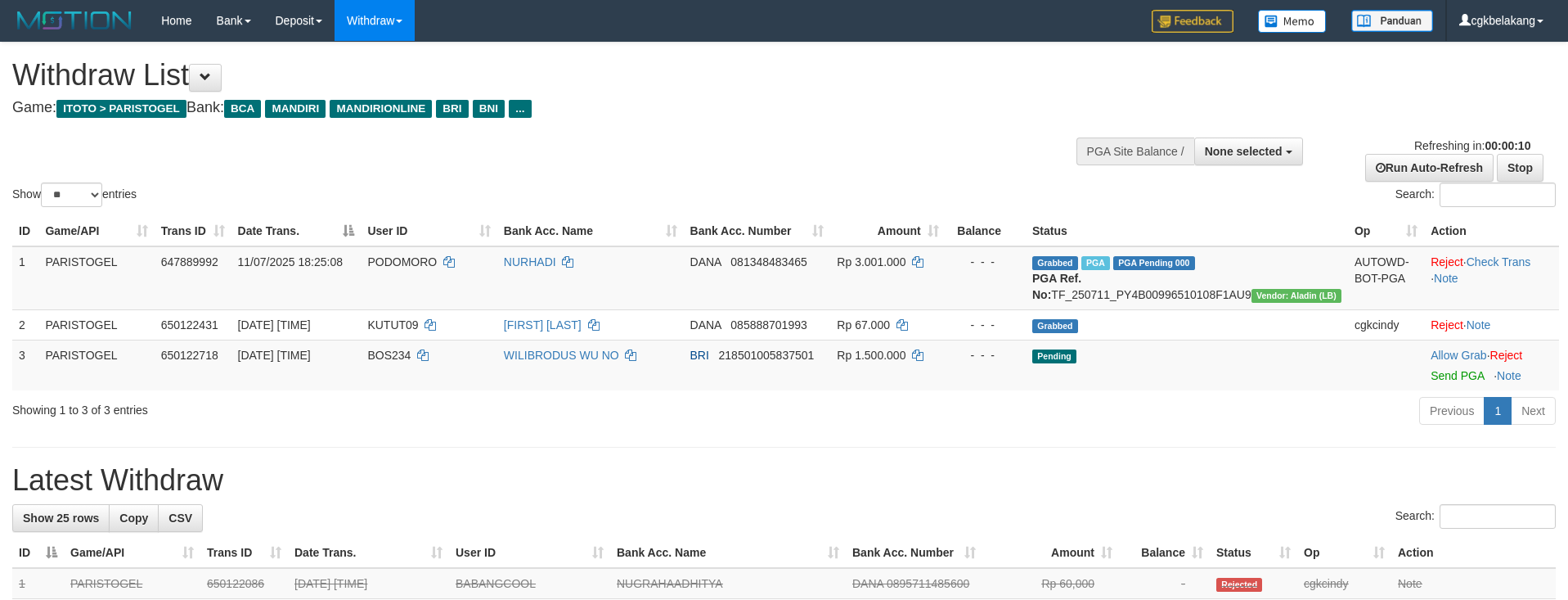 select 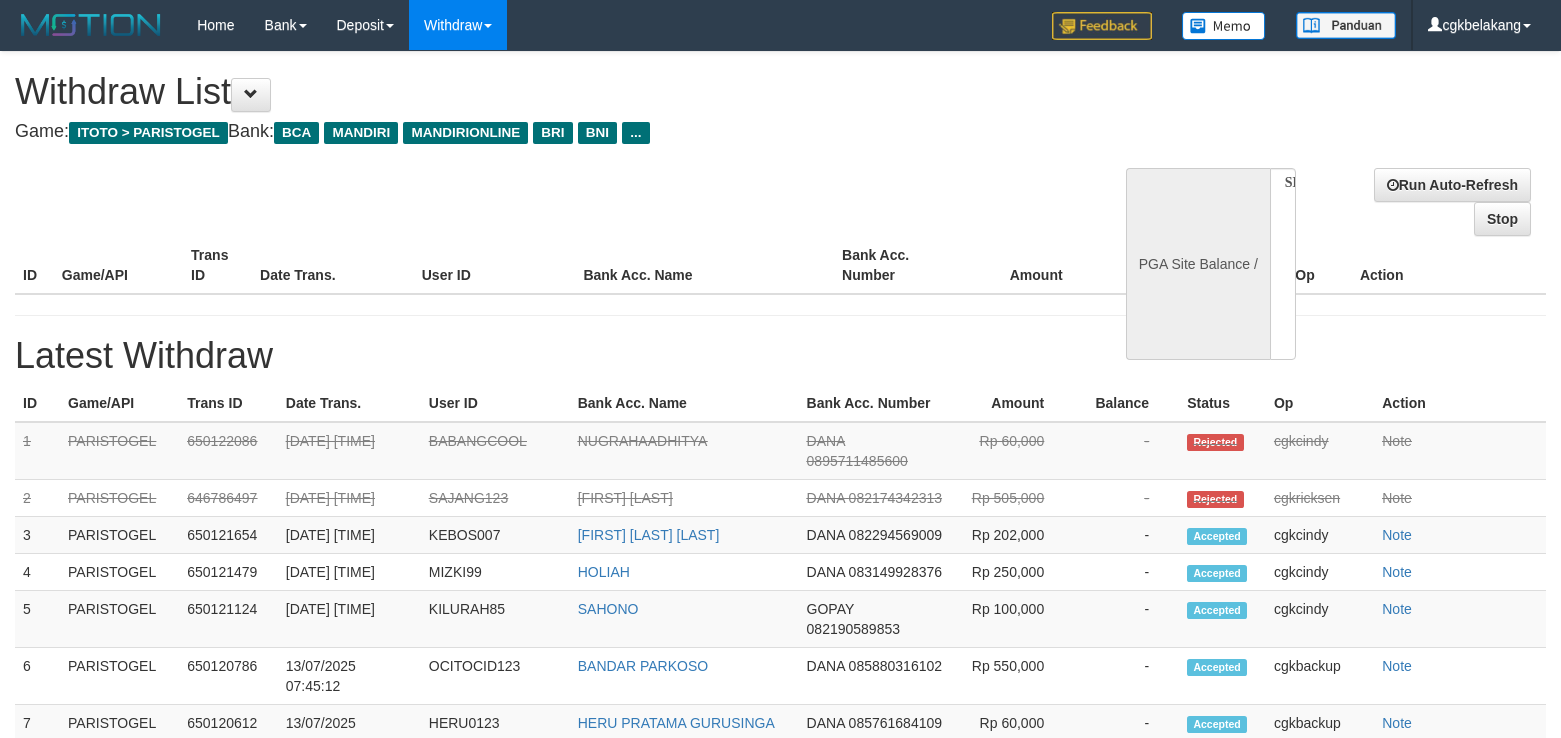 select 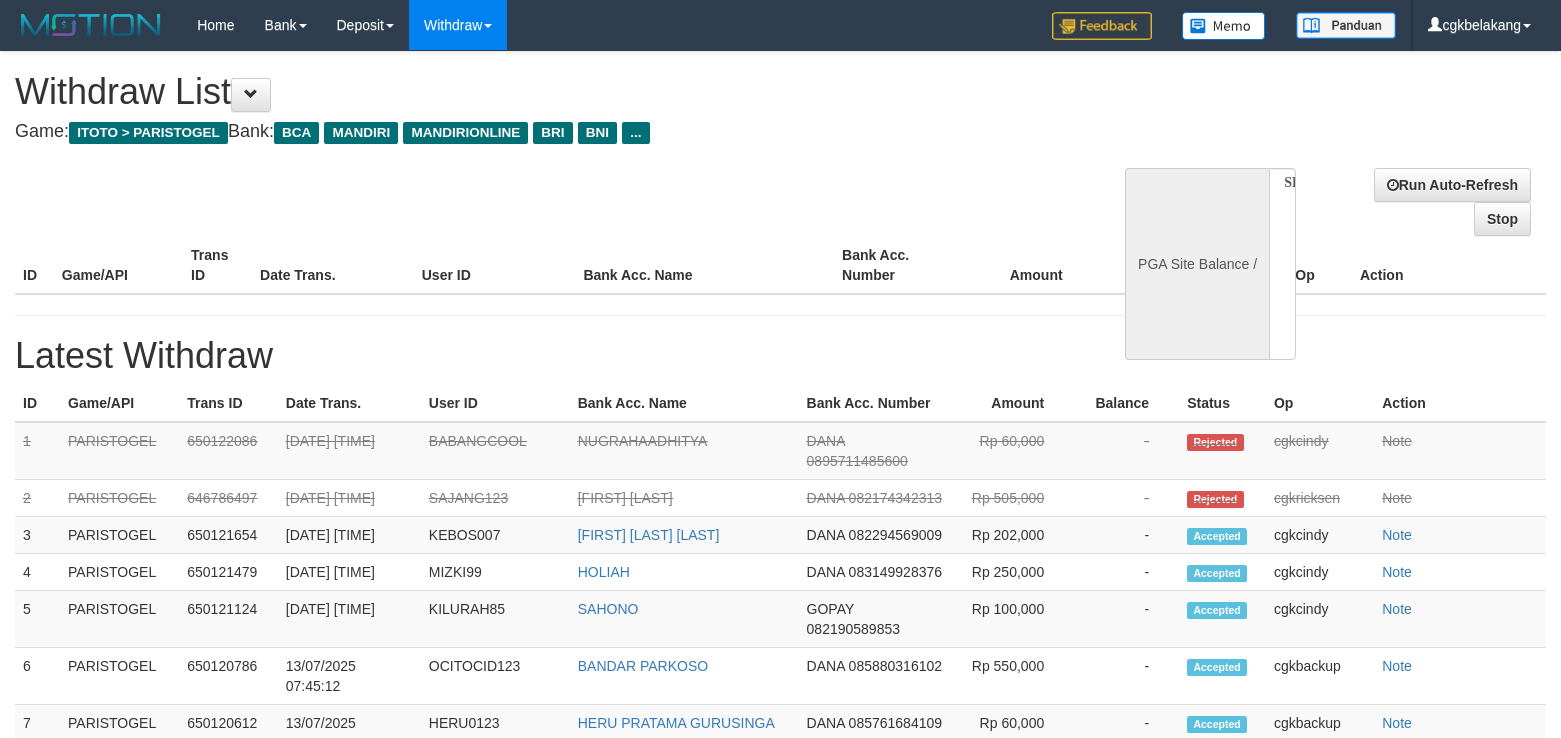 scroll, scrollTop: 0, scrollLeft: 0, axis: both 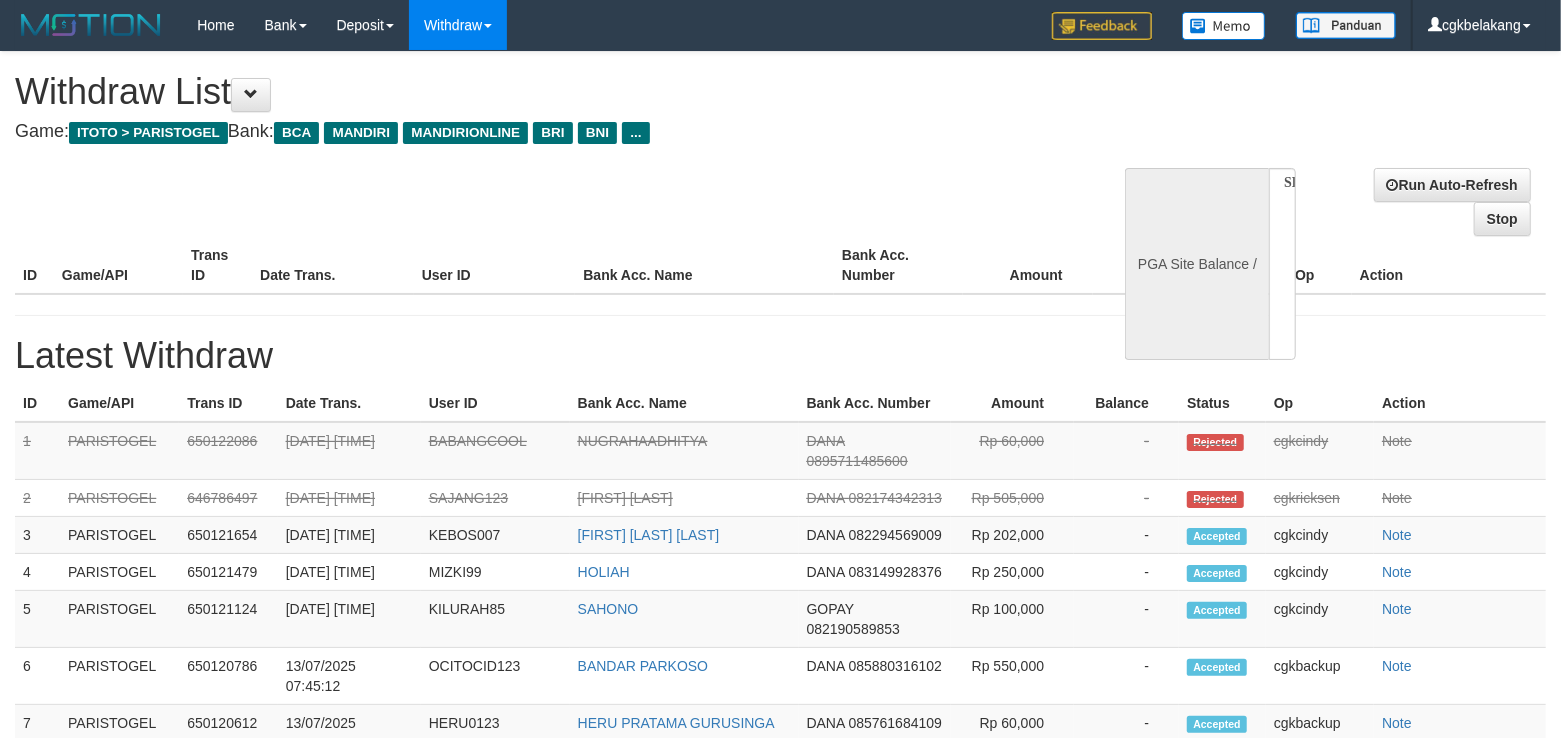 select on "**" 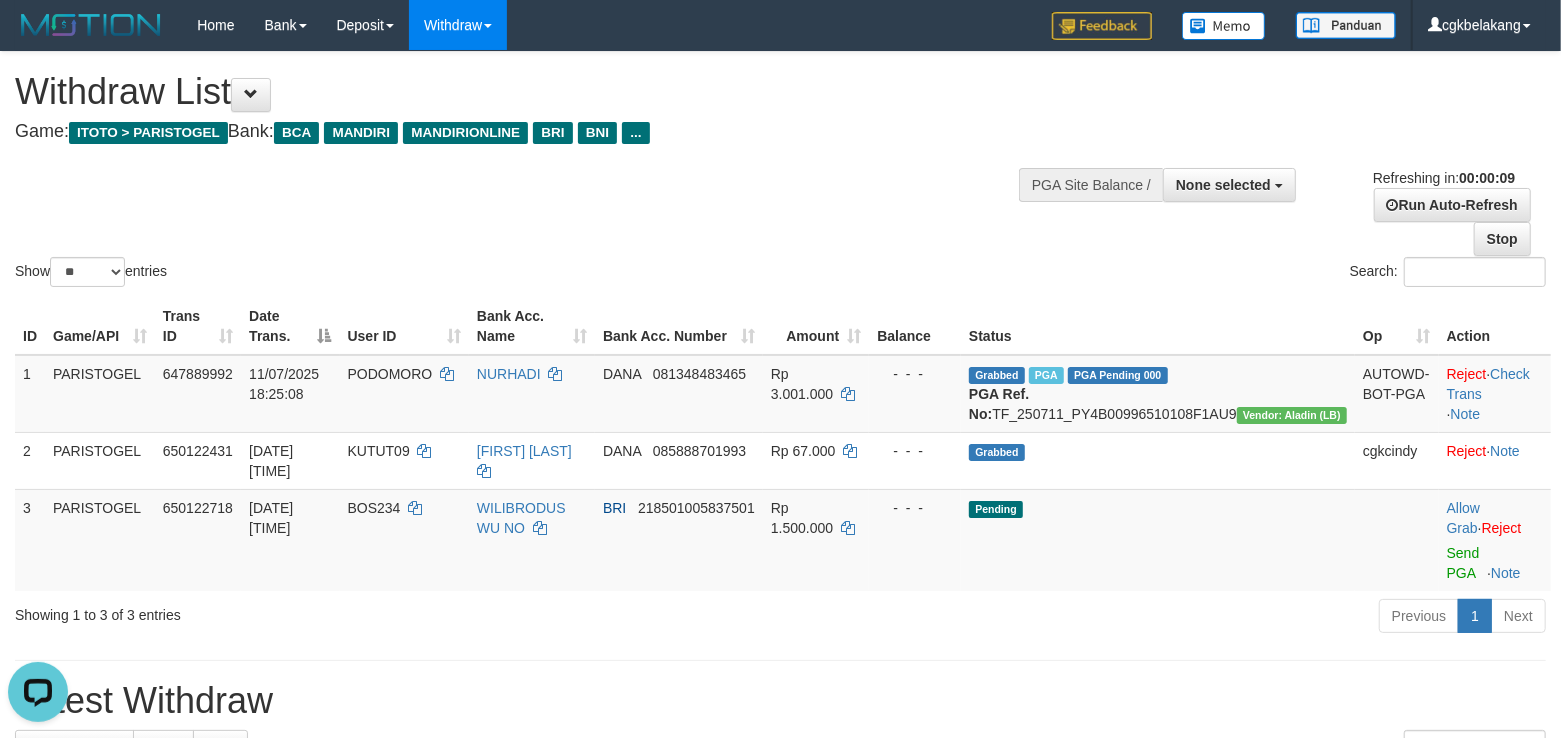 scroll, scrollTop: 0, scrollLeft: 0, axis: both 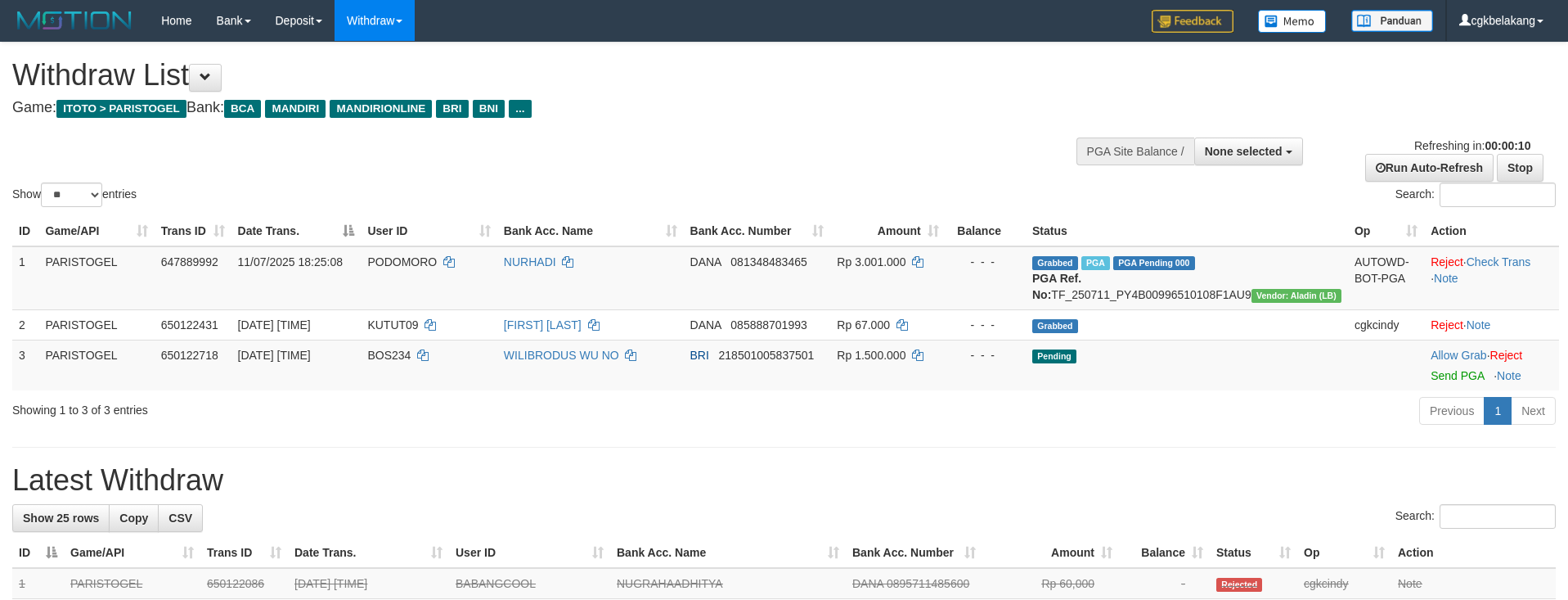 select 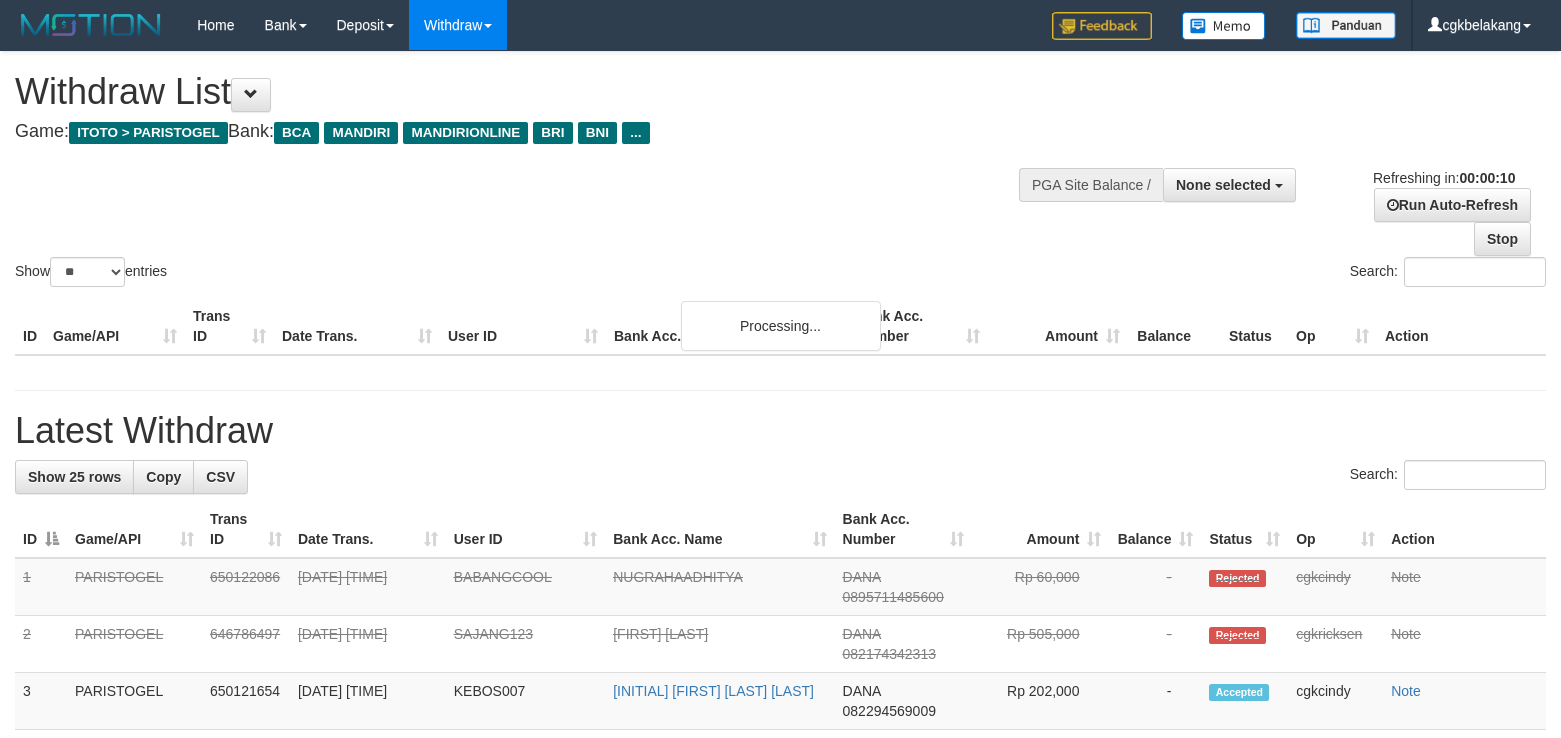 select 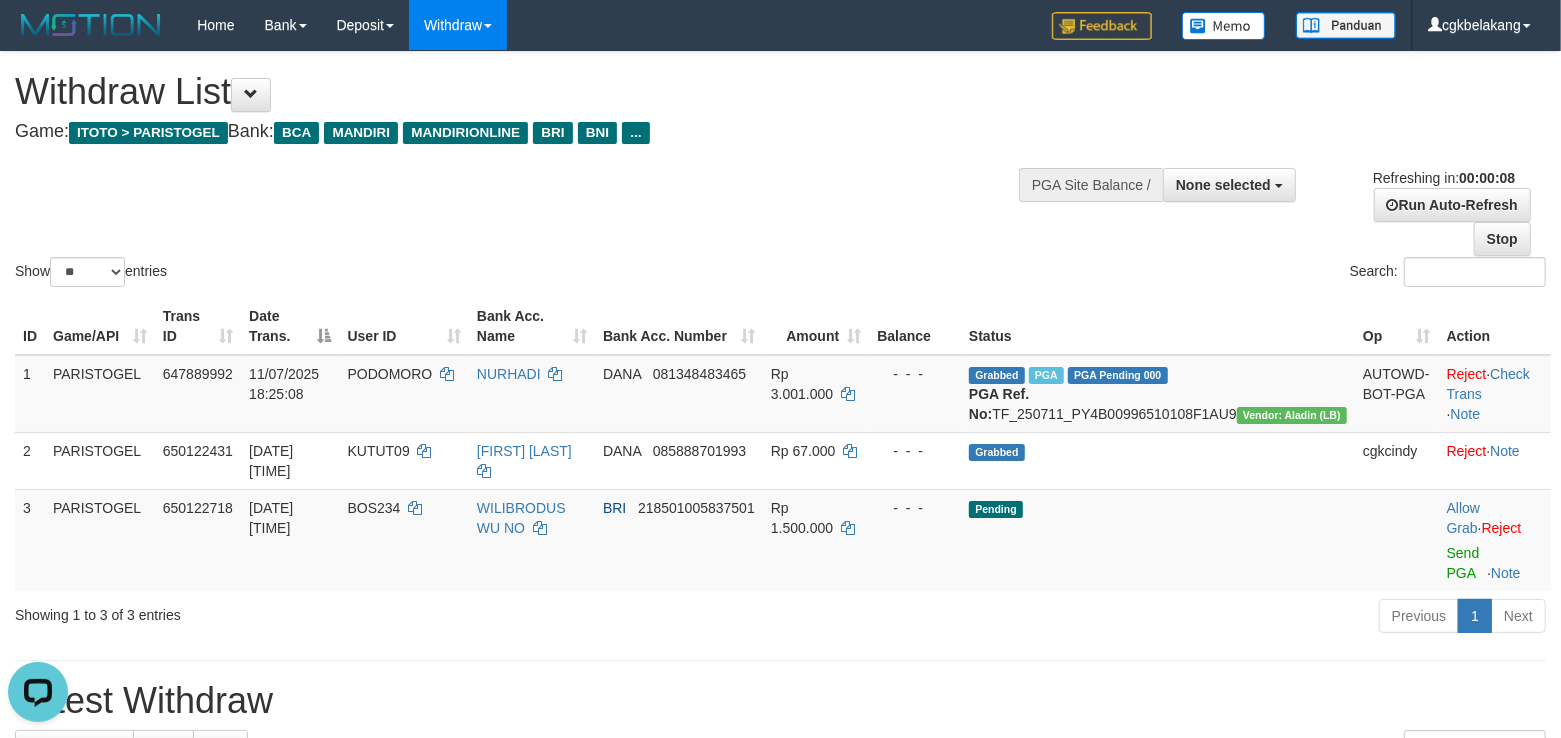scroll, scrollTop: 0, scrollLeft: 0, axis: both 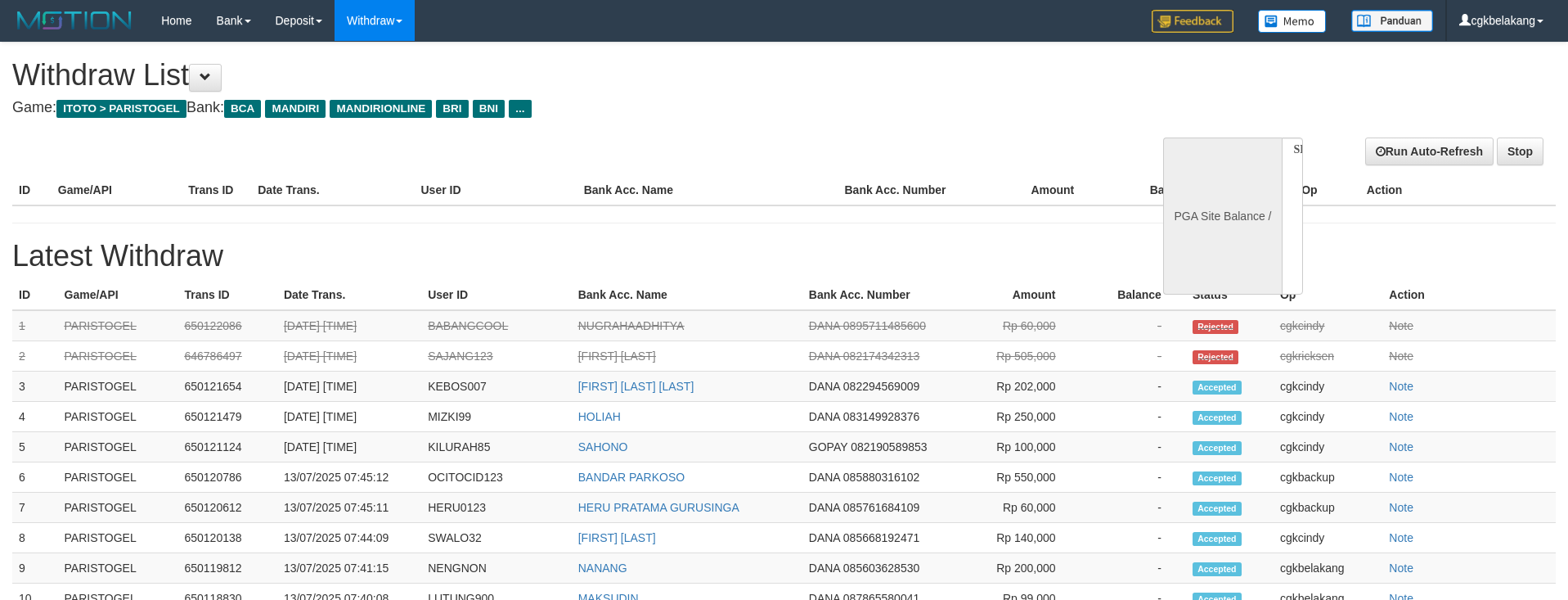 select 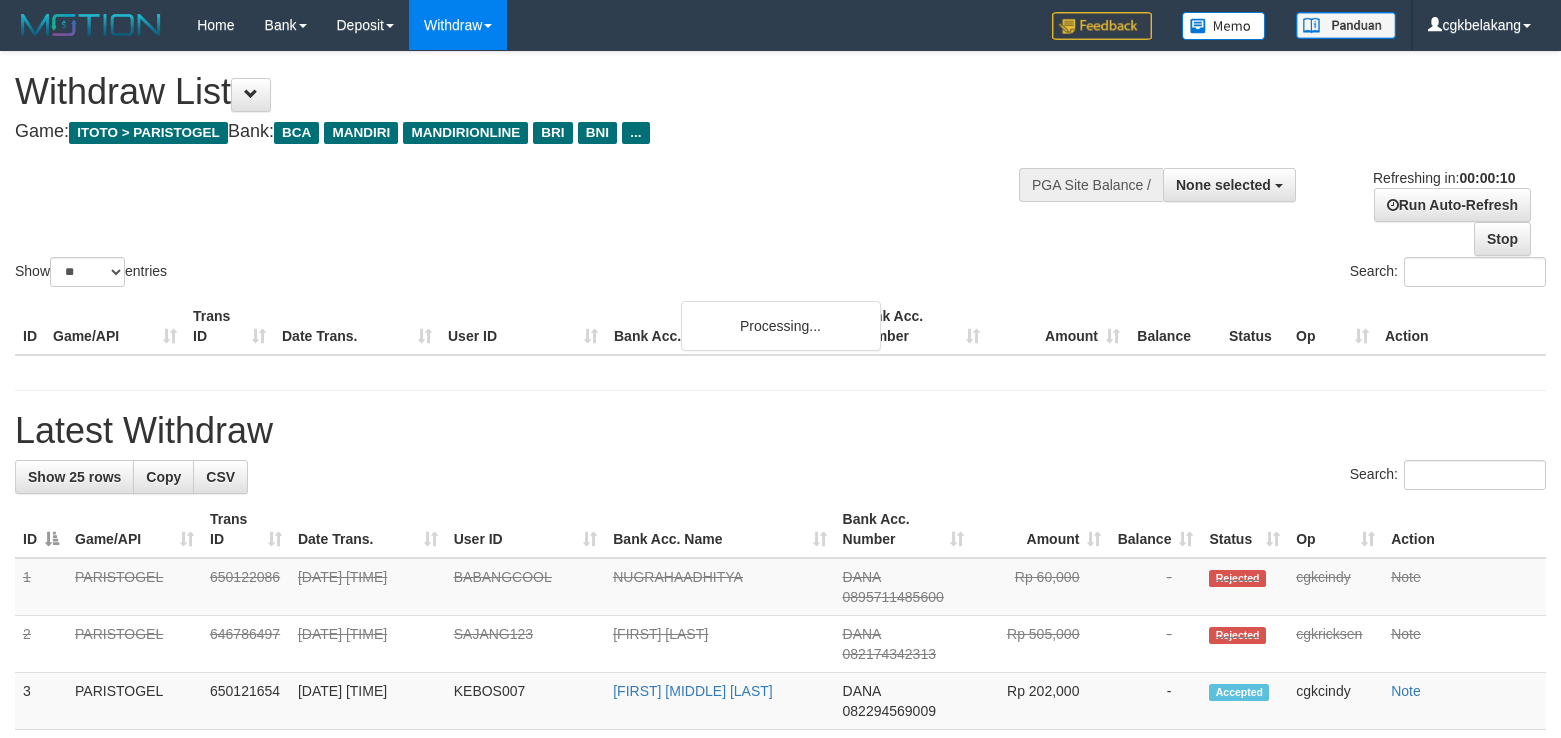 select 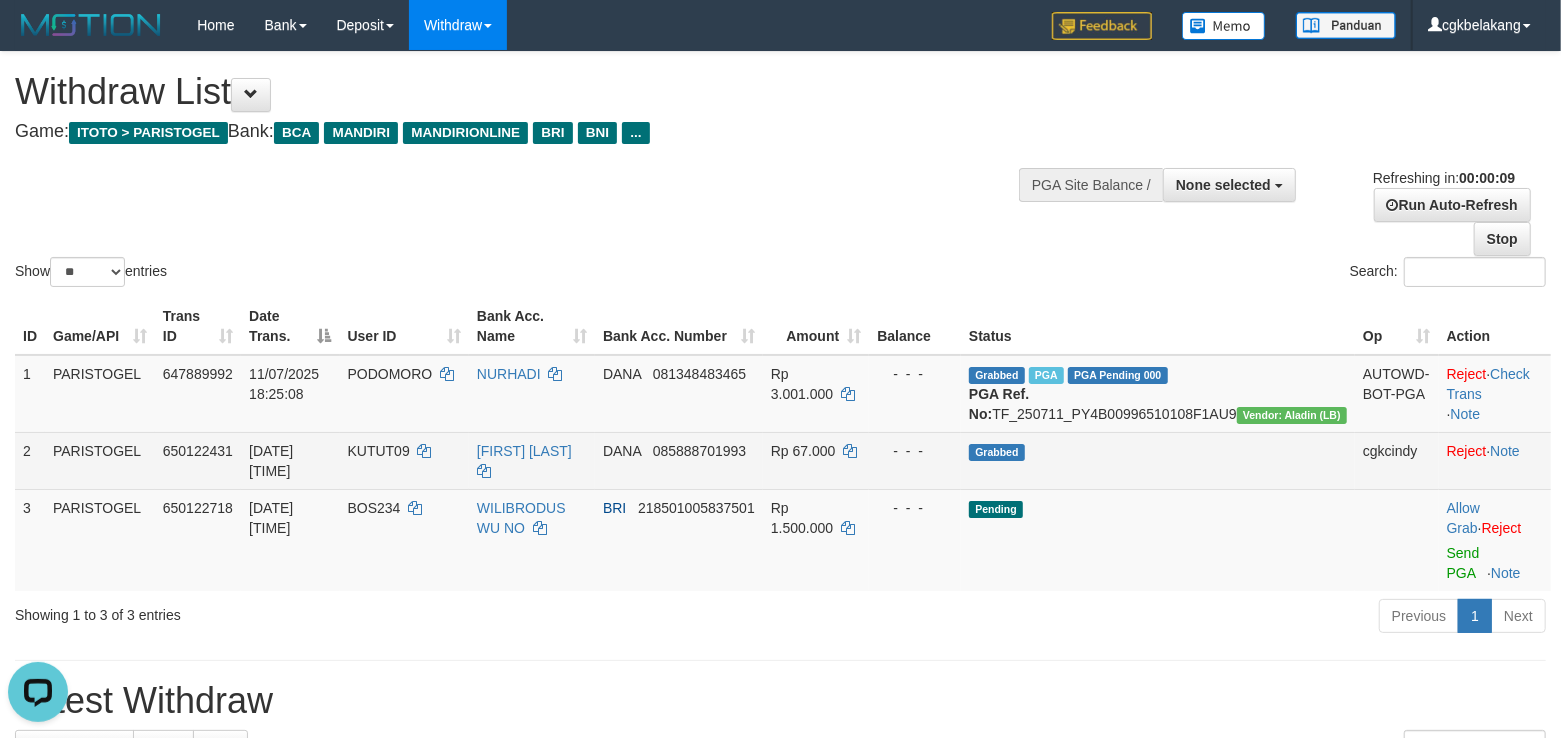 scroll, scrollTop: 0, scrollLeft: 0, axis: both 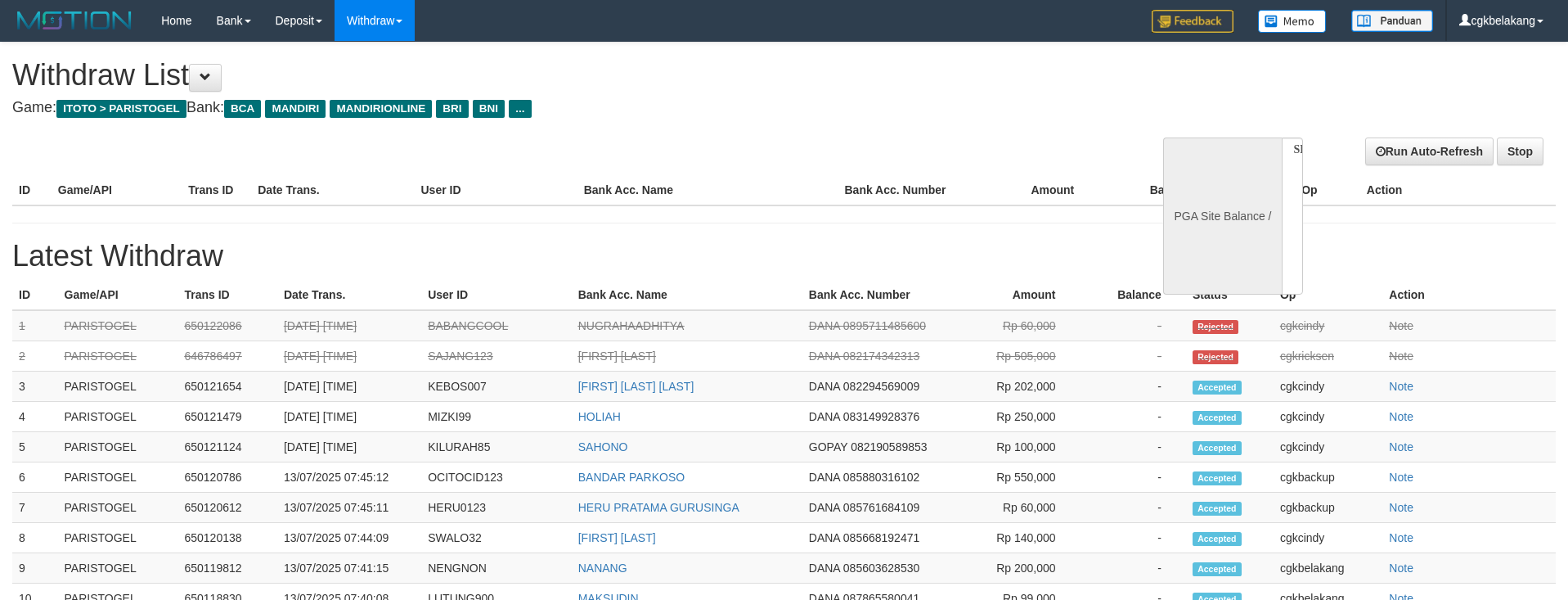 select 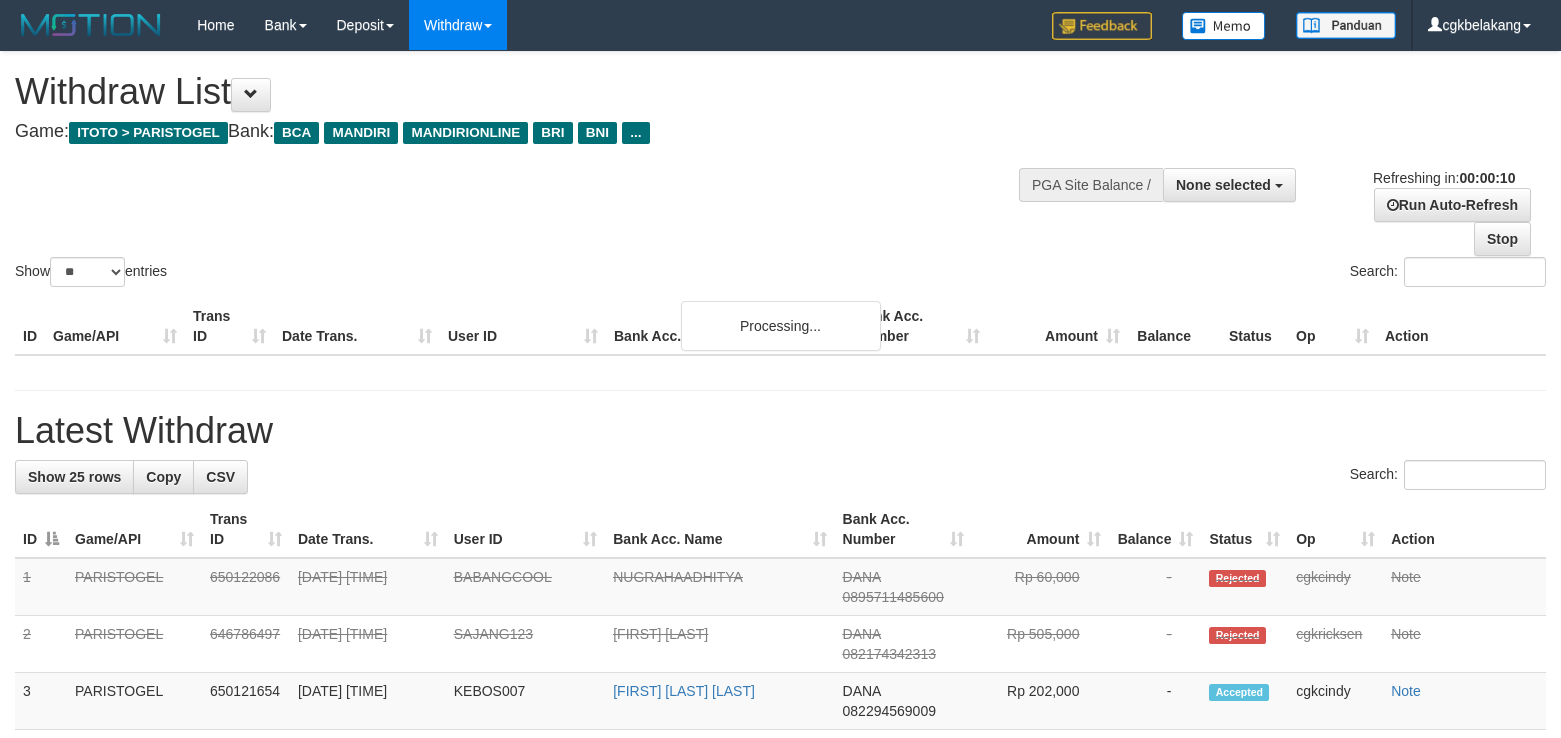 select 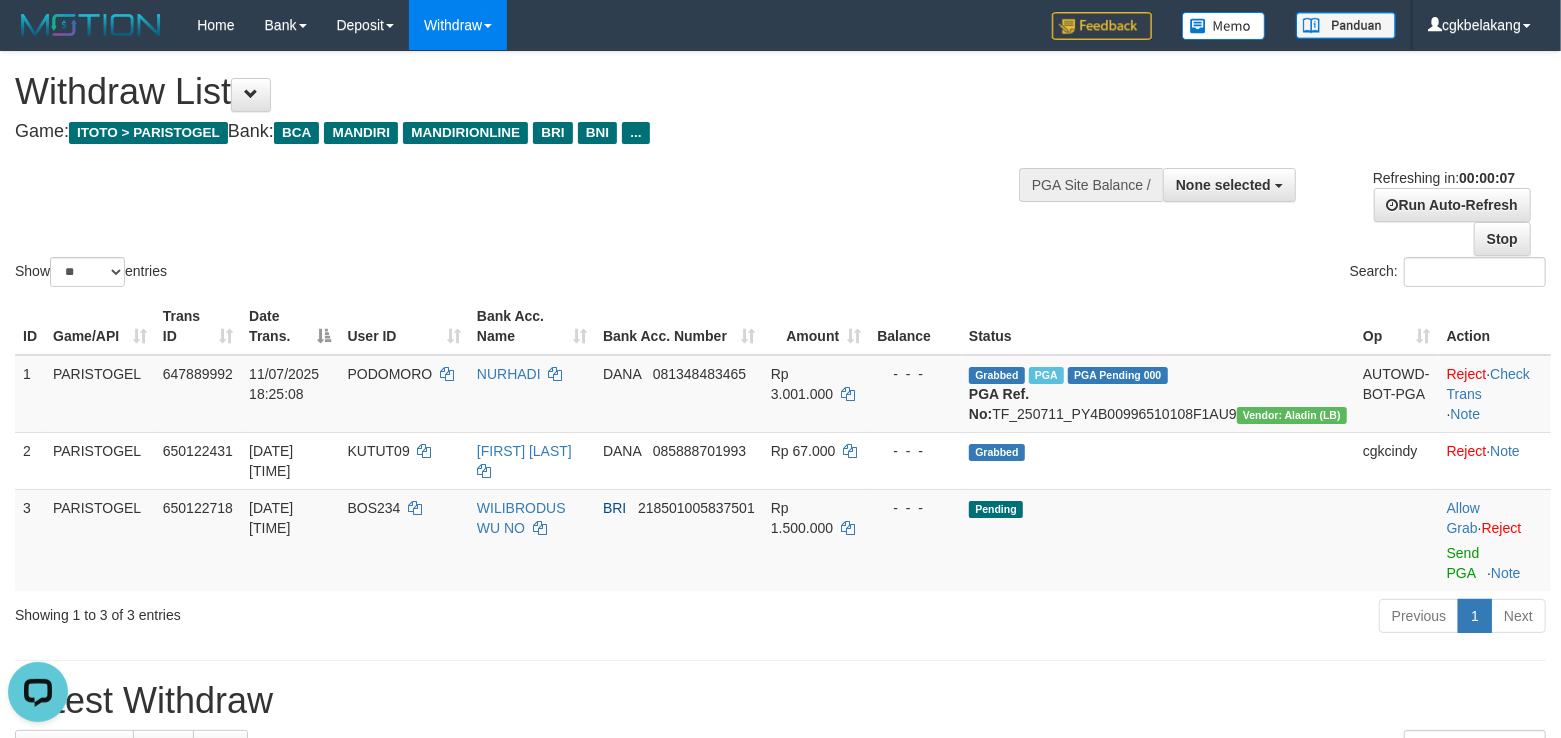 scroll, scrollTop: 0, scrollLeft: 0, axis: both 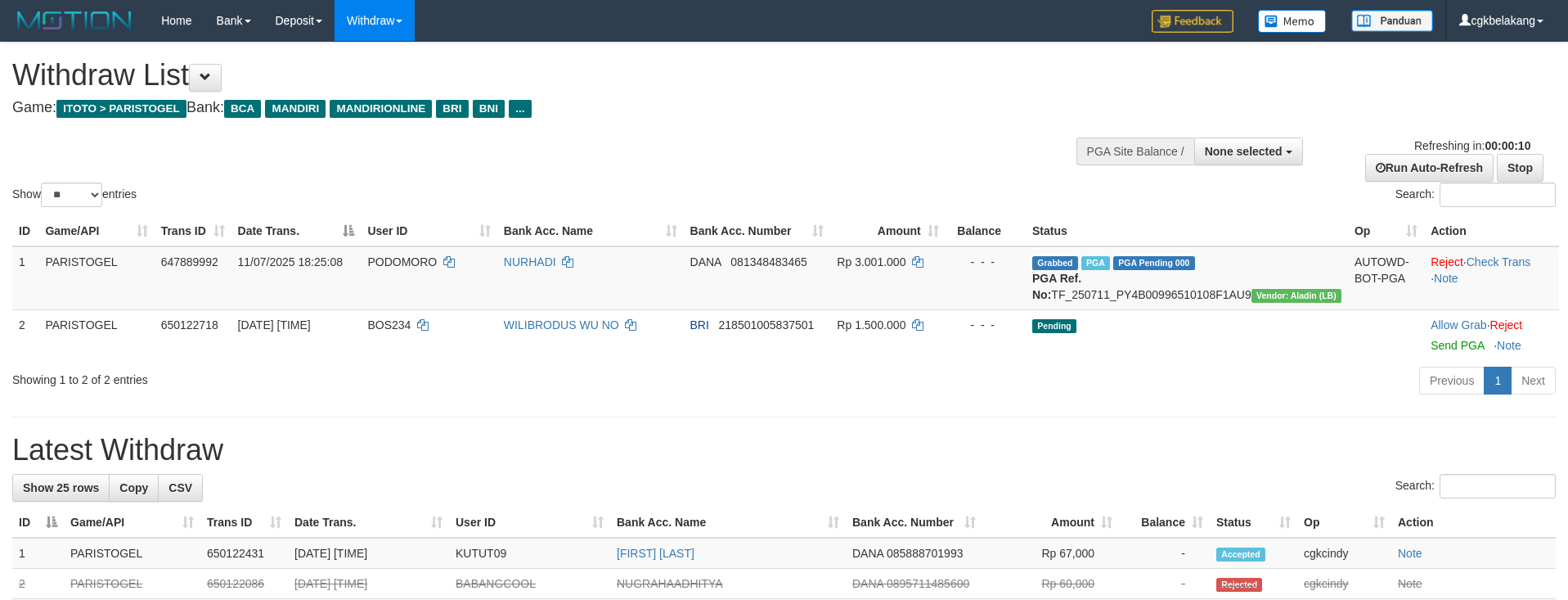 select 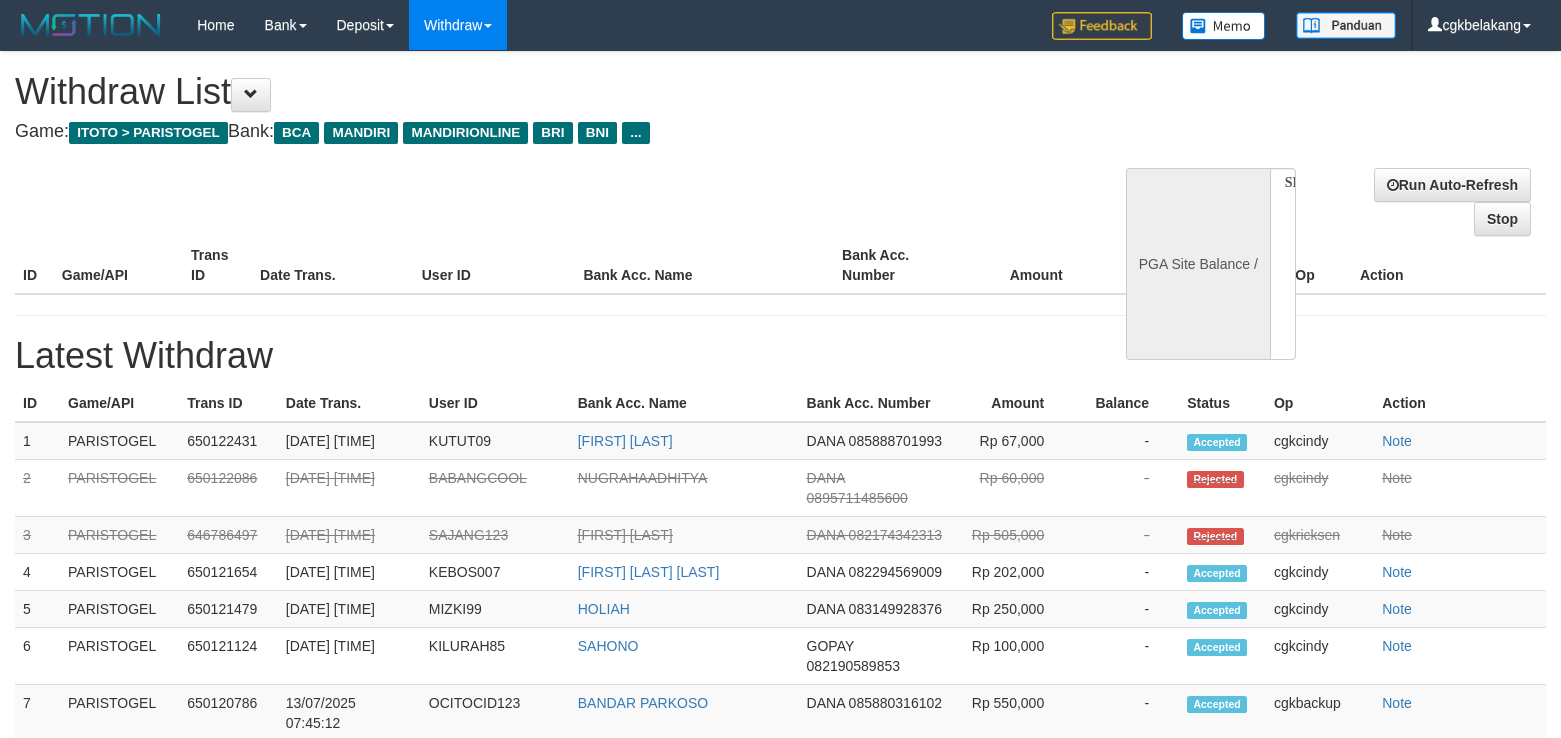 select 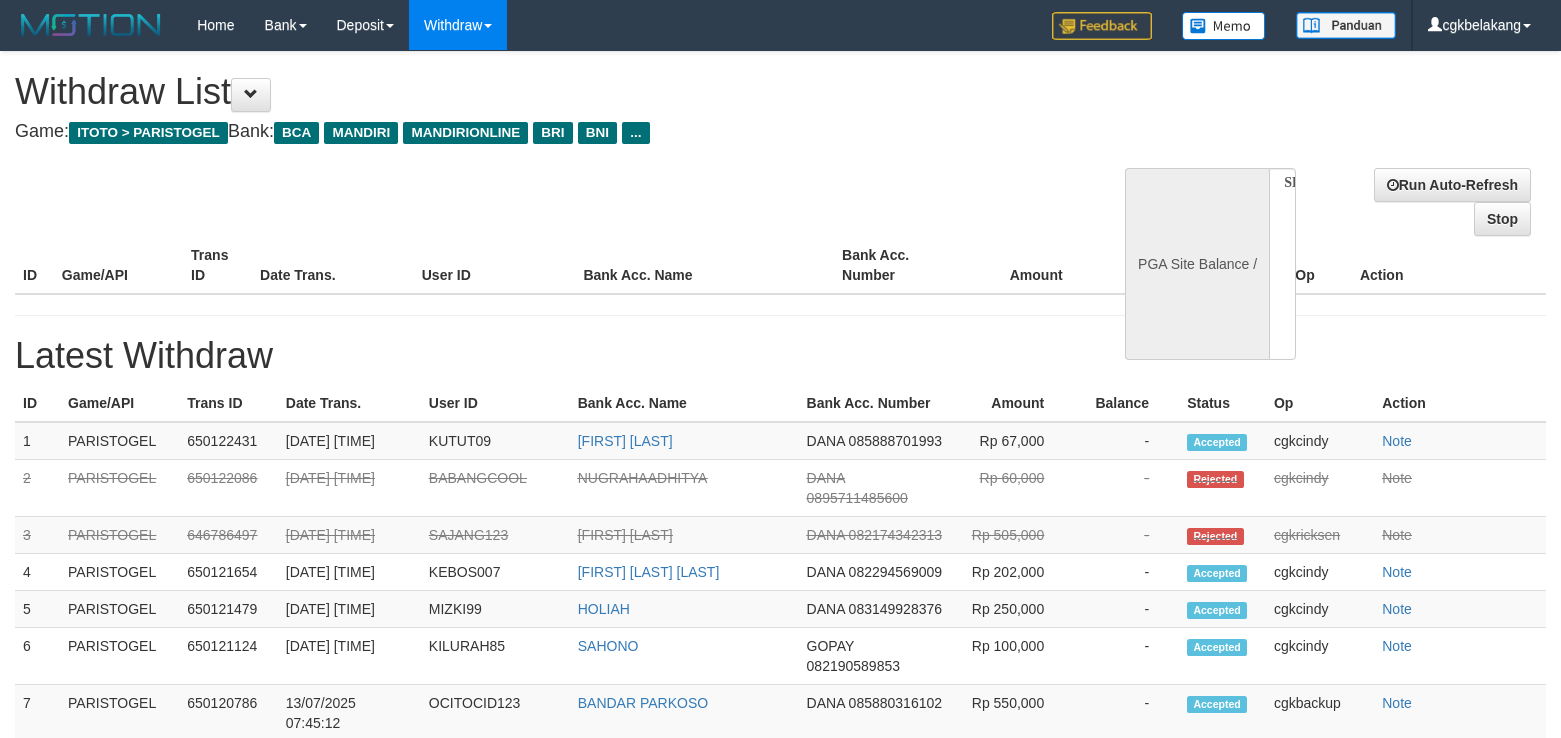 scroll, scrollTop: 0, scrollLeft: 0, axis: both 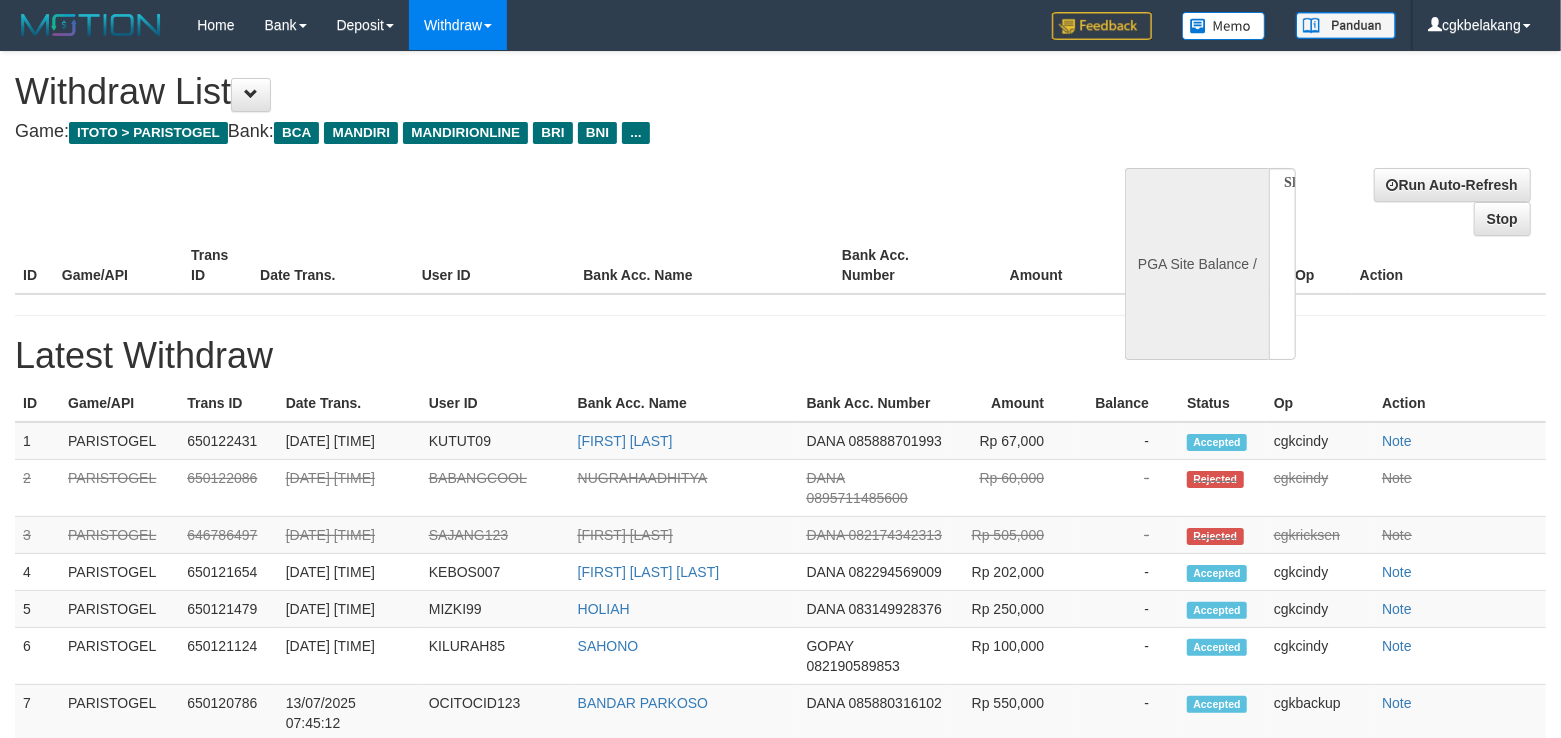 select on "**" 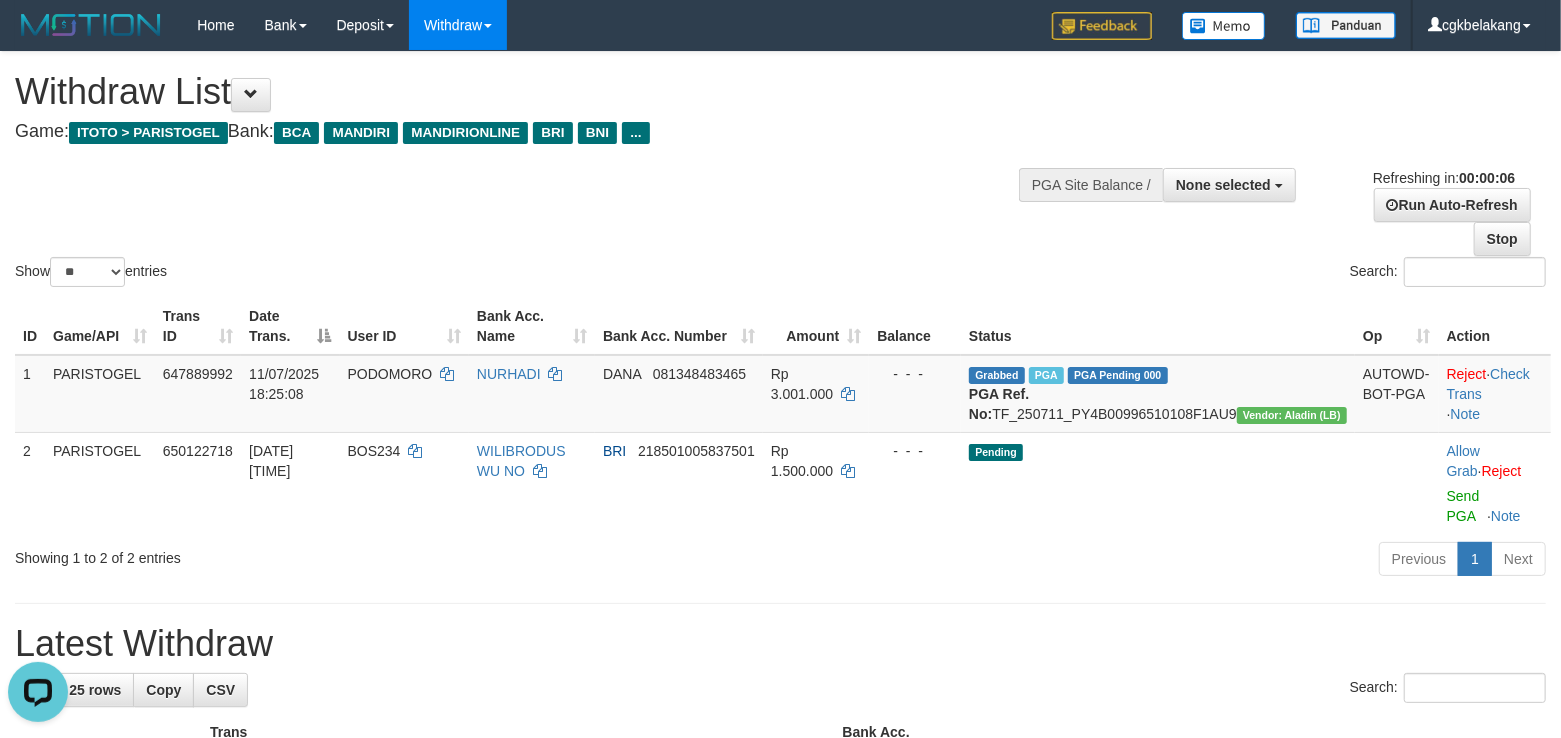 scroll, scrollTop: 0, scrollLeft: 0, axis: both 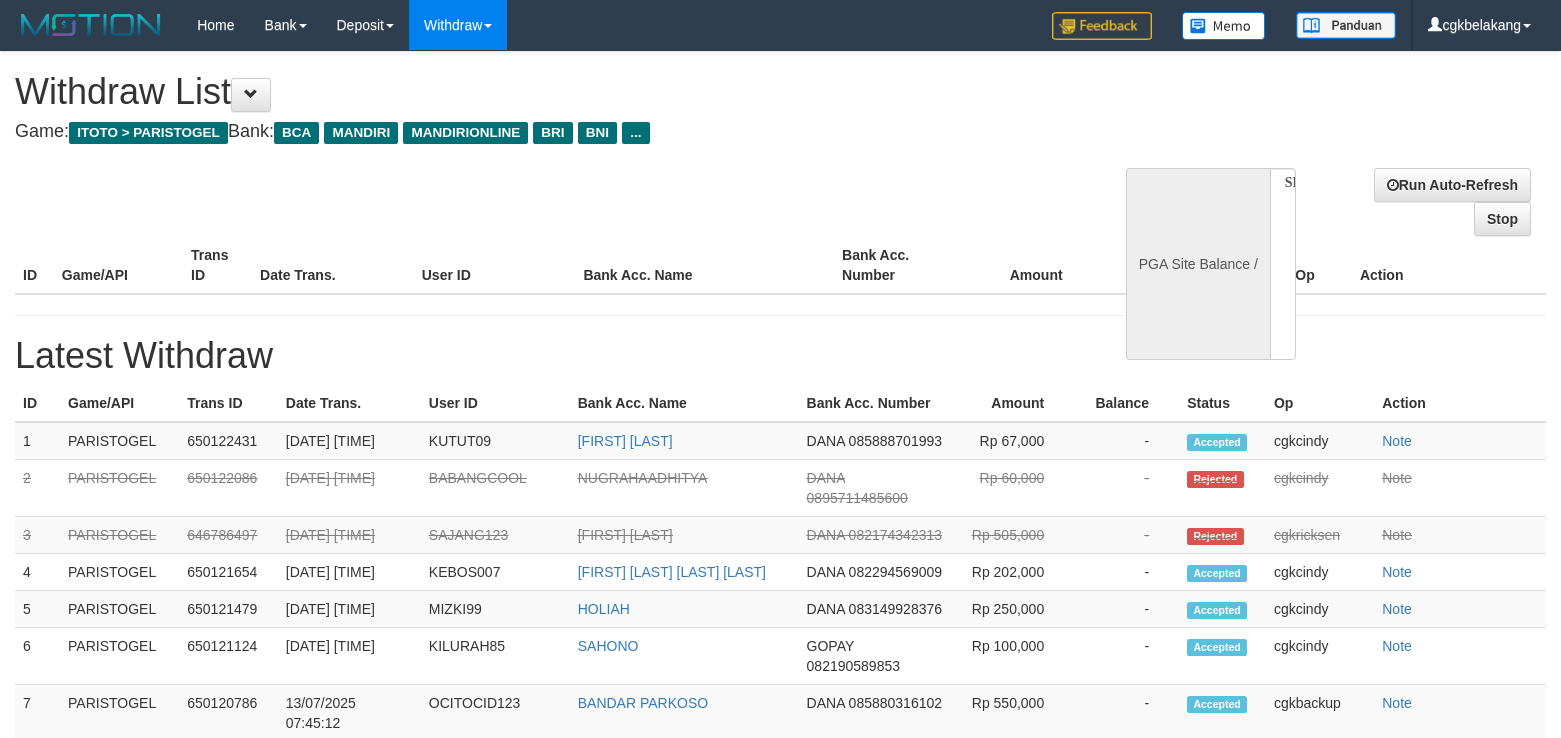 select 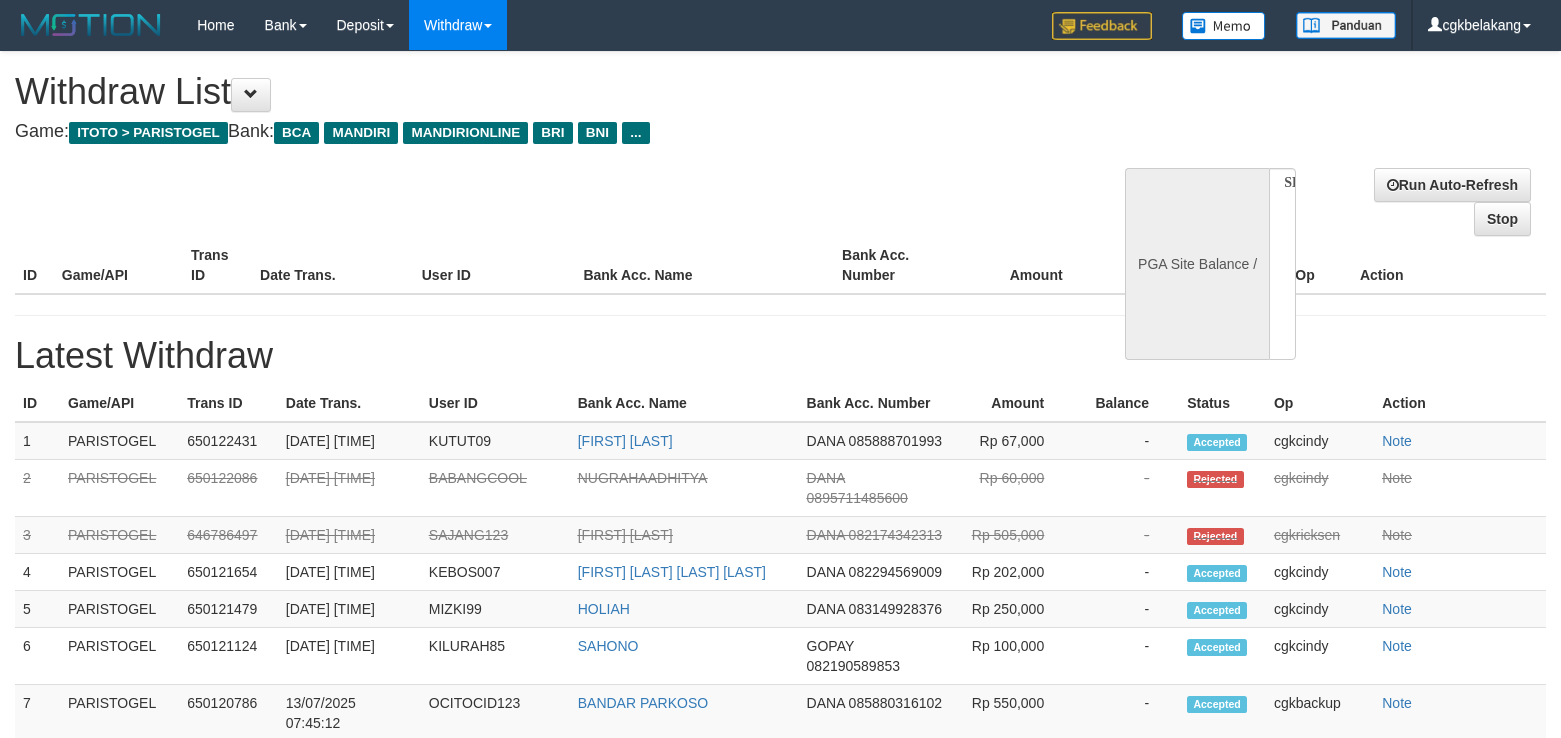 scroll, scrollTop: 0, scrollLeft: 0, axis: both 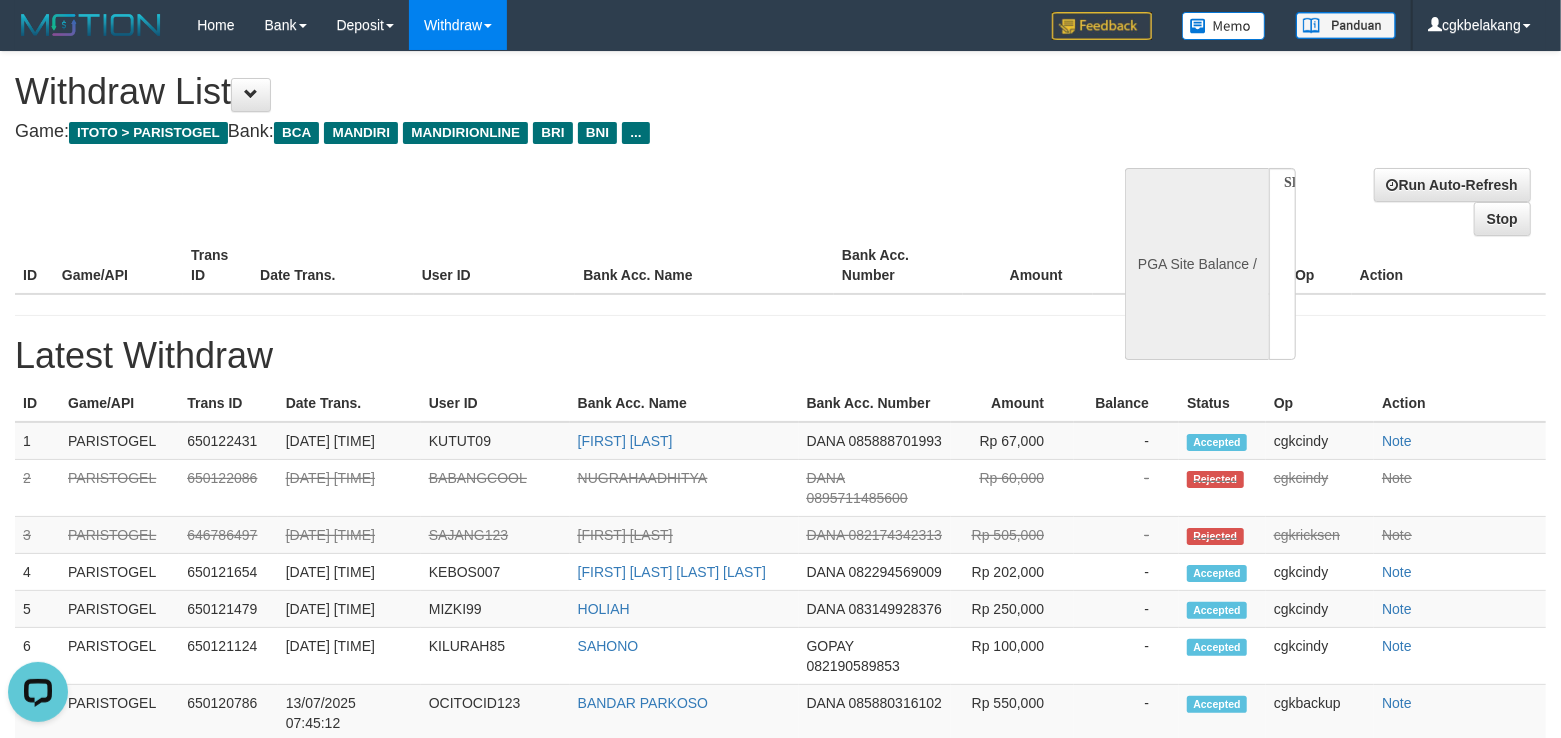 select on "**" 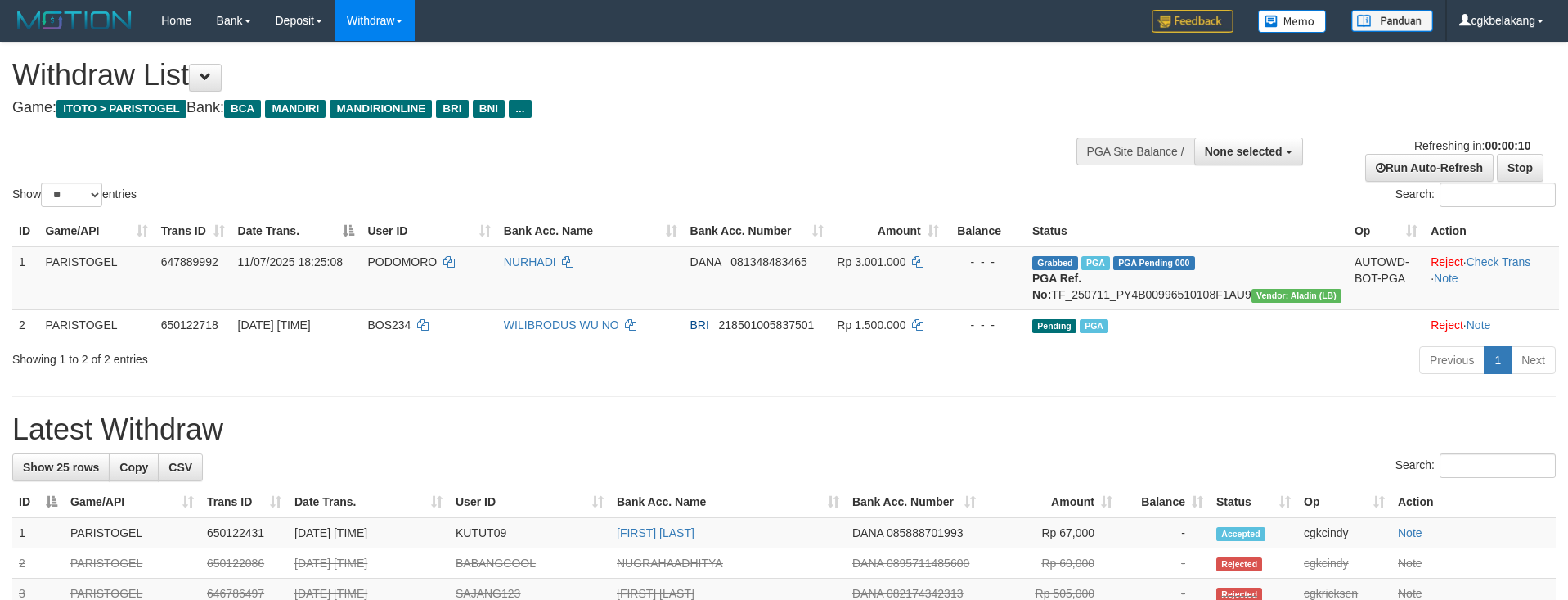 select 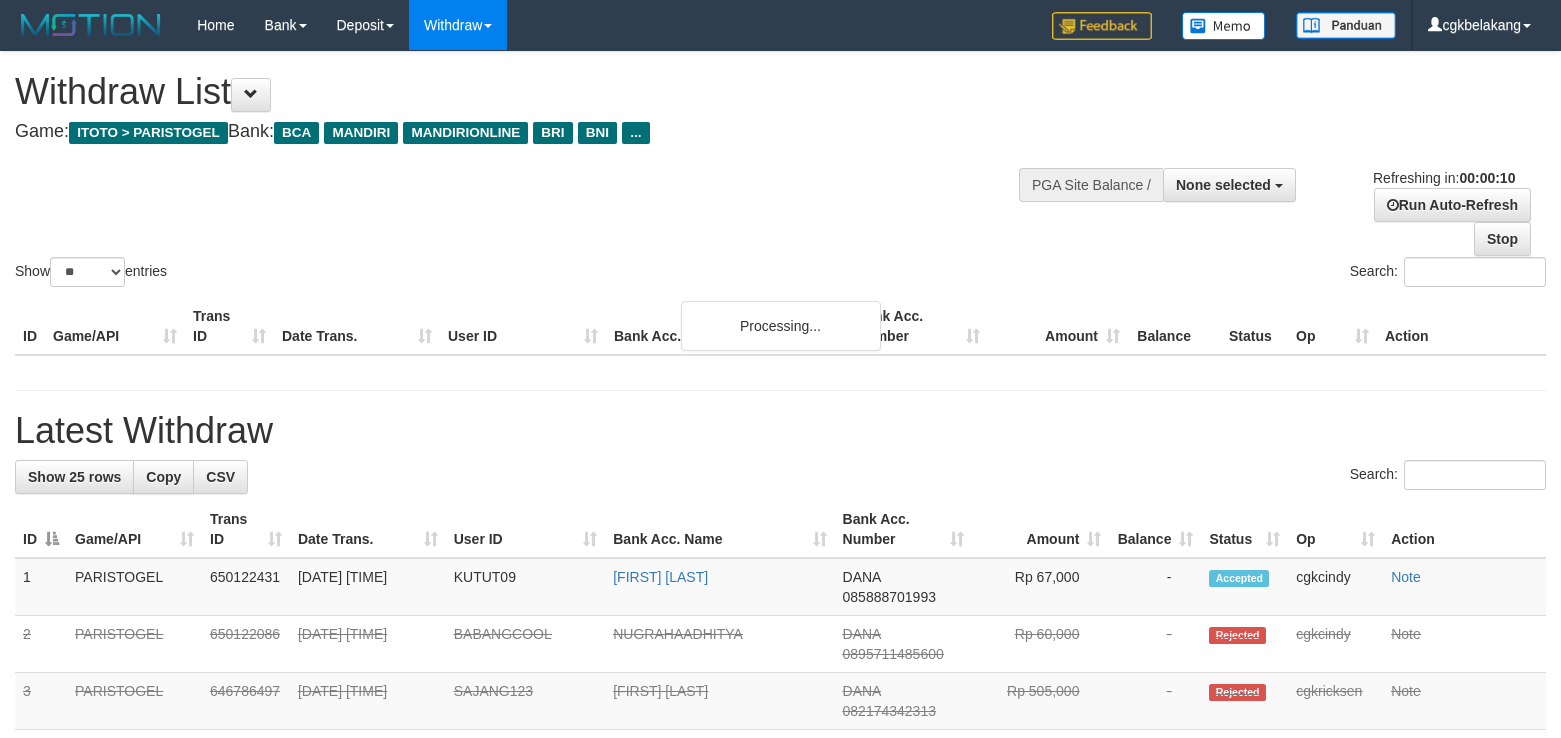 select 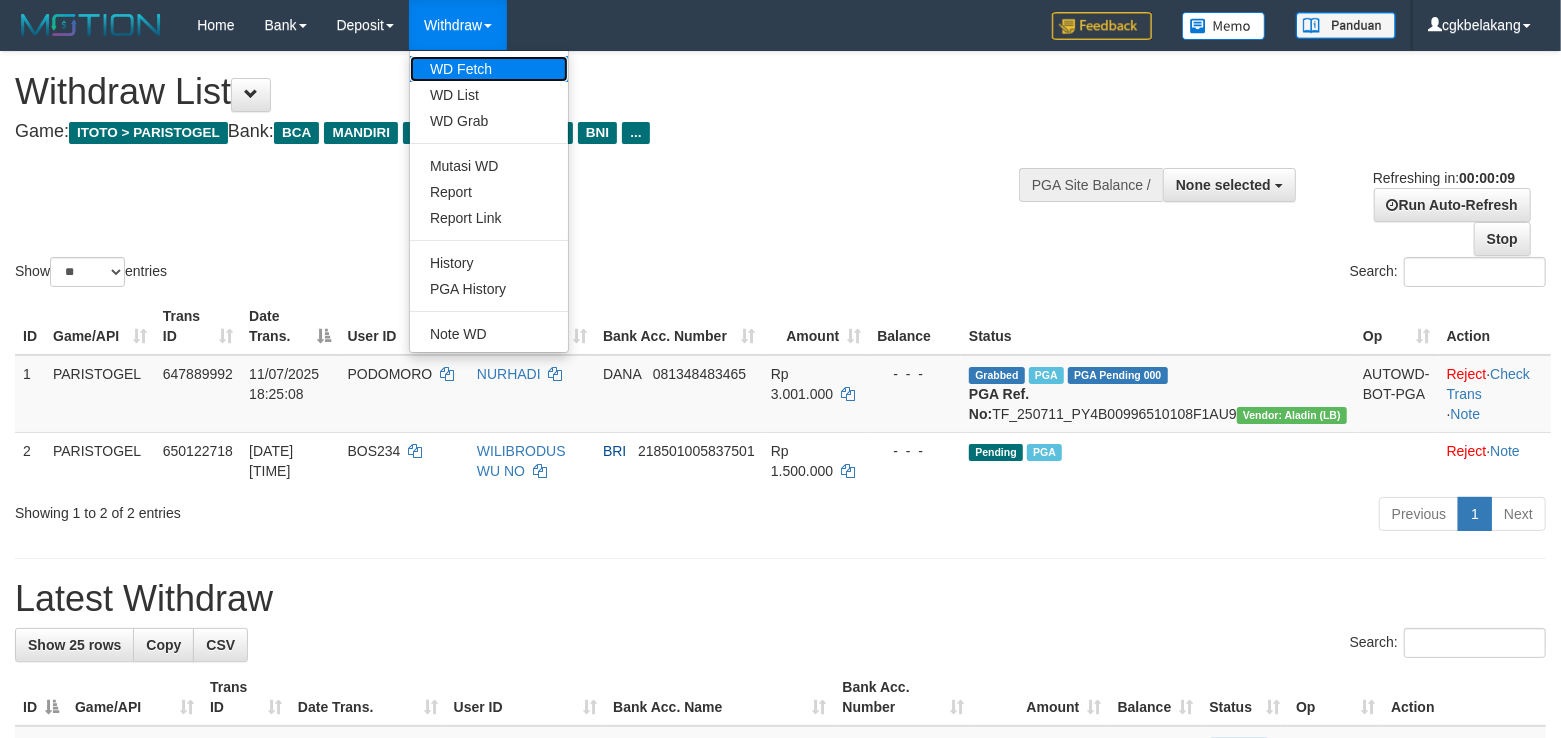click on "WD Fetch" at bounding box center [489, 69] 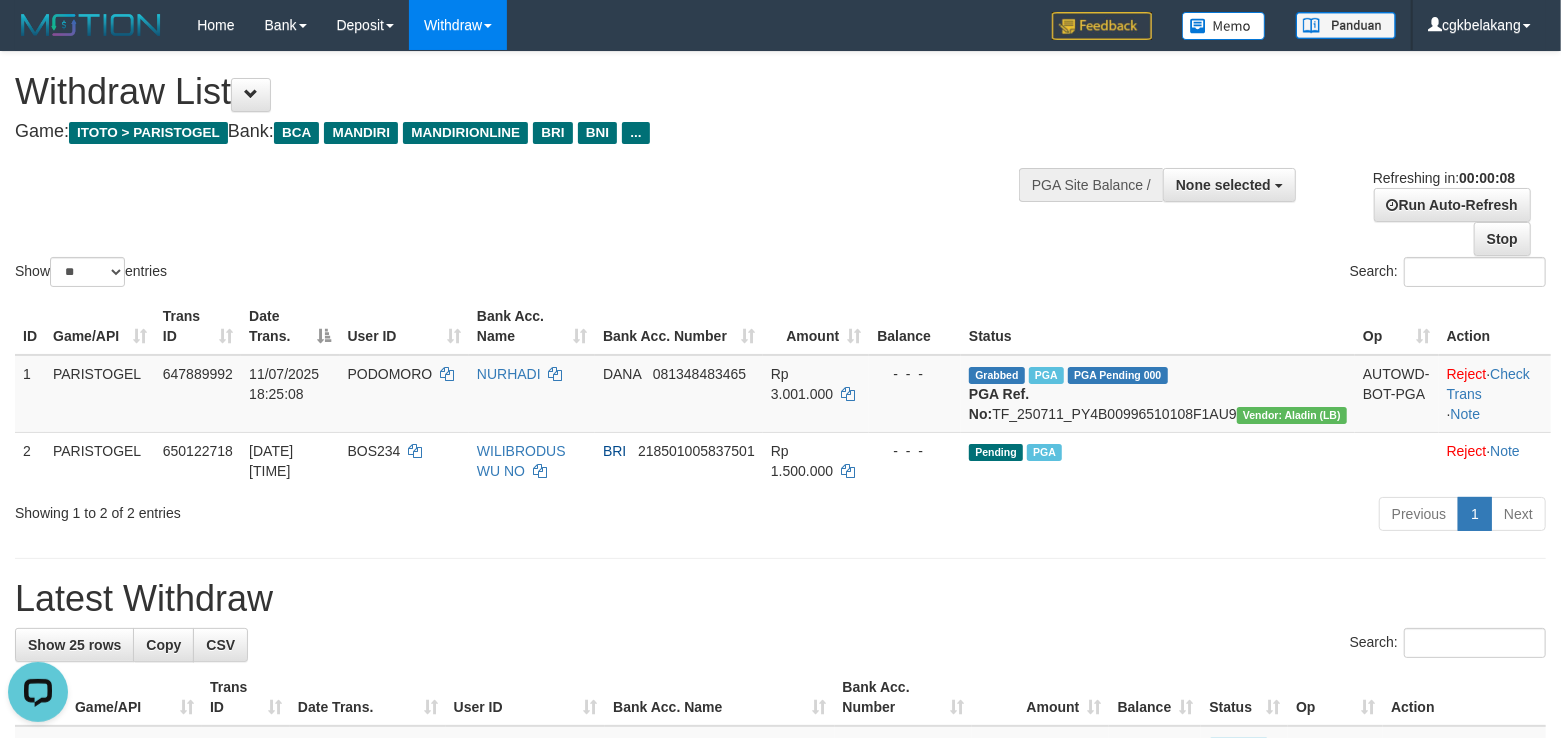 scroll, scrollTop: 0, scrollLeft: 0, axis: both 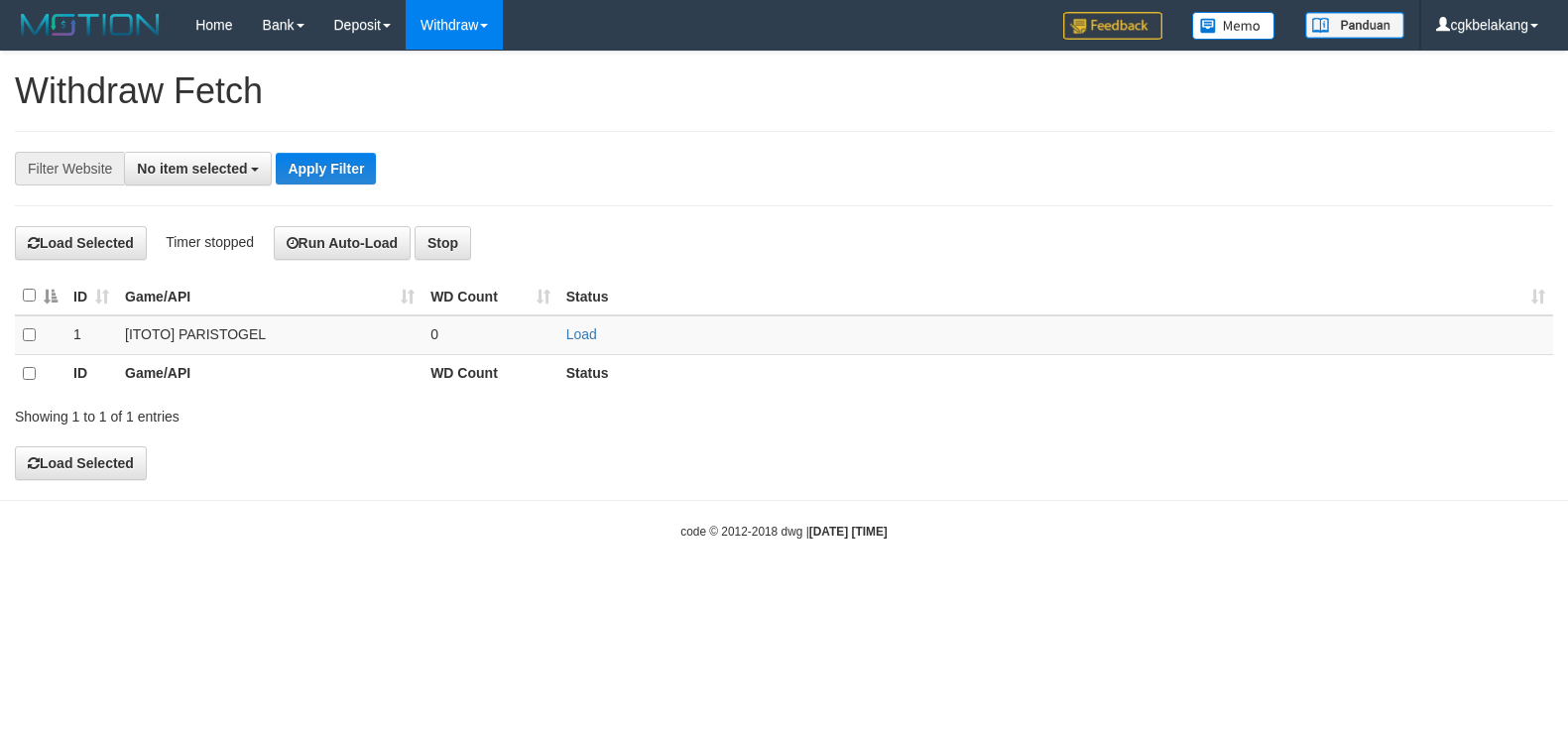 select 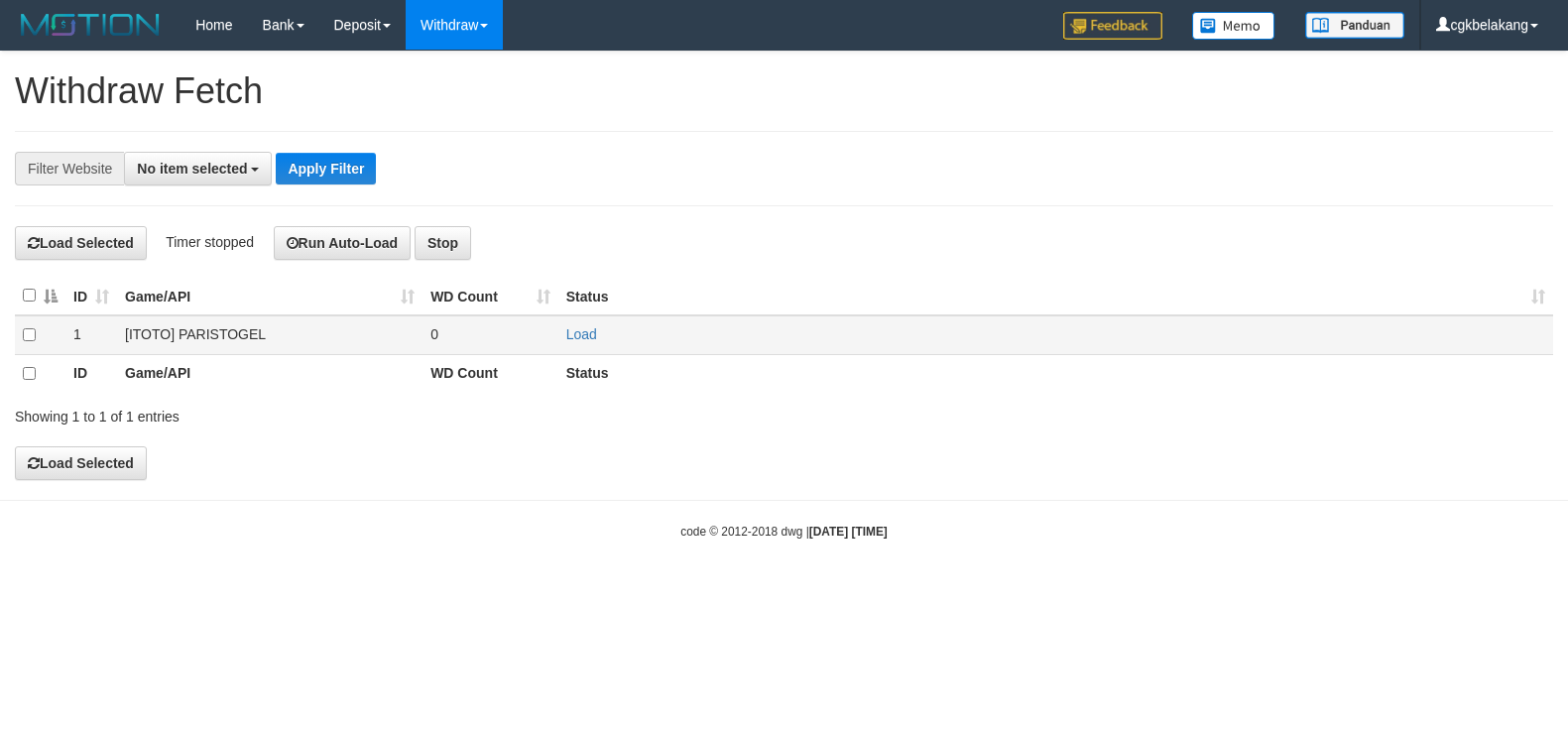 scroll, scrollTop: 0, scrollLeft: 0, axis: both 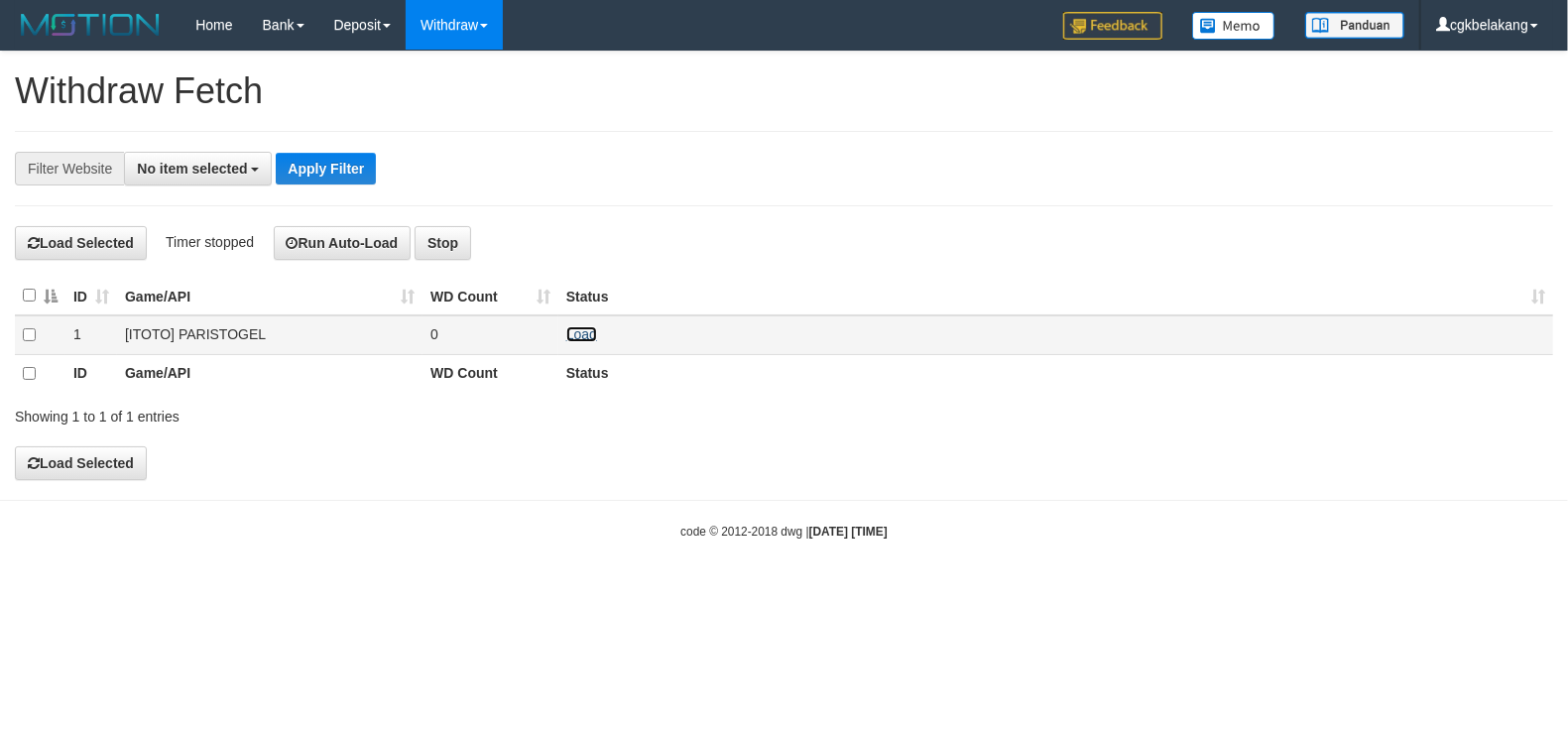 click on "Load" at bounding box center [581, 334] 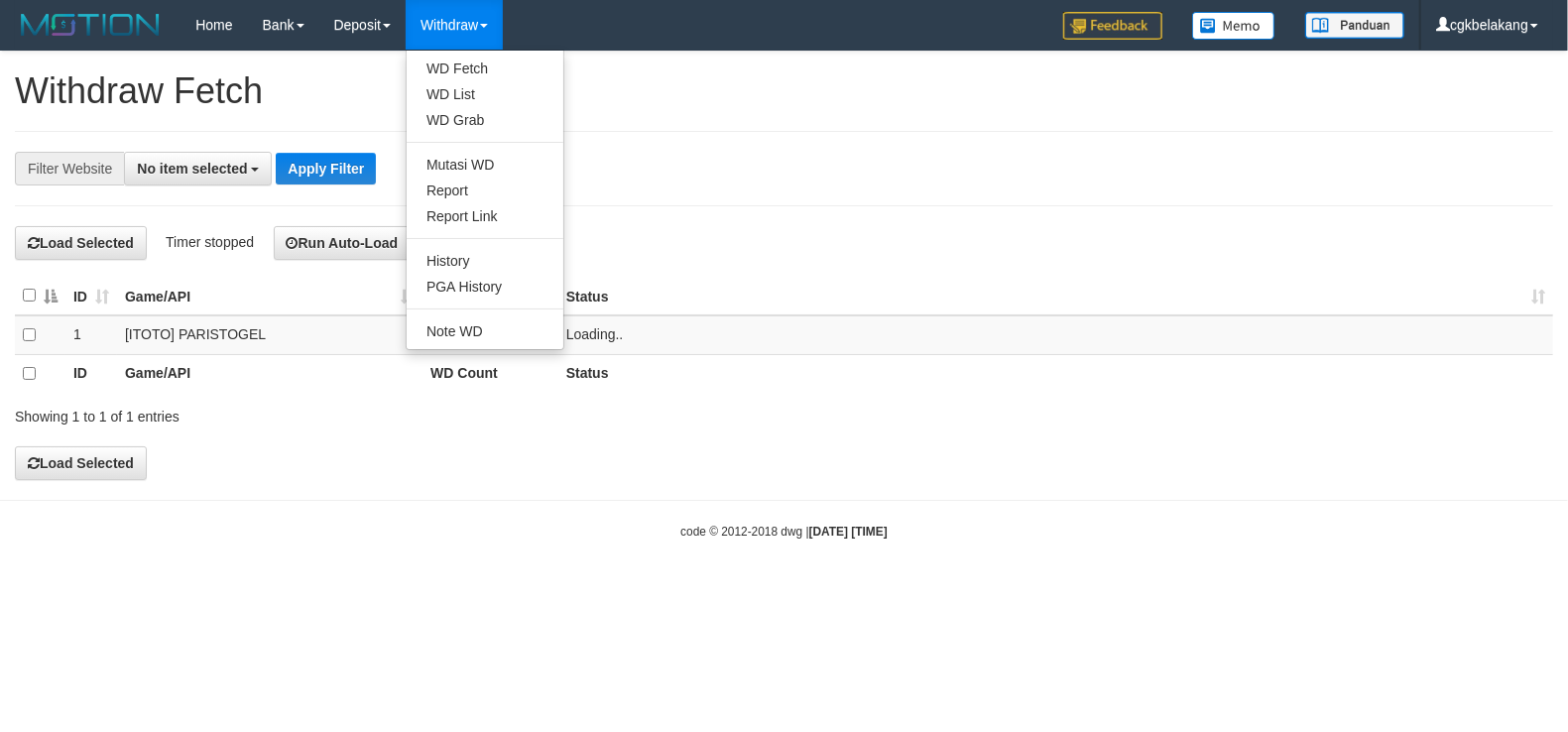 click on "Withdraw" at bounding box center (454, 25) 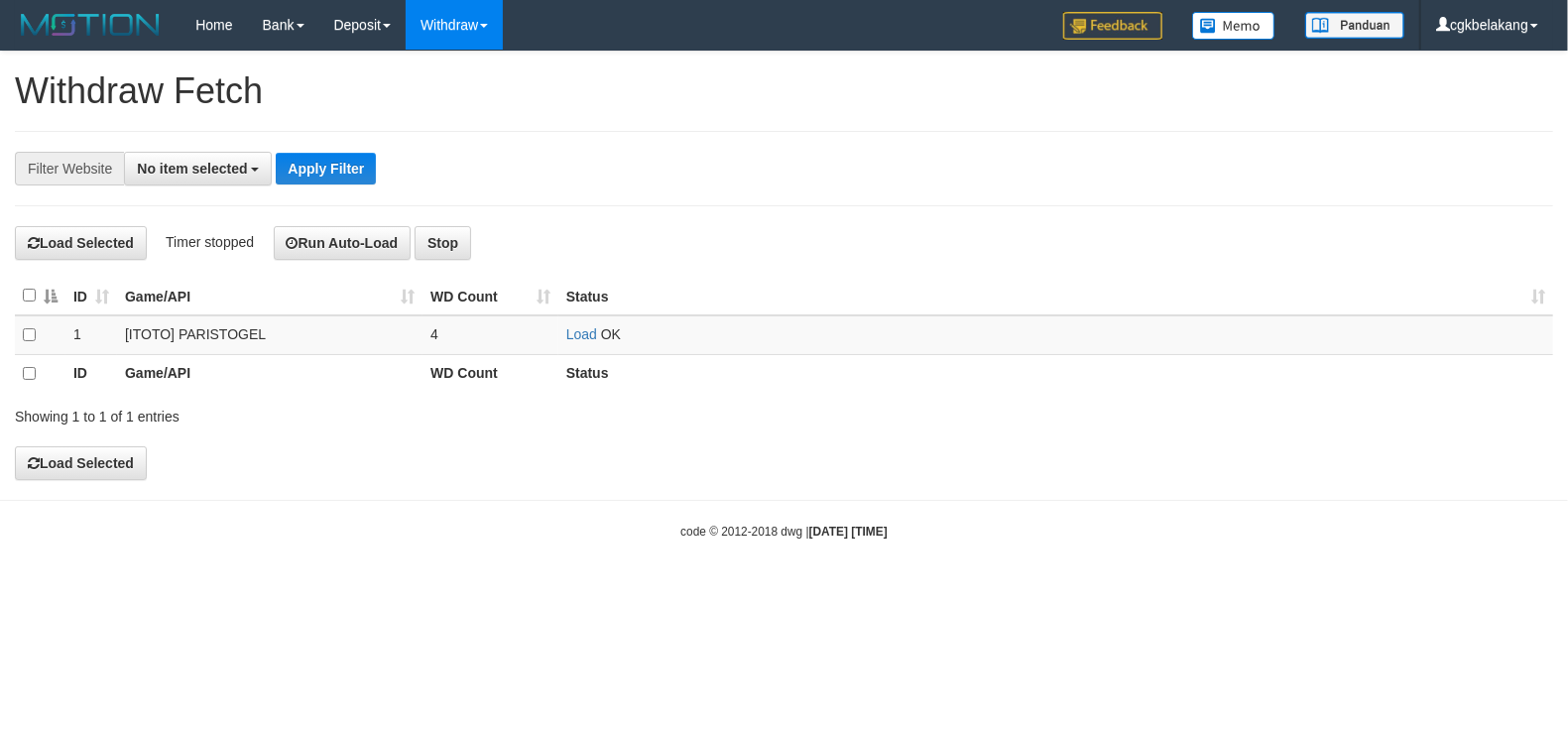 click on "Withdraw" at bounding box center (454, 25) 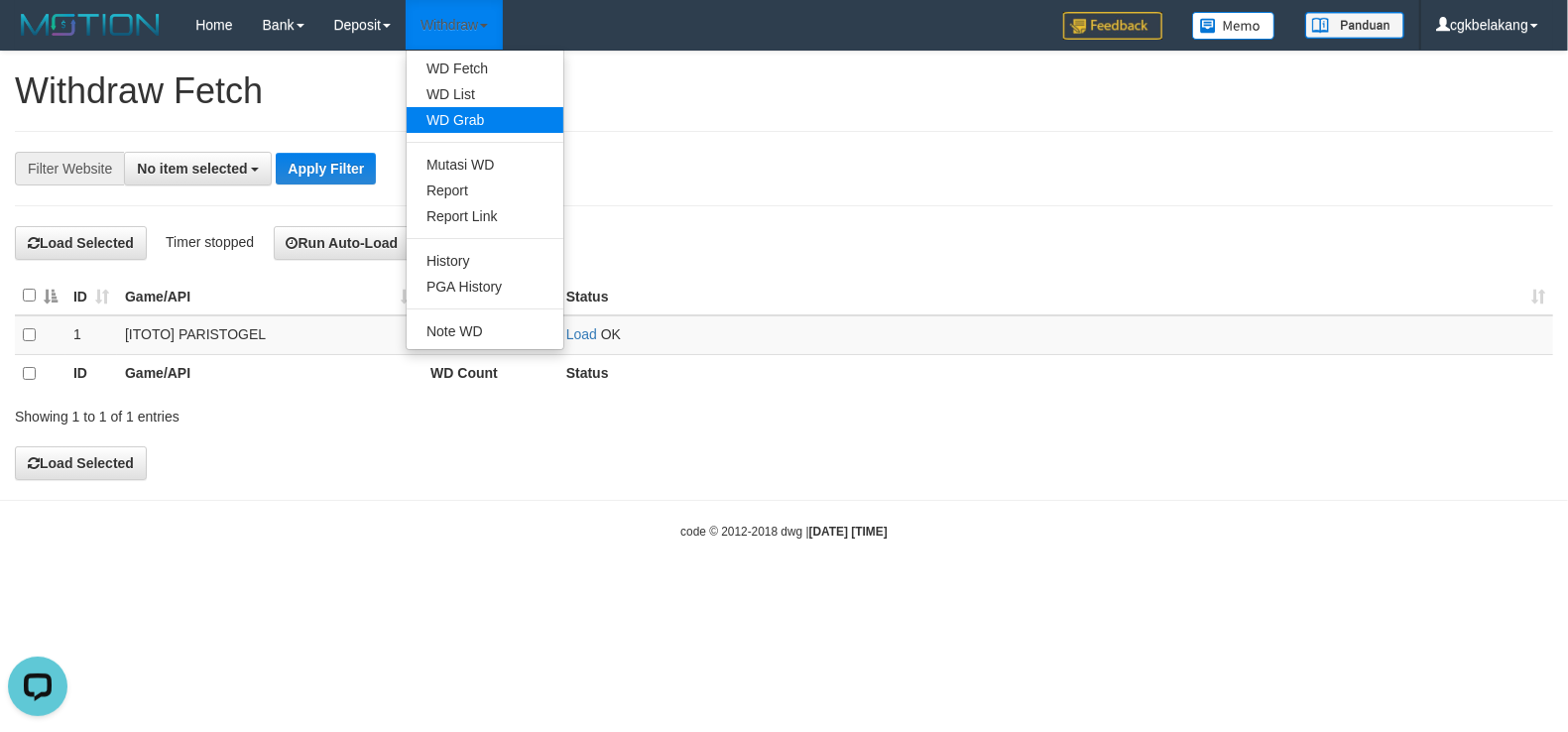 scroll, scrollTop: 0, scrollLeft: 0, axis: both 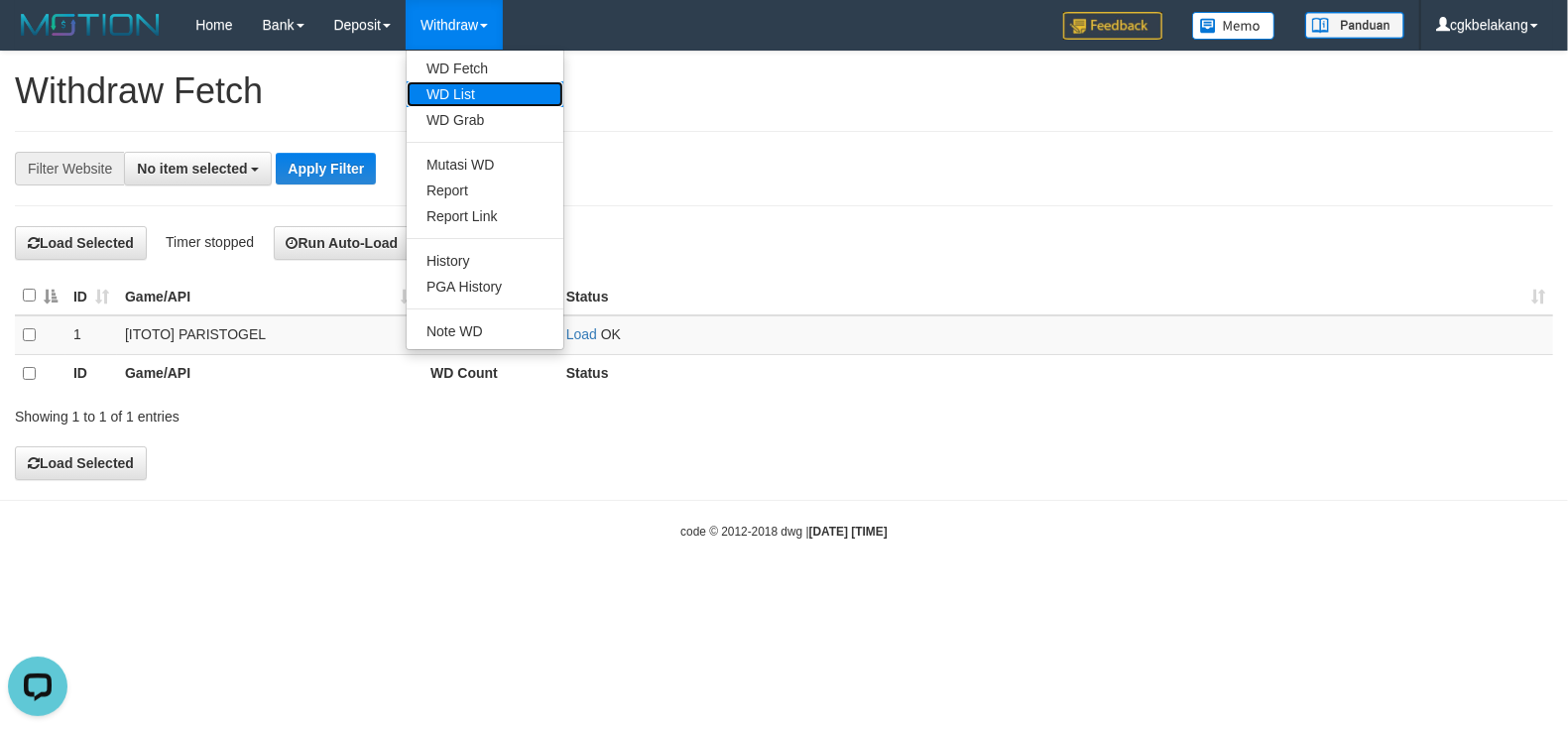 click on "WD List" at bounding box center (485, 94) 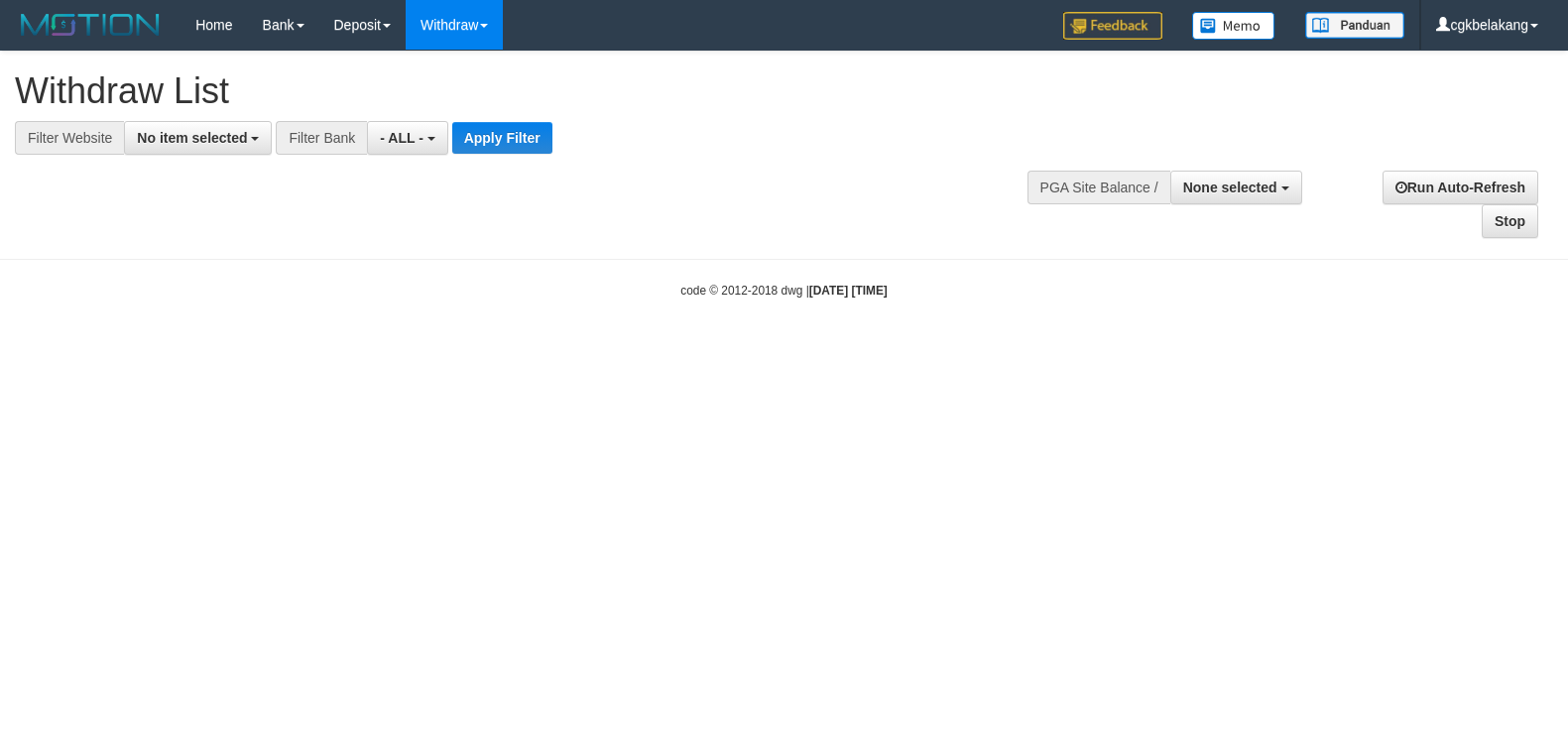 select 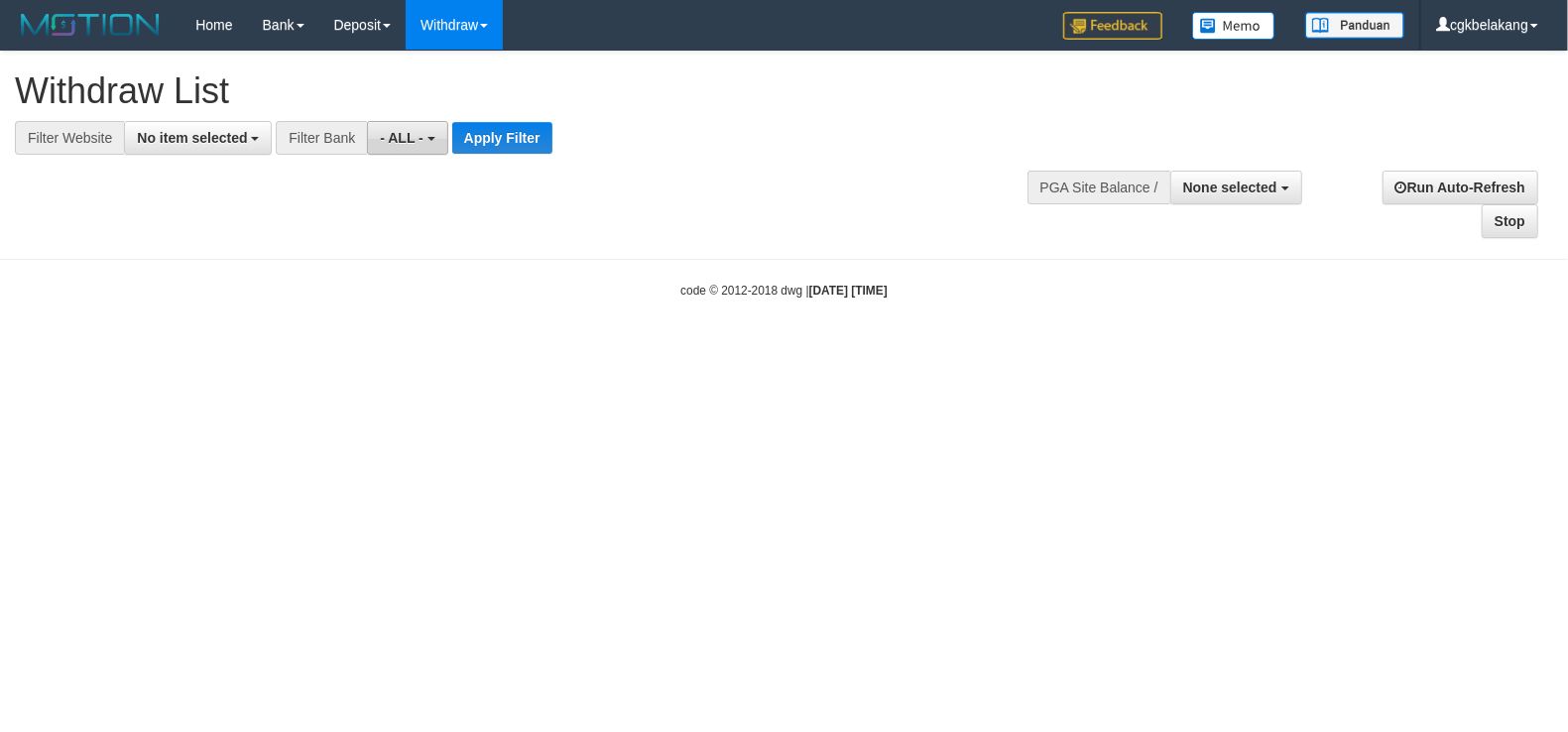 click on "- ALL -" at bounding box center [407, 138] 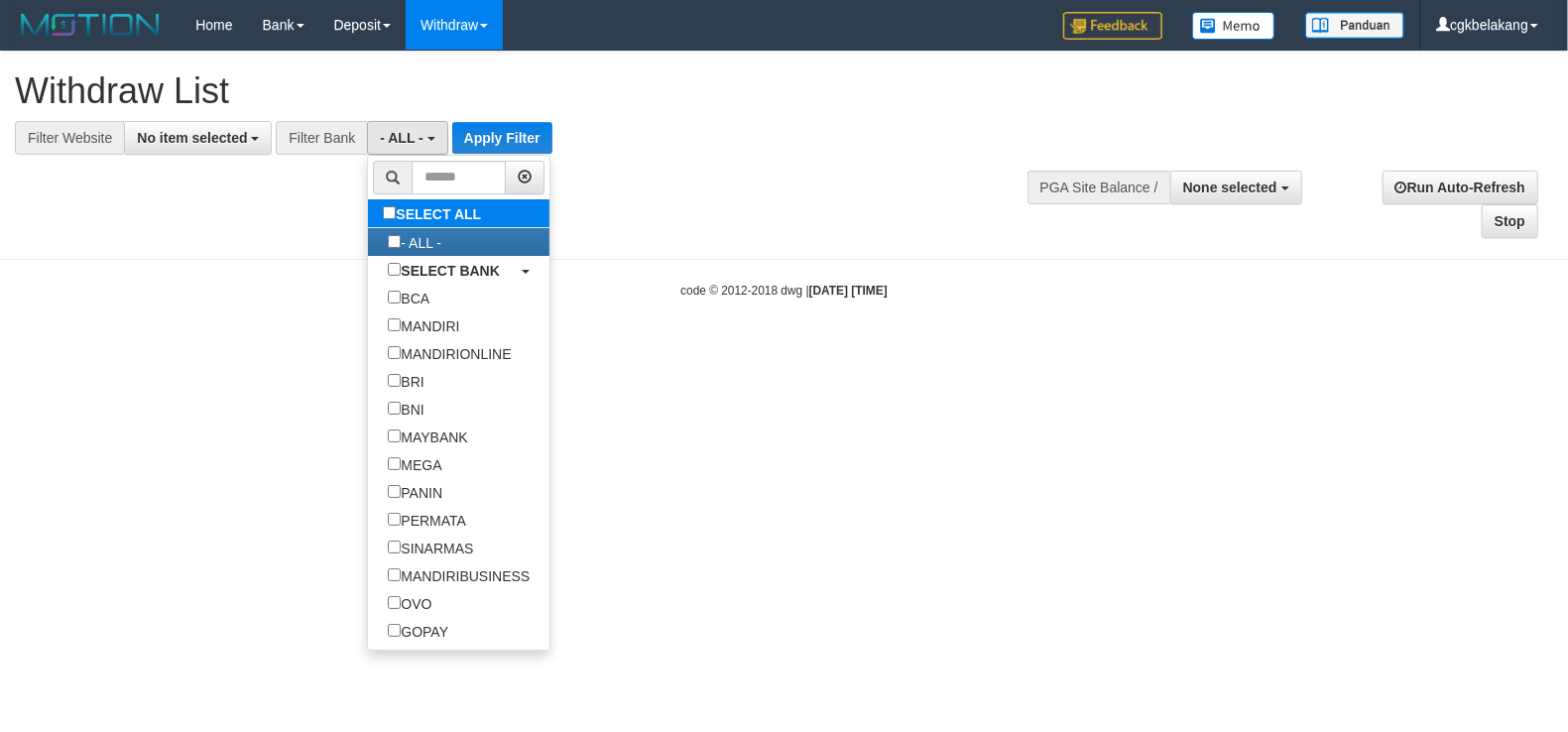 type 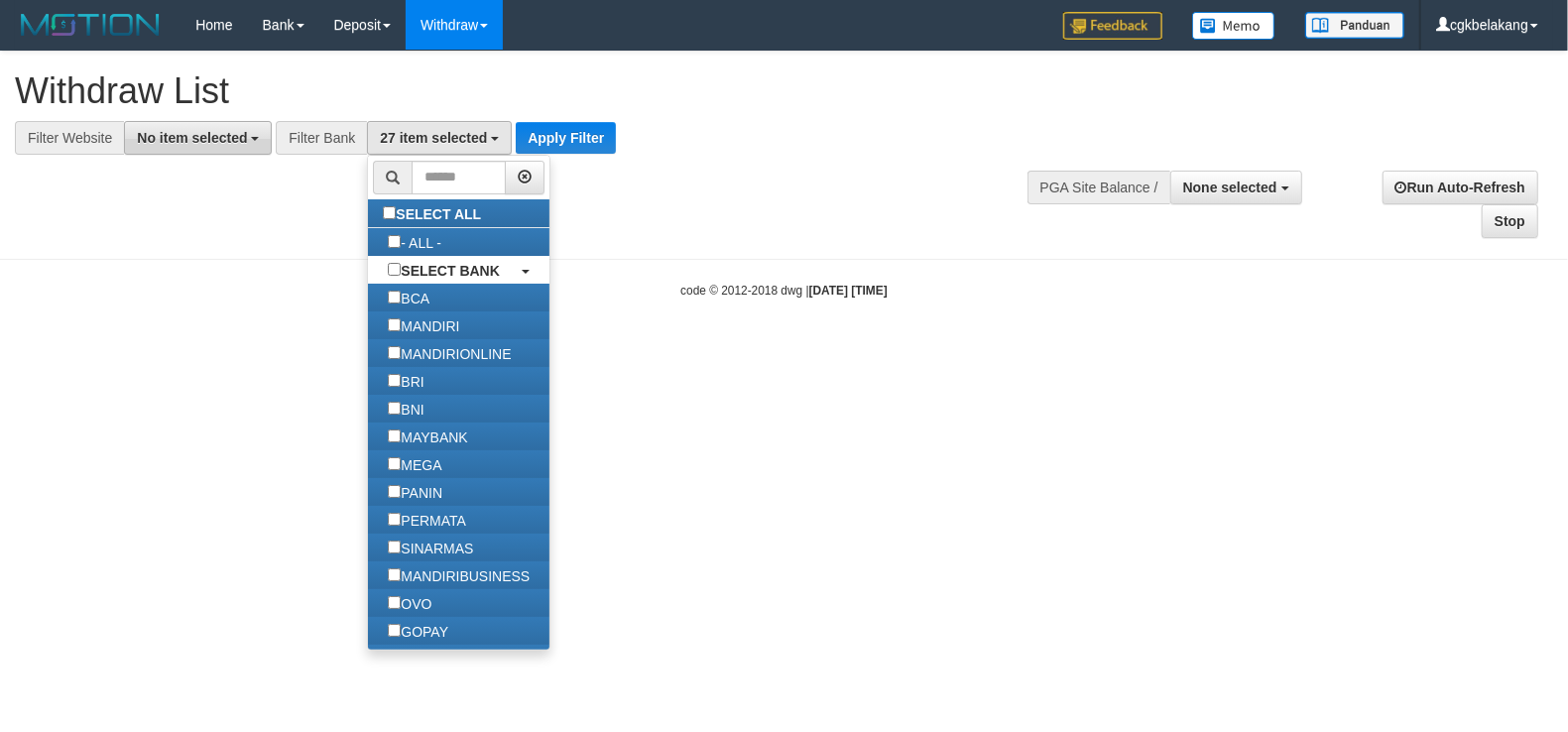 click on "No item selected" at bounding box center [191, 138] 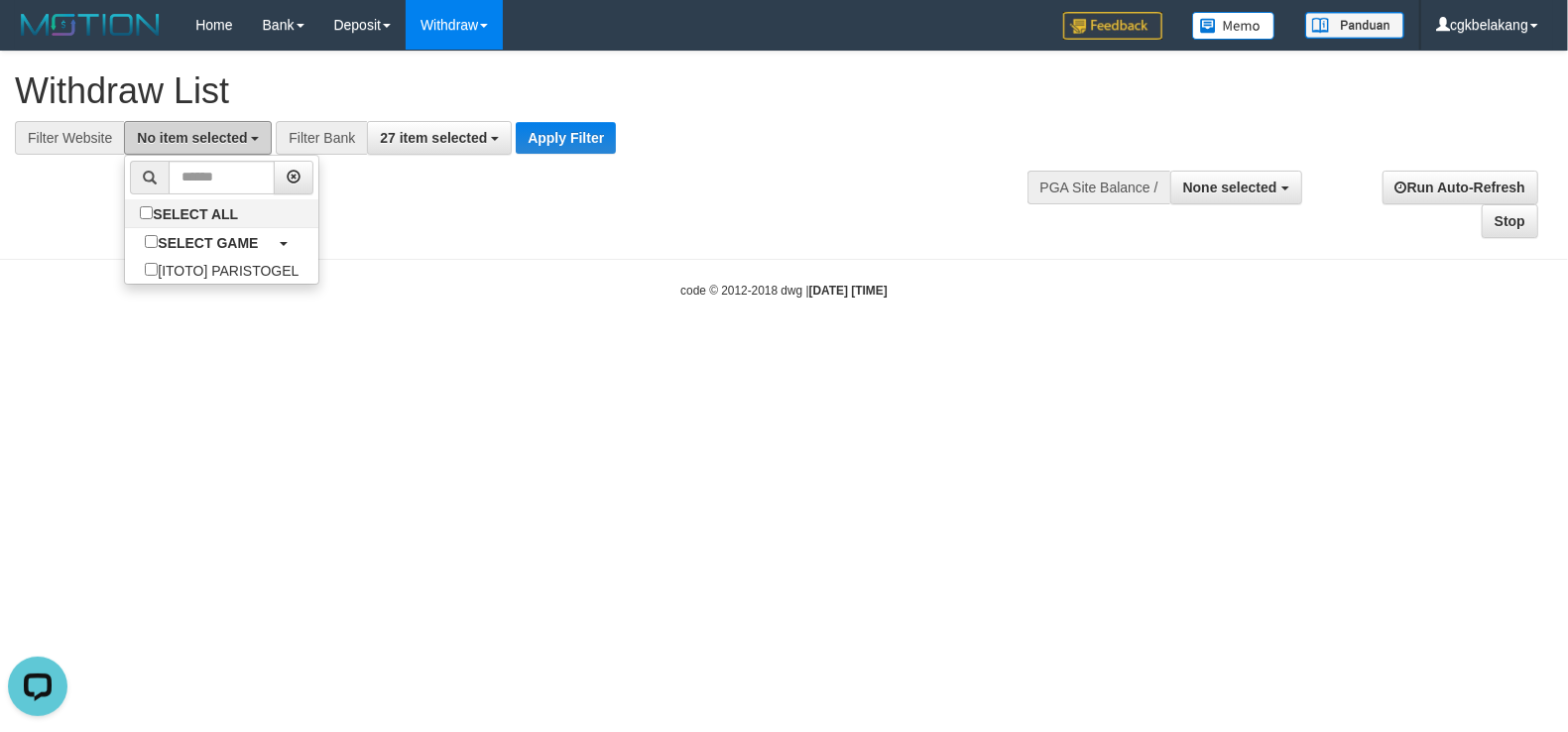 scroll, scrollTop: 0, scrollLeft: 0, axis: both 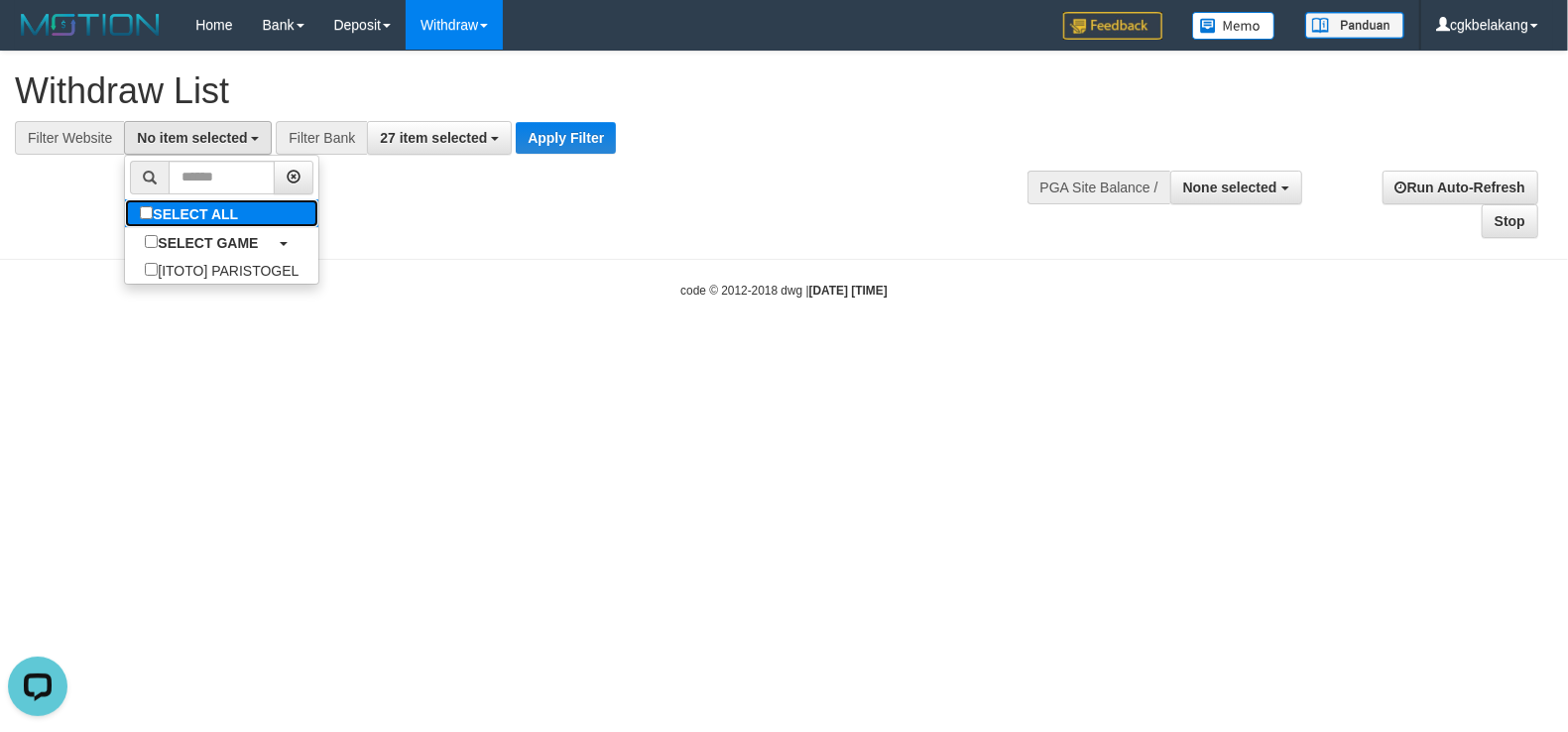 click on "SELECT ALL" at bounding box center (191, 213) 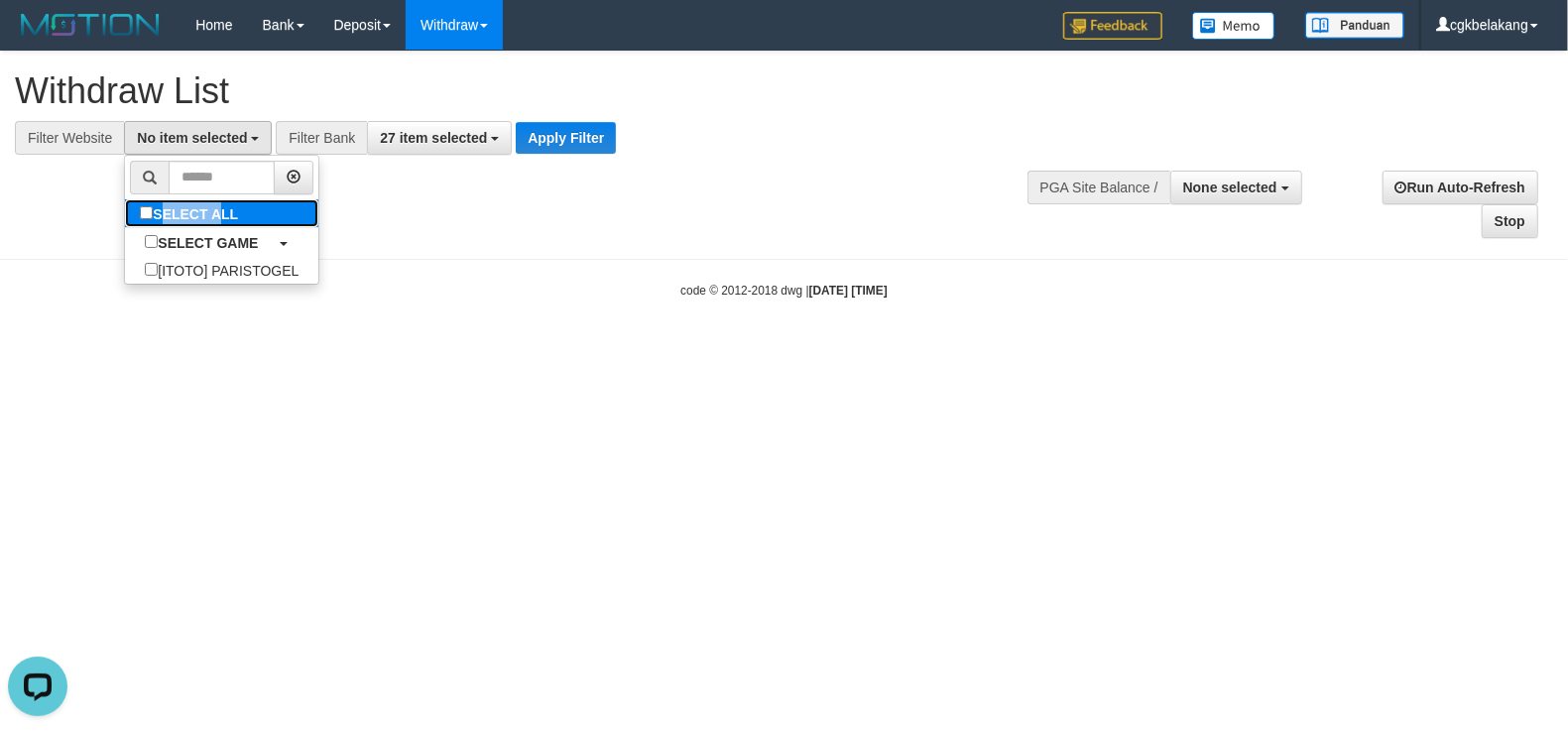 click on "SELECT ALL" at bounding box center [191, 213] 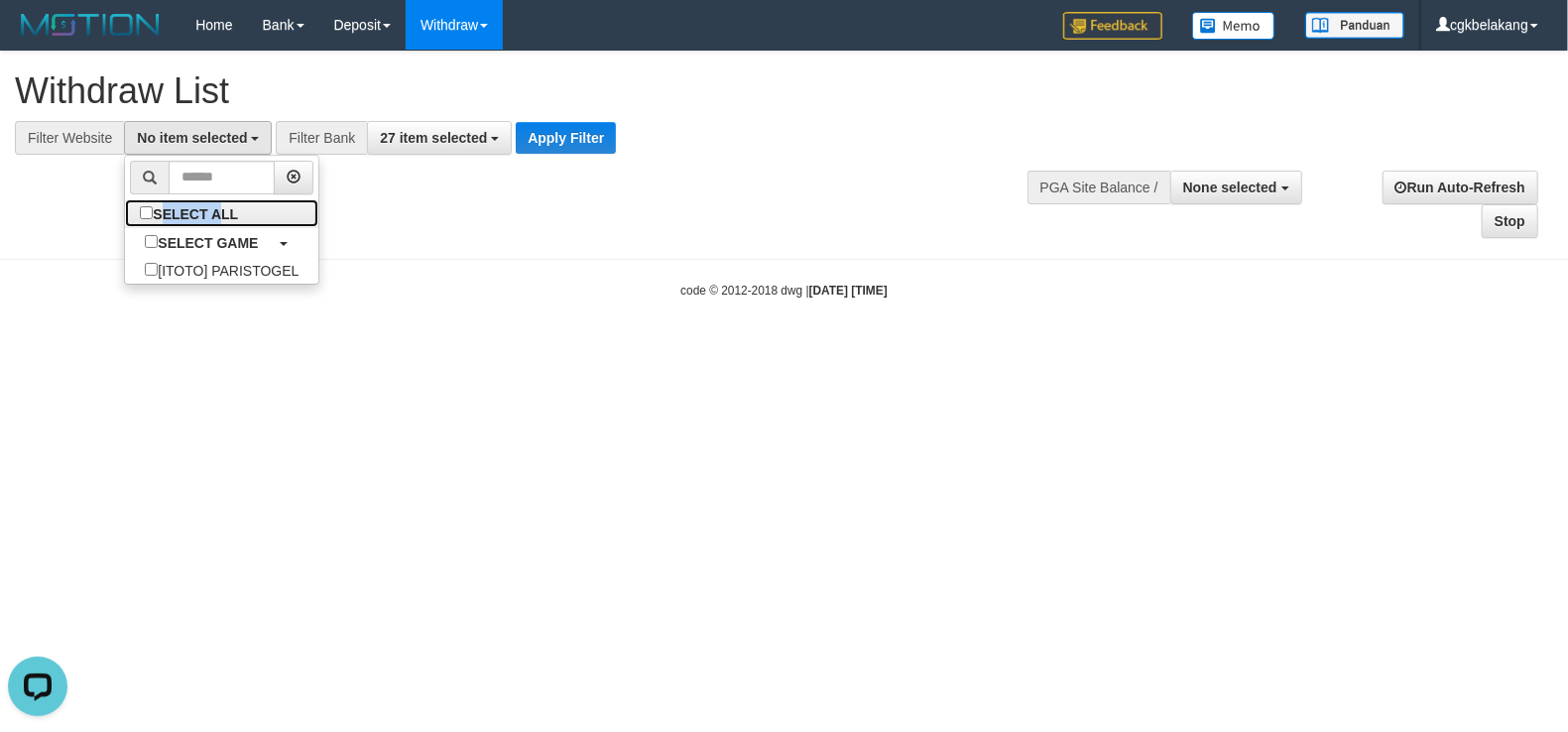 scroll, scrollTop: 17, scrollLeft: 0, axis: vertical 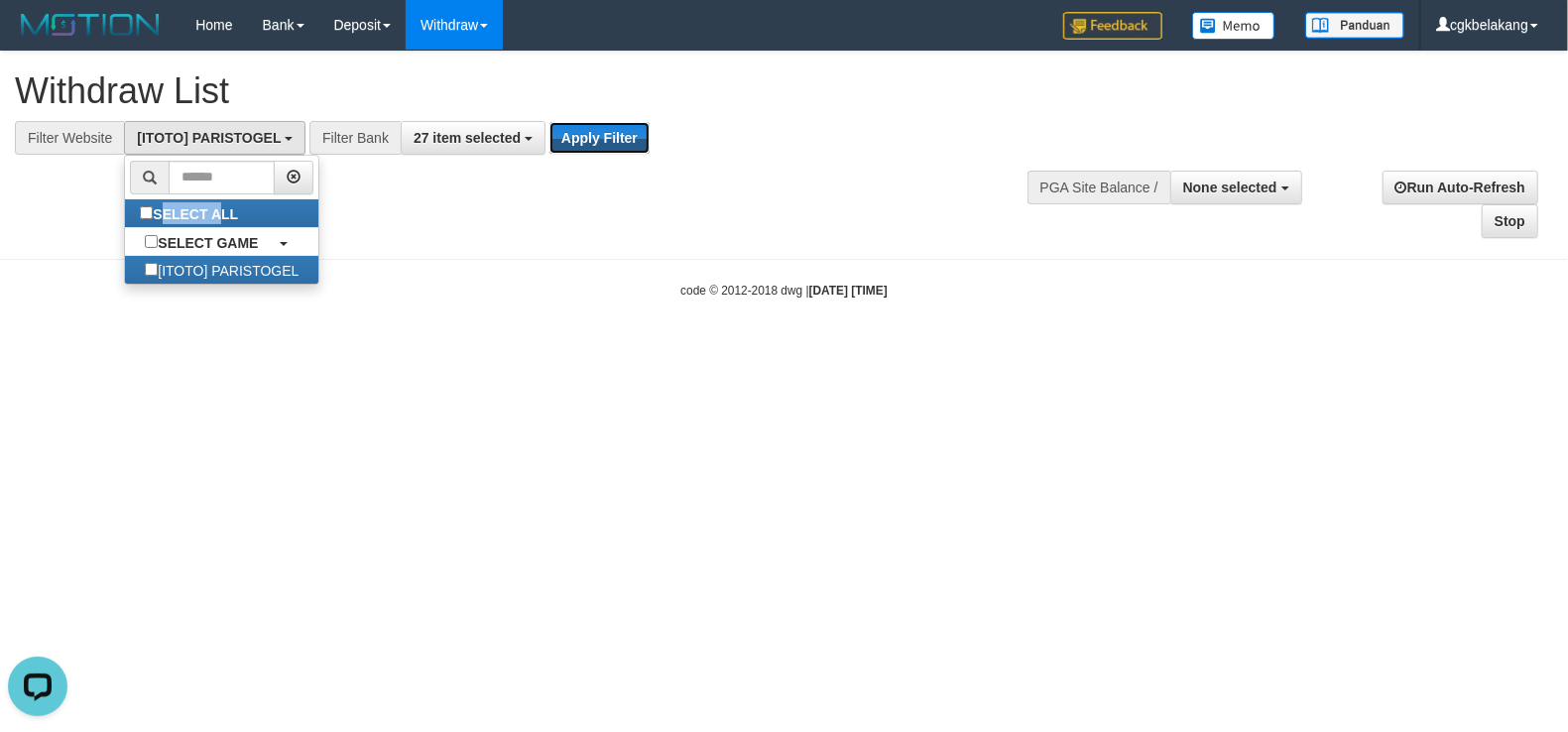 drag, startPoint x: 572, startPoint y: 148, endPoint x: 561, endPoint y: 155, distance: 13.038405 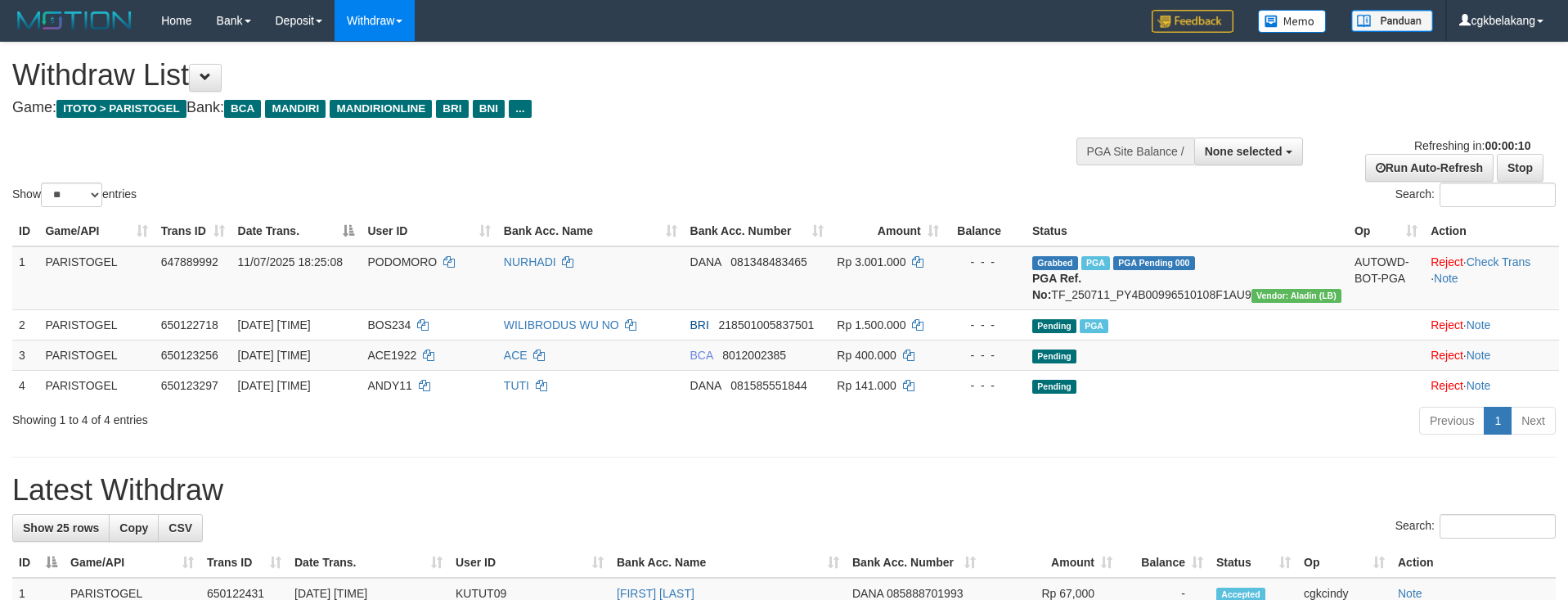 select 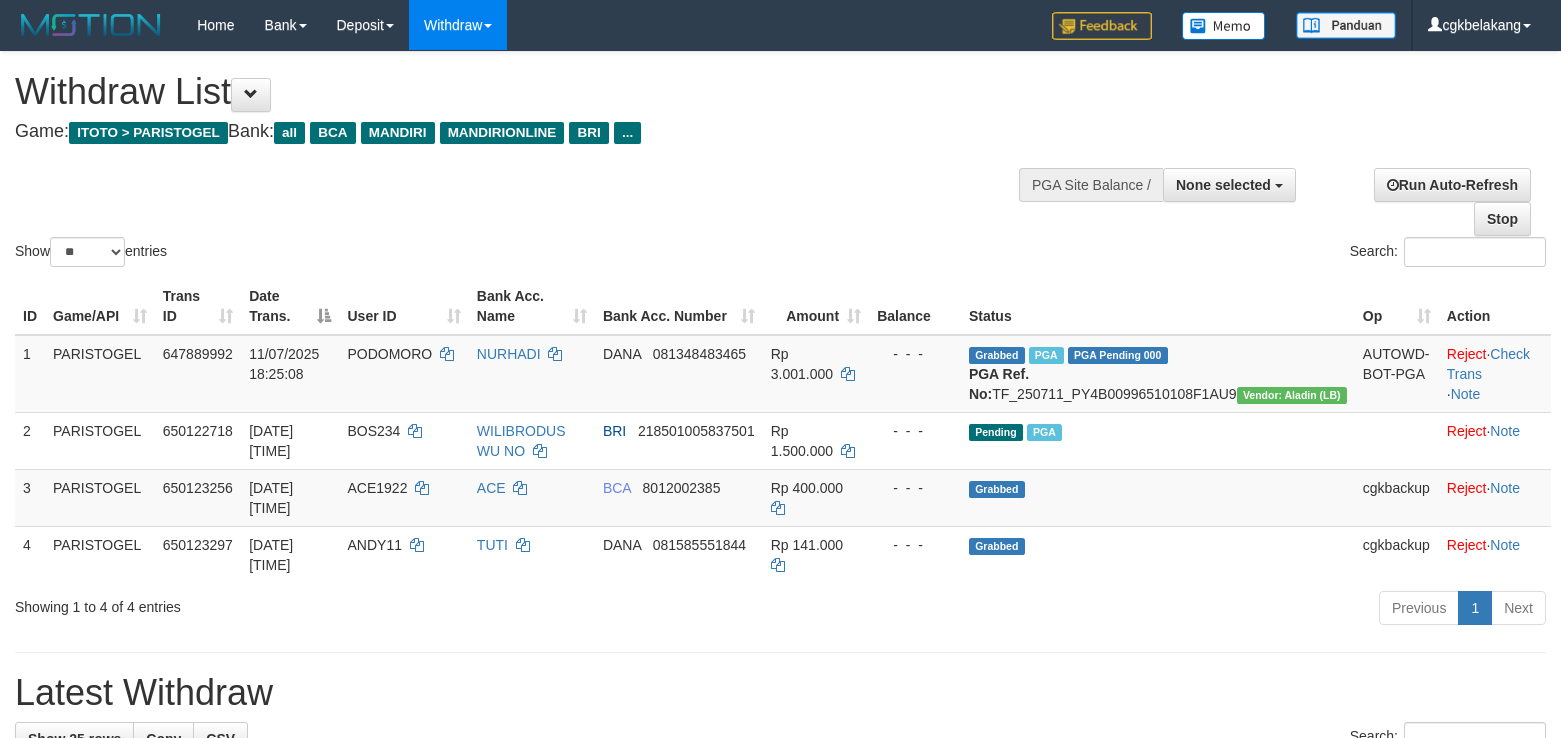 select 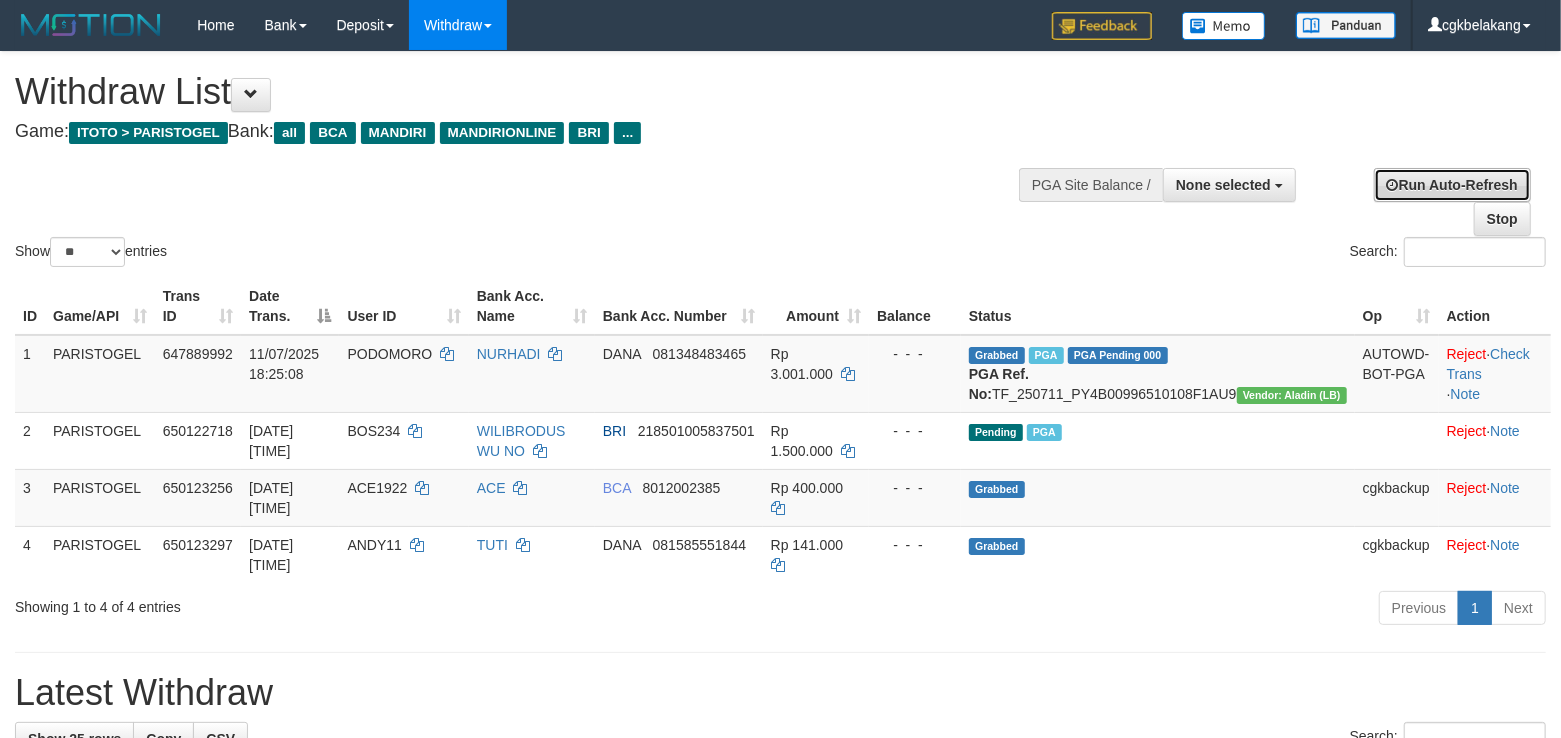 click at bounding box center (1393, 185) 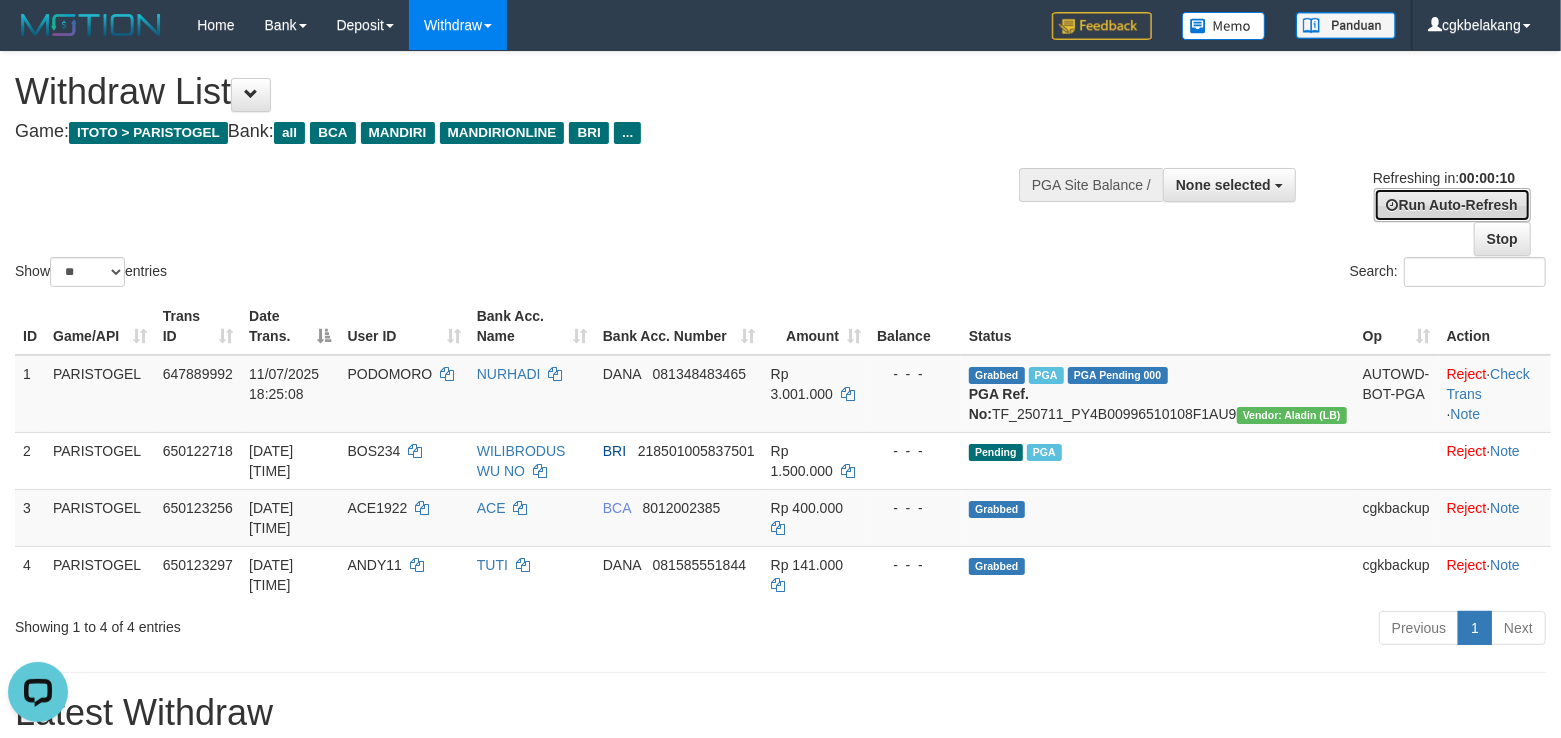 scroll, scrollTop: 0, scrollLeft: 0, axis: both 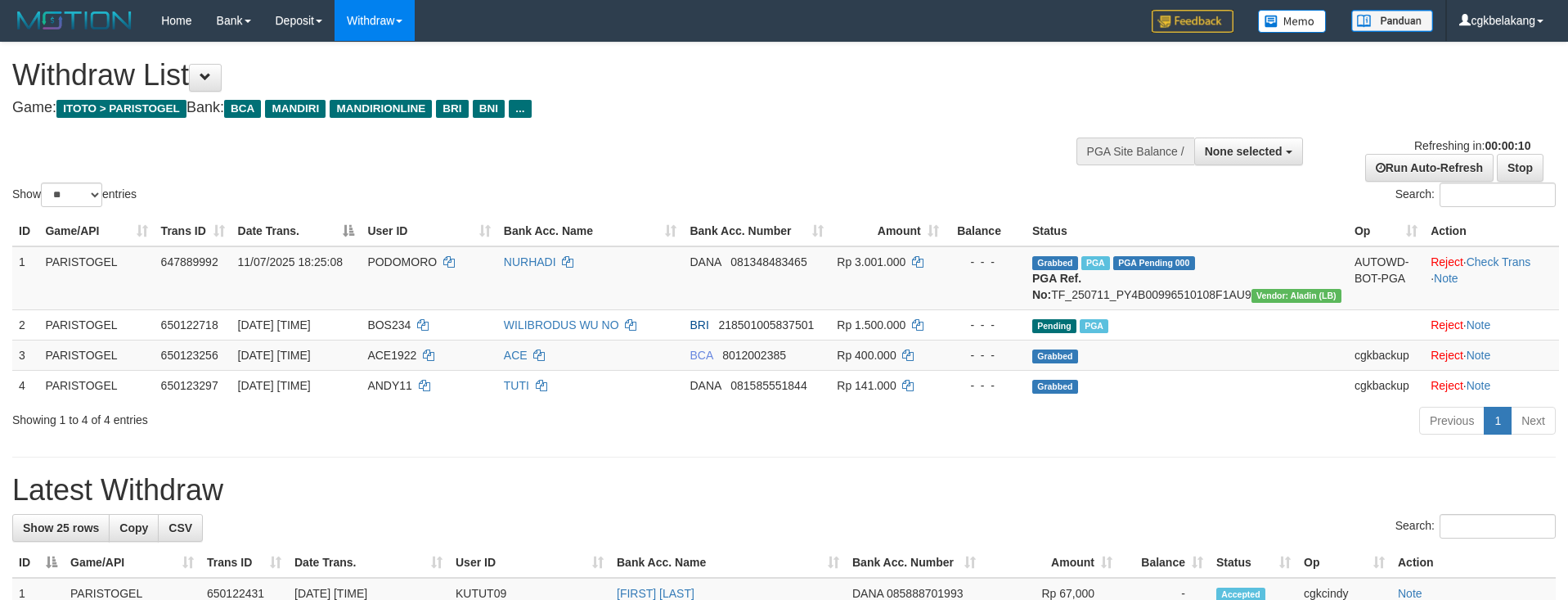 select 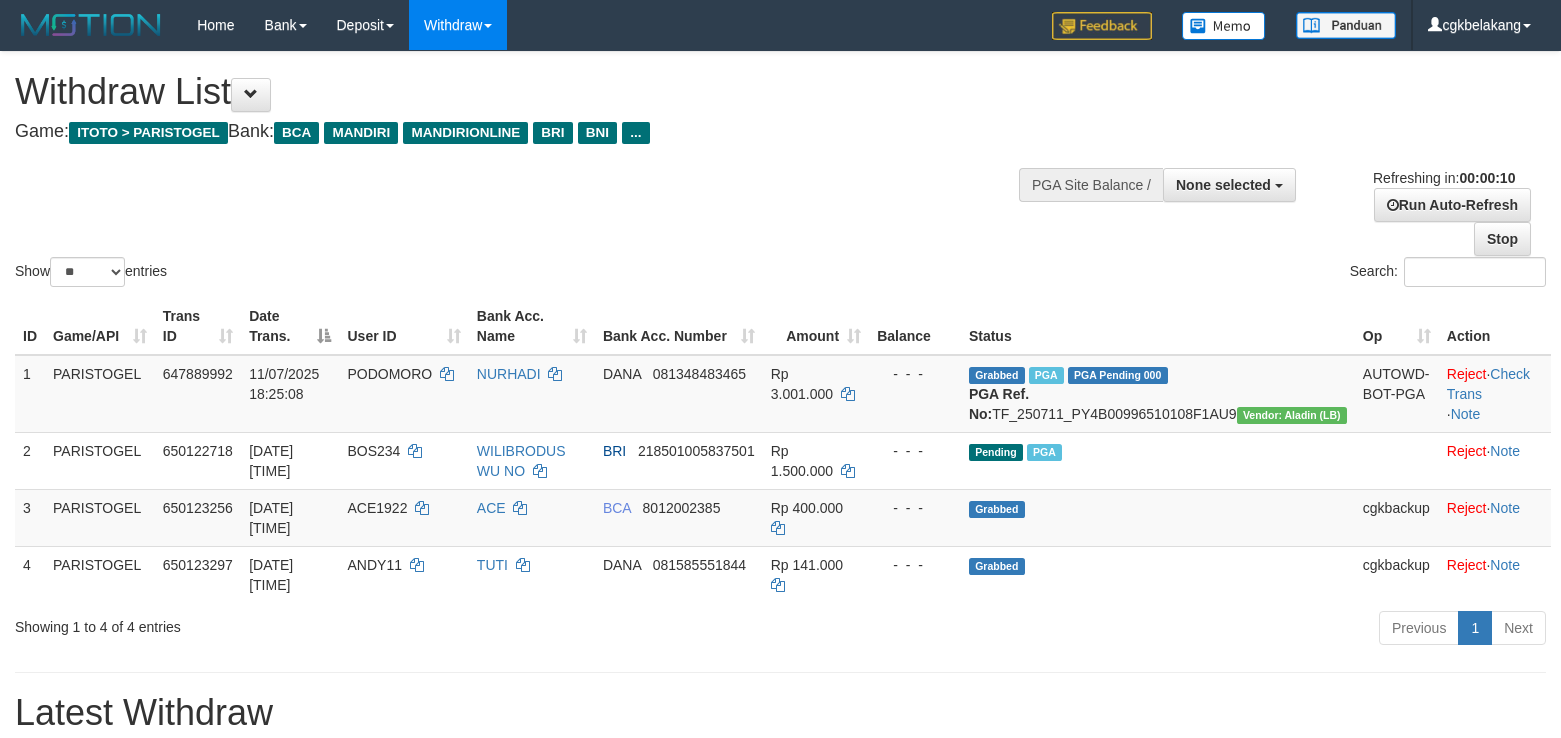 select 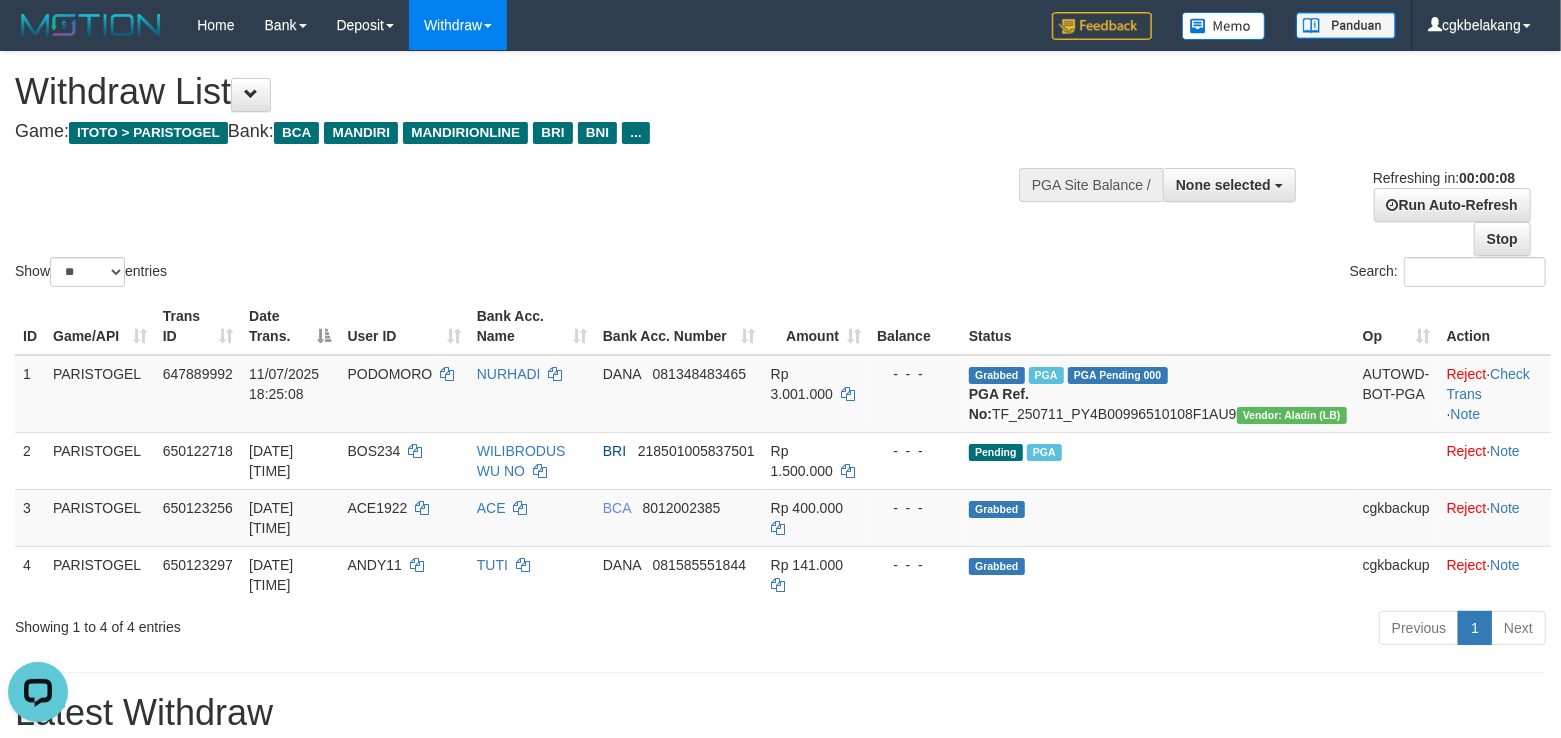 scroll, scrollTop: 0, scrollLeft: 0, axis: both 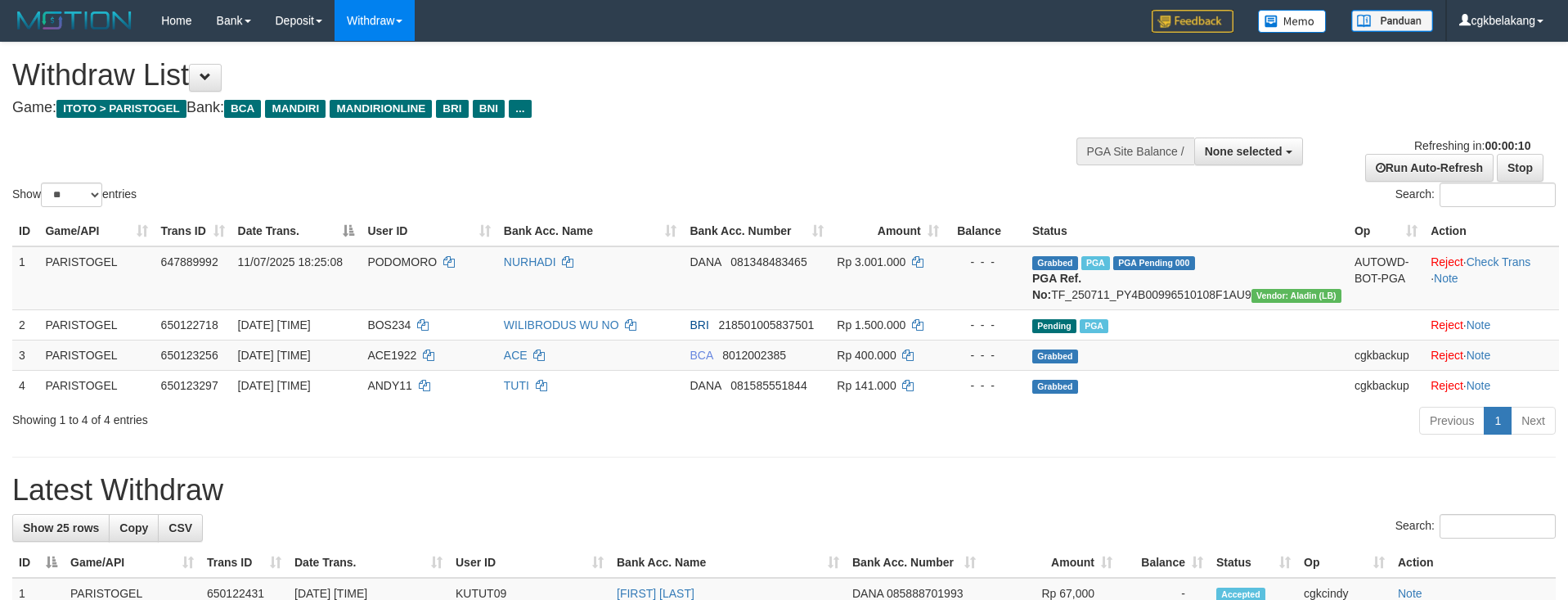 select 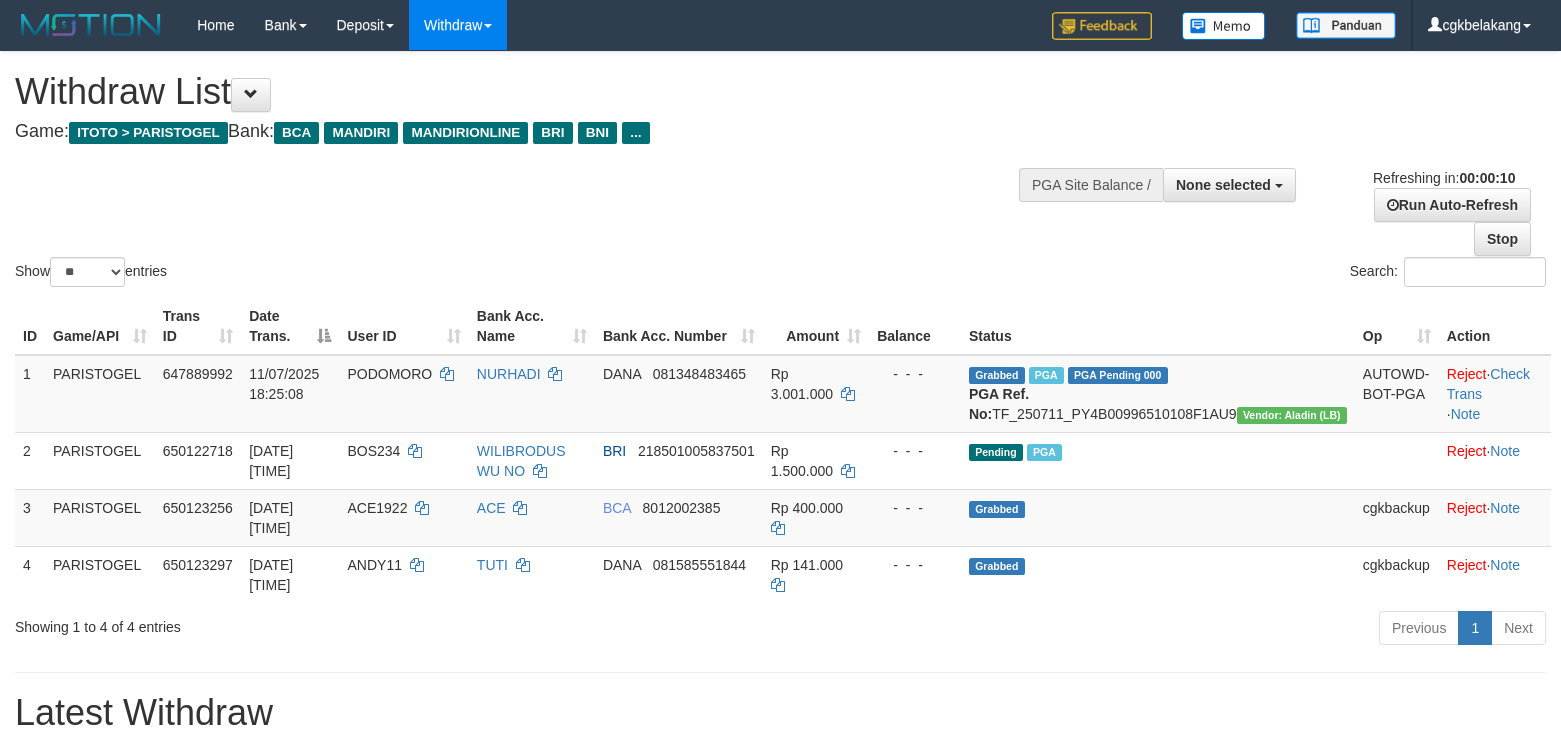 select 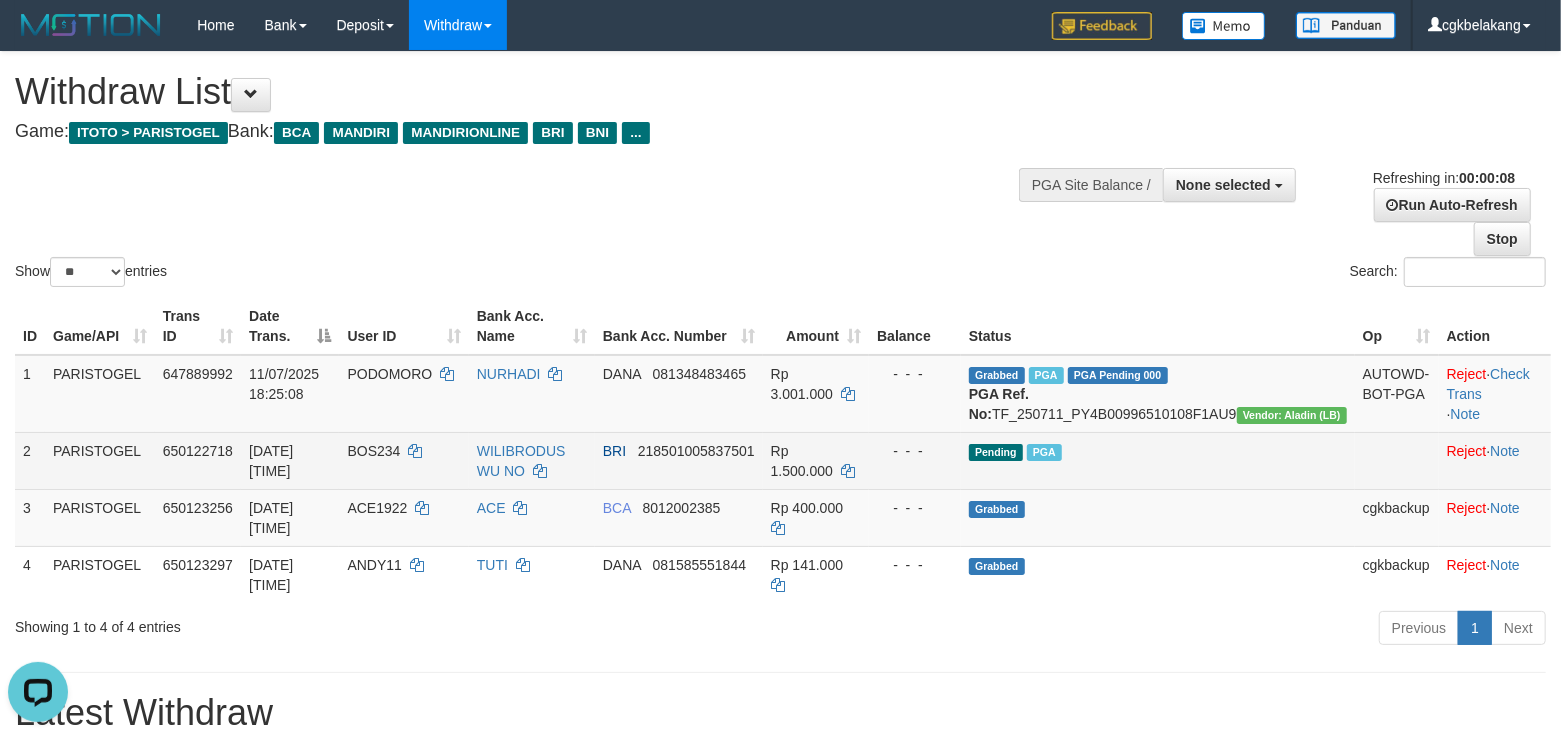 scroll, scrollTop: 0, scrollLeft: 0, axis: both 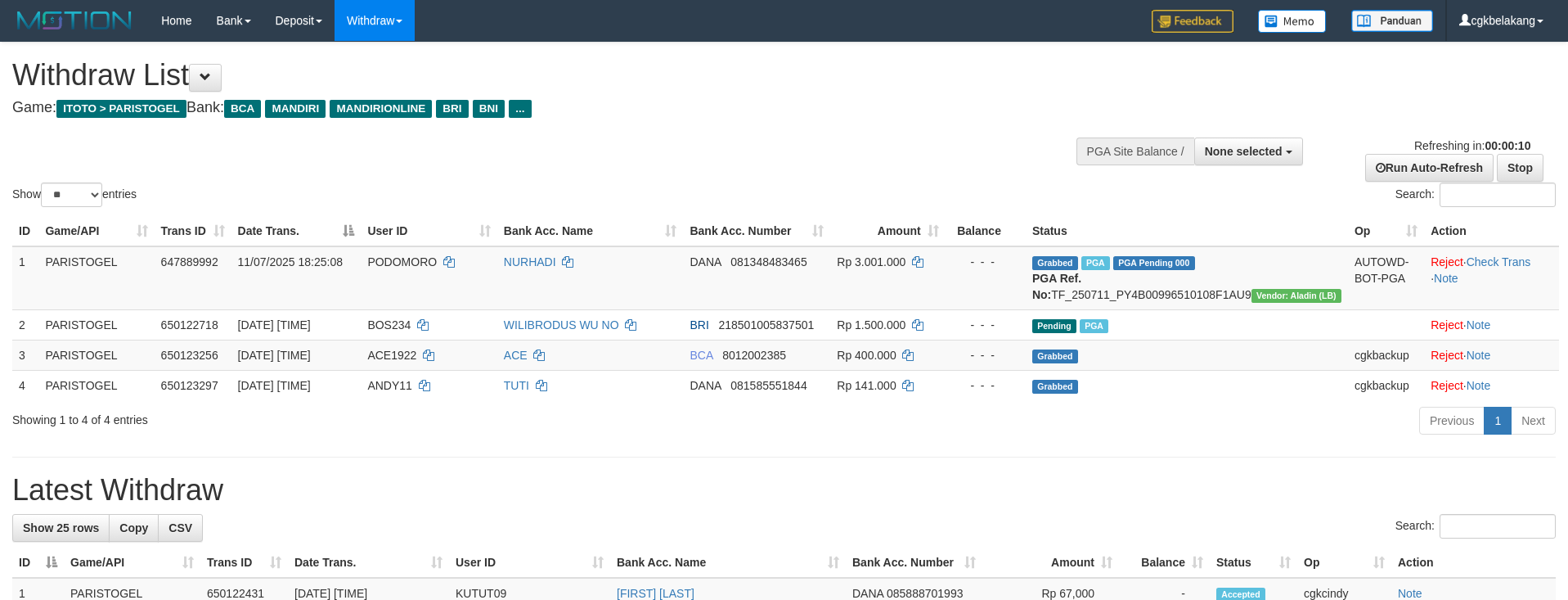 select 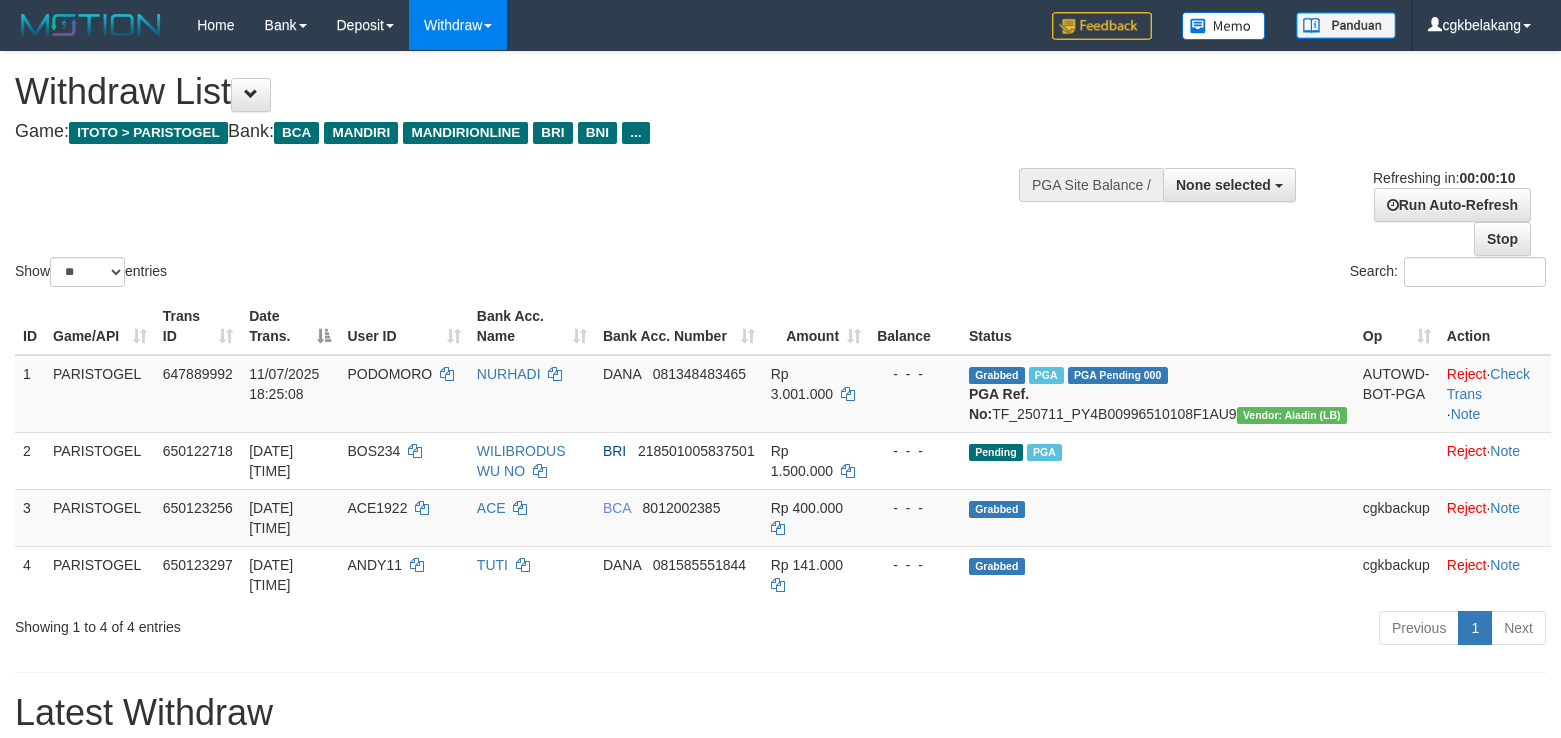 select 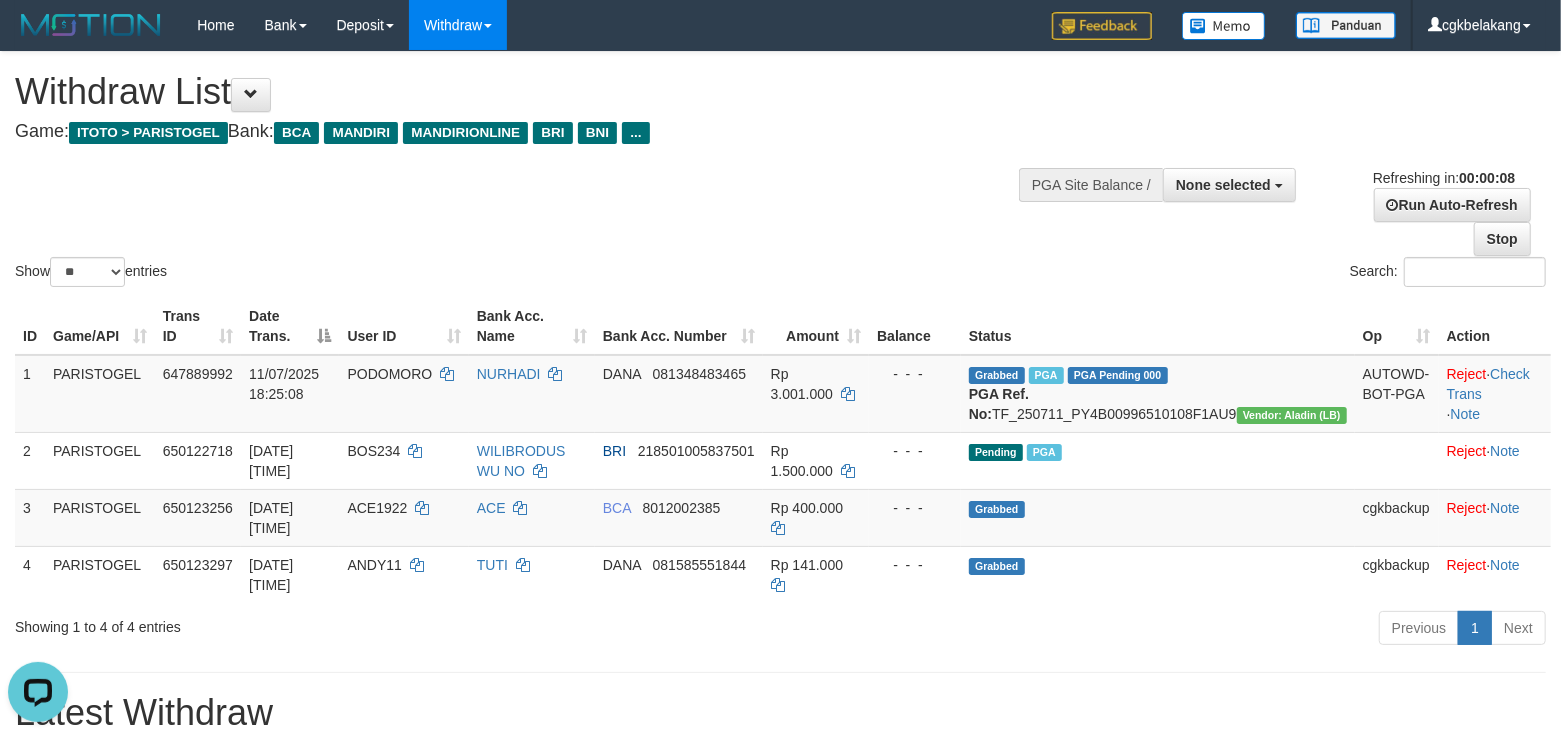 scroll, scrollTop: 0, scrollLeft: 0, axis: both 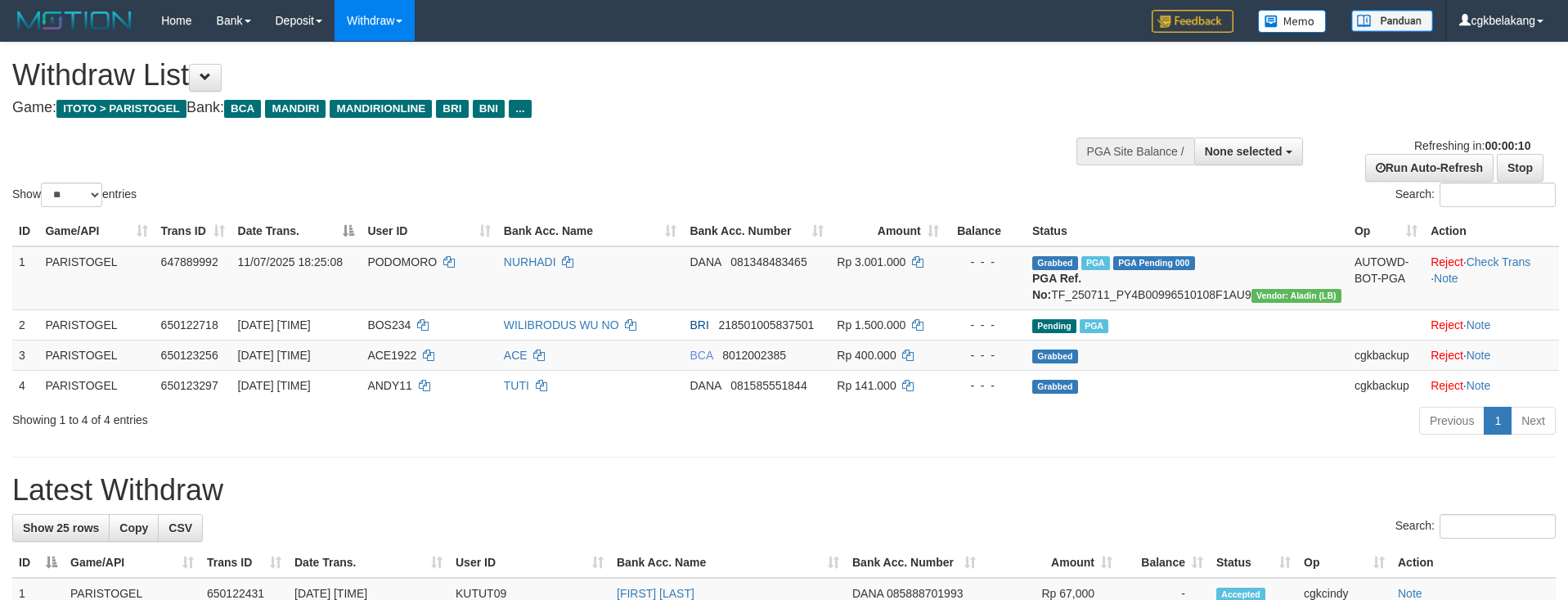 select 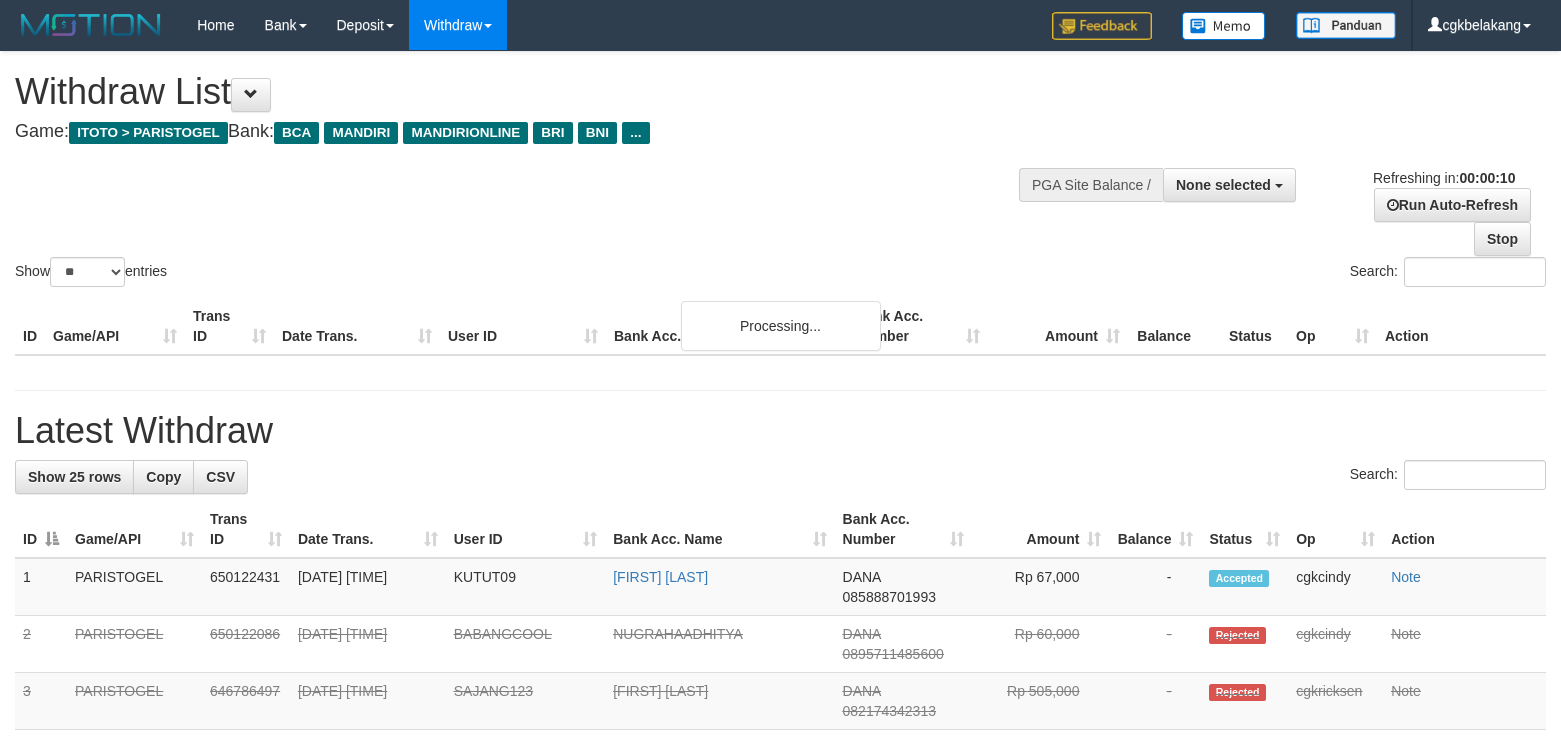 select 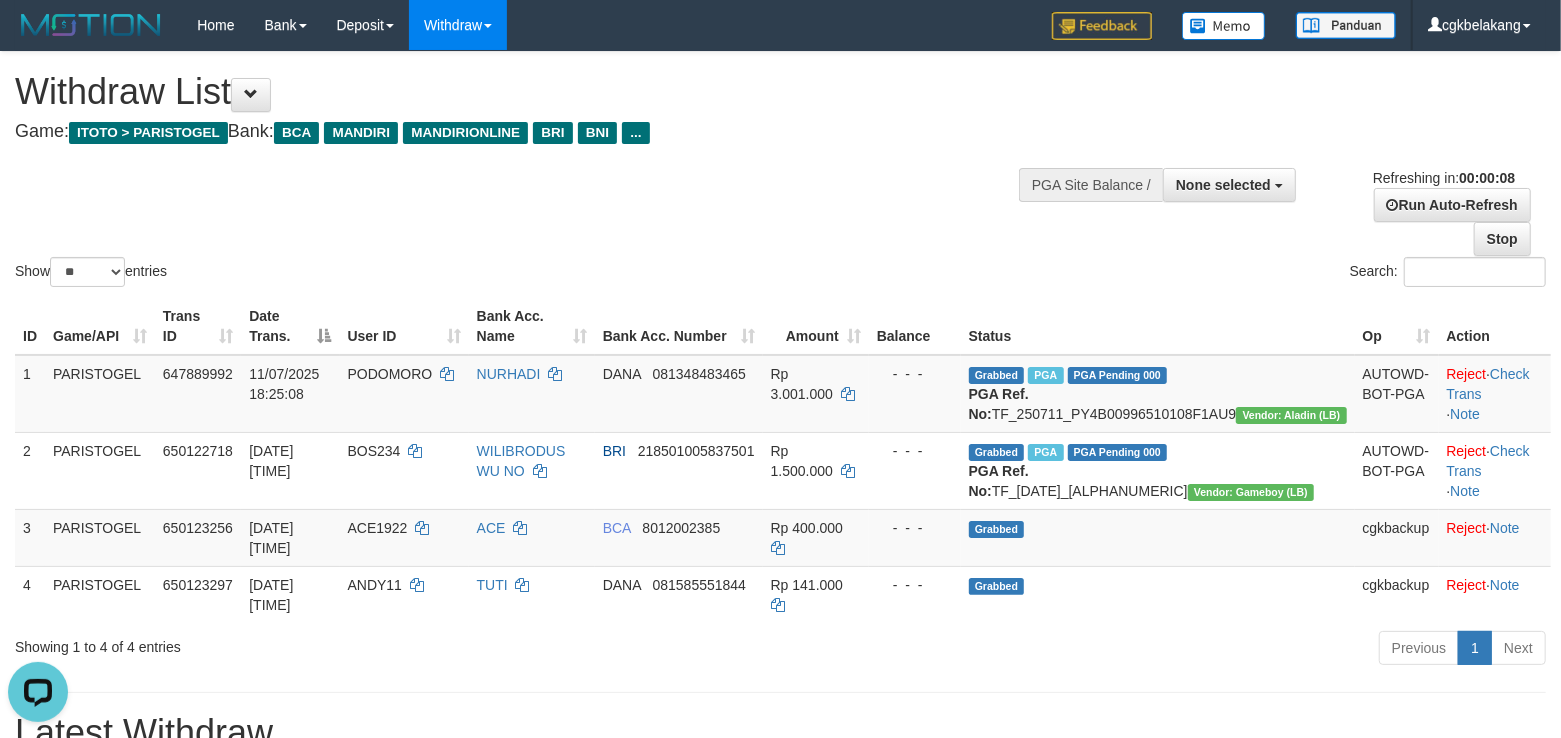 scroll, scrollTop: 0, scrollLeft: 0, axis: both 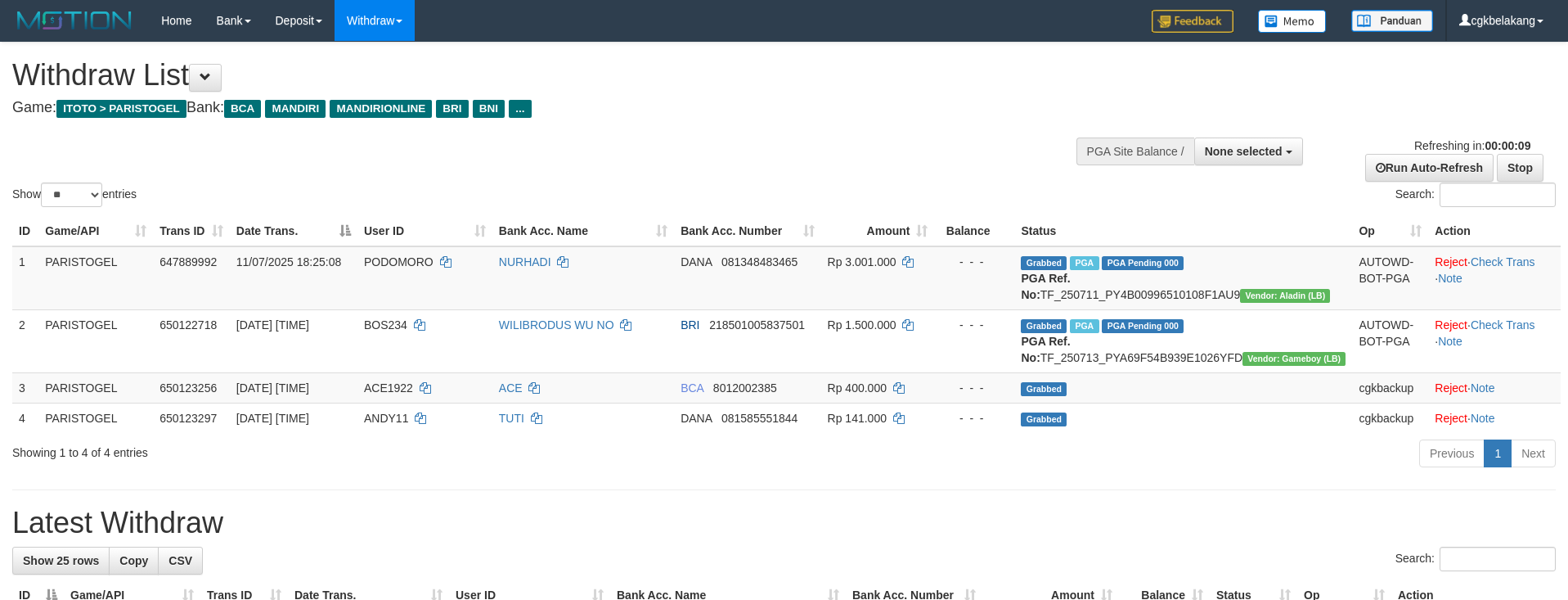 select 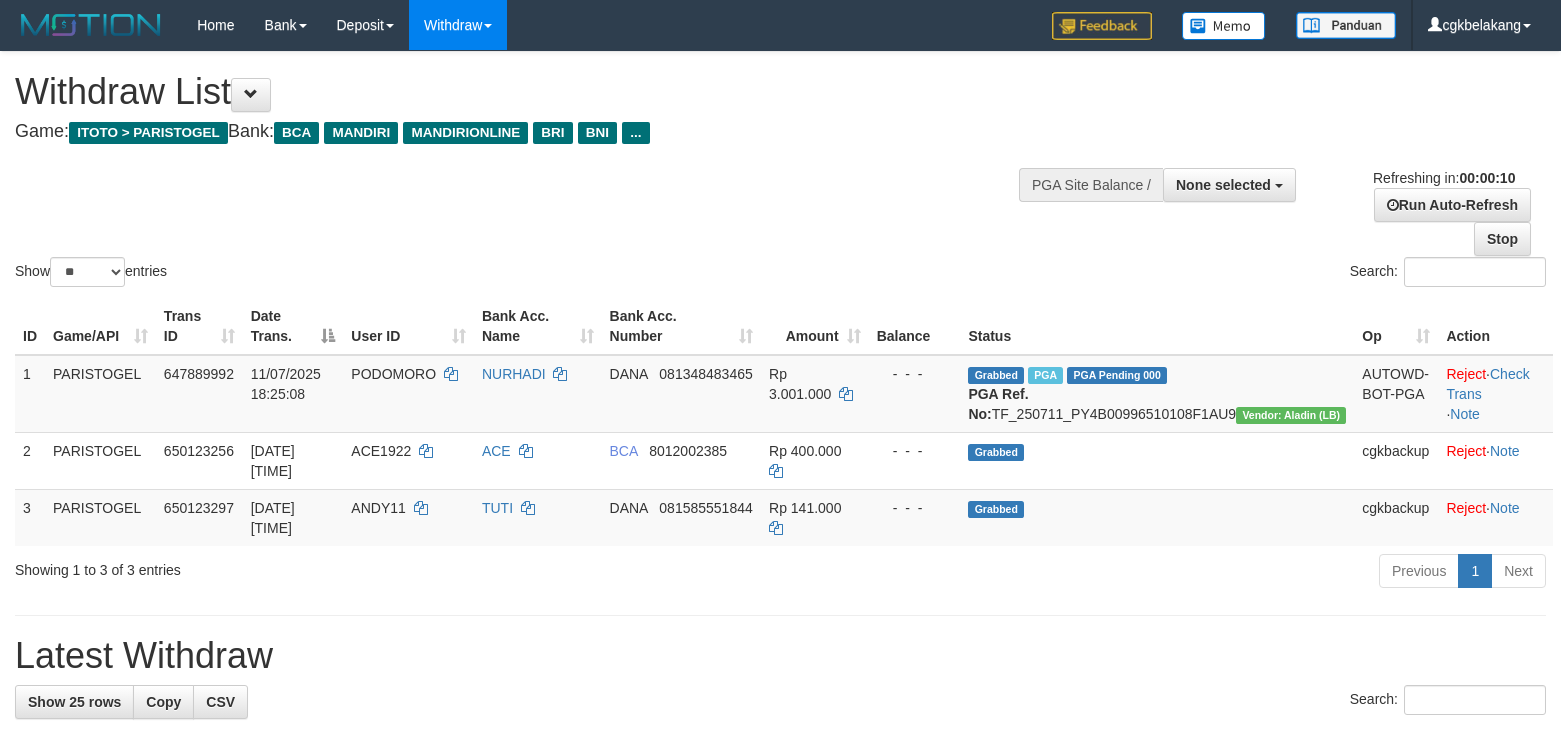 select 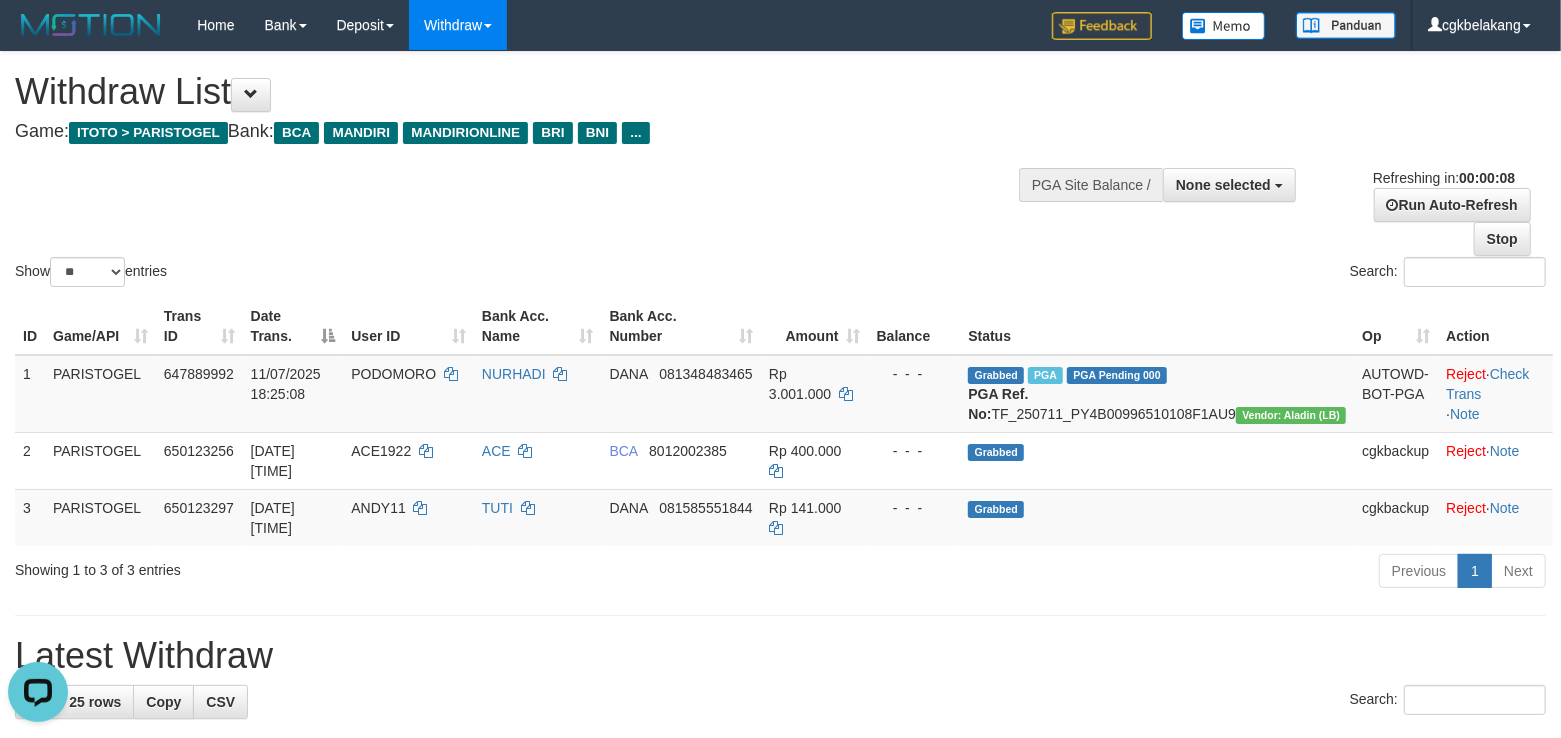 scroll, scrollTop: 0, scrollLeft: 0, axis: both 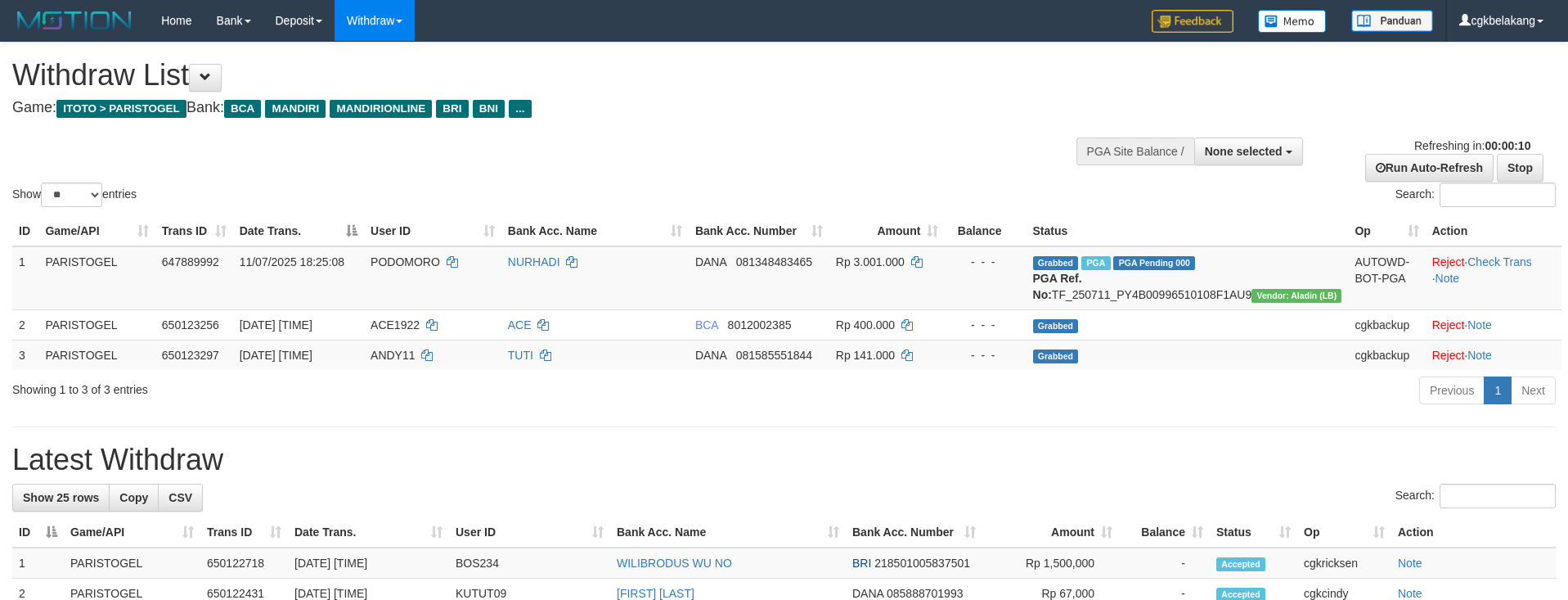 select 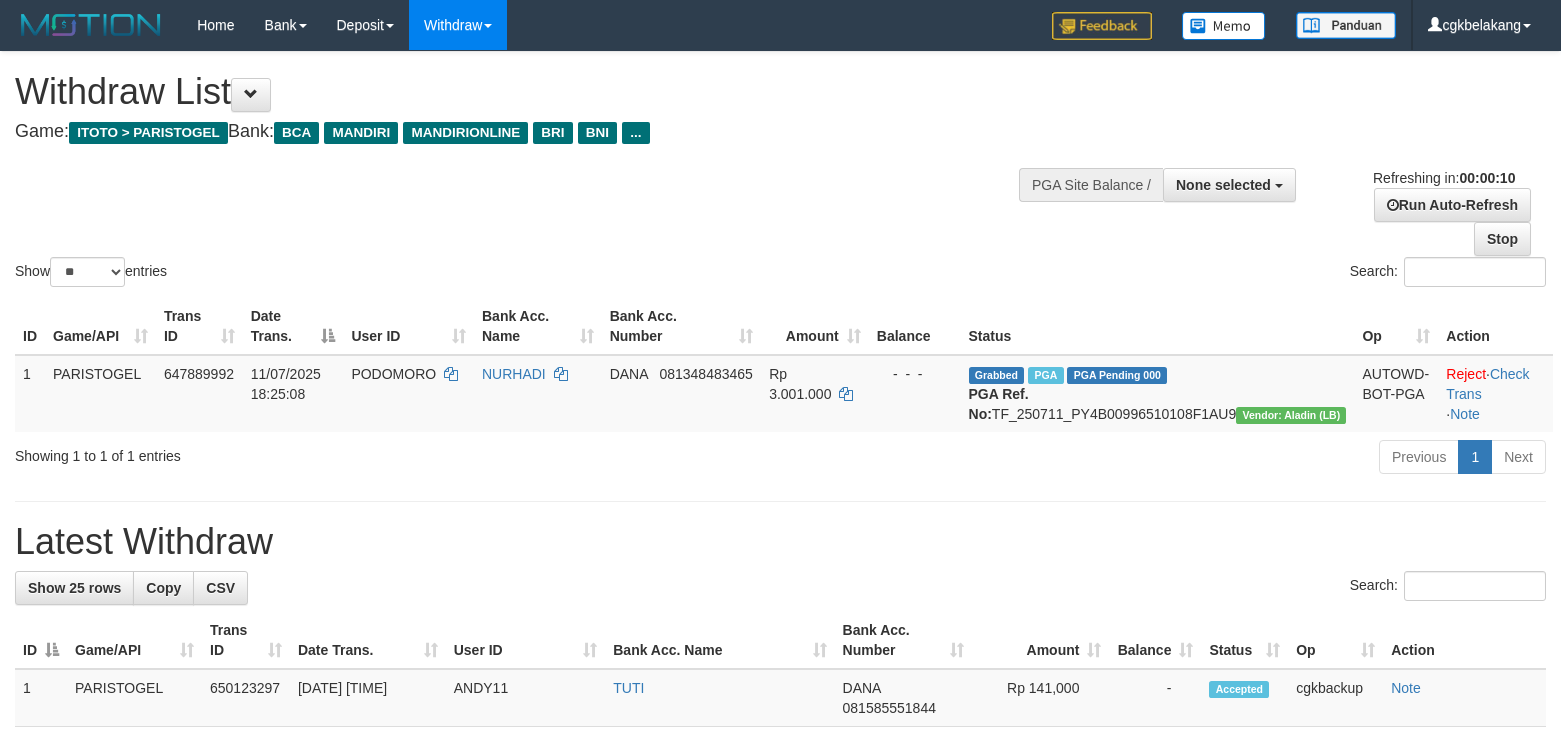 select 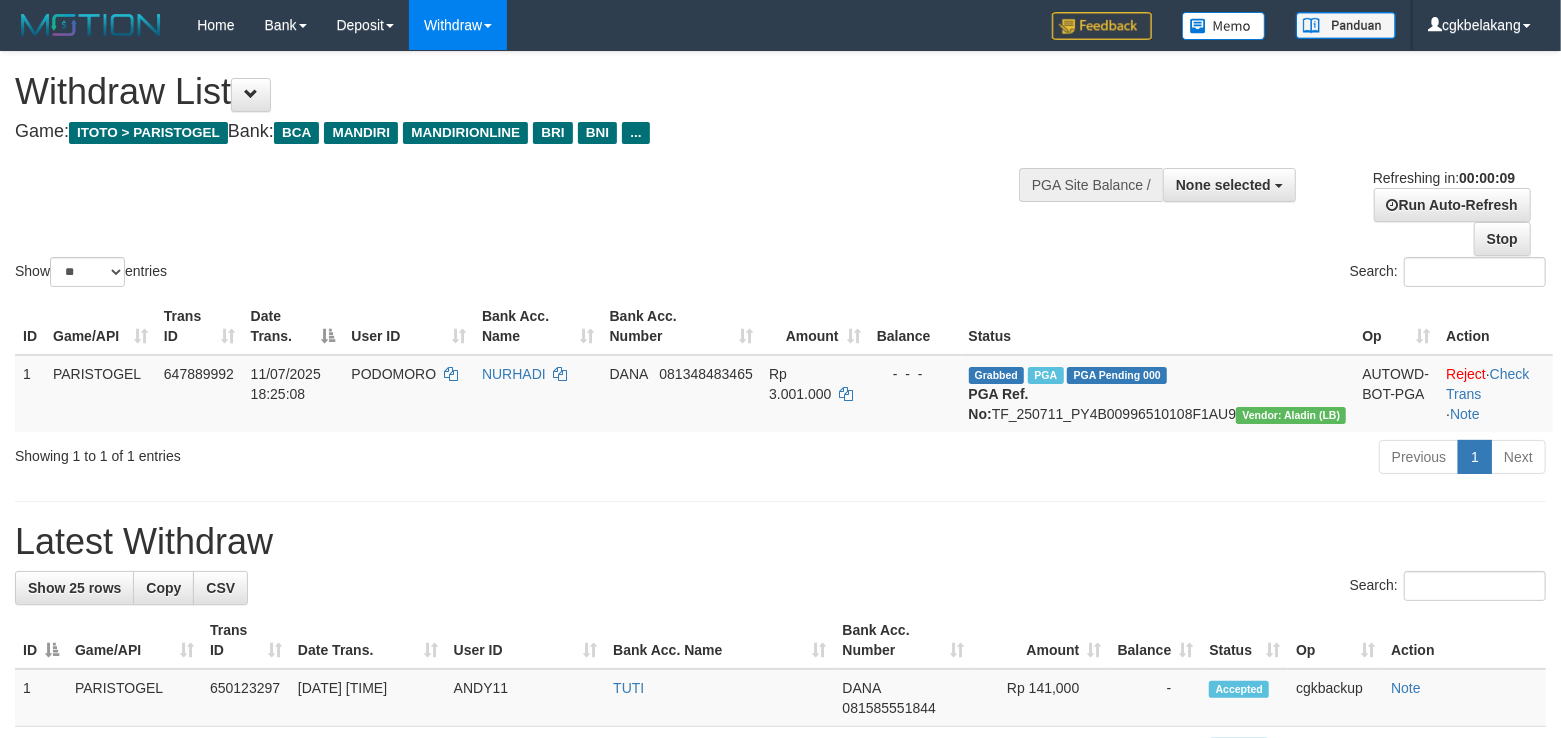 click on "Previous 1 Next" at bounding box center [1105, 459] 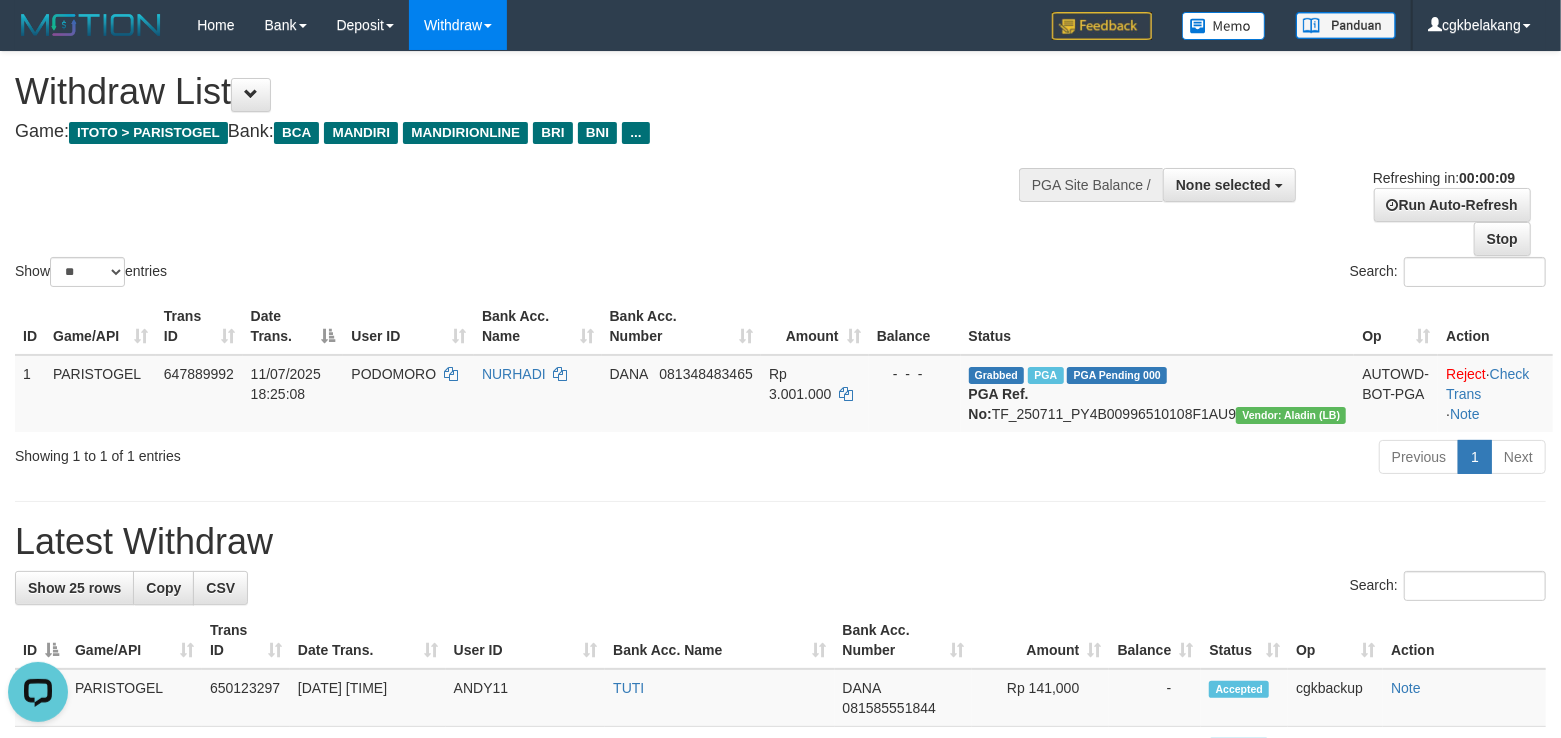 scroll, scrollTop: 0, scrollLeft: 0, axis: both 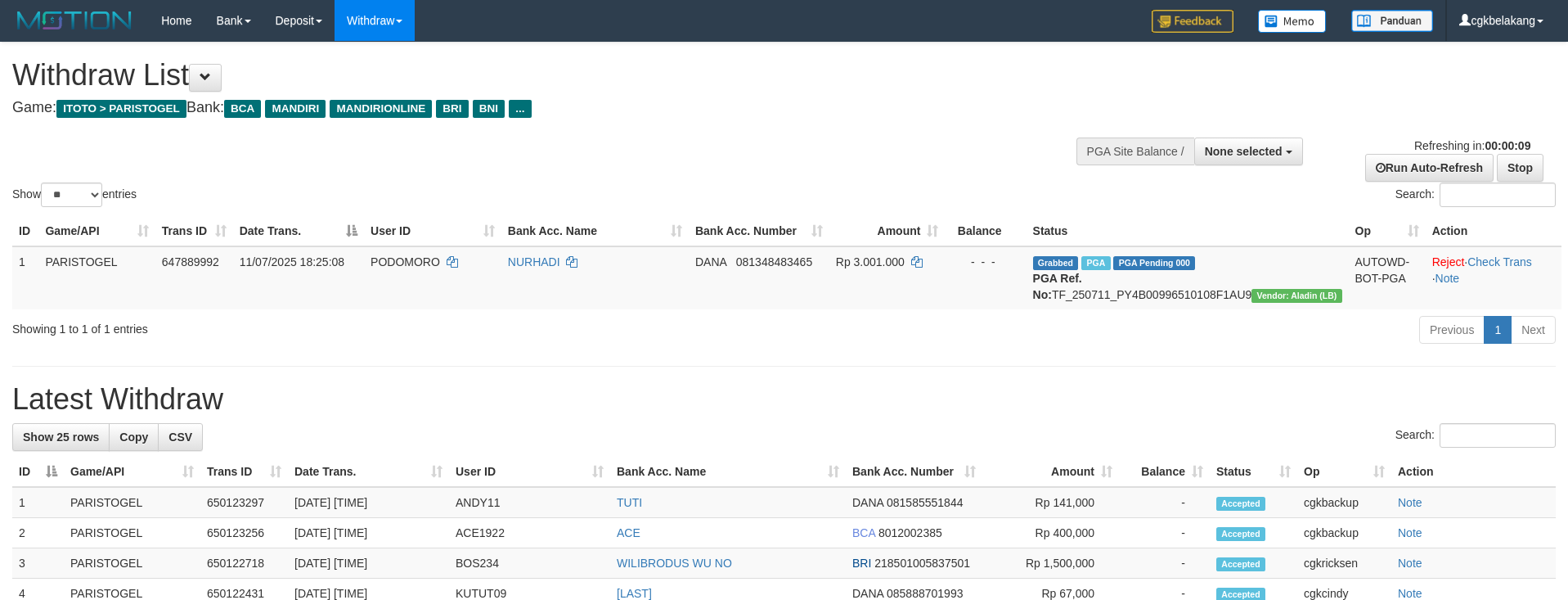 select 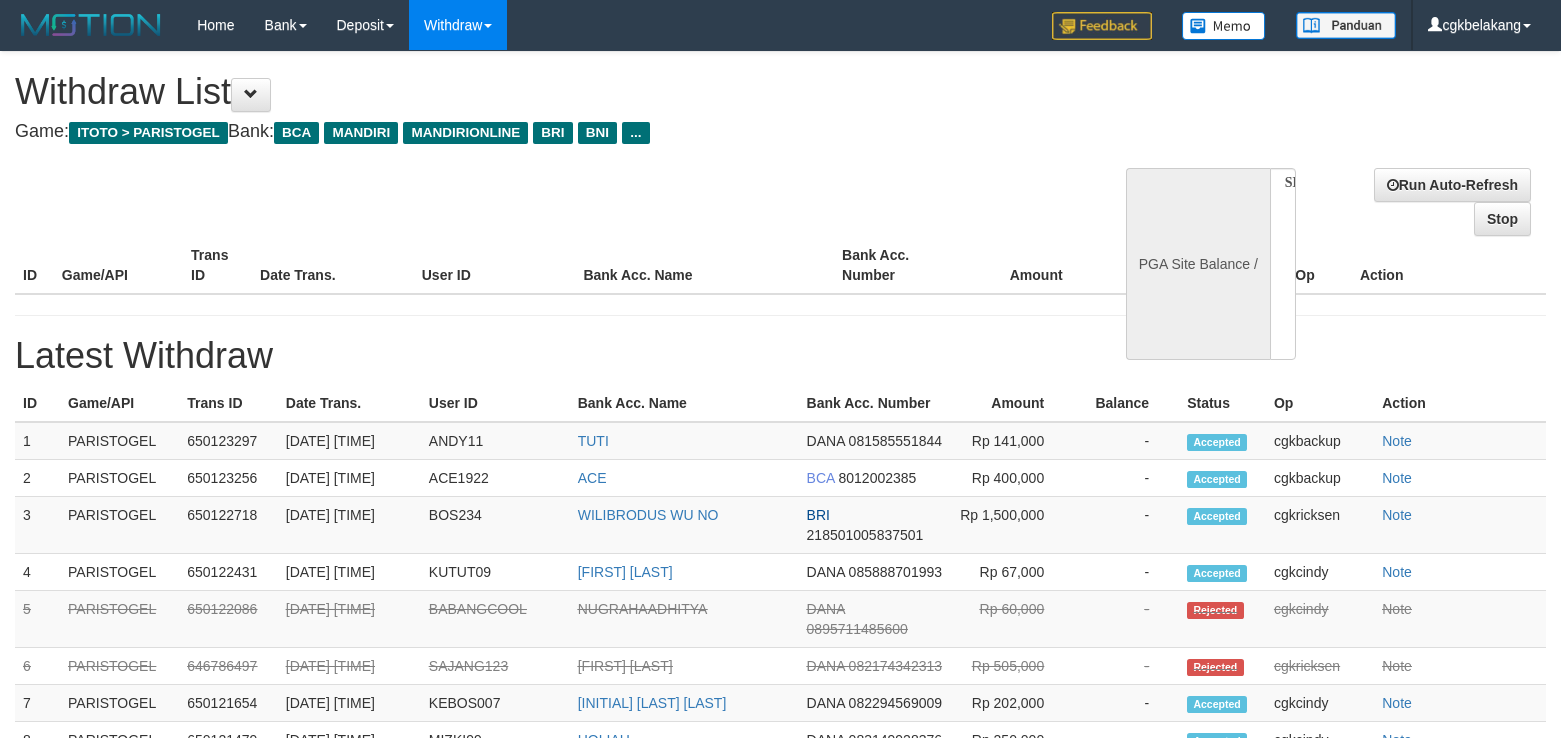 select 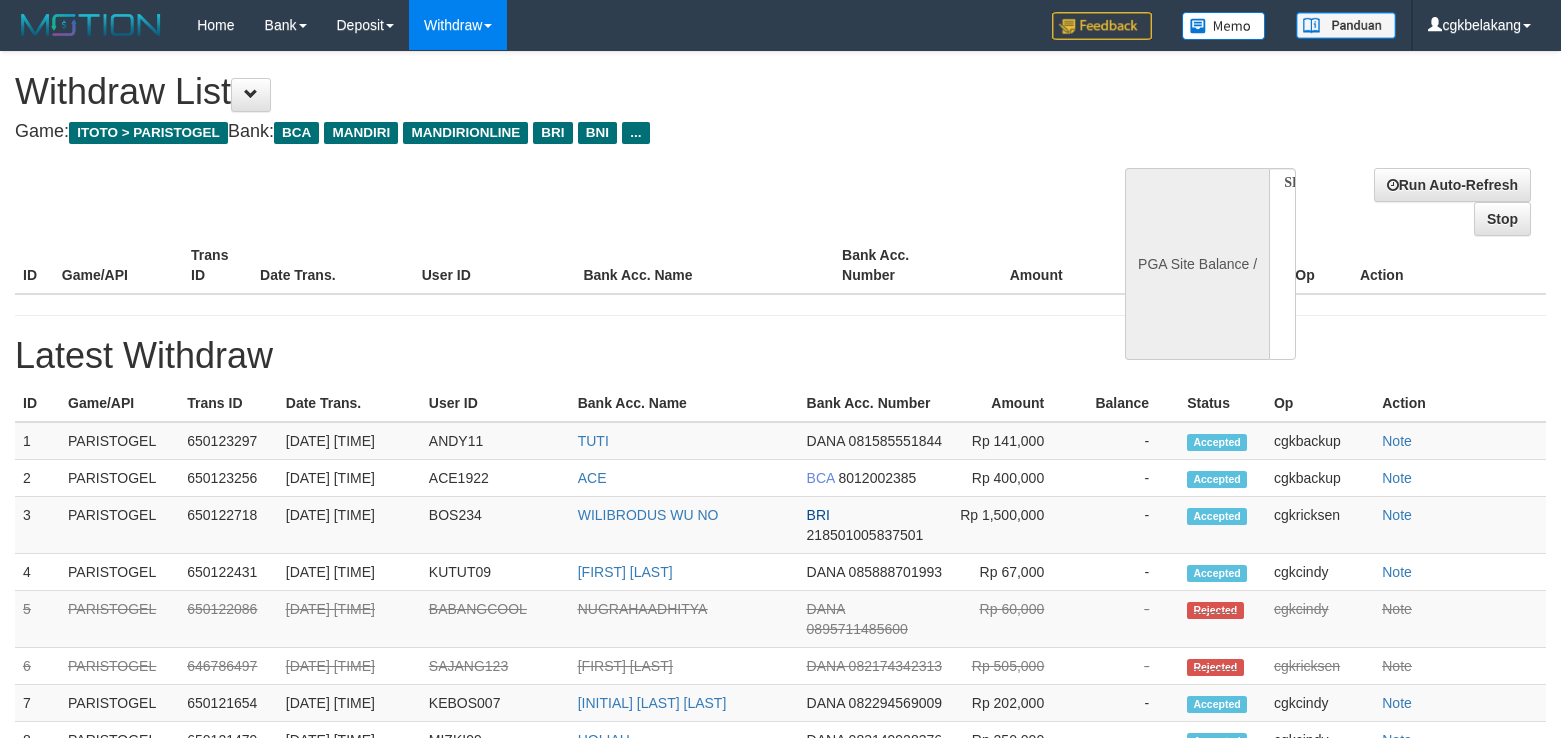 scroll, scrollTop: 0, scrollLeft: 0, axis: both 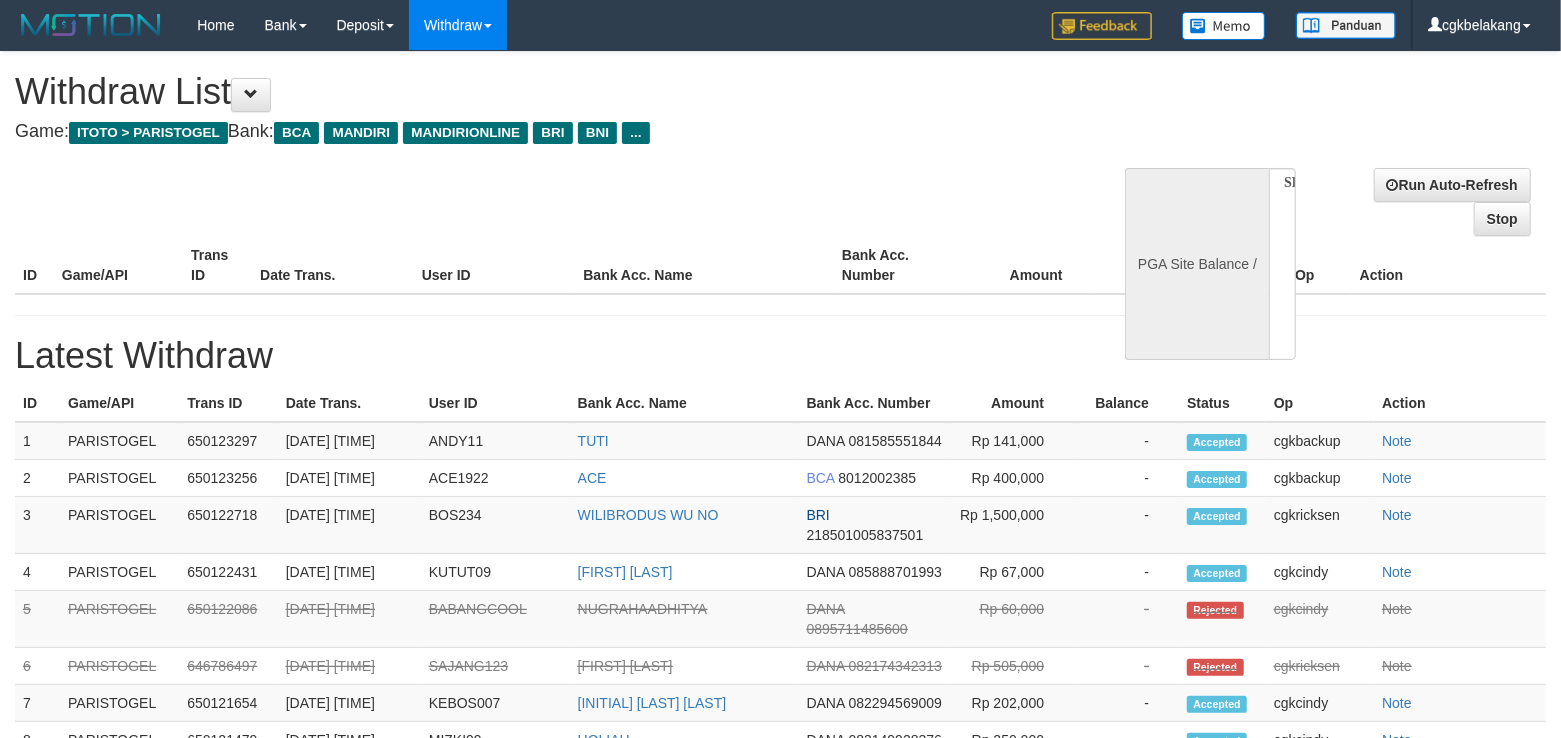 select on "**" 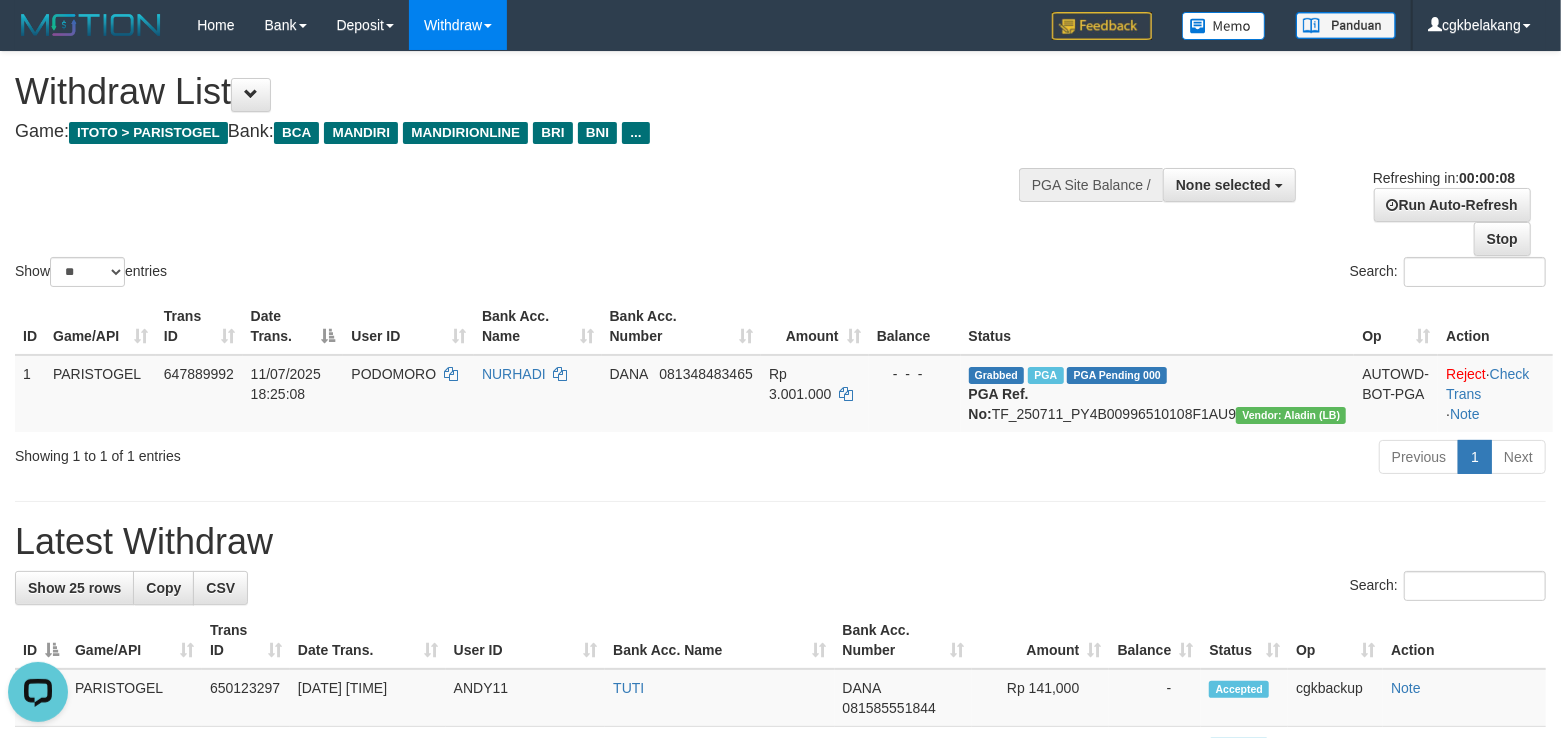 scroll, scrollTop: 0, scrollLeft: 0, axis: both 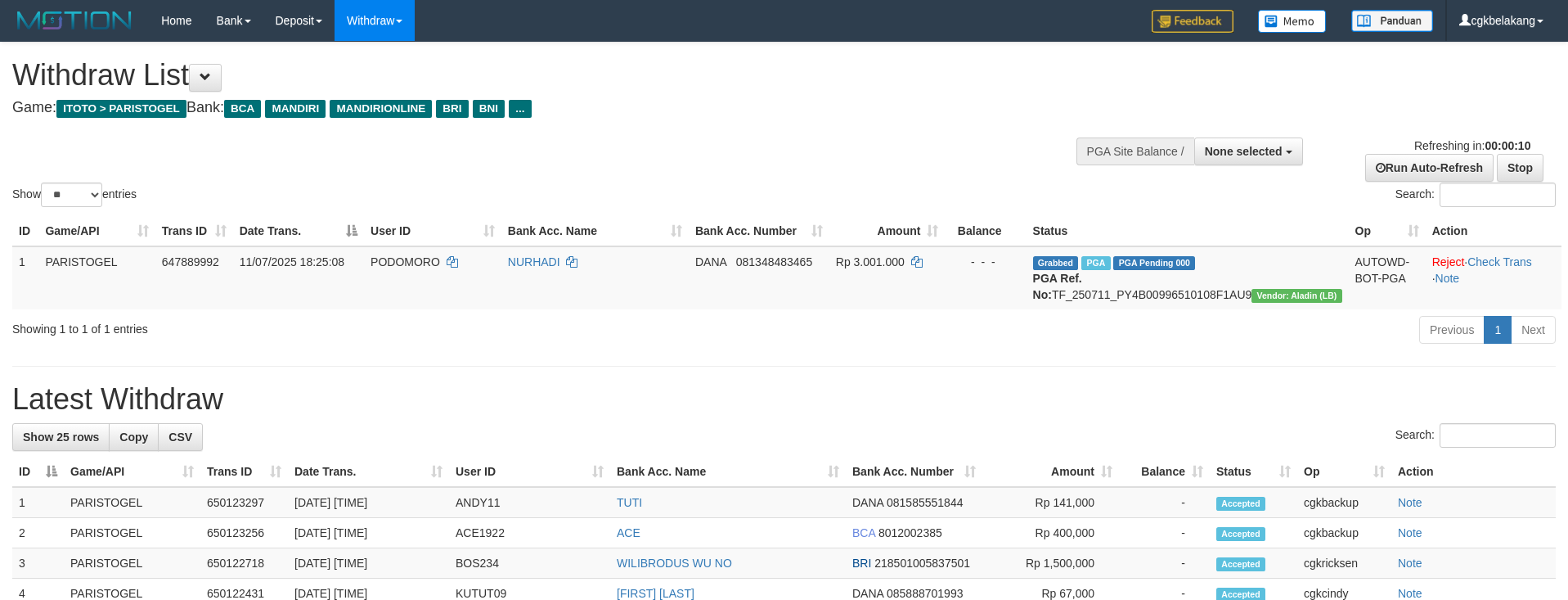select 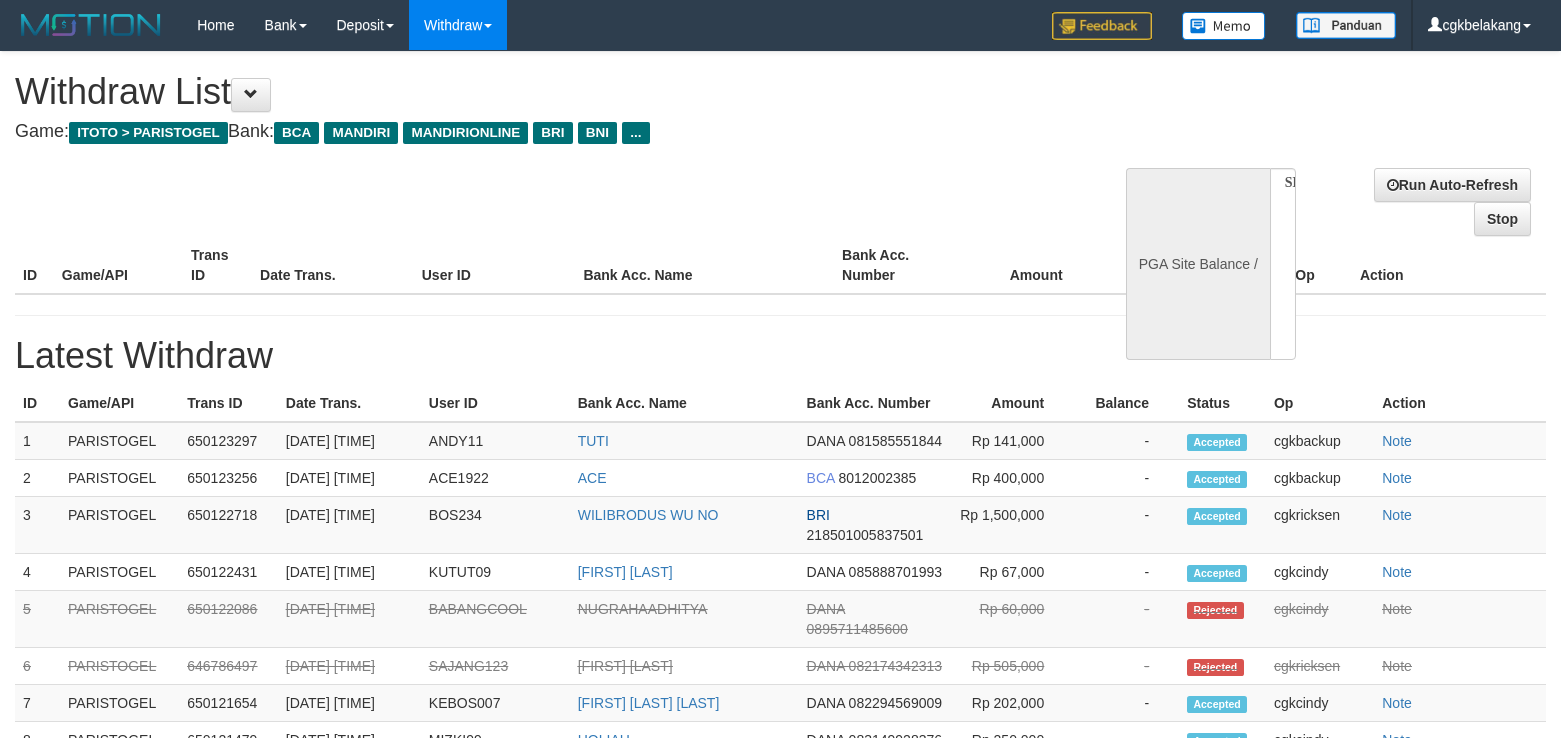 select 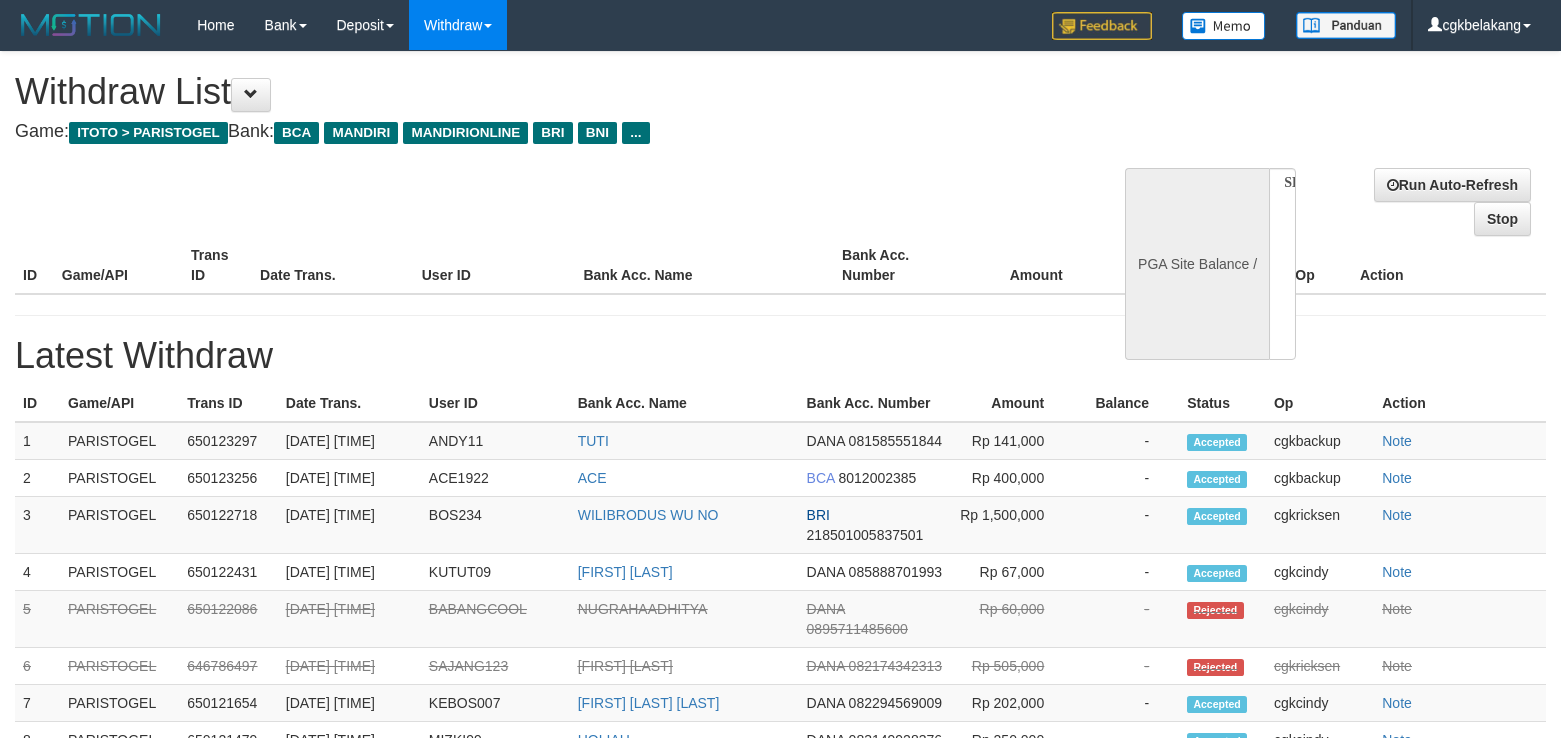 scroll, scrollTop: 0, scrollLeft: 0, axis: both 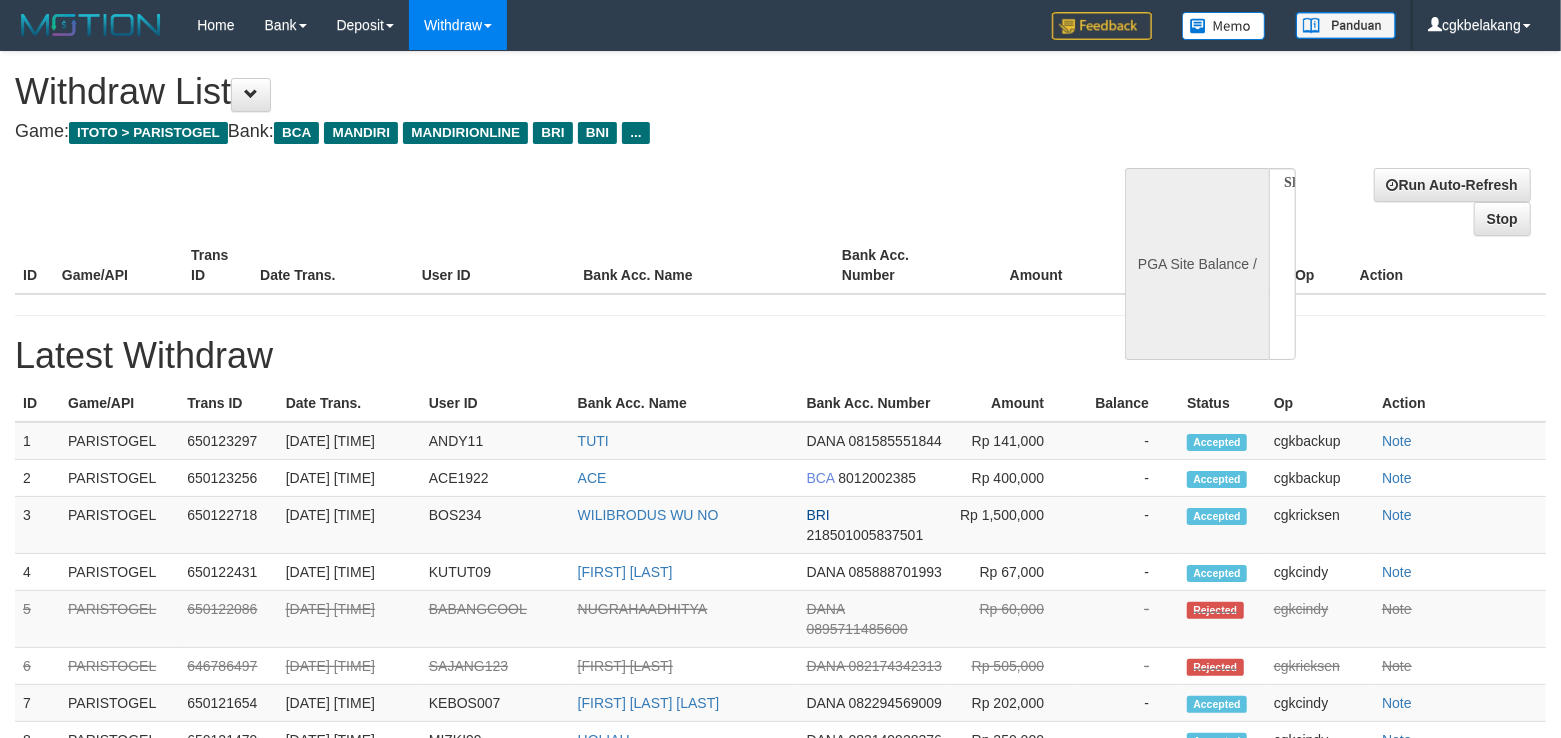 select on "**" 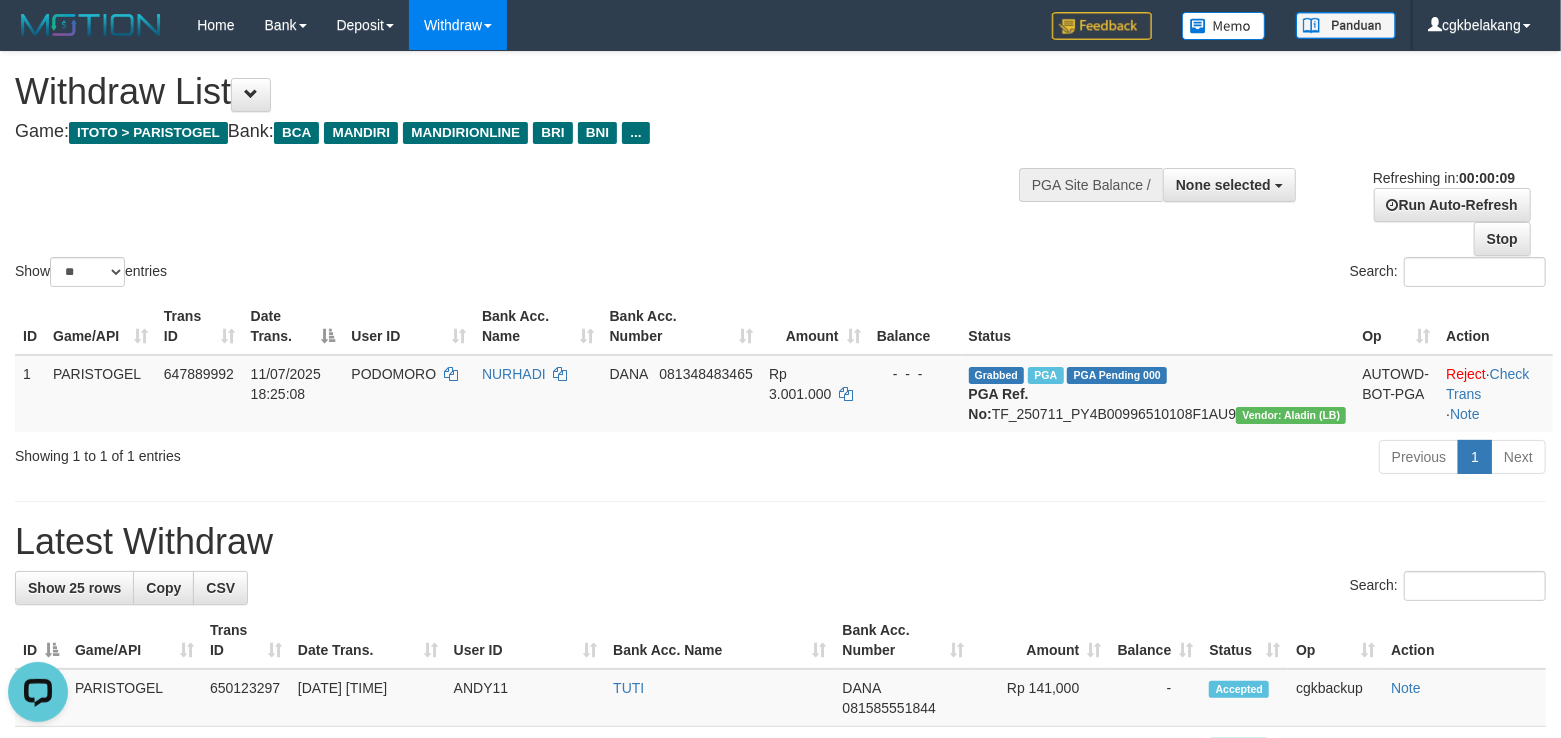 scroll, scrollTop: 0, scrollLeft: 0, axis: both 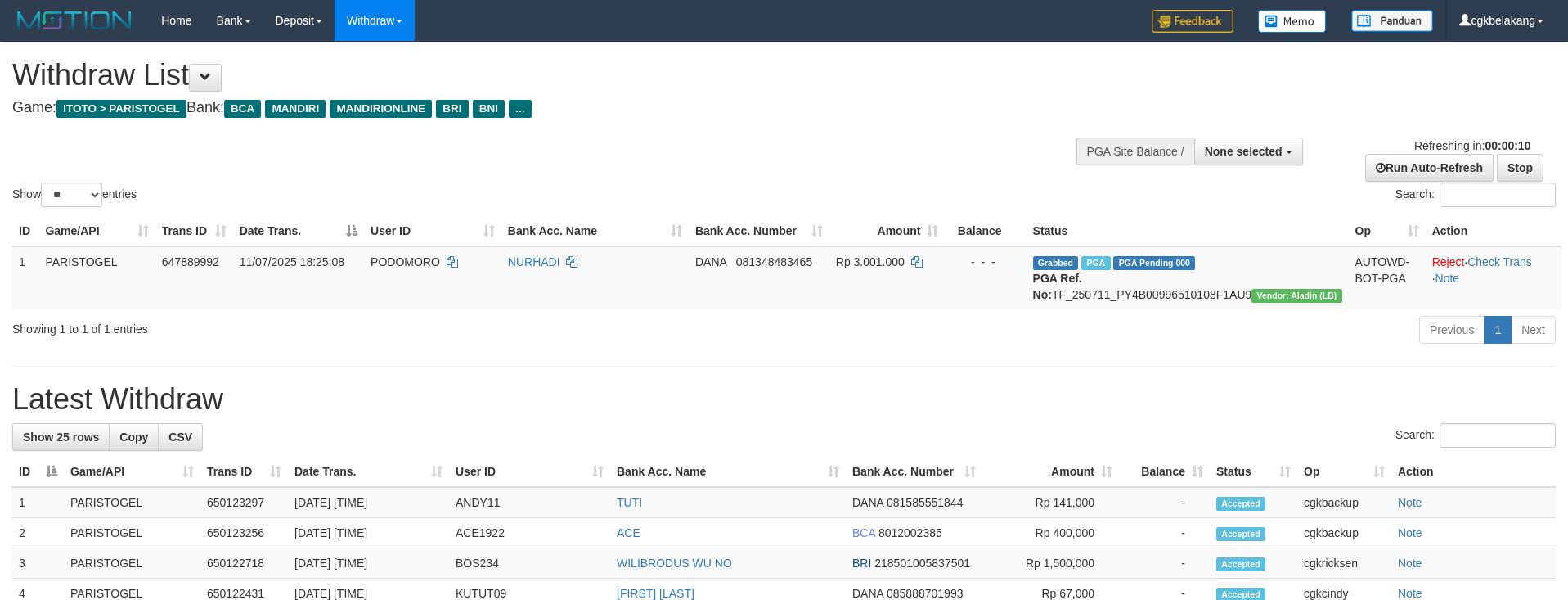 select 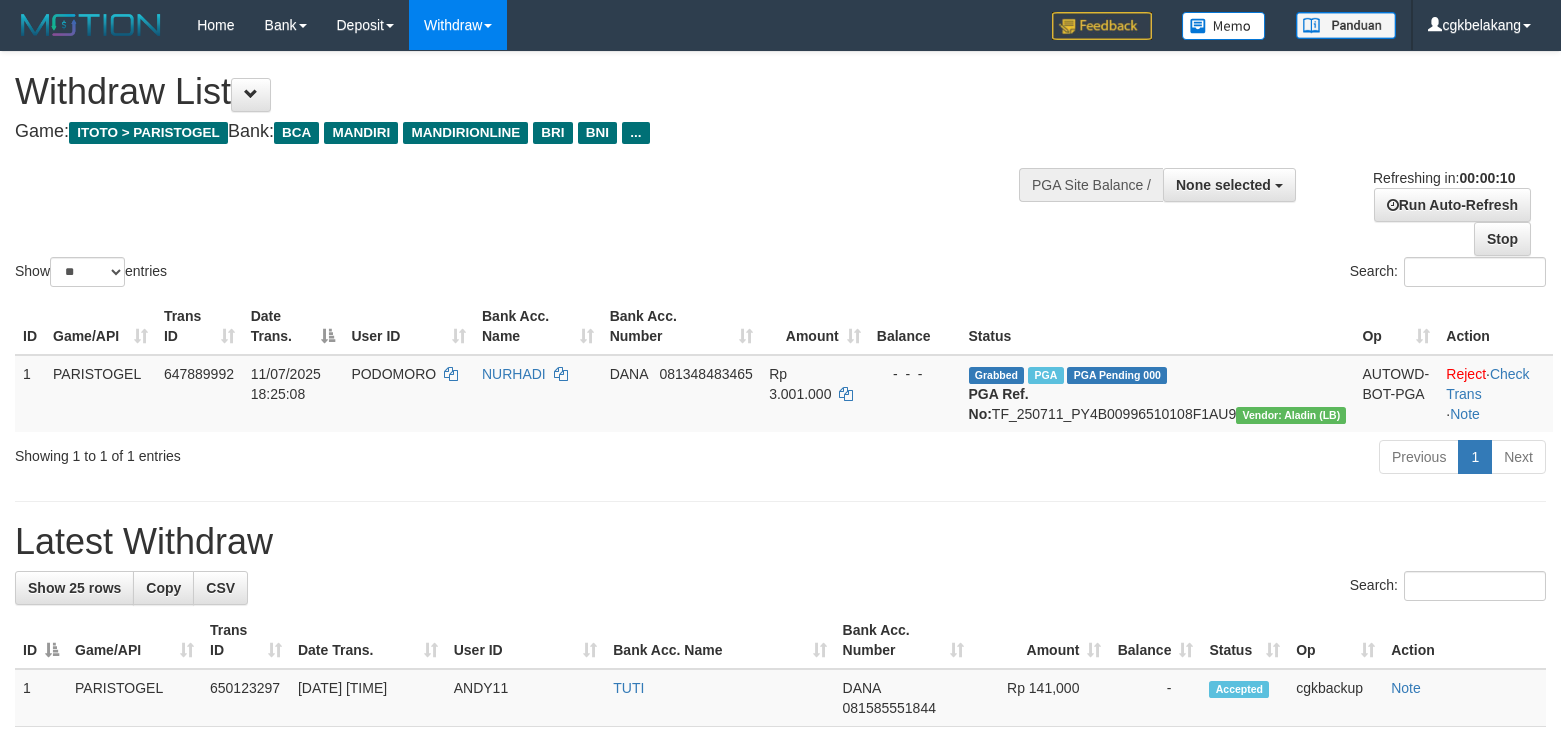 select 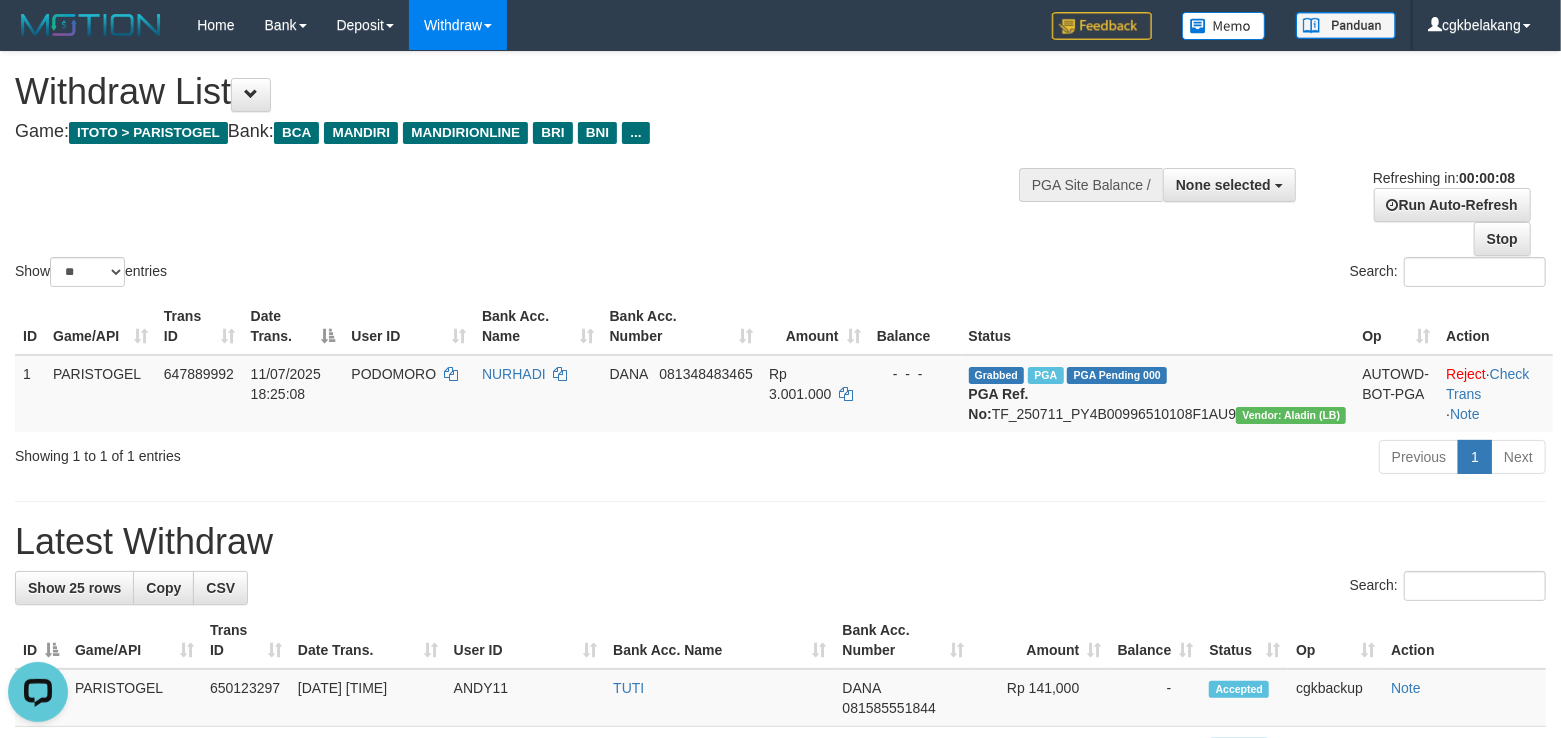 scroll, scrollTop: 0, scrollLeft: 0, axis: both 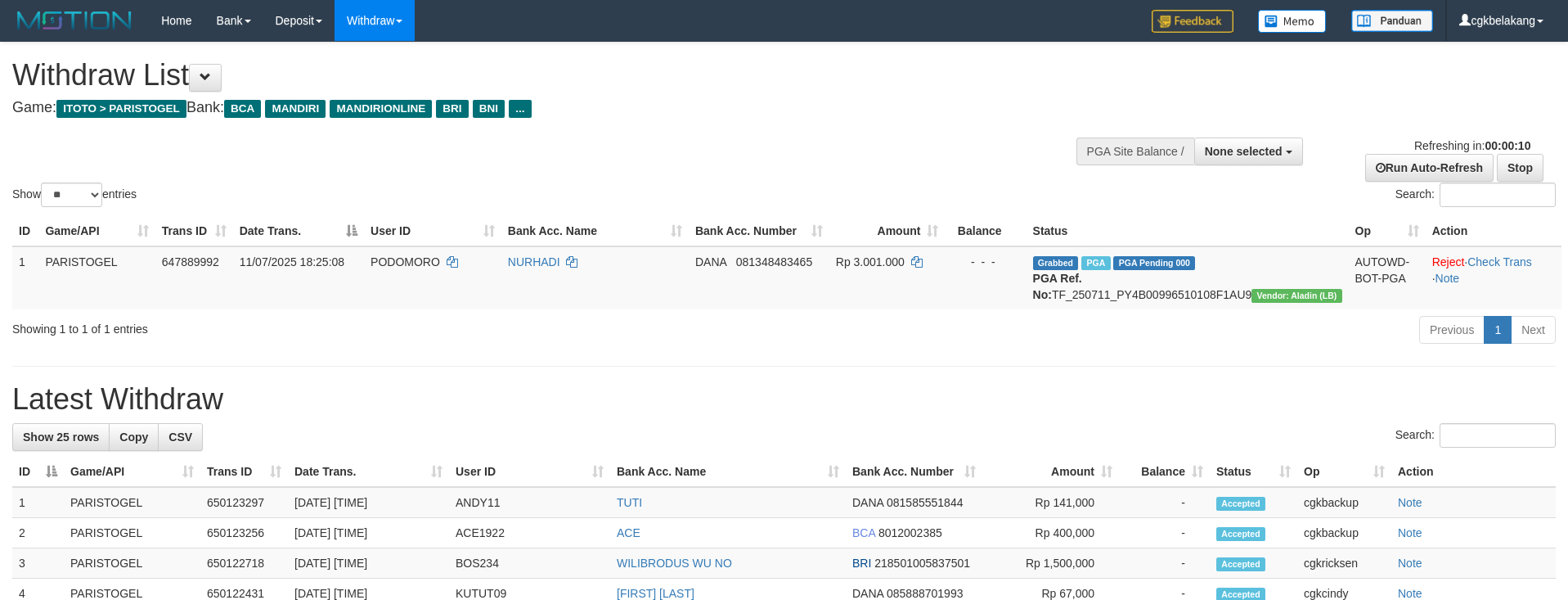 select 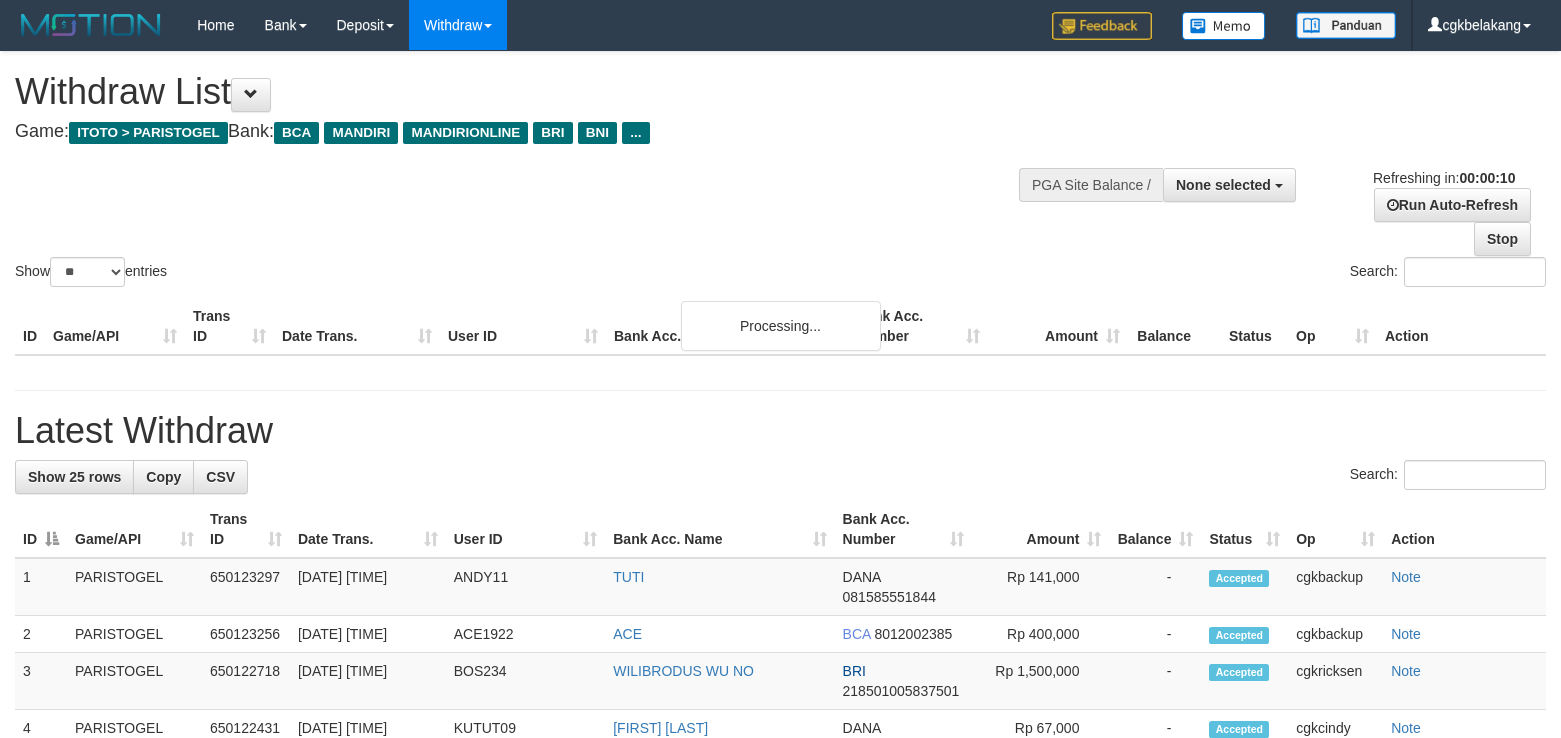 select 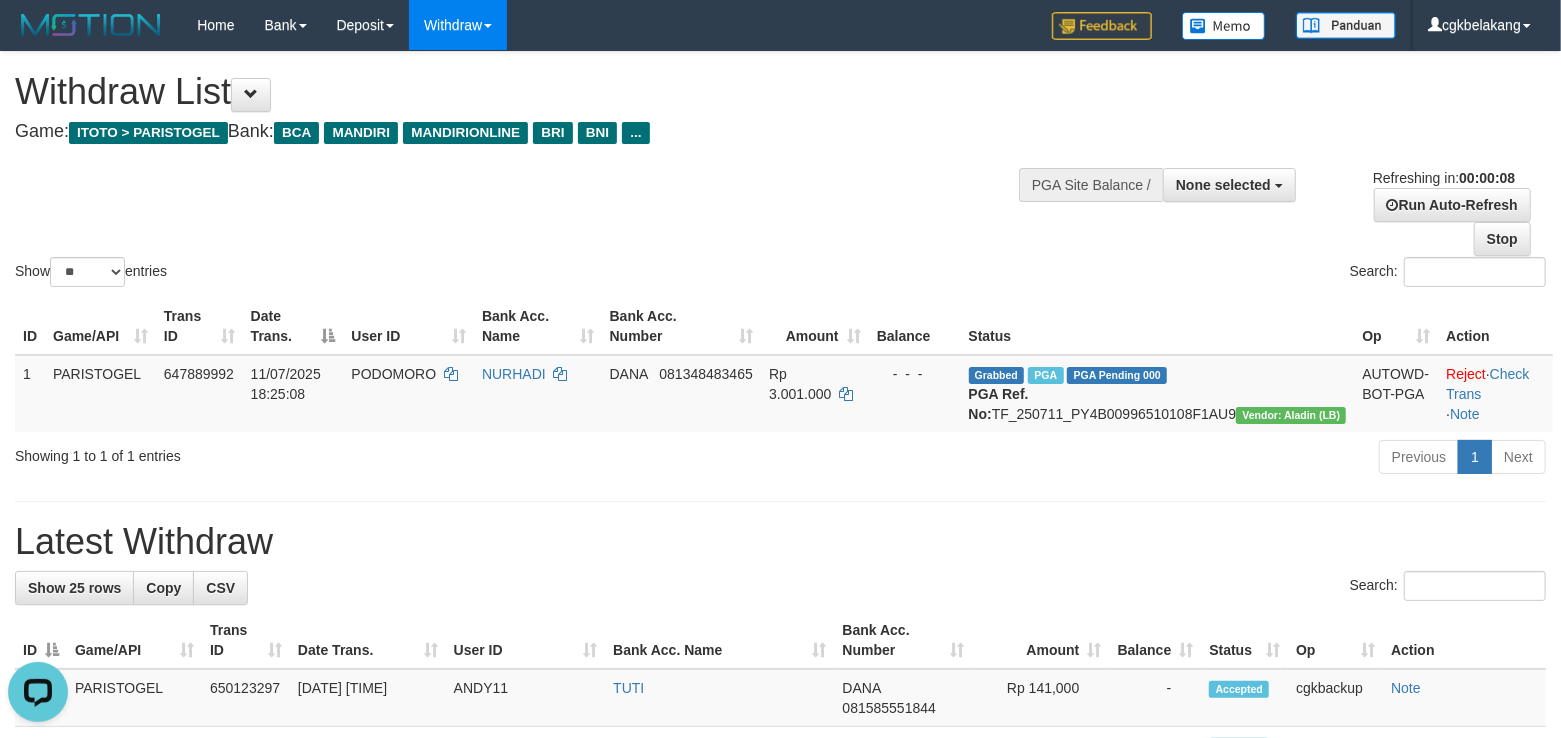 scroll, scrollTop: 0, scrollLeft: 0, axis: both 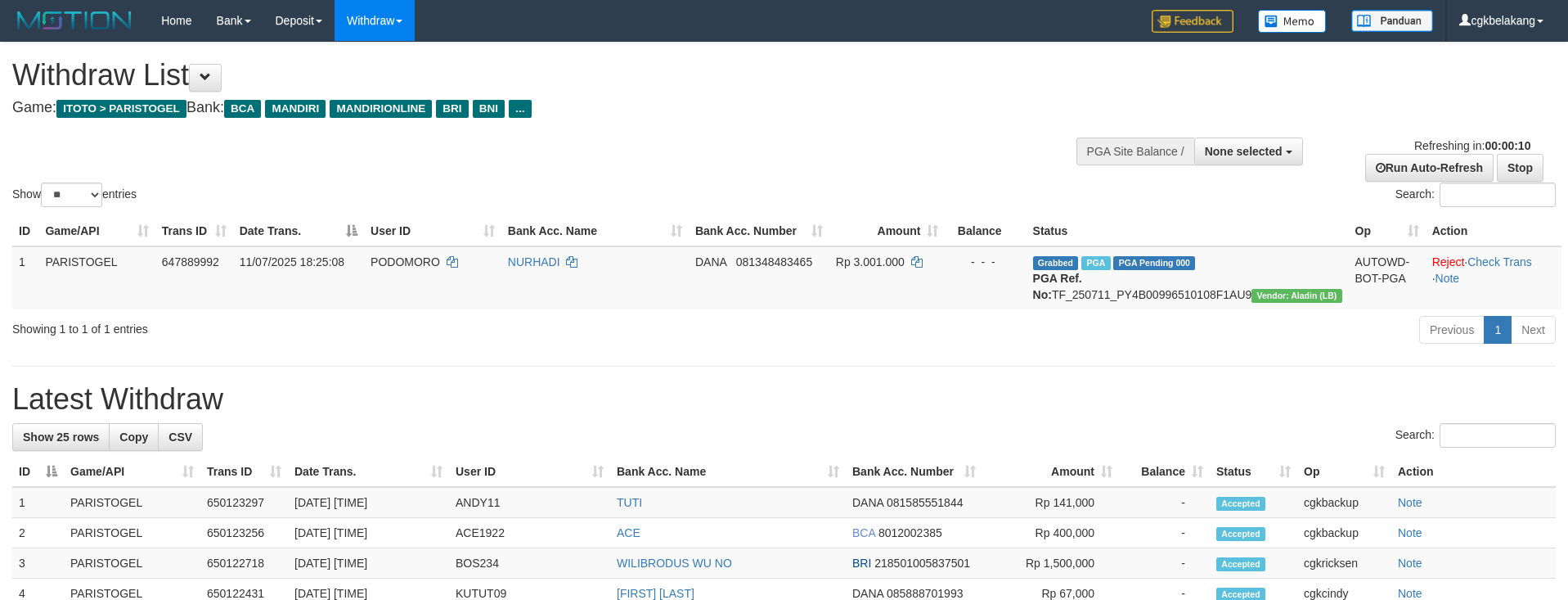 select 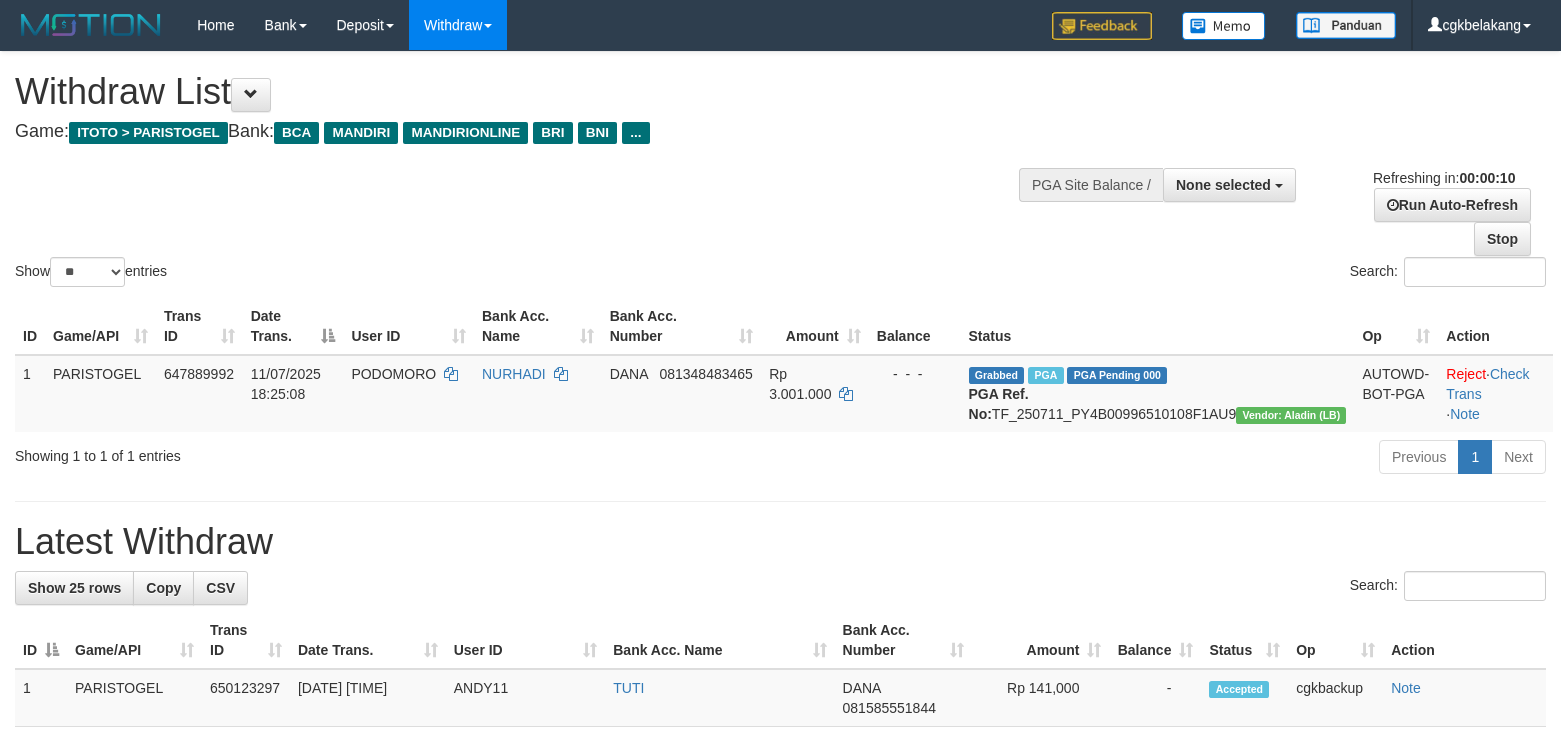 select 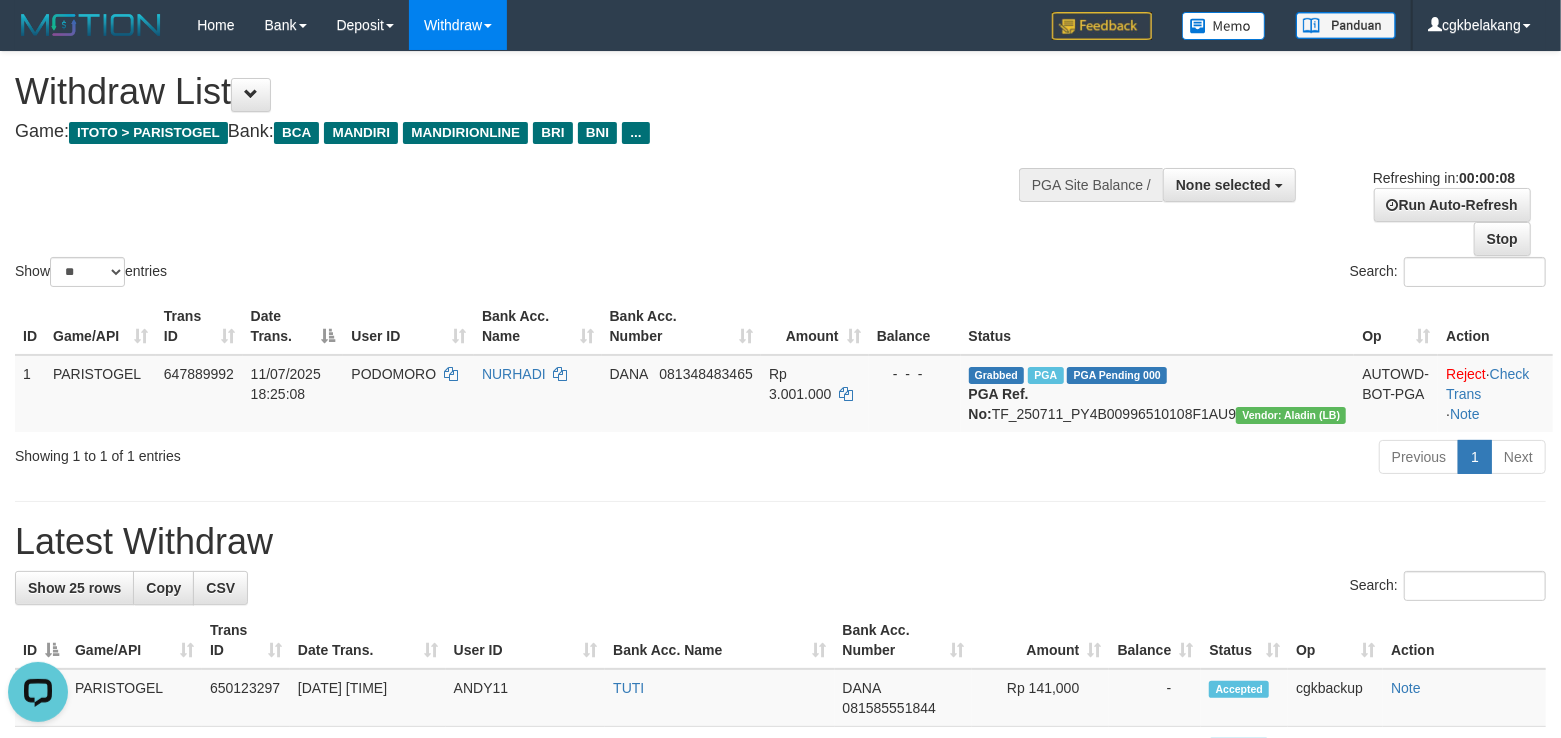 scroll, scrollTop: 0, scrollLeft: 0, axis: both 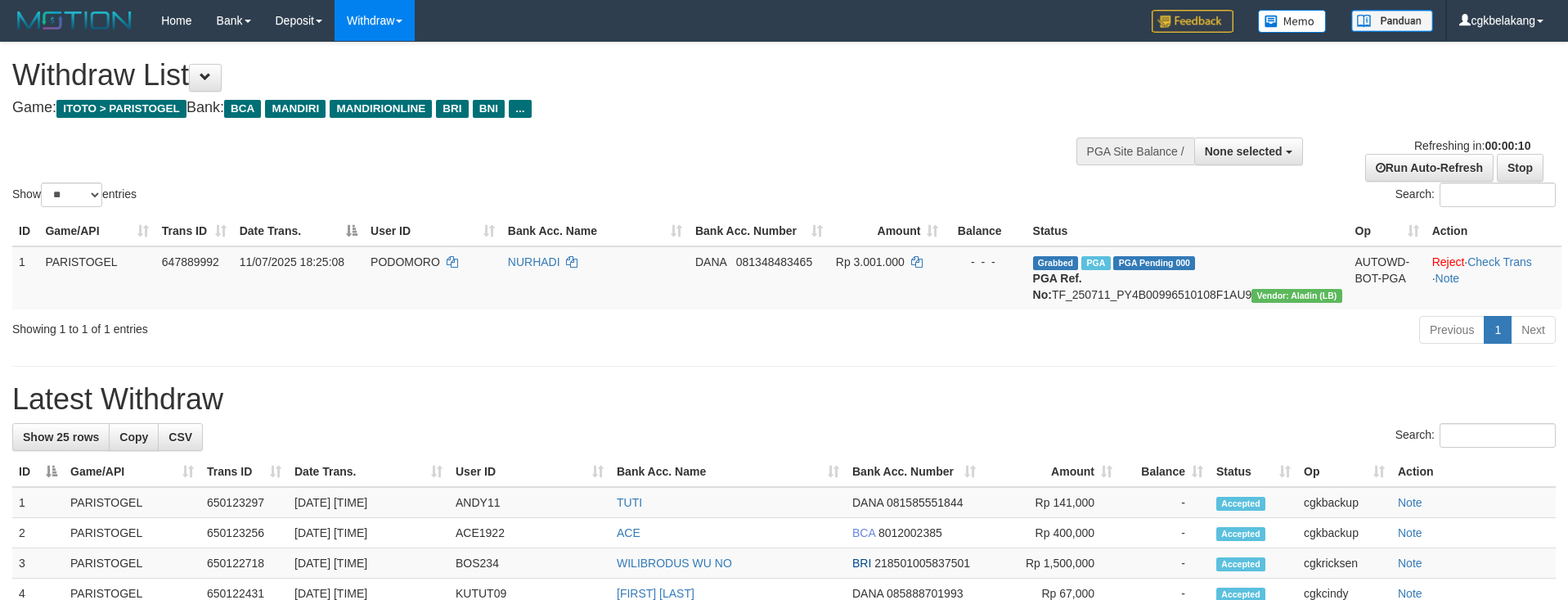 select 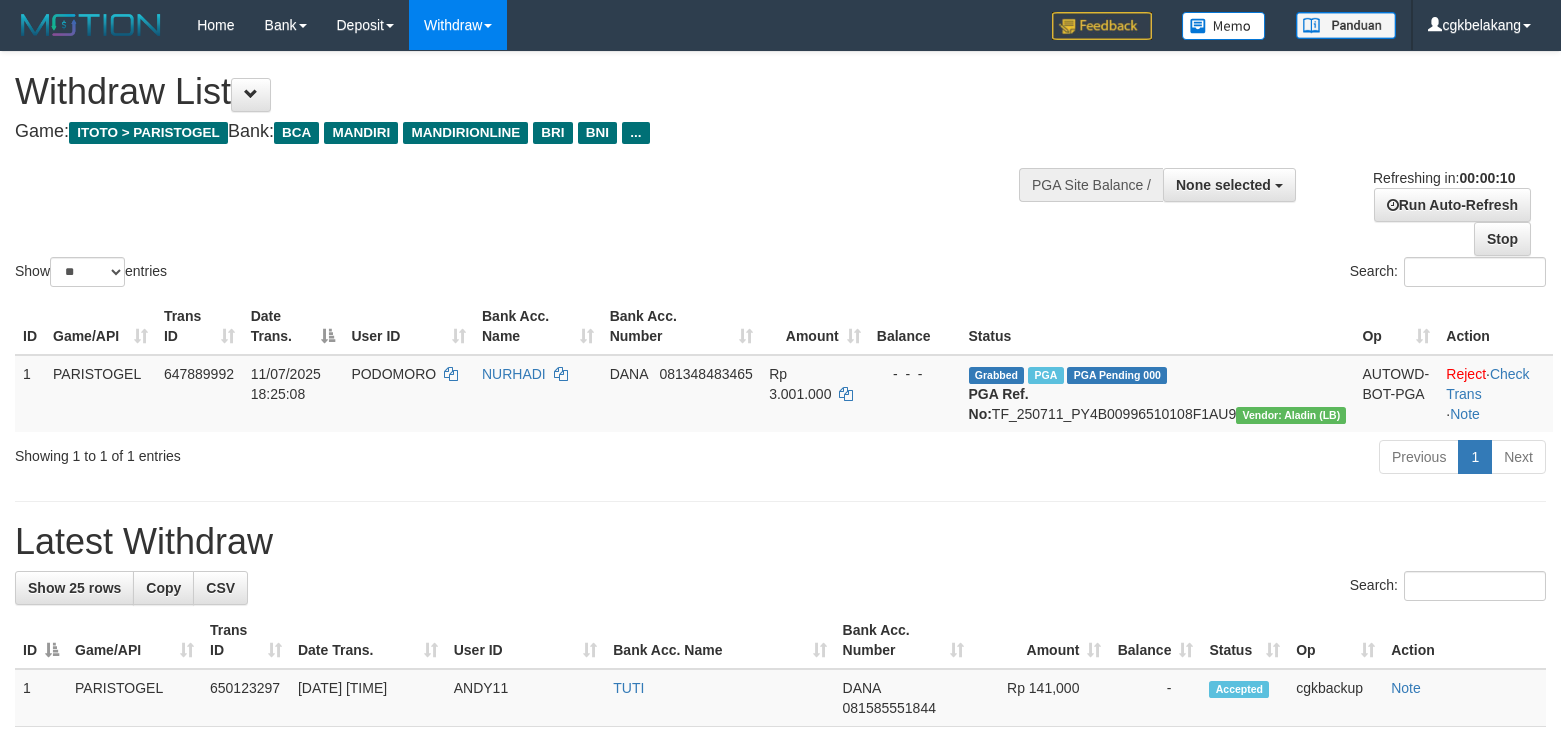 select 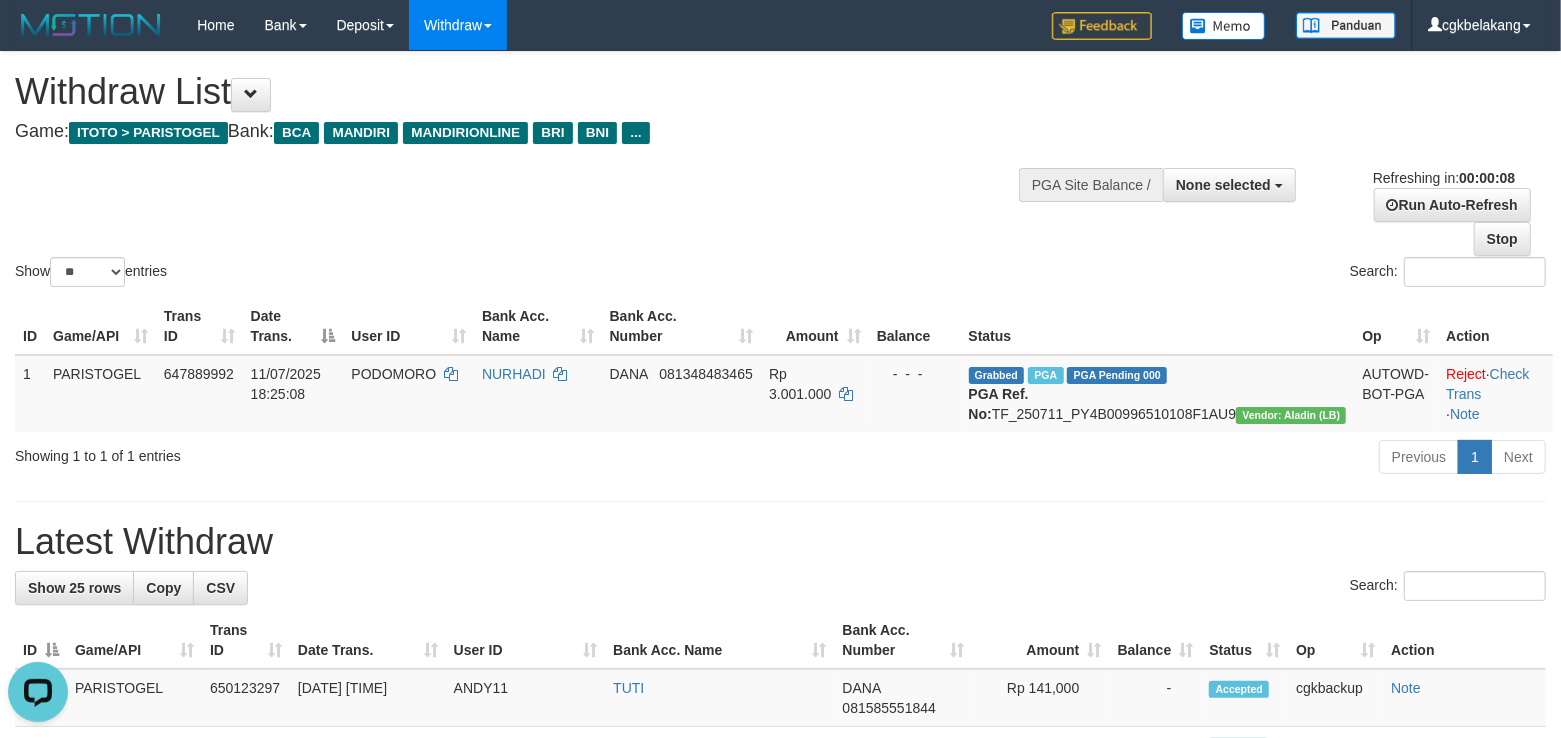 scroll, scrollTop: 0, scrollLeft: 0, axis: both 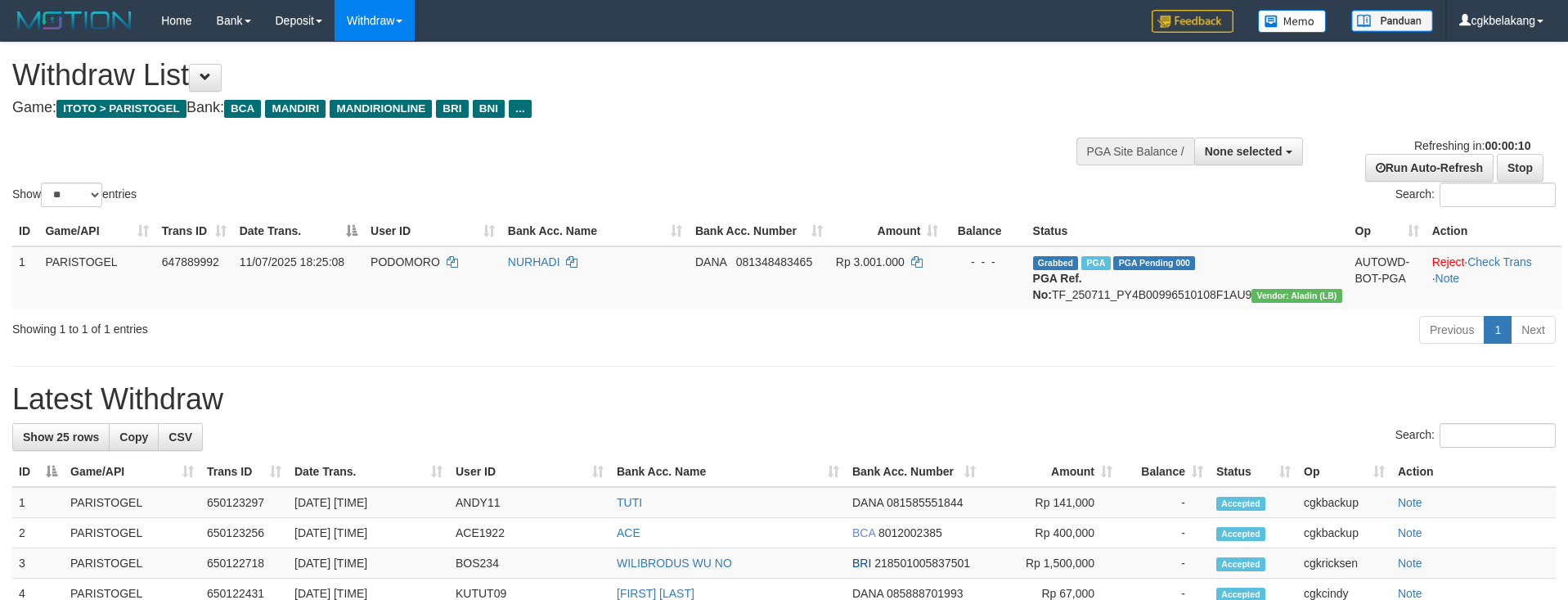 select 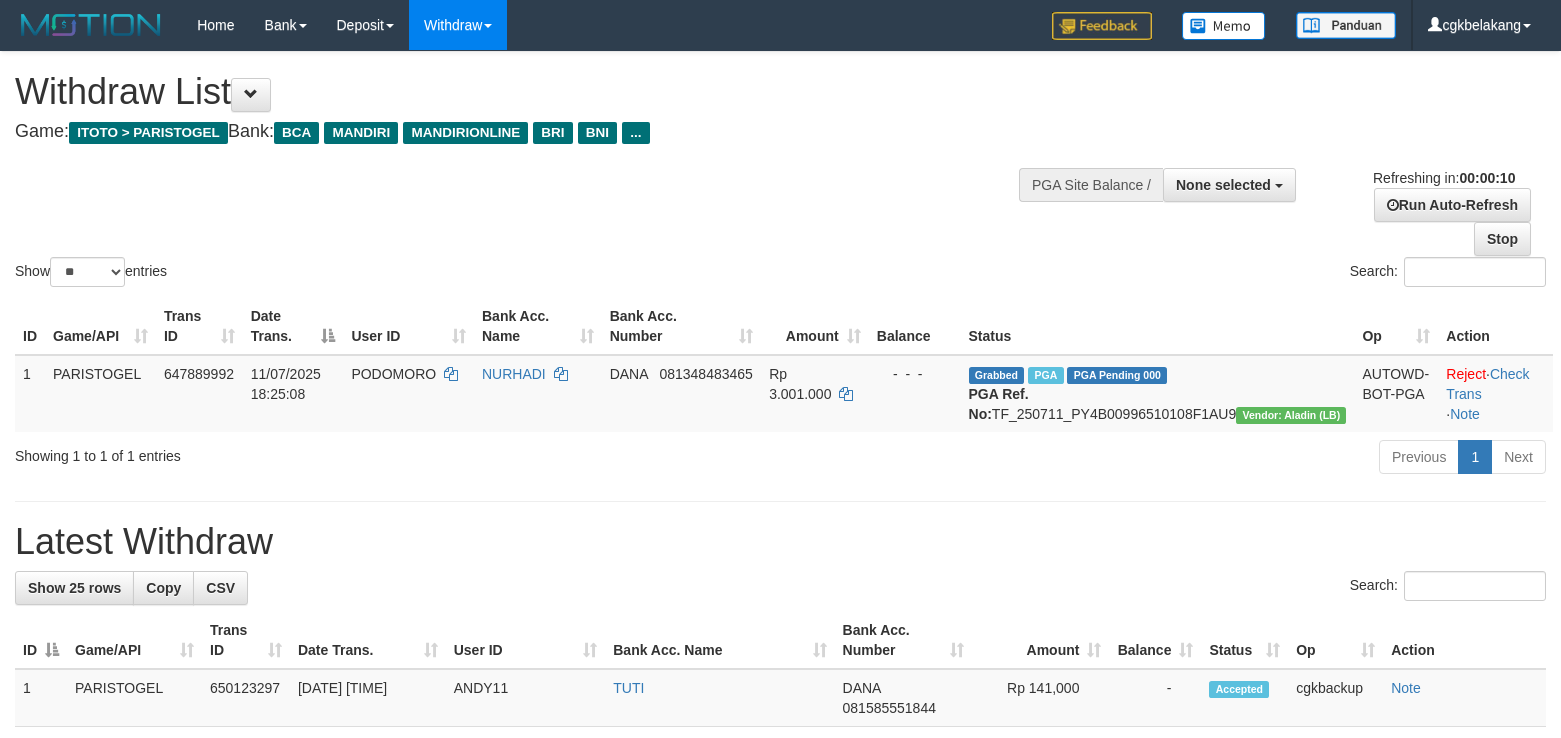 select 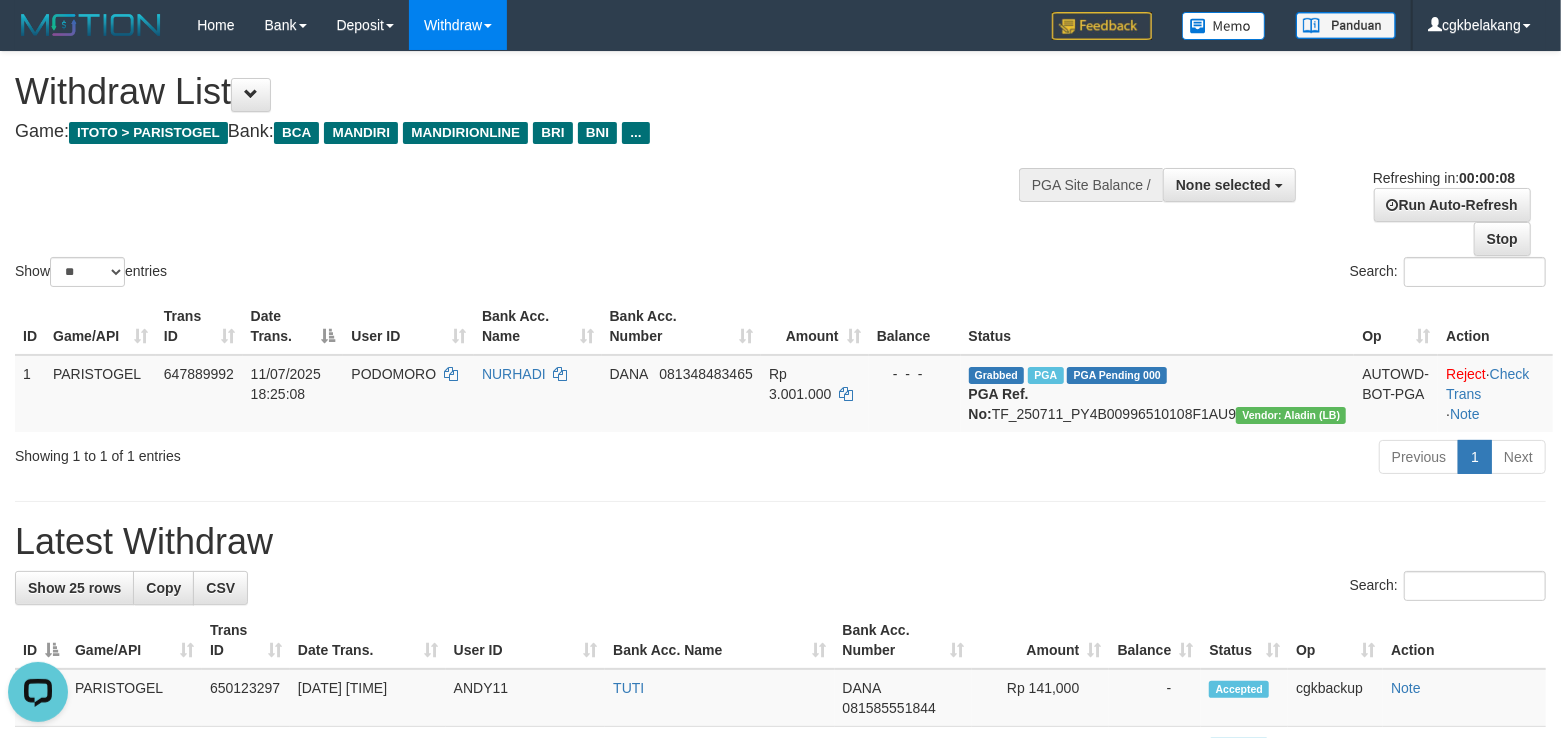 scroll, scrollTop: 0, scrollLeft: 0, axis: both 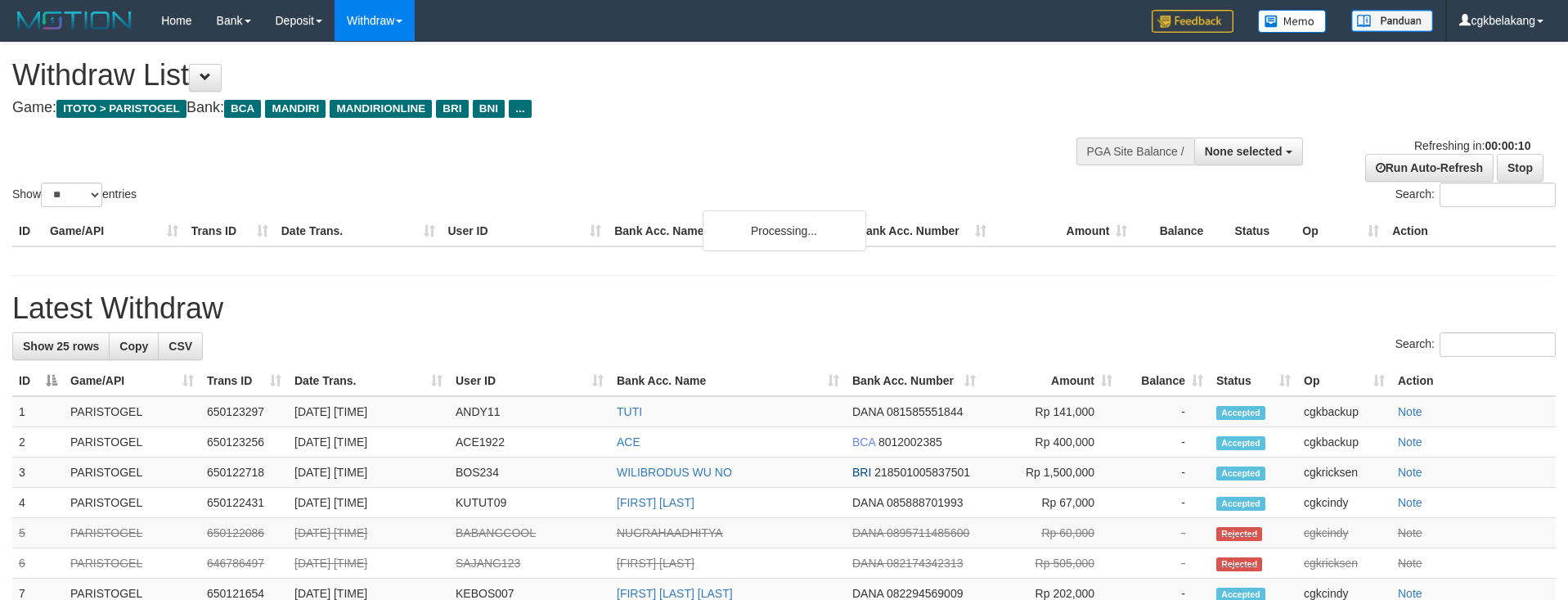 select 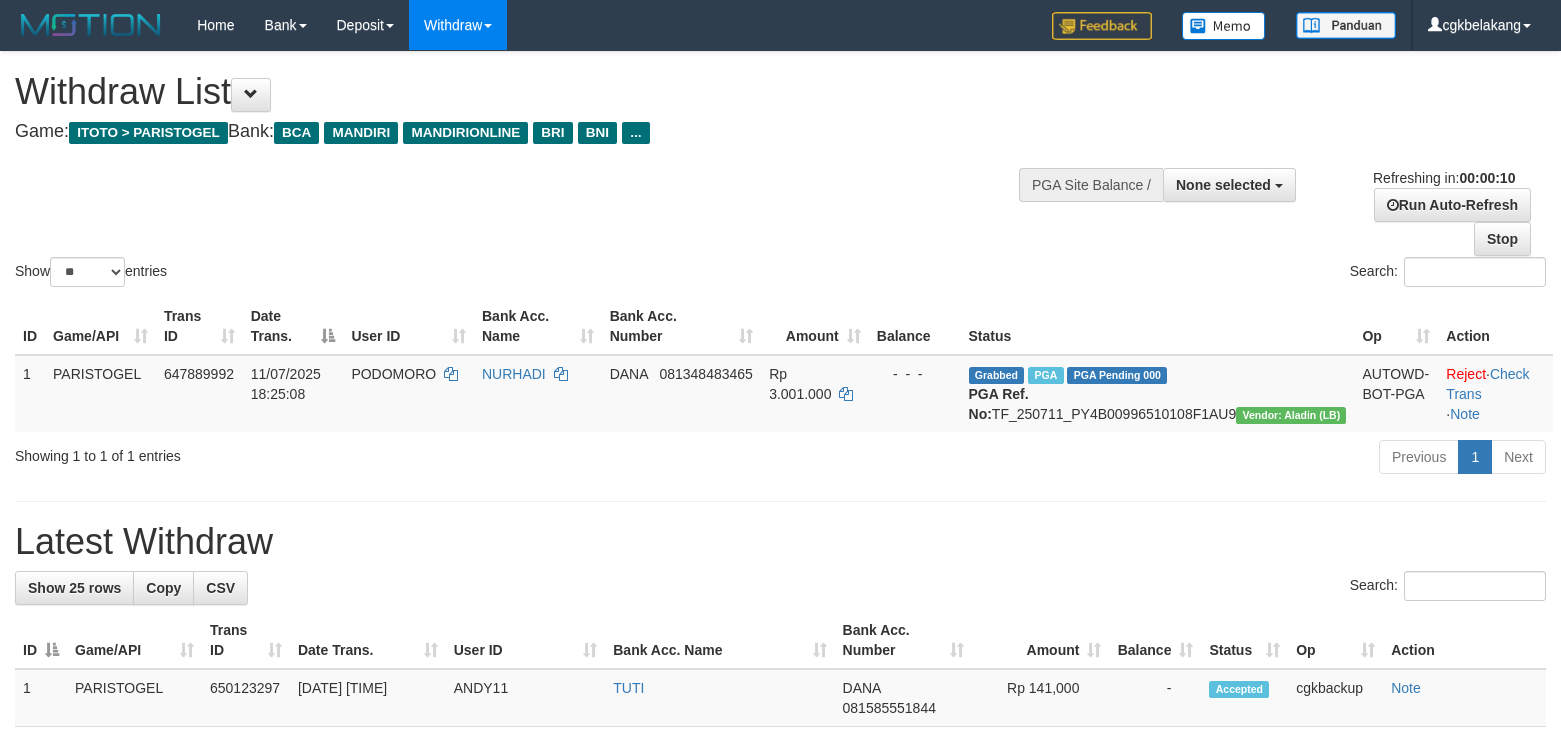 select 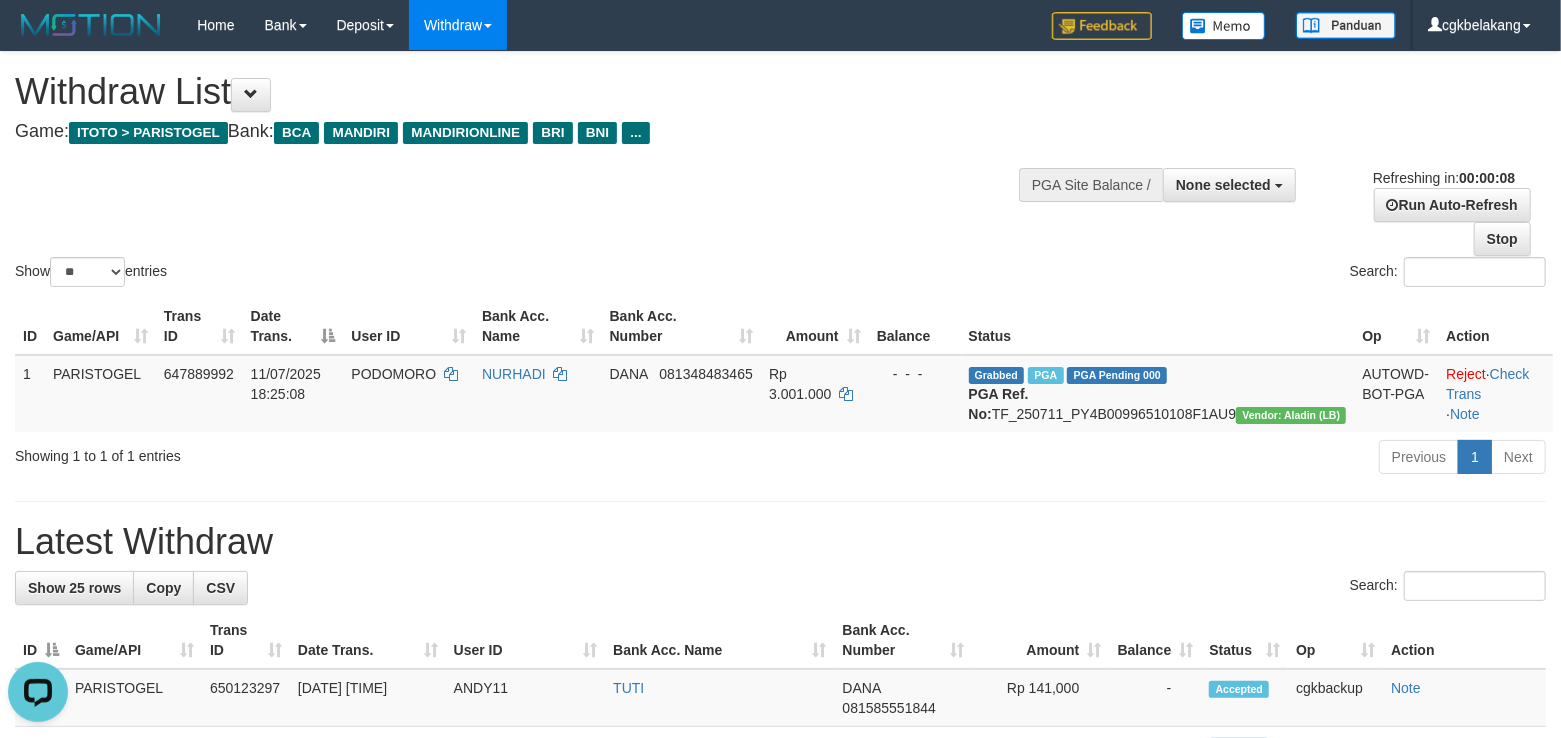 scroll, scrollTop: 0, scrollLeft: 0, axis: both 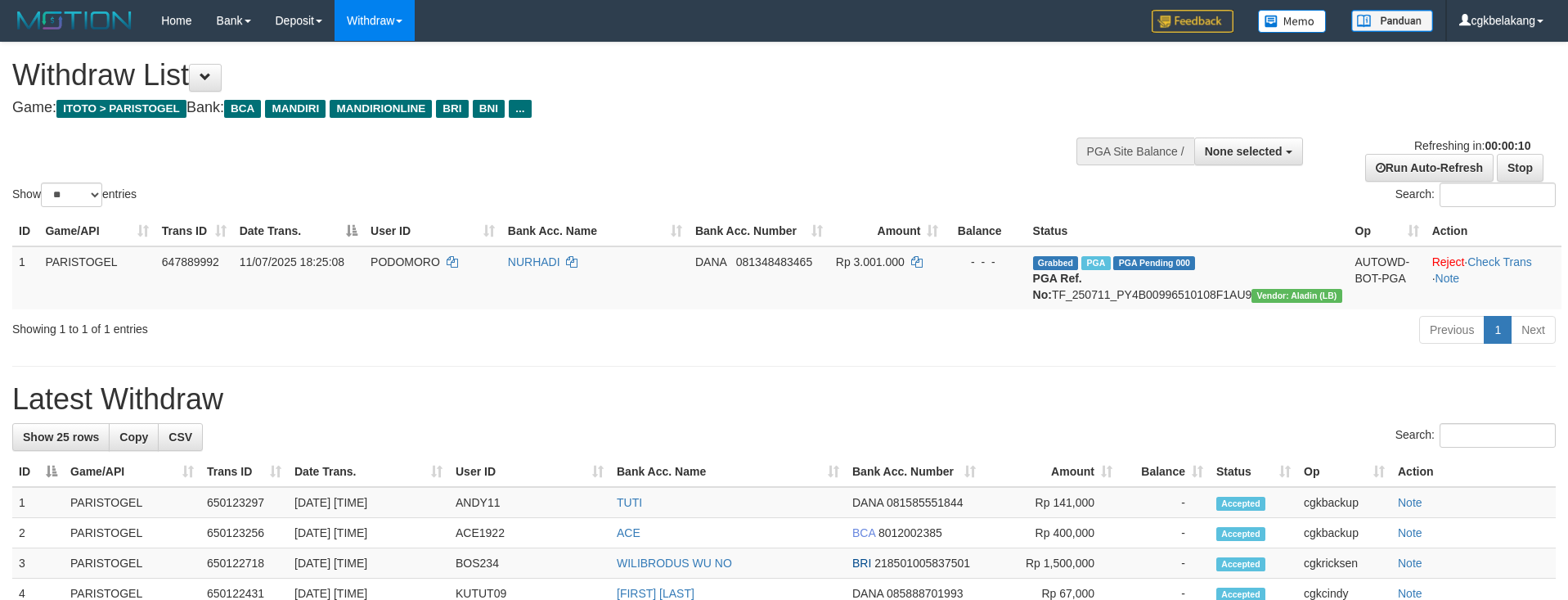 select 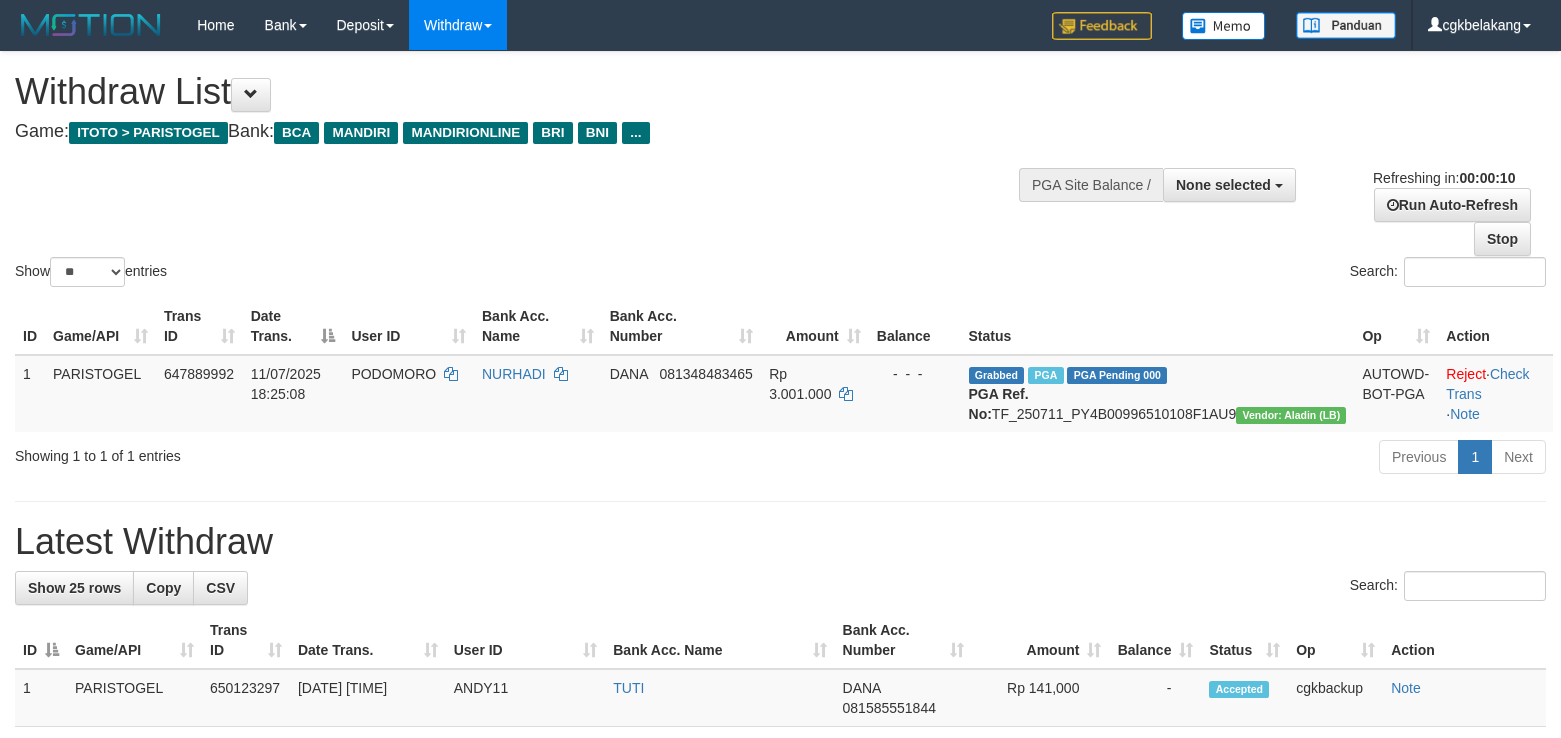 select 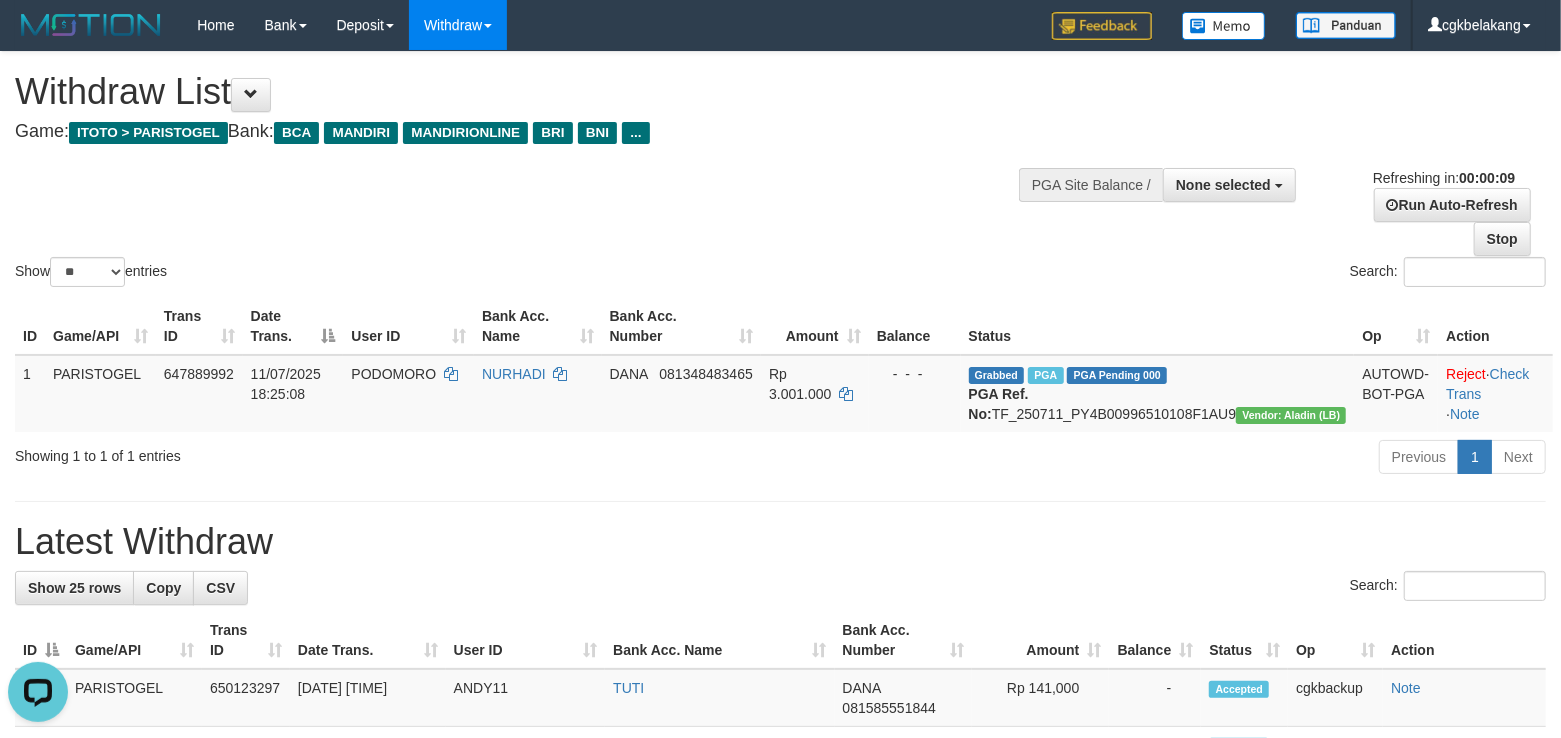 scroll, scrollTop: 0, scrollLeft: 0, axis: both 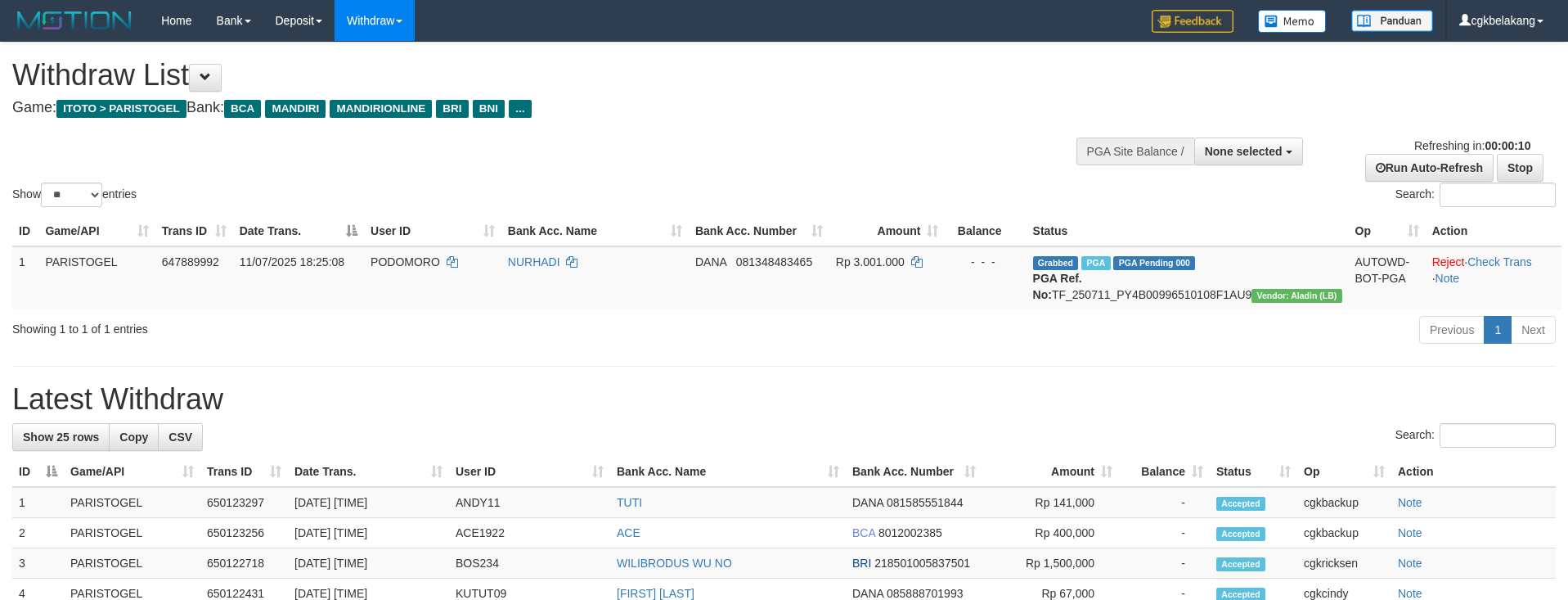 select 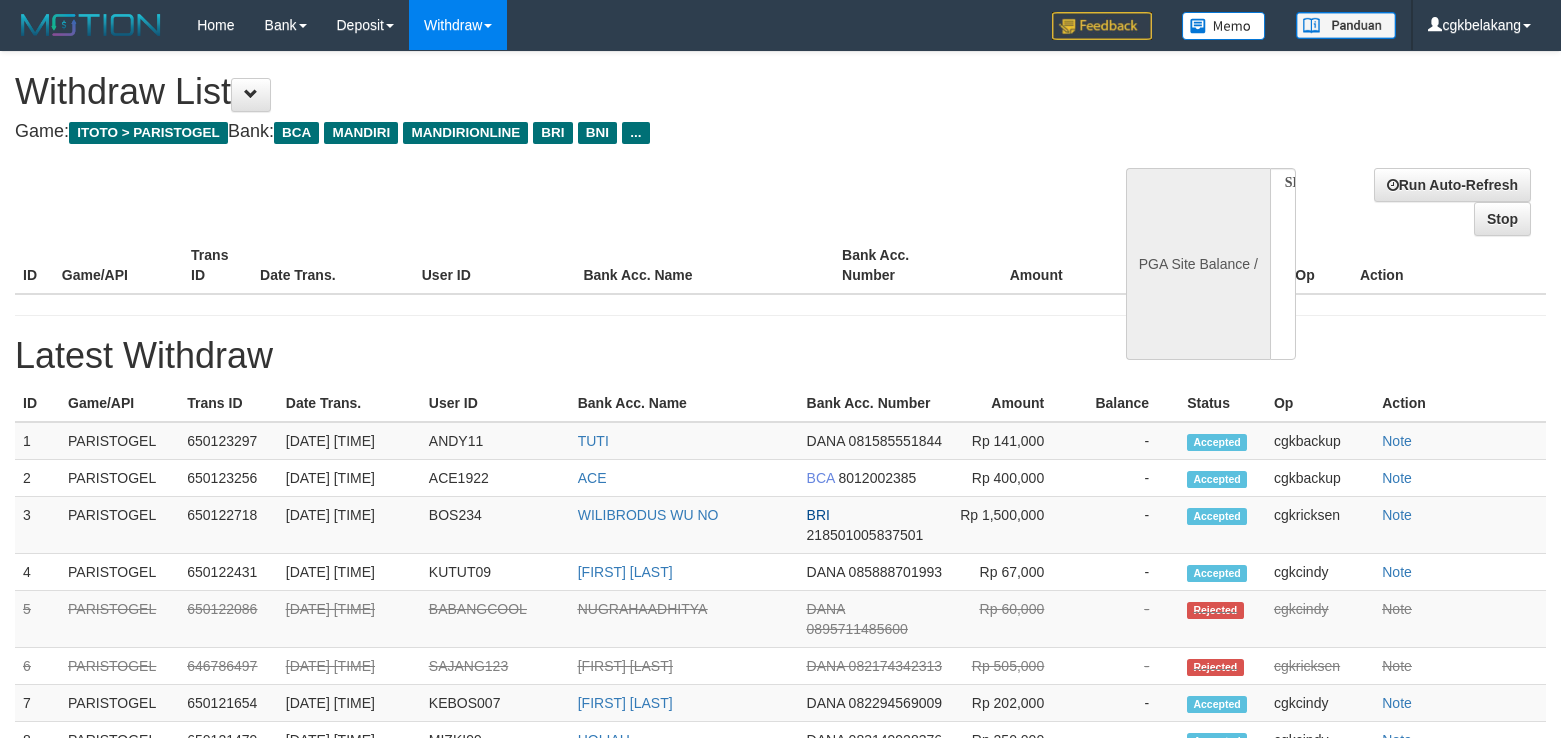 select 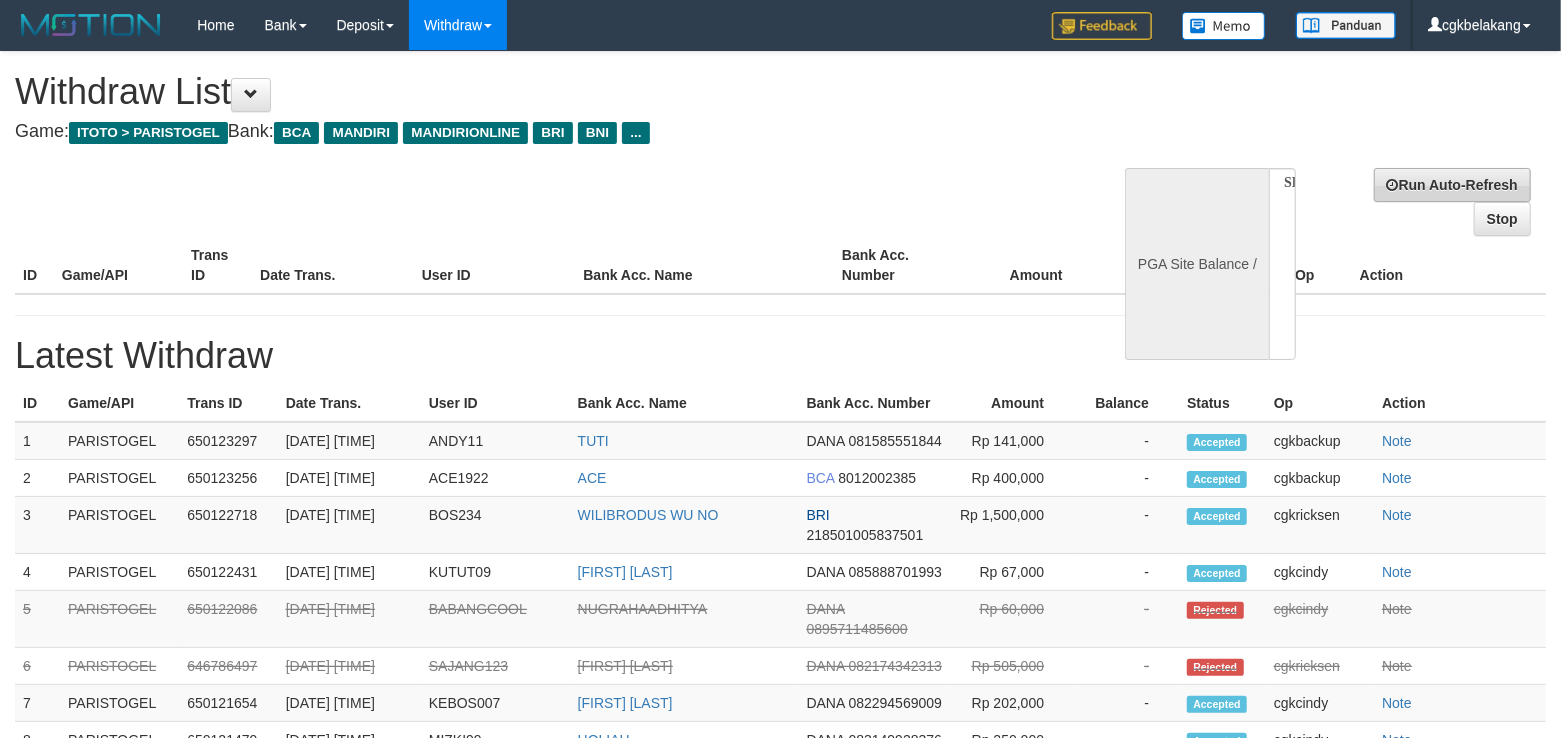select on "**" 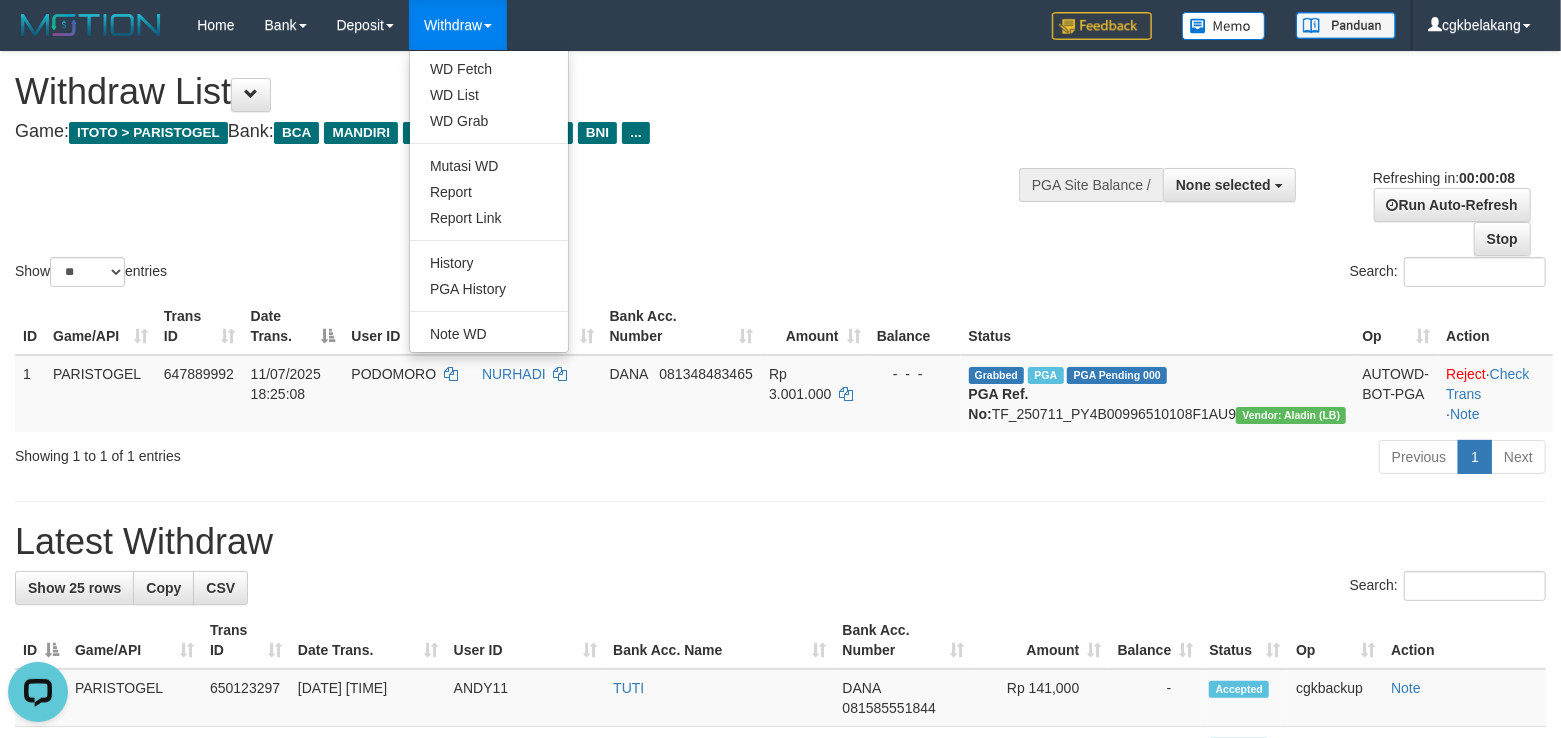 scroll, scrollTop: 0, scrollLeft: 0, axis: both 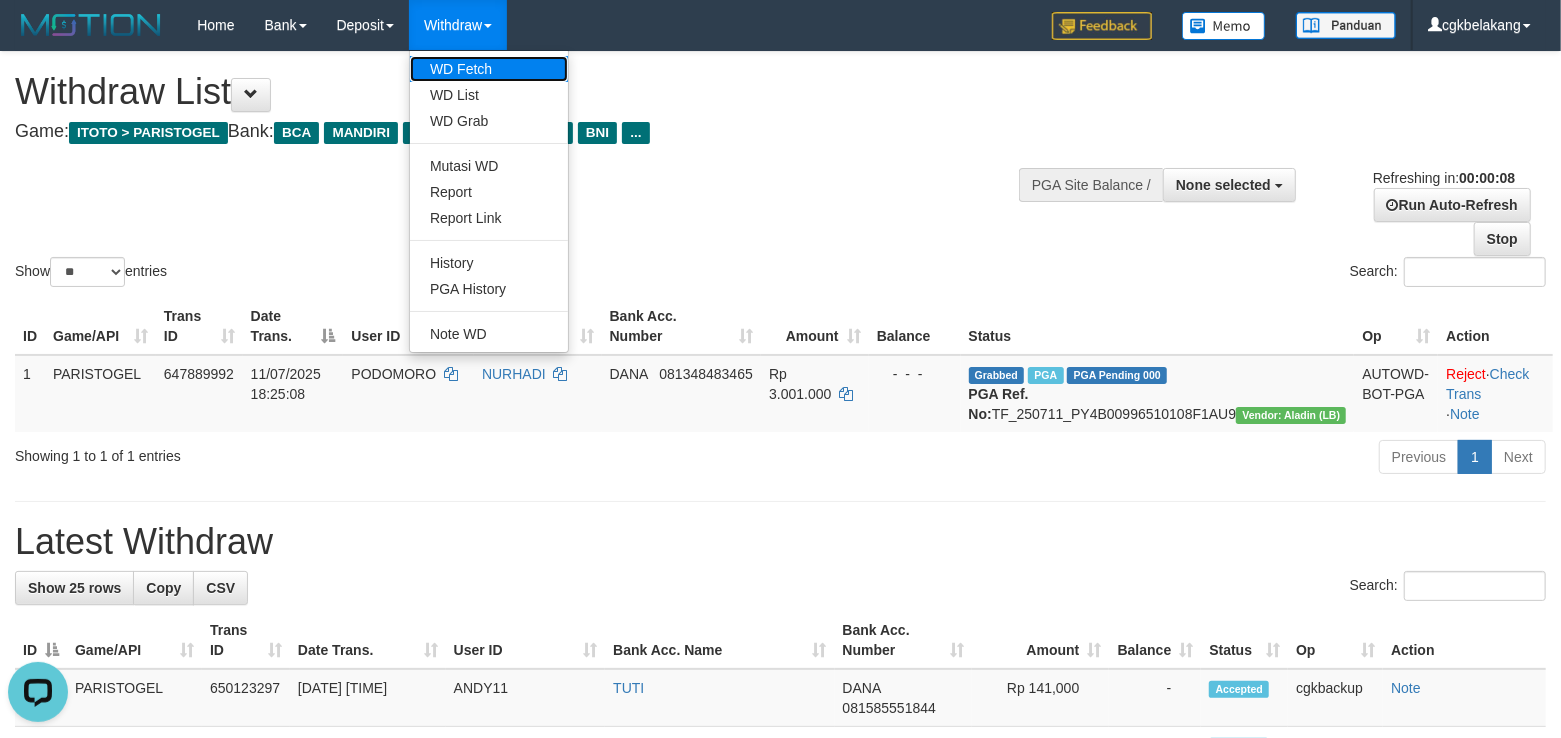 click on "WD Fetch" at bounding box center (489, 69) 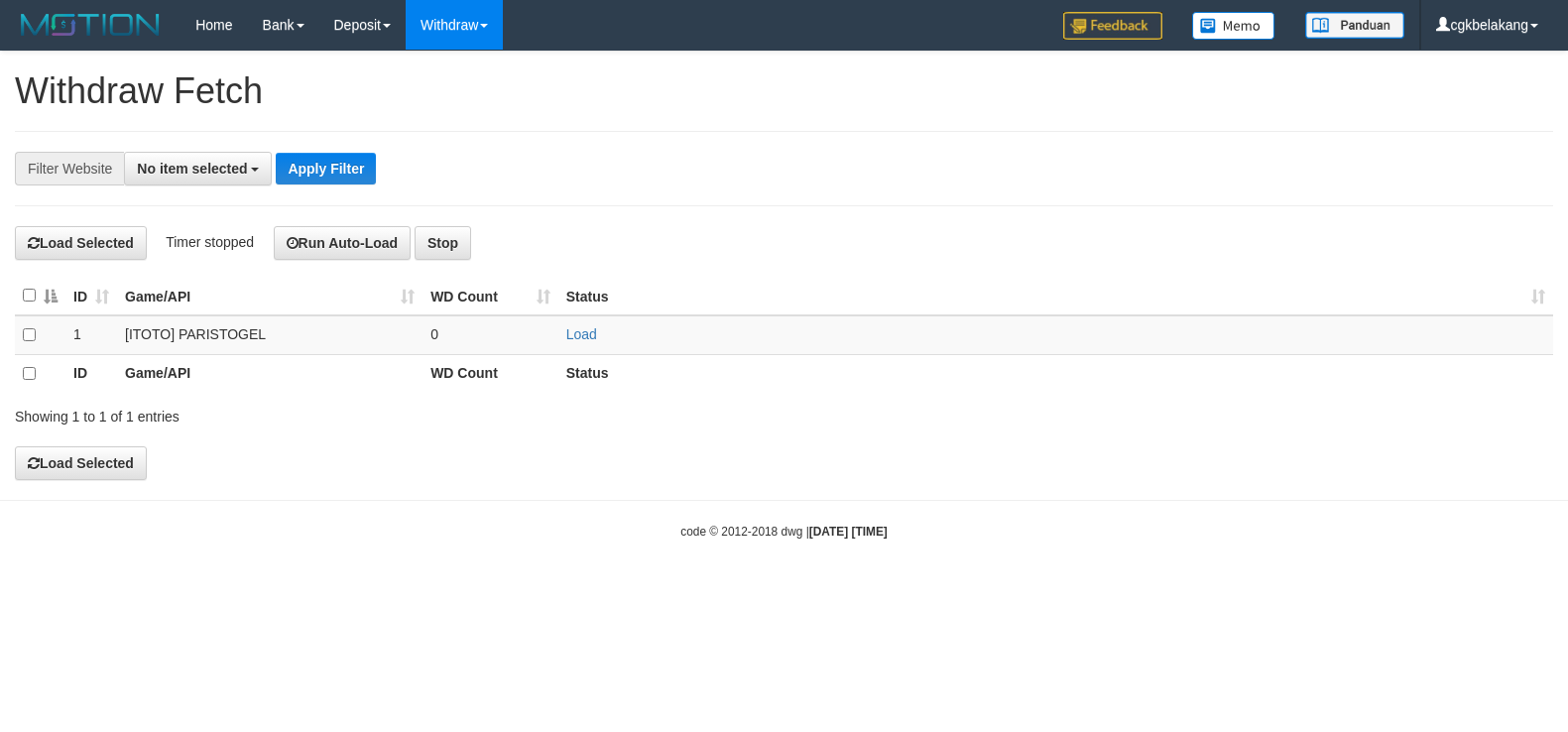 select 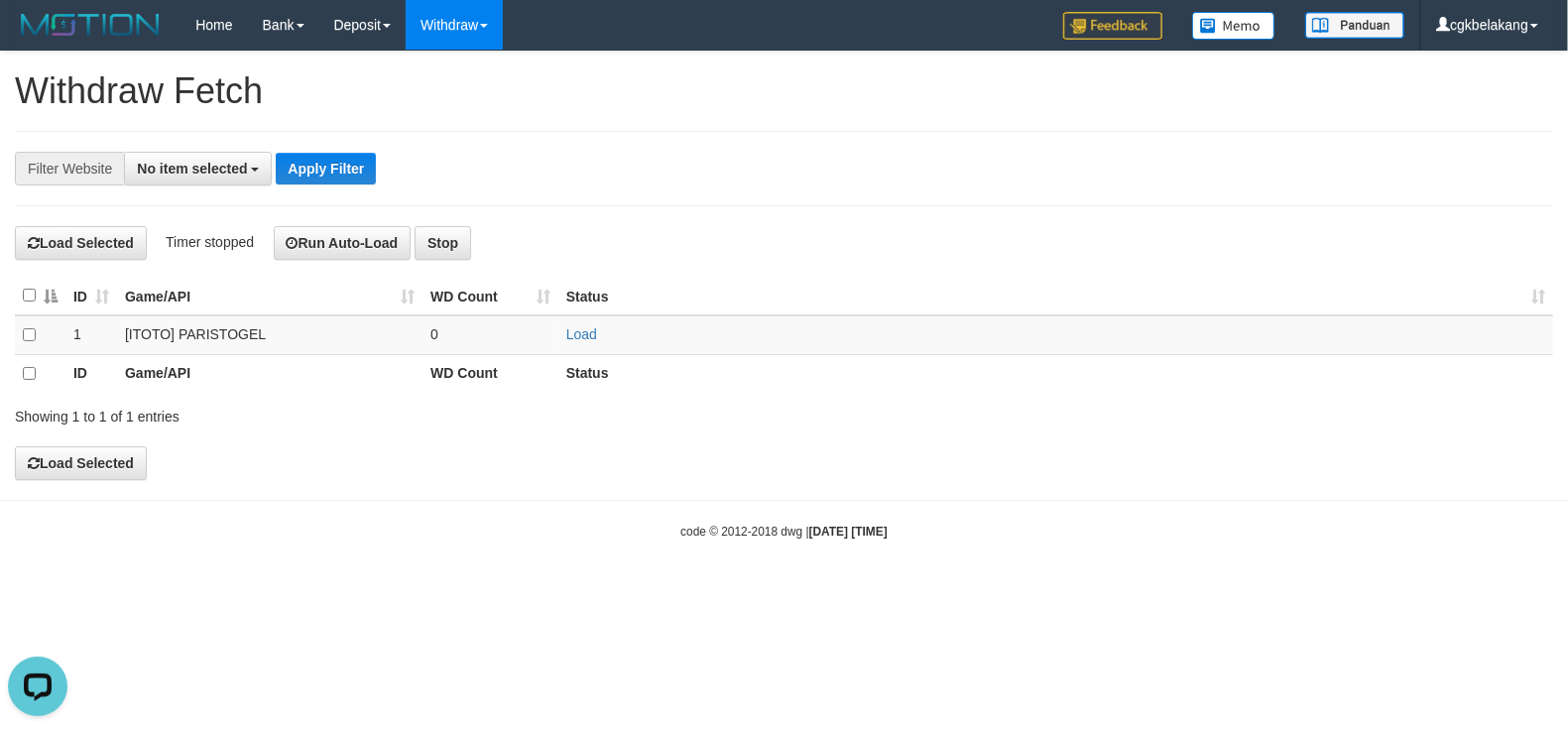 scroll, scrollTop: 0, scrollLeft: 0, axis: both 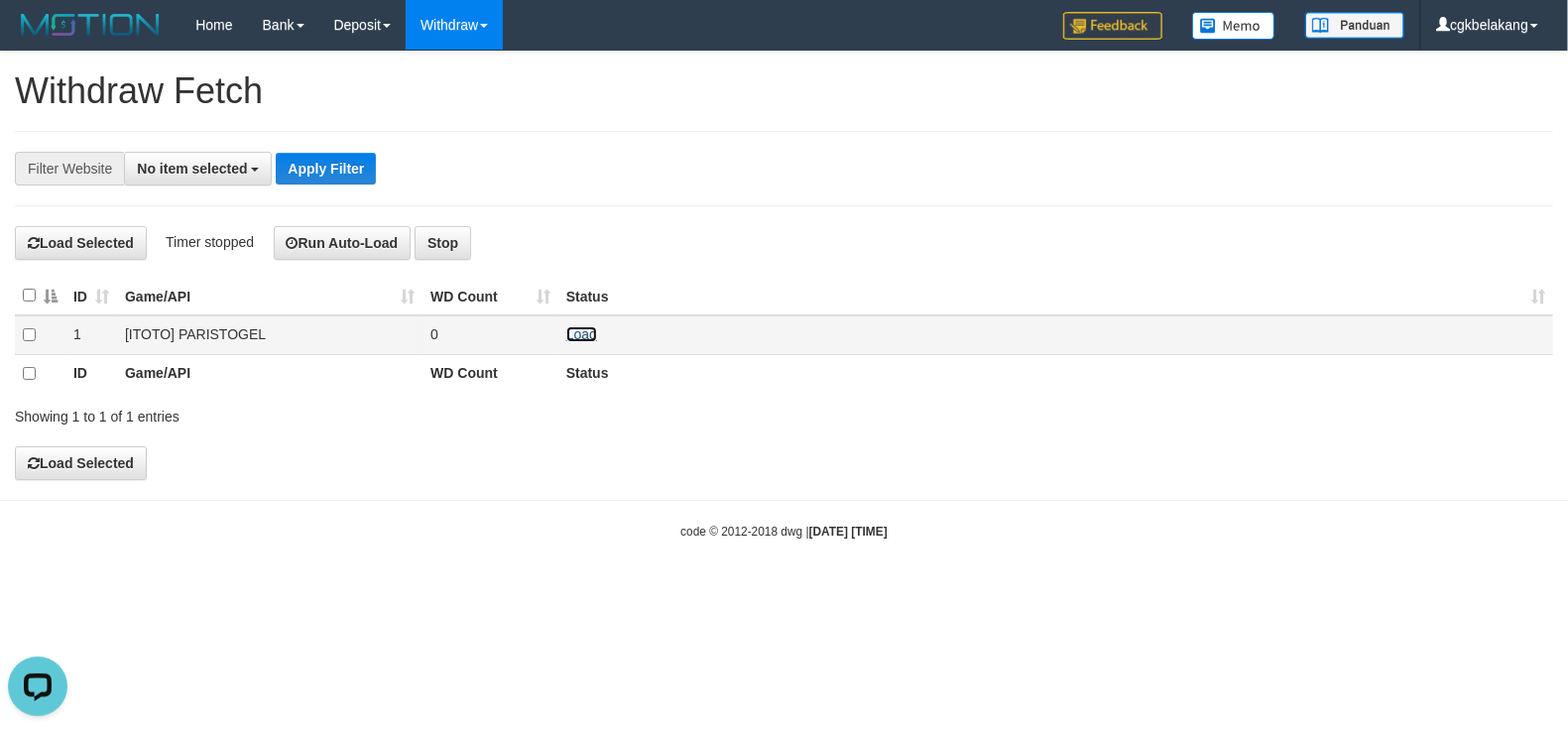 click on "Load" at bounding box center [581, 334] 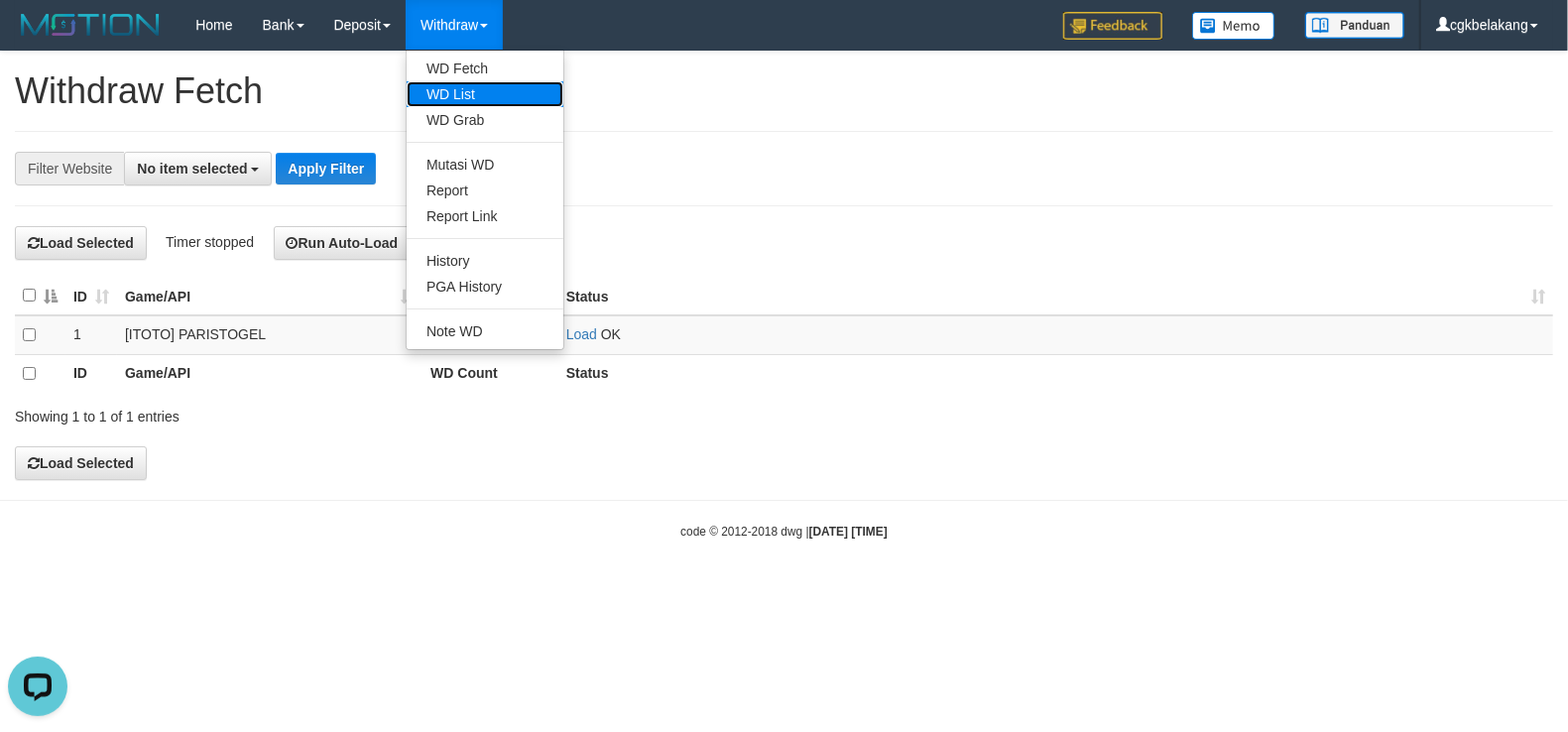click on "WD List" at bounding box center (485, 94) 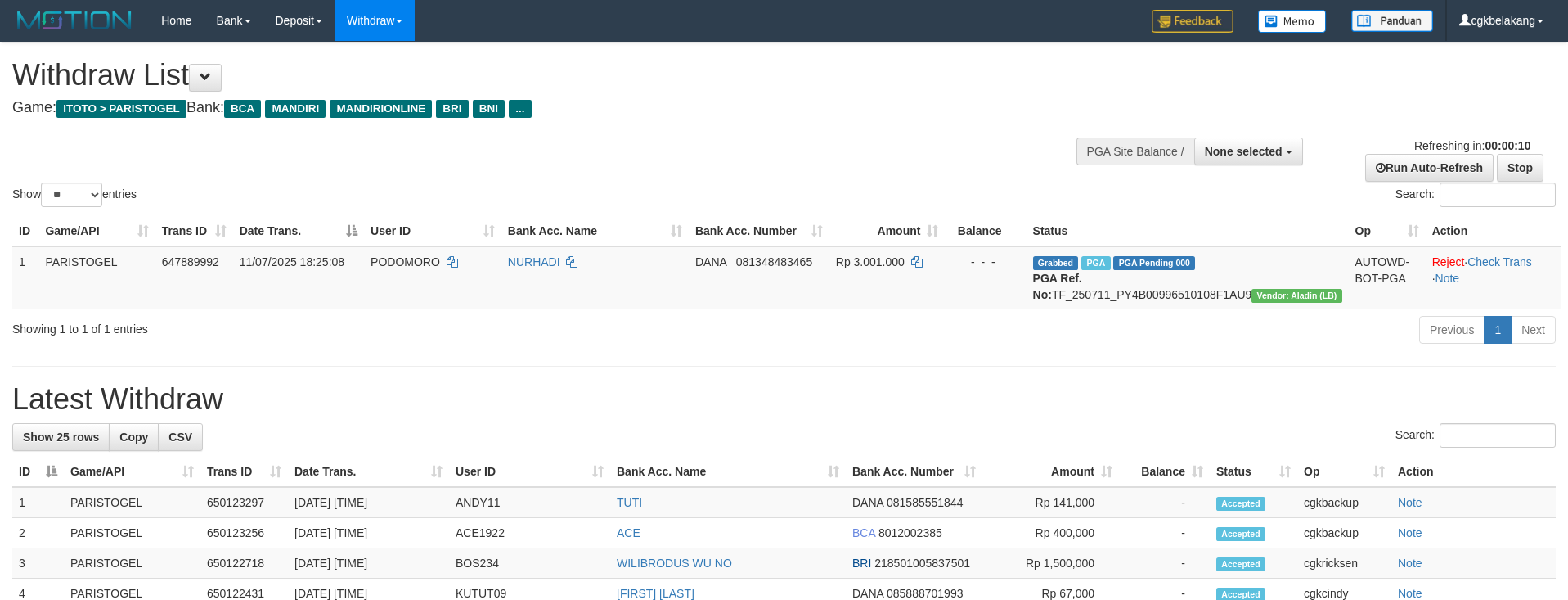 select 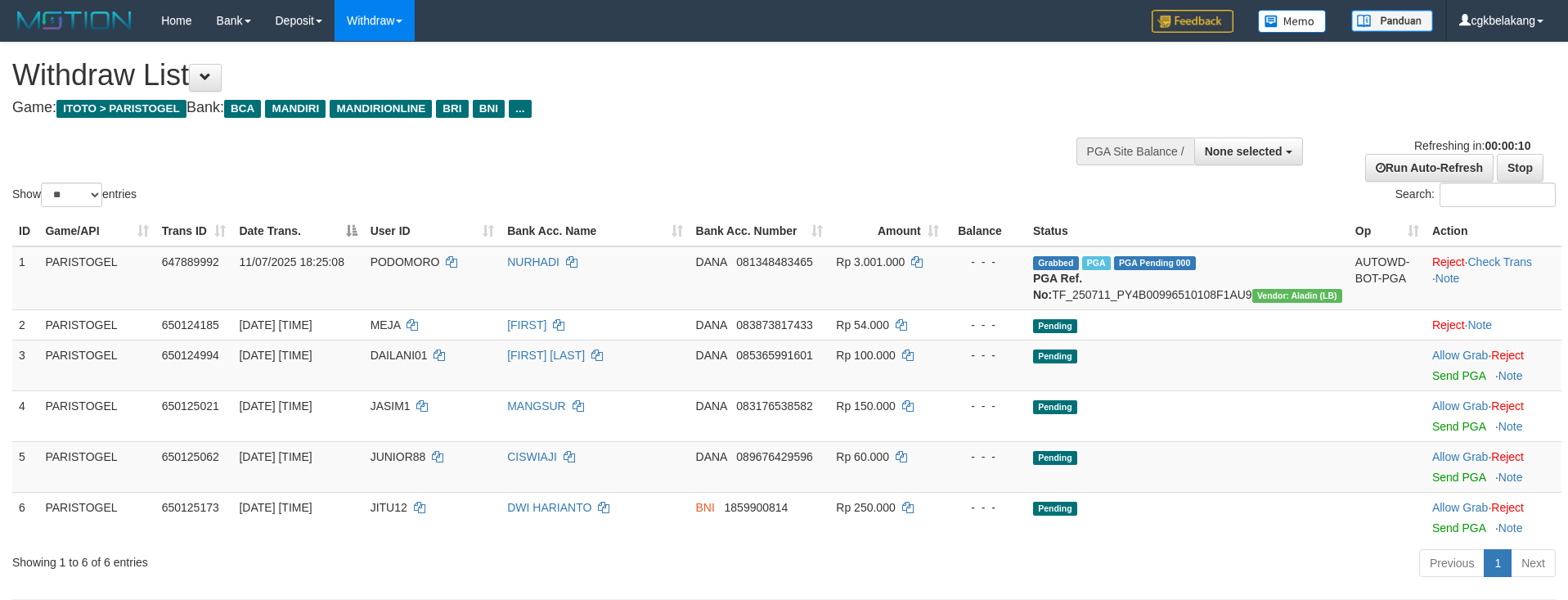 select 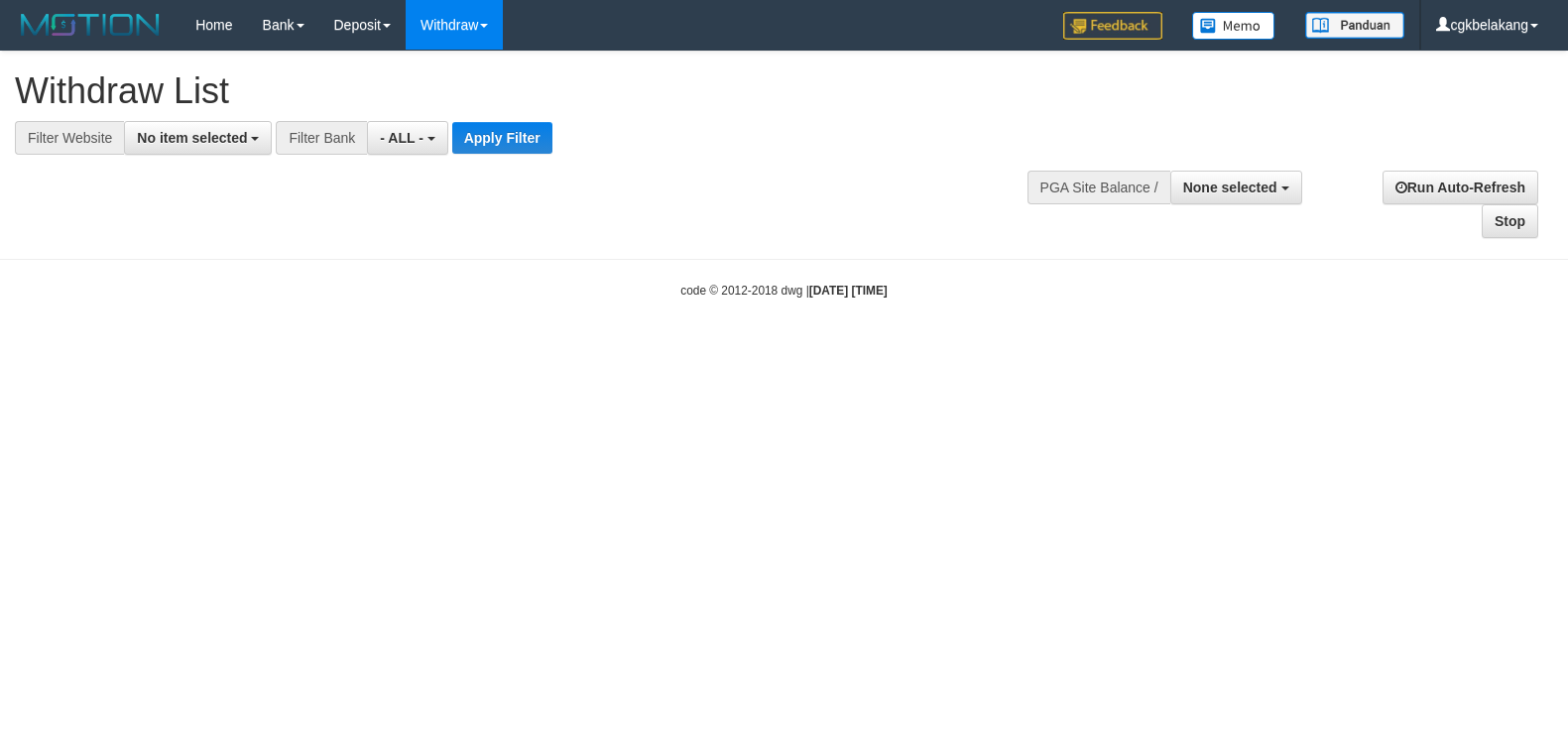 select 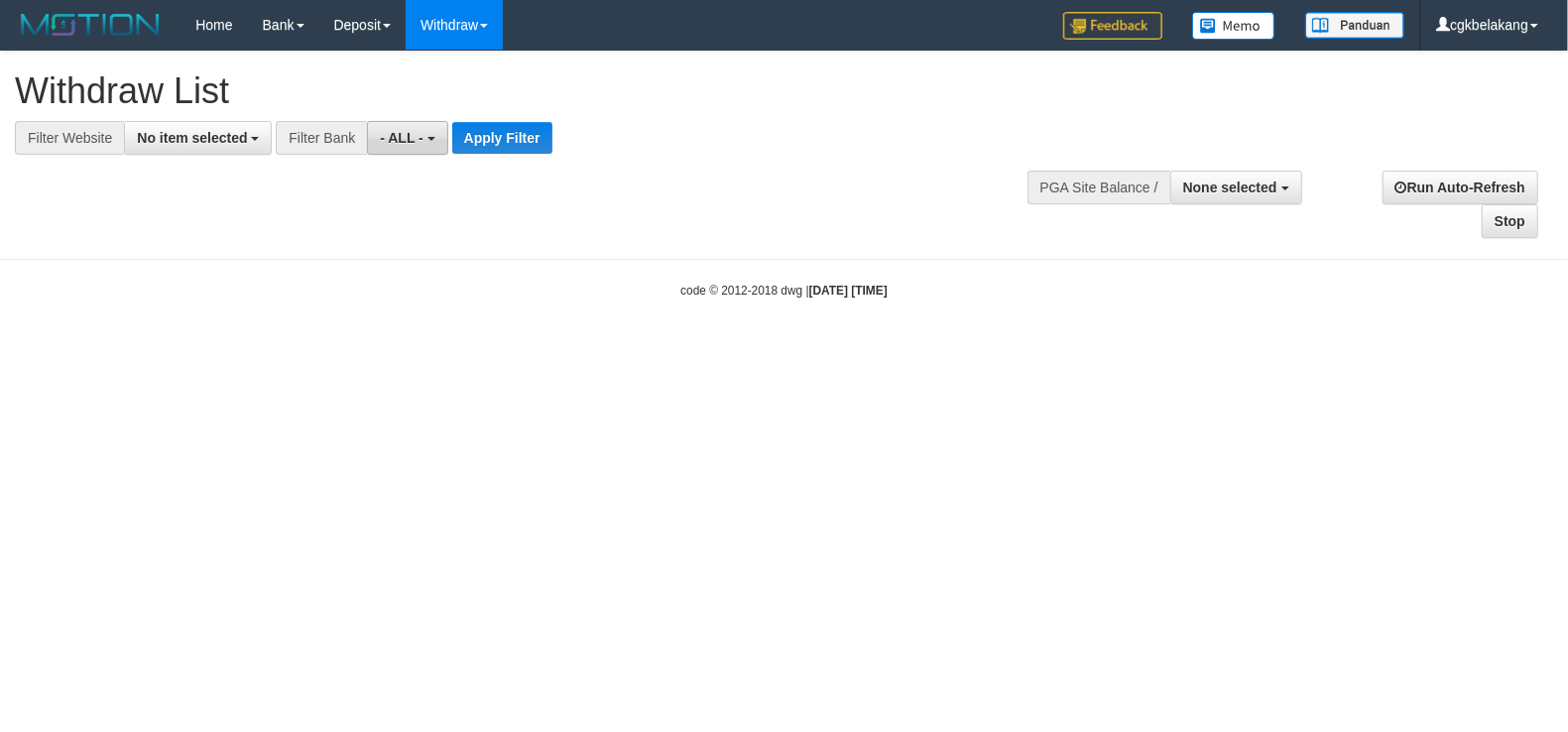 click on "- ALL -" at bounding box center [402, 138] 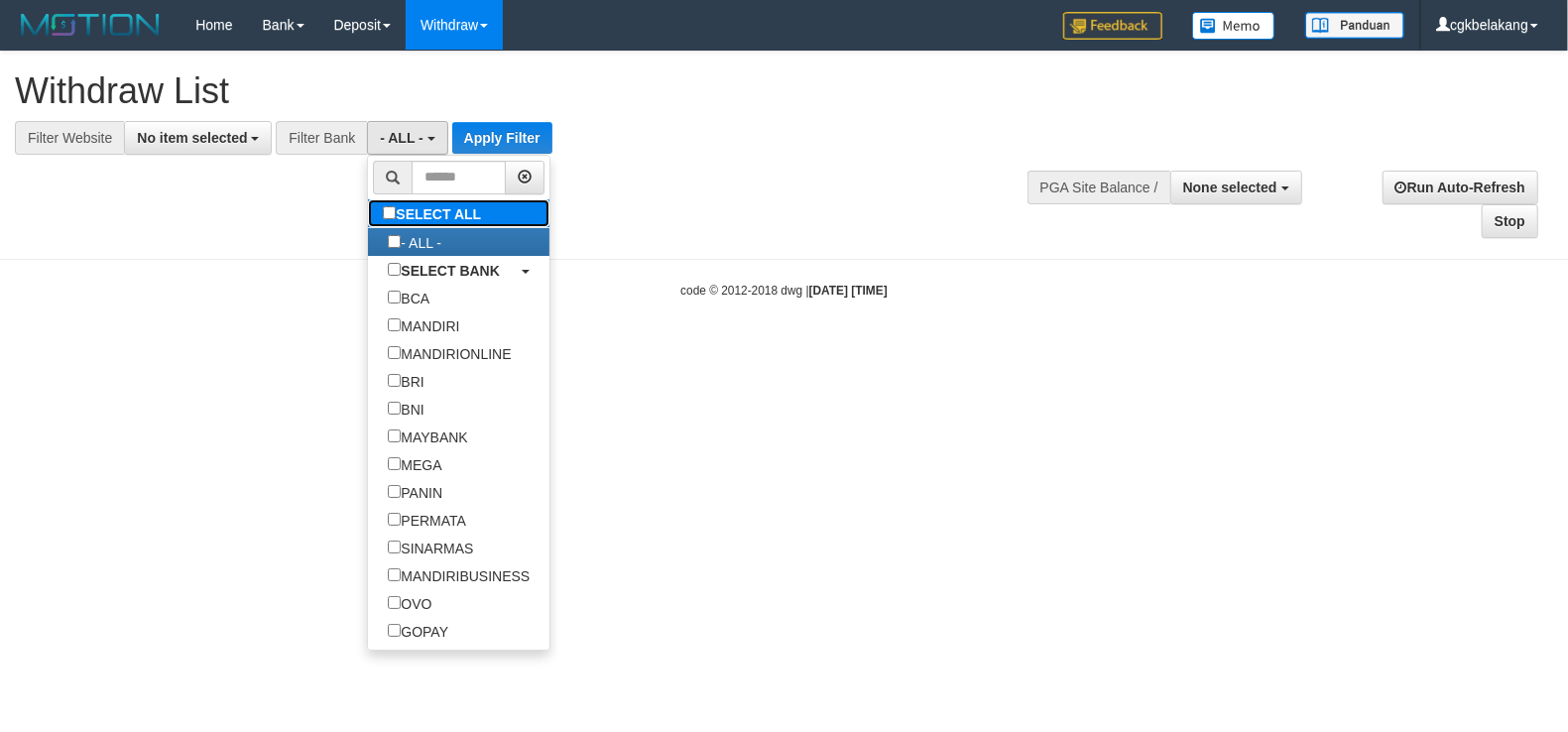 click on "SELECT ALL" at bounding box center (434, 213) 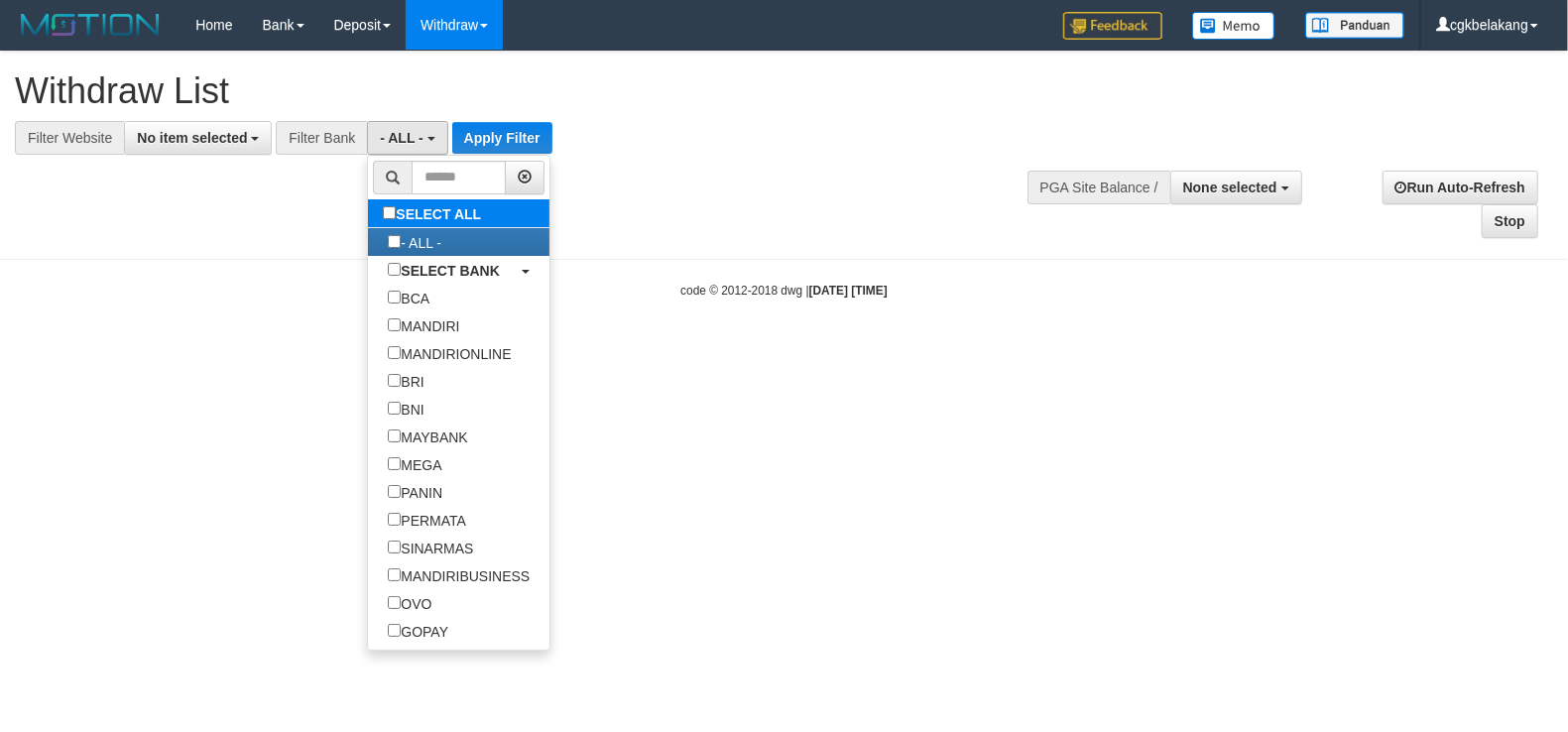 type 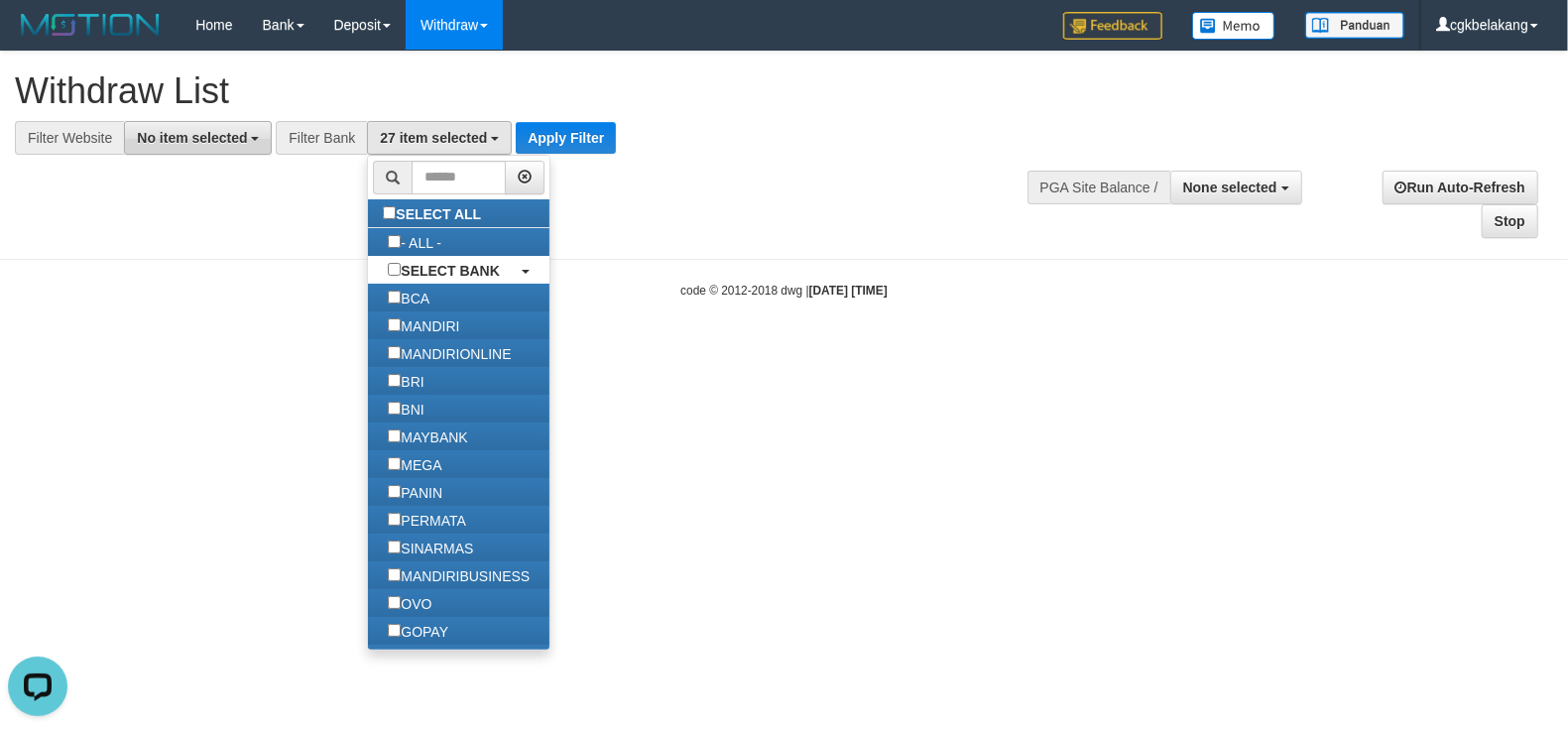 scroll, scrollTop: 0, scrollLeft: 0, axis: both 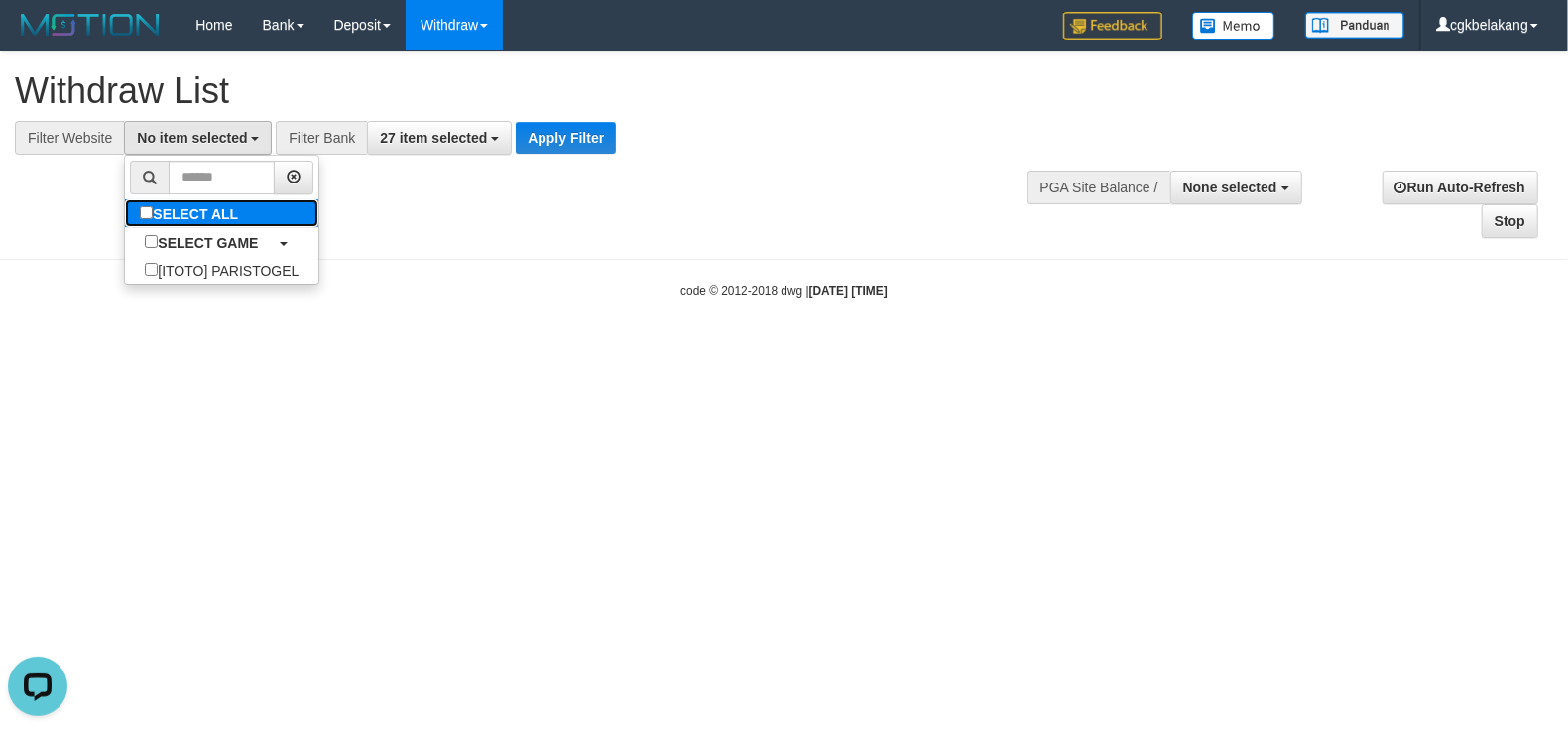 click on "SELECT ALL" at bounding box center [191, 213] 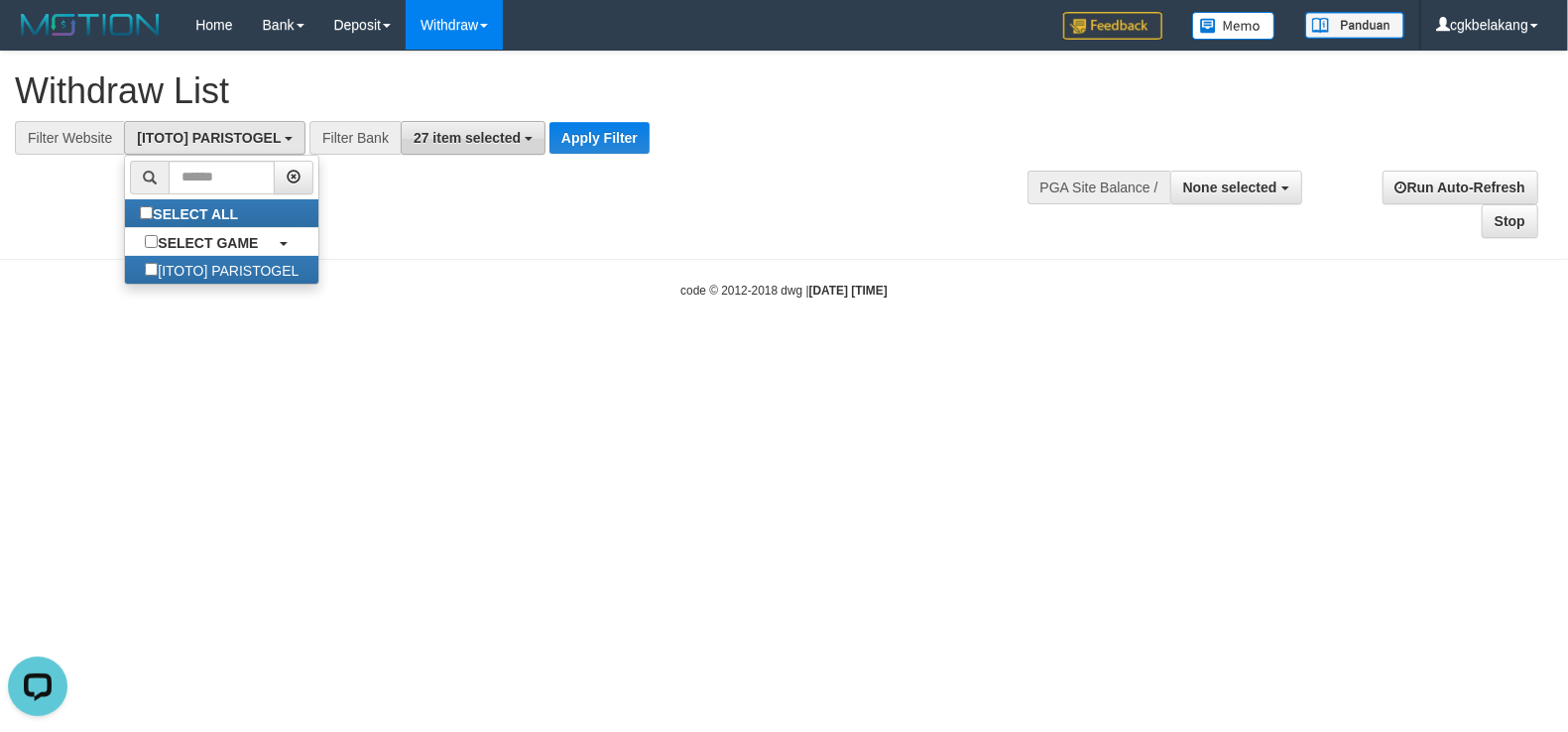 scroll, scrollTop: 17, scrollLeft: 0, axis: vertical 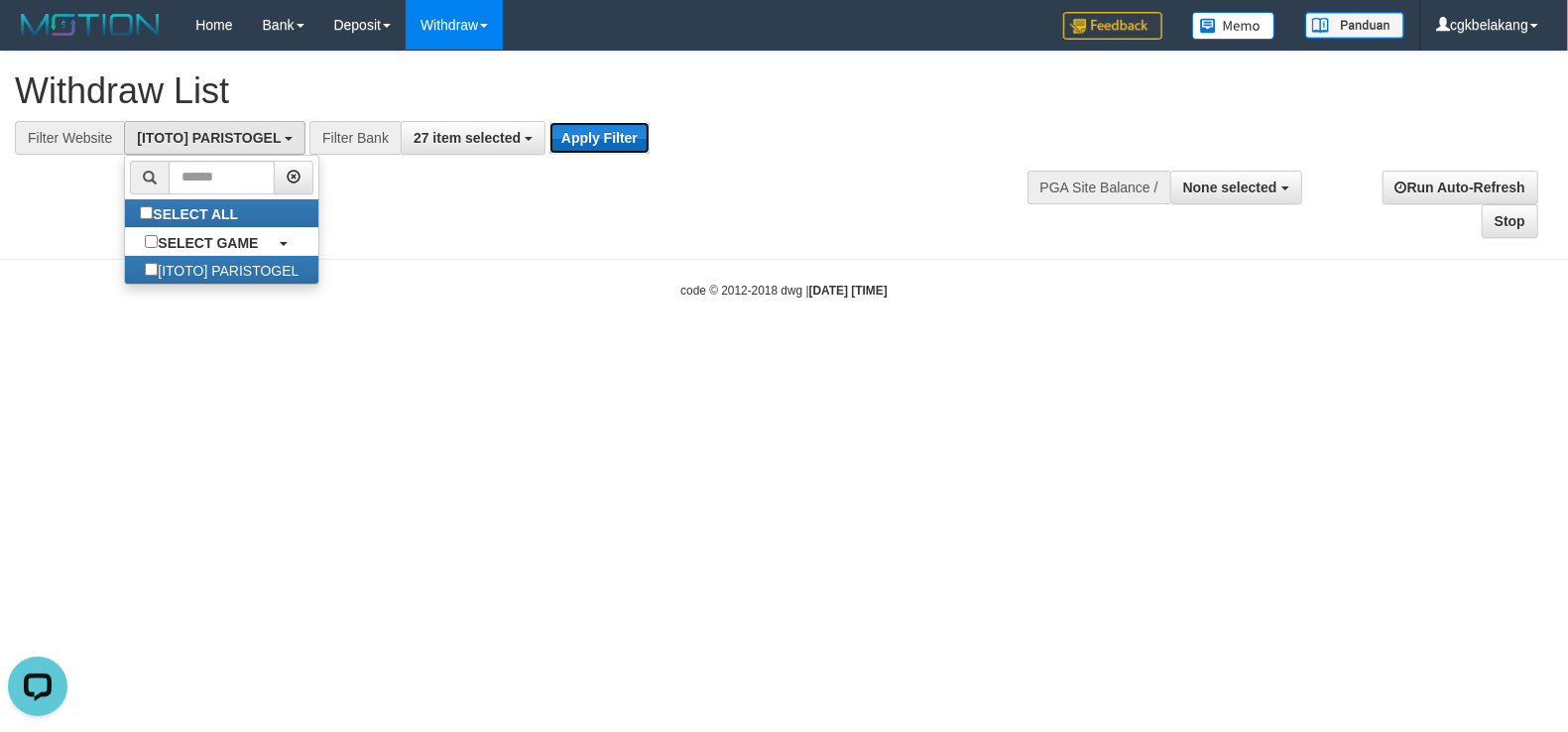click on "Apply Filter" at bounding box center (599, 138) 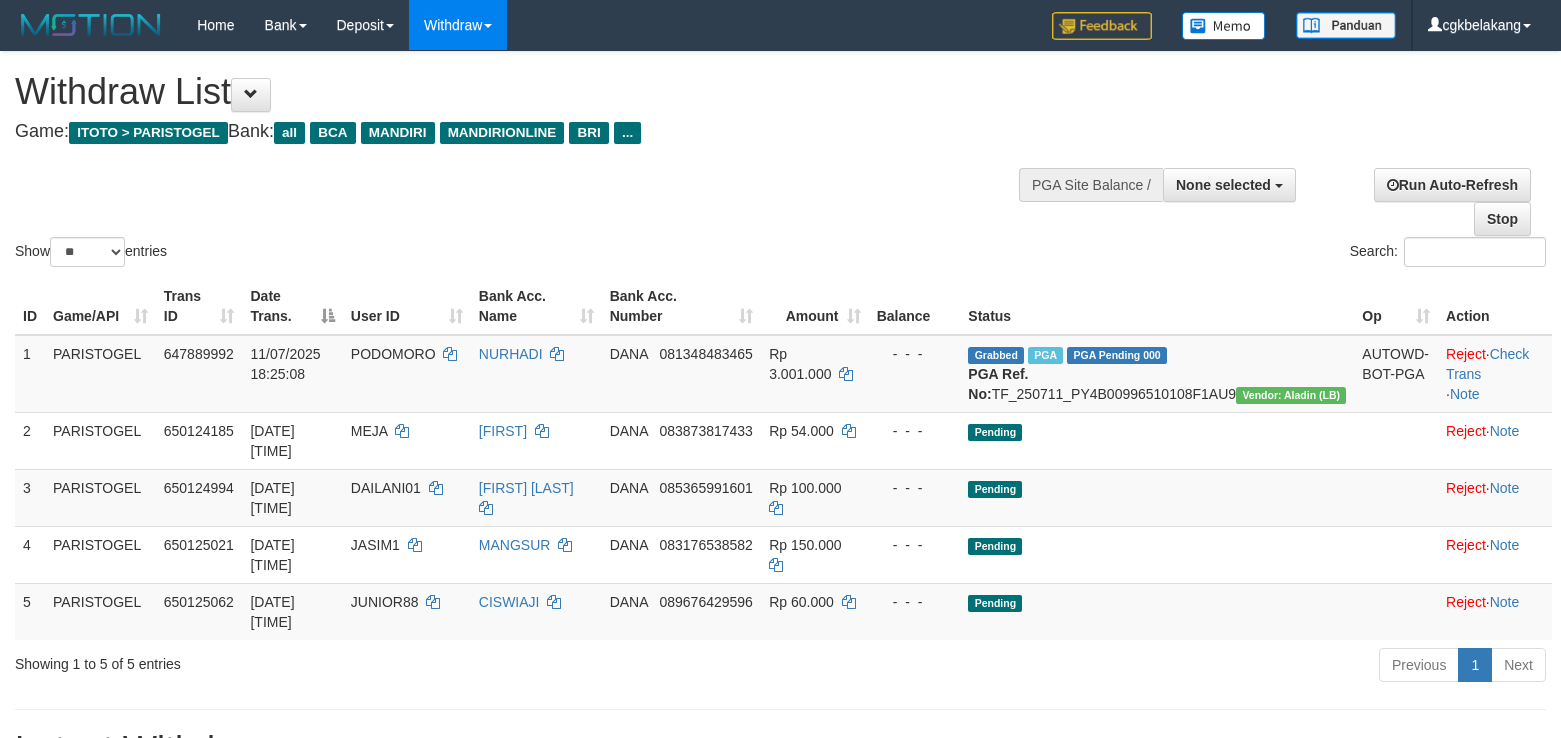 select 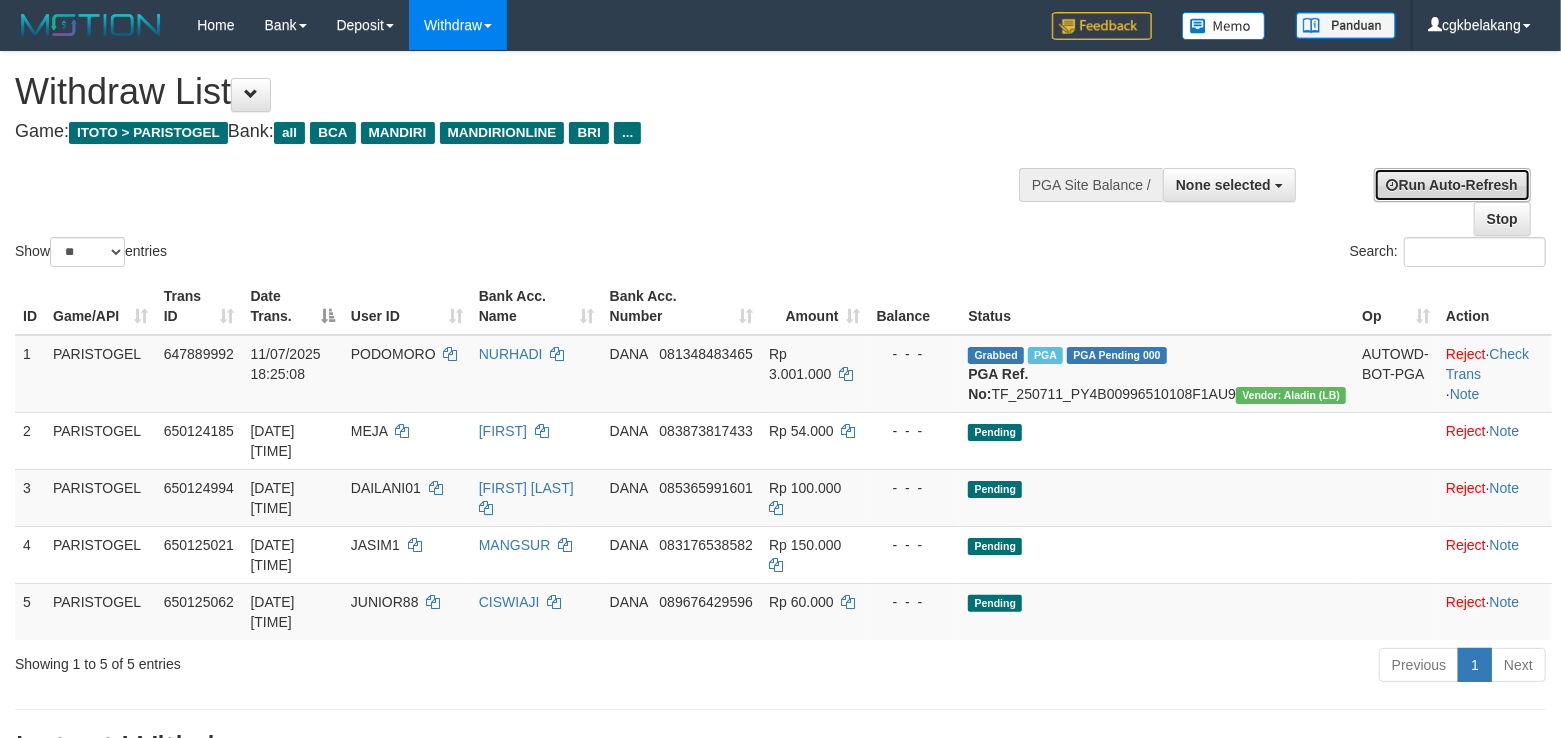 click on "Run Auto-Refresh" at bounding box center [1452, 185] 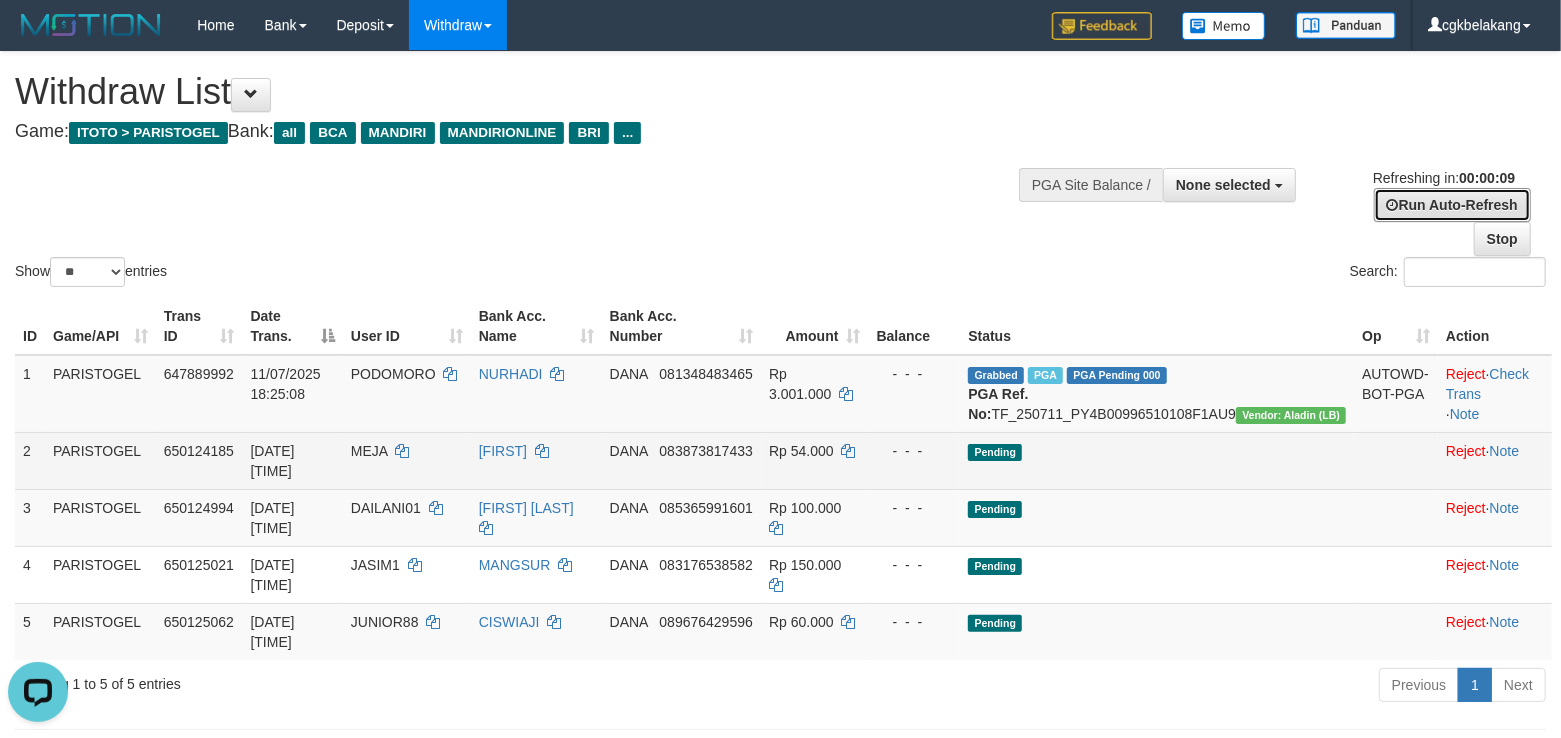 scroll, scrollTop: 0, scrollLeft: 0, axis: both 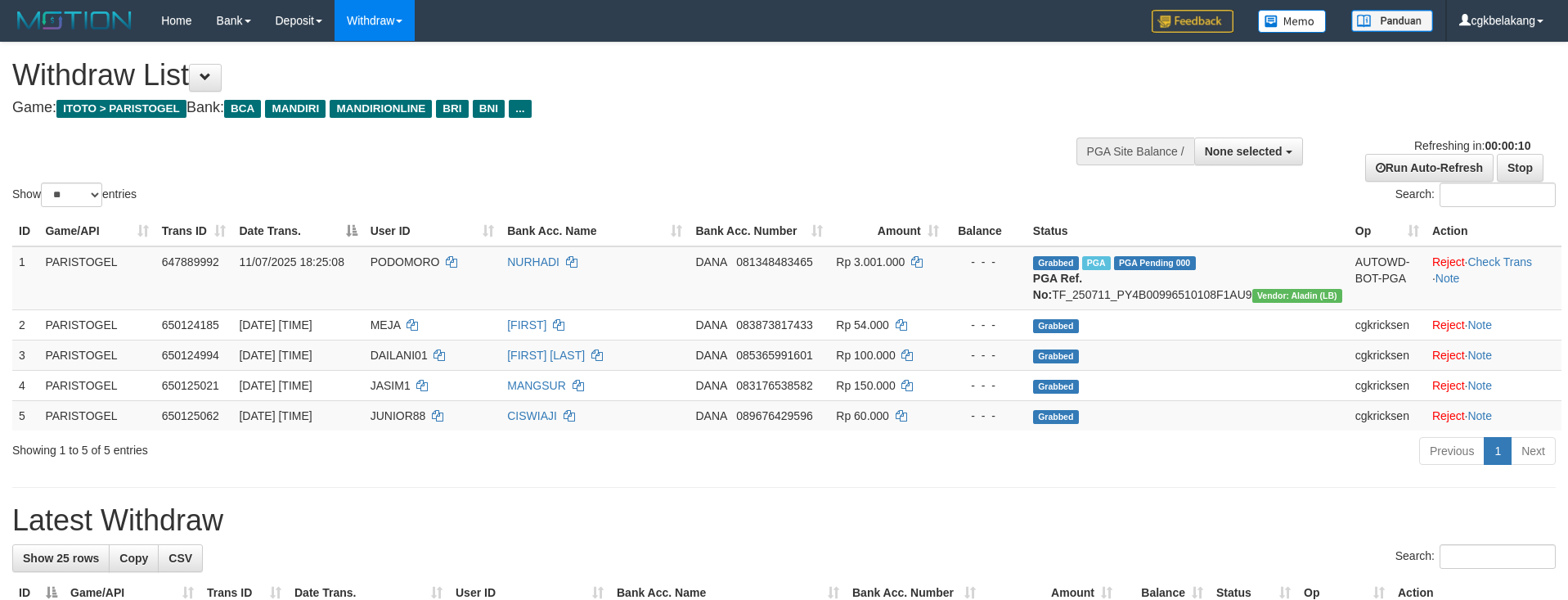 select 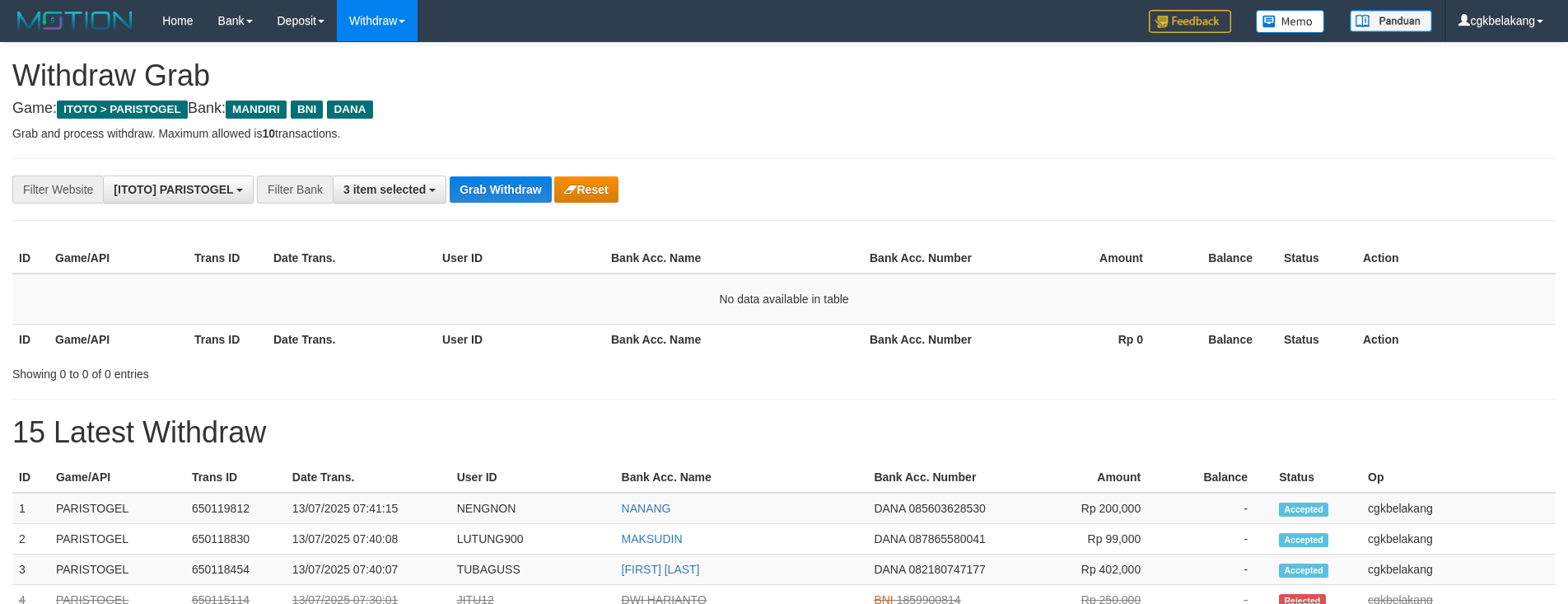 scroll, scrollTop: 0, scrollLeft: 0, axis: both 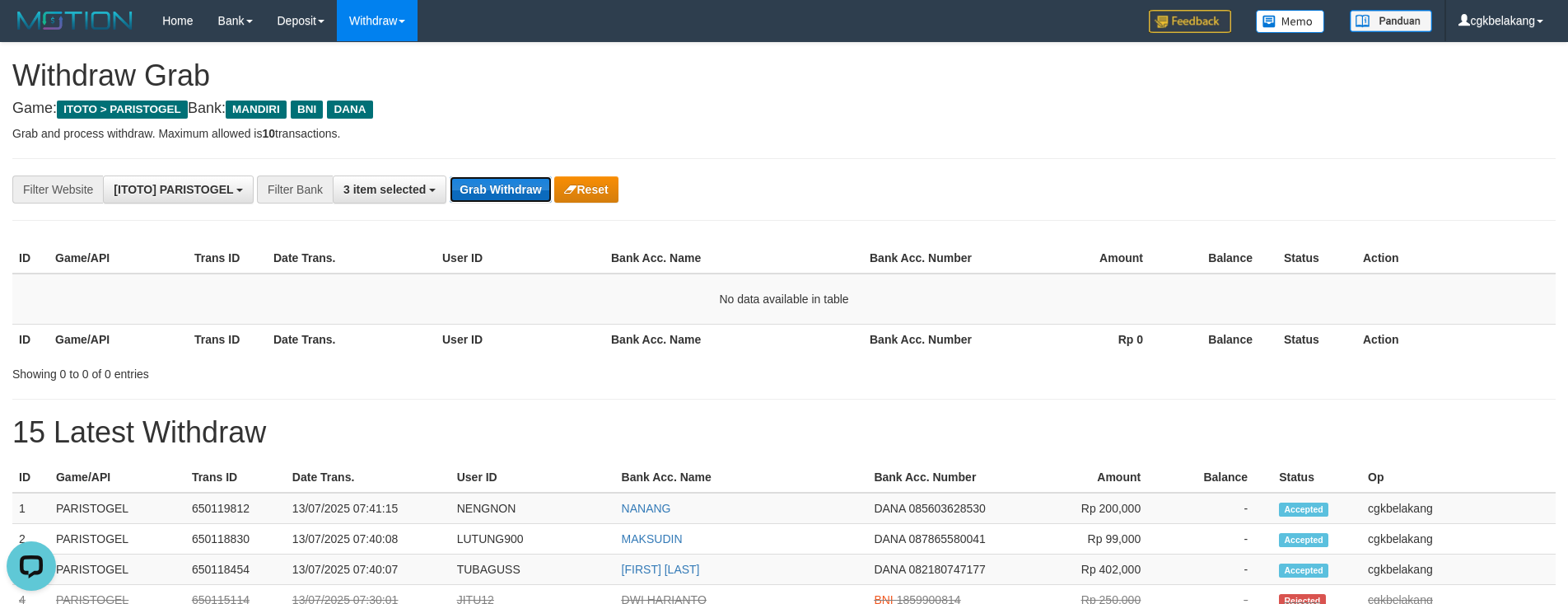 drag, startPoint x: 507, startPoint y: 185, endPoint x: 492, endPoint y: 189, distance: 15.524175 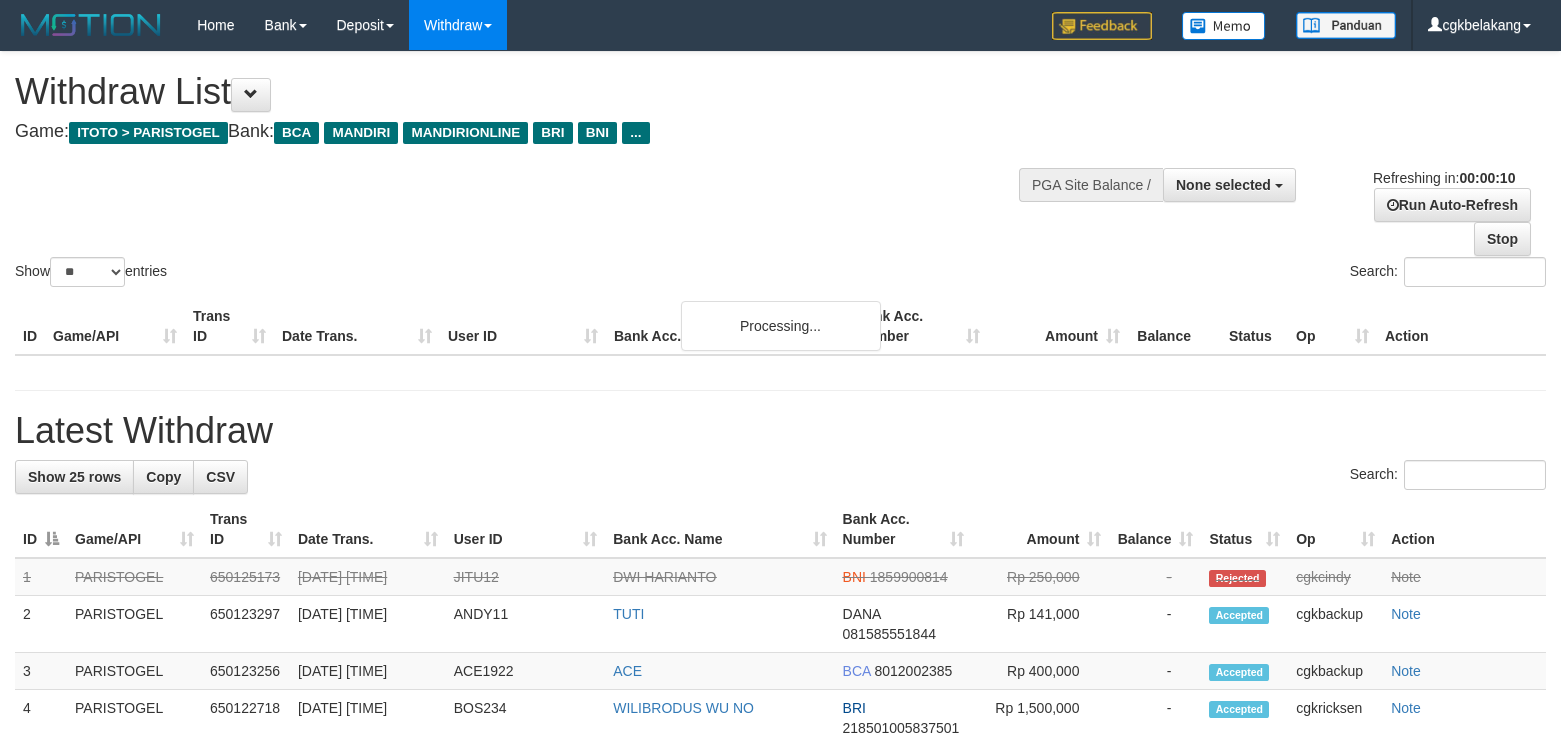select 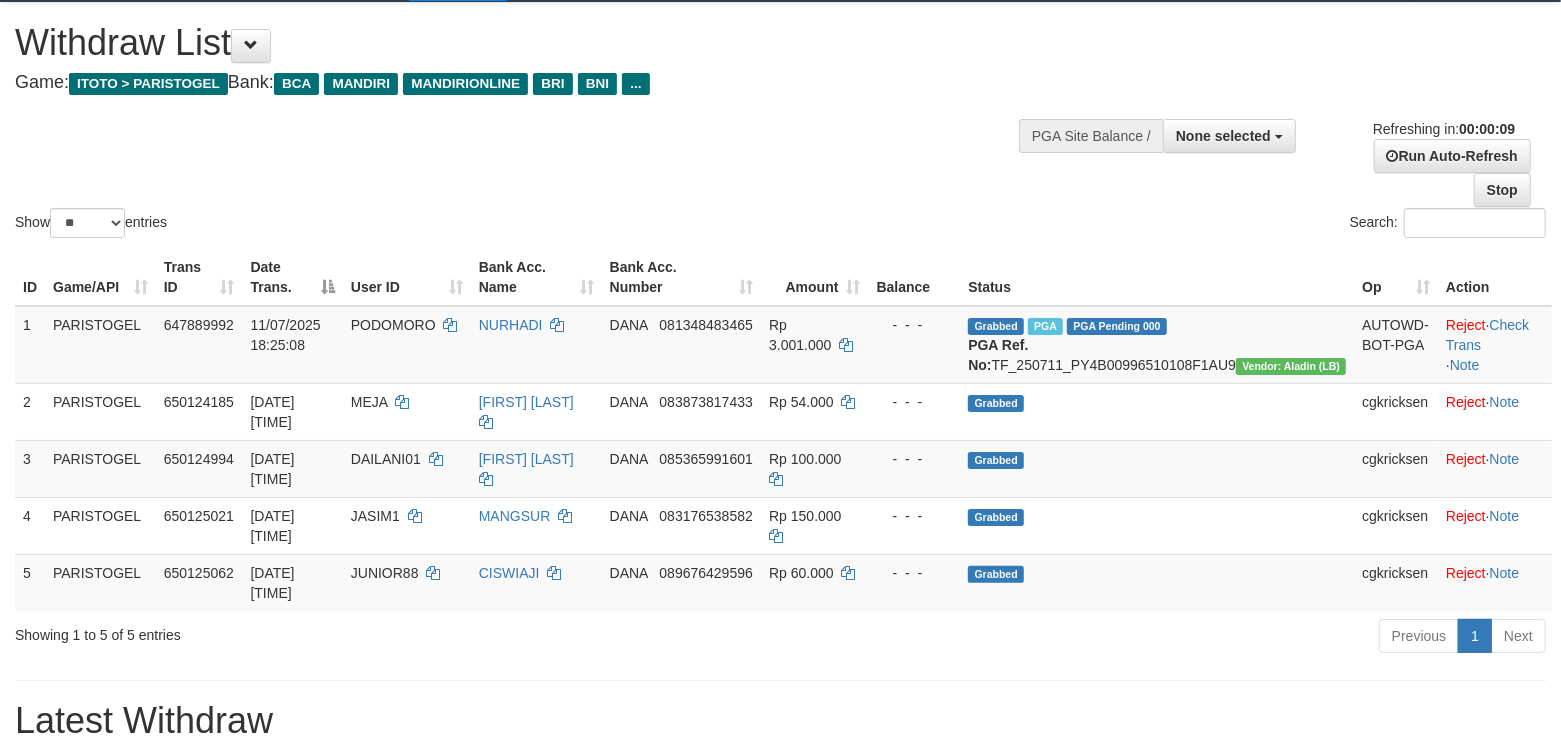 scroll, scrollTop: 133, scrollLeft: 0, axis: vertical 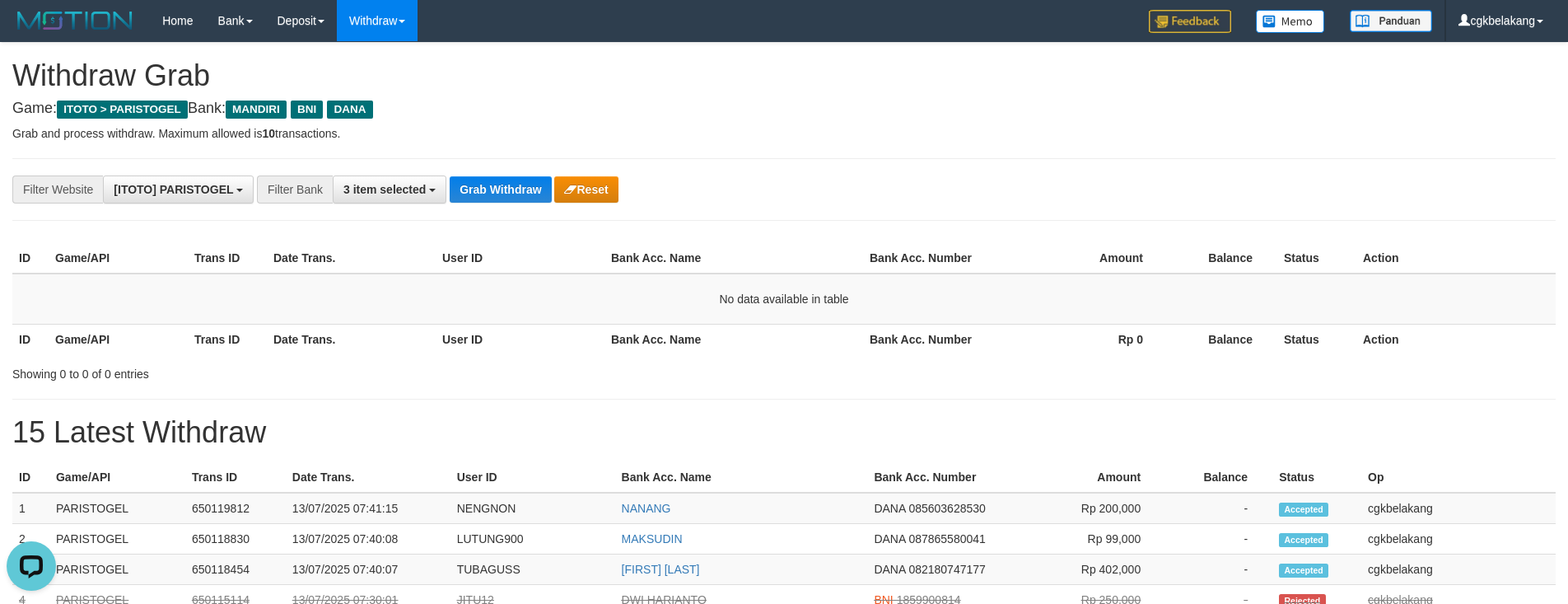 click on "15 Latest Withdraw" at bounding box center (784, 433) 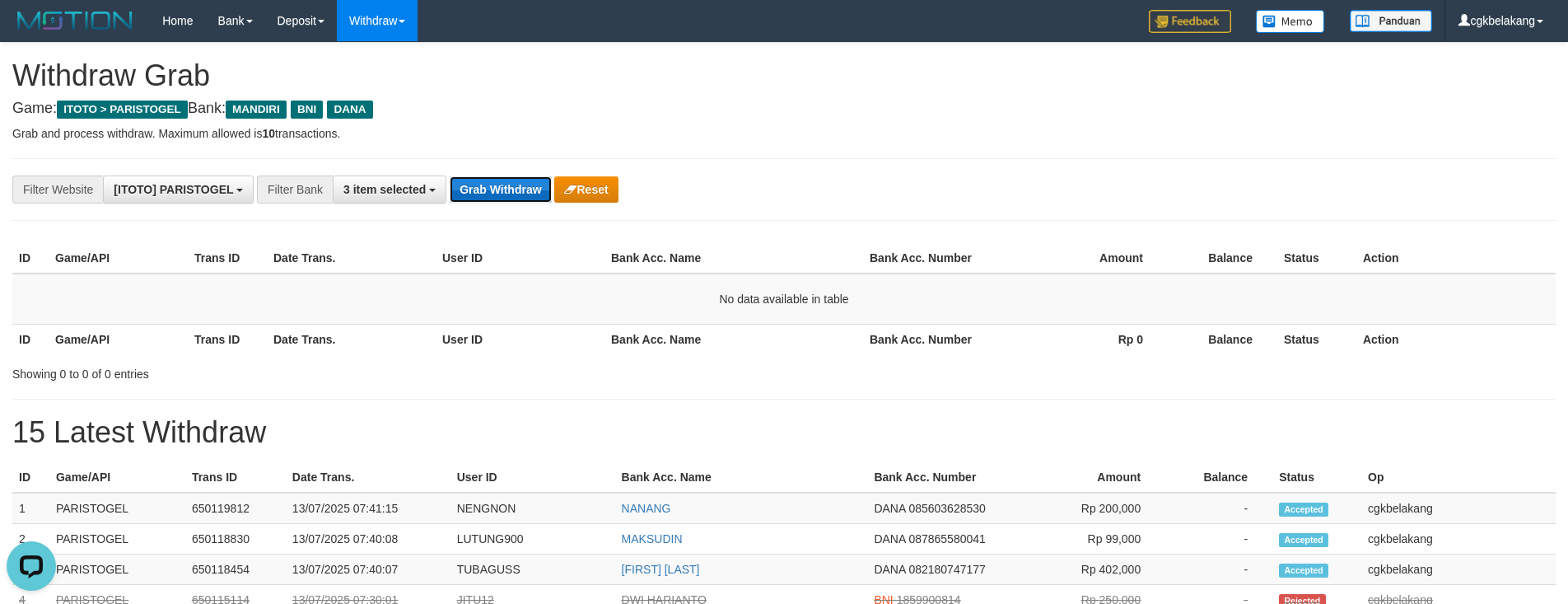 click on "Grab Withdraw" at bounding box center (500, 190) 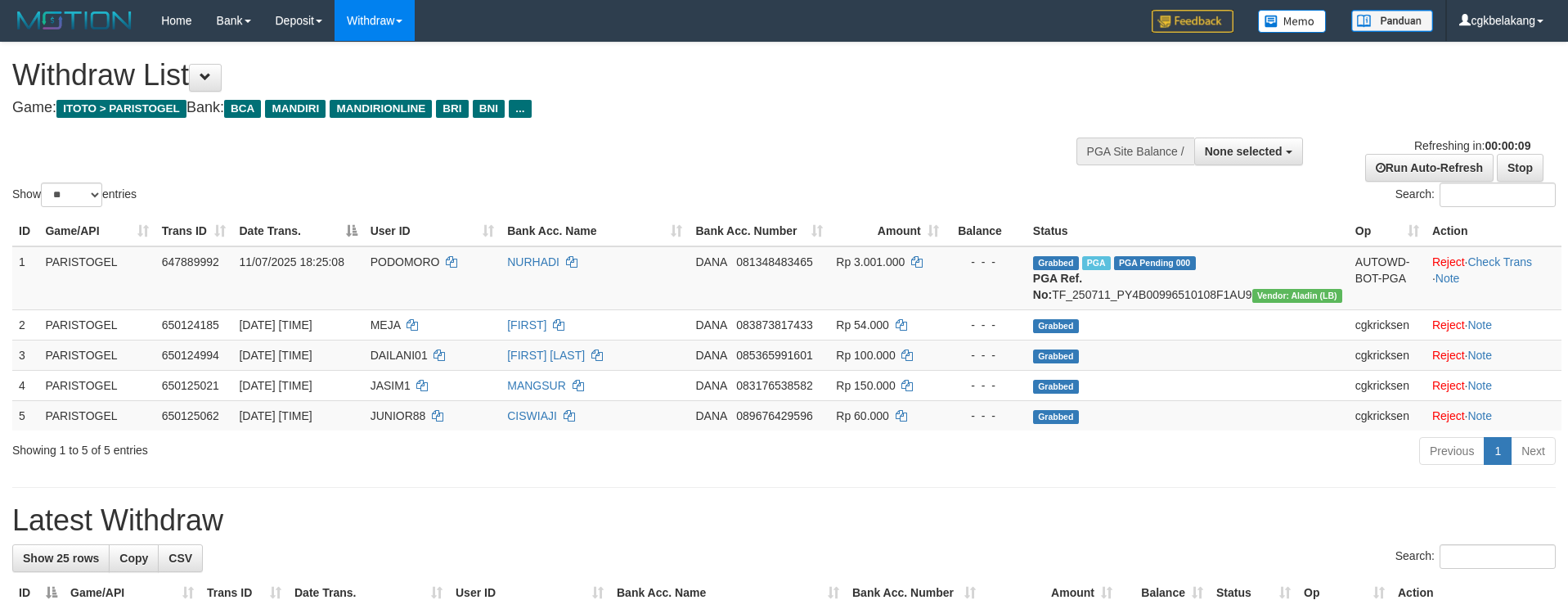 select 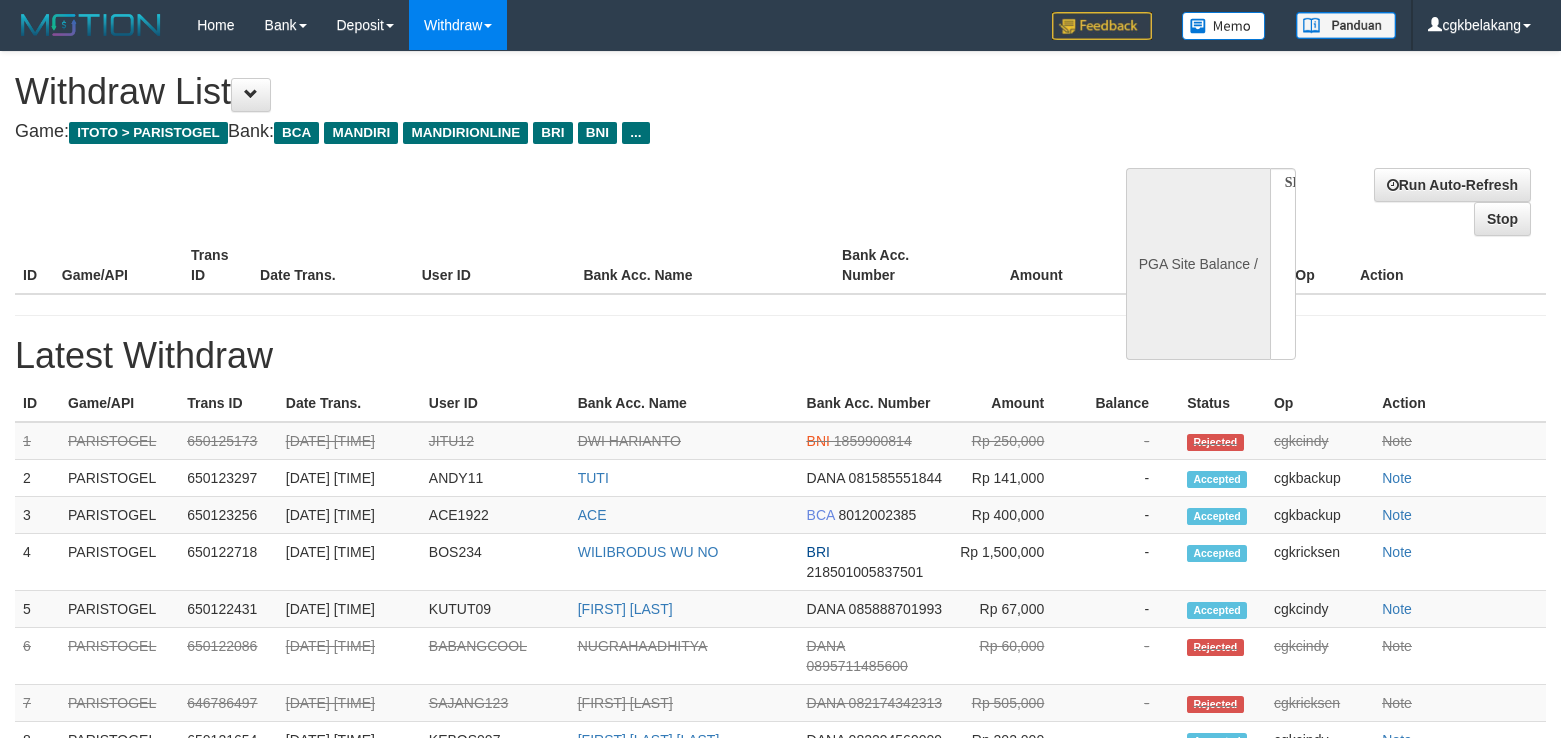 select 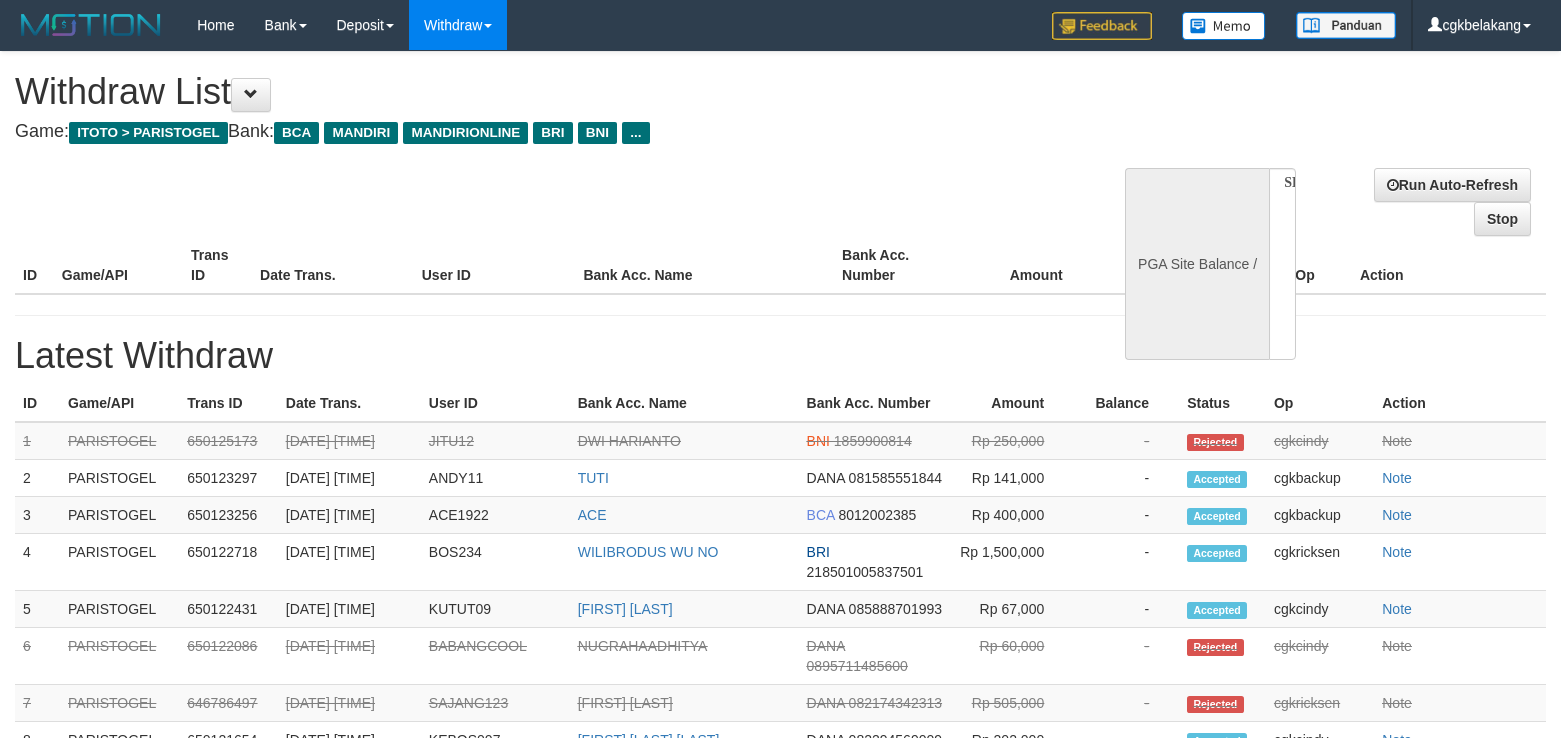 scroll, scrollTop: 0, scrollLeft: 0, axis: both 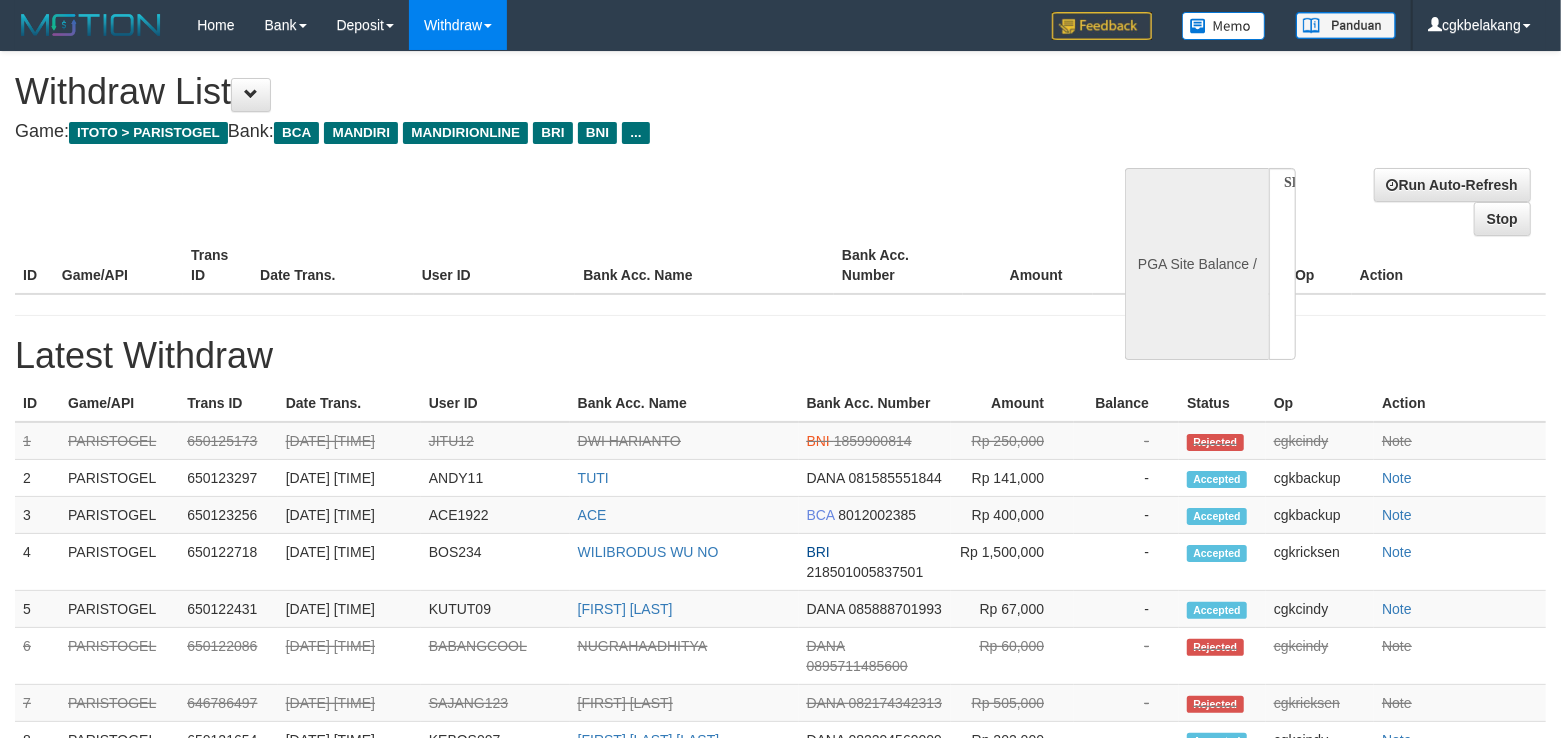 select on "**" 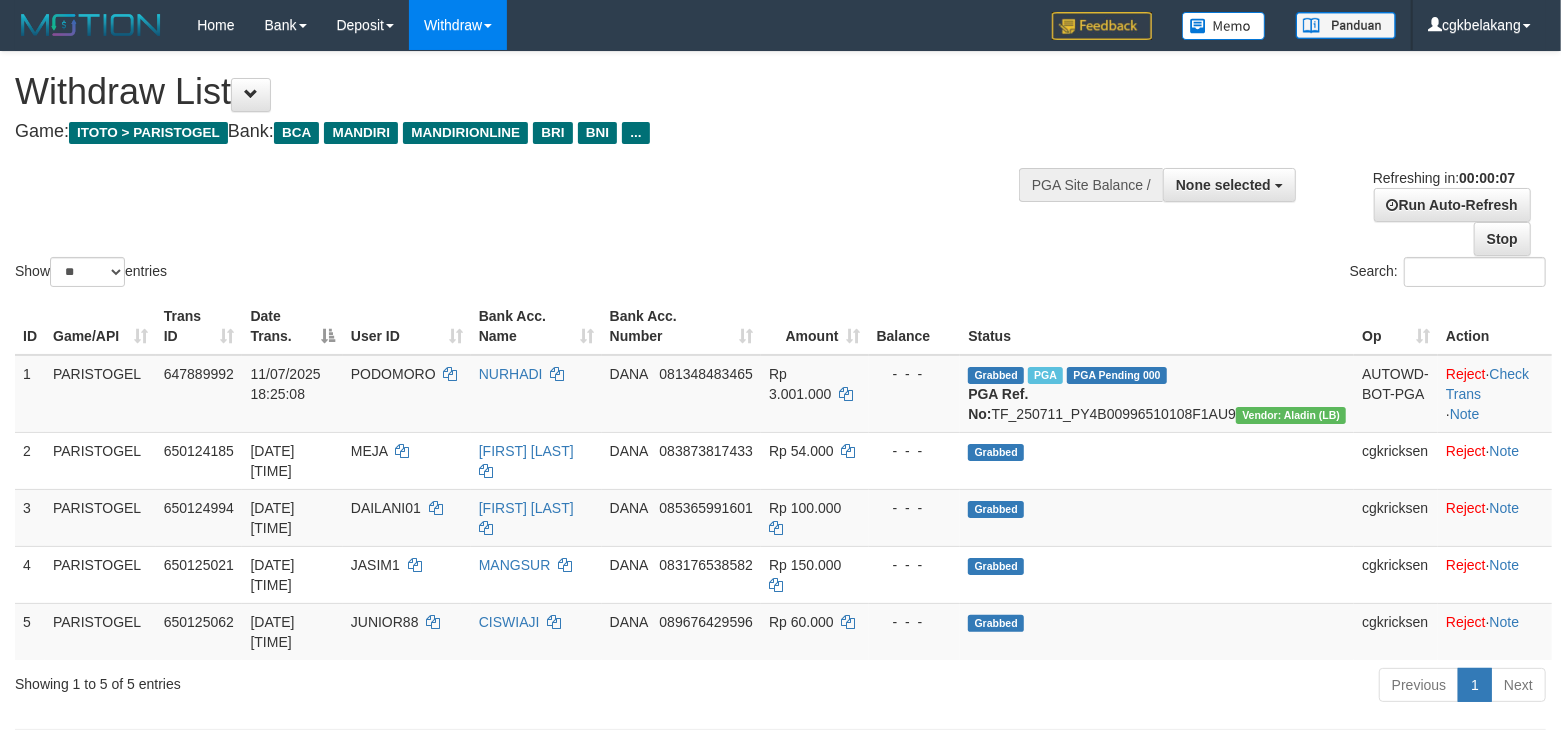 scroll, scrollTop: 0, scrollLeft: 0, axis: both 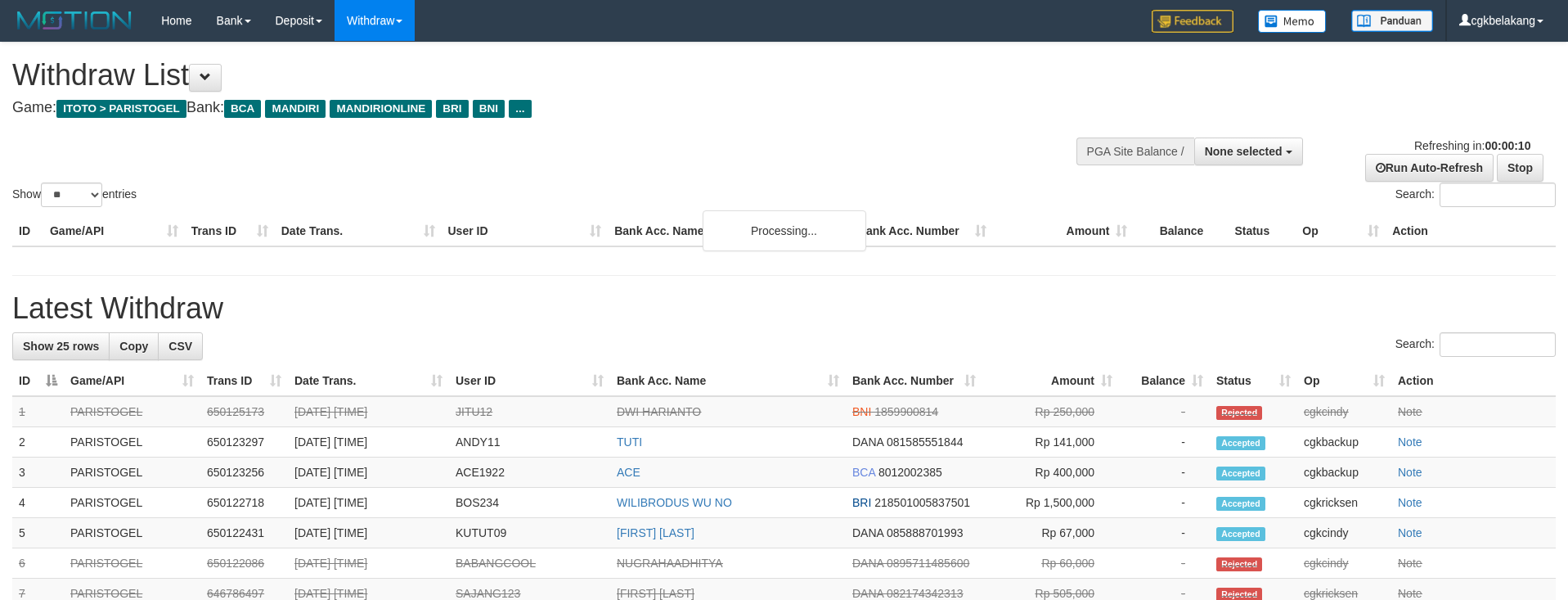 select 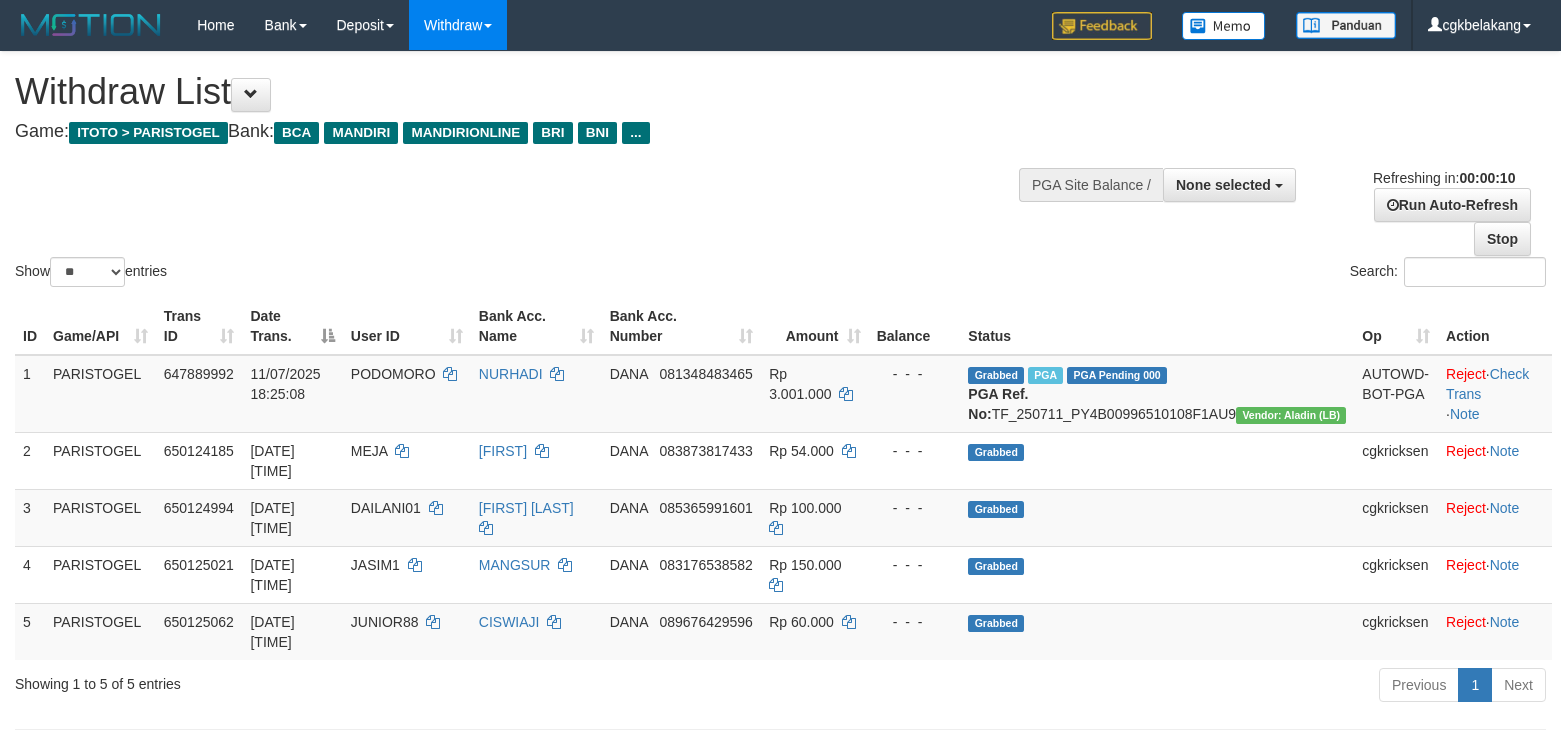 select 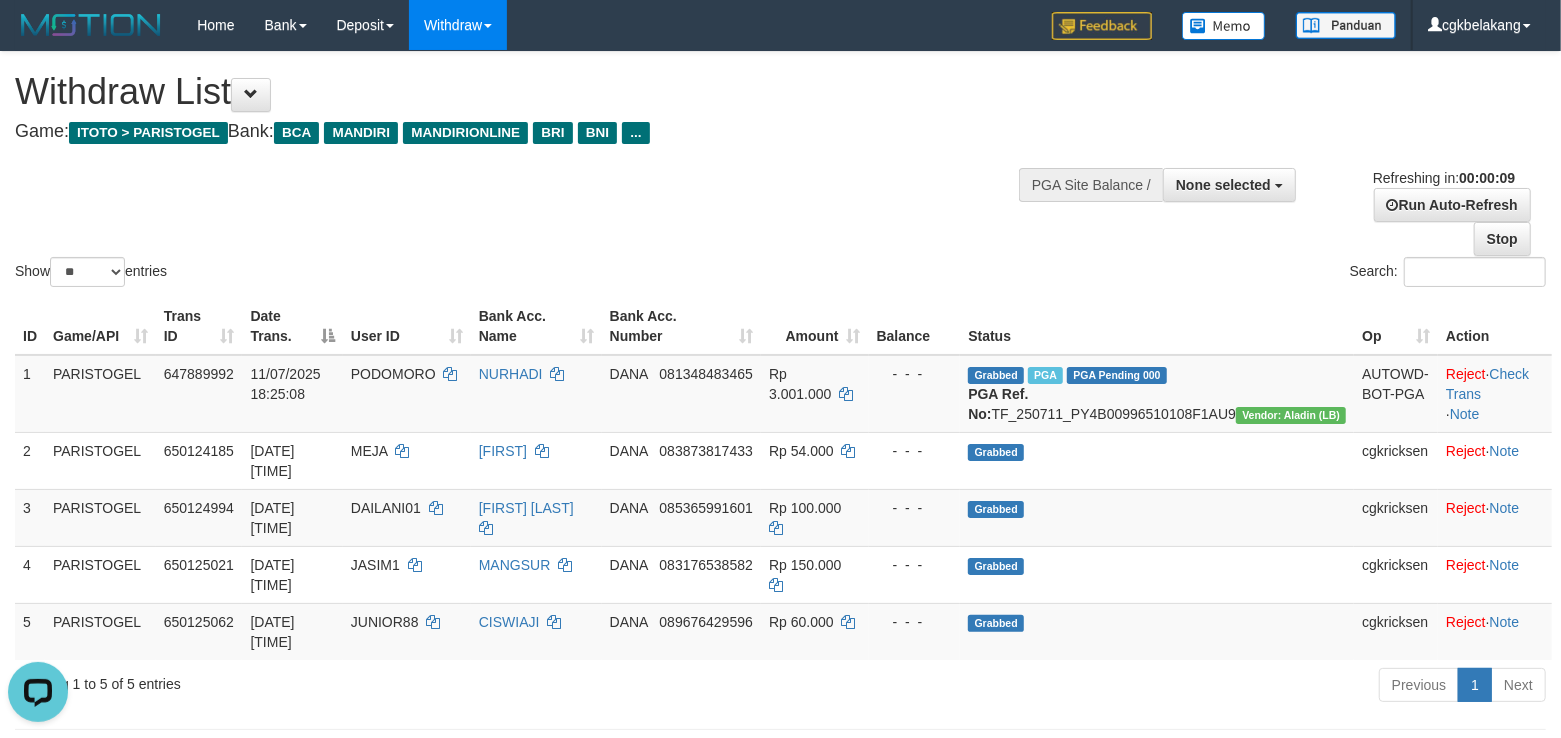 scroll, scrollTop: 0, scrollLeft: 0, axis: both 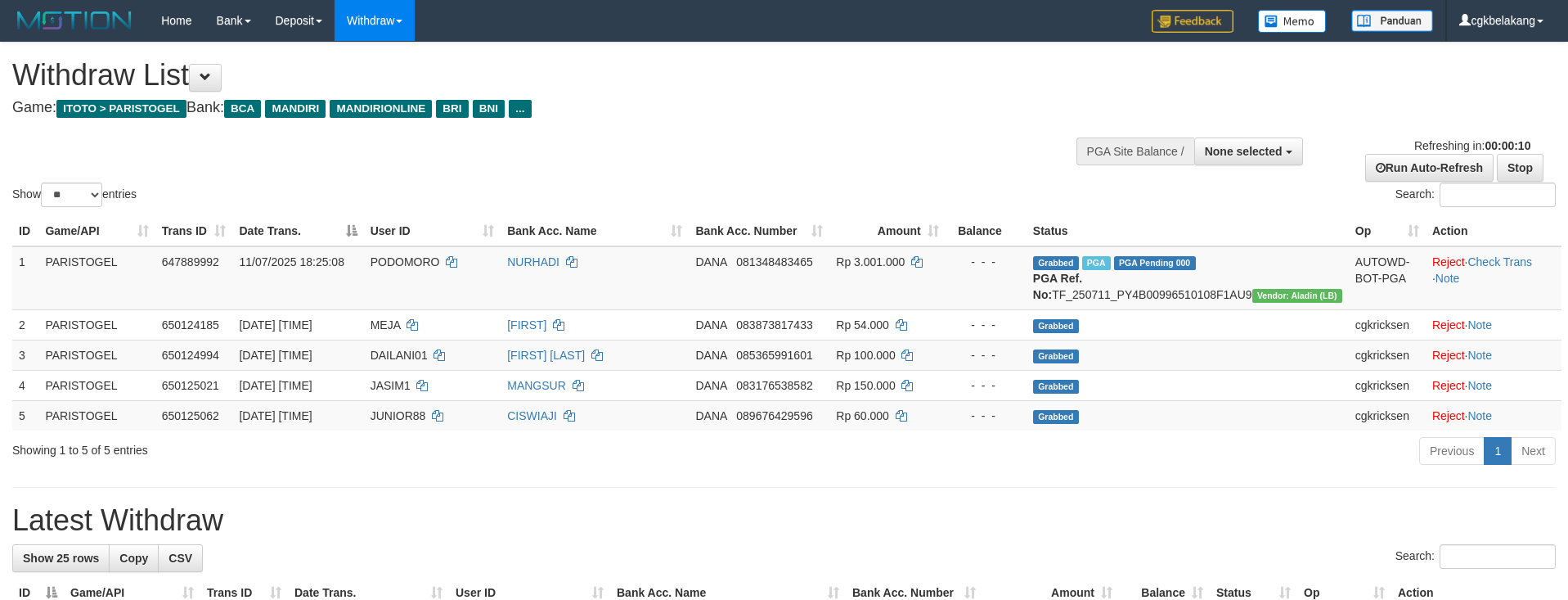 select 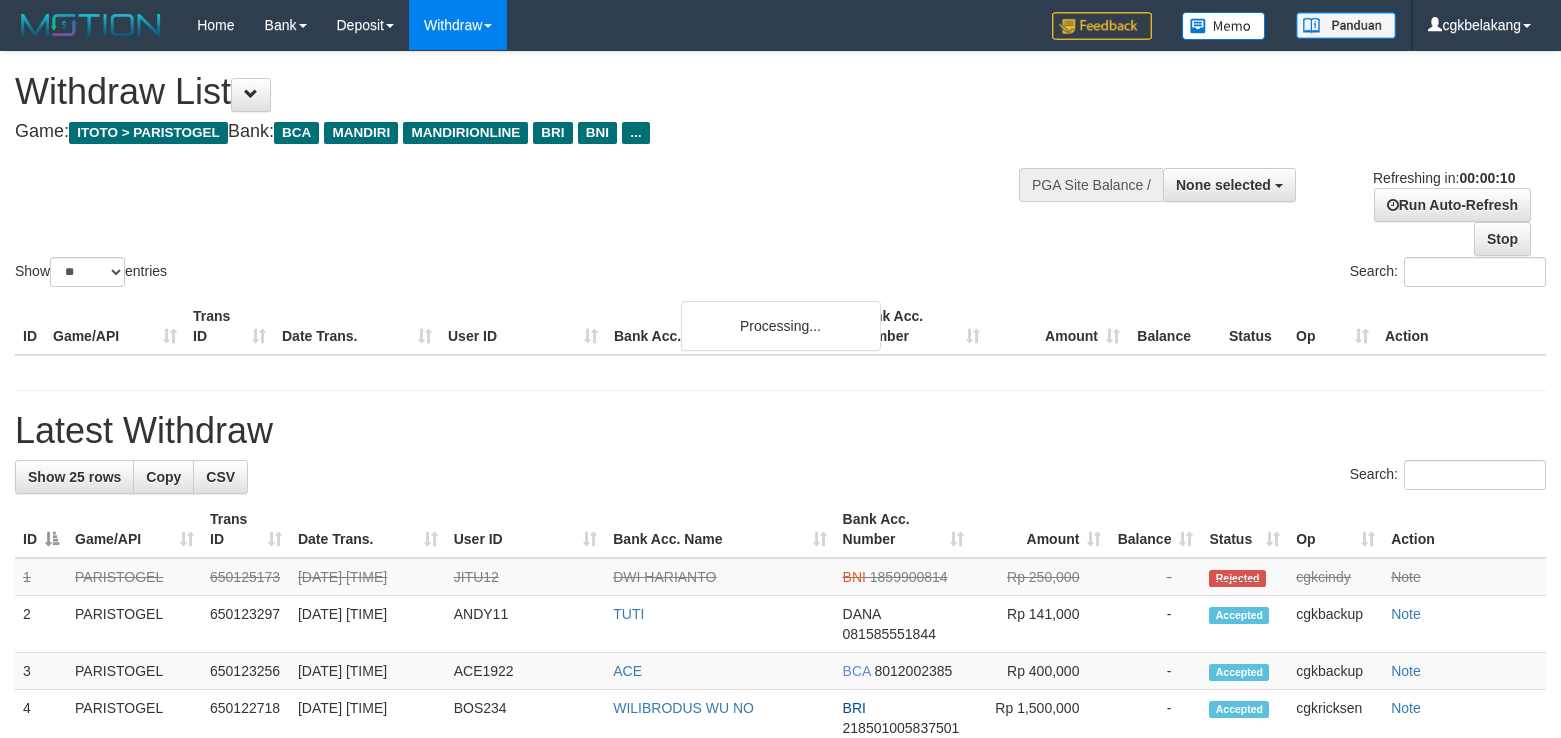 select 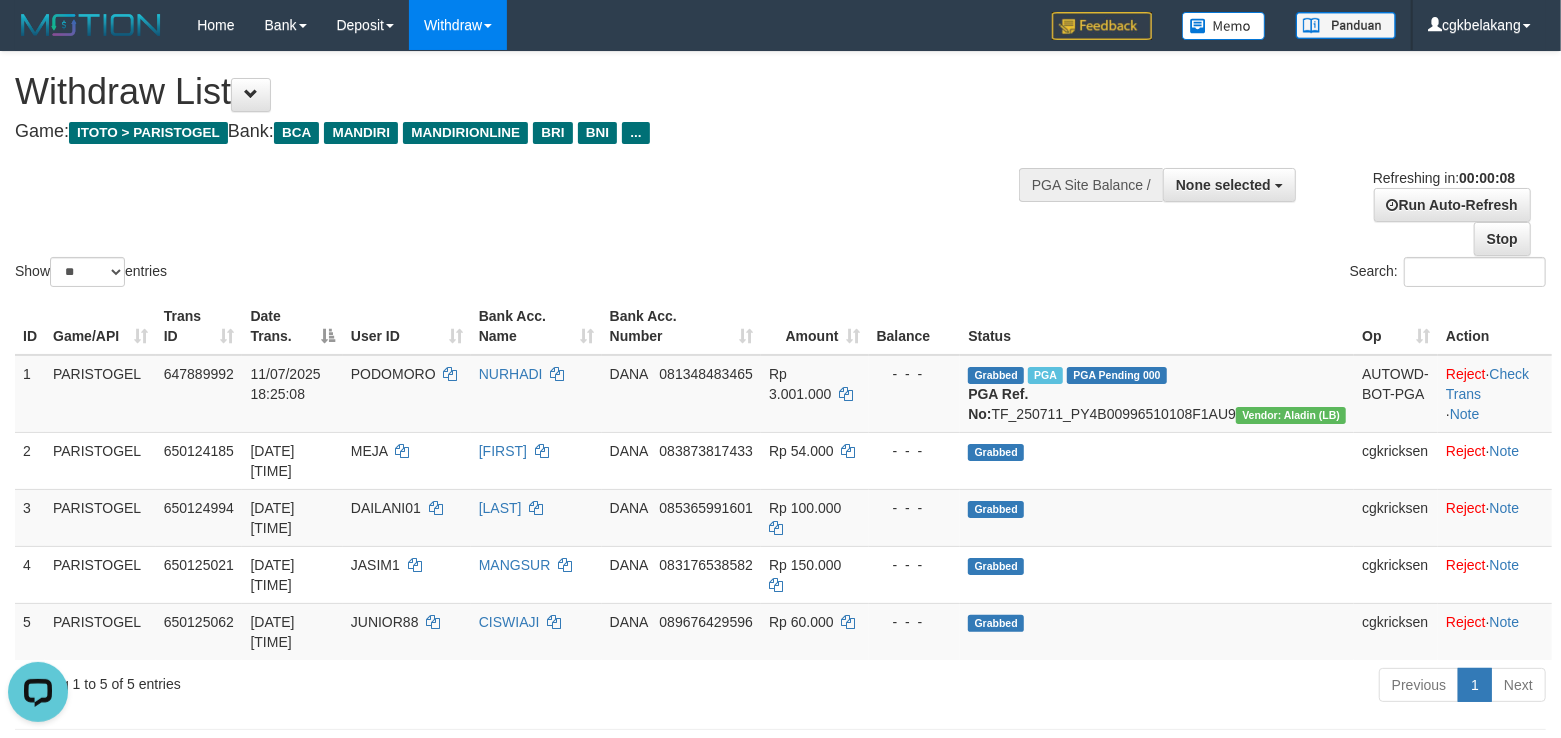 scroll, scrollTop: 0, scrollLeft: 0, axis: both 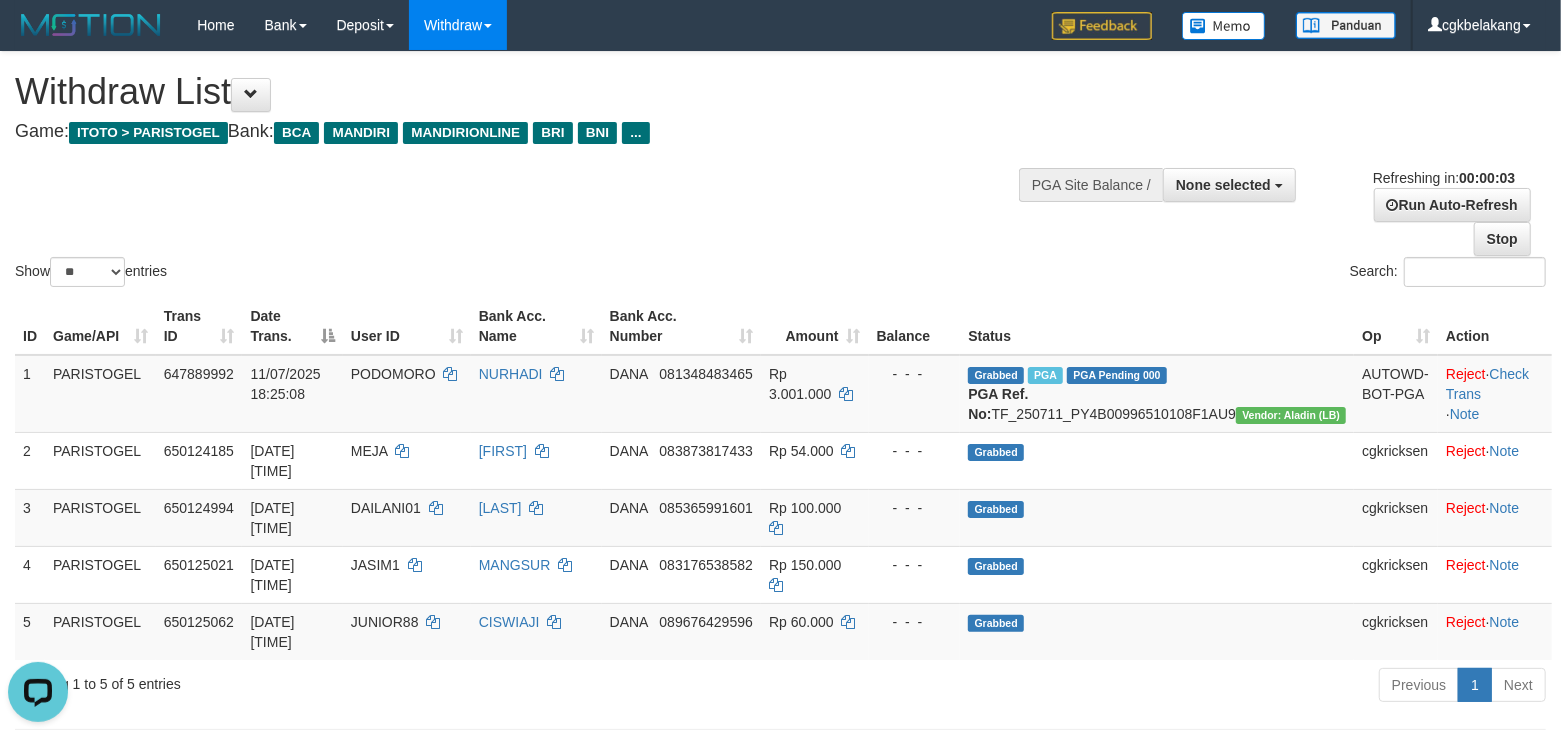click on "Search:" at bounding box center [1171, 274] 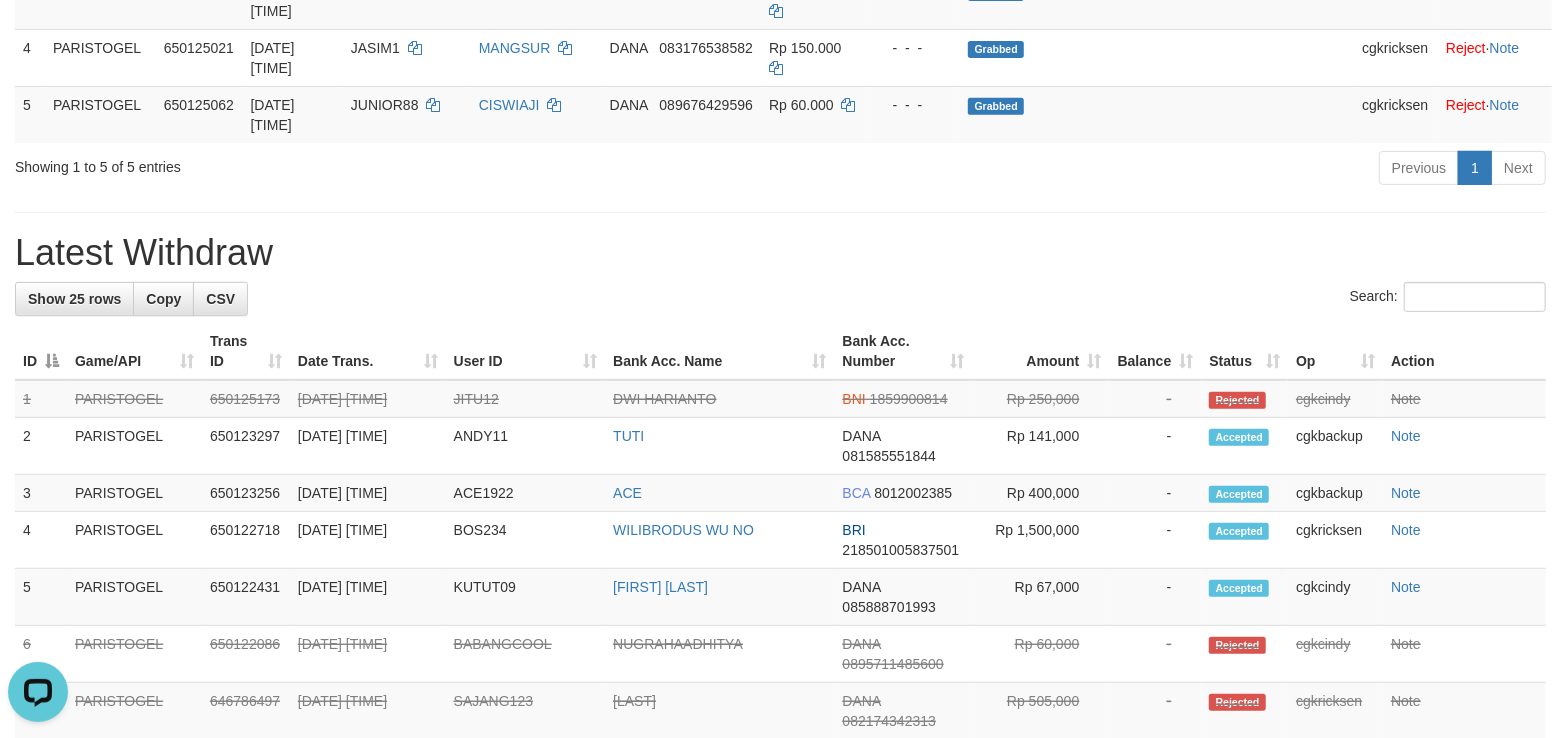 scroll, scrollTop: 533, scrollLeft: 0, axis: vertical 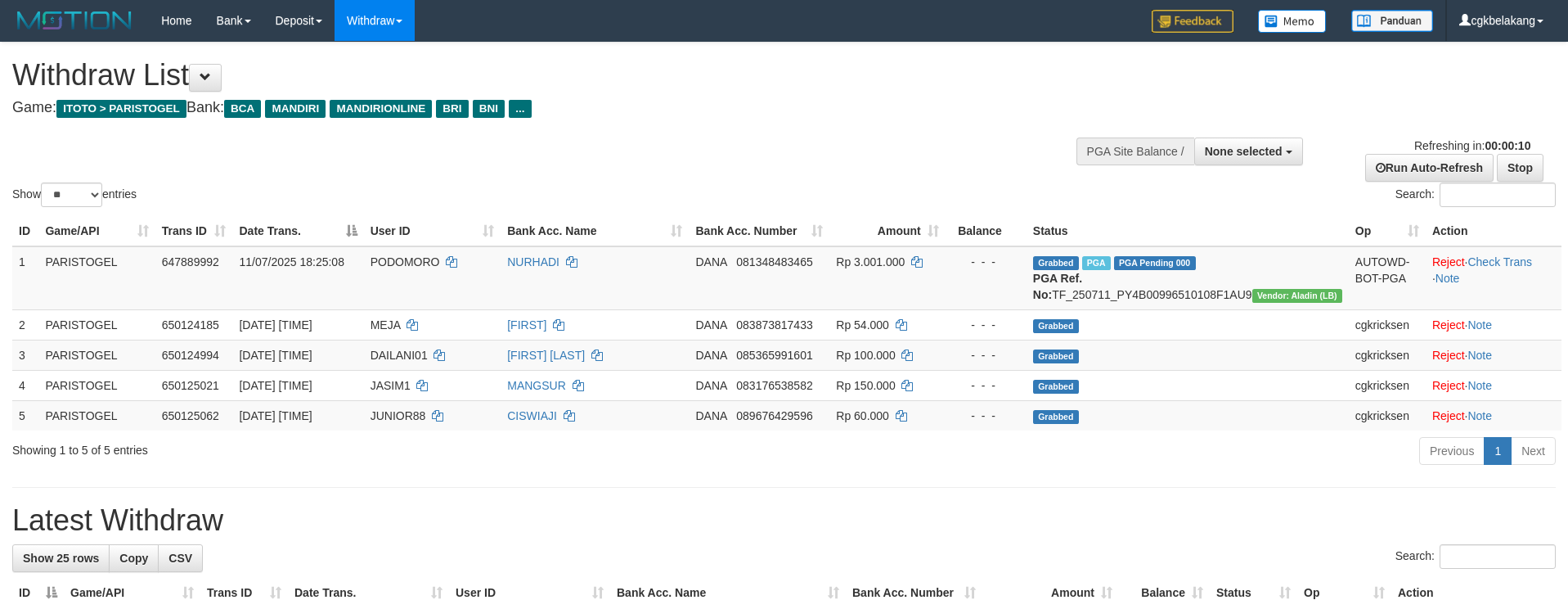 select 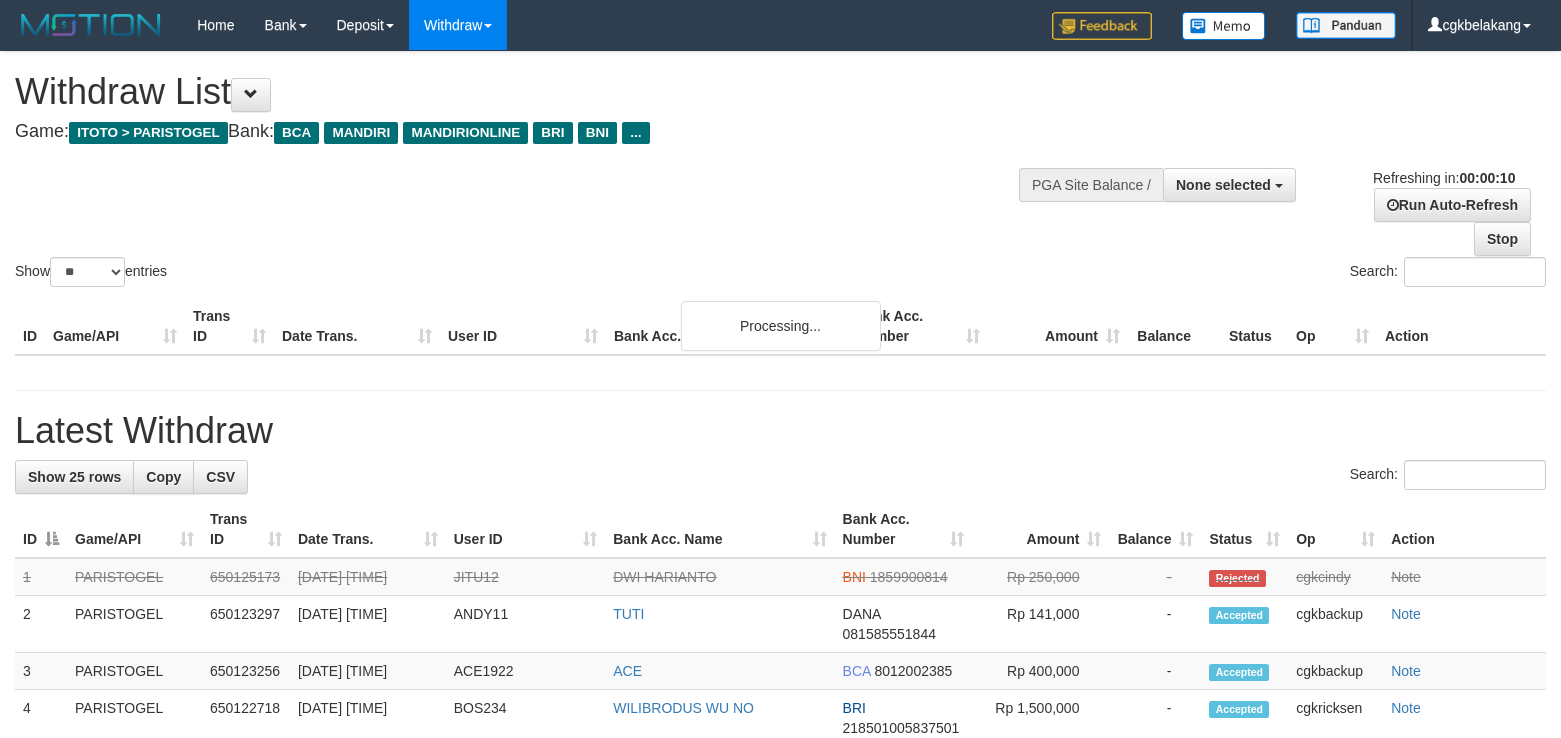 select 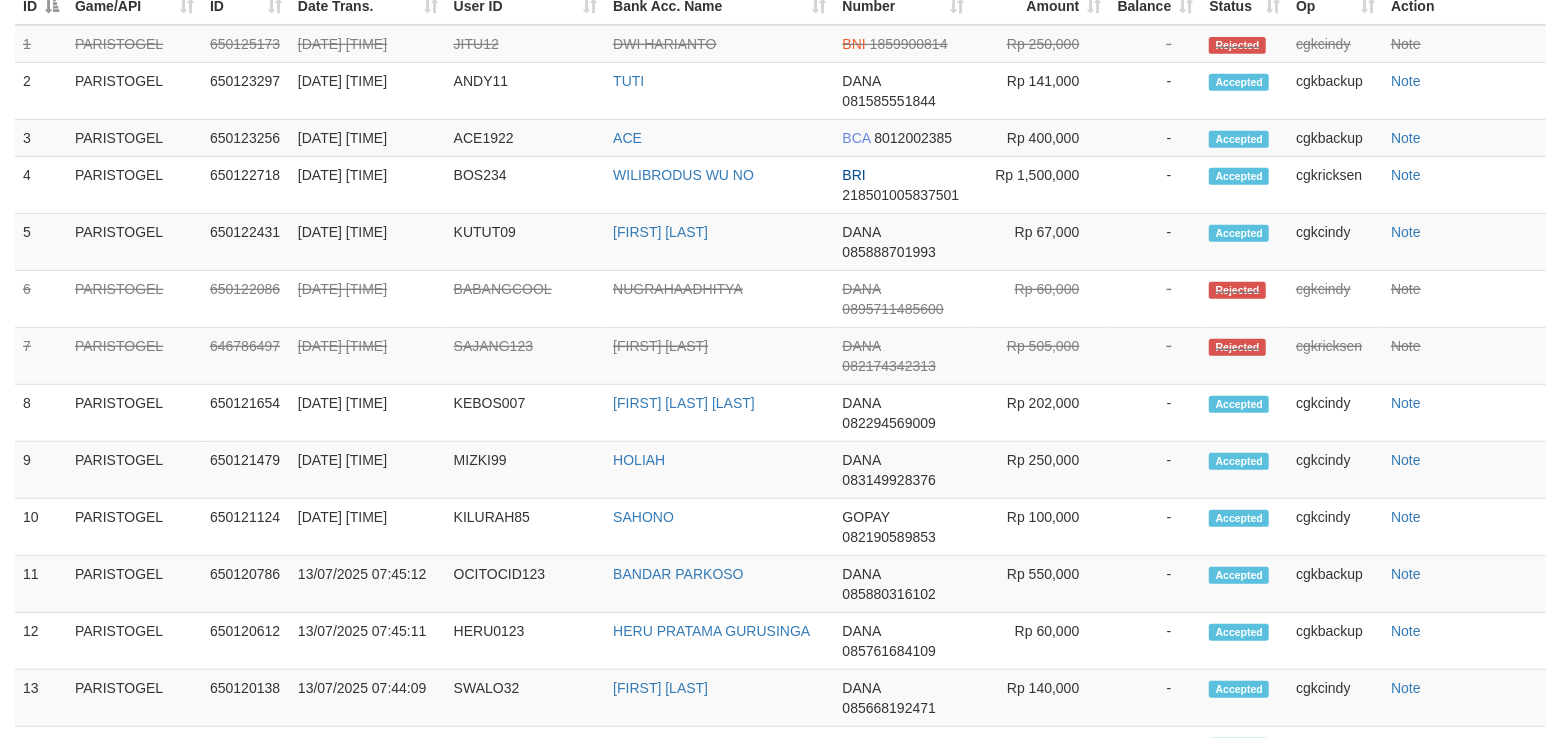 scroll, scrollTop: 894, scrollLeft: 0, axis: vertical 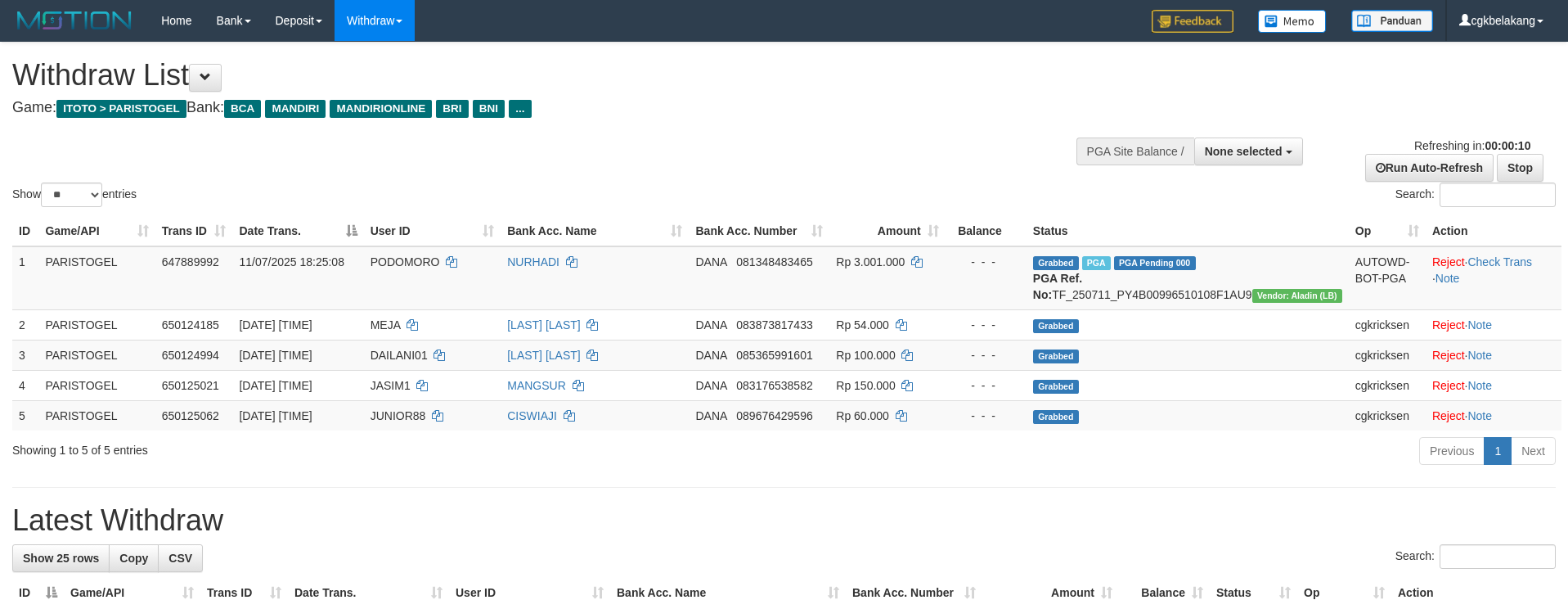 select 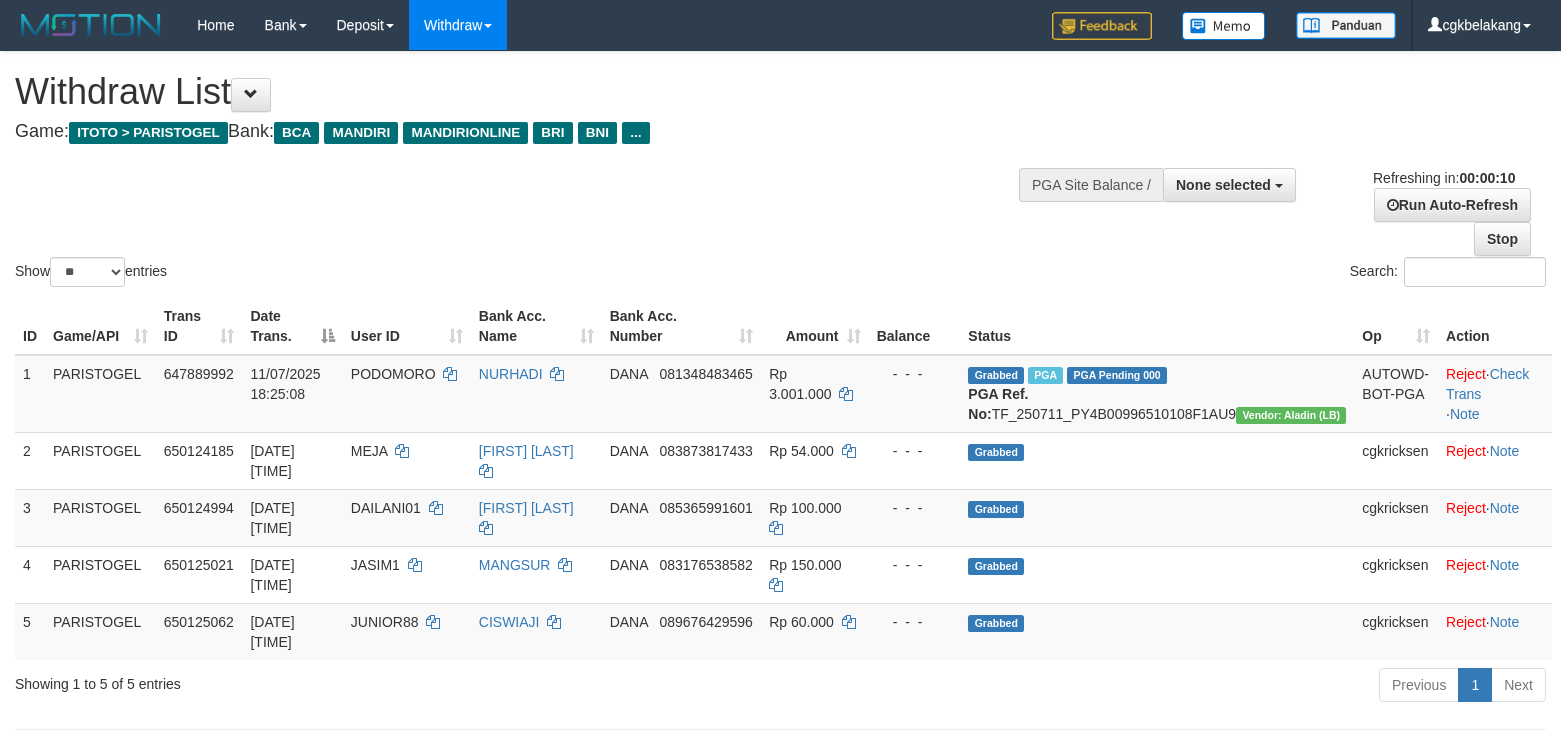 select 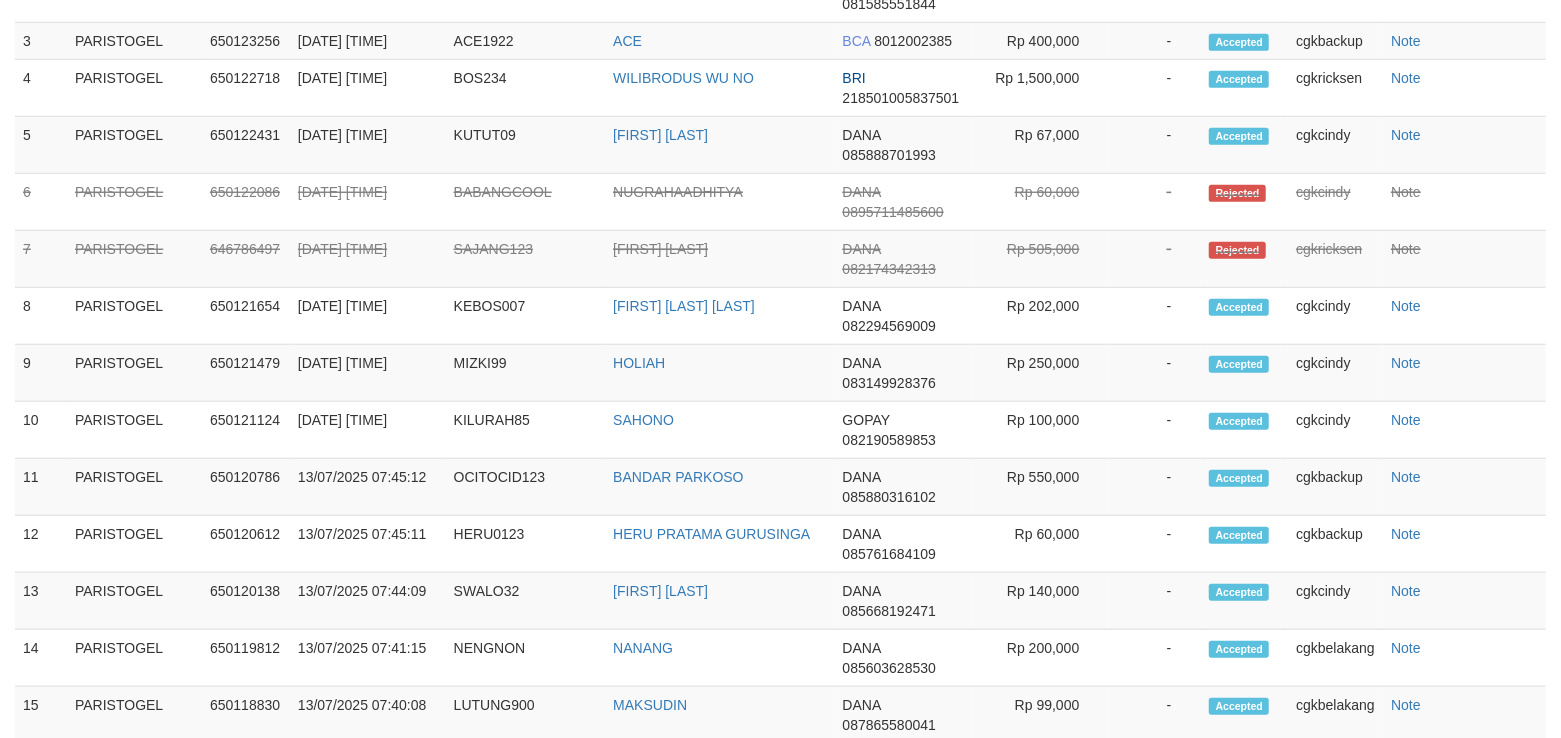 scroll, scrollTop: 894, scrollLeft: 0, axis: vertical 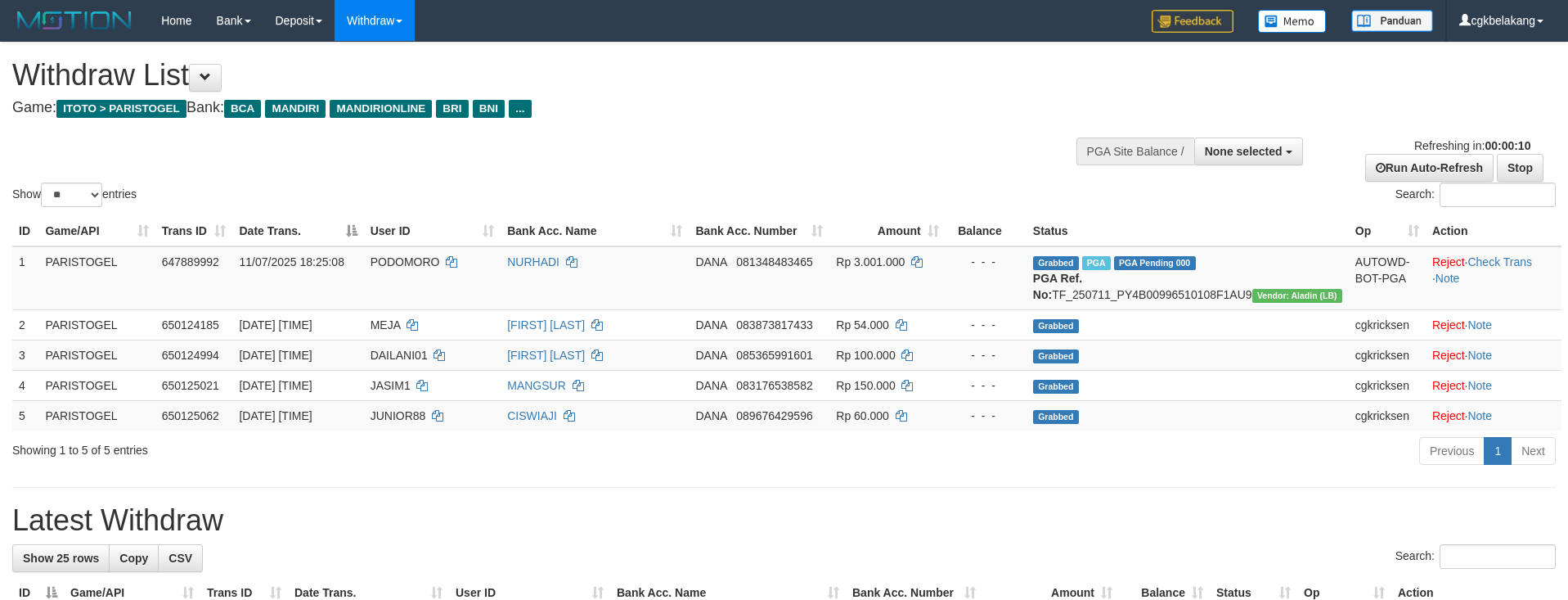 select 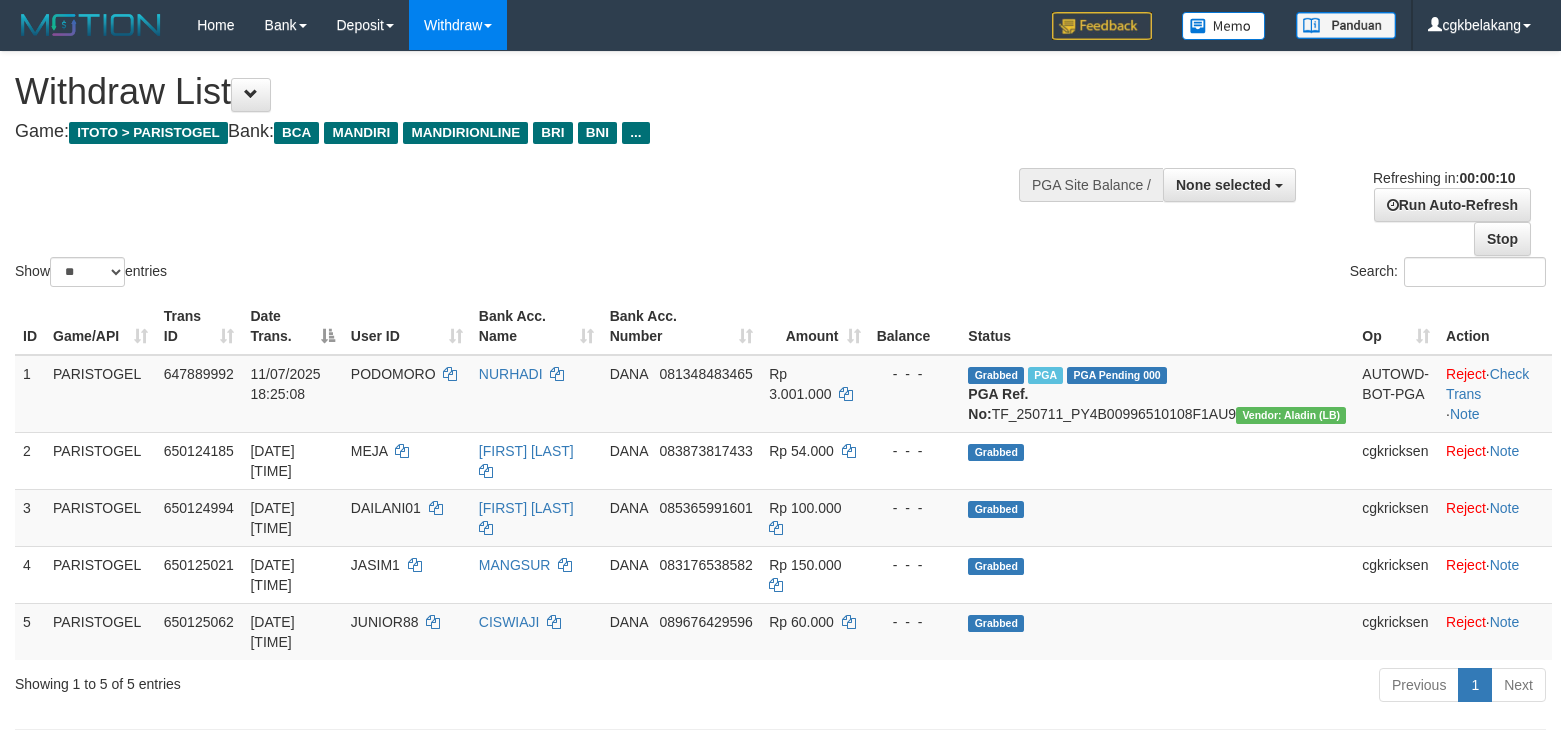 select 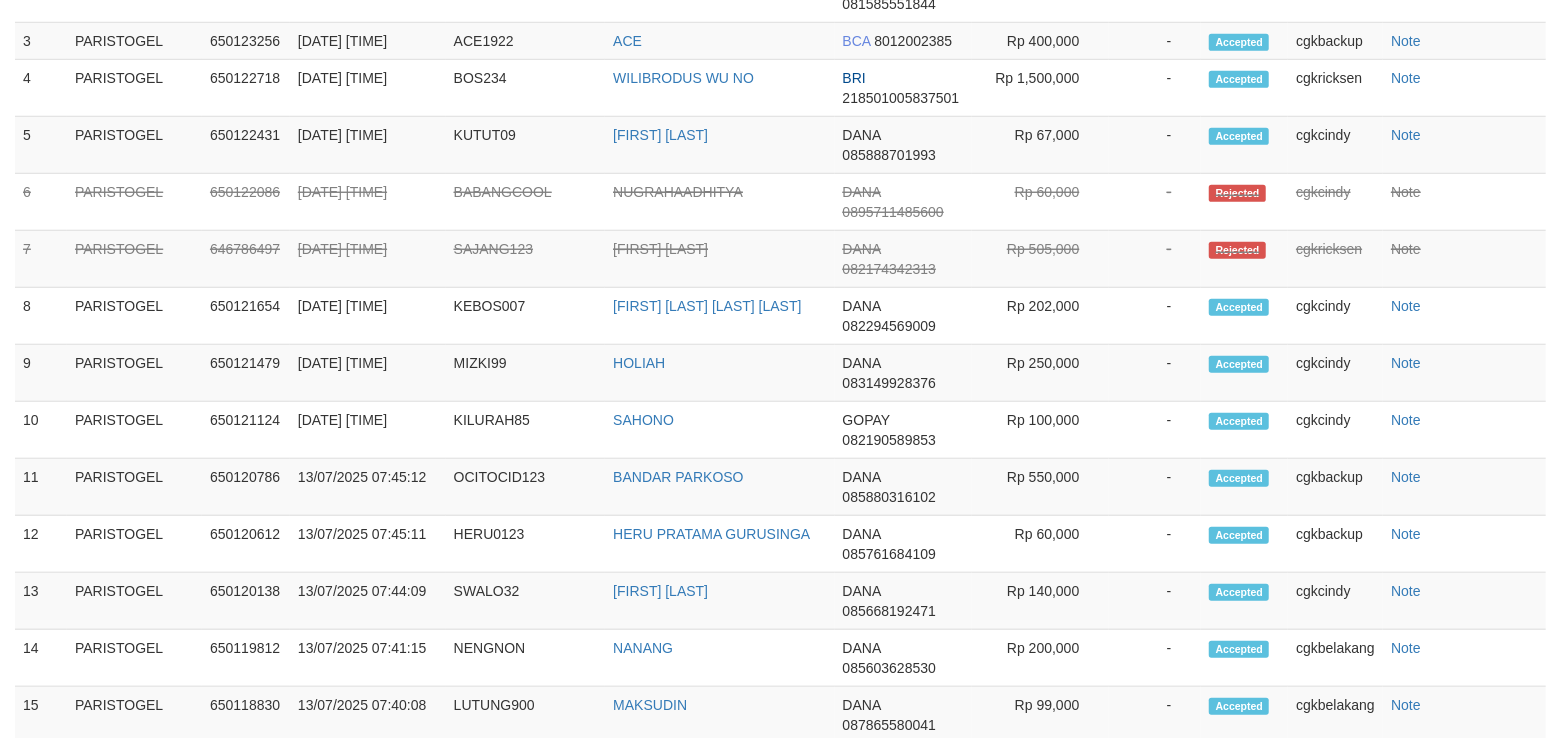 scroll, scrollTop: 894, scrollLeft: 0, axis: vertical 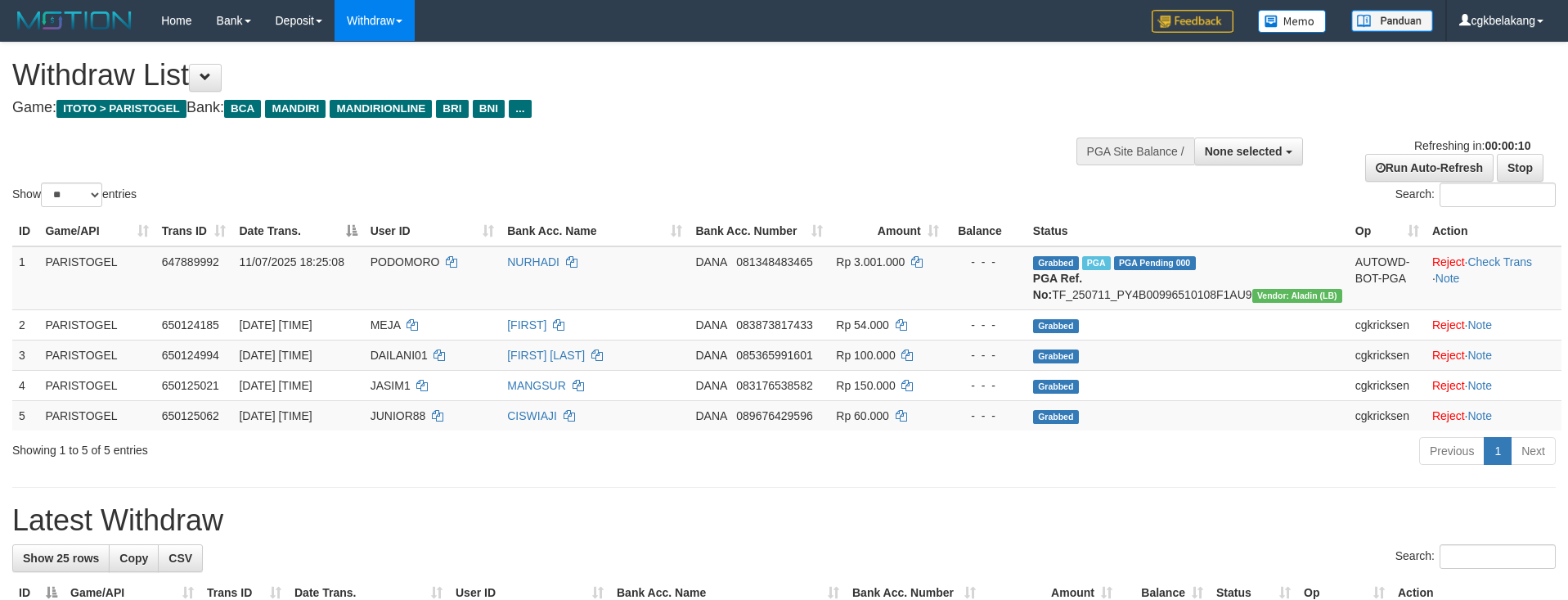 select 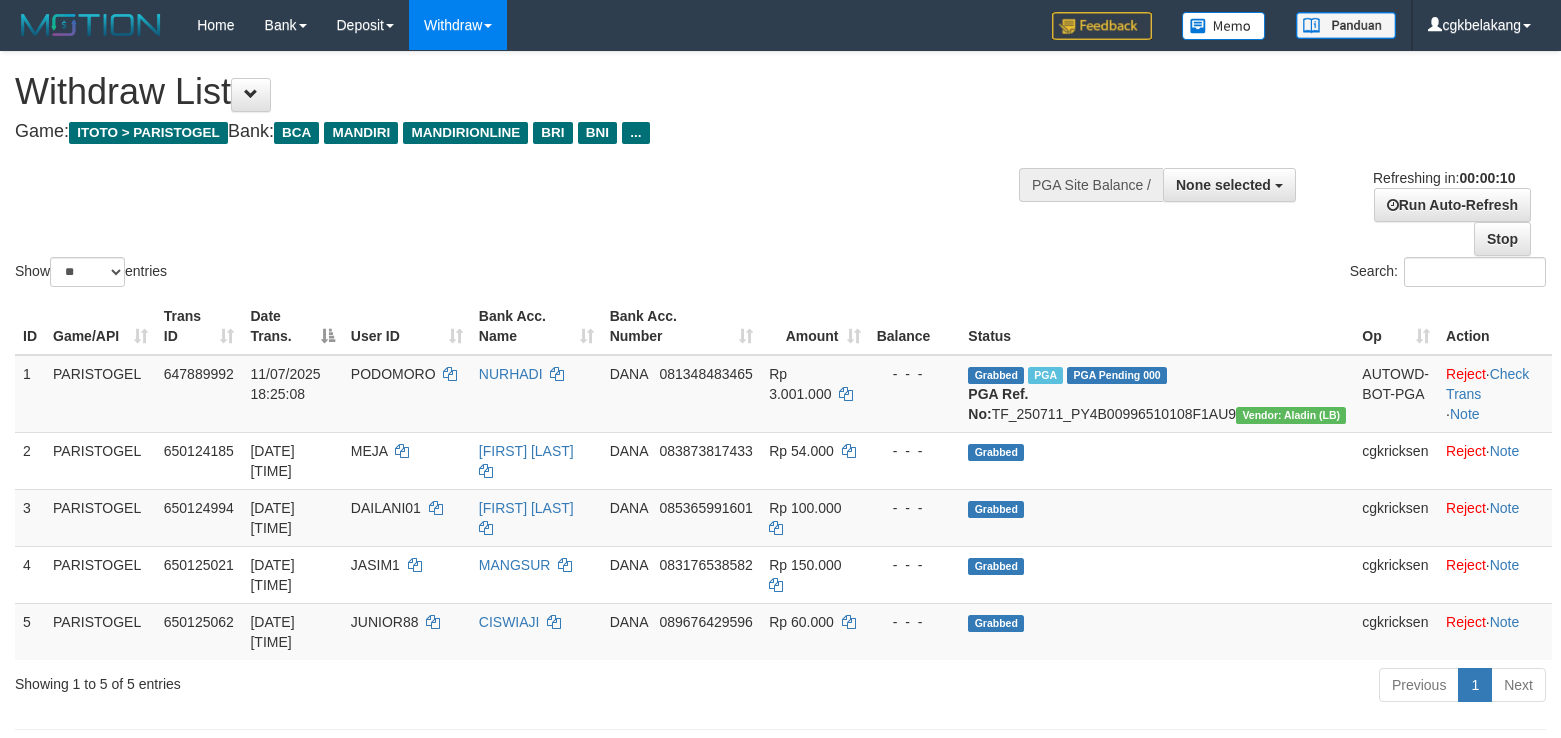 select 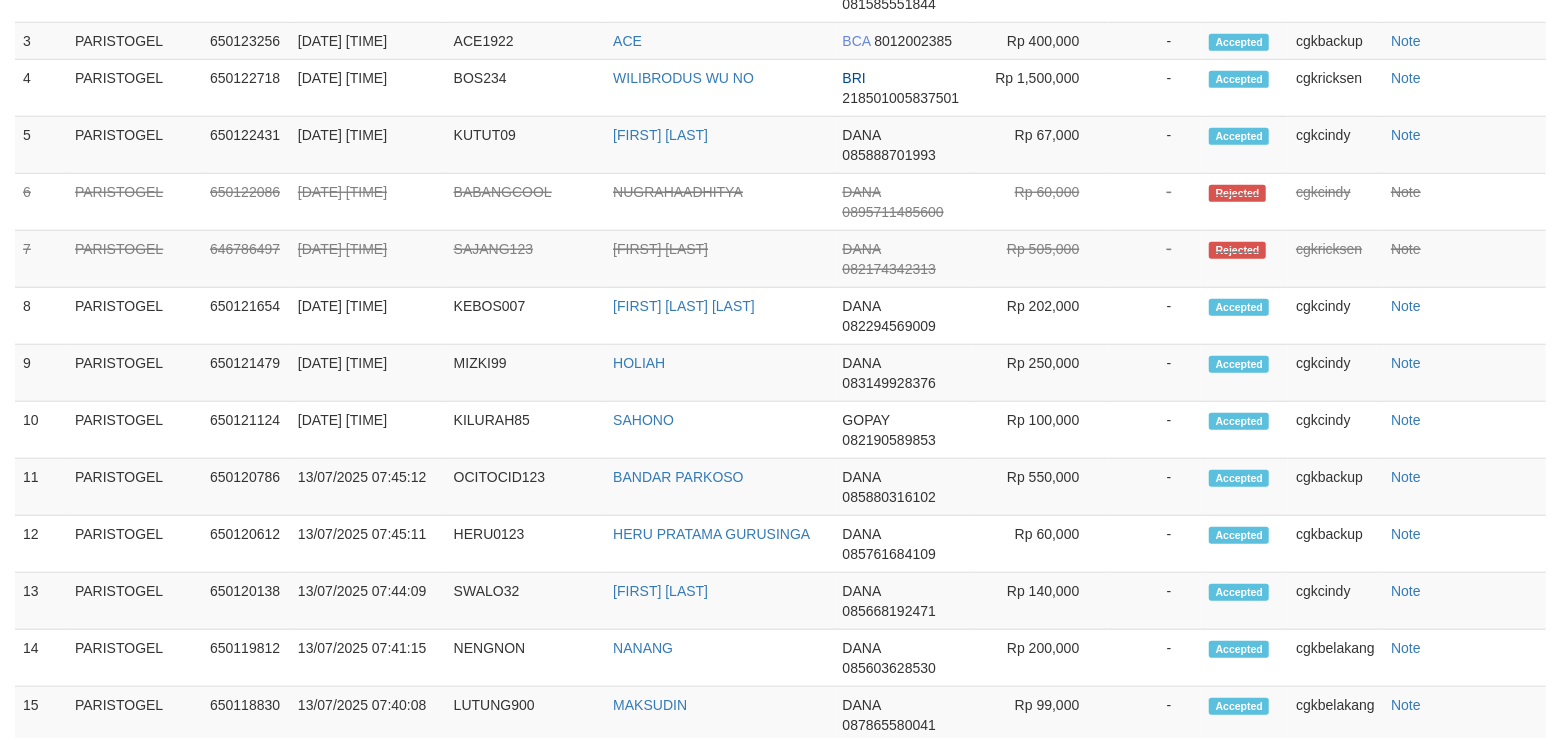 scroll, scrollTop: 894, scrollLeft: 0, axis: vertical 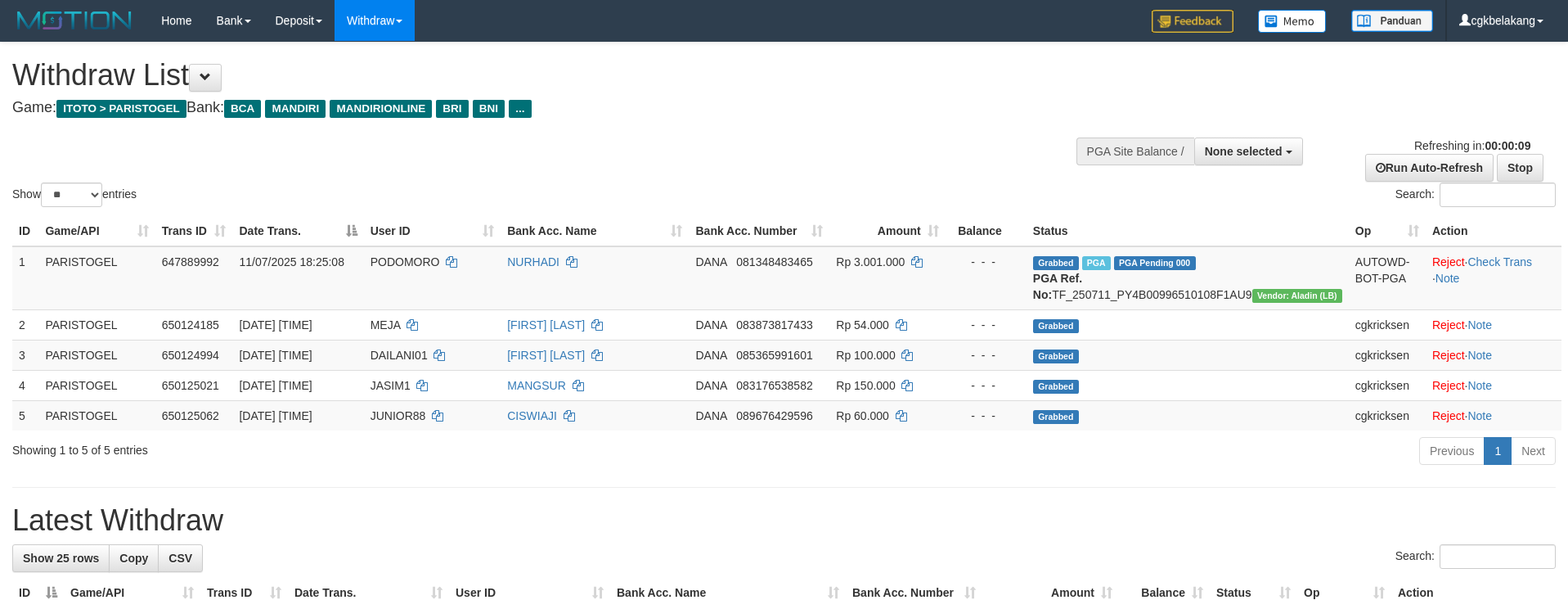 select 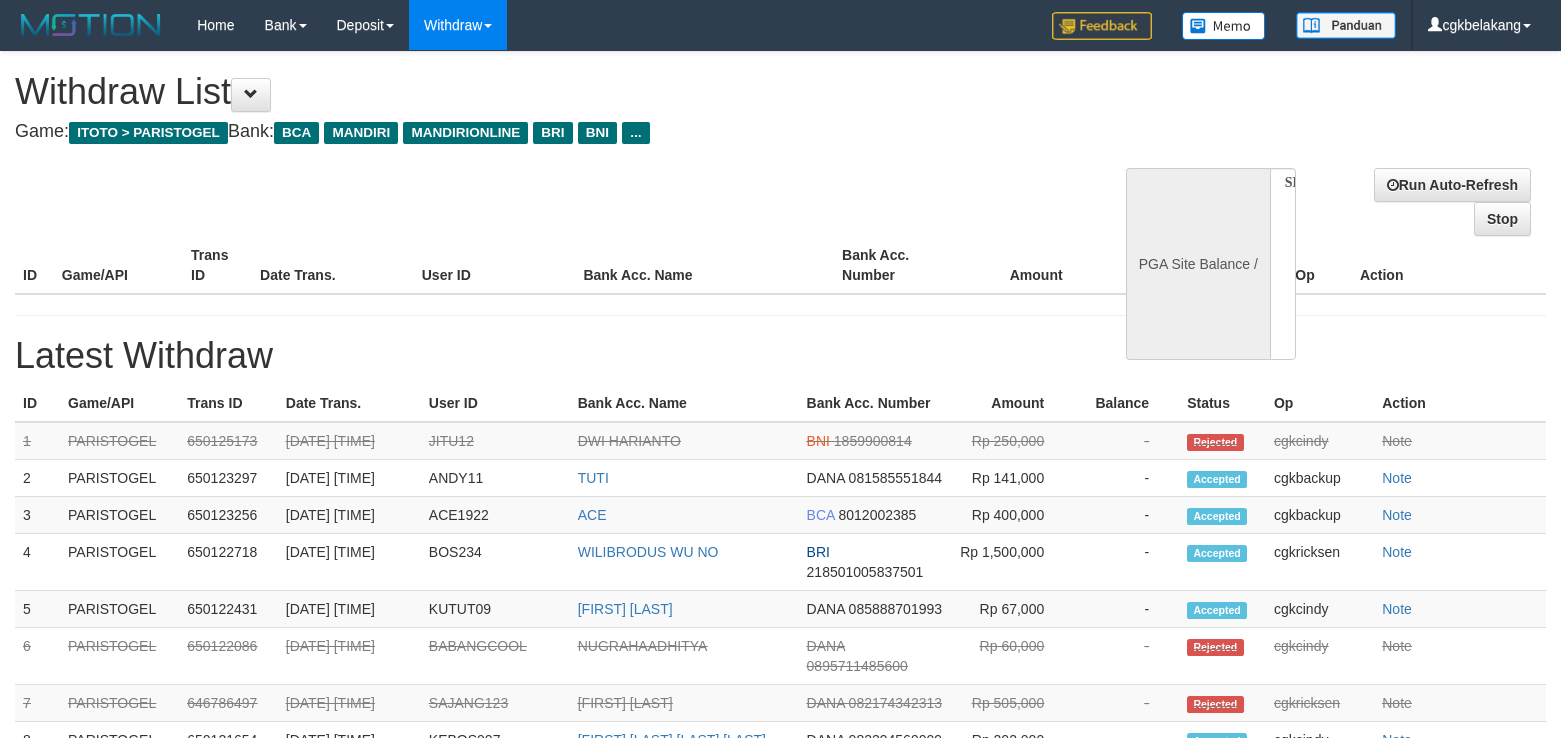 select 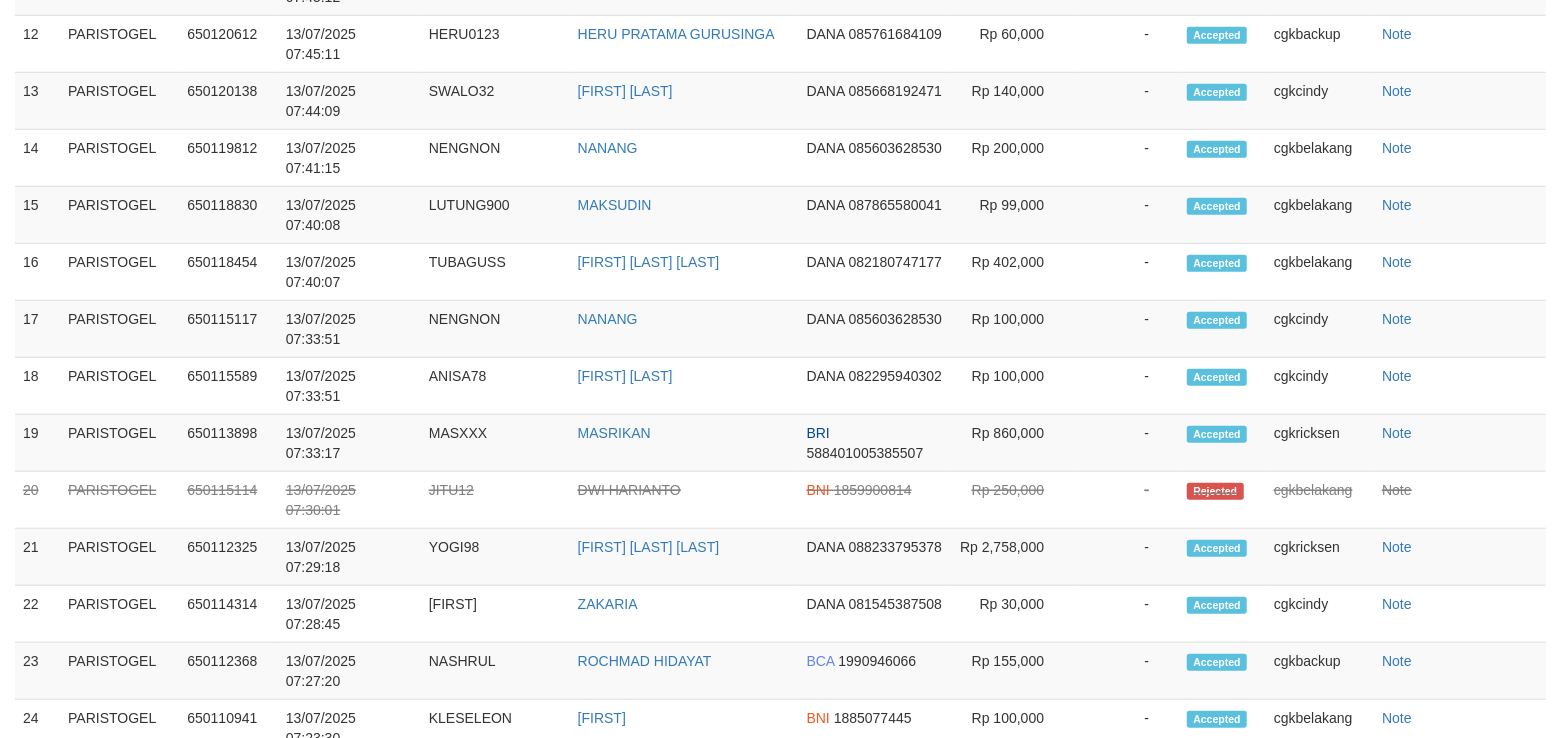 select on "**" 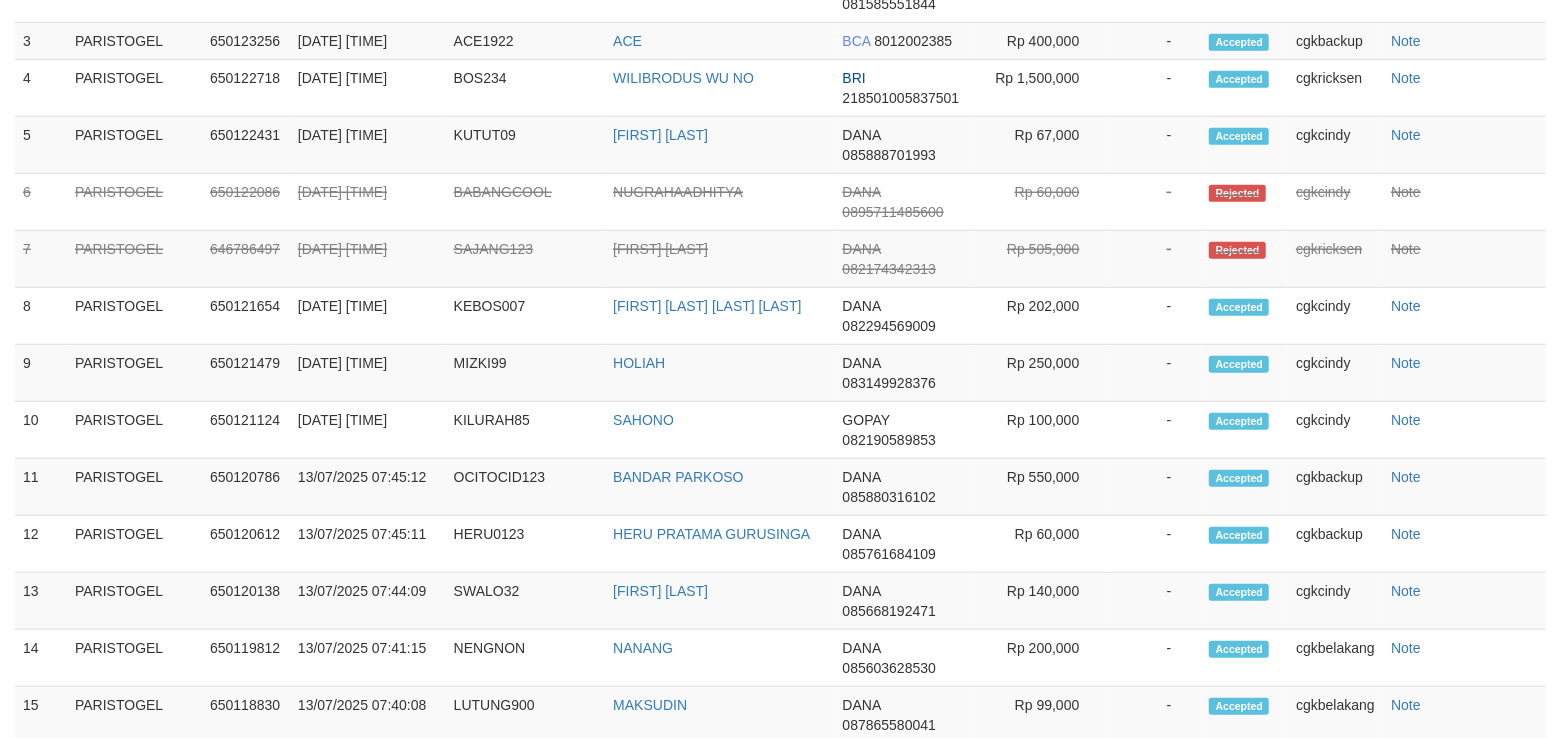 scroll, scrollTop: 894, scrollLeft: 0, axis: vertical 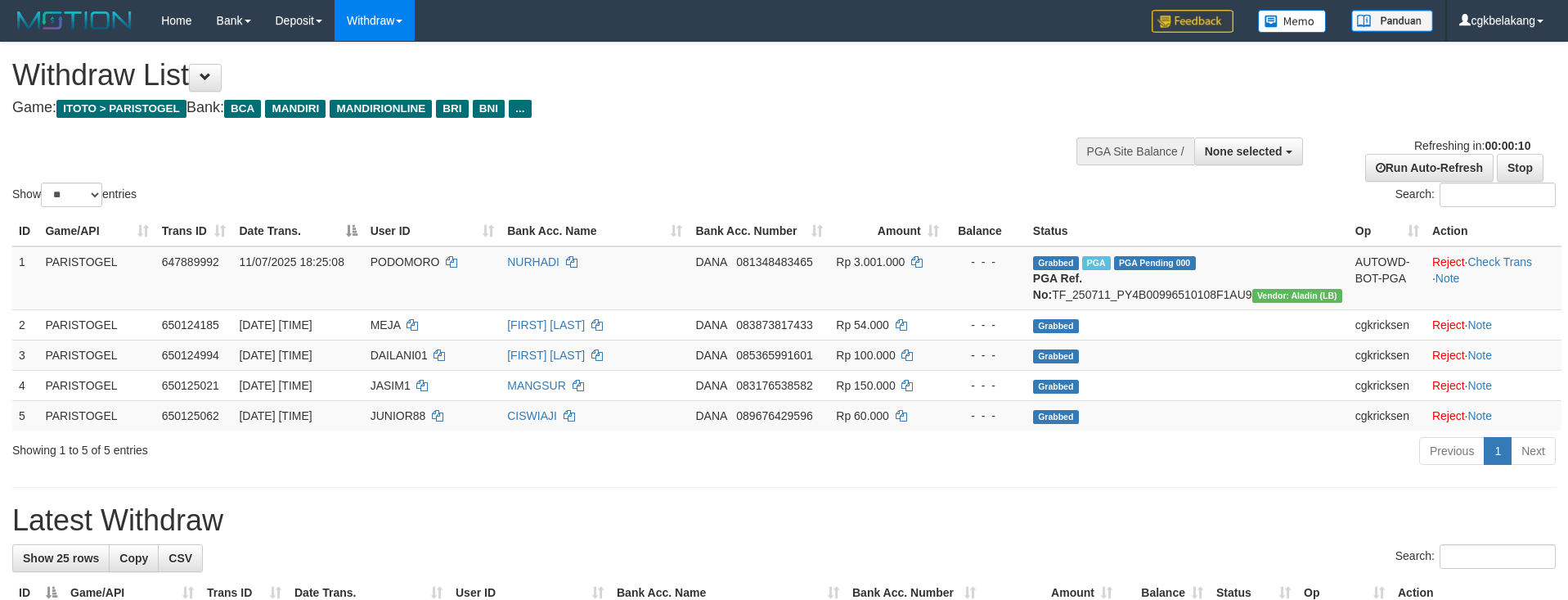 select 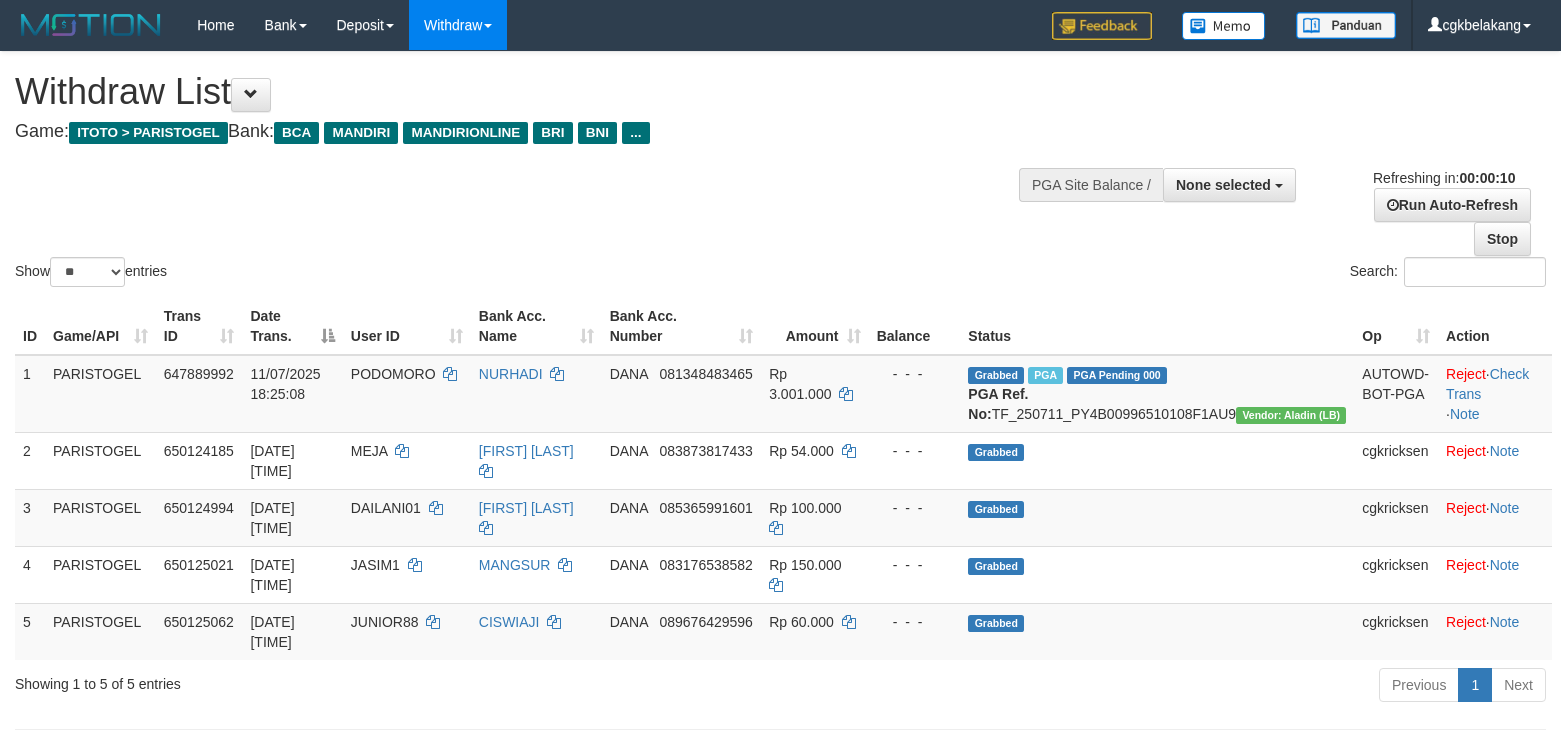 select 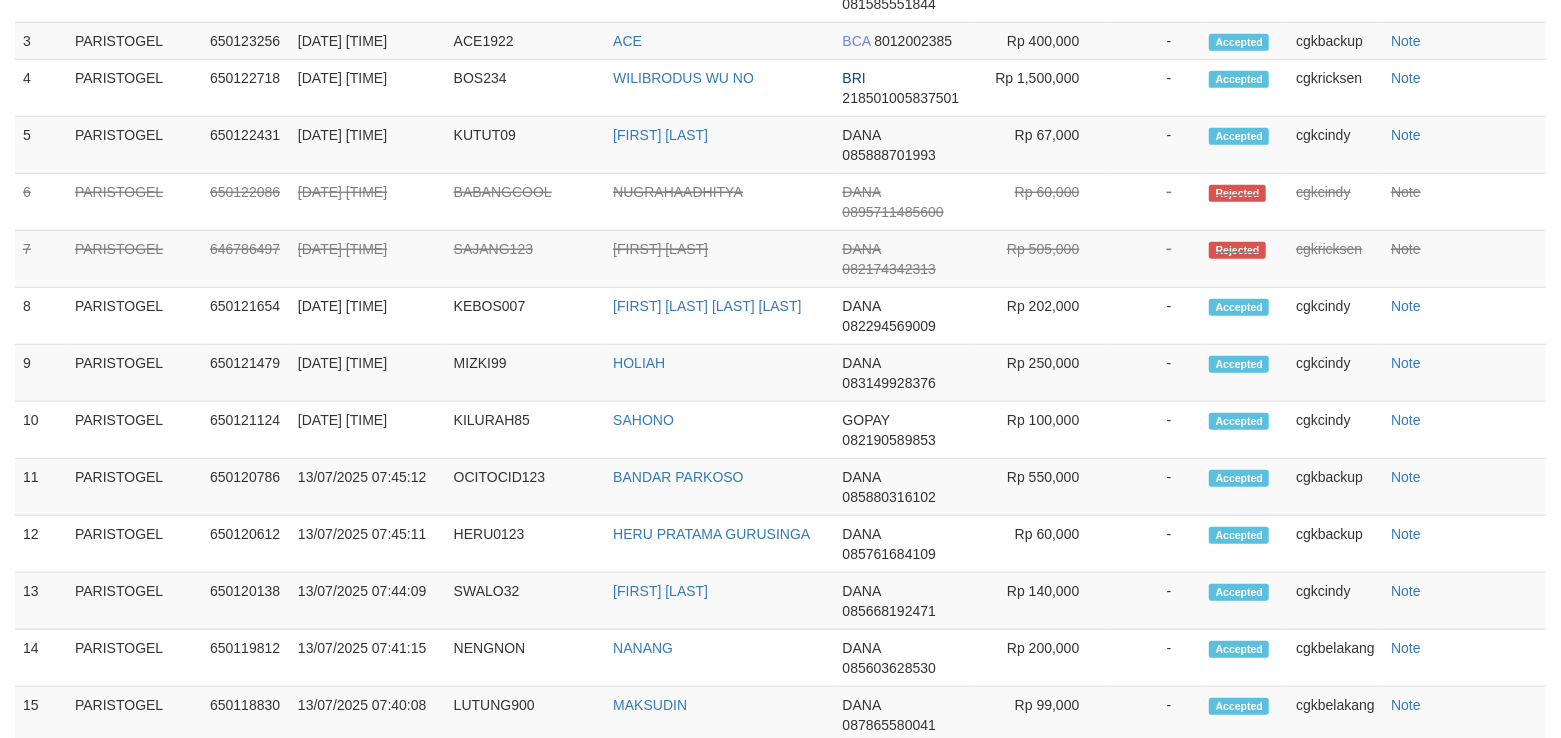 scroll, scrollTop: 894, scrollLeft: 0, axis: vertical 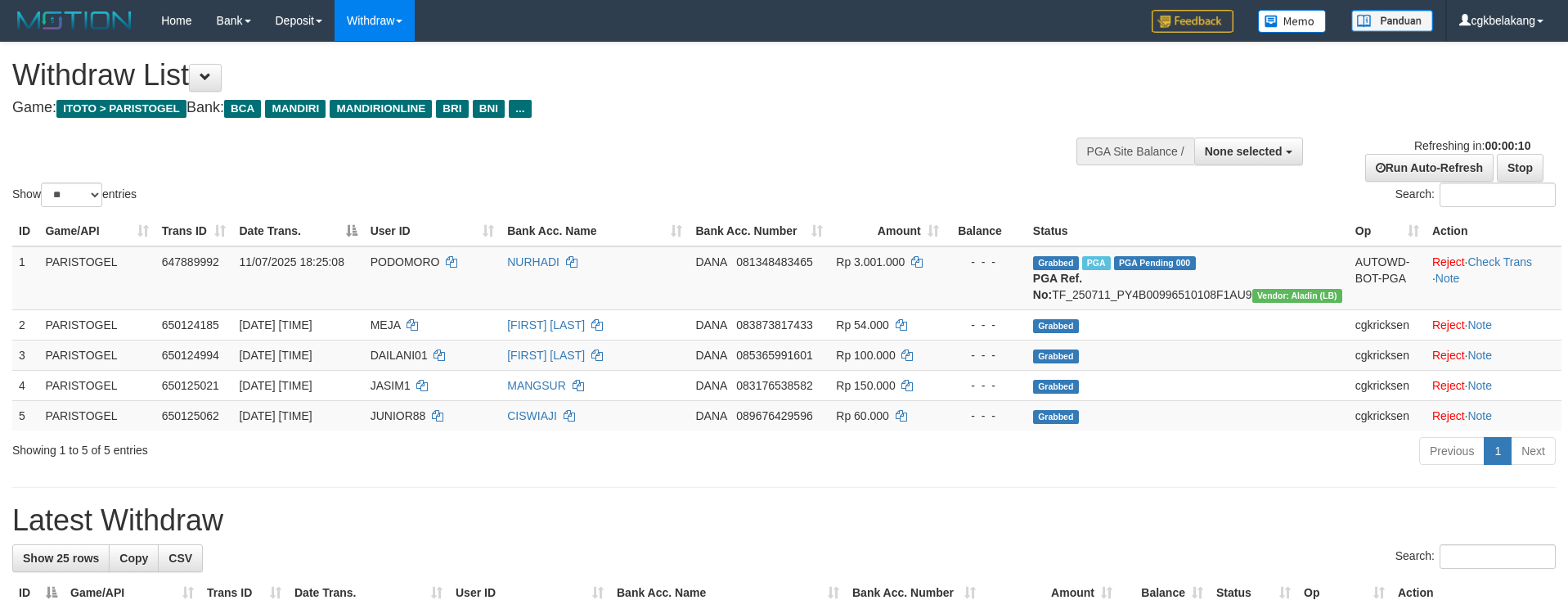 select 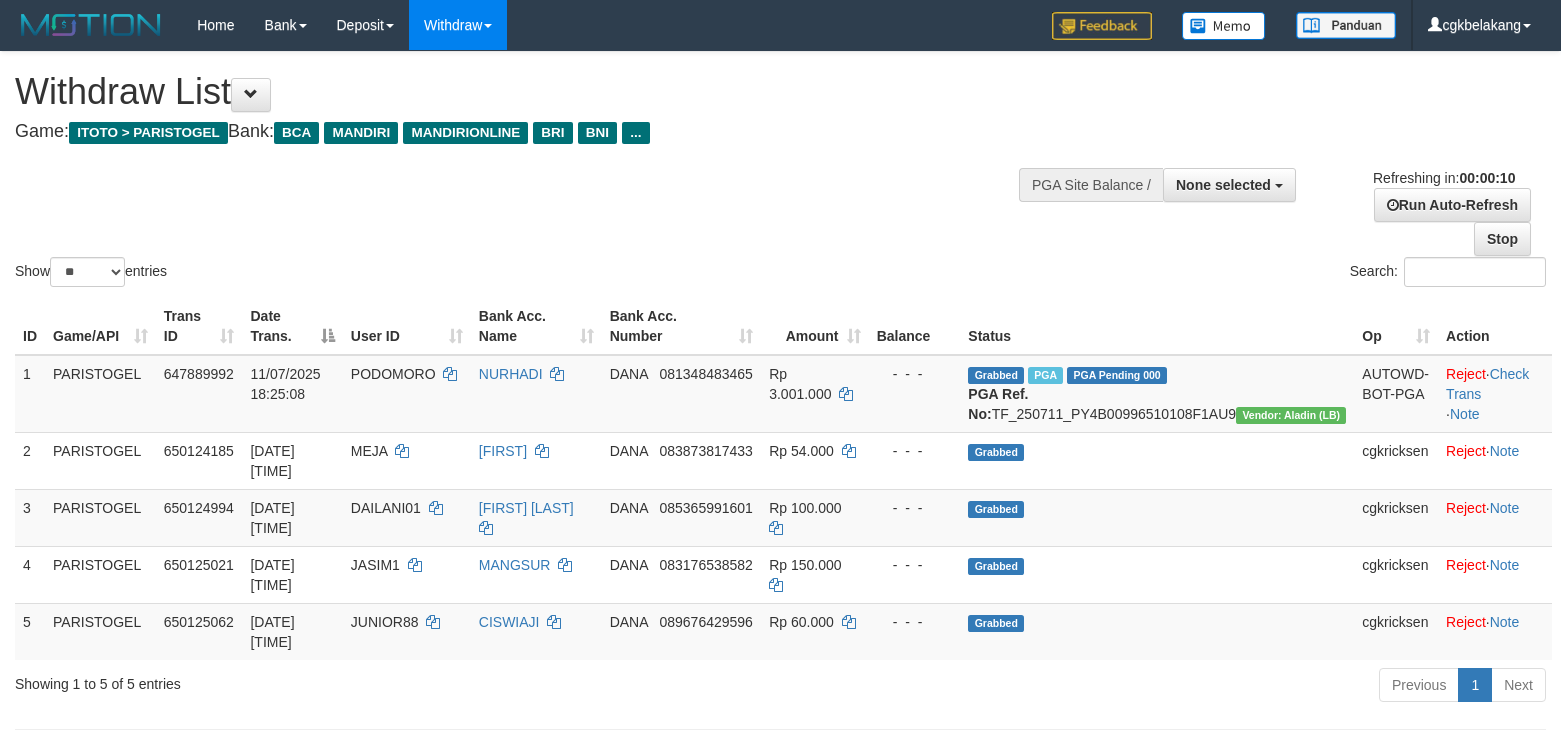 select 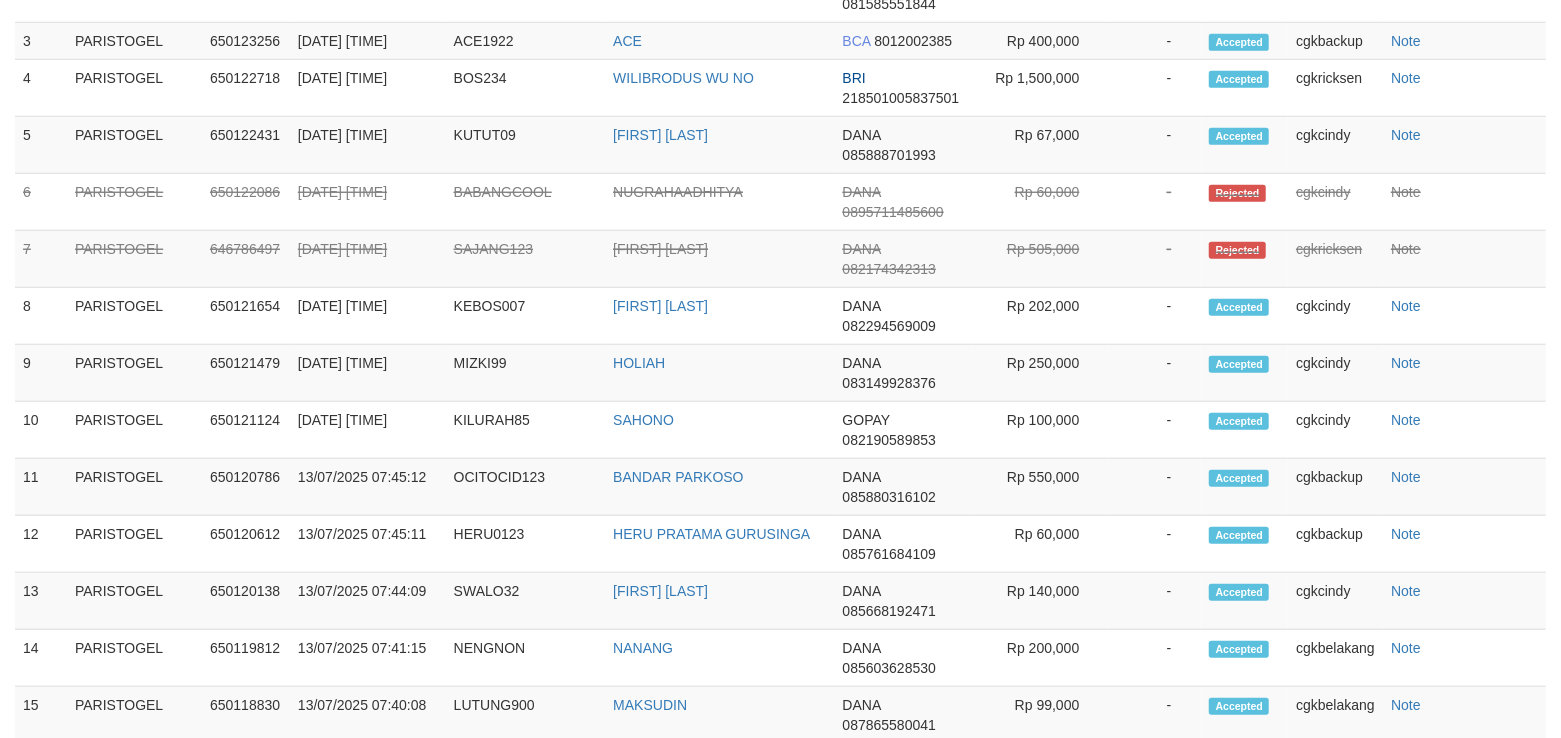 scroll, scrollTop: 894, scrollLeft: 0, axis: vertical 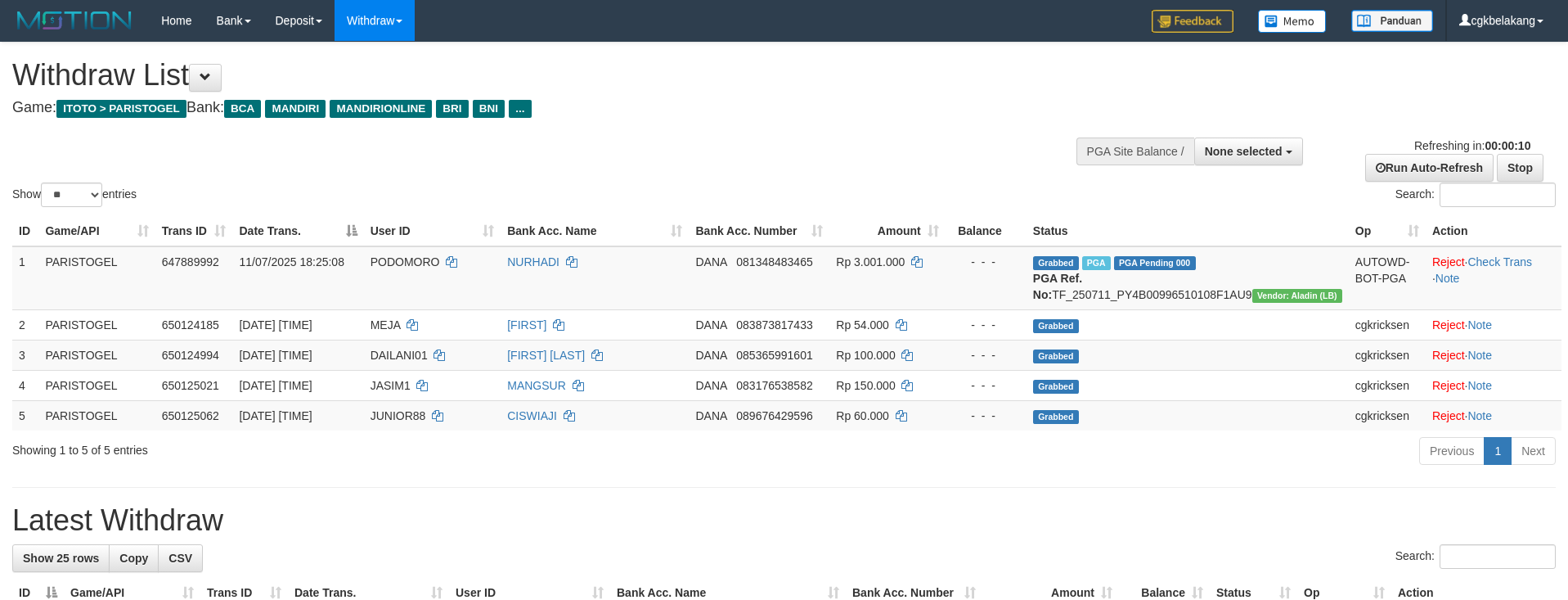 select 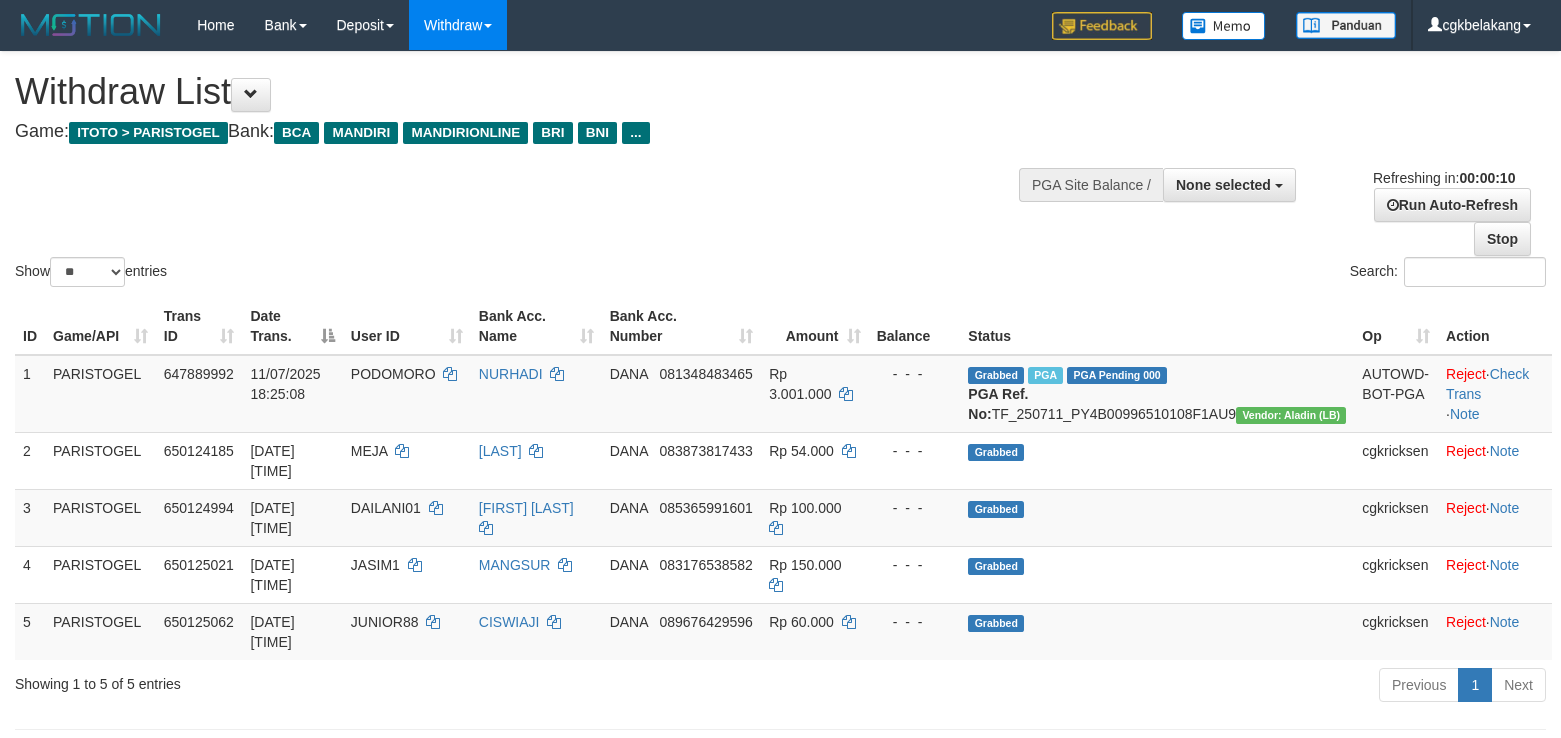 select 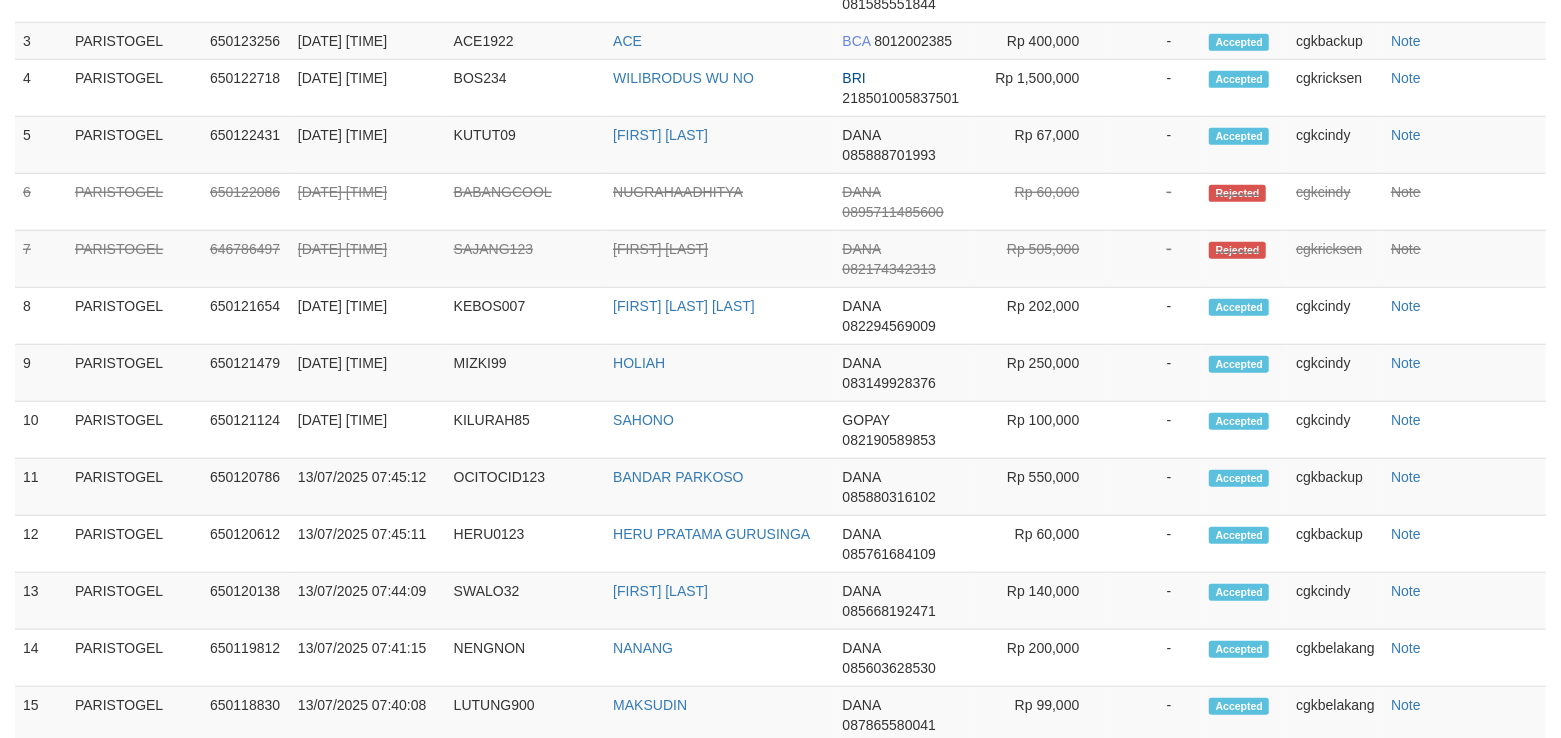 scroll, scrollTop: 894, scrollLeft: 0, axis: vertical 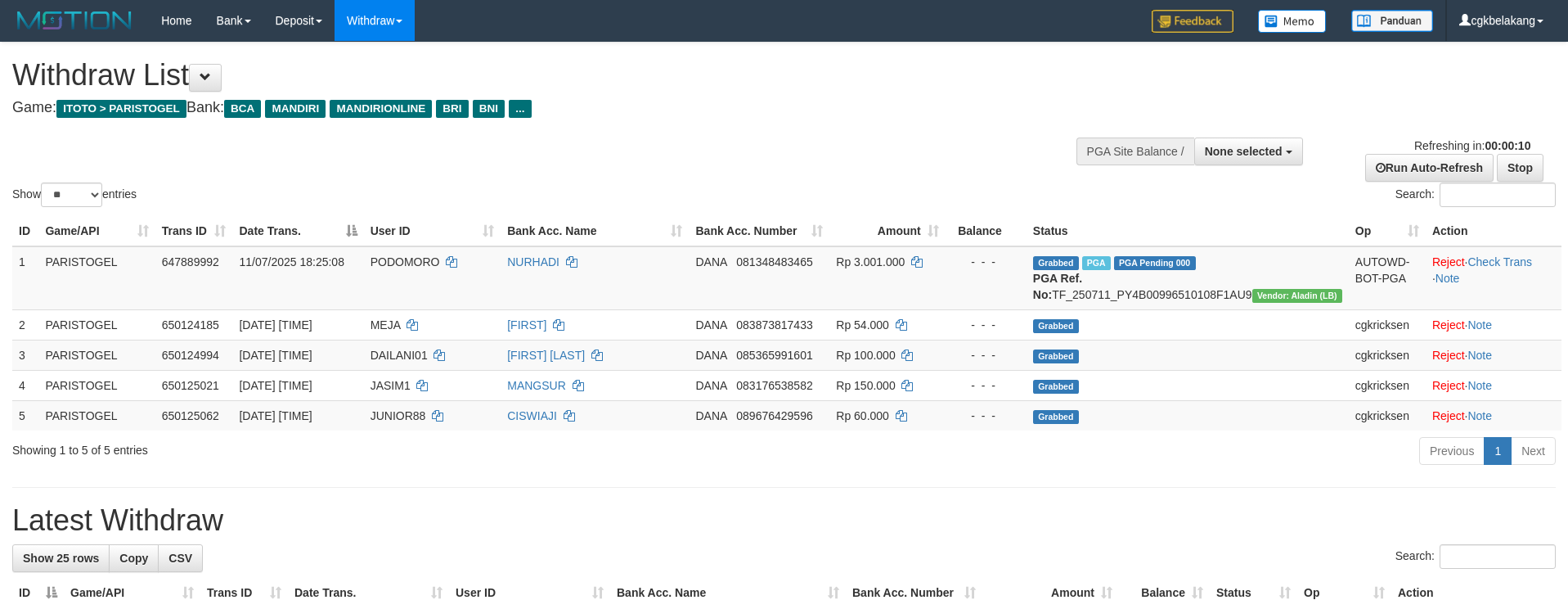 select 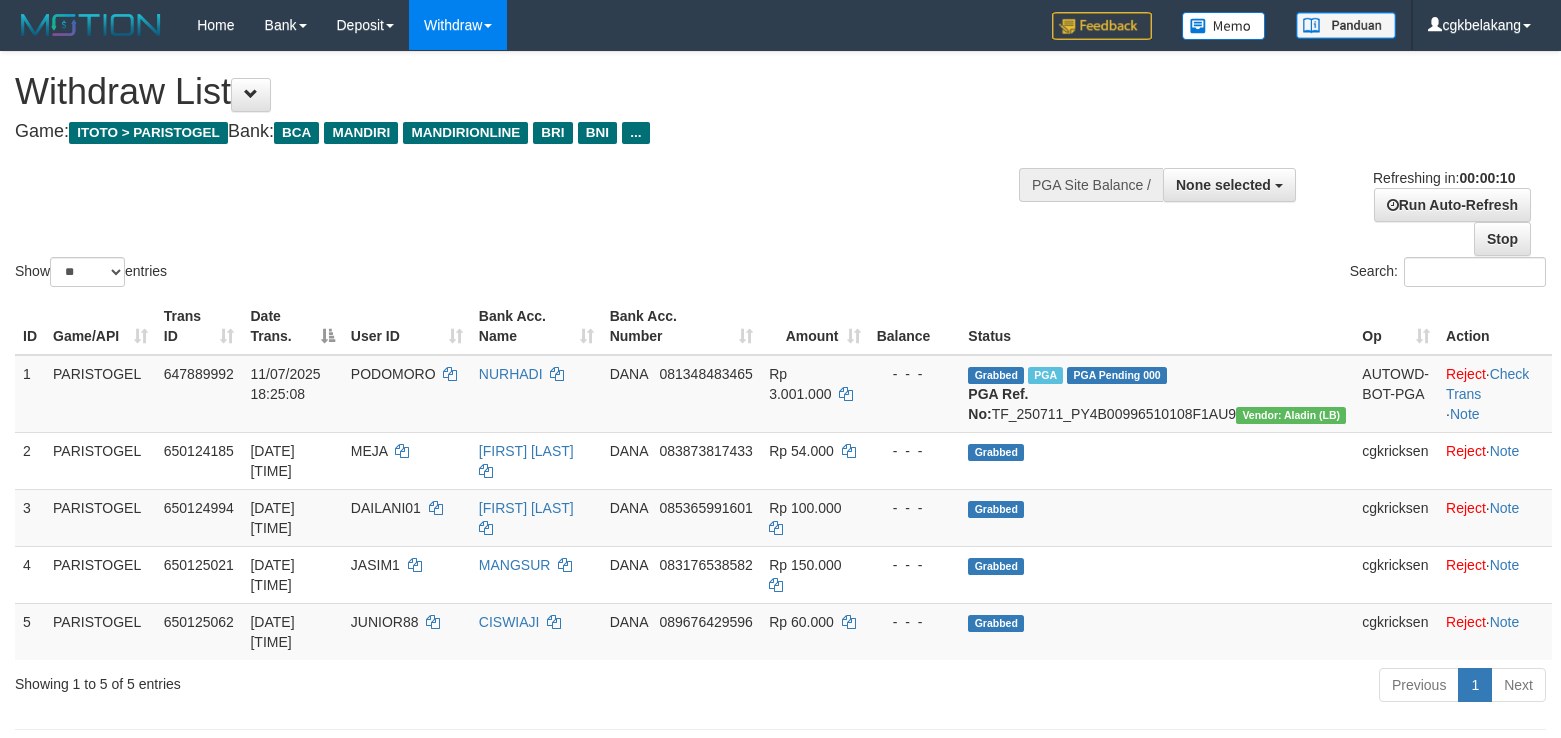 select 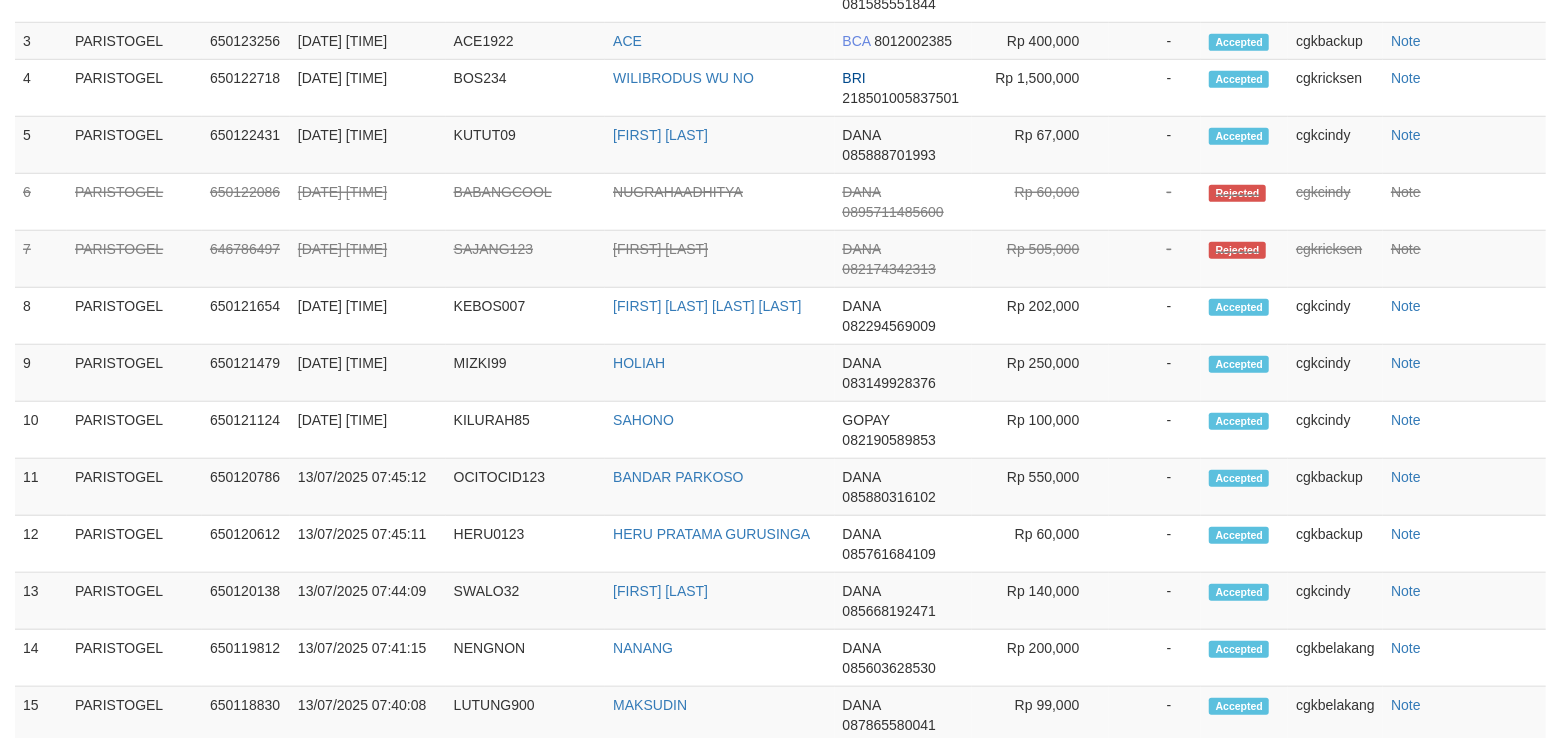 scroll, scrollTop: 894, scrollLeft: 0, axis: vertical 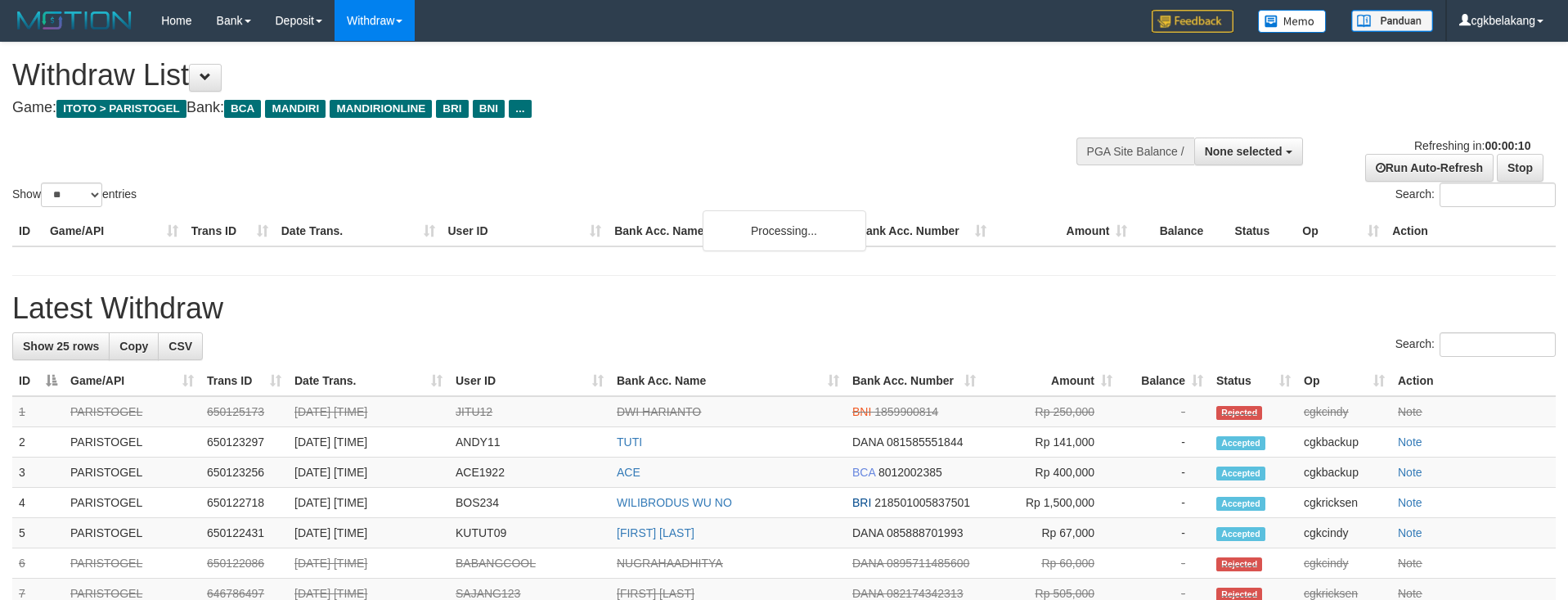 select 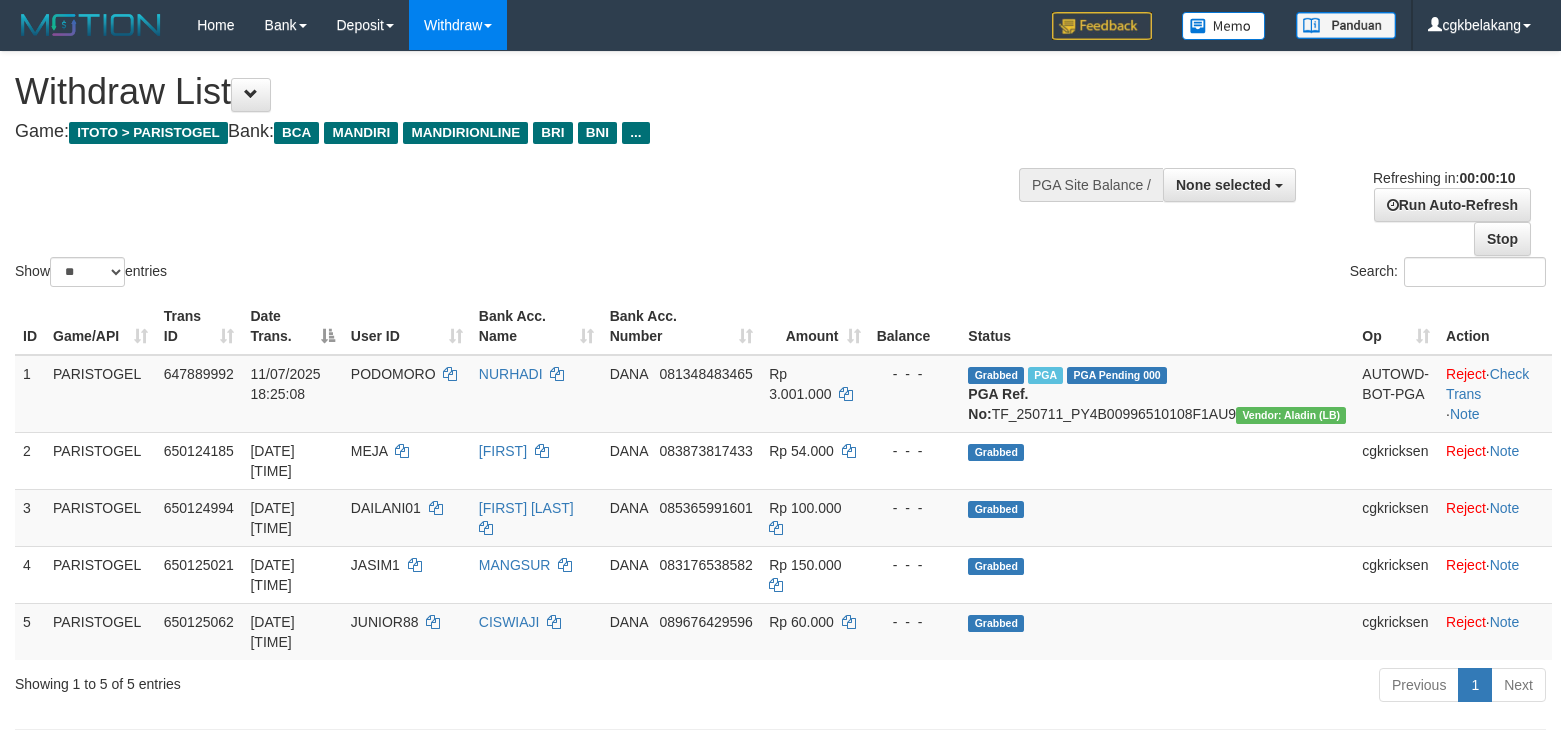 select 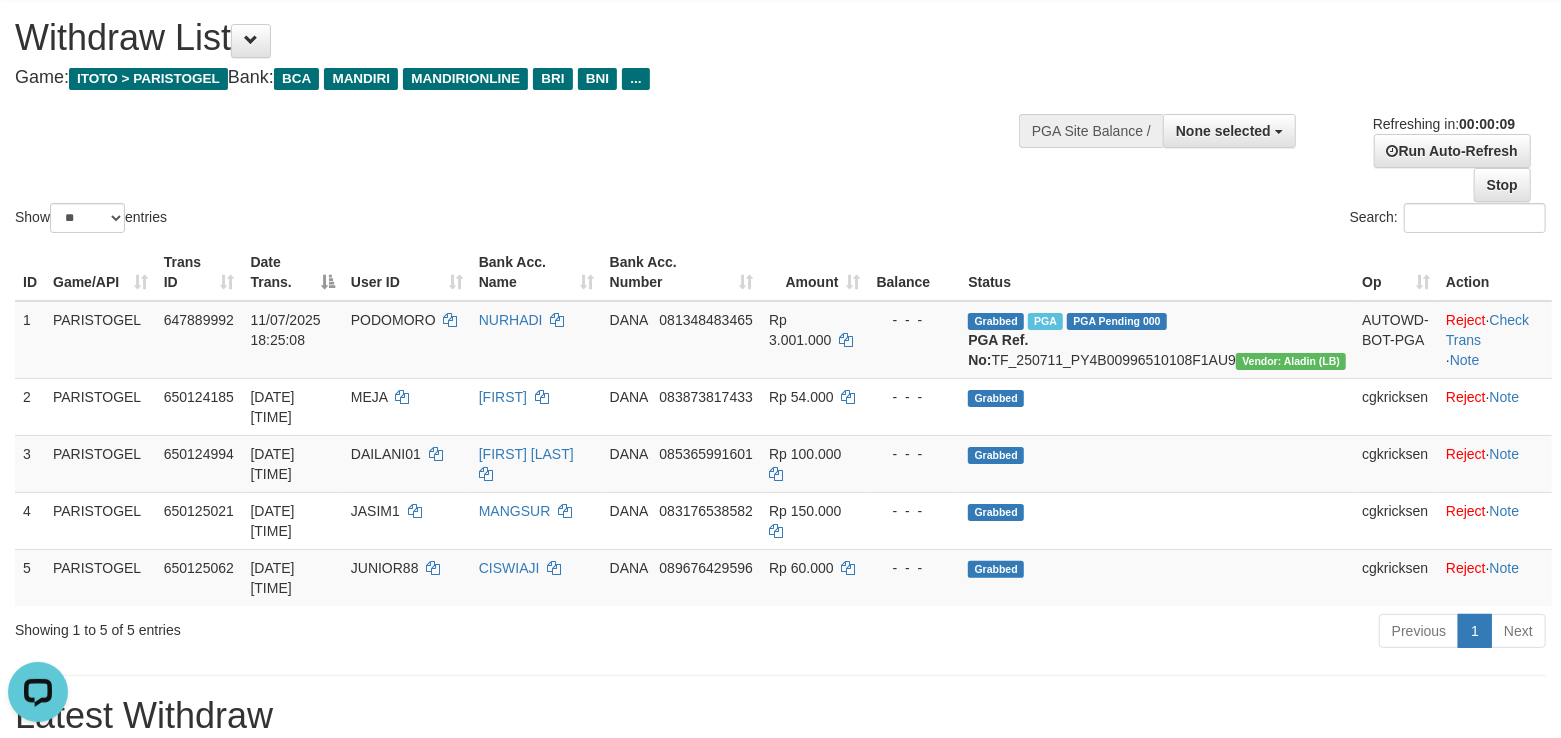 scroll, scrollTop: 0, scrollLeft: 0, axis: both 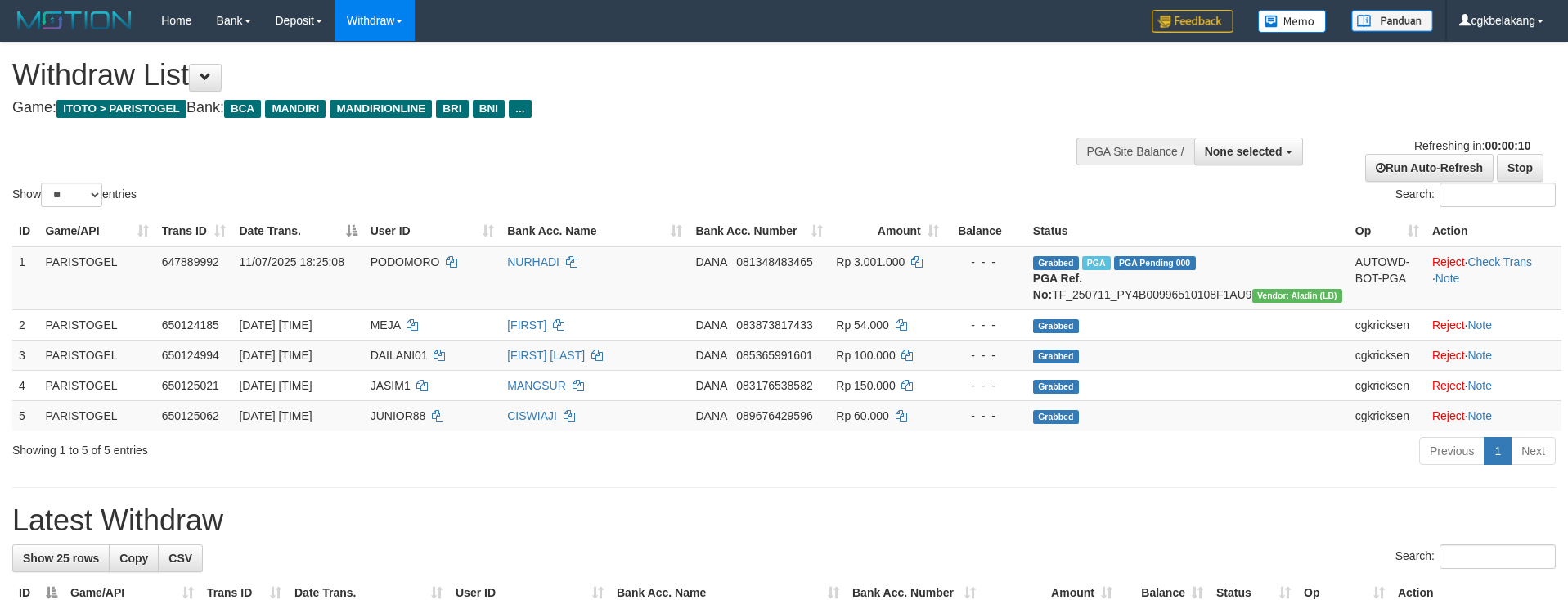 select 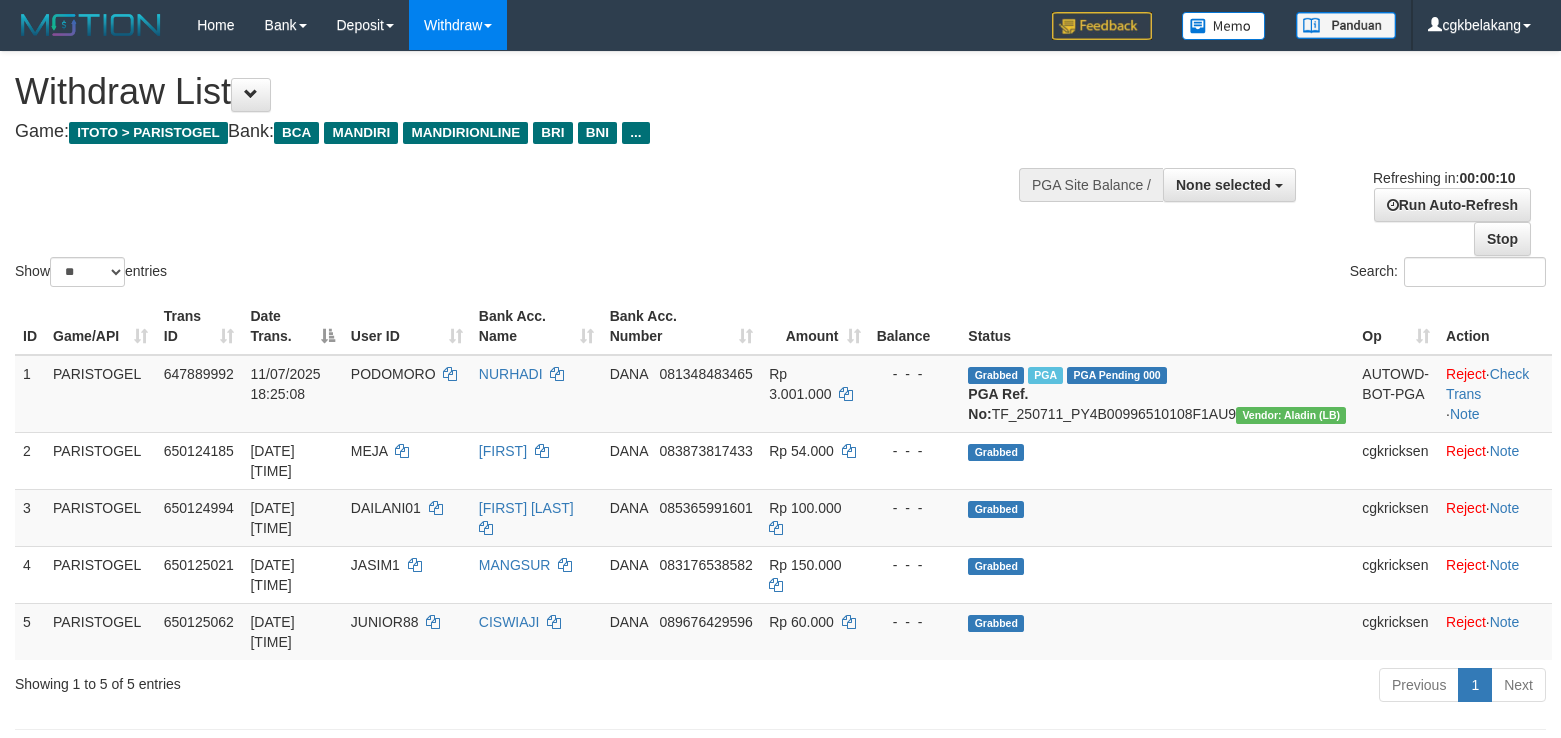 select 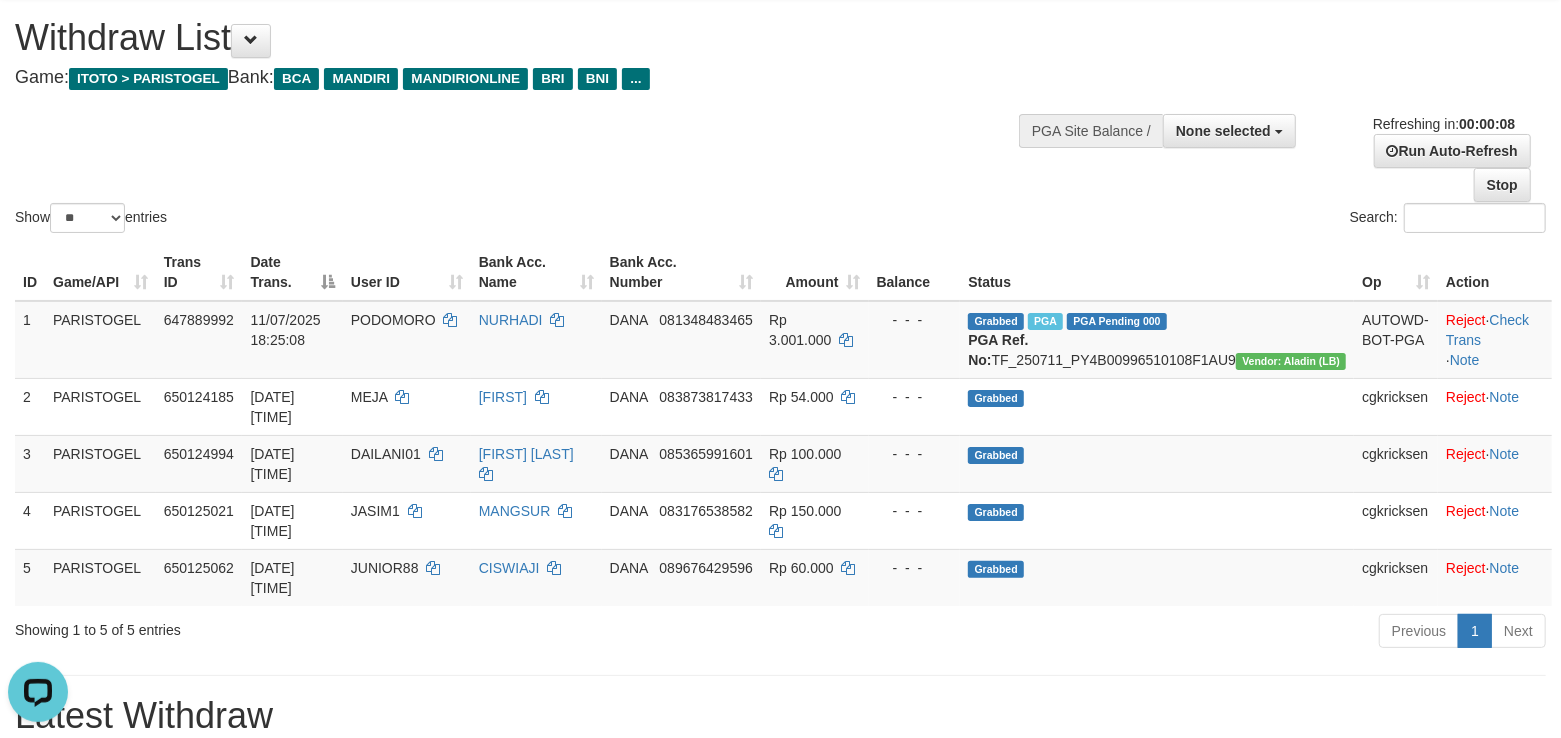 scroll, scrollTop: 0, scrollLeft: 0, axis: both 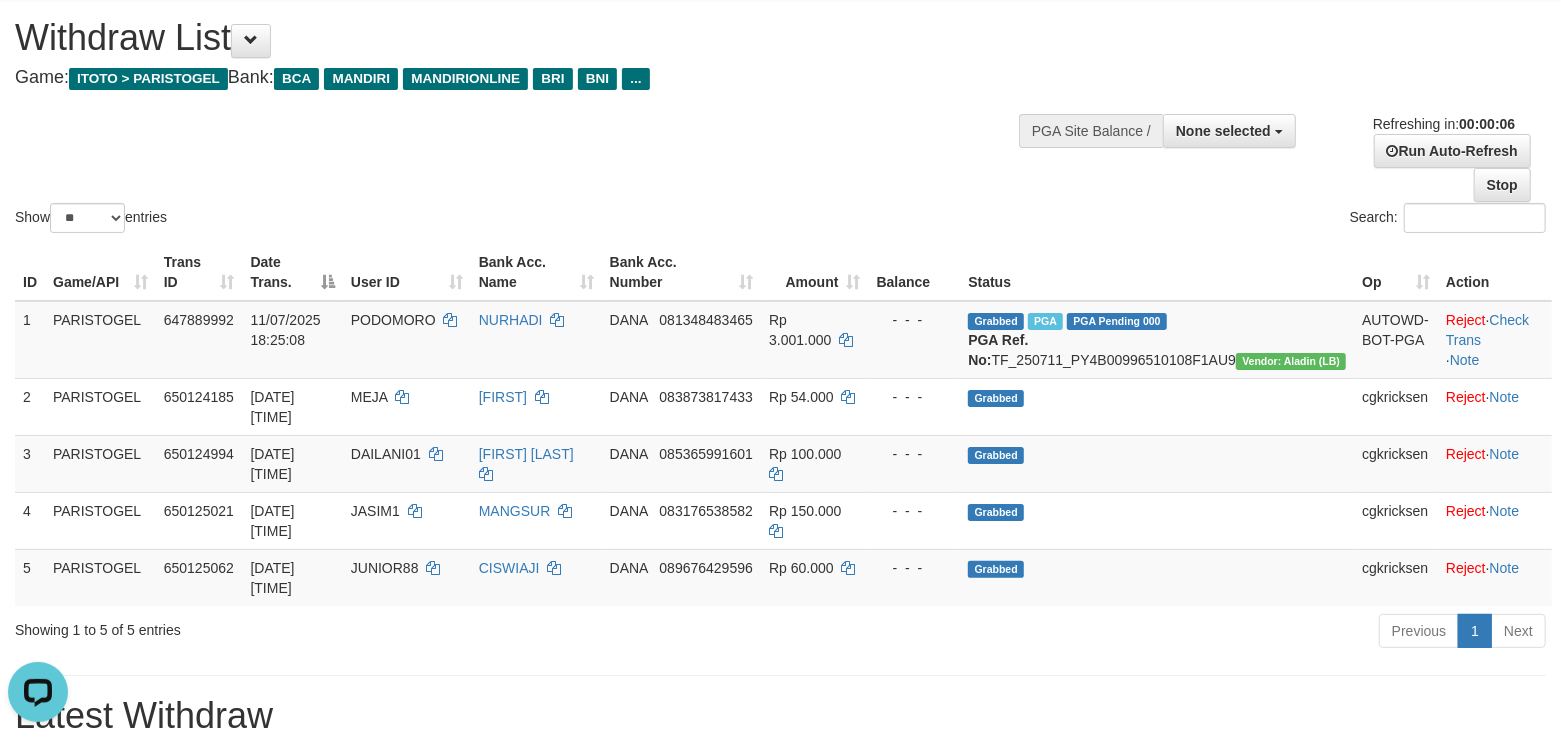 click on "Show  ** ** ** ***  entries Search:" at bounding box center [780, 117] 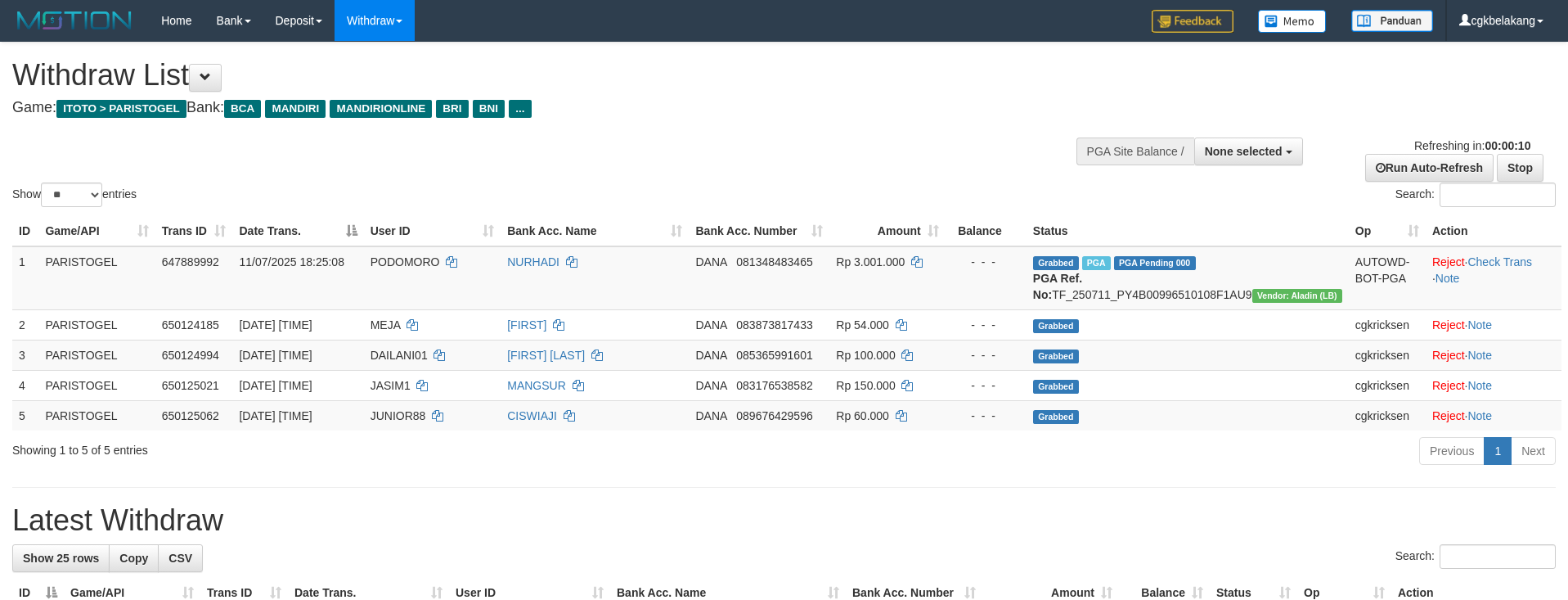 select 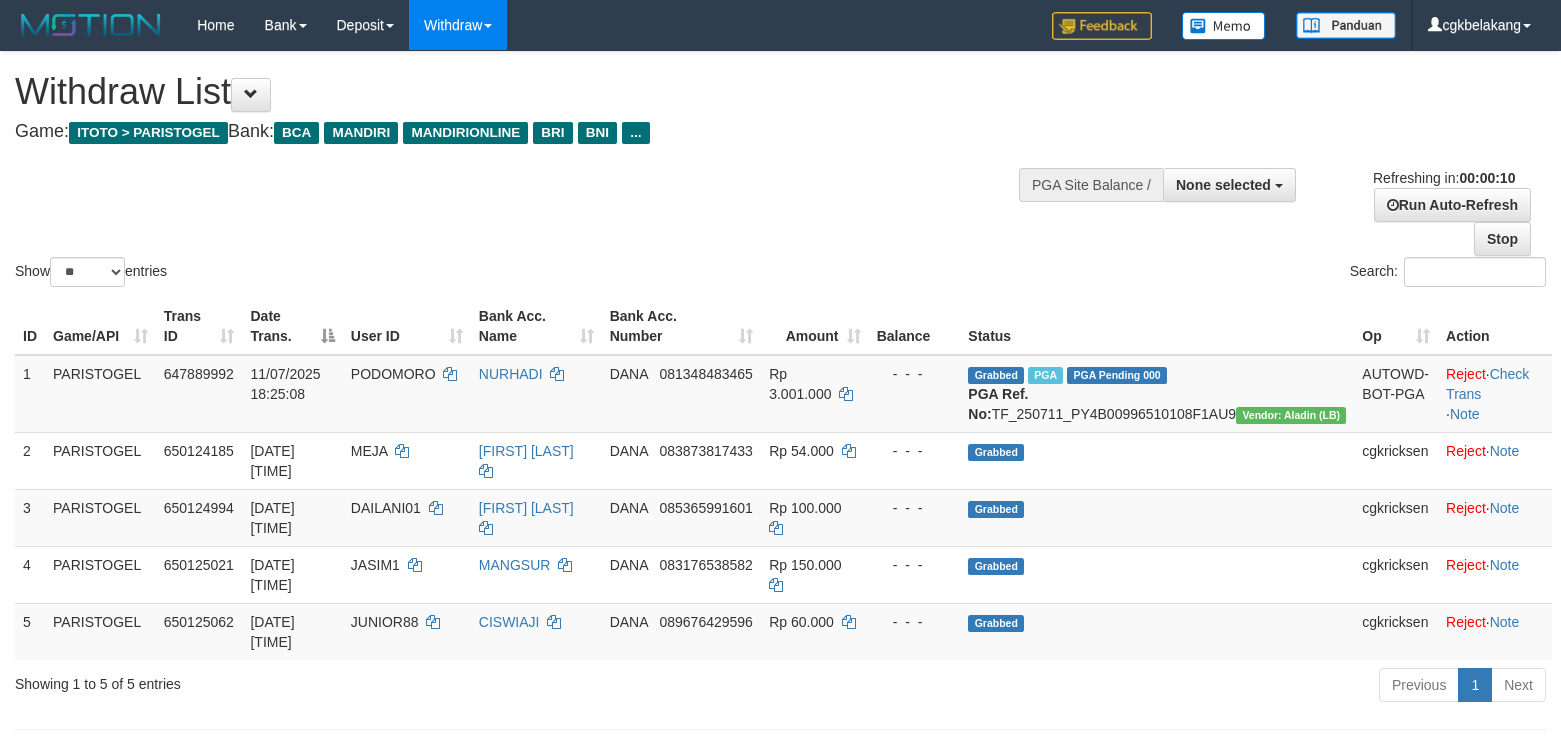select 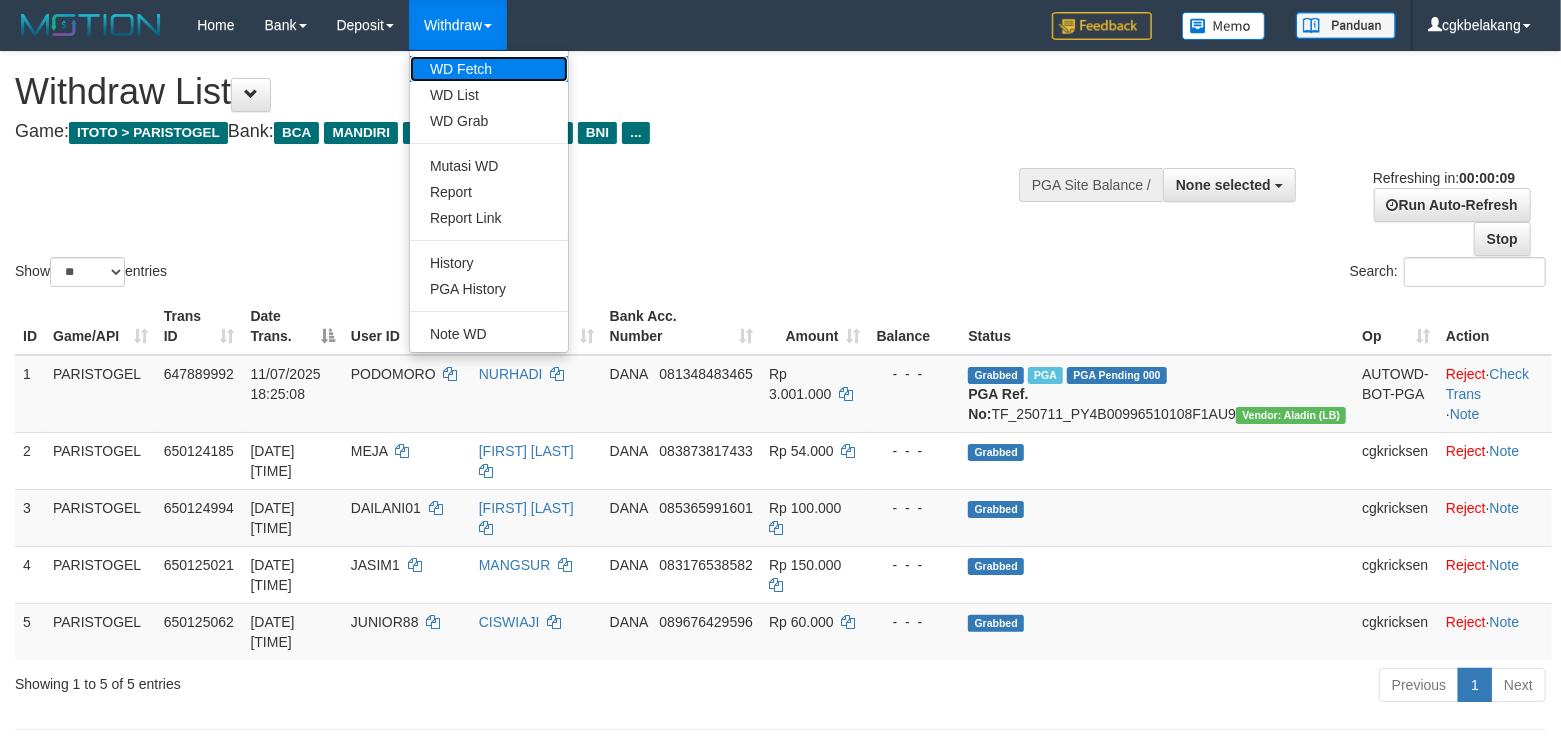 click on "WD Fetch" at bounding box center (489, 69) 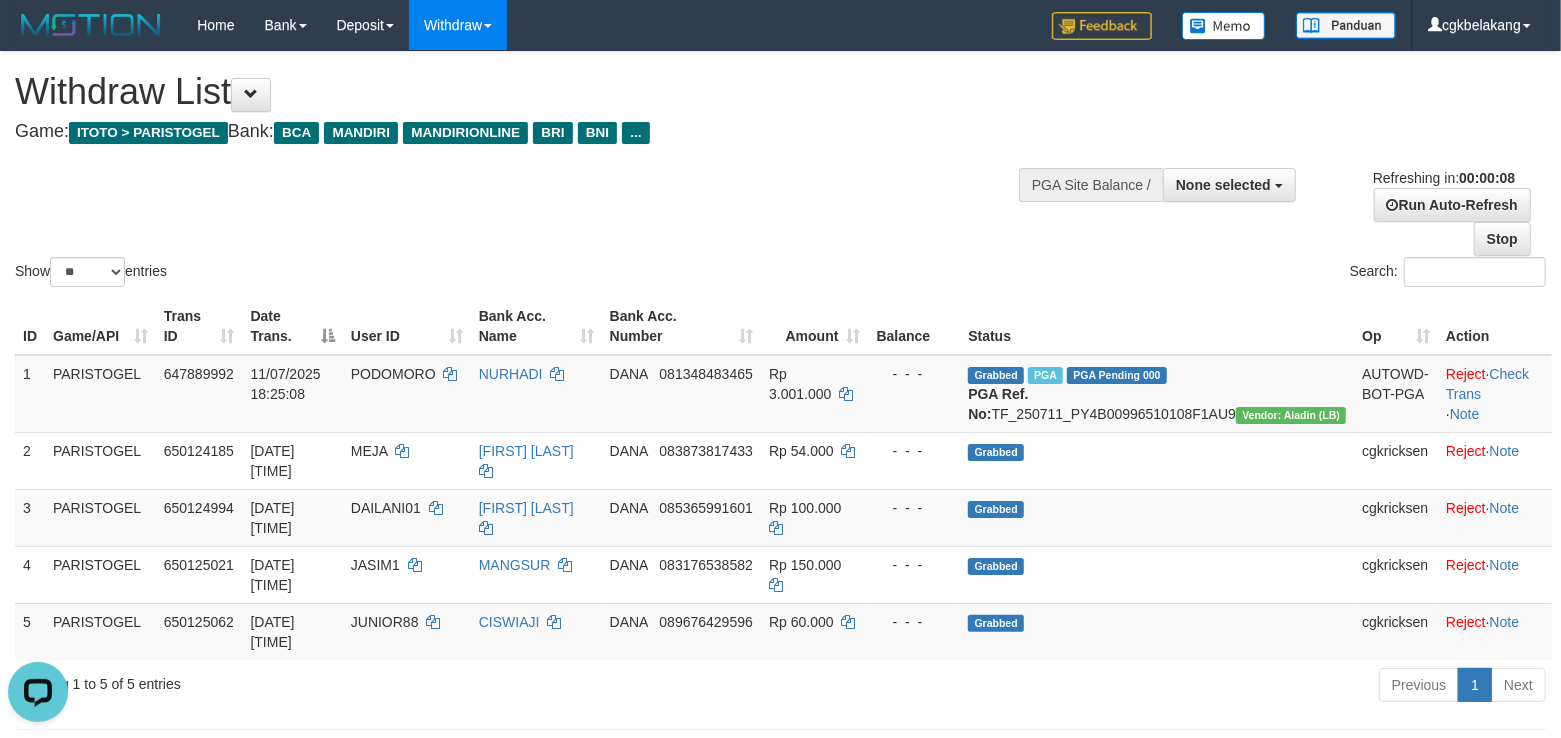 scroll, scrollTop: 0, scrollLeft: 0, axis: both 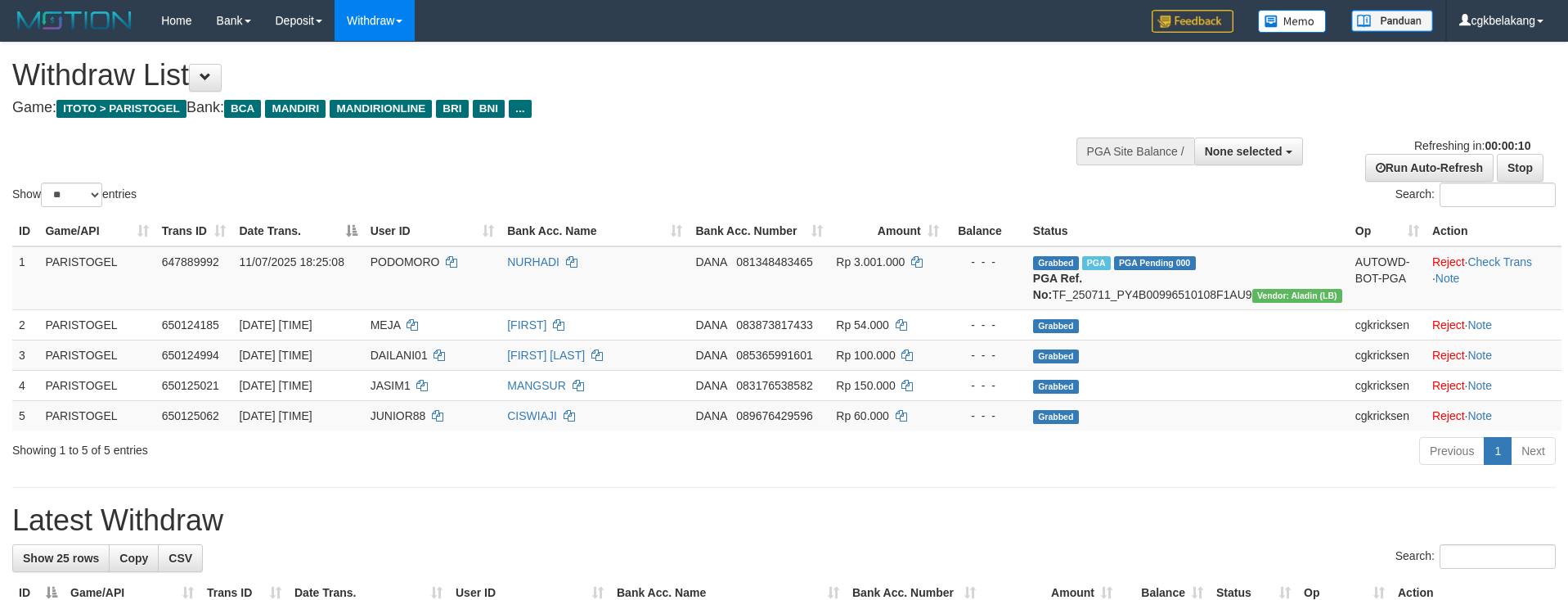 select 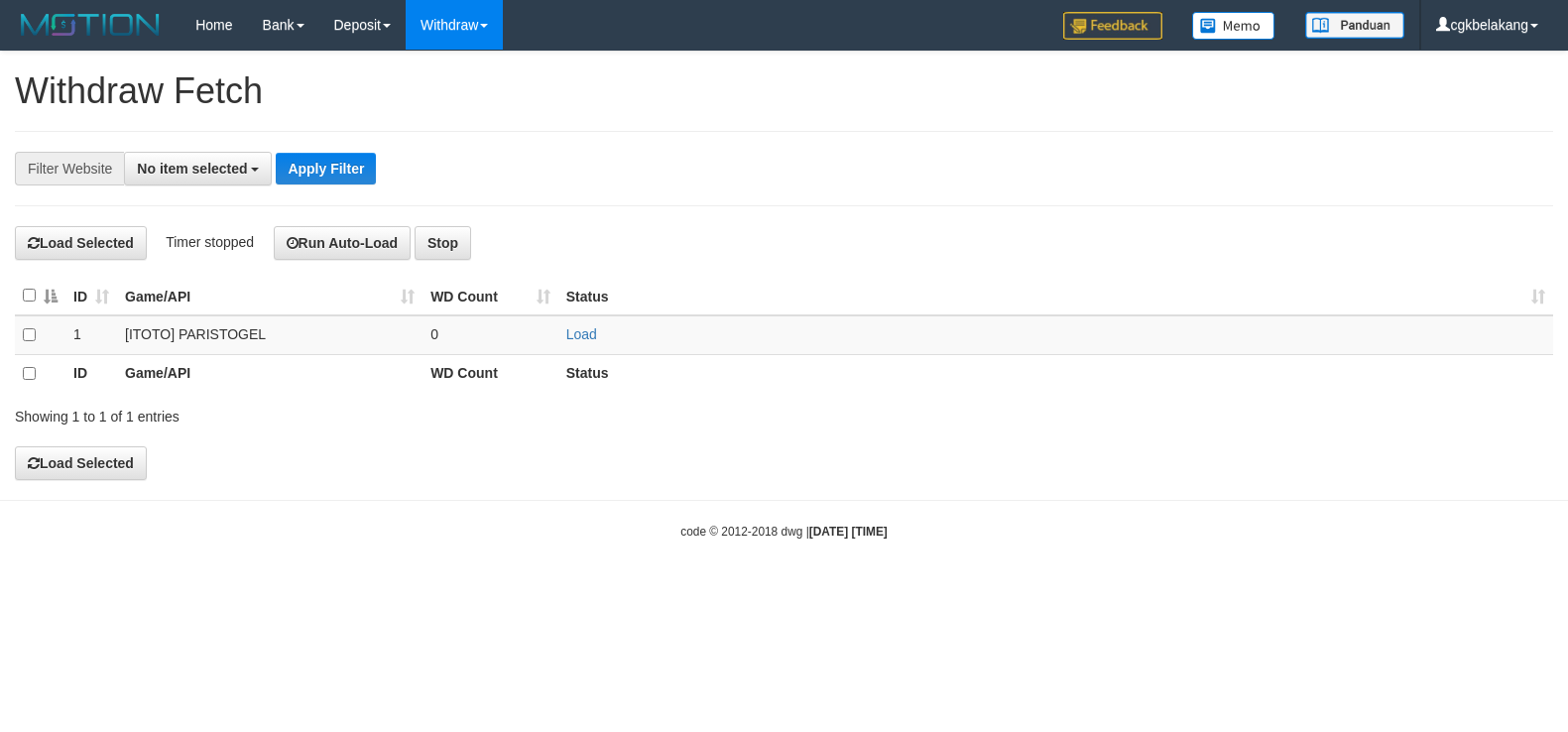 select 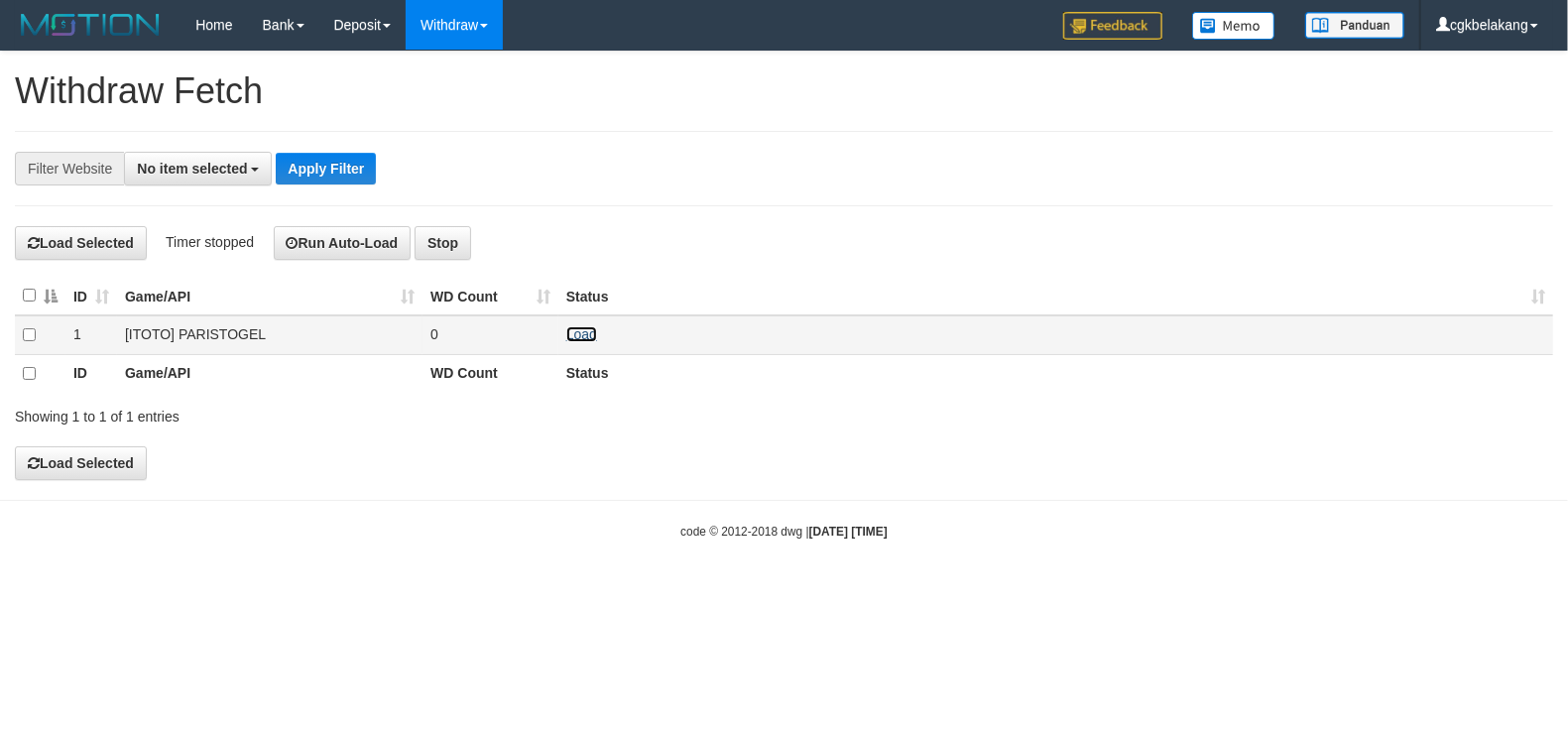 click on "Load" at bounding box center (581, 334) 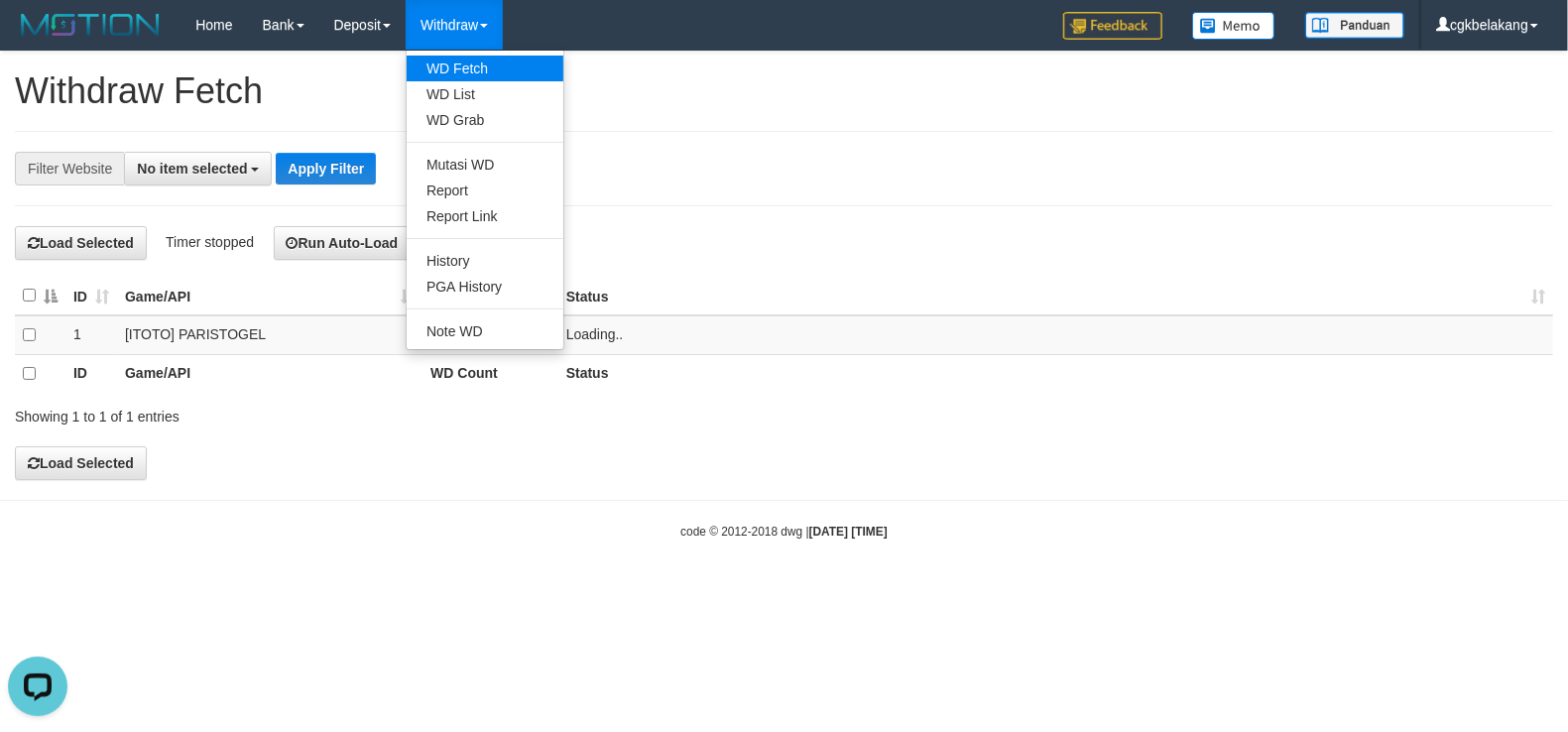 scroll, scrollTop: 0, scrollLeft: 0, axis: both 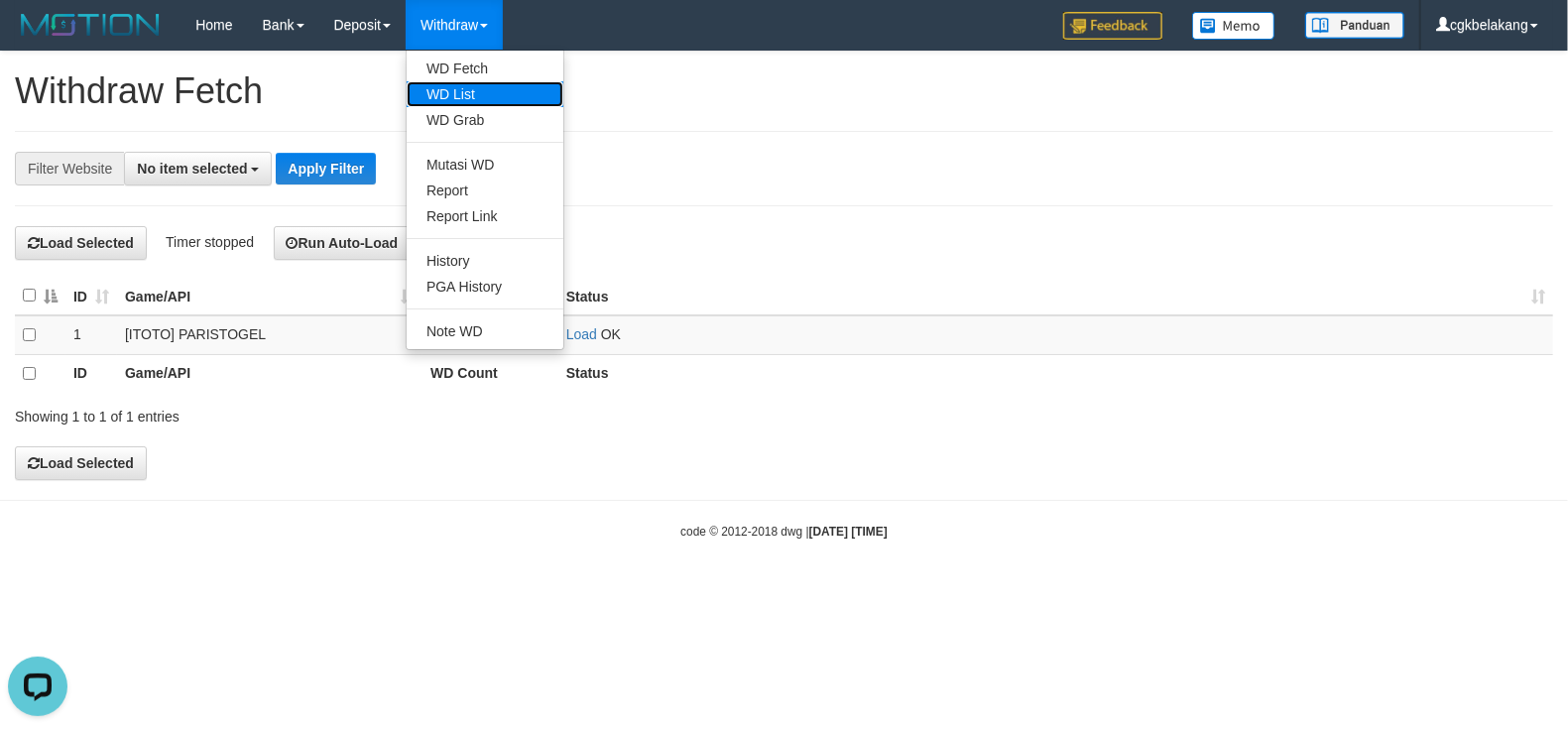 click on "WD List" at bounding box center (485, 94) 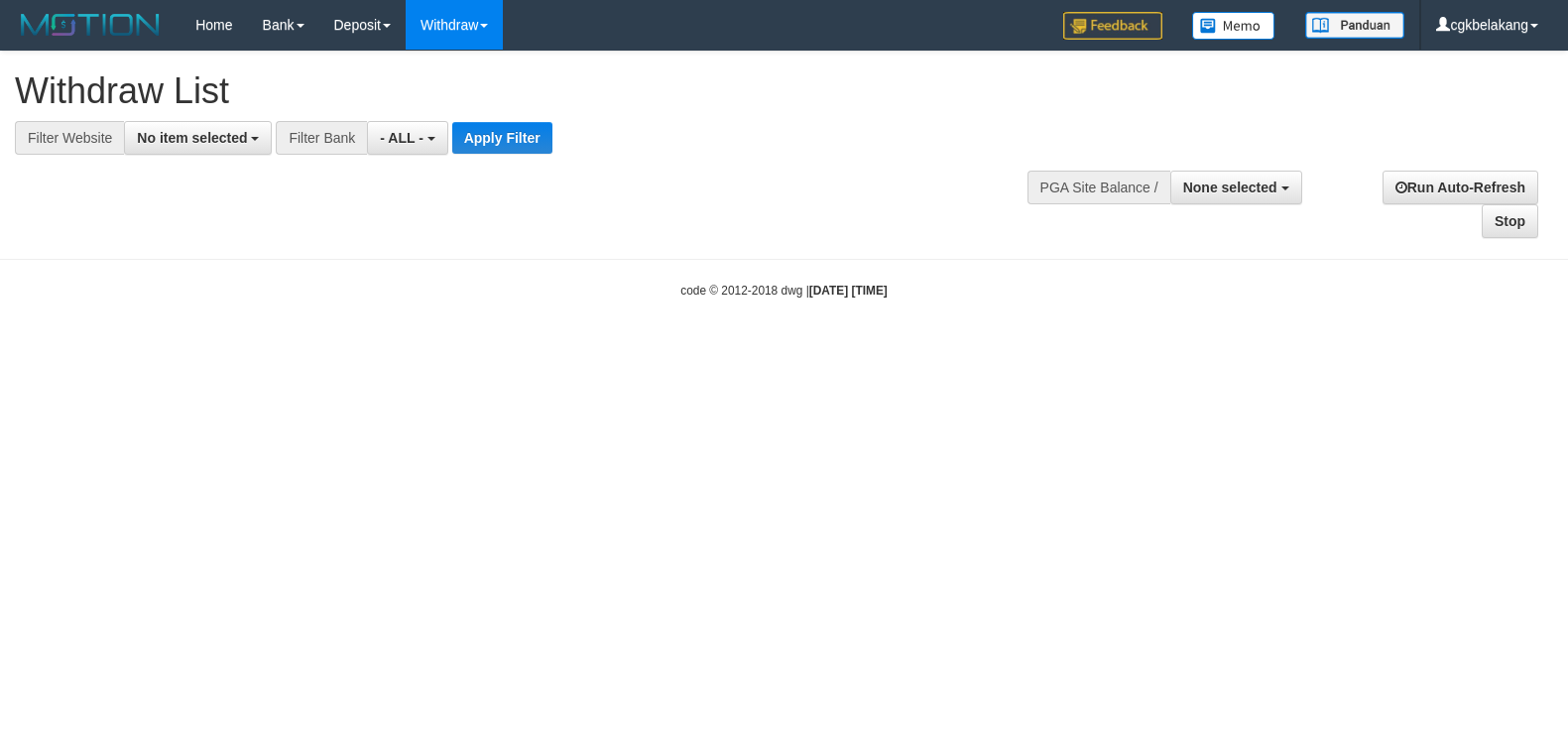 select 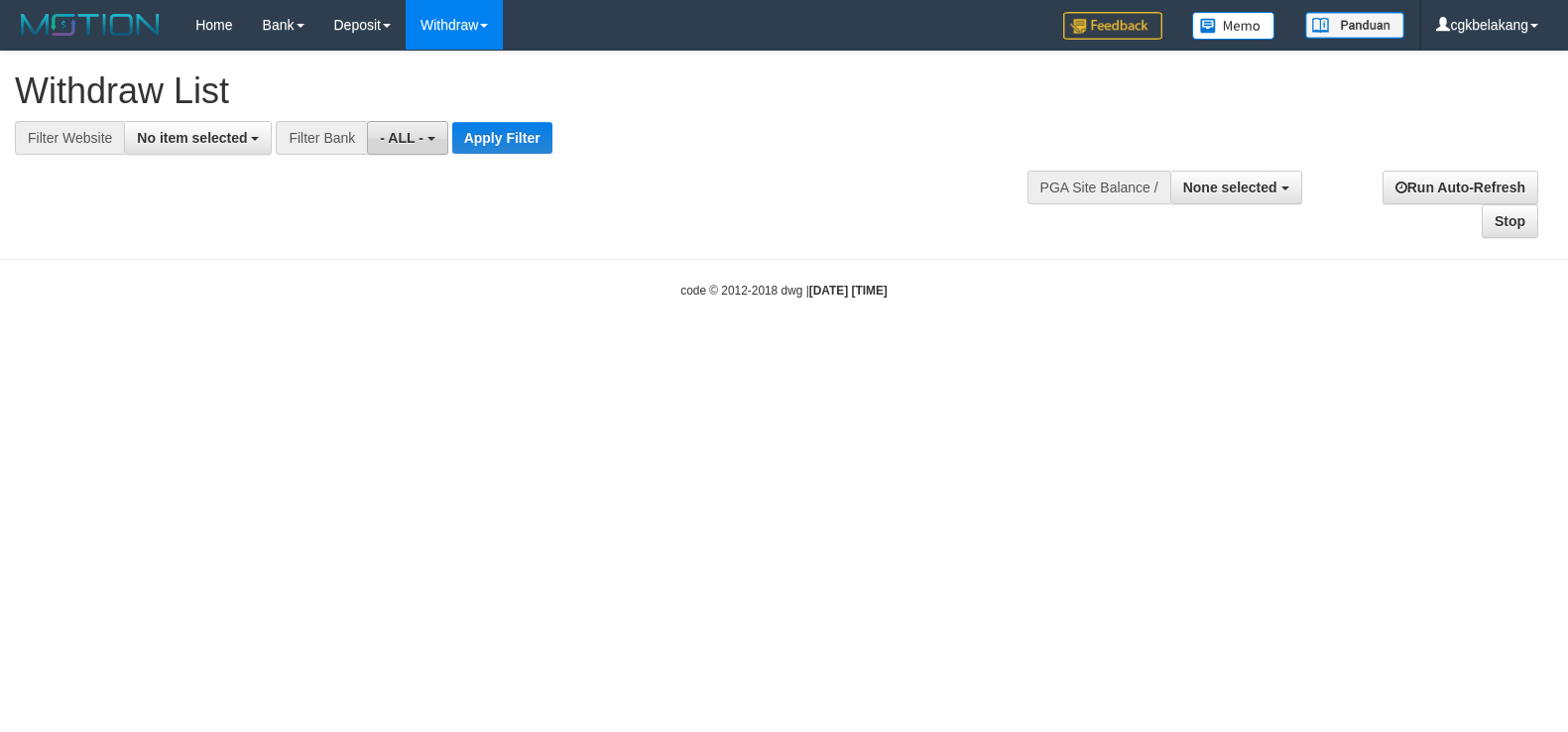 scroll, scrollTop: 0, scrollLeft: 0, axis: both 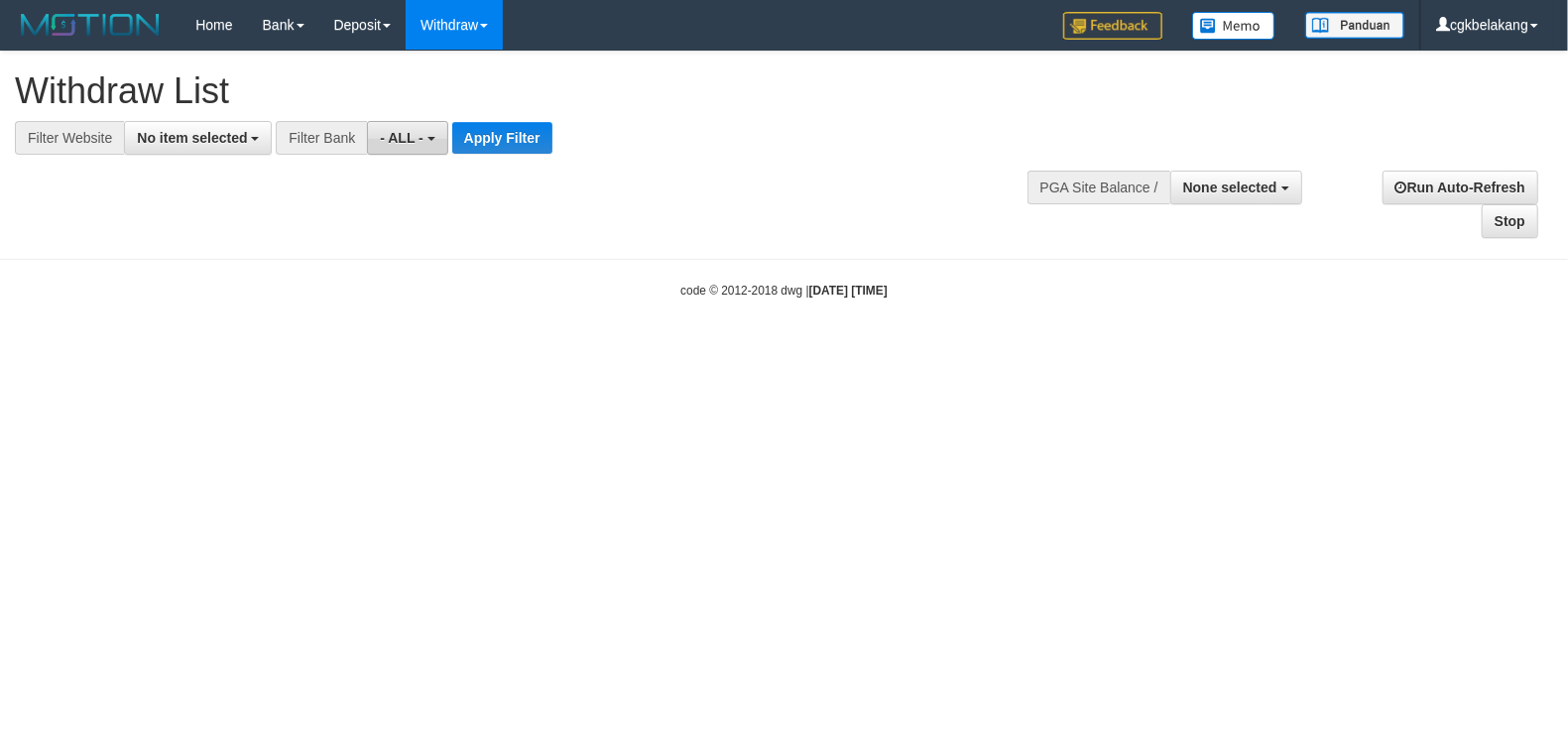 click on "- ALL -" at bounding box center (402, 138) 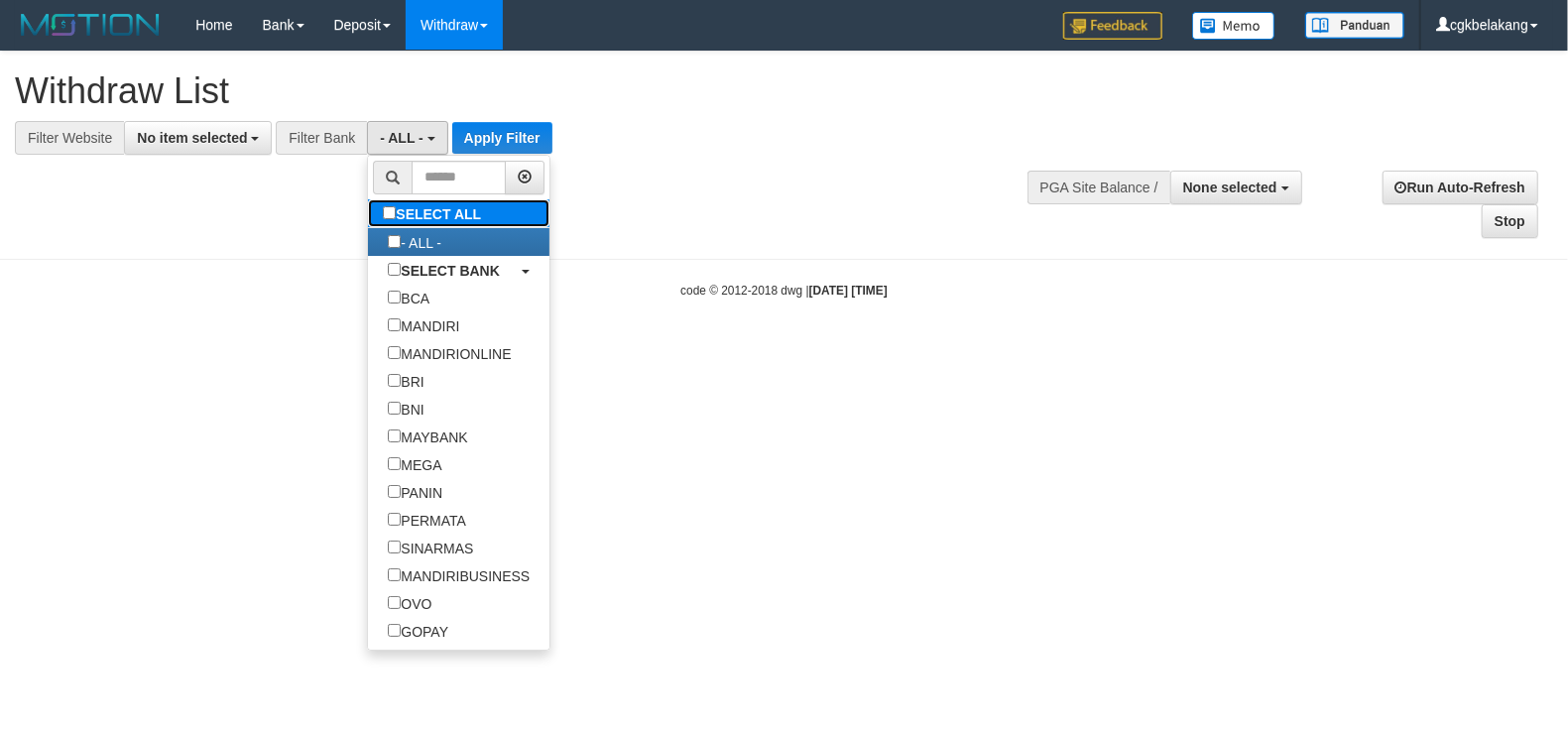 click on "SELECT ALL" at bounding box center [434, 213] 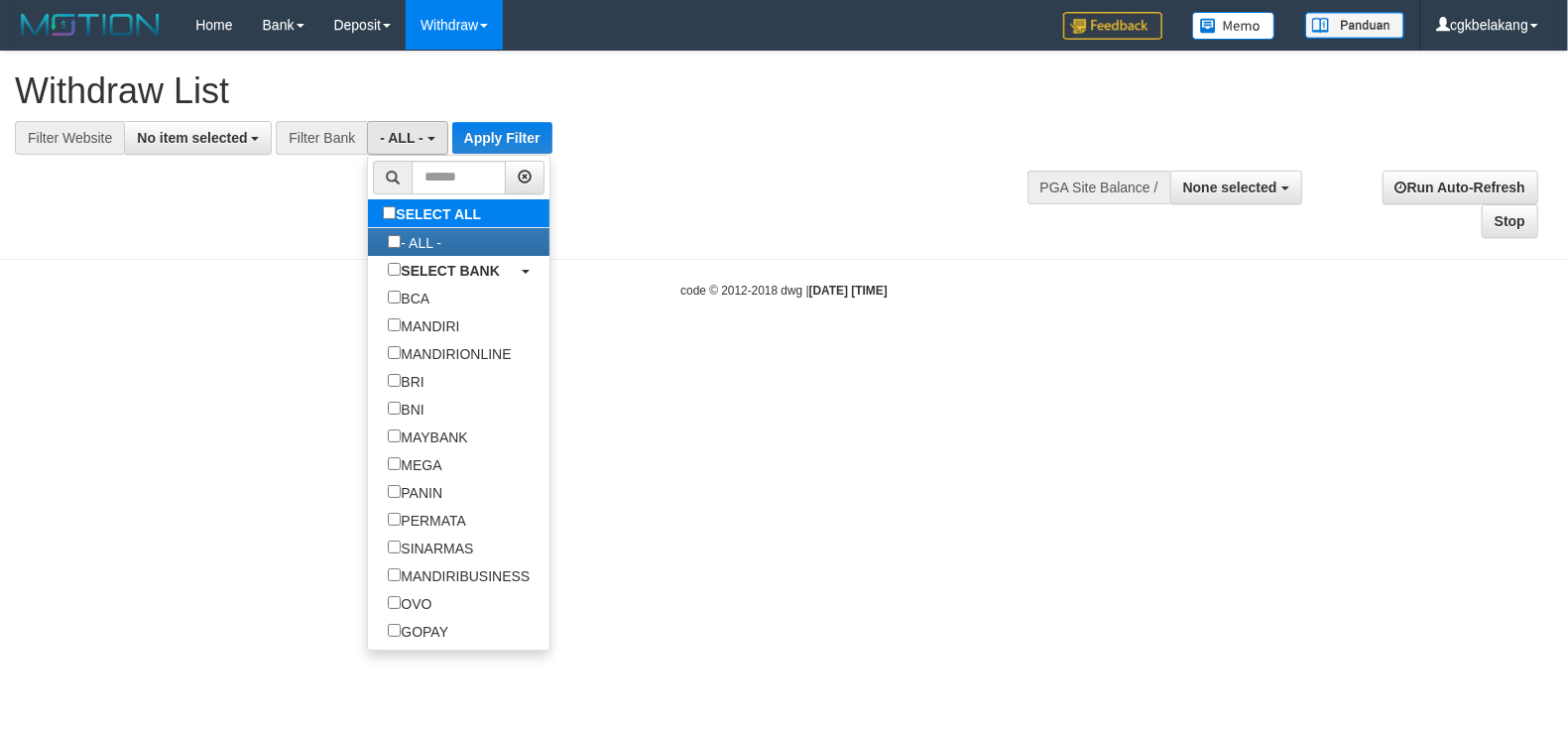 type 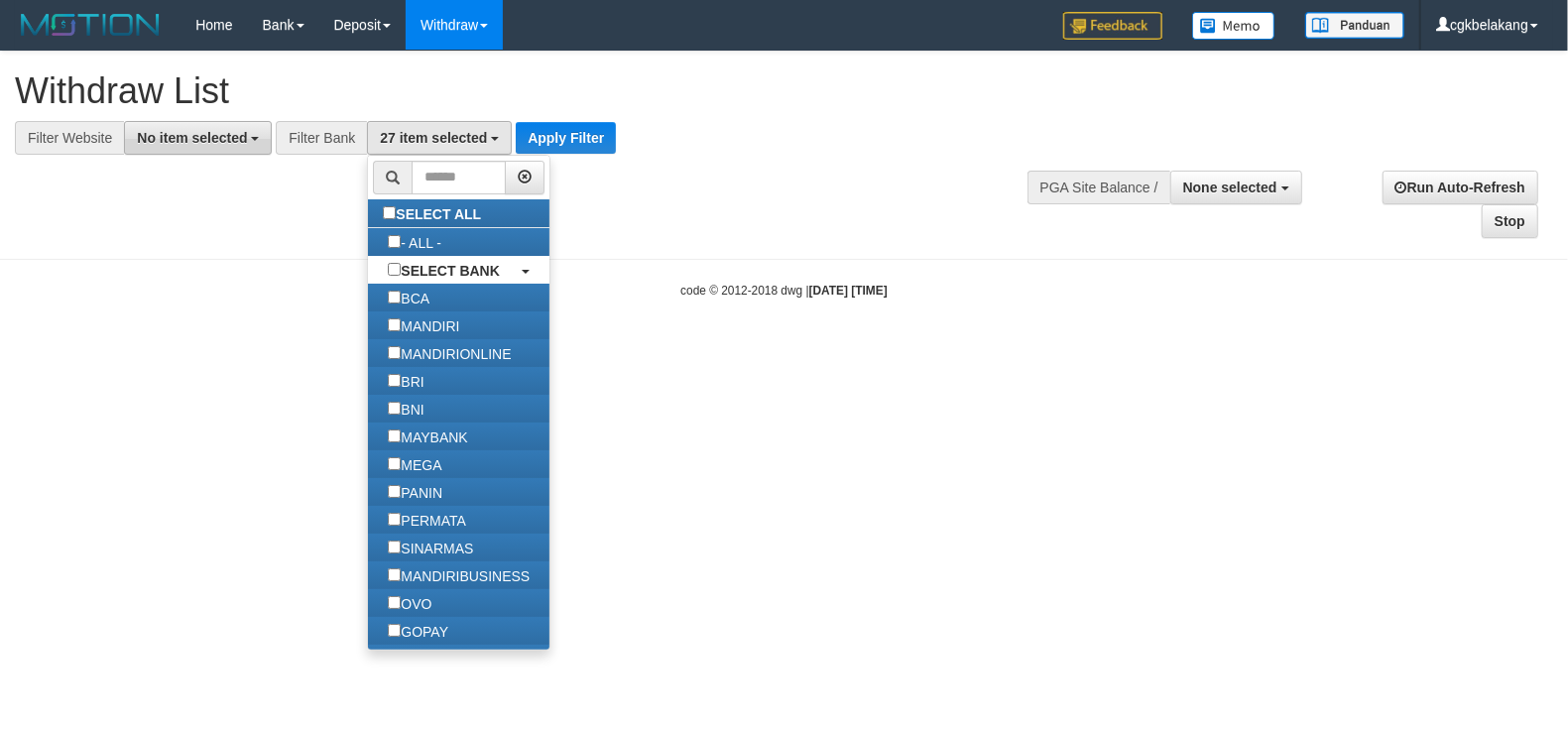 click on "No item selected" at bounding box center [197, 138] 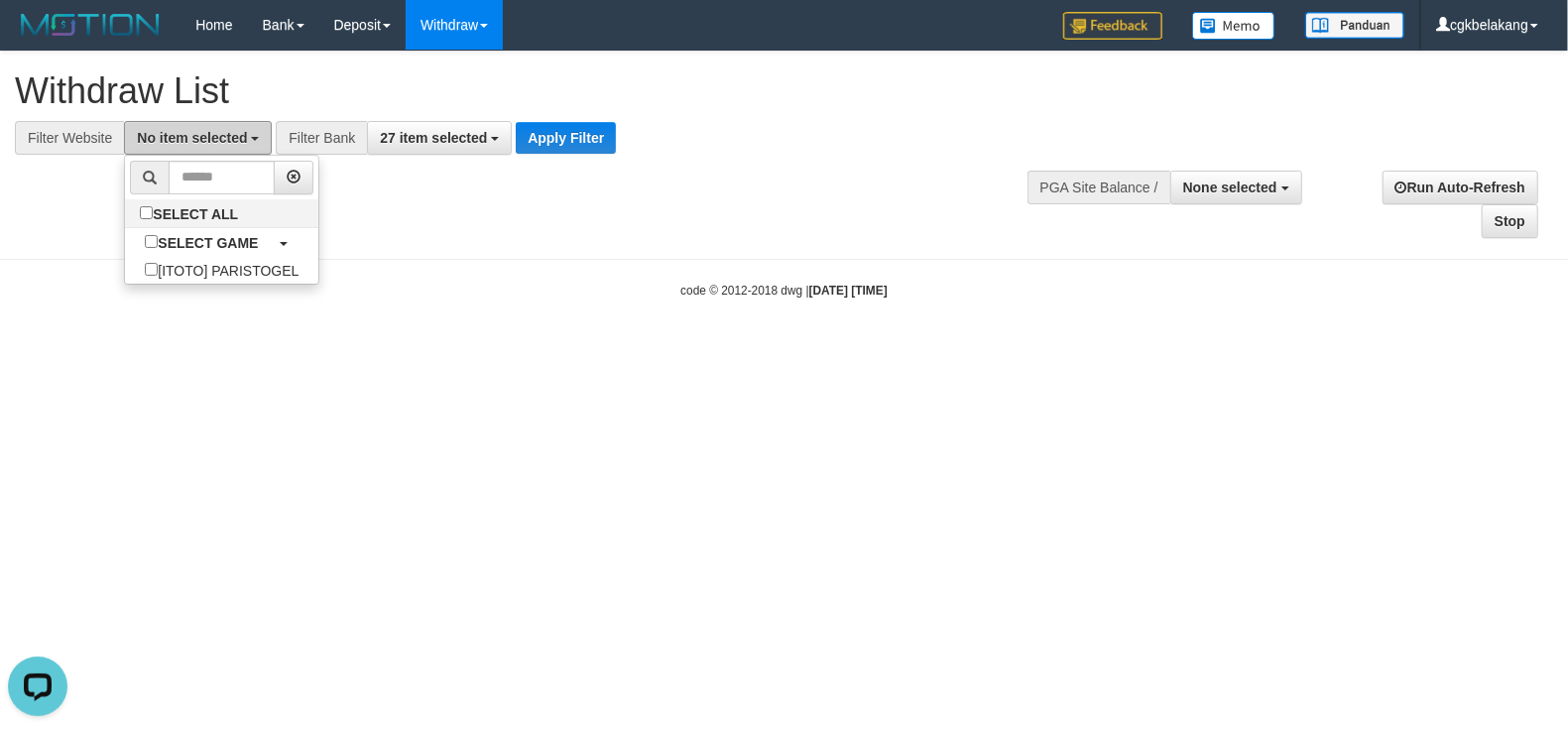 scroll, scrollTop: 0, scrollLeft: 0, axis: both 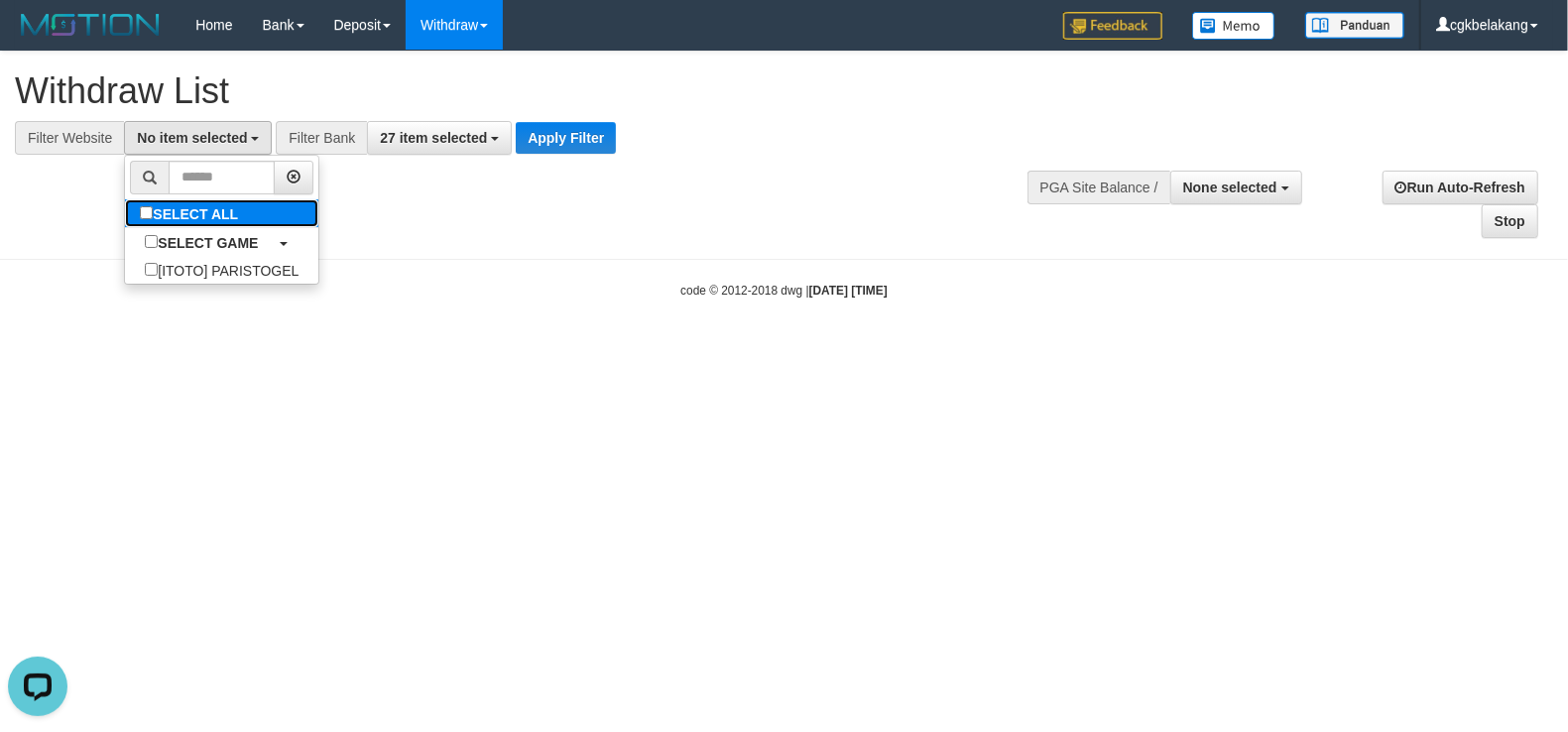 click on "SELECT ALL" at bounding box center [191, 213] 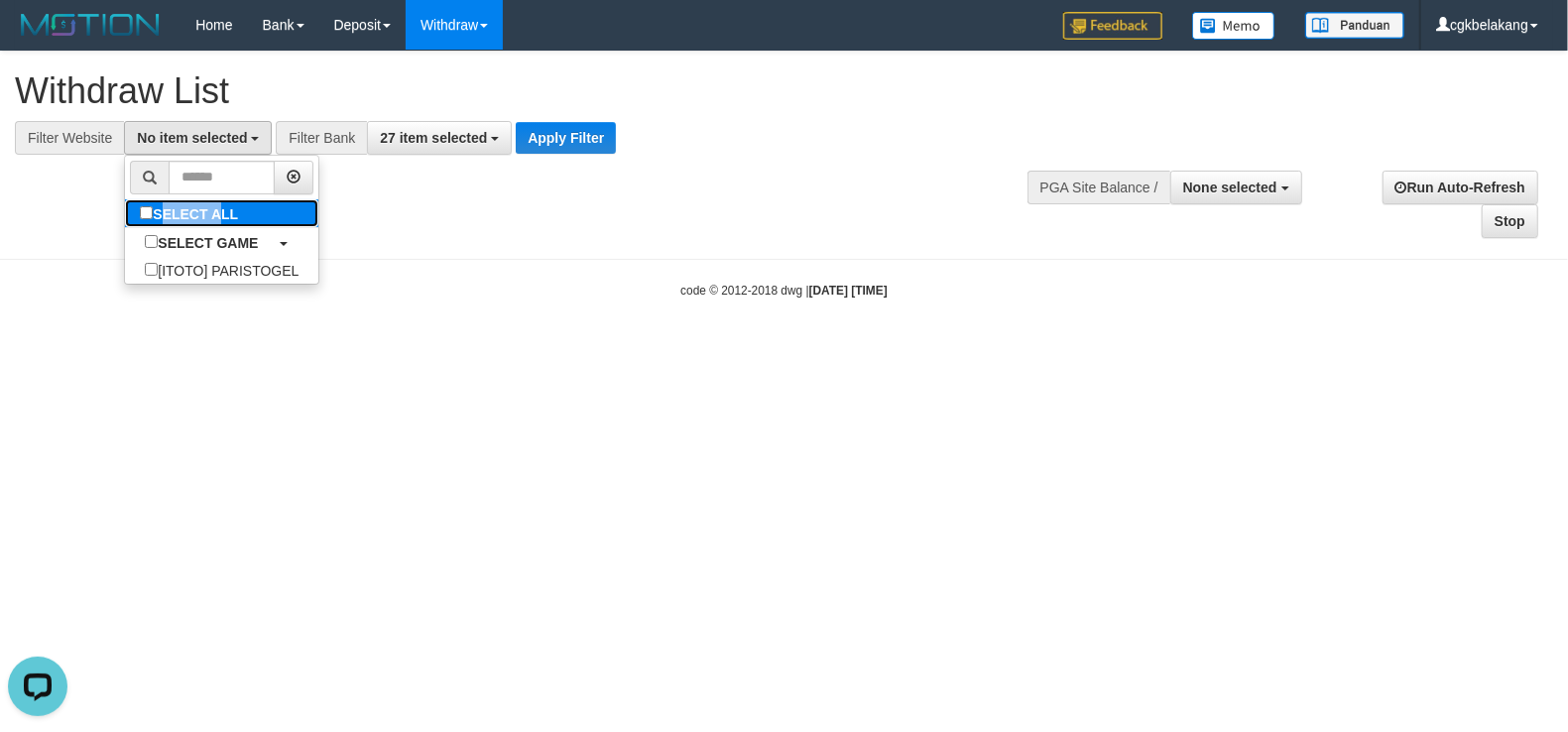click on "SELECT ALL" at bounding box center [191, 213] 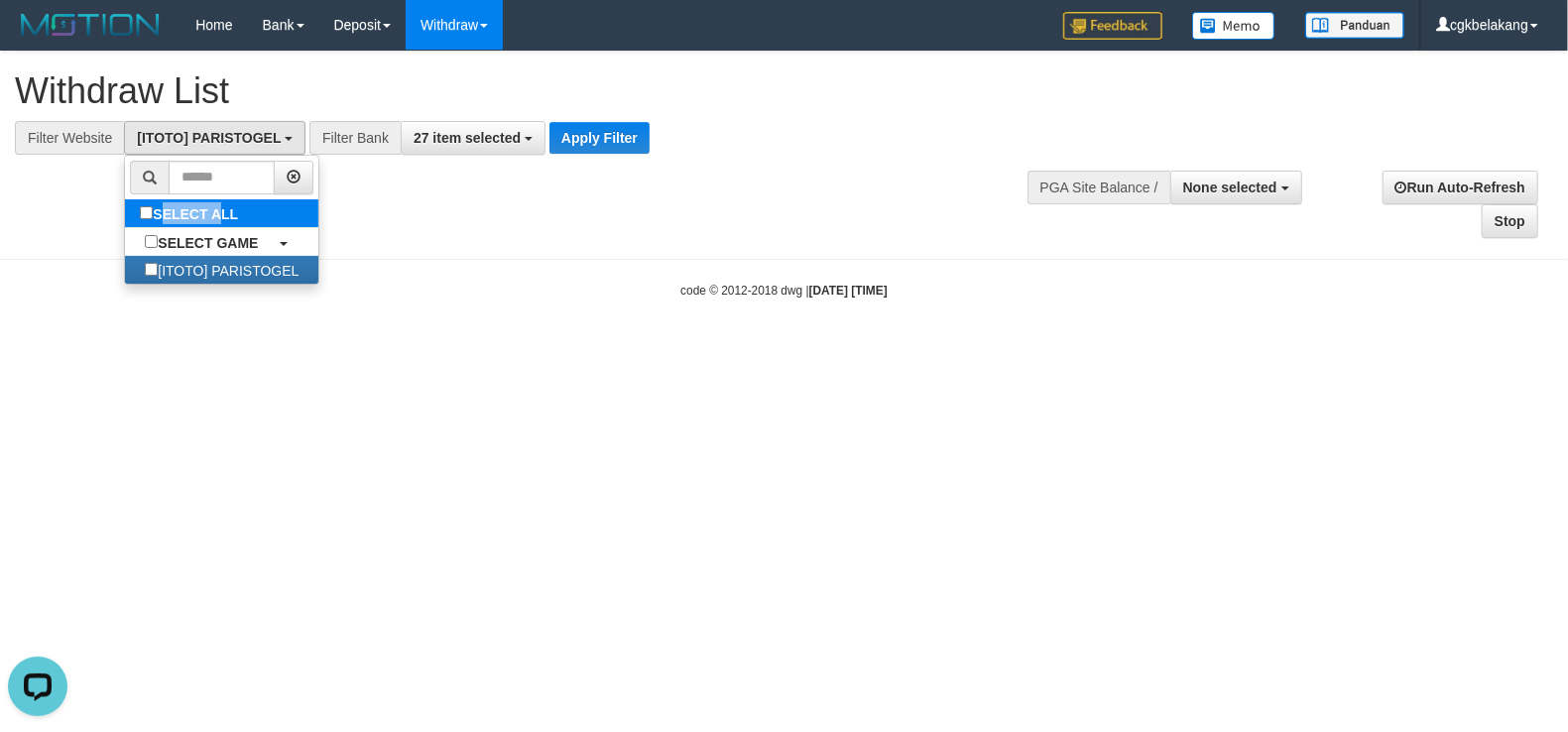 scroll, scrollTop: 17, scrollLeft: 0, axis: vertical 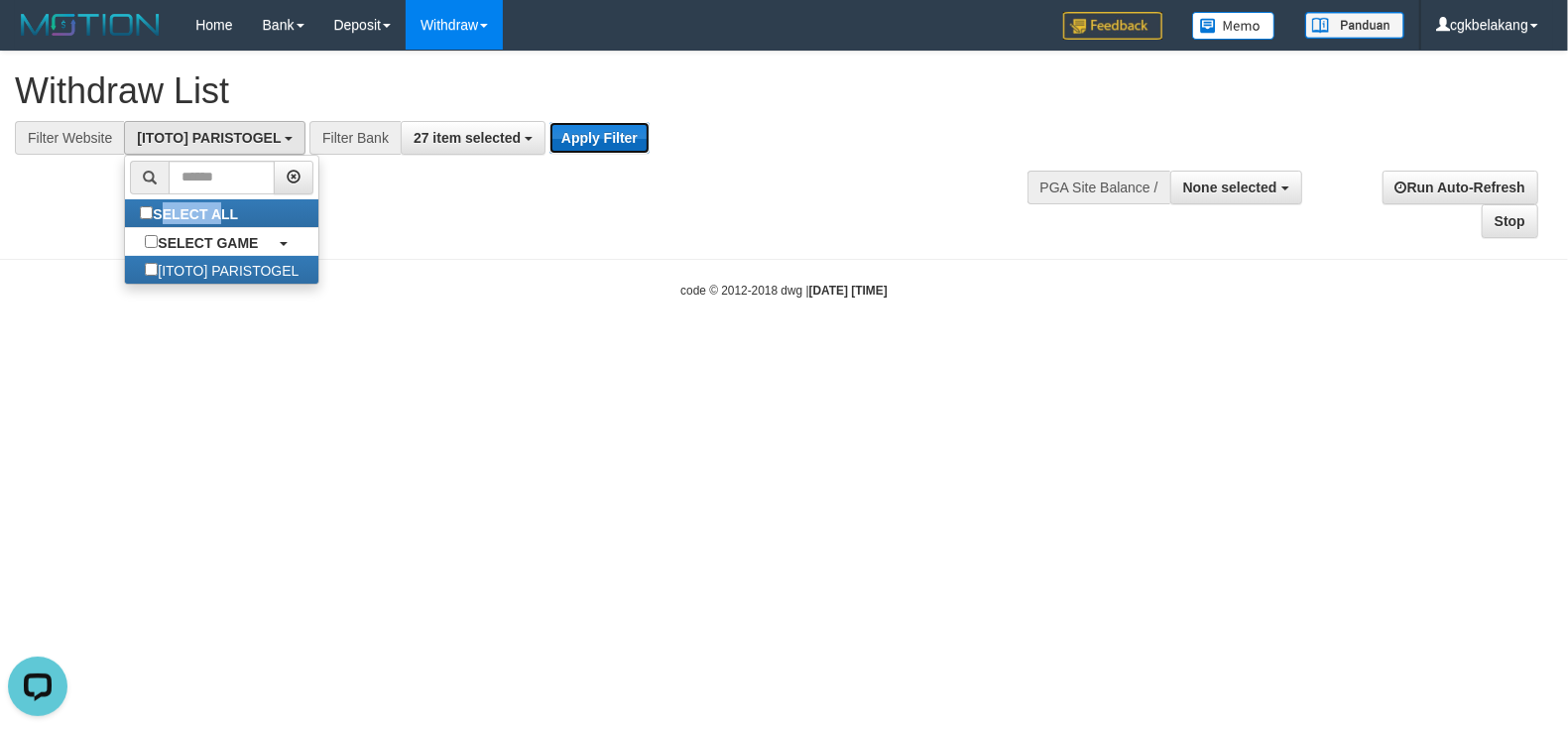 click on "Apply Filter" at bounding box center [599, 138] 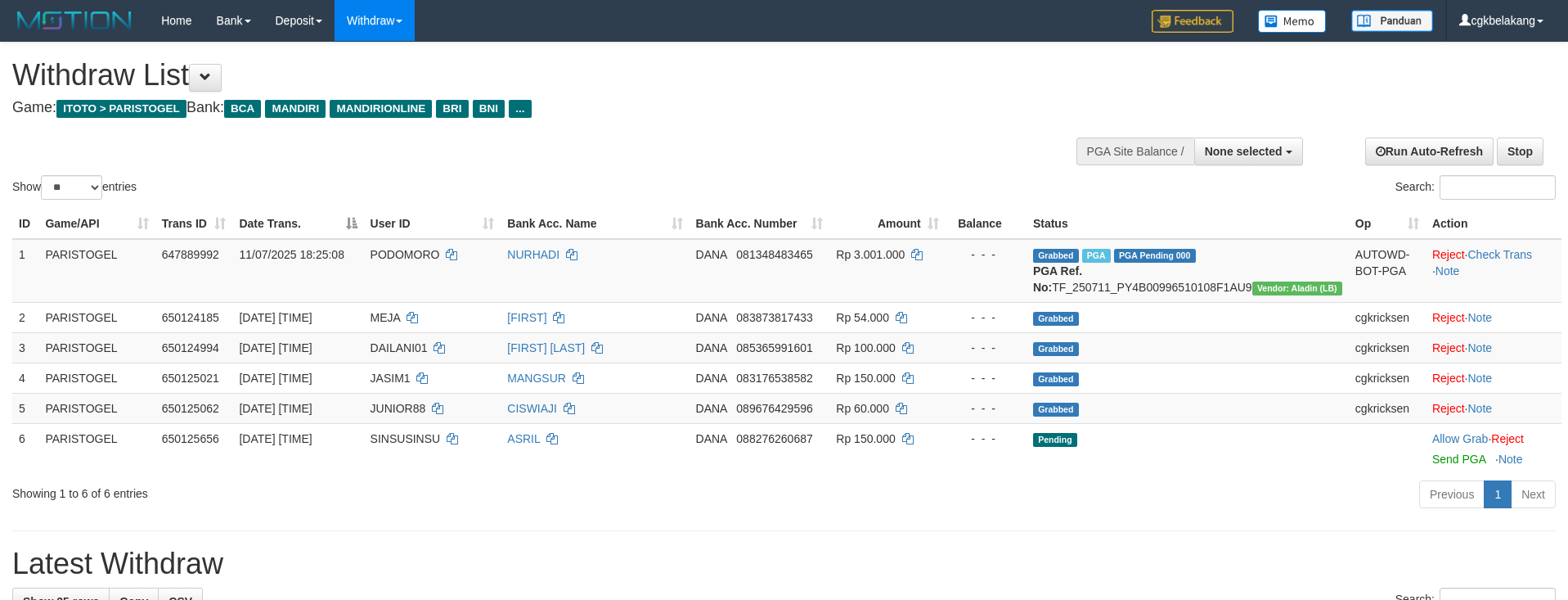 select 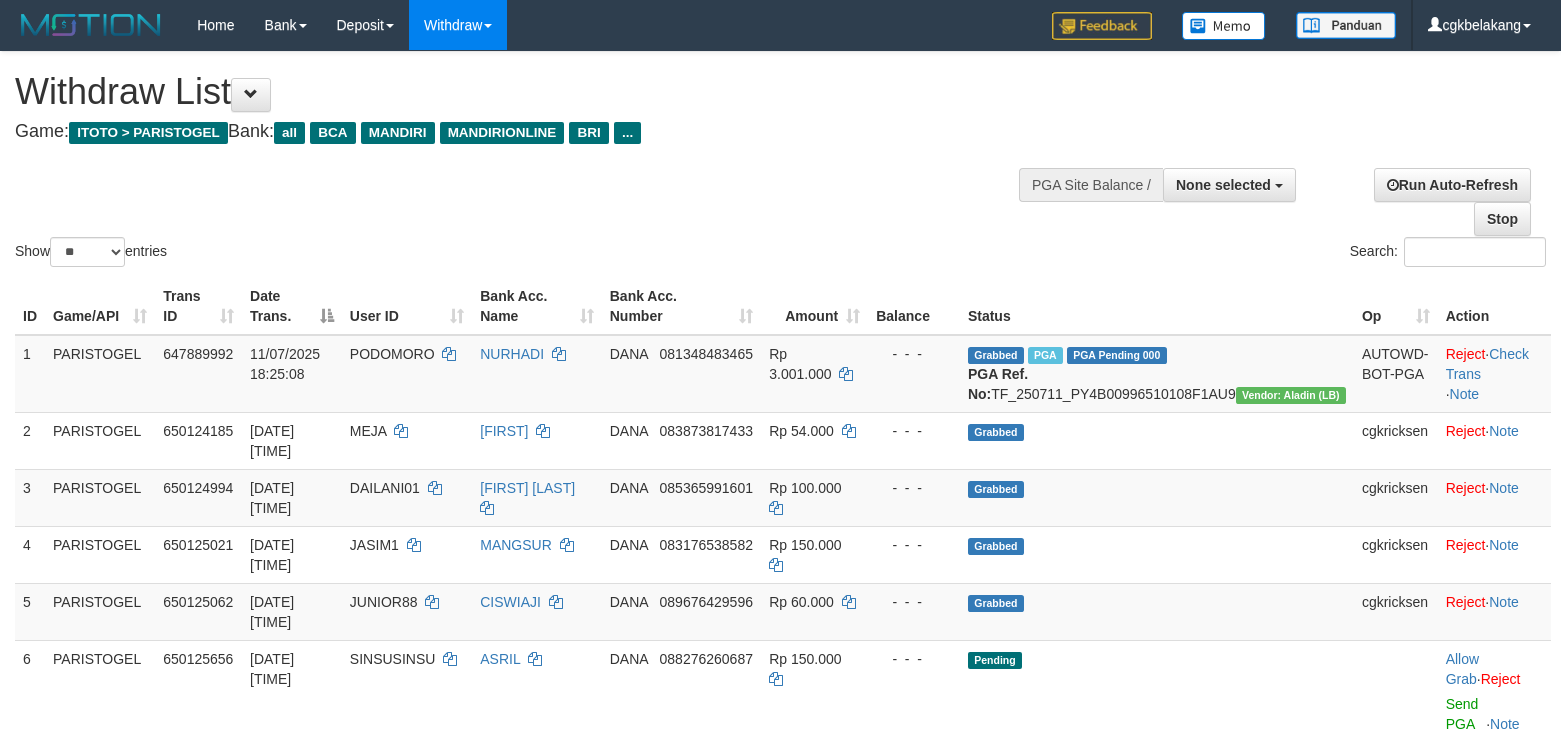 select 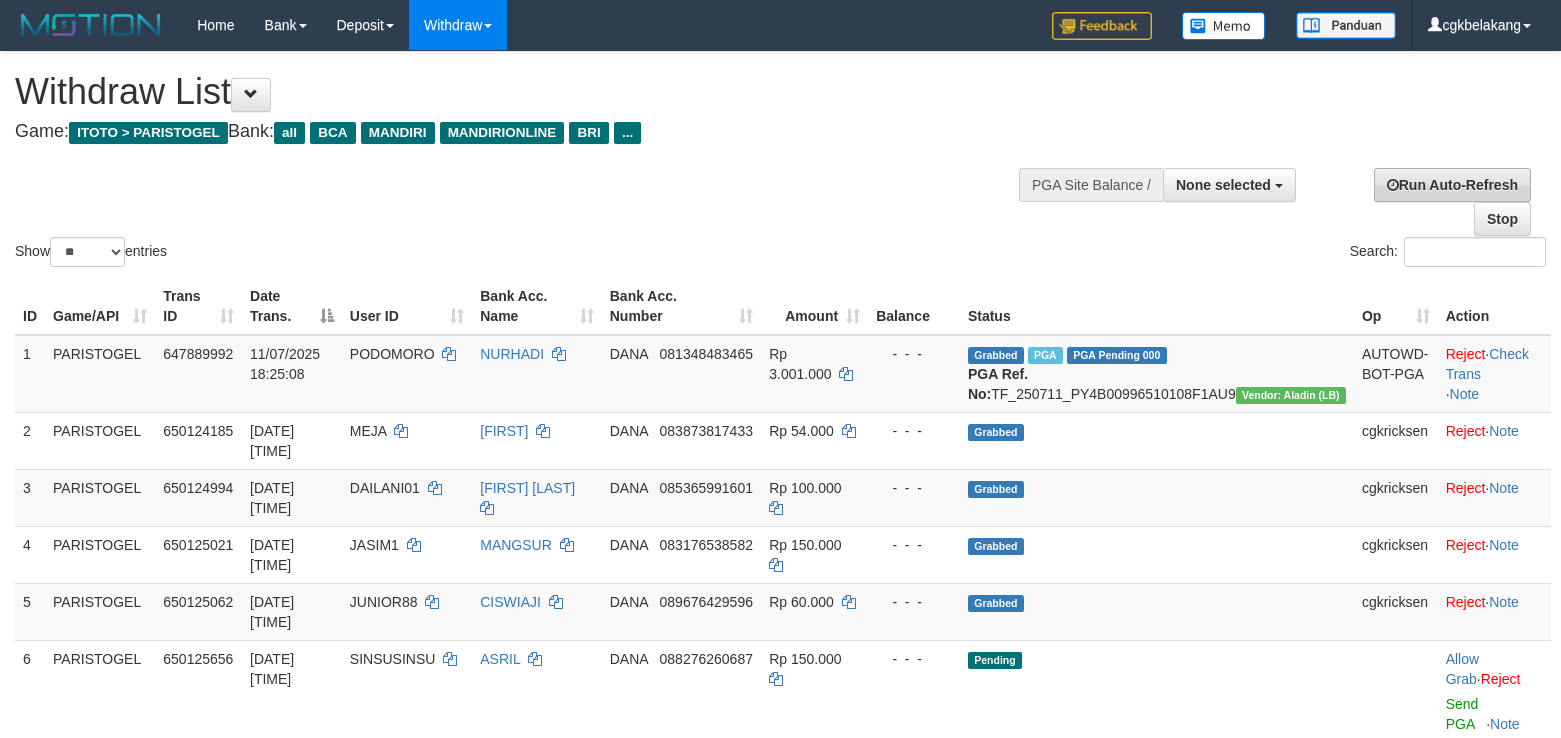 scroll, scrollTop: 0, scrollLeft: 0, axis: both 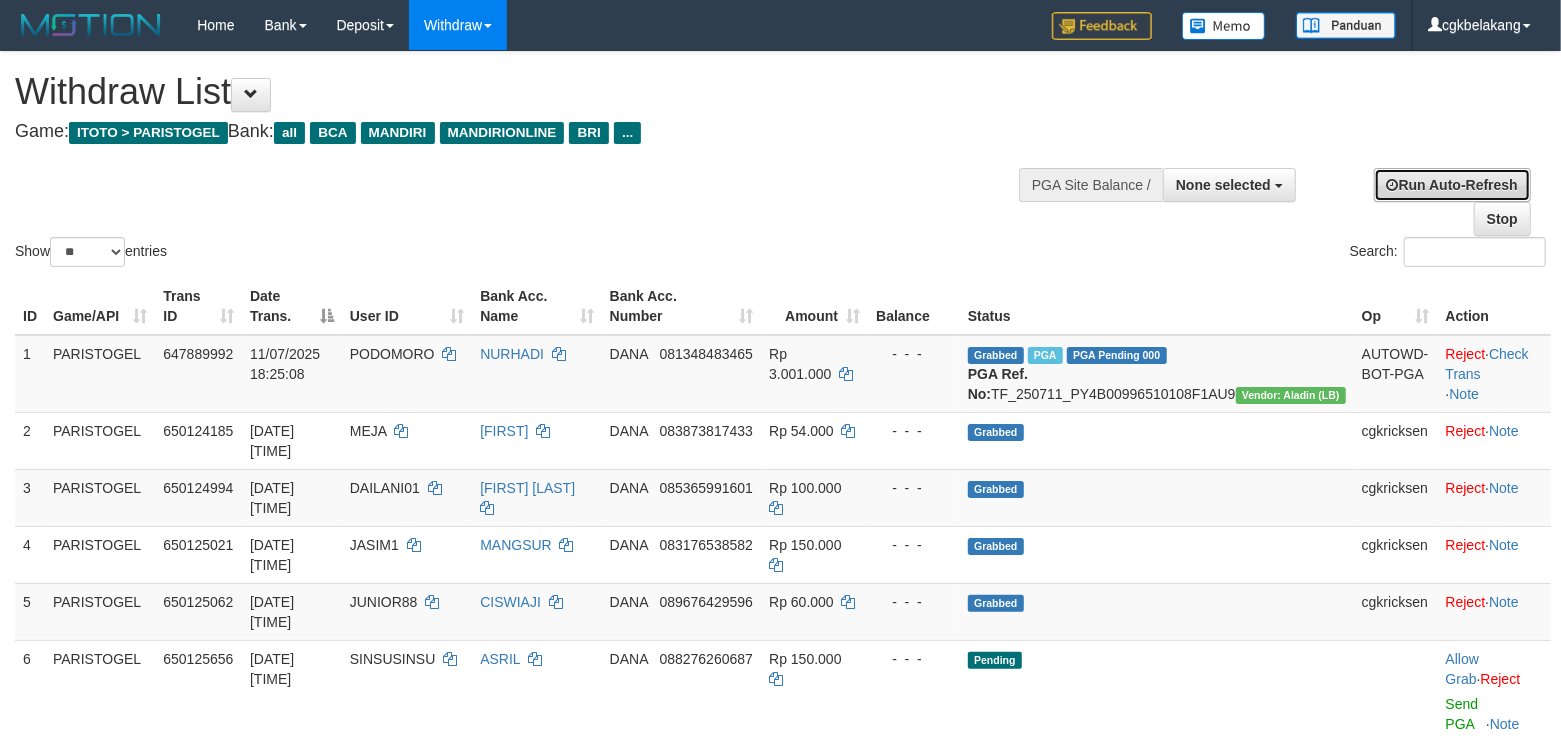 click on "Run Auto-Refresh" at bounding box center [1452, 185] 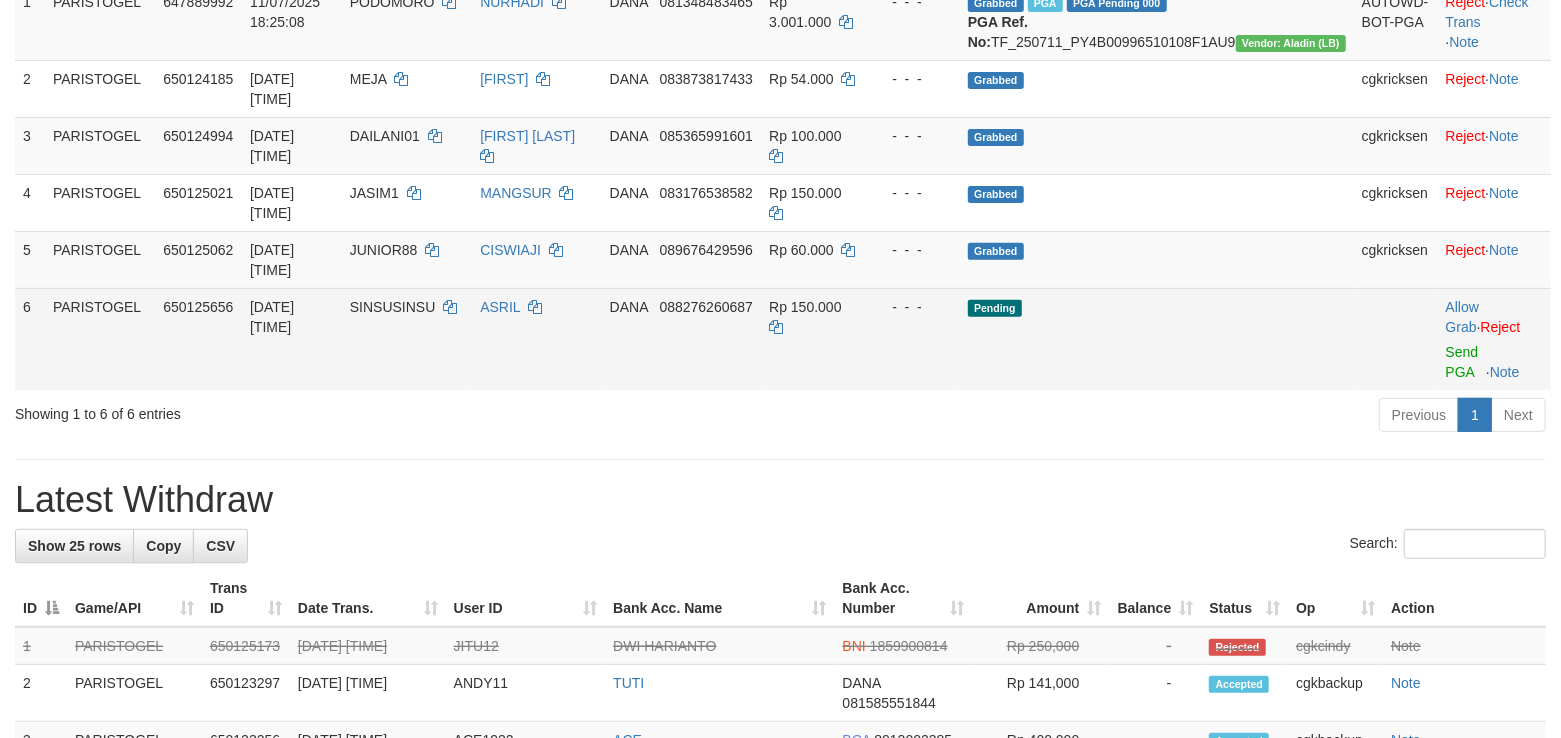 scroll, scrollTop: 400, scrollLeft: 0, axis: vertical 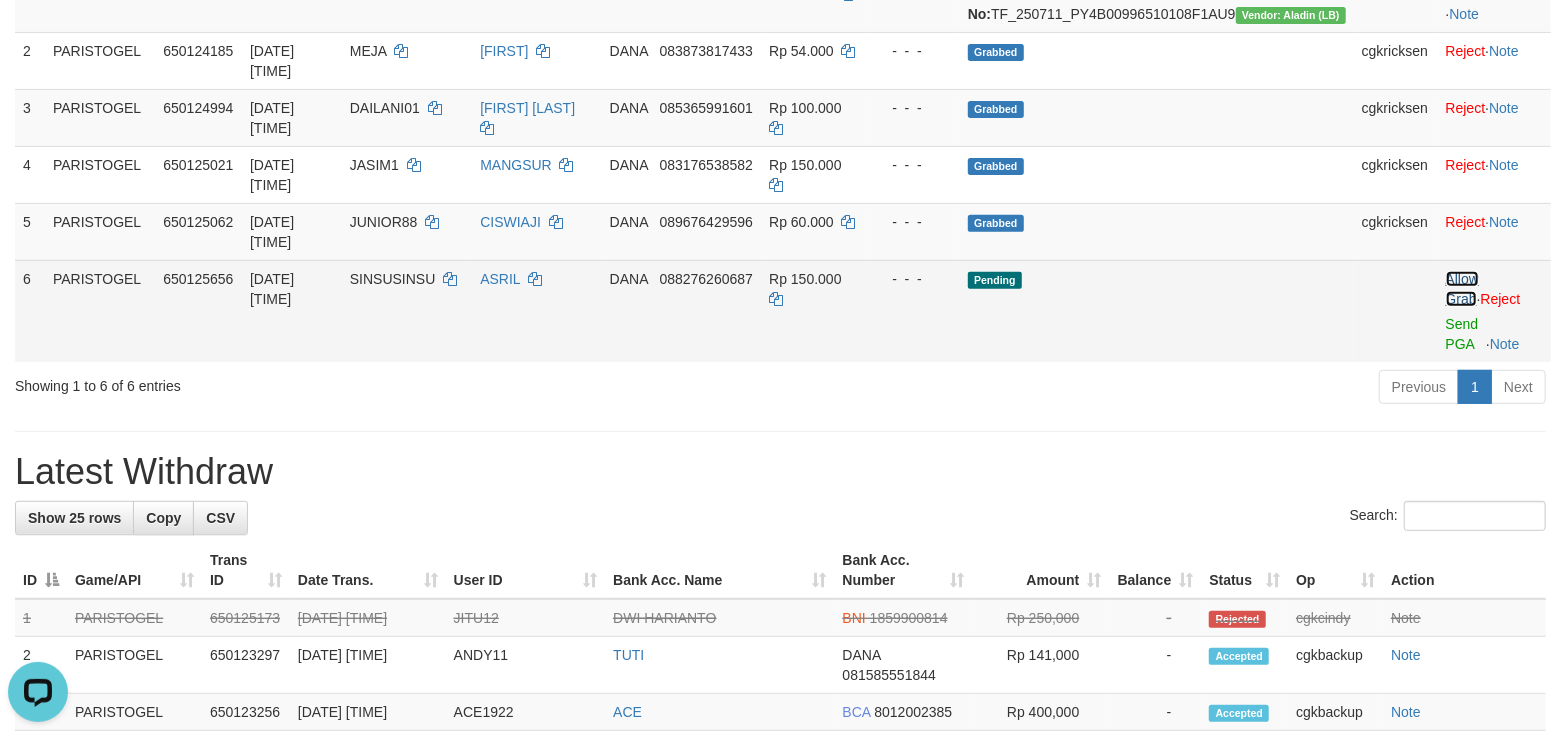 click on "Allow Grab" at bounding box center (1462, 289) 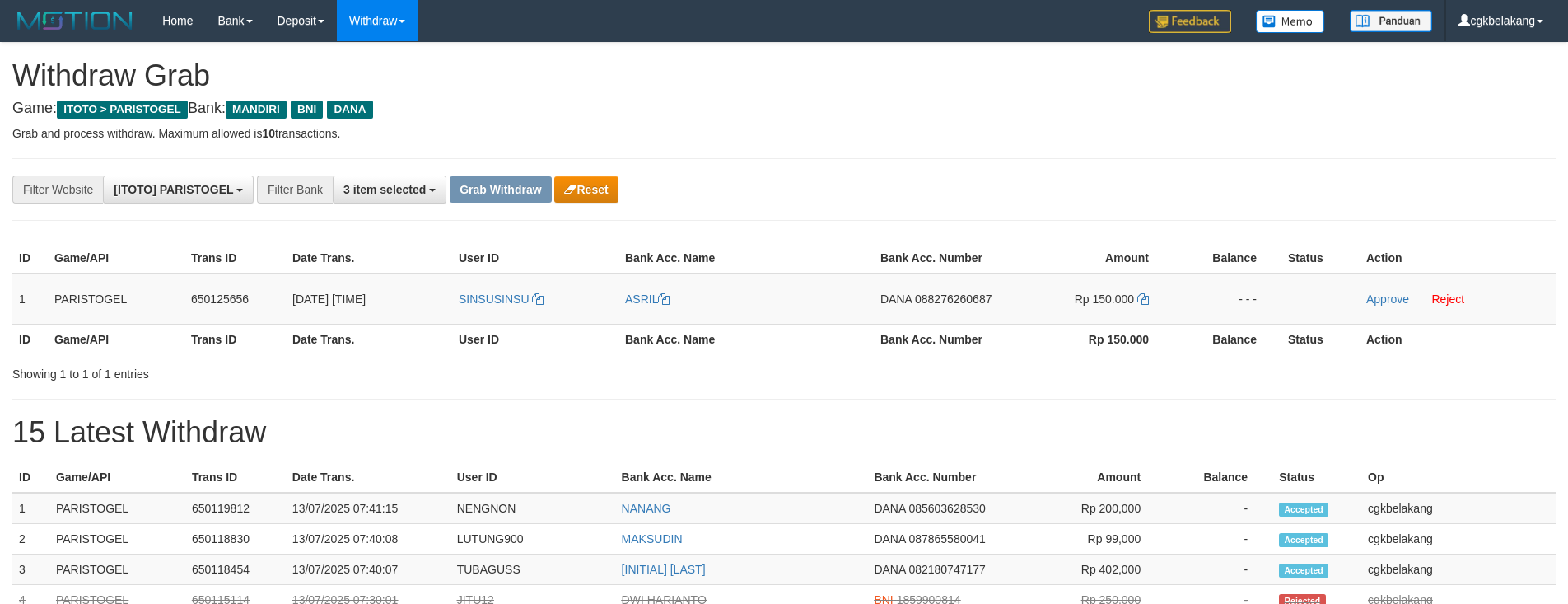 scroll, scrollTop: 0, scrollLeft: 0, axis: both 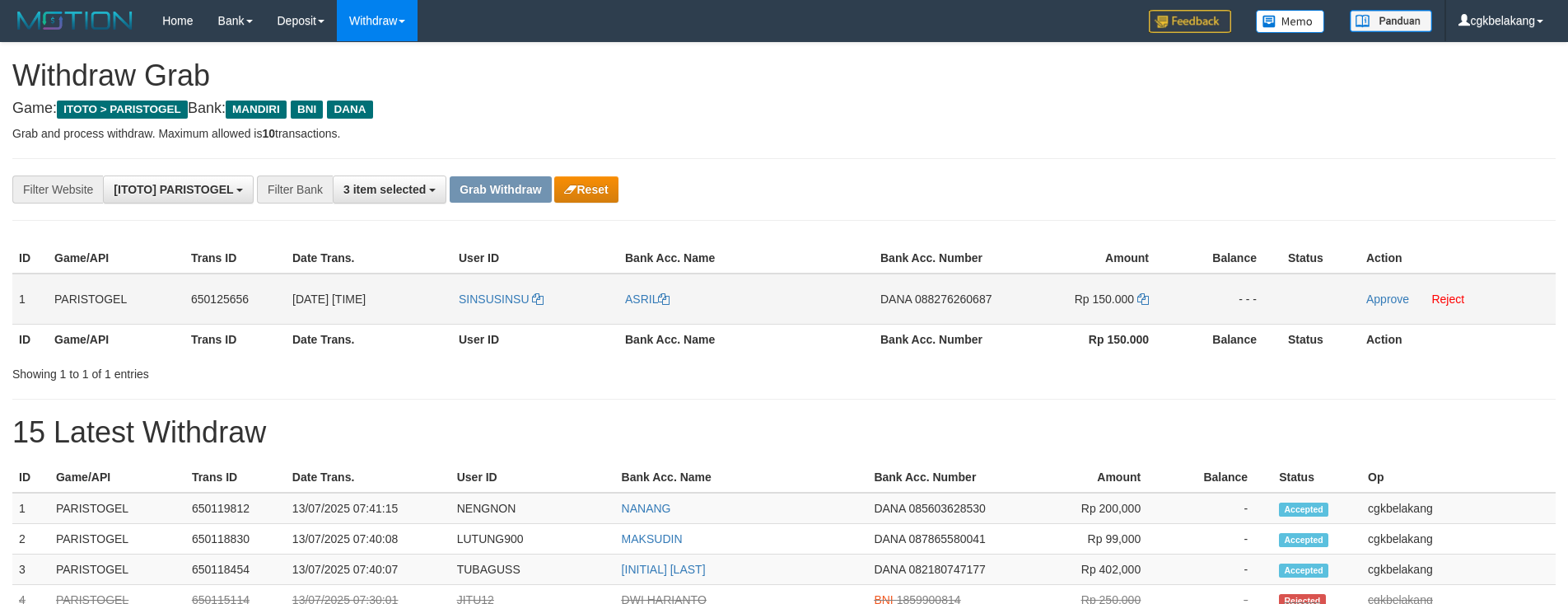 click on "SINSUSINSU" at bounding box center (535, 299) 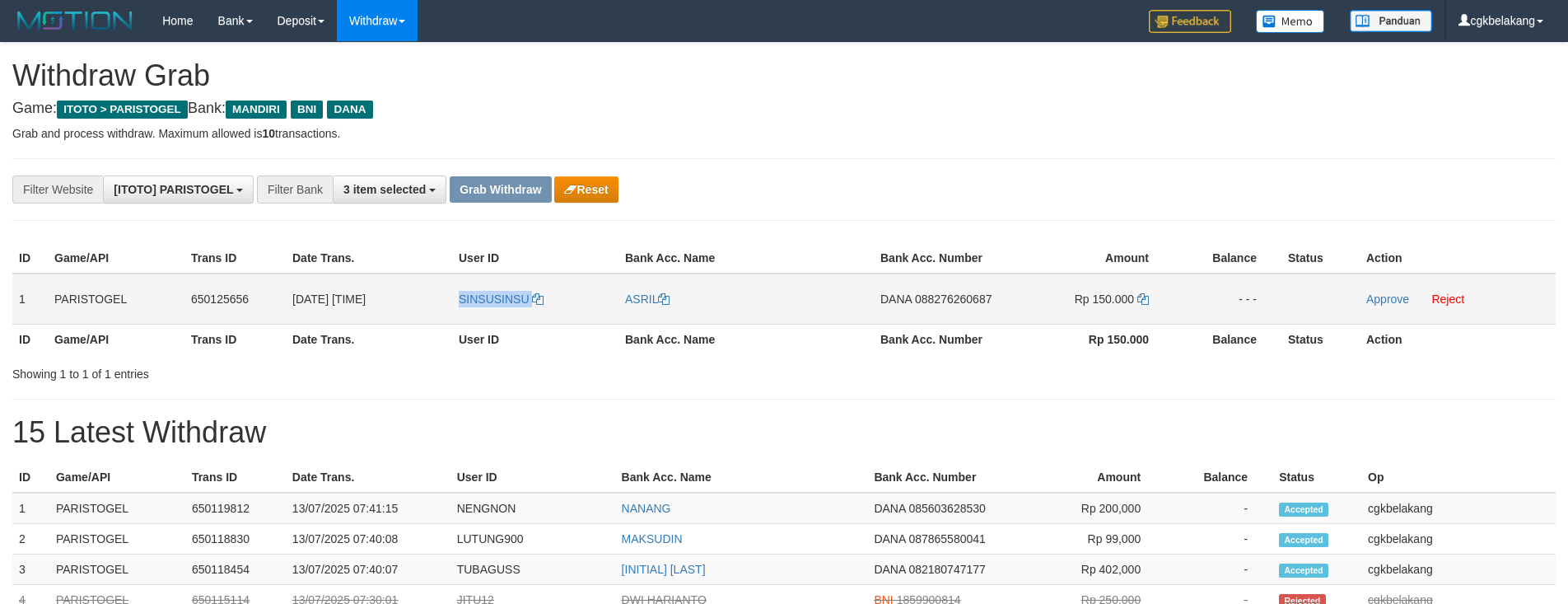 copy on "SINSUSINSU" 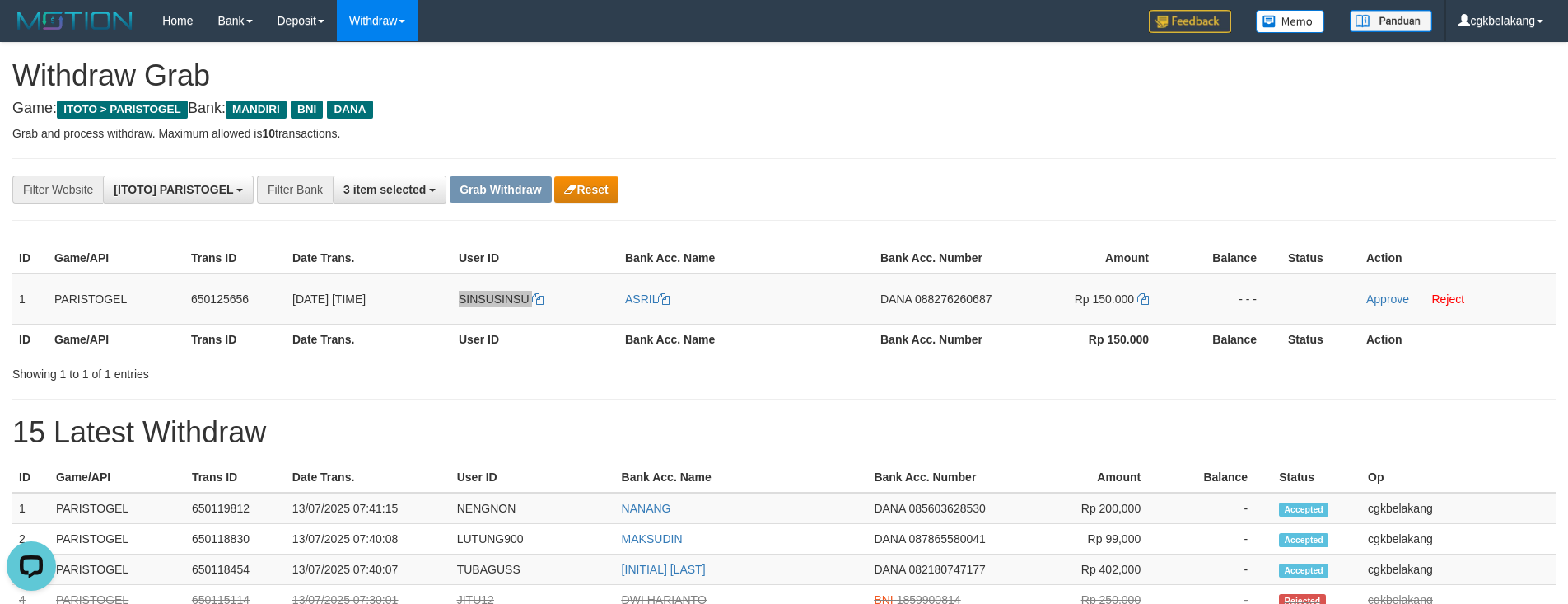 scroll, scrollTop: 0, scrollLeft: 0, axis: both 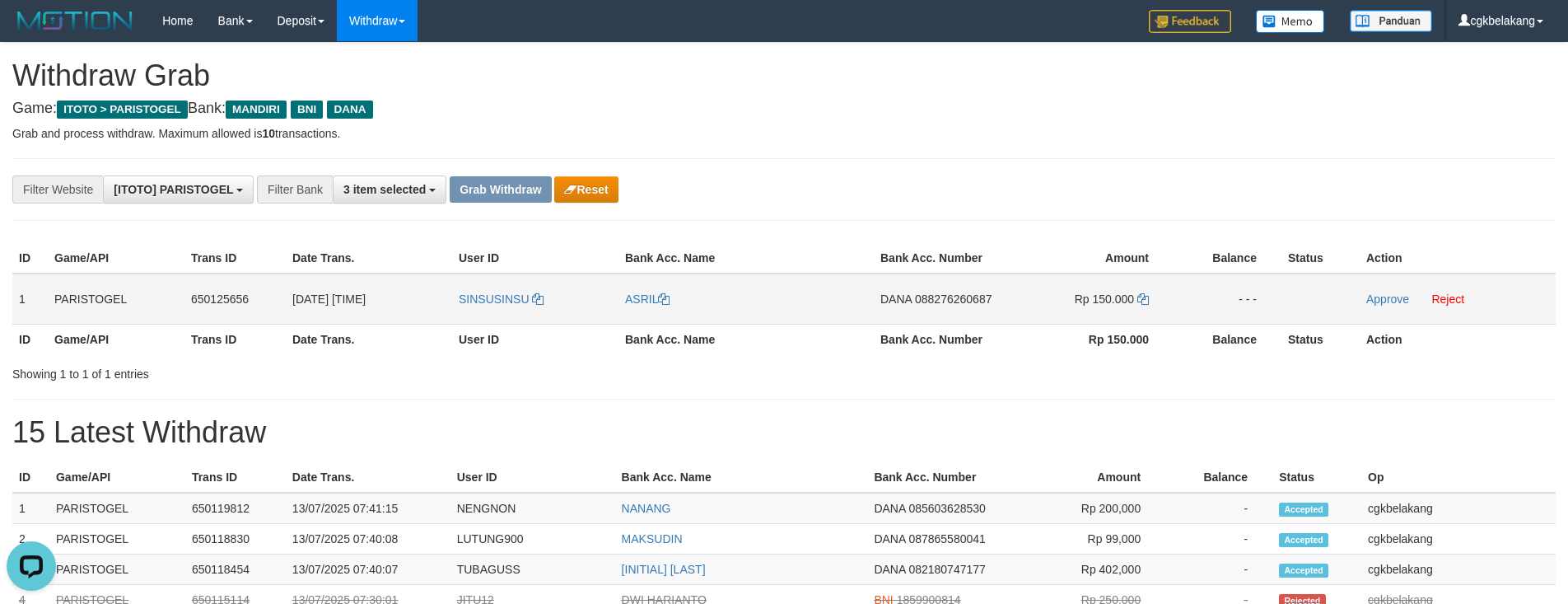 click on "ASRIL" at bounding box center (746, 299) 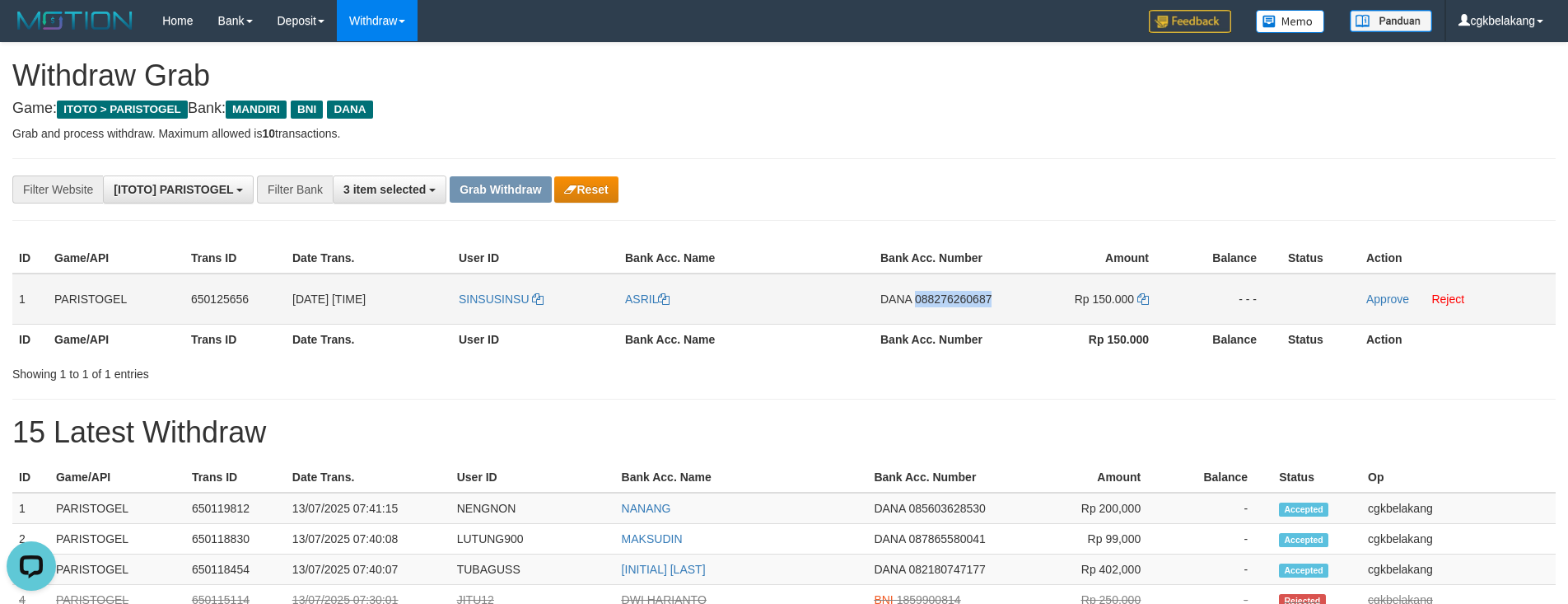 click on "DANA
088276260687" at bounding box center [942, 299] 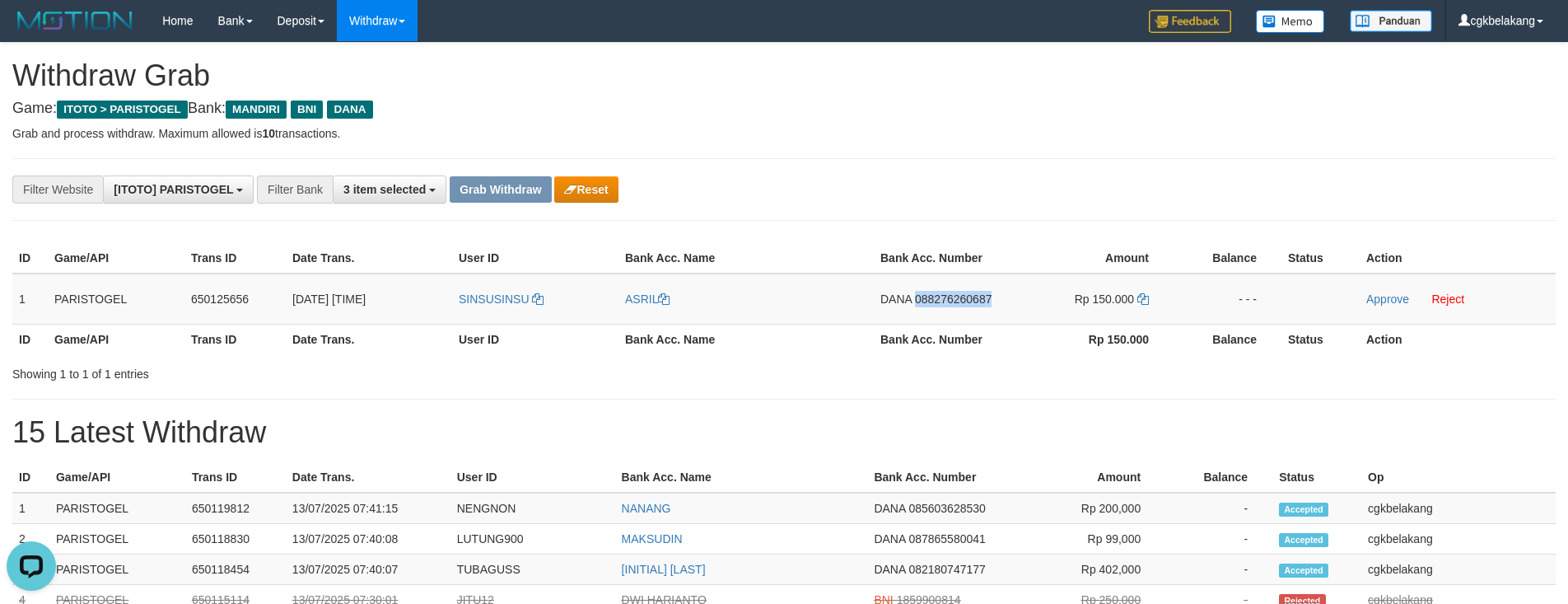 copy on "088276260687" 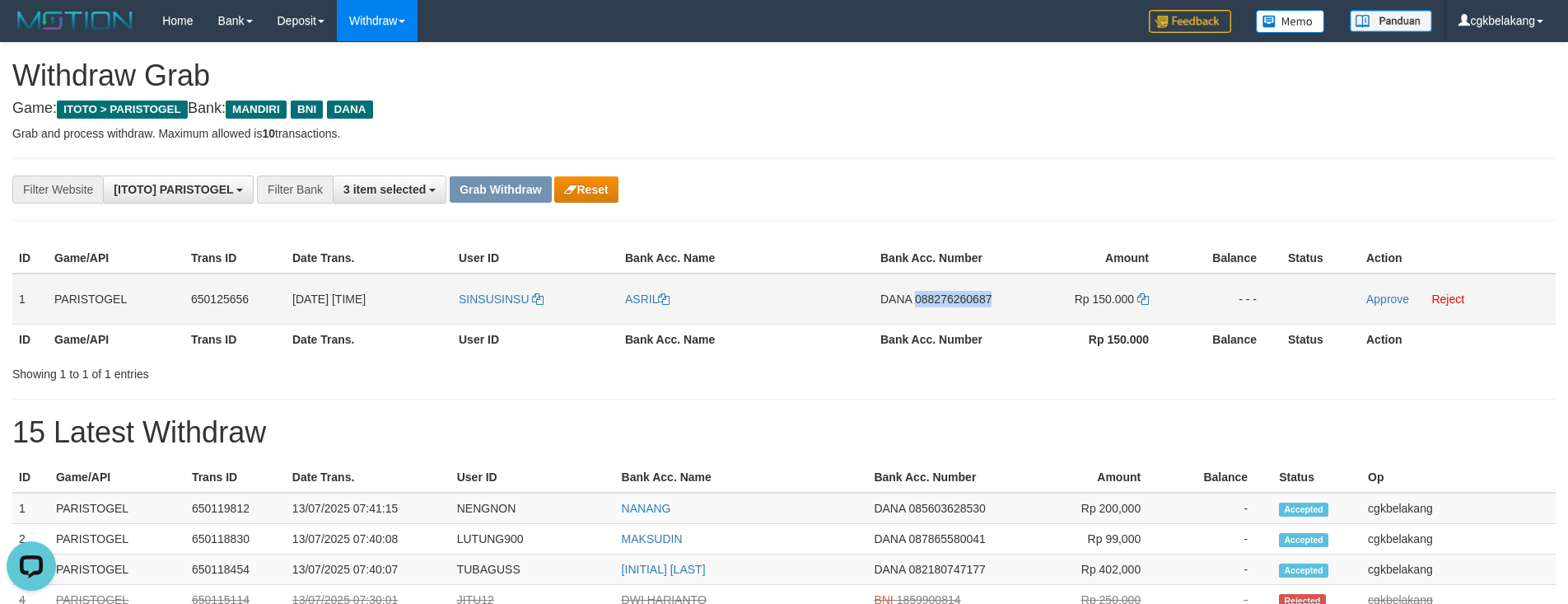 click on "DANA
088276260687" at bounding box center (942, 299) 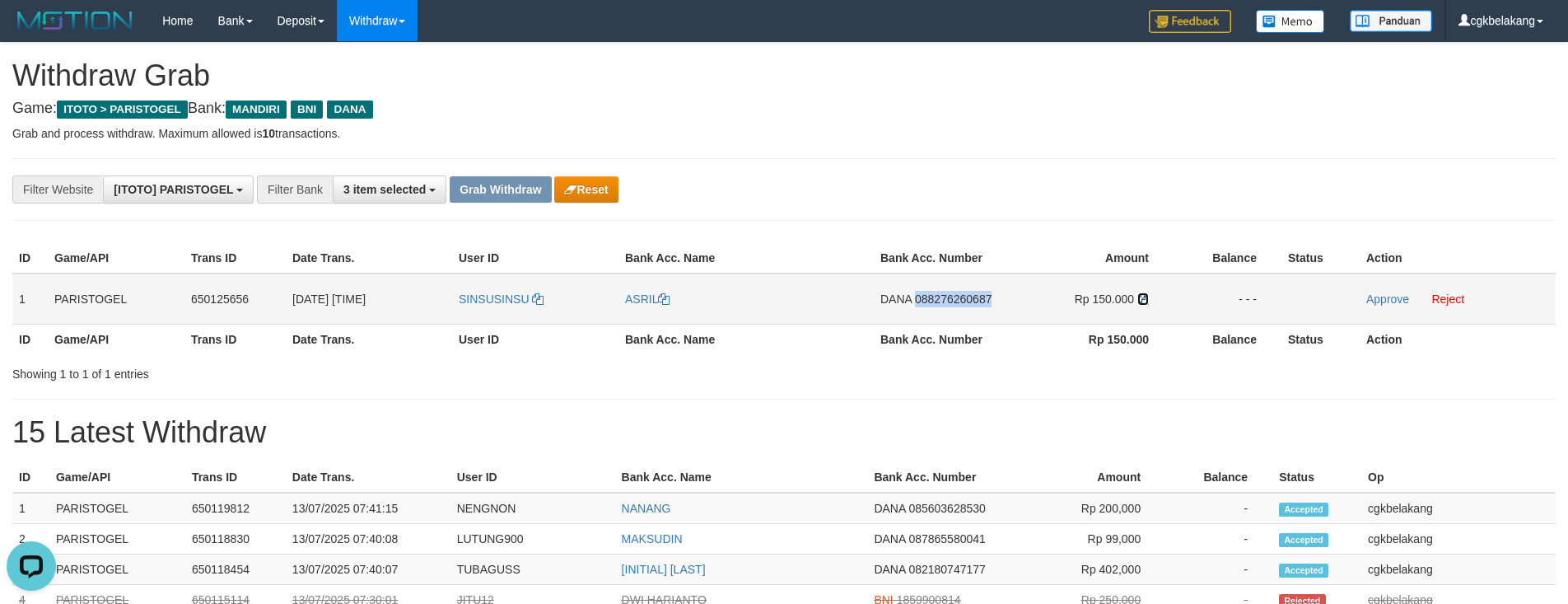 click at bounding box center (1143, 299) 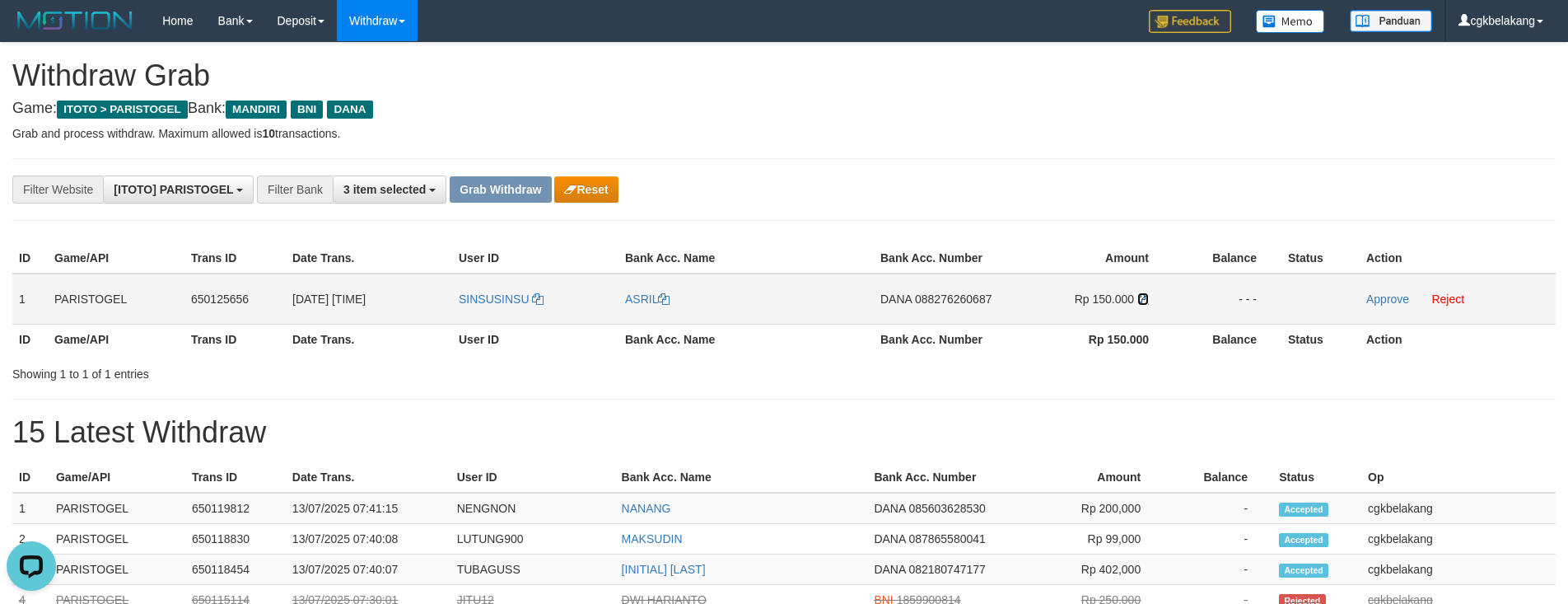 click at bounding box center [1143, 299] 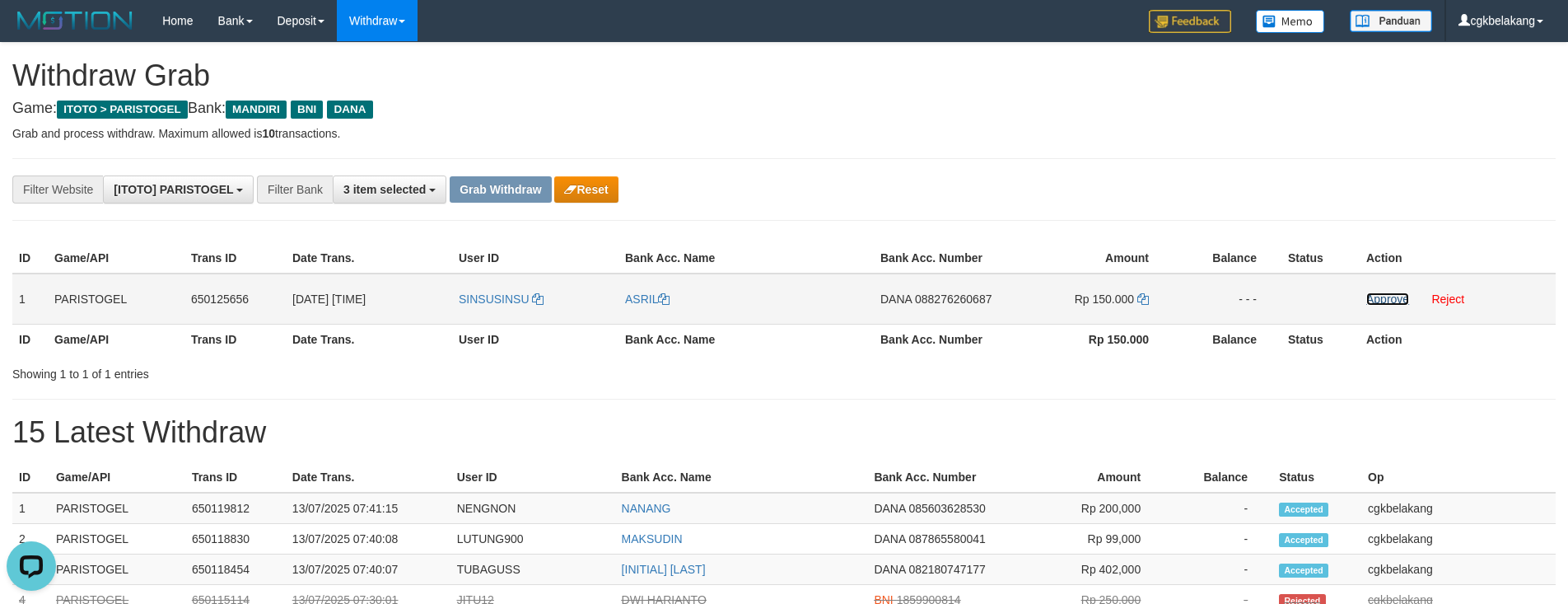 click on "Approve" at bounding box center (1388, 299) 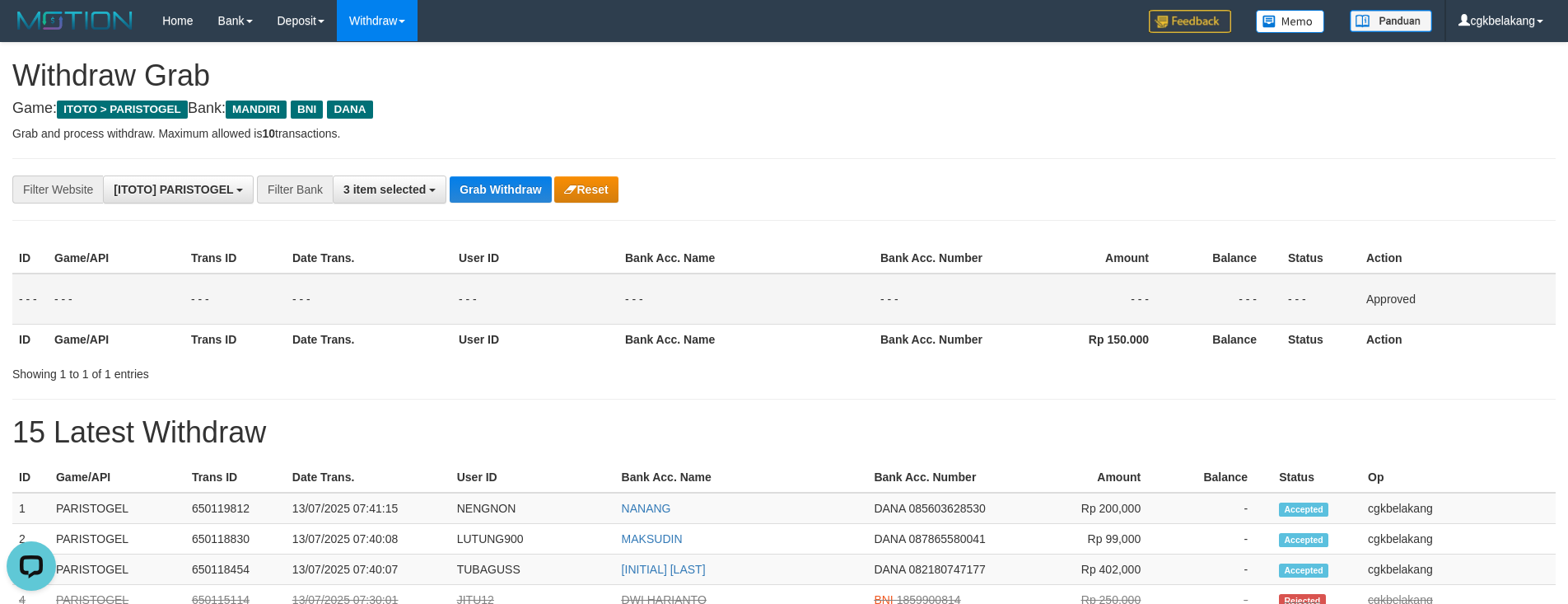 click on "Showing 1 to 1 of 1 entries" at bounding box center [784, 371] 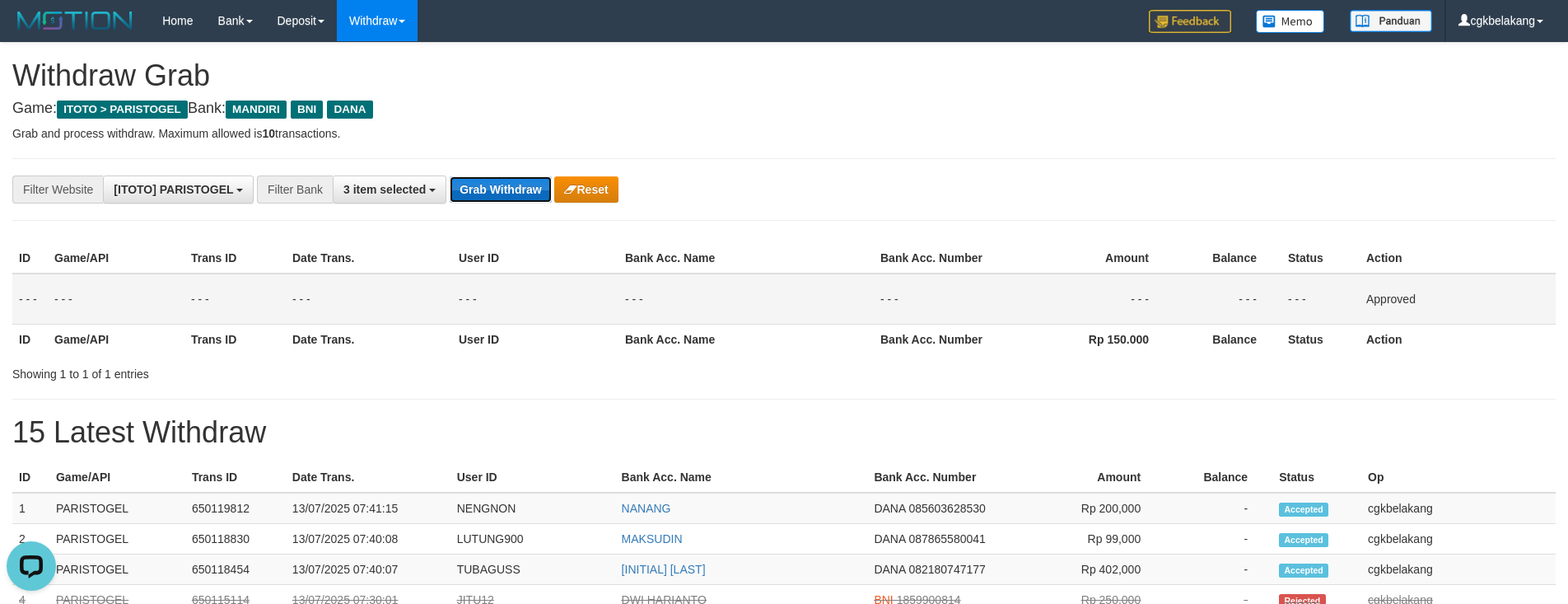 click on "Grab Withdraw" at bounding box center (500, 190) 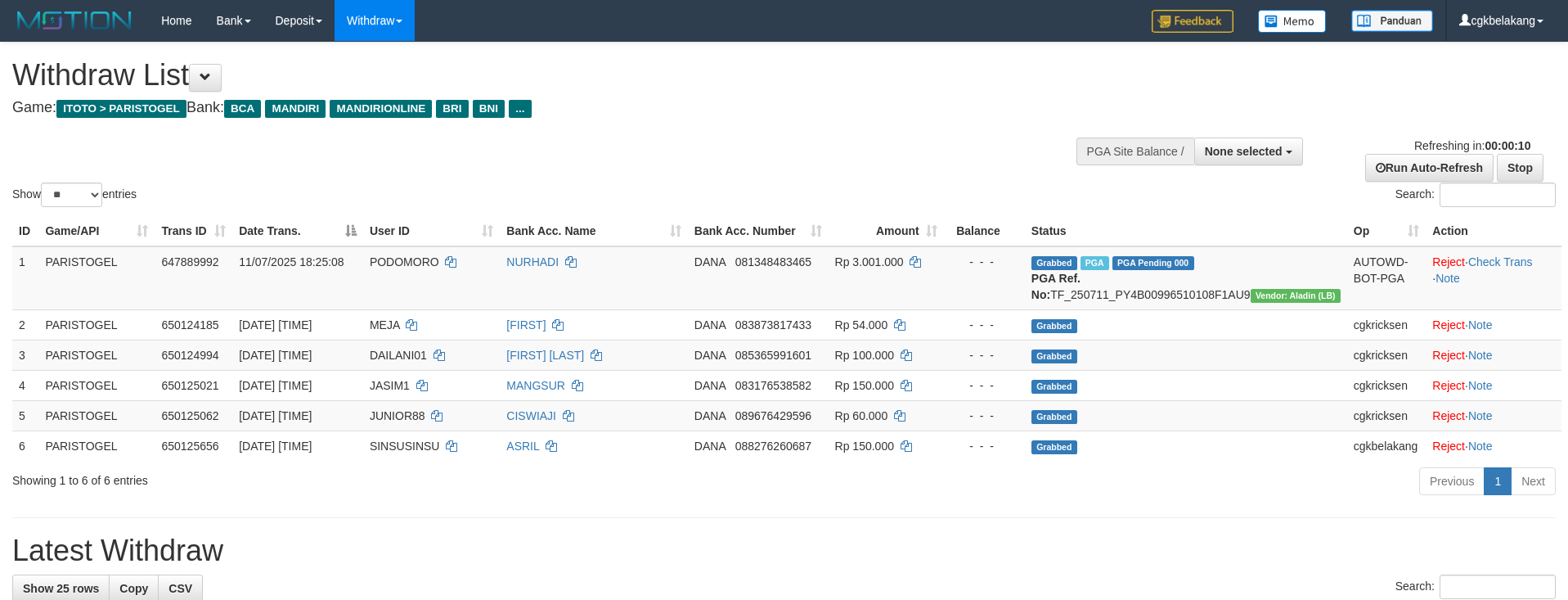 select 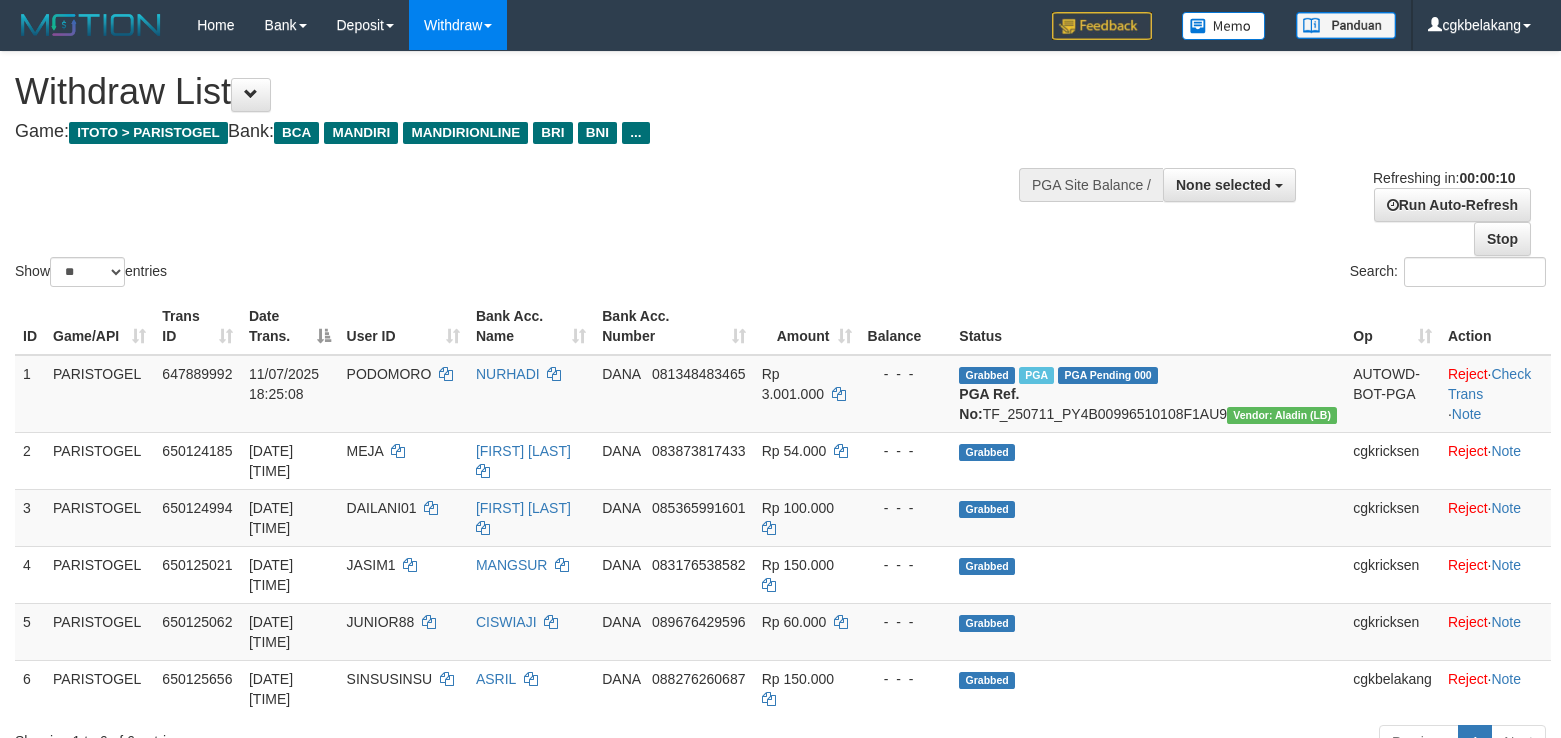 select 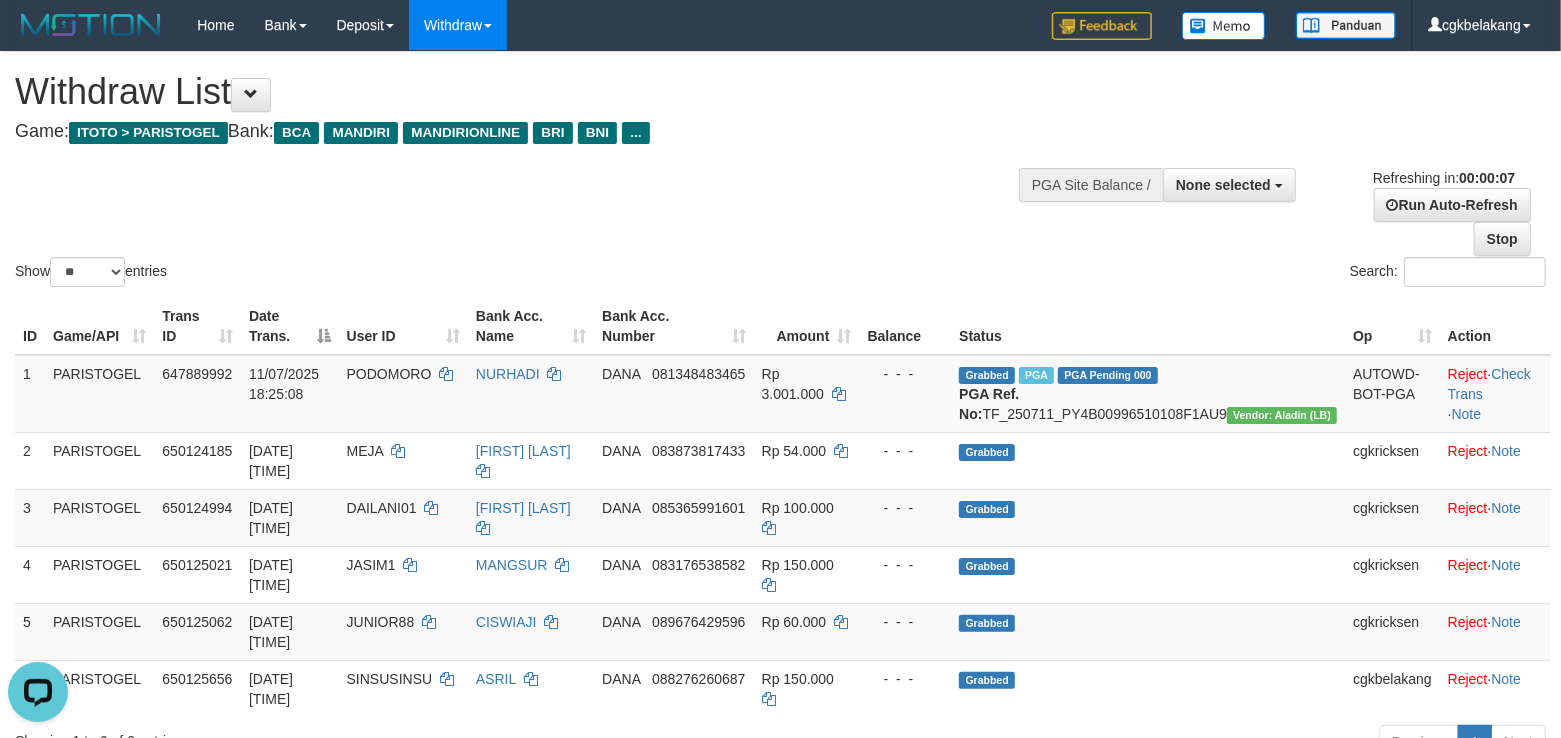 scroll, scrollTop: 0, scrollLeft: 0, axis: both 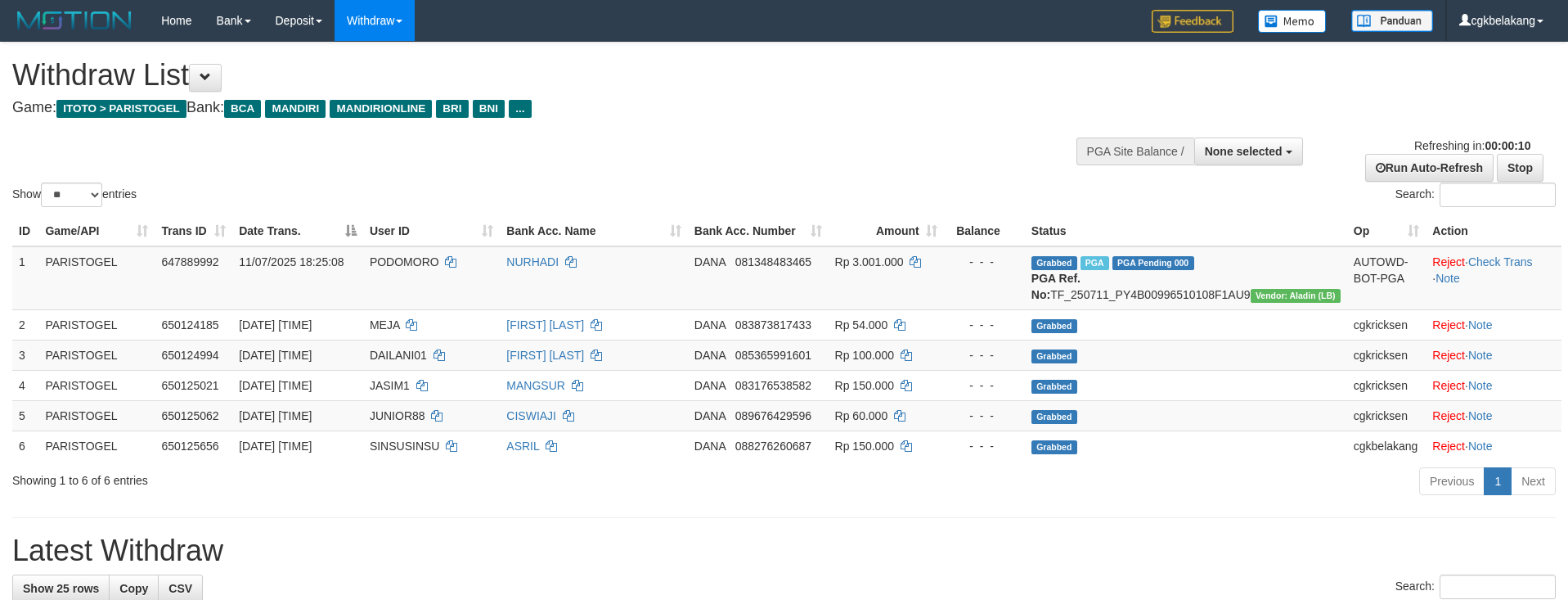 select 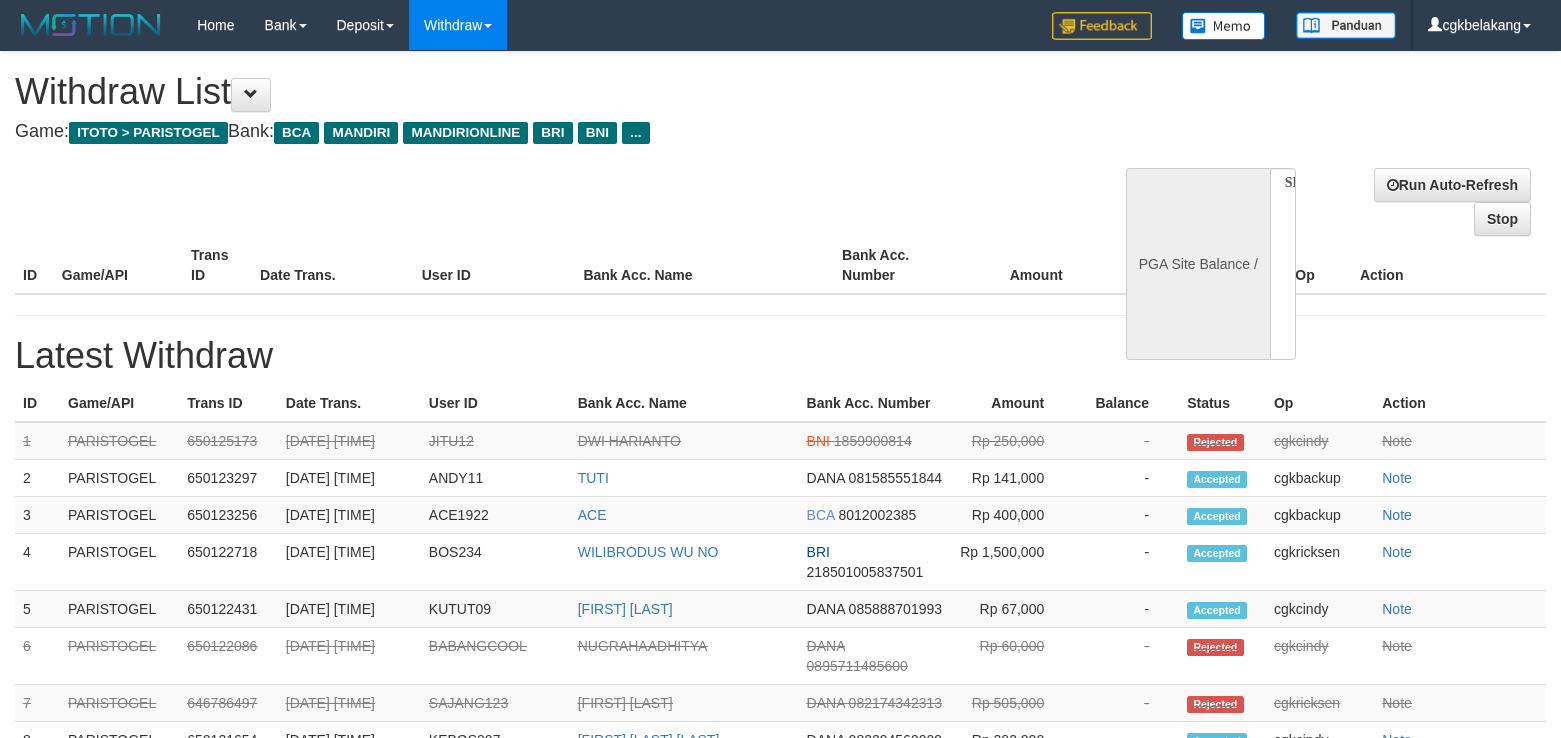 select 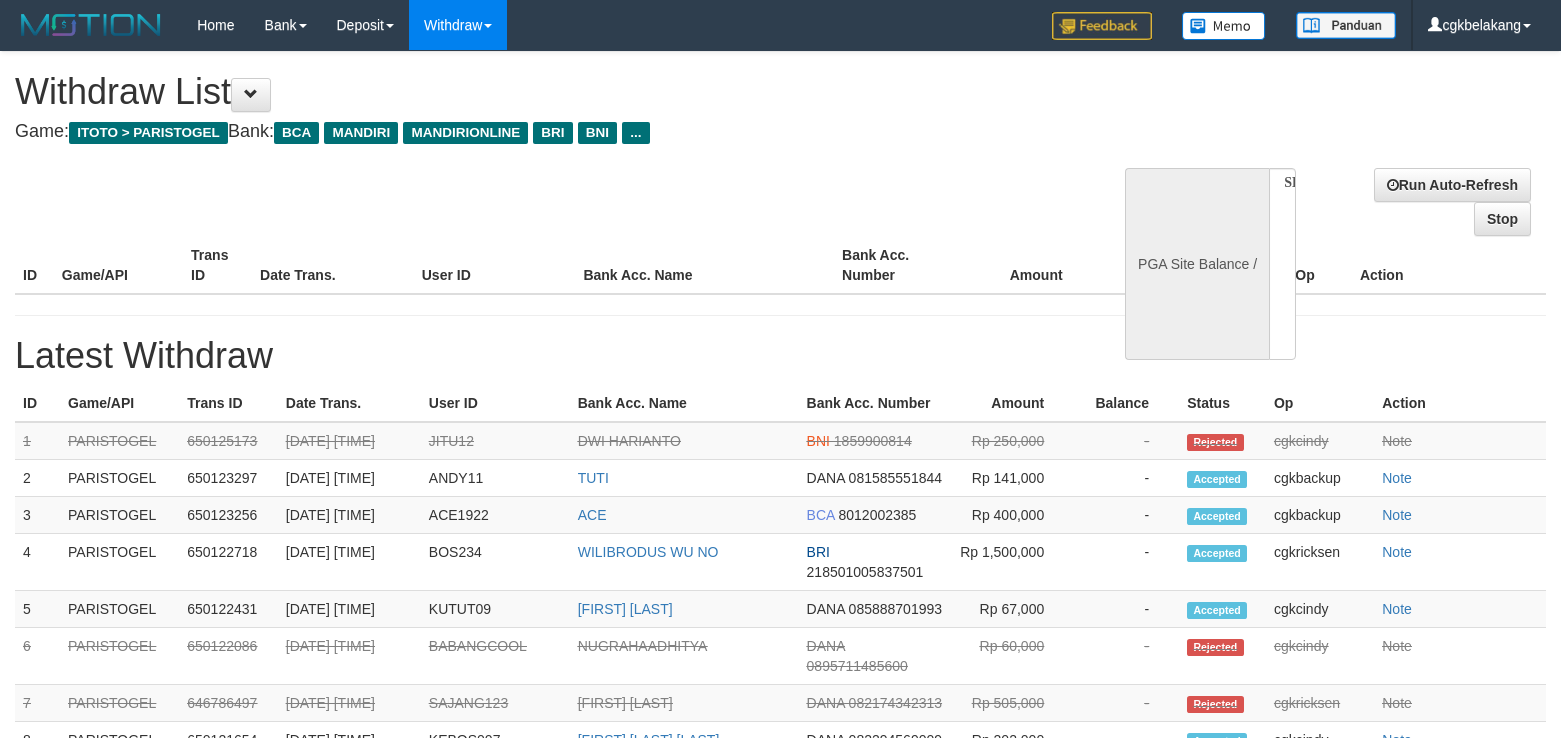 scroll, scrollTop: 0, scrollLeft: 0, axis: both 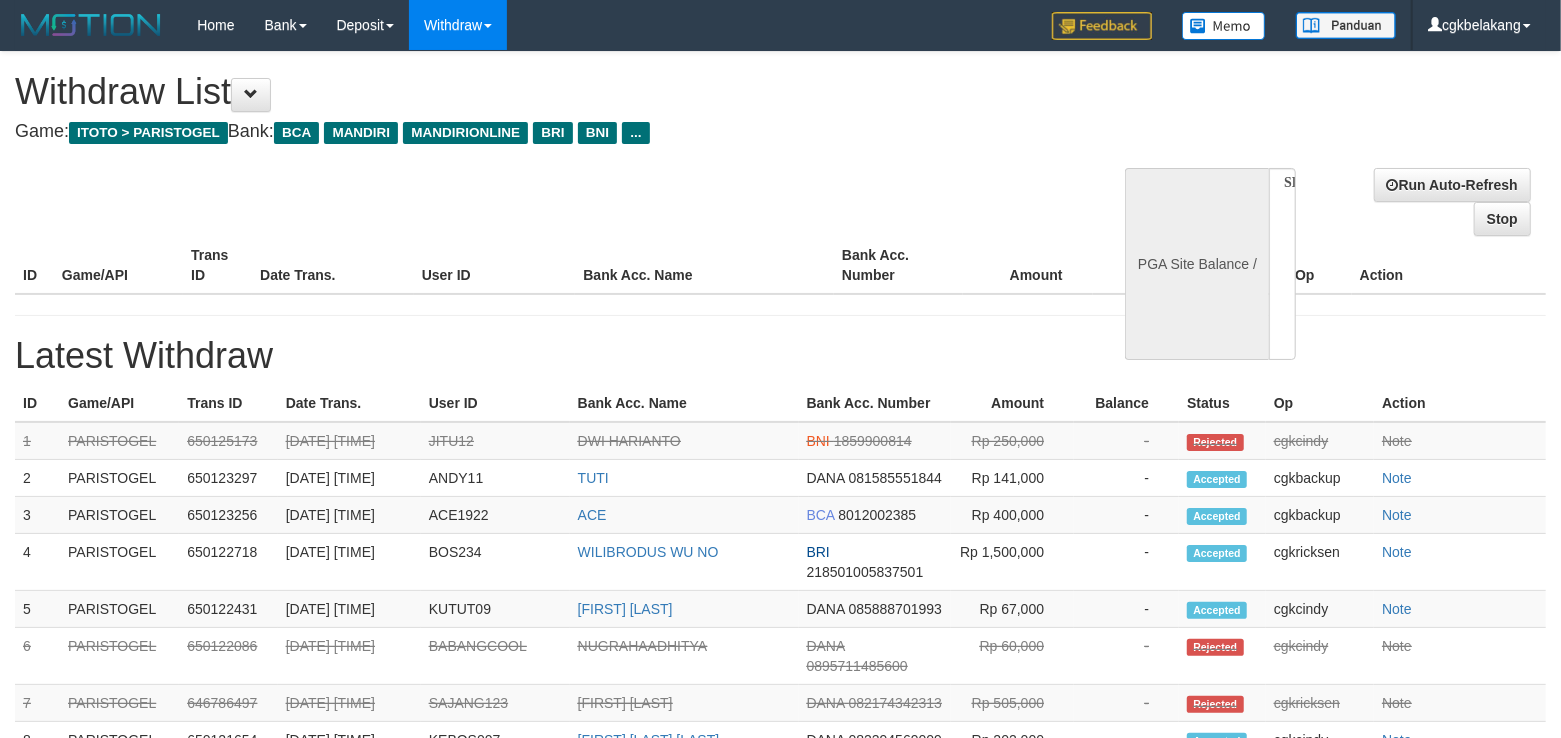 select on "**" 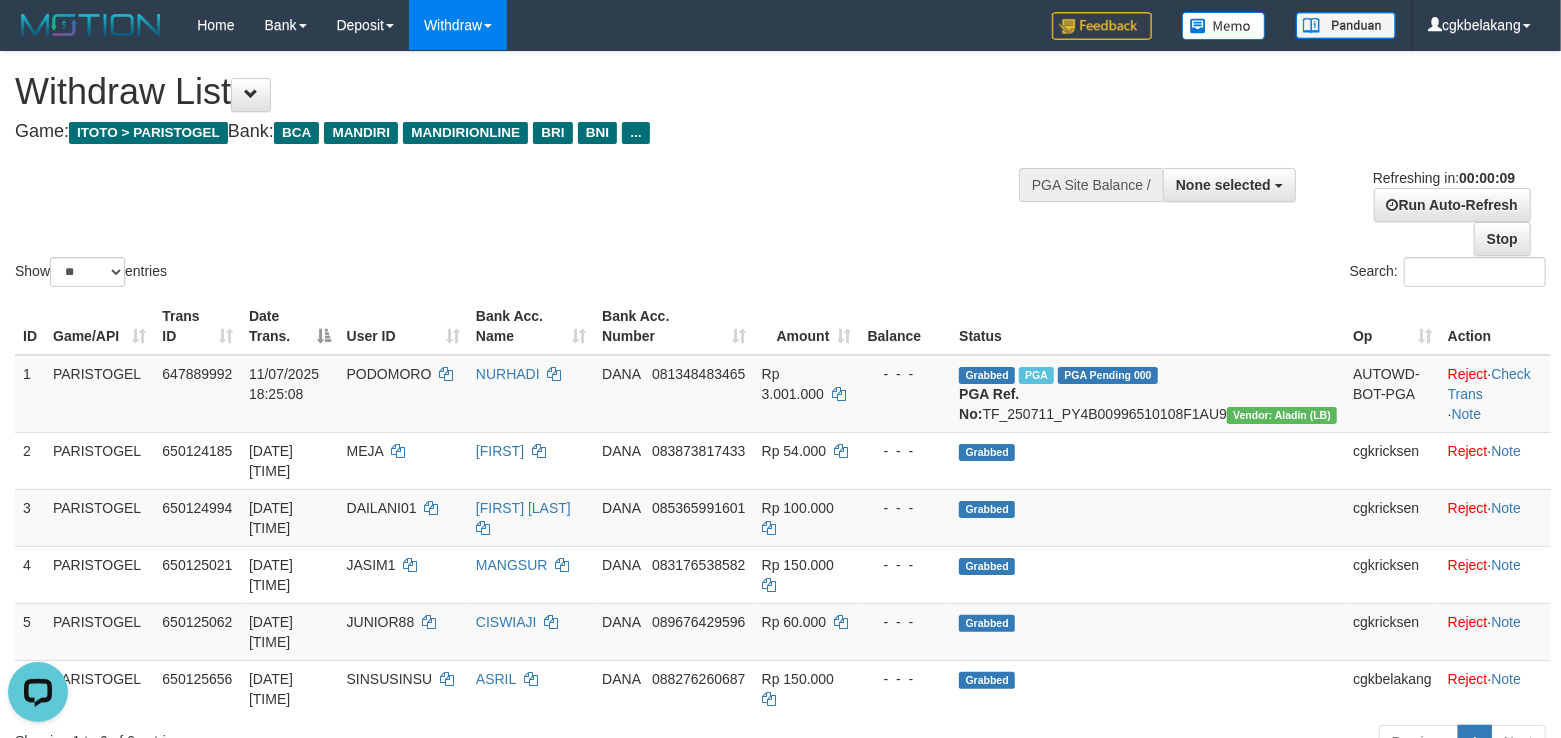 scroll, scrollTop: 0, scrollLeft: 0, axis: both 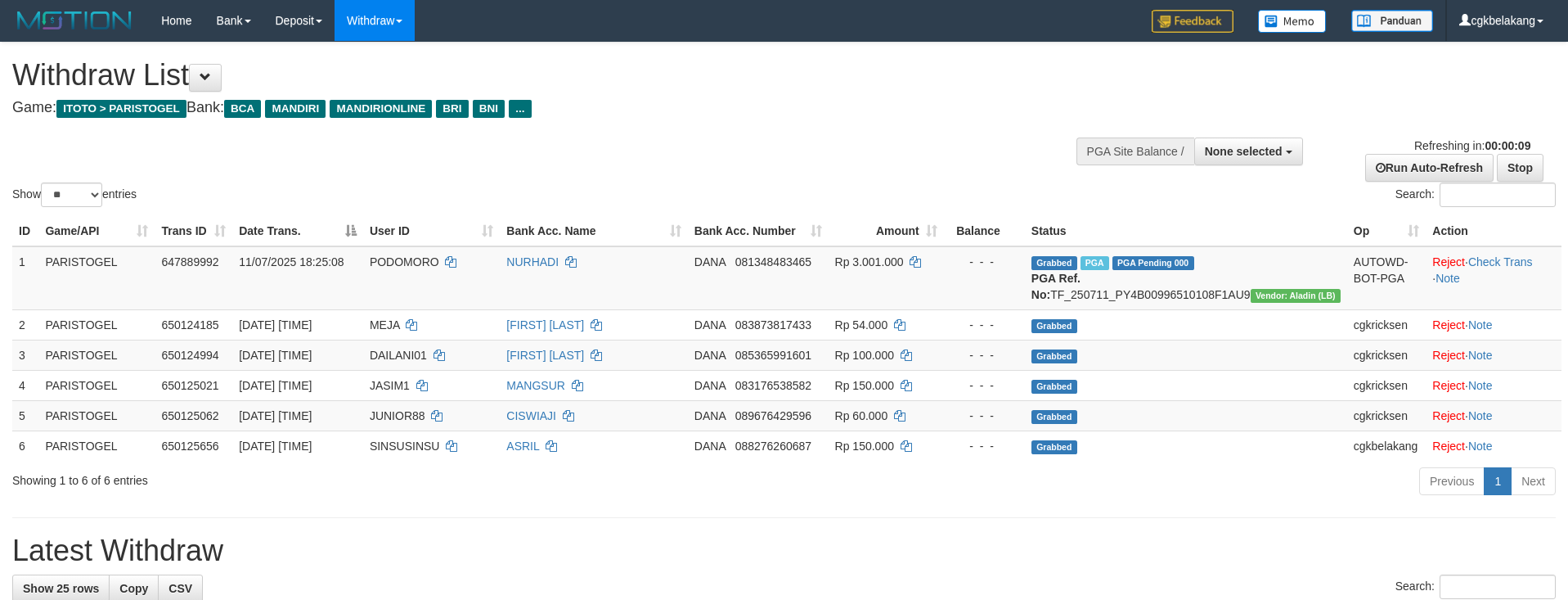 select 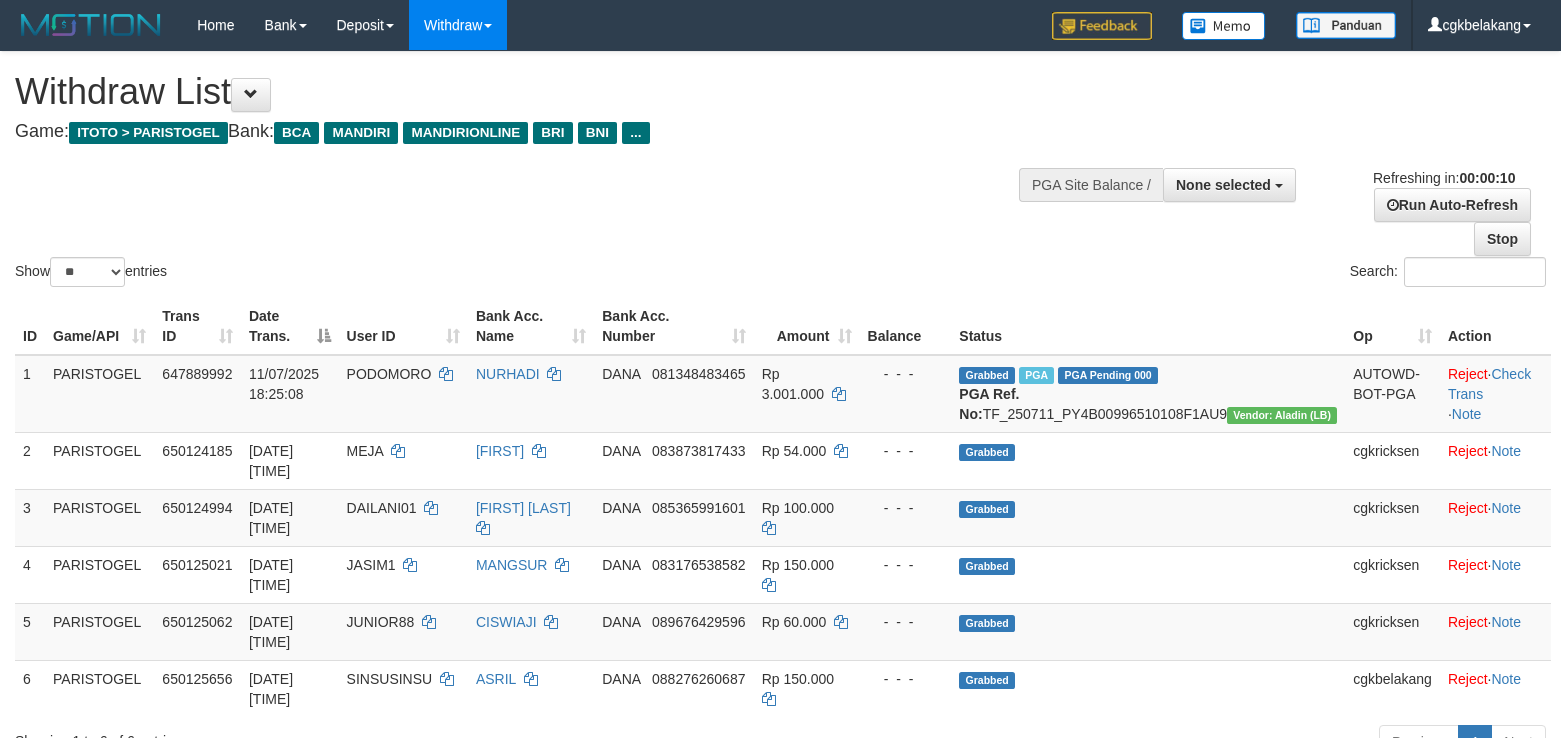 select 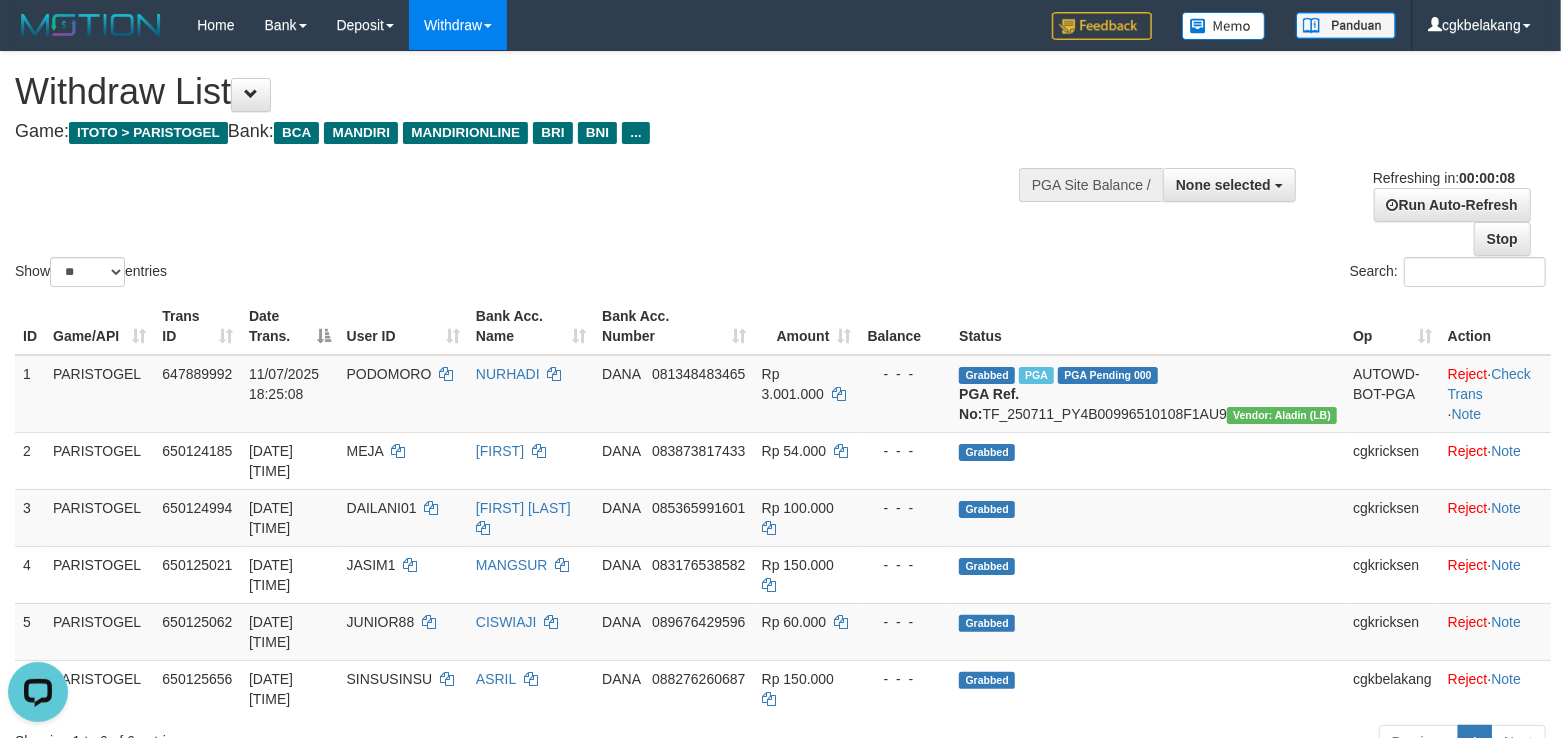 scroll, scrollTop: 0, scrollLeft: 0, axis: both 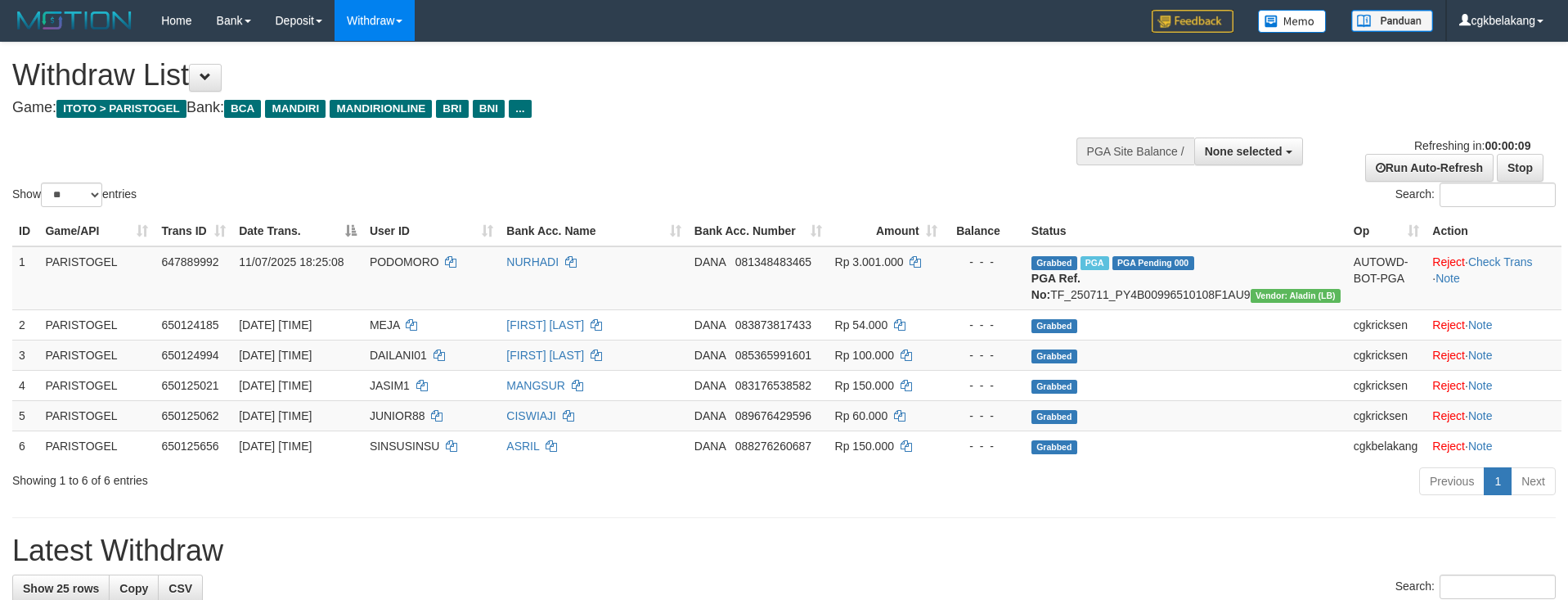 select 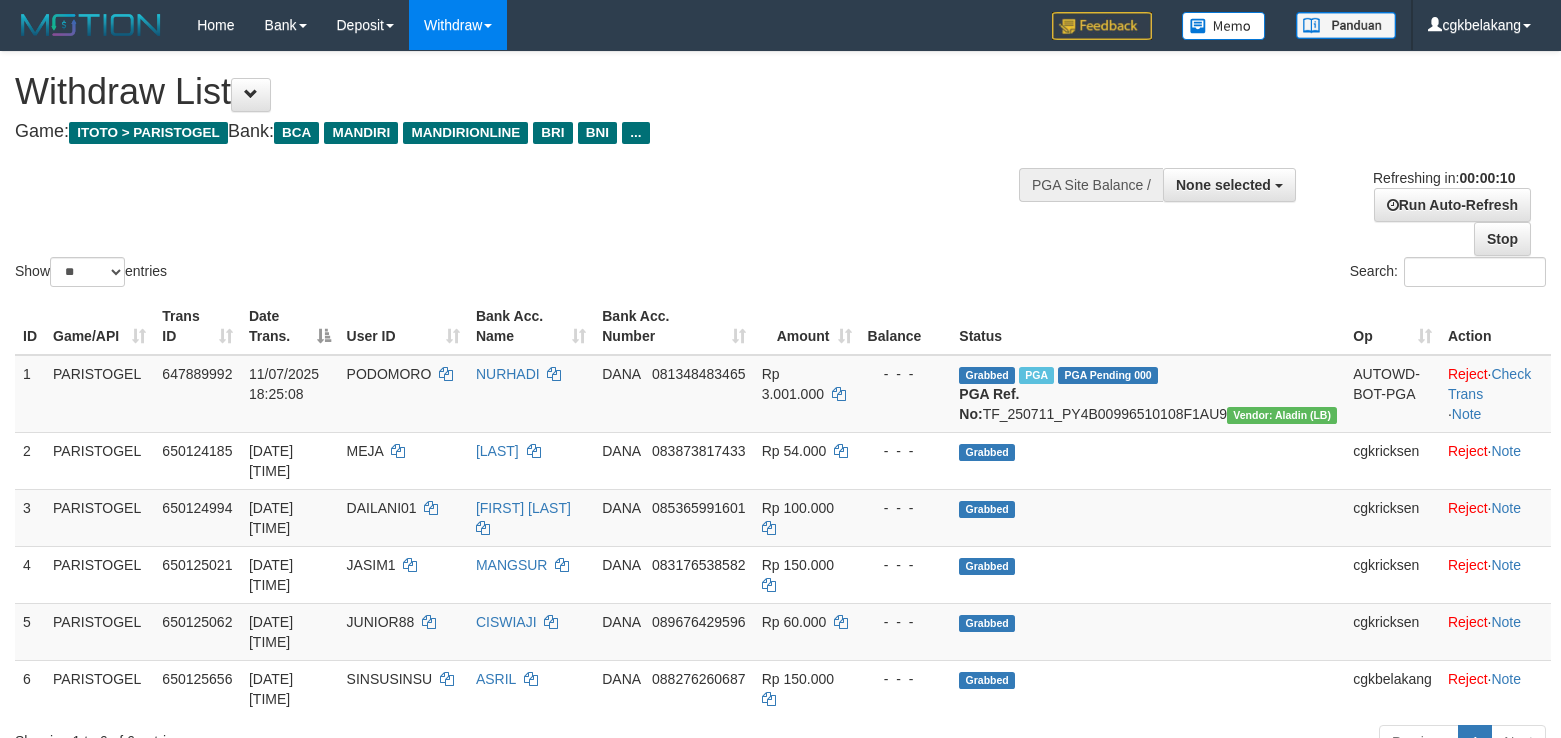select 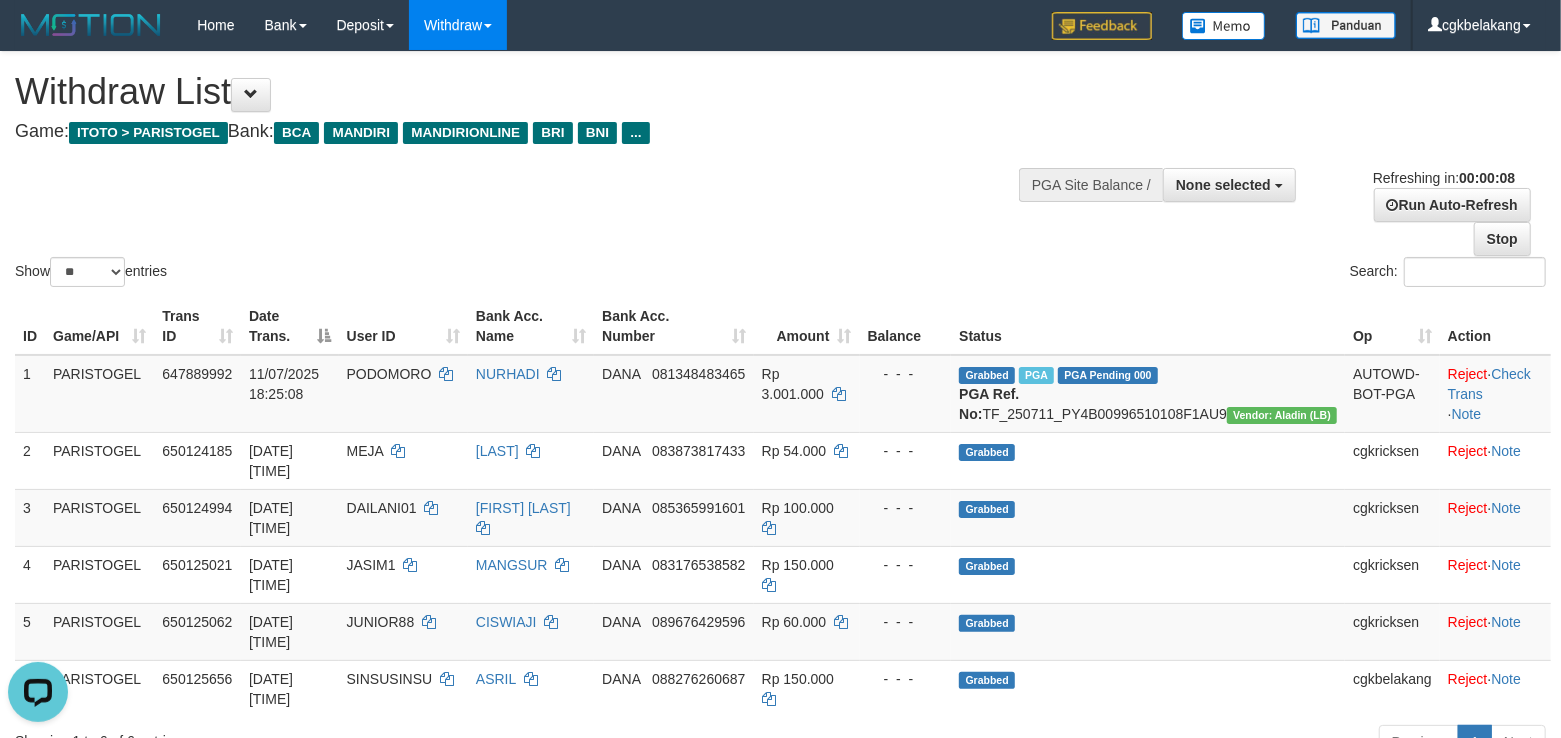 scroll, scrollTop: 0, scrollLeft: 0, axis: both 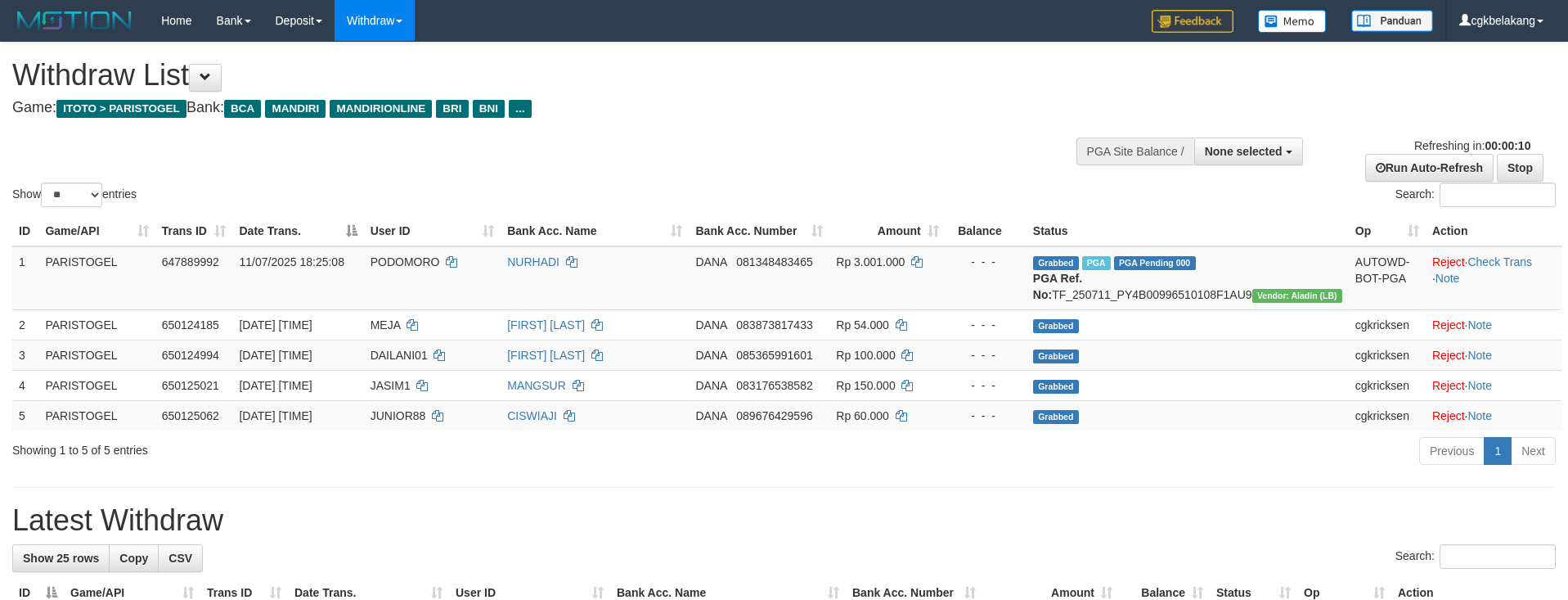 select 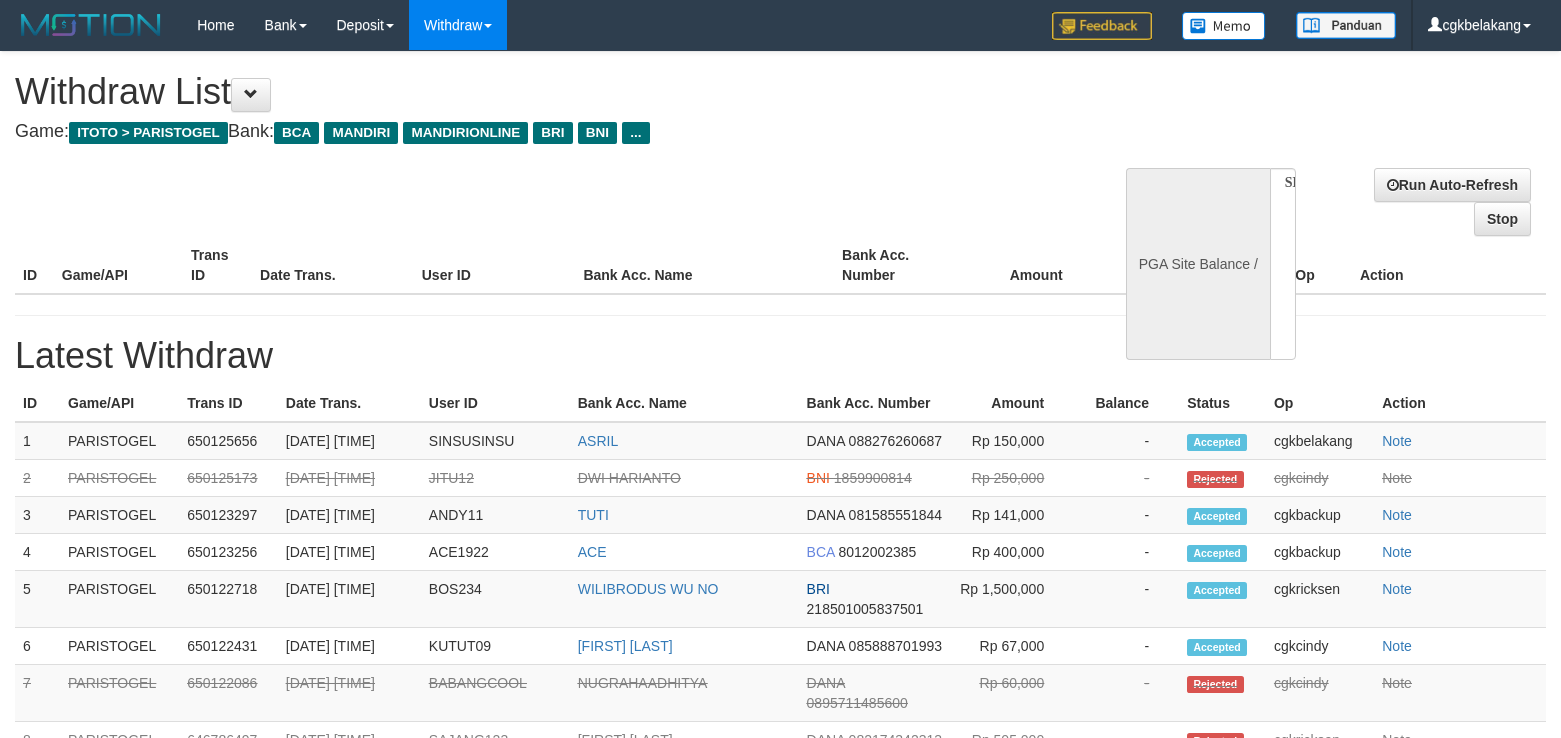 select 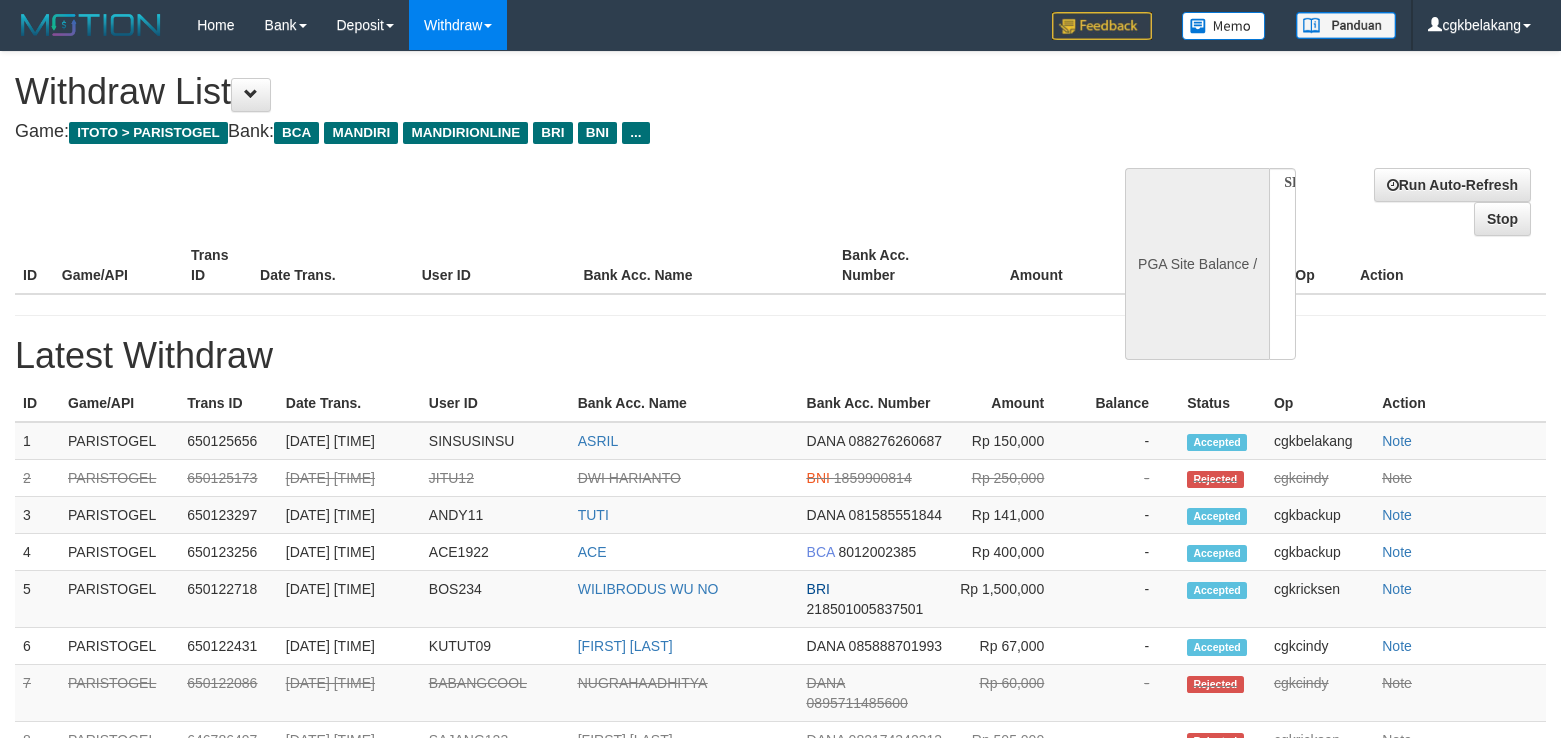scroll, scrollTop: 0, scrollLeft: 0, axis: both 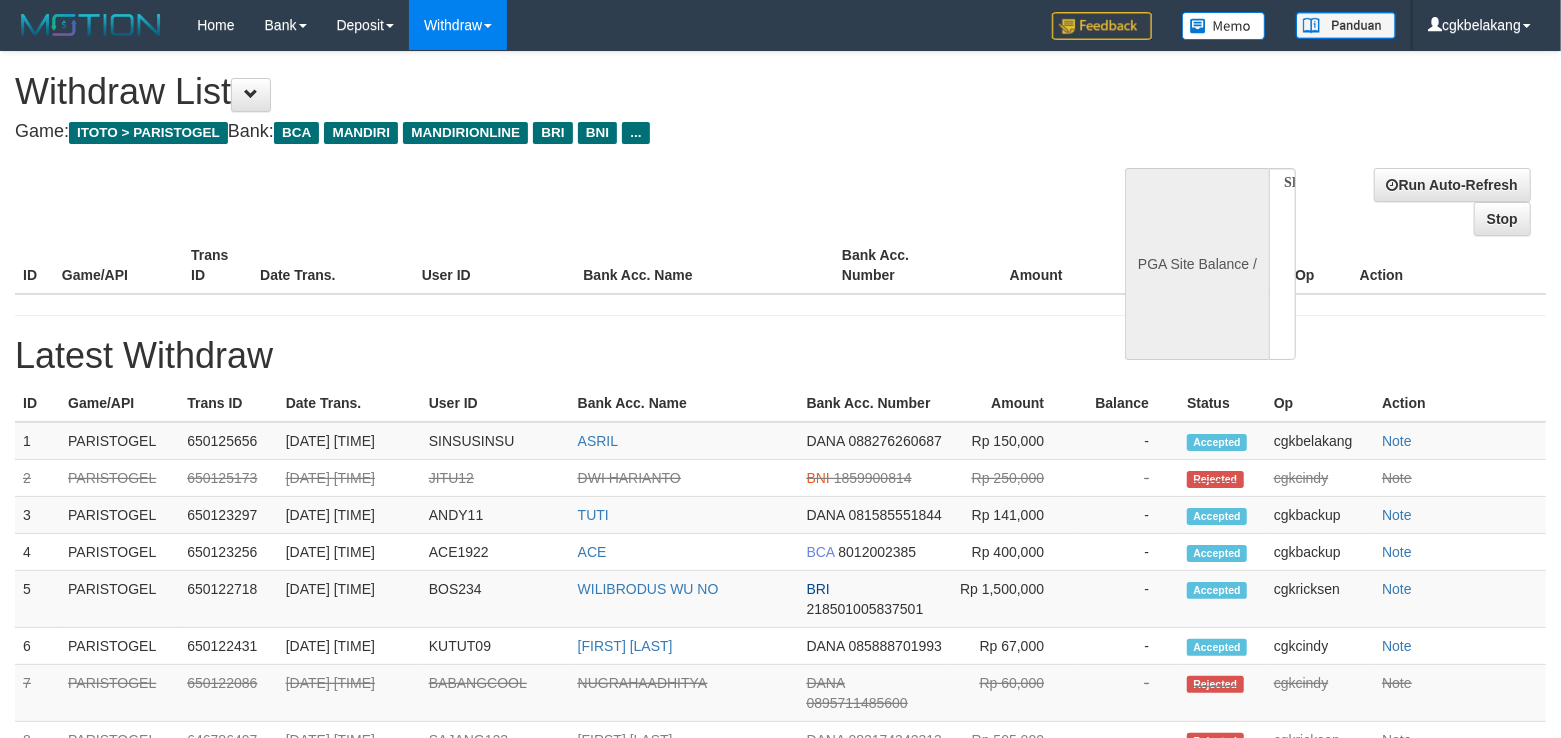 select on "**" 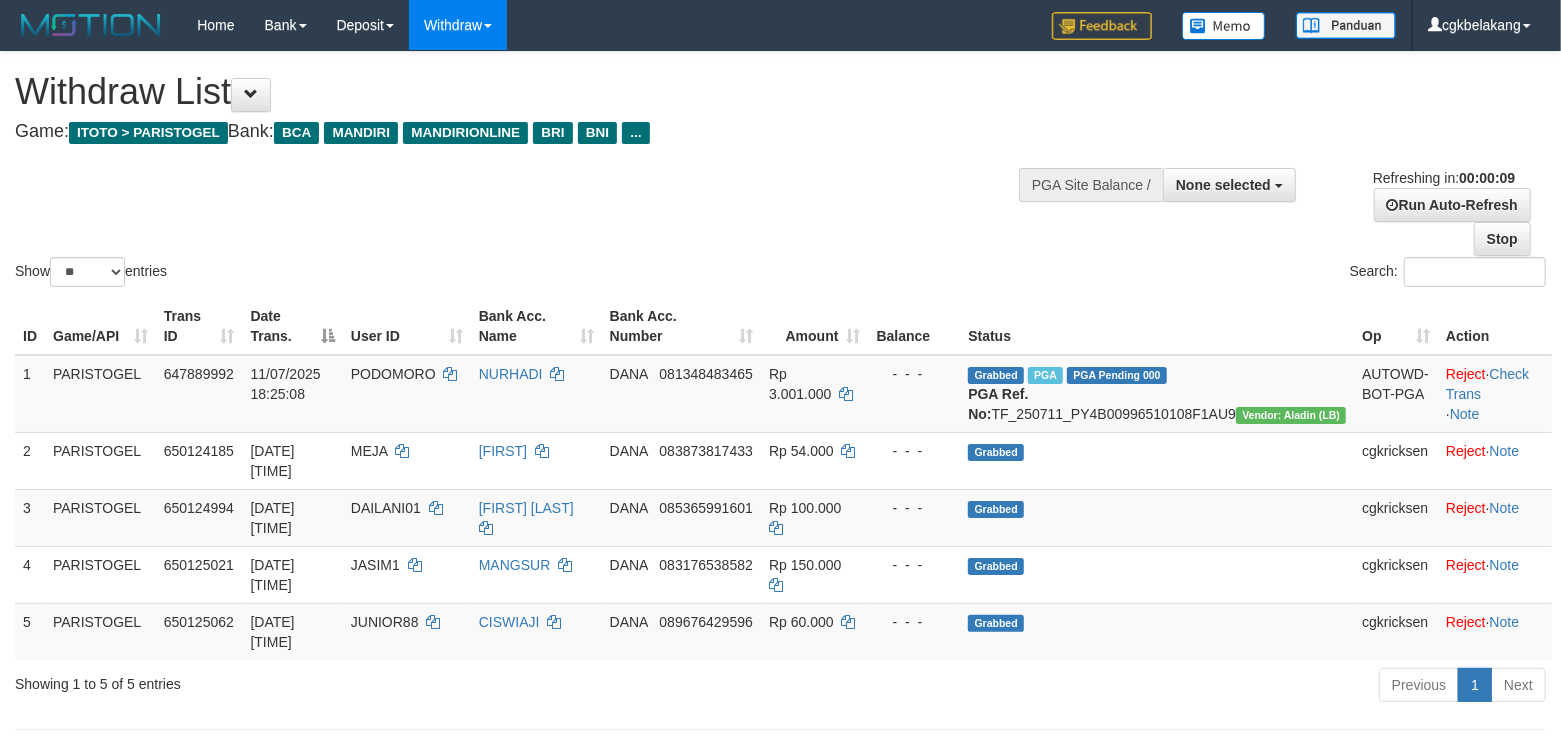 click on "Balance" at bounding box center [915, 326] 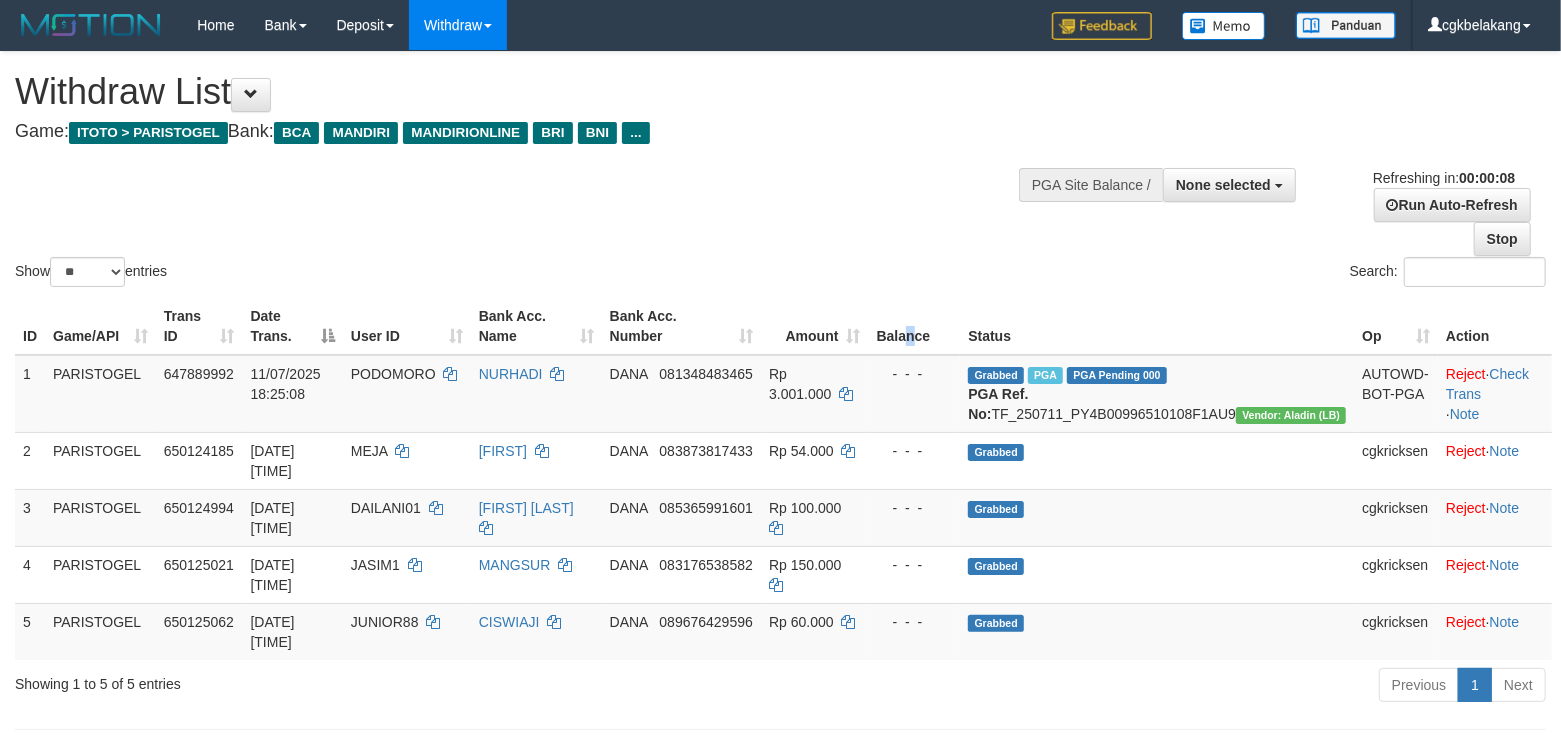 scroll, scrollTop: 133, scrollLeft: 0, axis: vertical 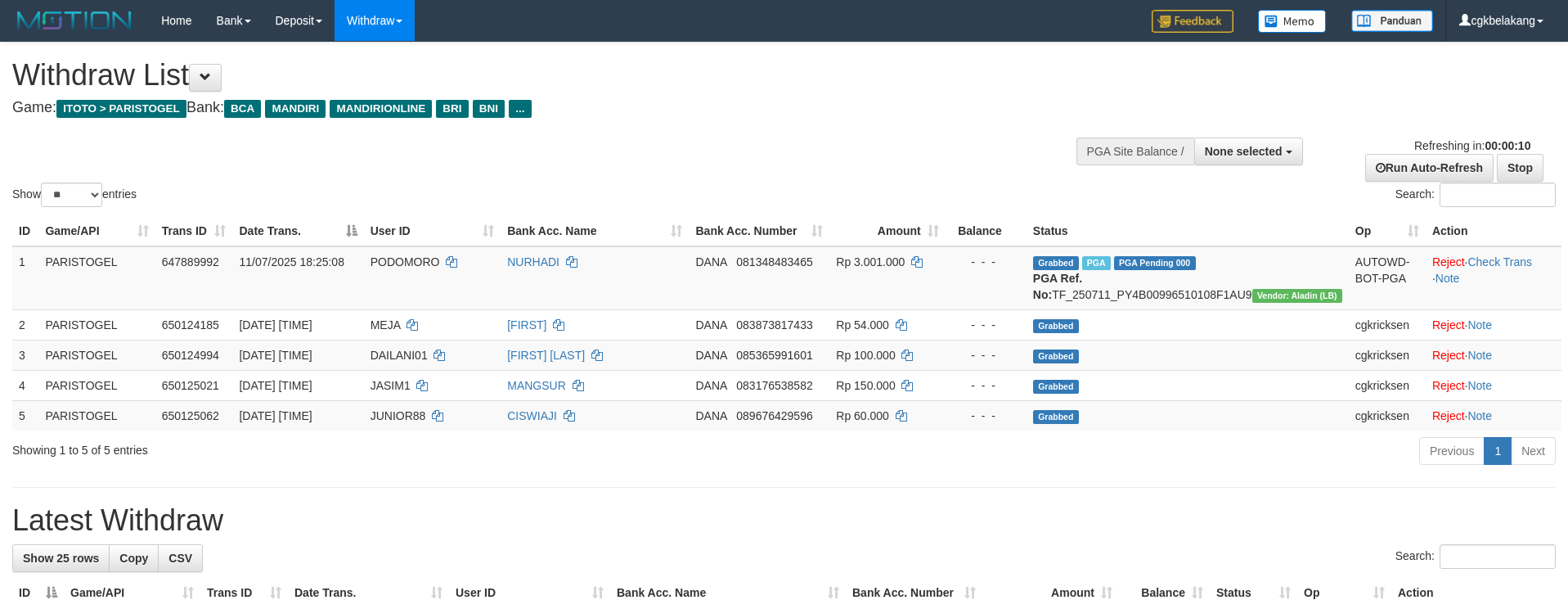 select 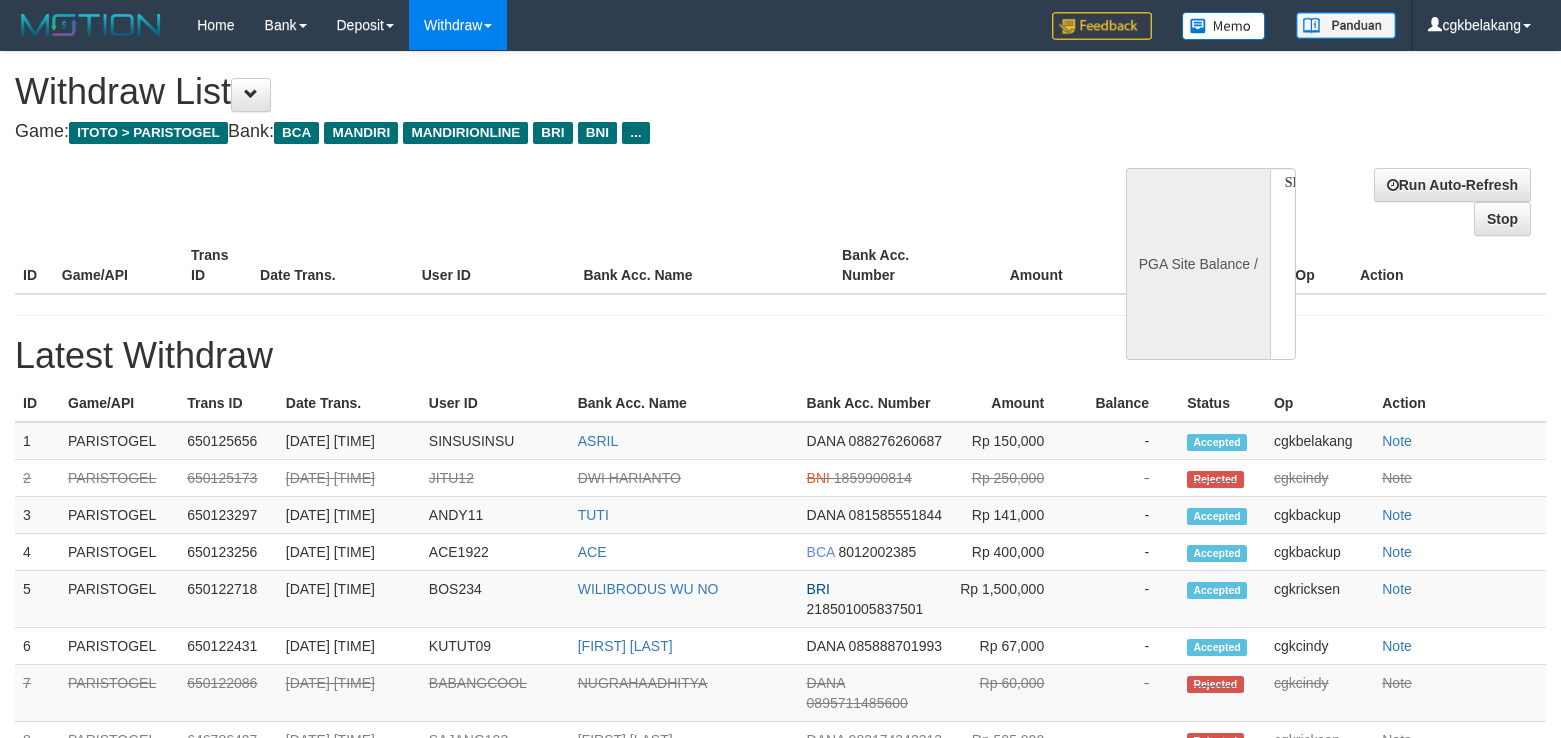 select 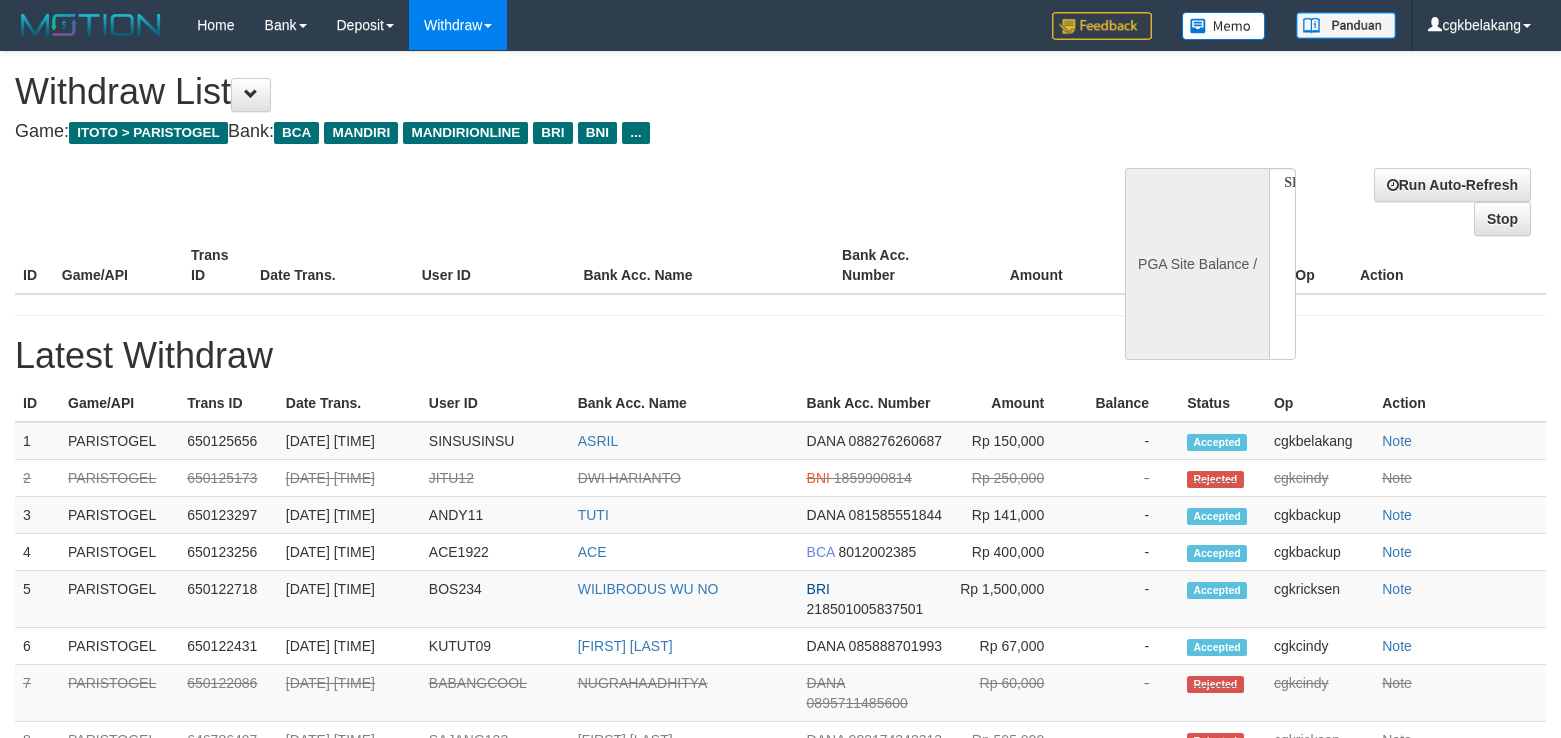 scroll, scrollTop: 134, scrollLeft: 0, axis: vertical 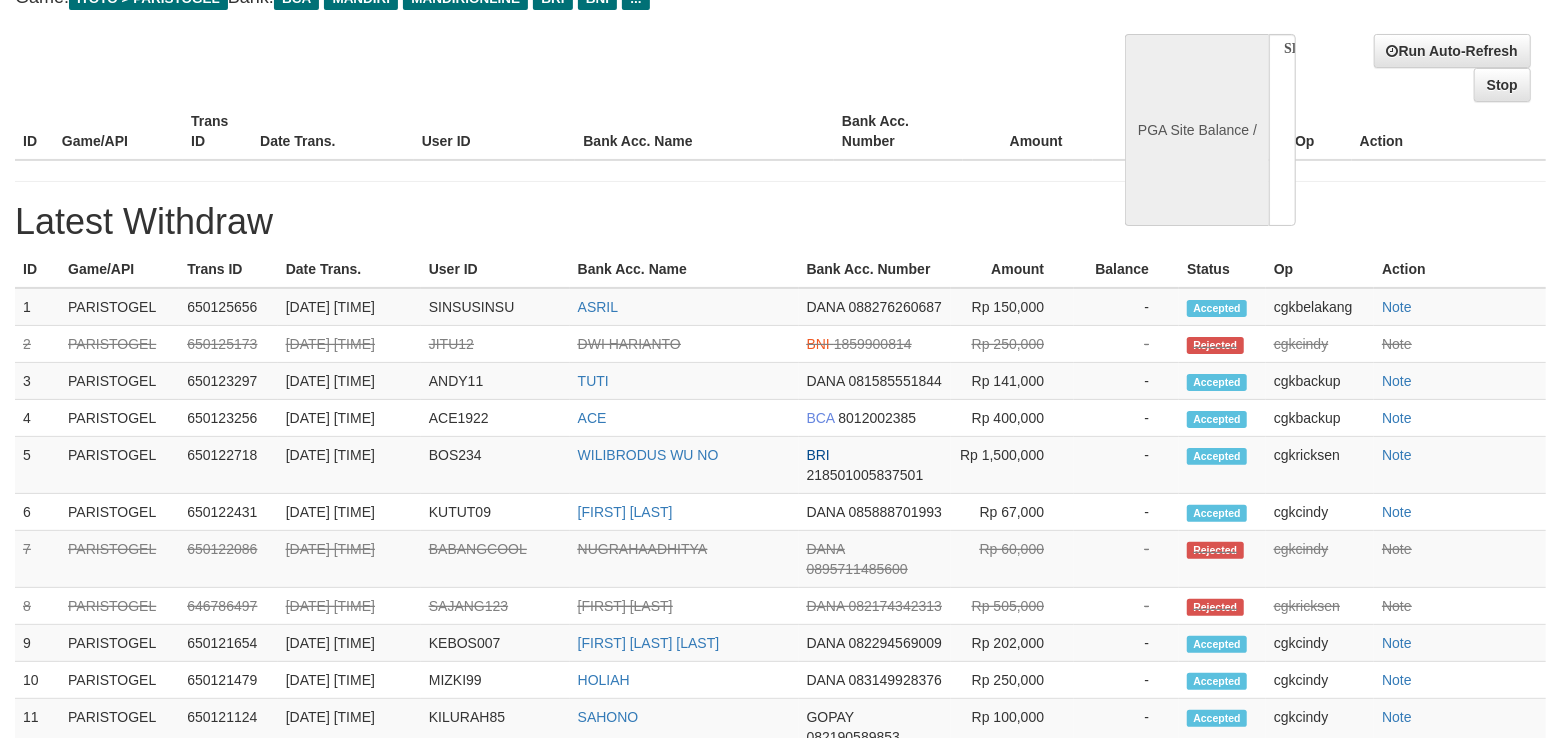 select on "**" 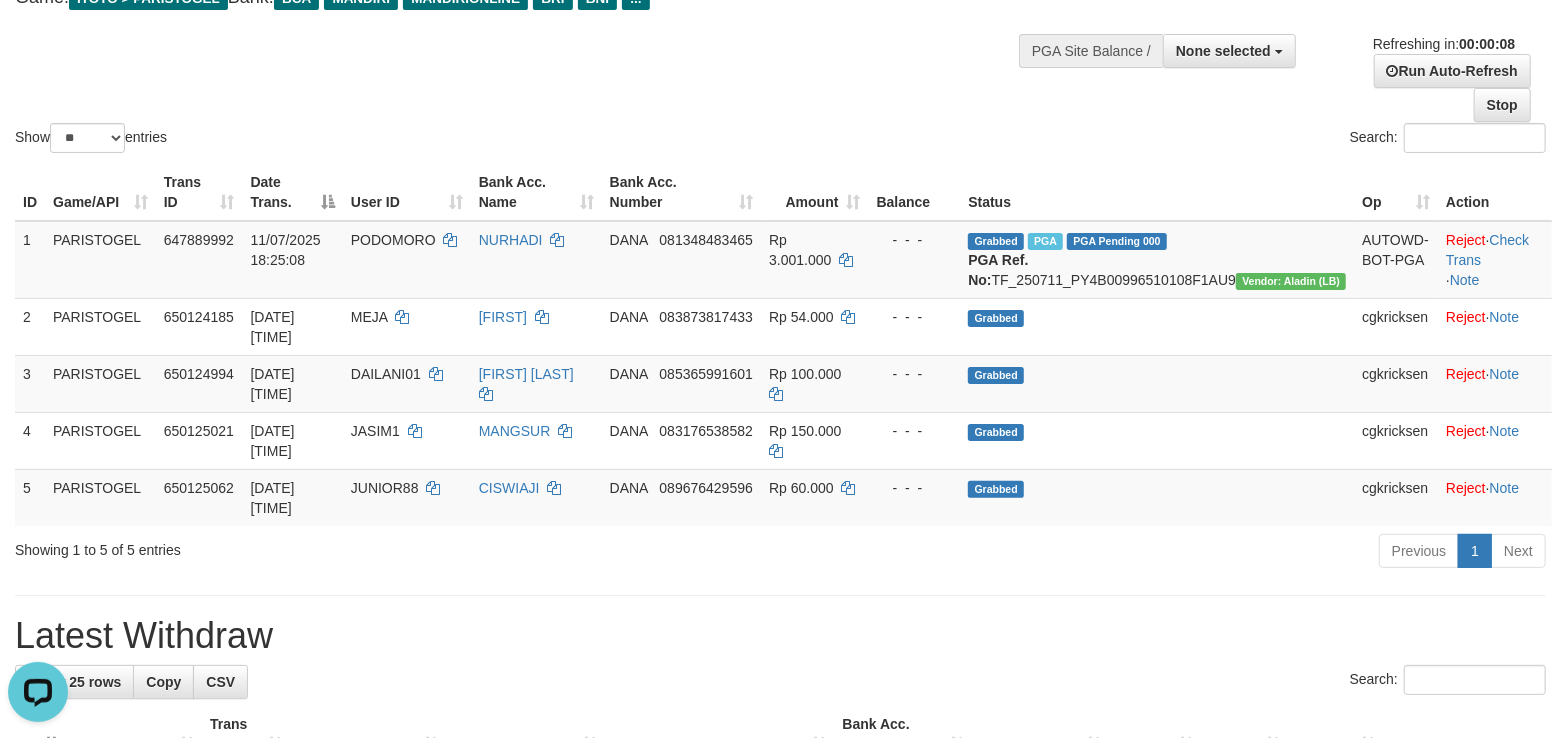 scroll, scrollTop: 0, scrollLeft: 0, axis: both 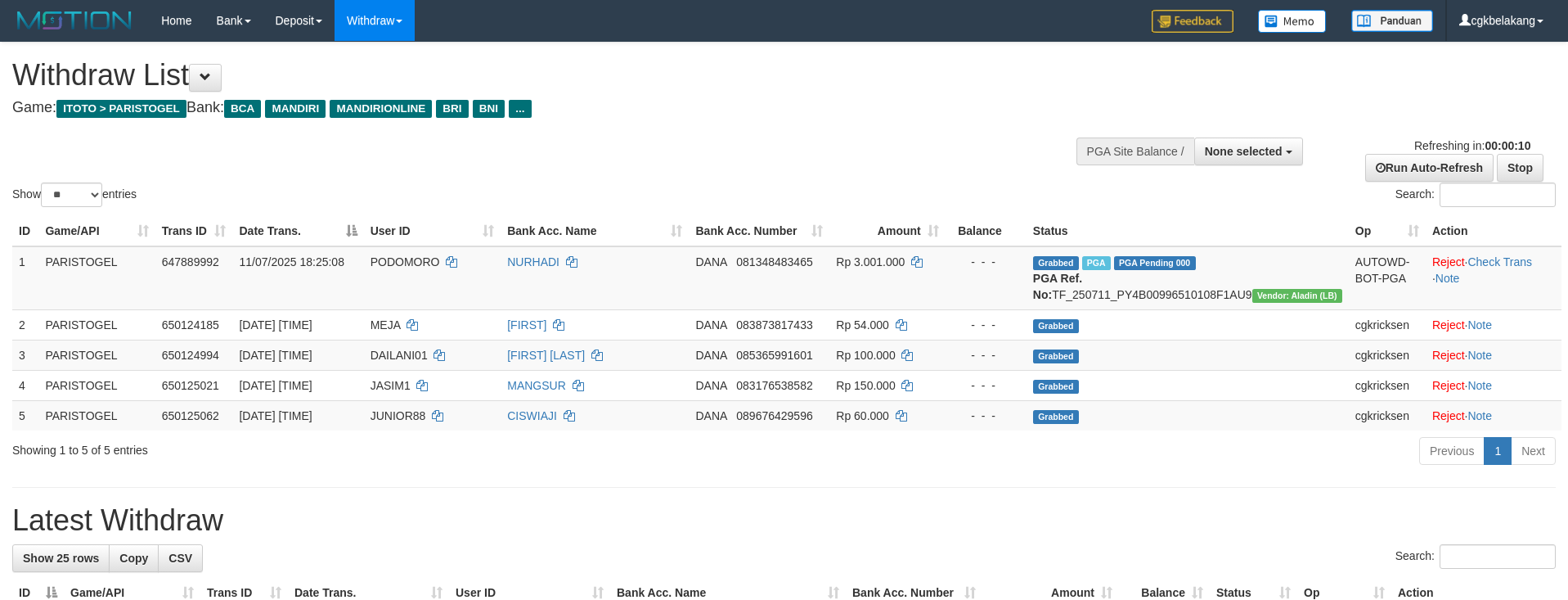 select 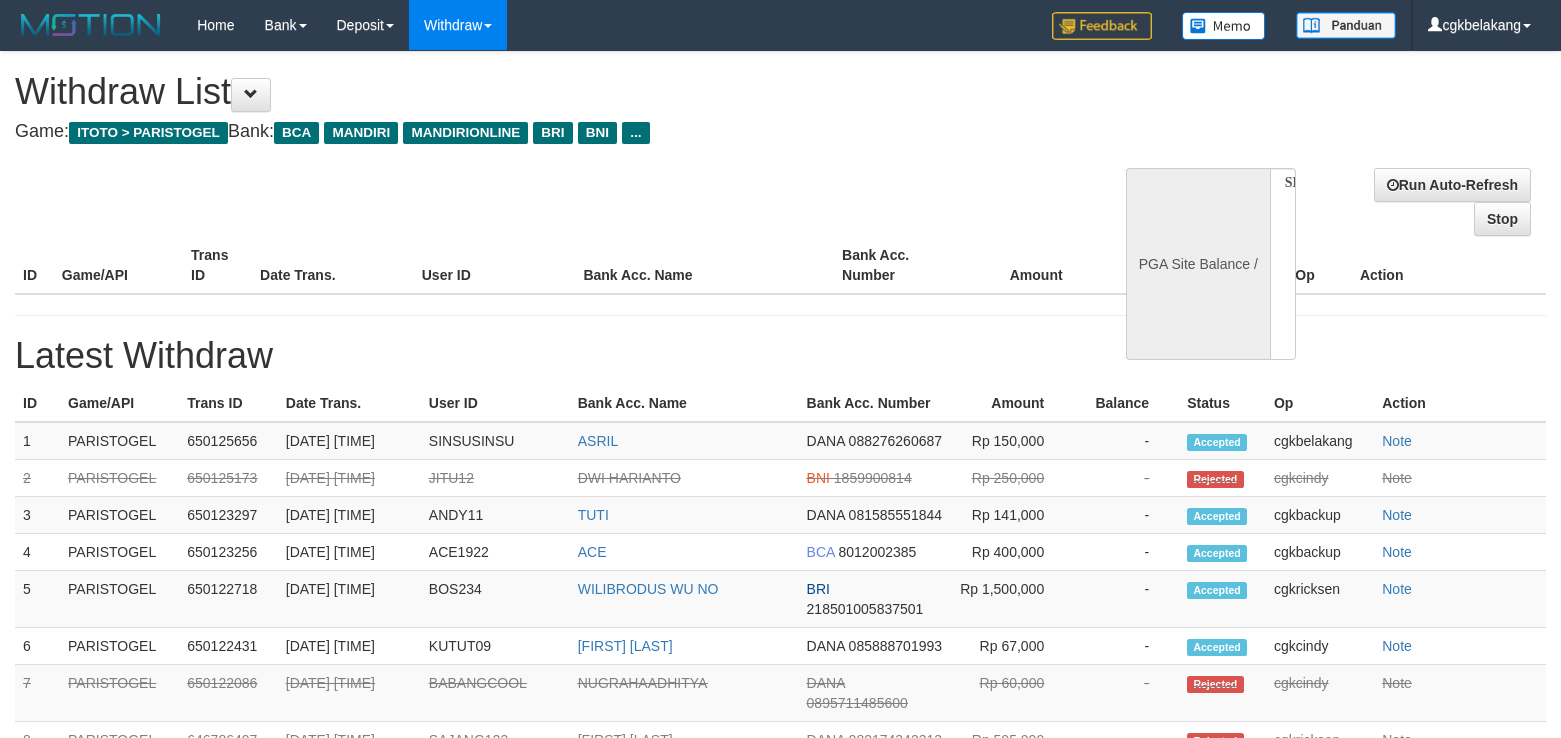 select 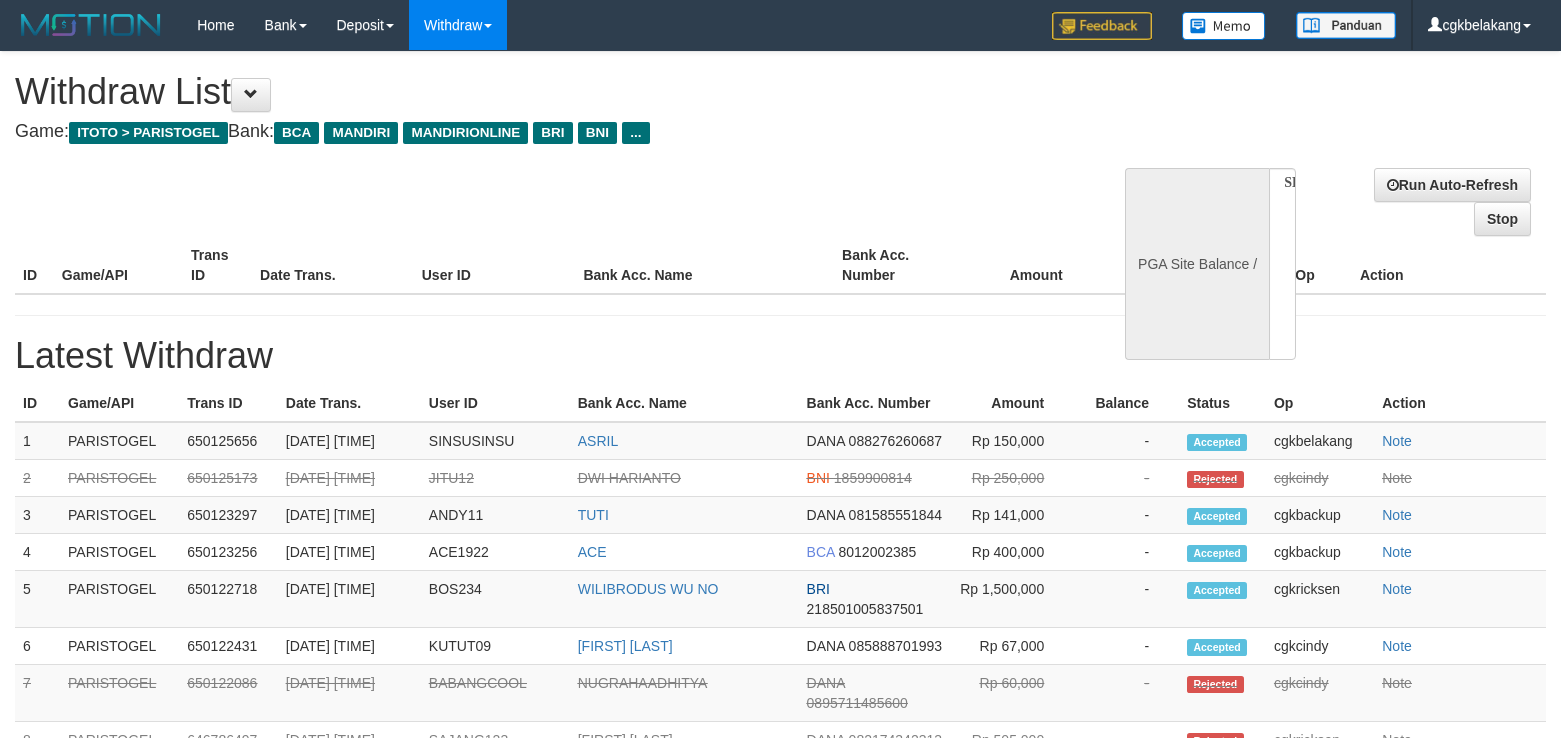 scroll, scrollTop: 136, scrollLeft: 0, axis: vertical 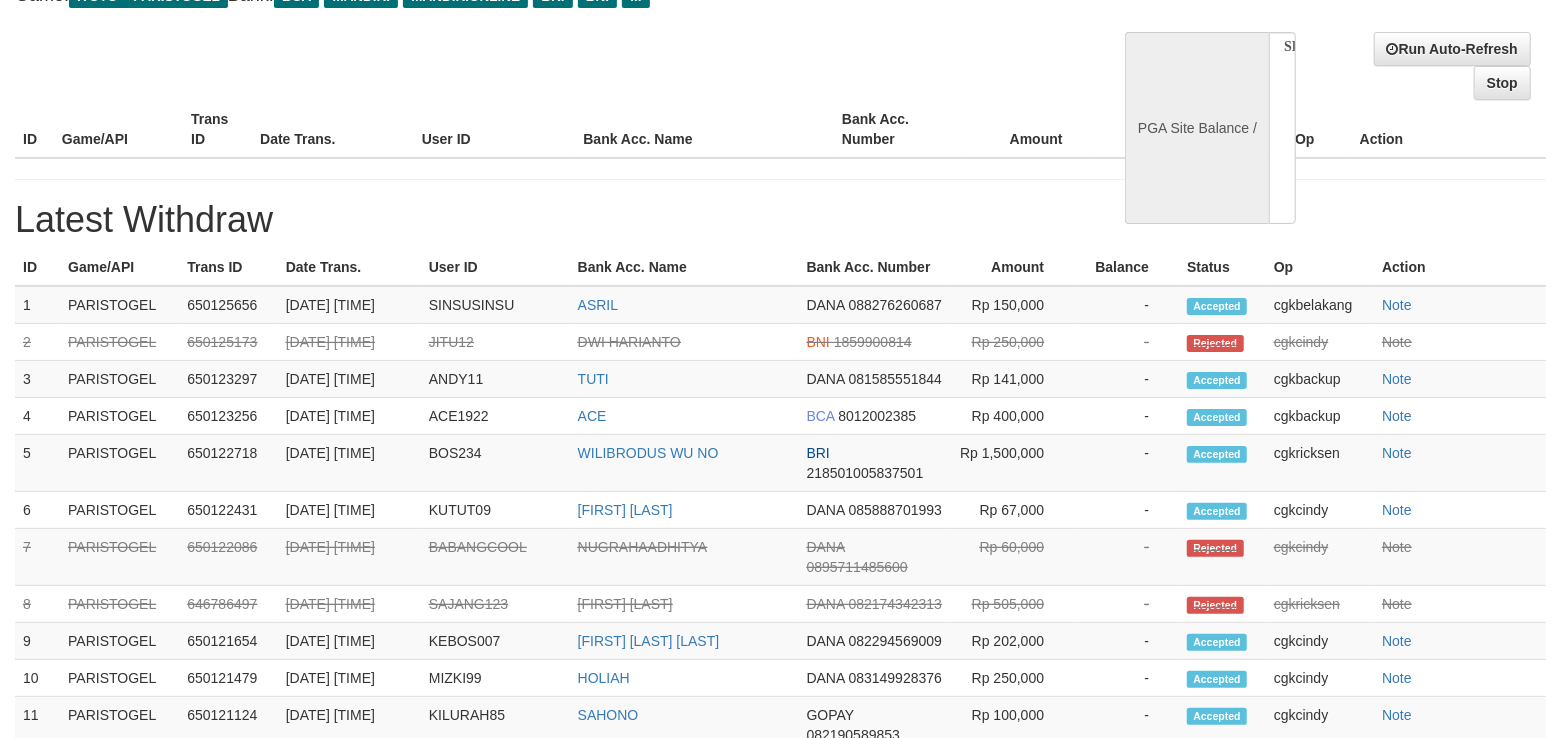 select on "**" 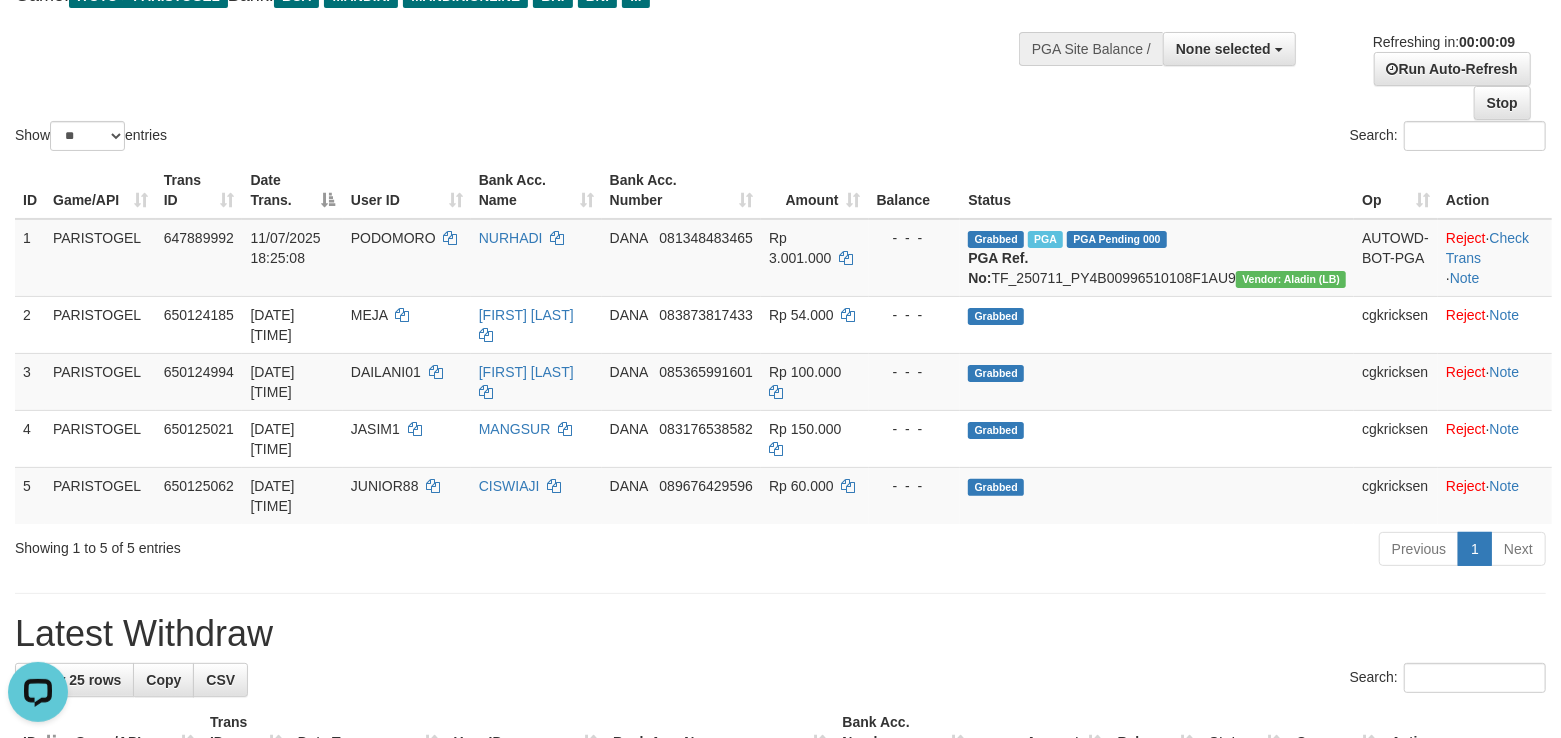 scroll, scrollTop: 0, scrollLeft: 0, axis: both 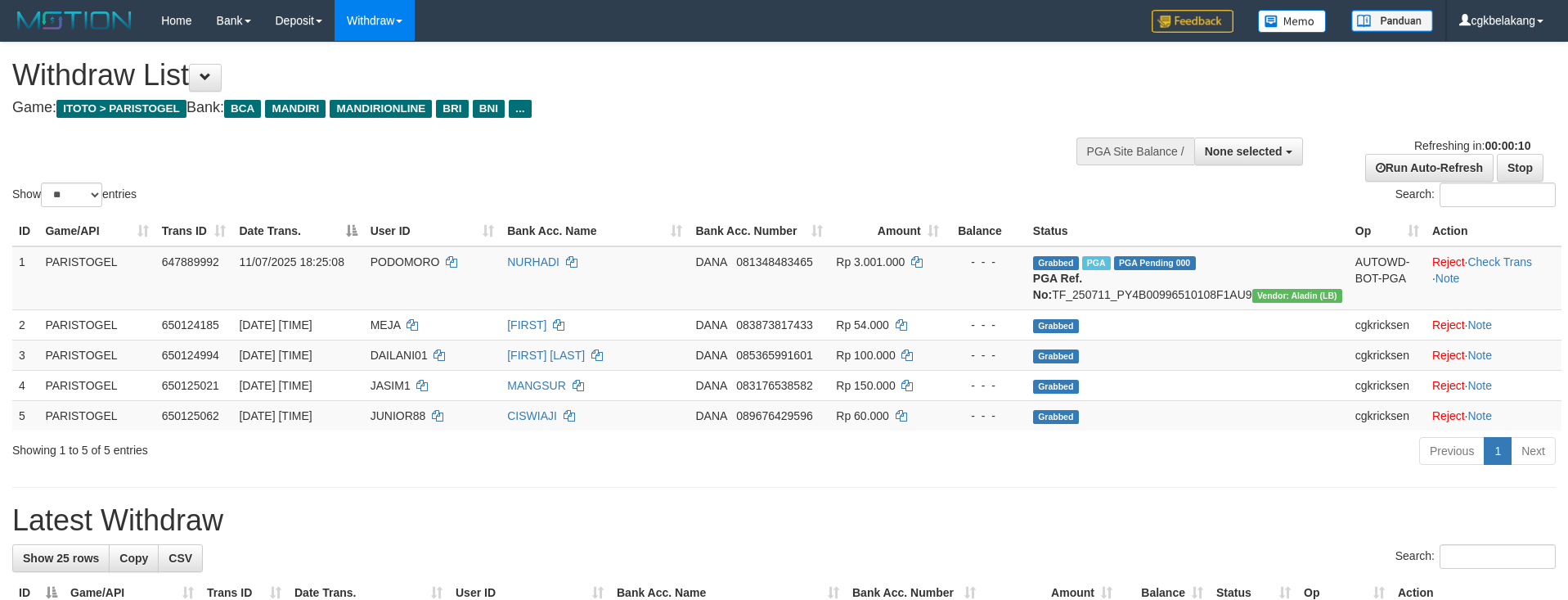 select 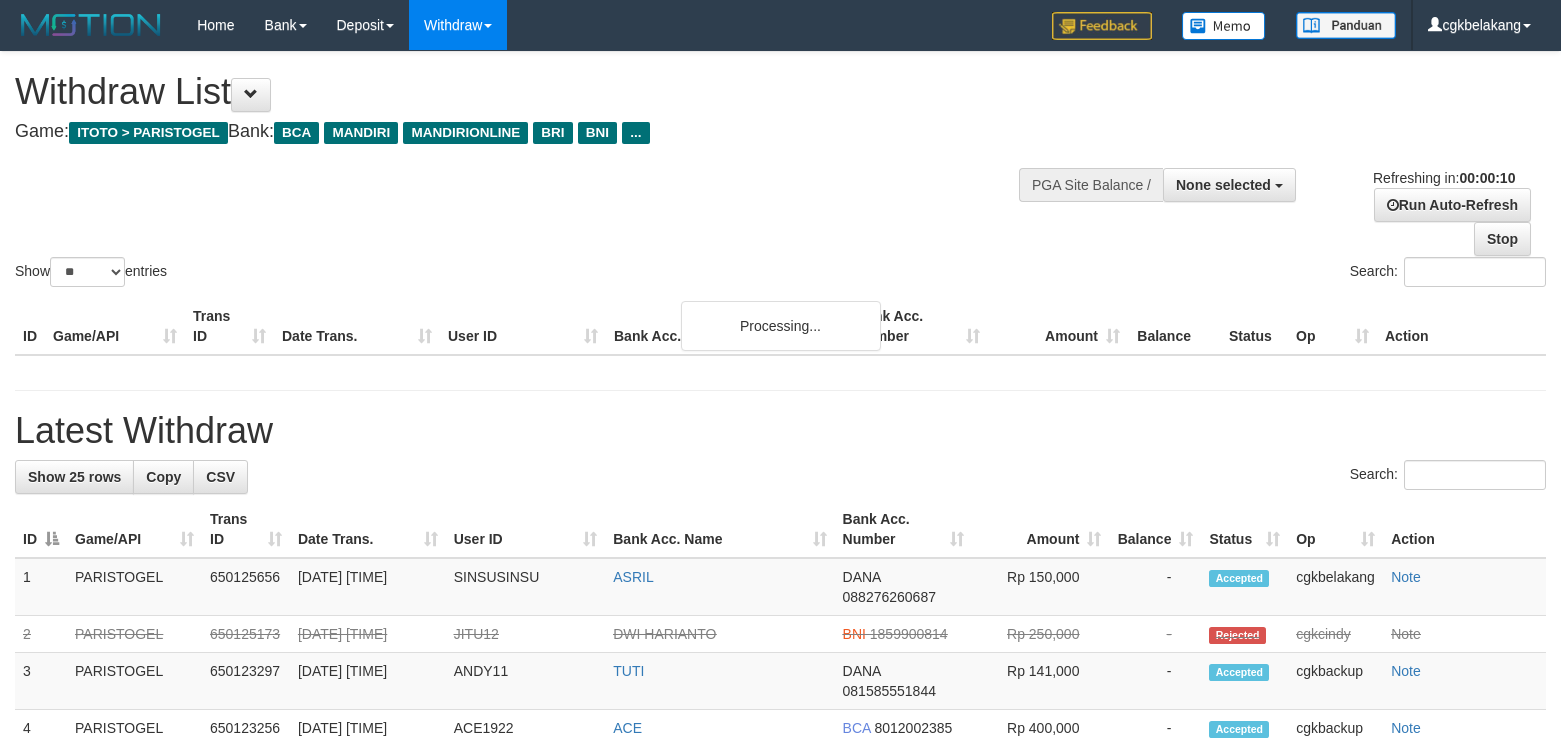 select 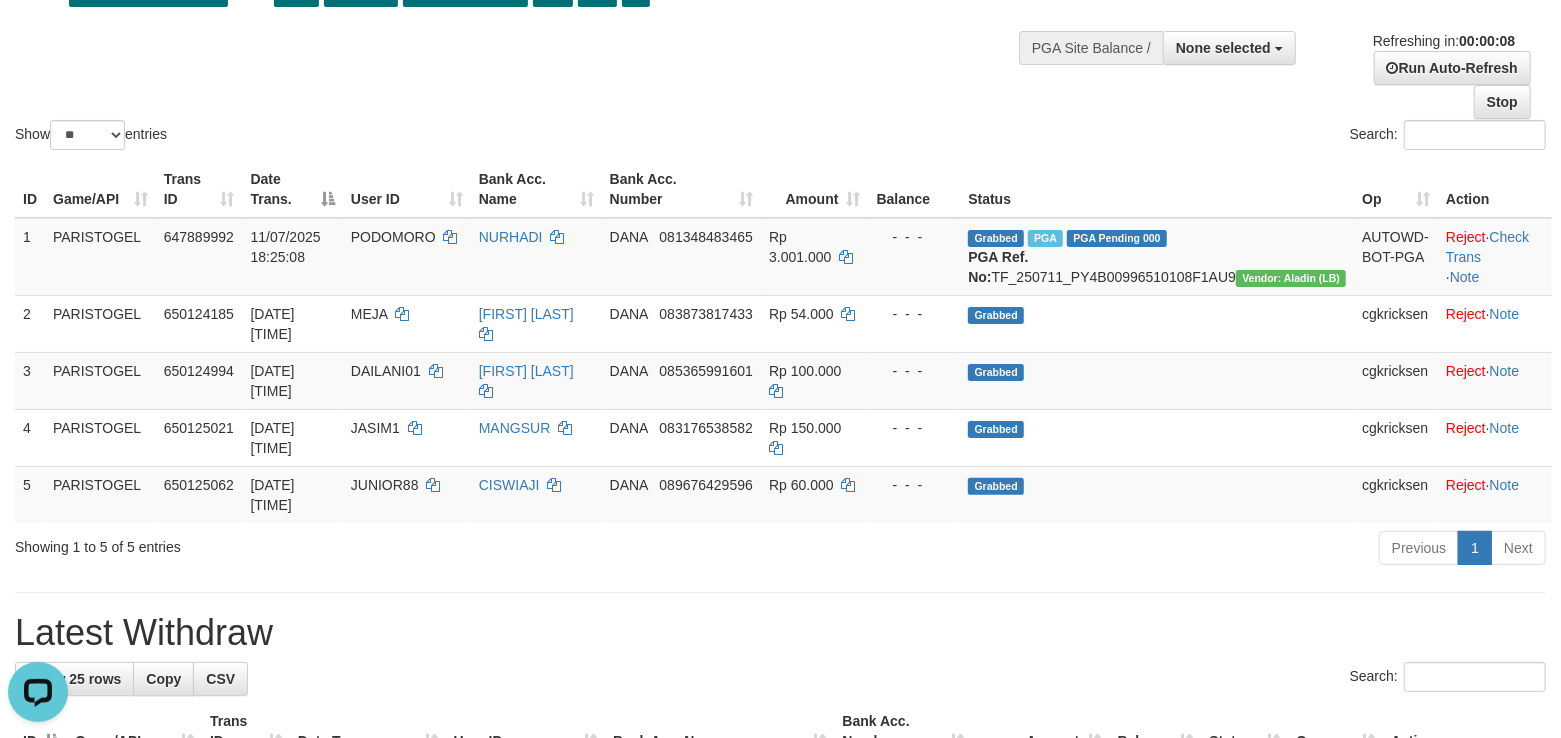 scroll, scrollTop: 0, scrollLeft: 0, axis: both 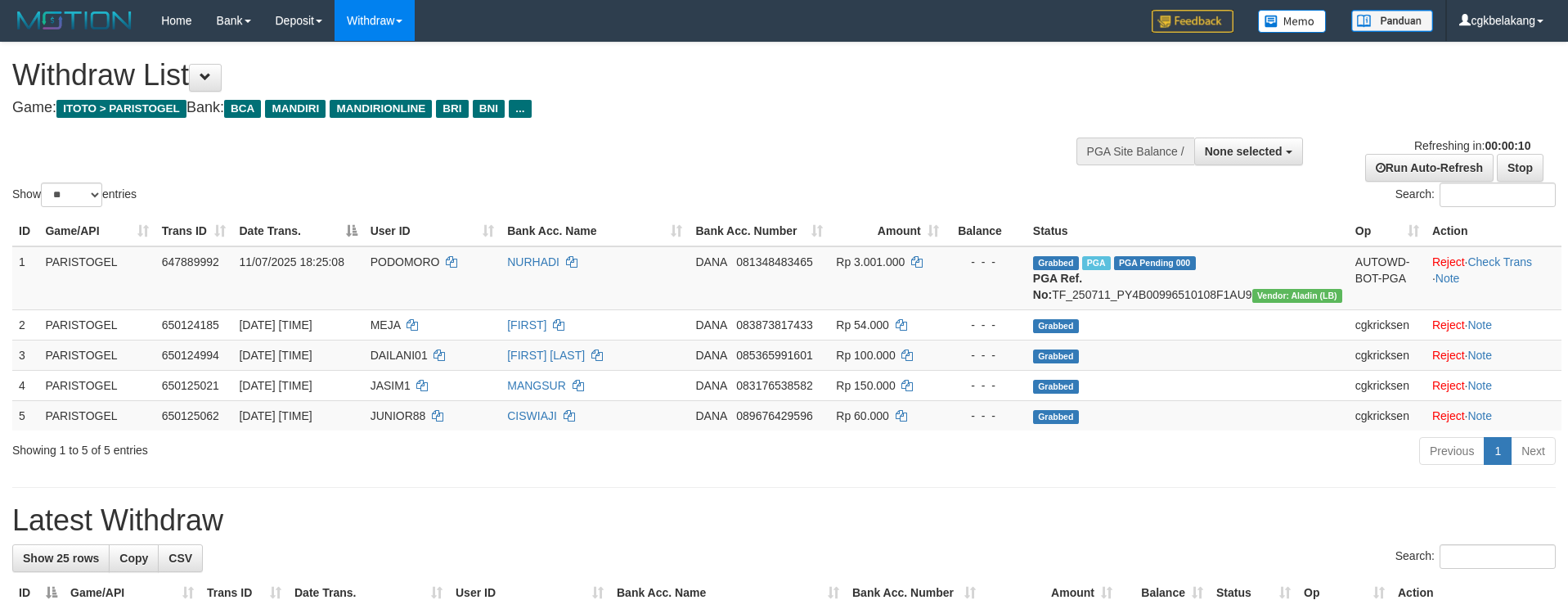 select 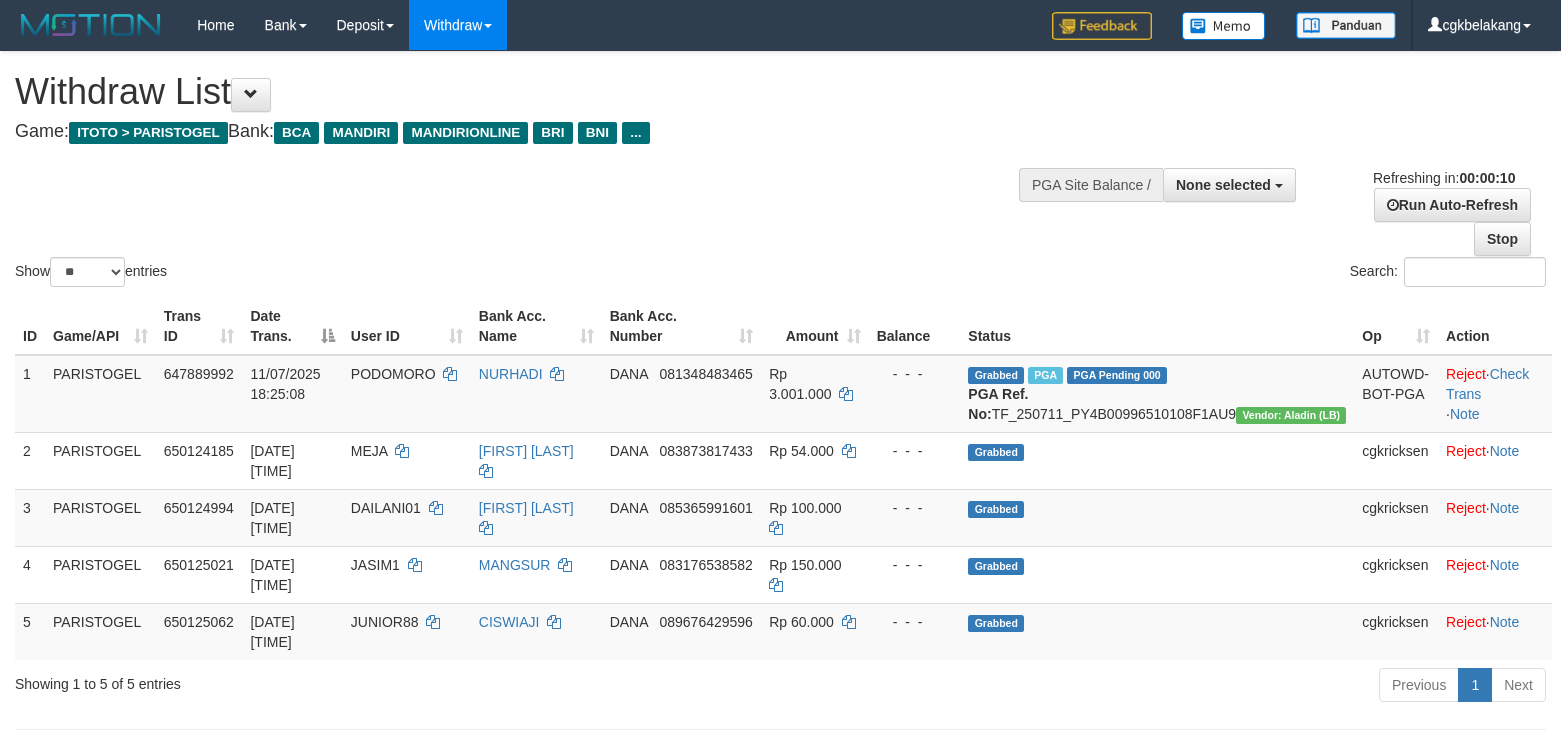 select 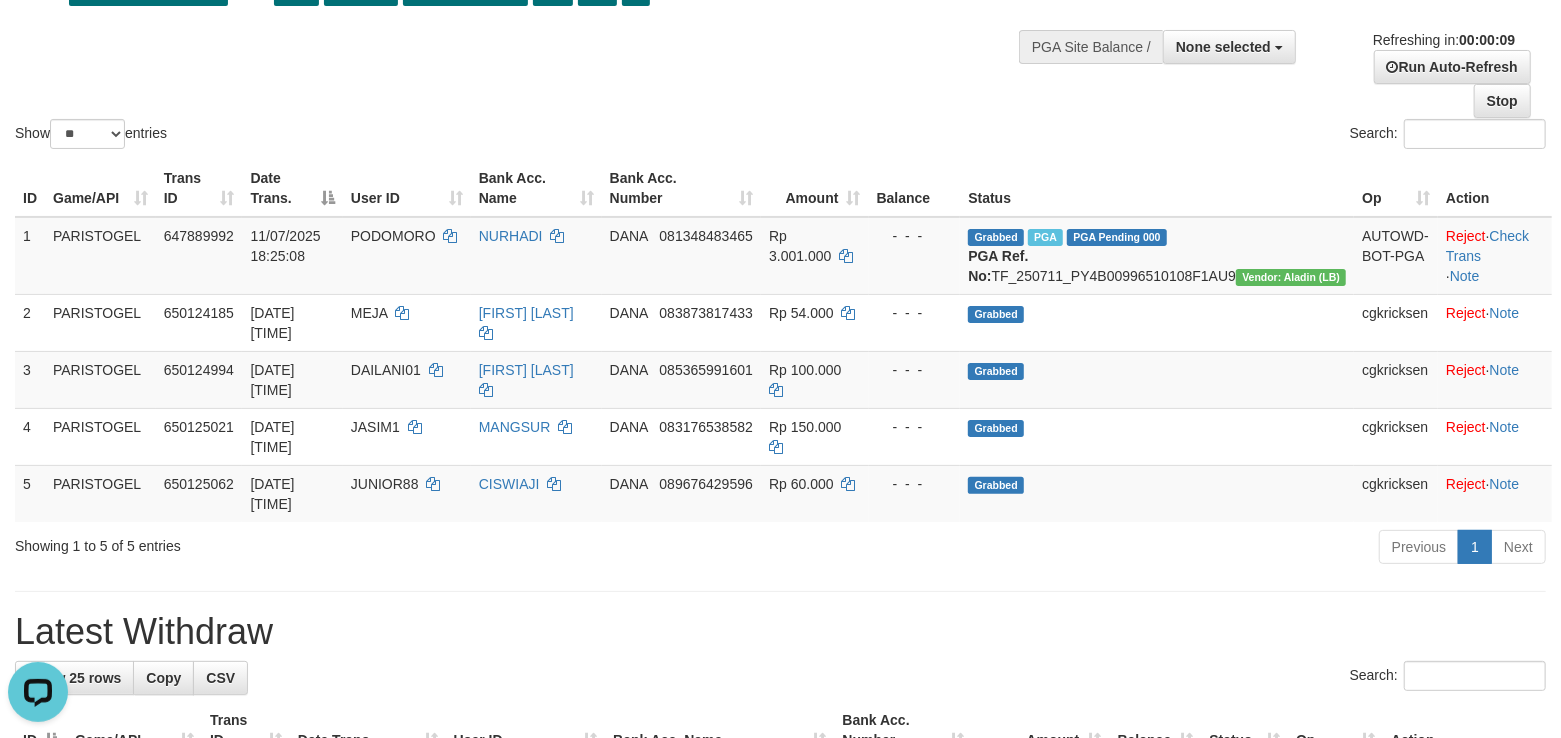 scroll, scrollTop: 0, scrollLeft: 0, axis: both 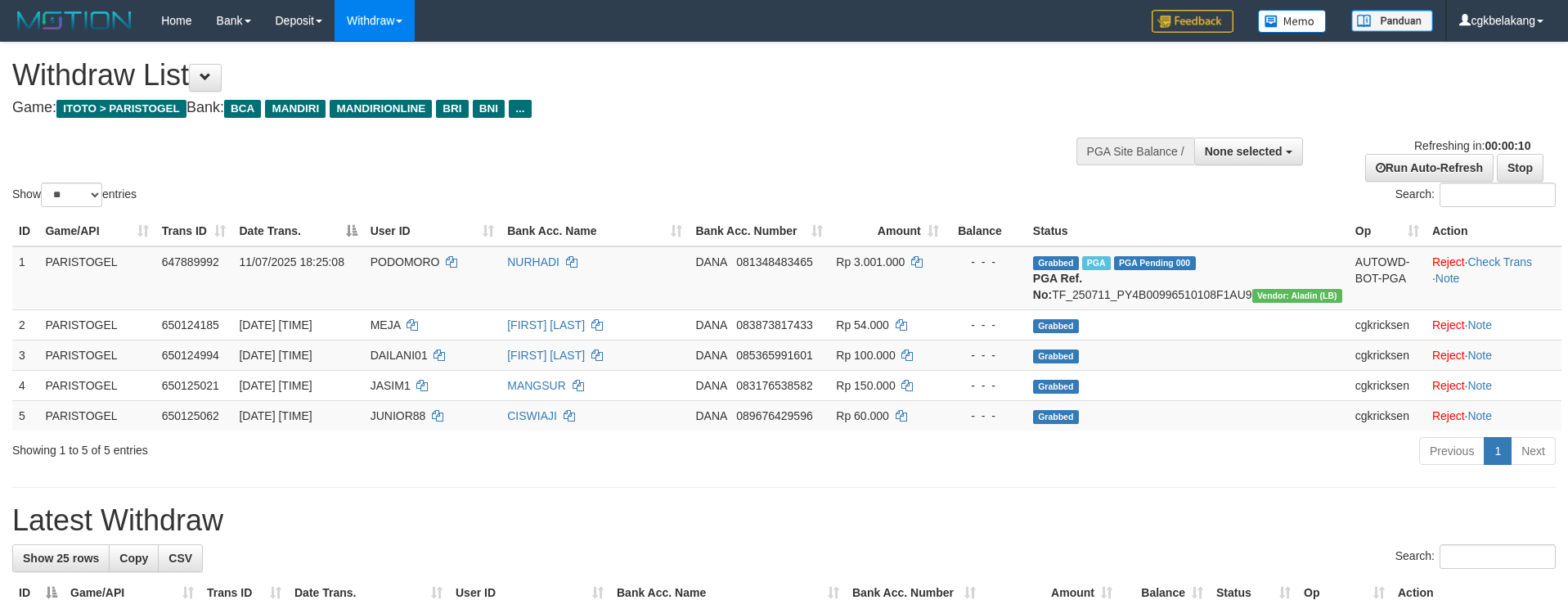 select 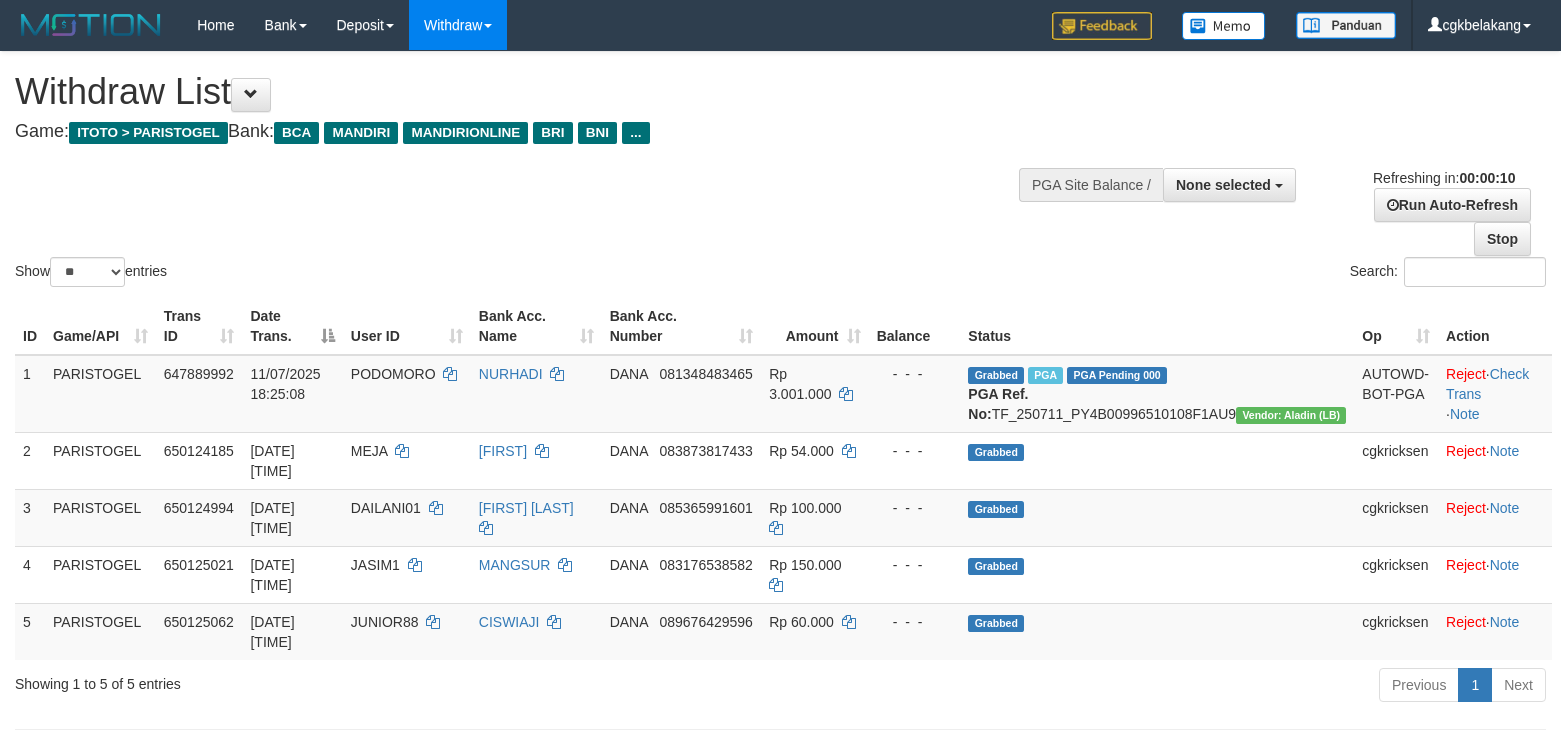 select 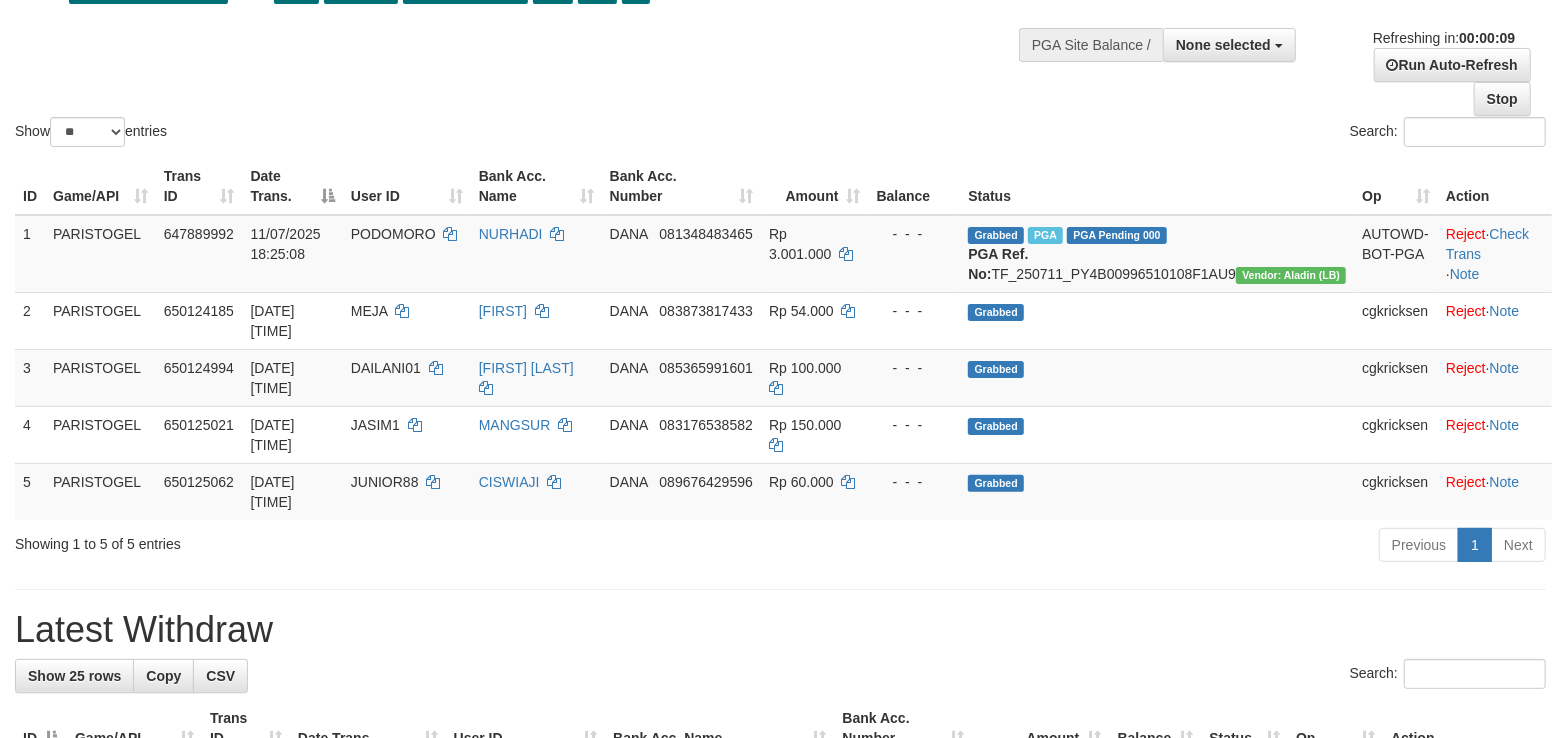 click on "ID Game/API Trans ID Date Trans. User ID Bank Acc. Name Bank Acc. Number Amount Balance Status Op Action
1 PARISTOGEL 647889992 11/07/2025 18:25:08 PODOMORO    NURHADI    DANA     081348483465 Rp 3.001.000    -  -  - Grabbed   PGA   PGA Pending 000 PGA Ref. No:  TF_250711_PY4B00996510108F1AU9  Vendor: Aladin (LB) AUTOWD-BOT-PGA Reject ·    Check Trans    ·    Note 2 PARISTOGEL 650124185 13/07/2025 07:50:23 MEJA    NUR ARIFAH    DANA     083873817433 Rp 54.000    -  -  - Grabbed cgkricksen Reject ·    Note 3 PARISTOGEL 650124994 13/07/2025 07:52:18 DAILANI01    LUDO DAILANI    DANA     085365991601 Rp 100.000    -  -  - Grabbed cgkricksen Reject ·    Note 4 PARISTOGEL 650125021 13/07/2025 07:52:22 JASIM1    MANGSUR    DANA     083176538582 Rp 150.000    -  -  - Grabbed cgkricksen Reject ·    Note 5 PARISTOGEL 650125062 13/07/2025 07:52:28 JUNIOR88    CISWIAJI    DANA     089676429596 Rp 60.000    -  -  - Grabbed" at bounding box center (780, 339) 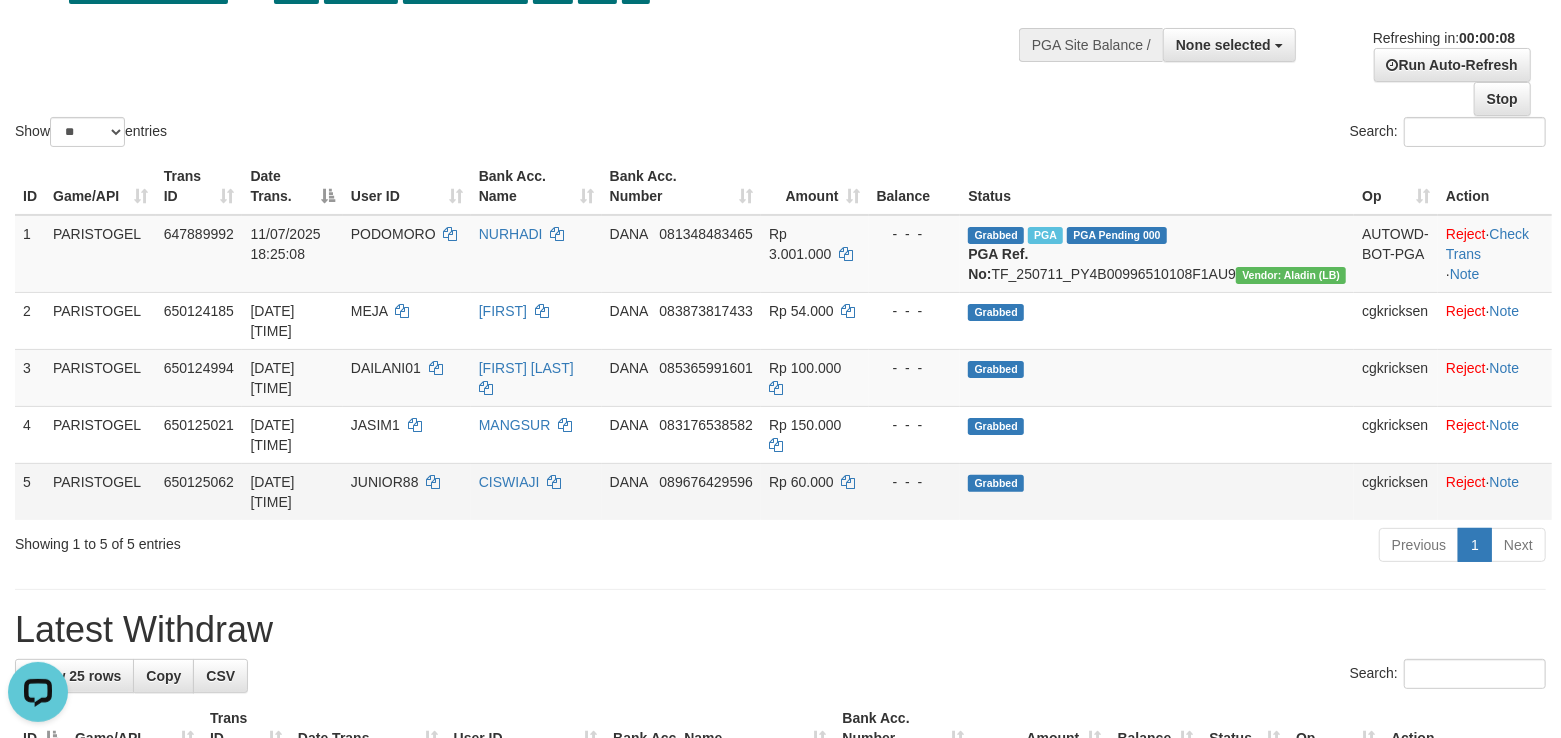 scroll, scrollTop: 0, scrollLeft: 0, axis: both 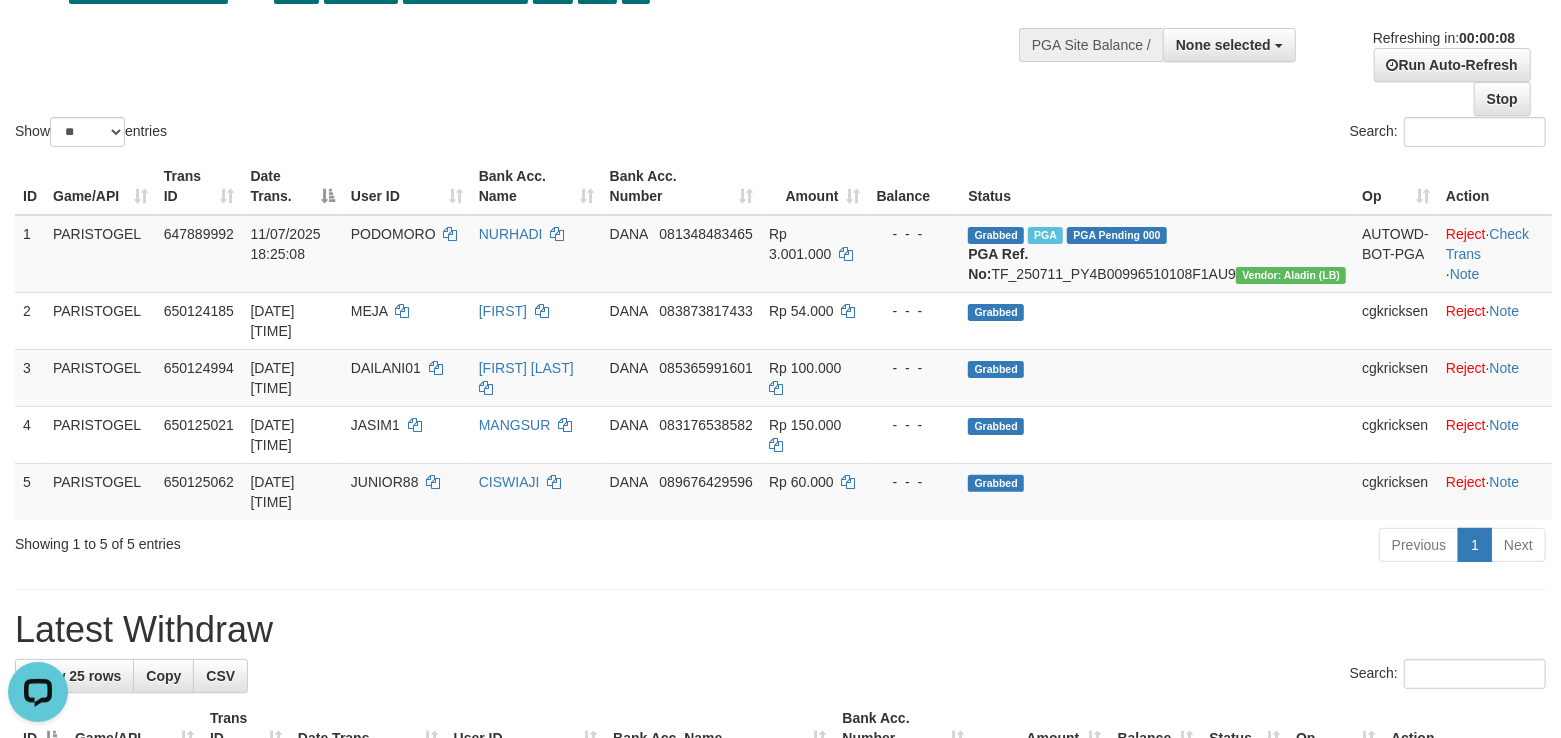 click on "**********" at bounding box center [780, 1064] 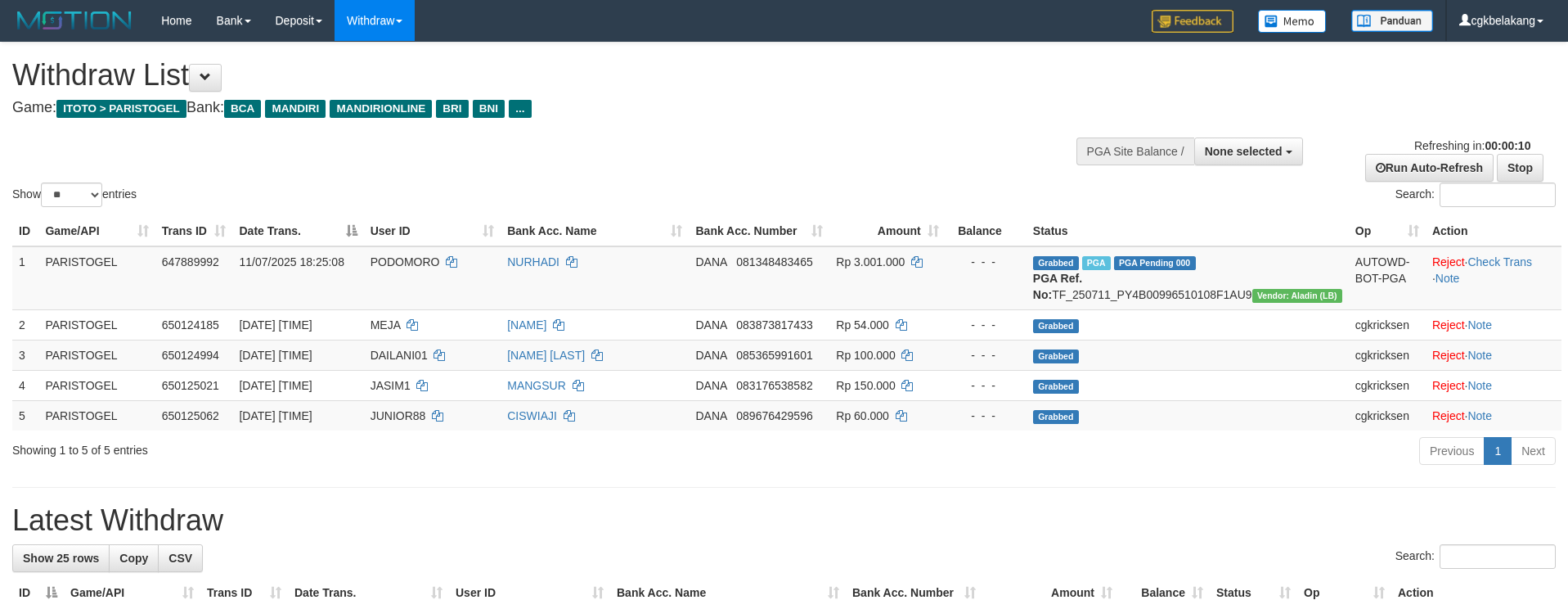select 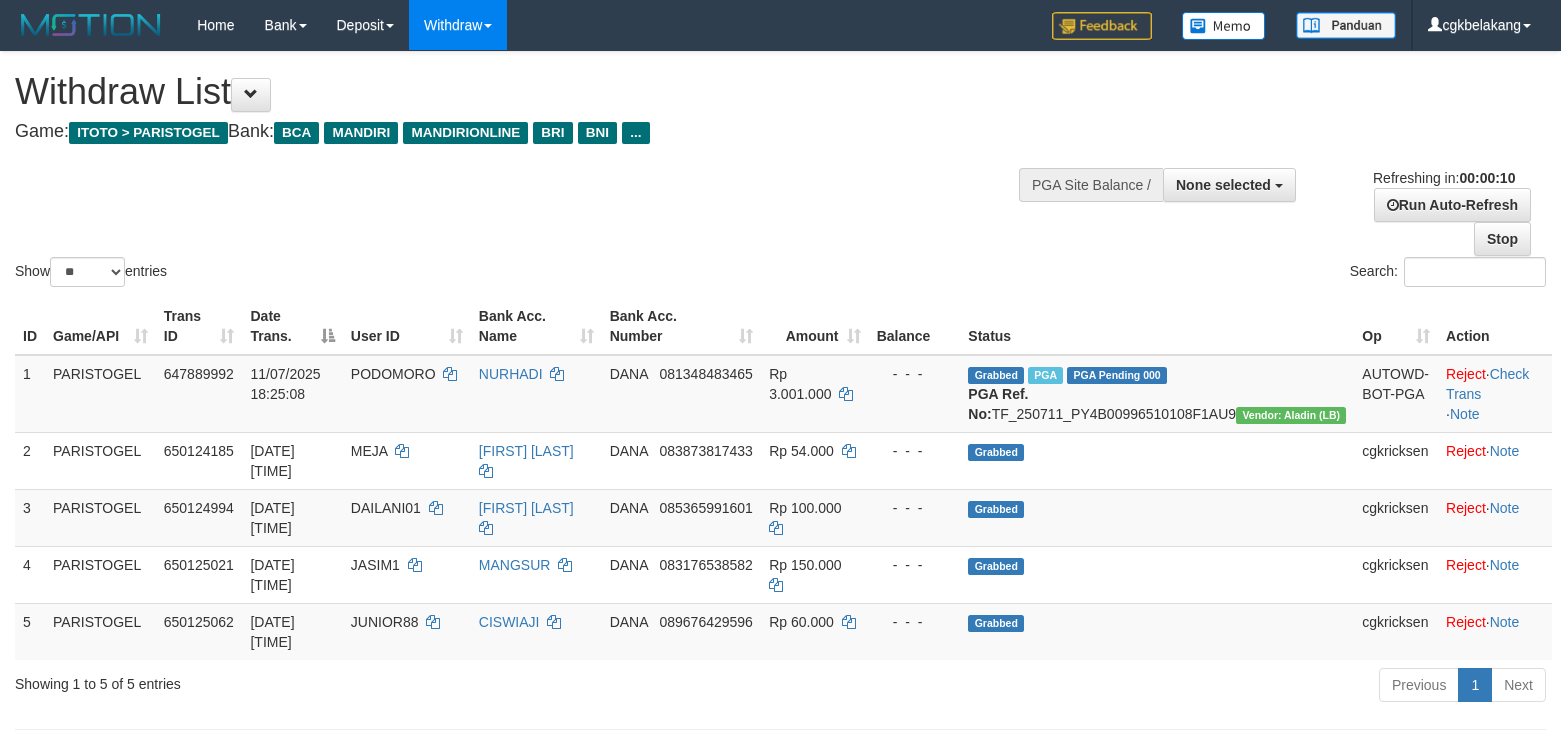 select 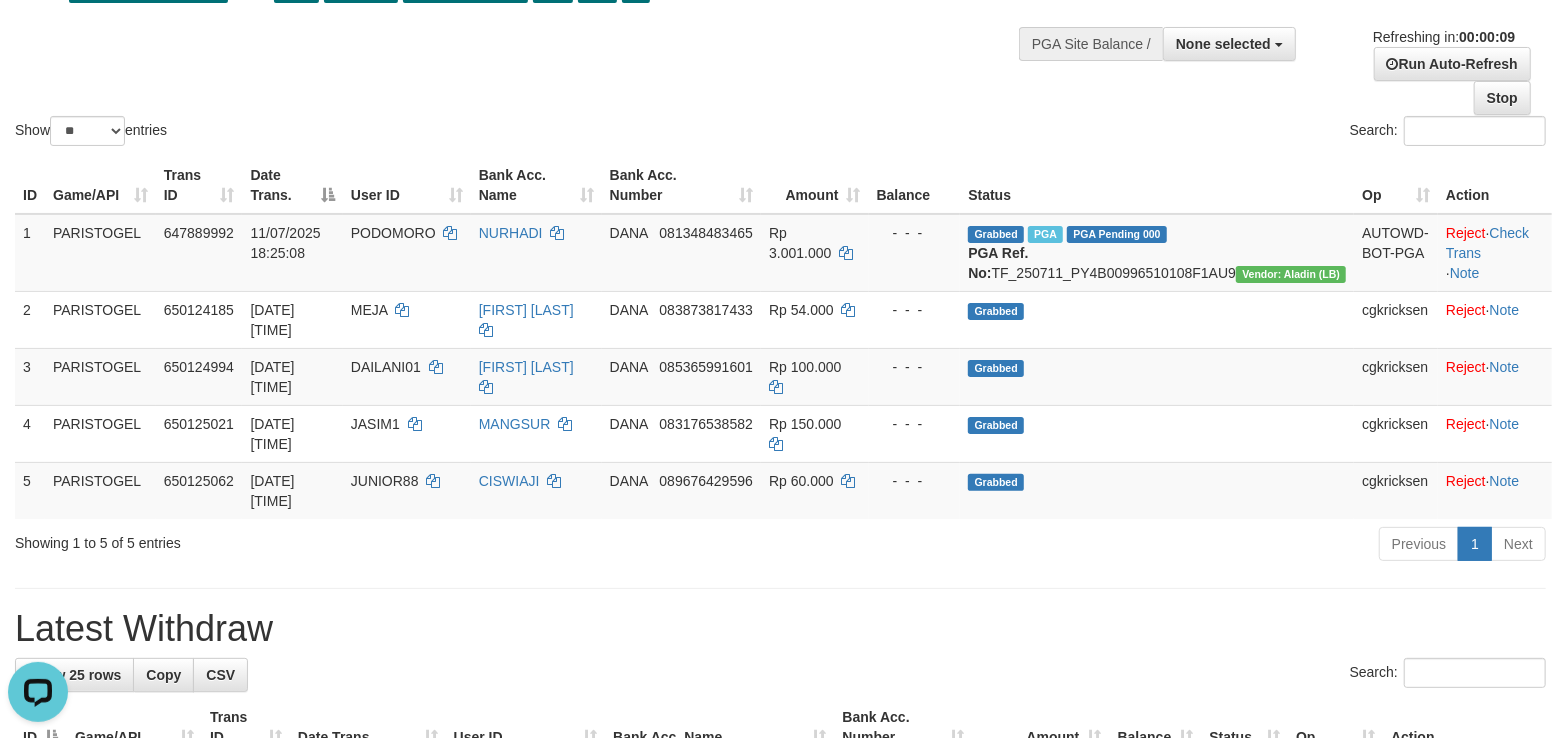 scroll, scrollTop: 0, scrollLeft: 0, axis: both 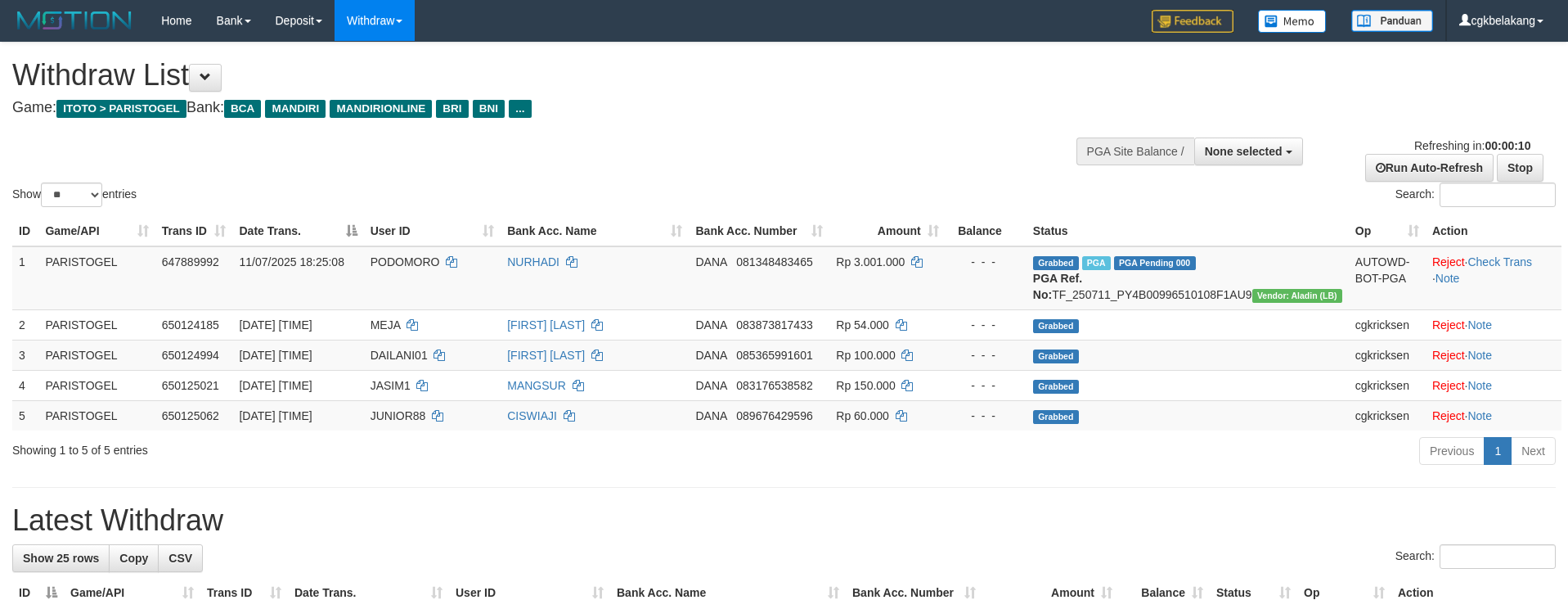 select 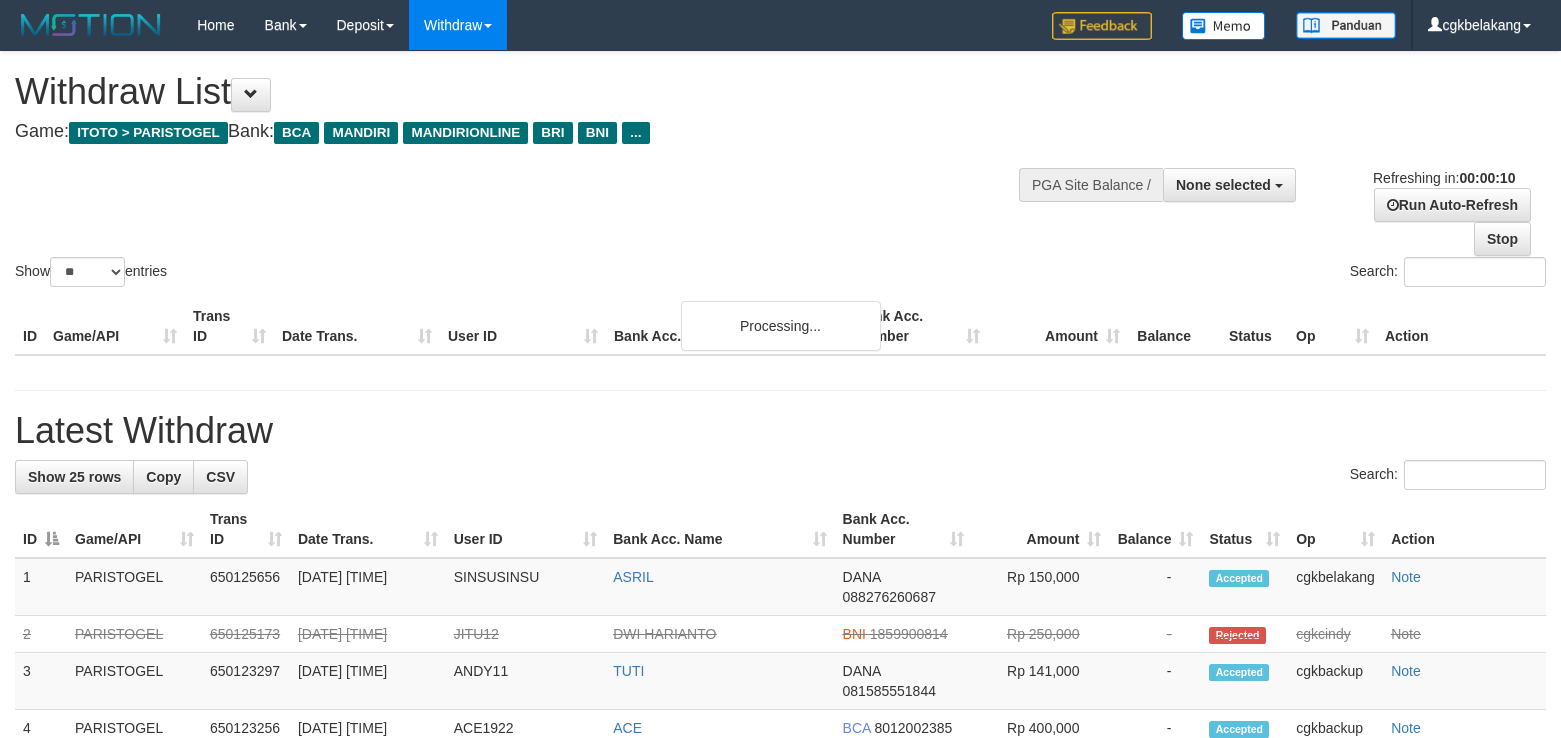 select 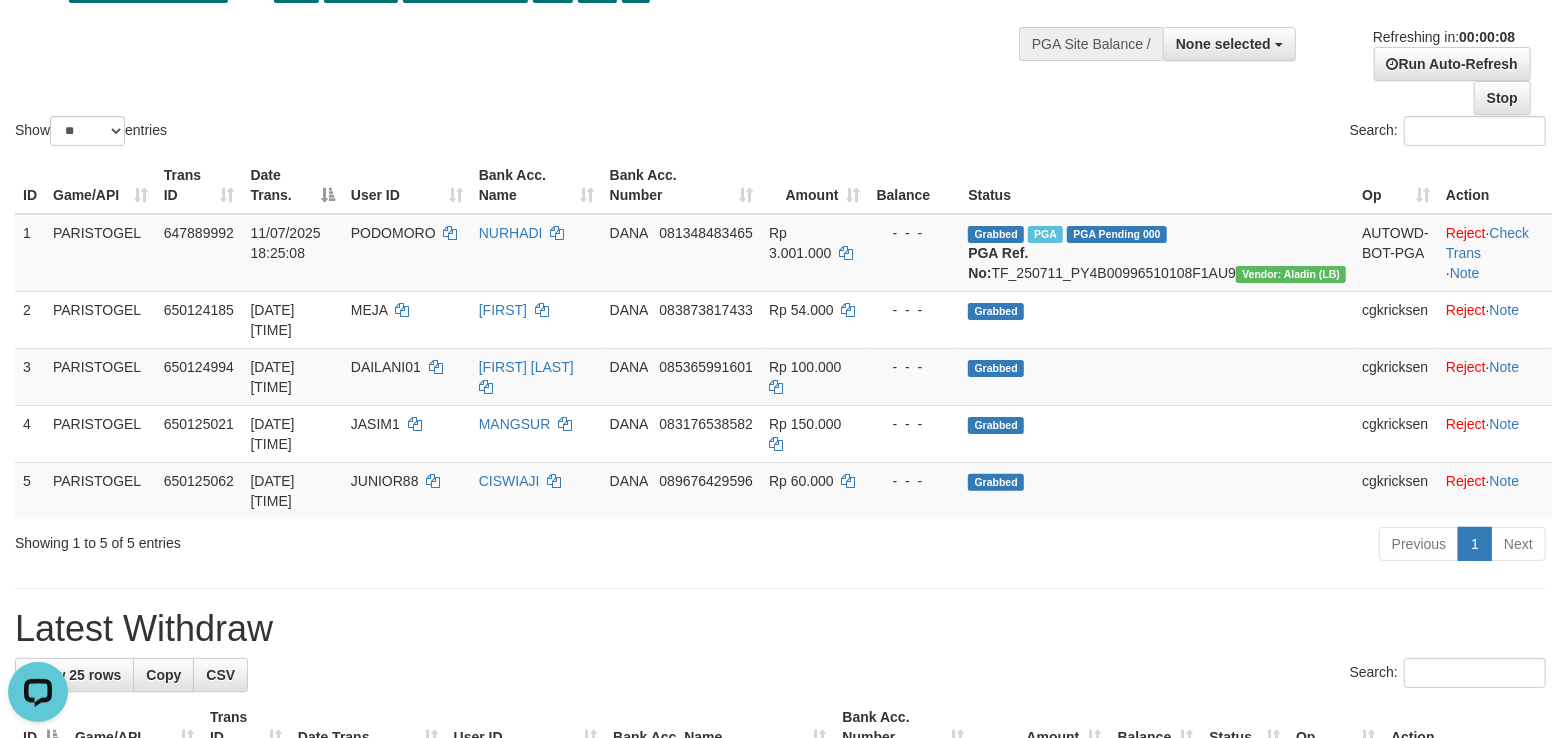scroll, scrollTop: 0, scrollLeft: 0, axis: both 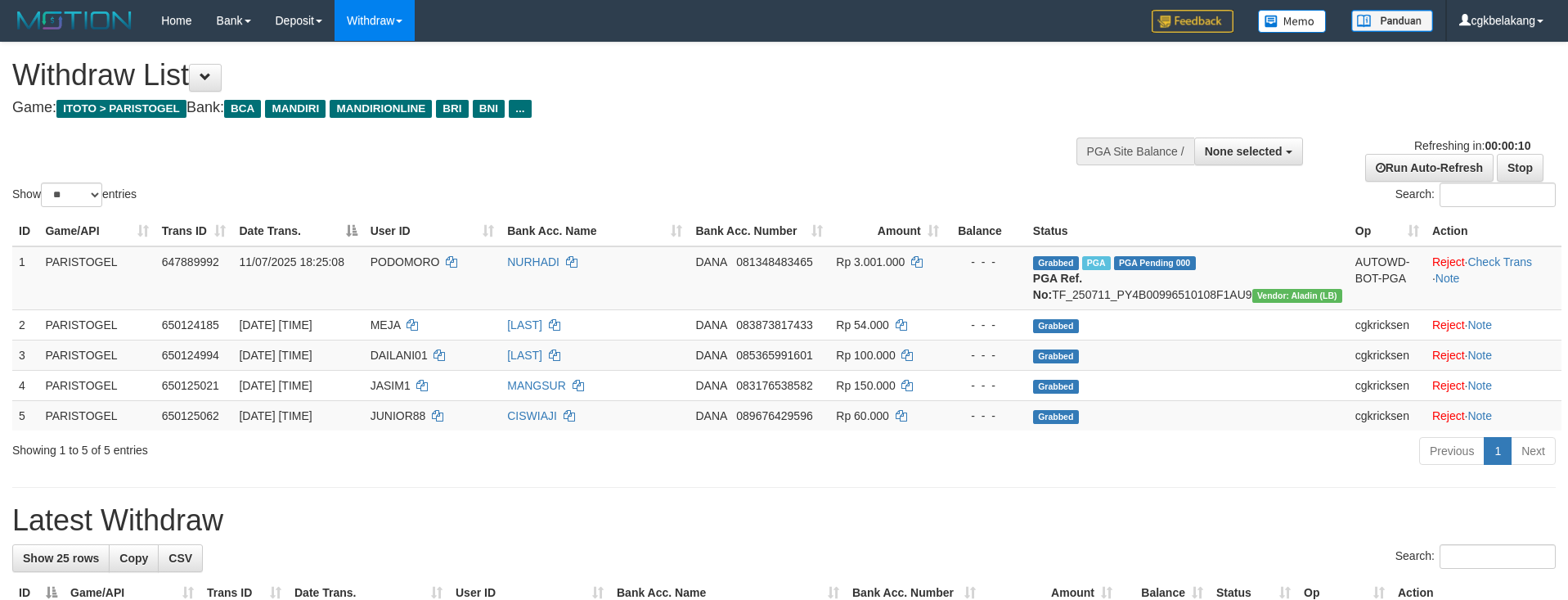 select 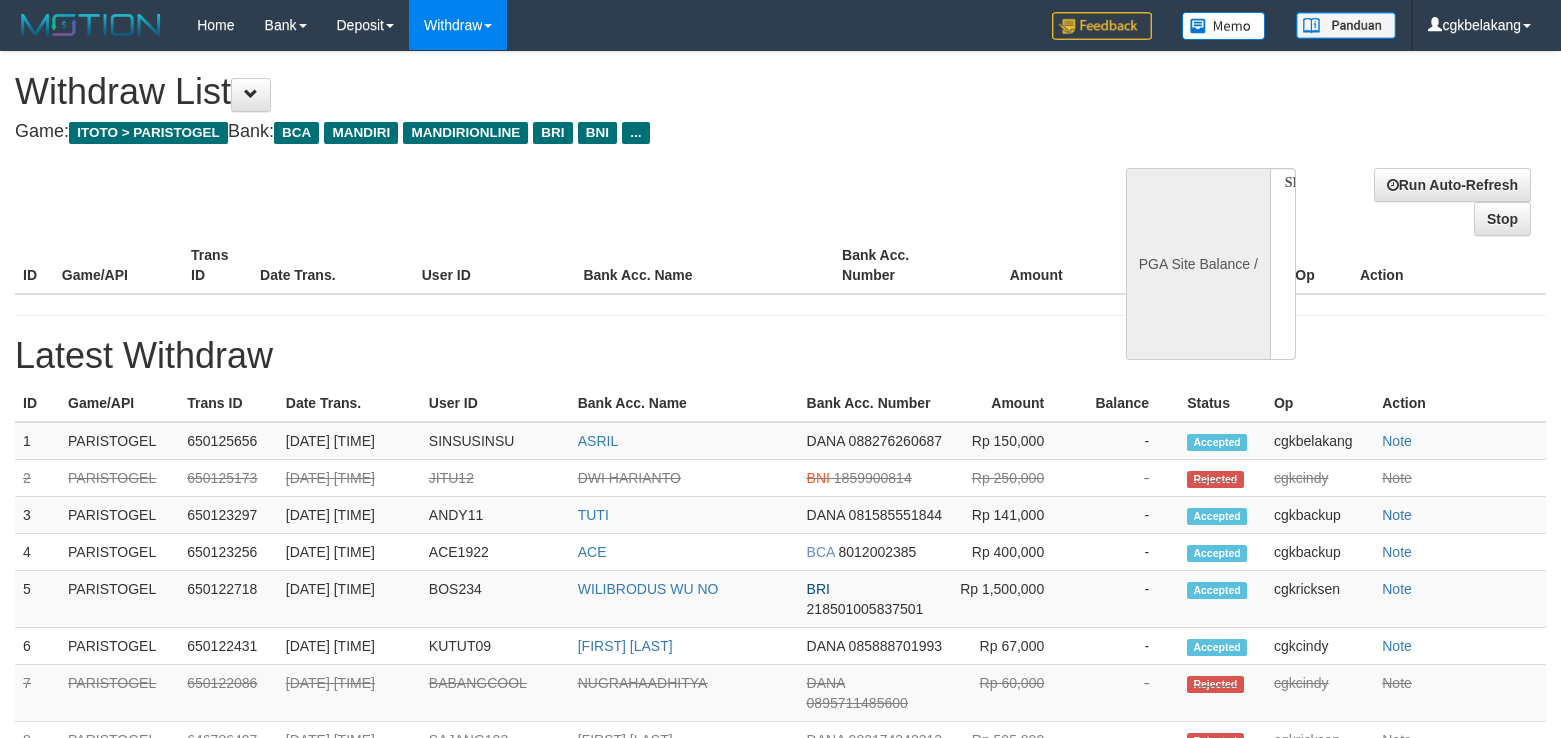 select 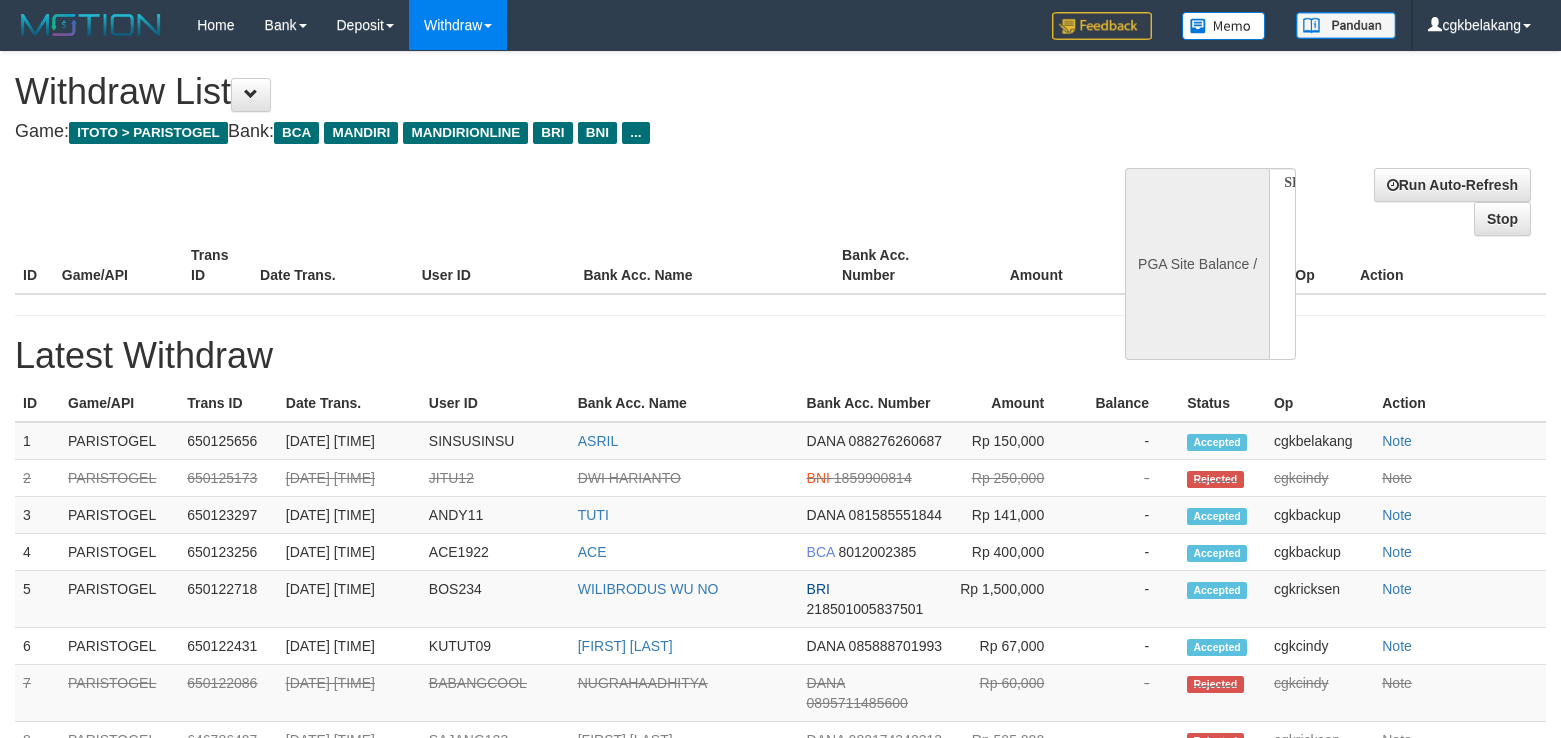 scroll, scrollTop: 0, scrollLeft: 0, axis: both 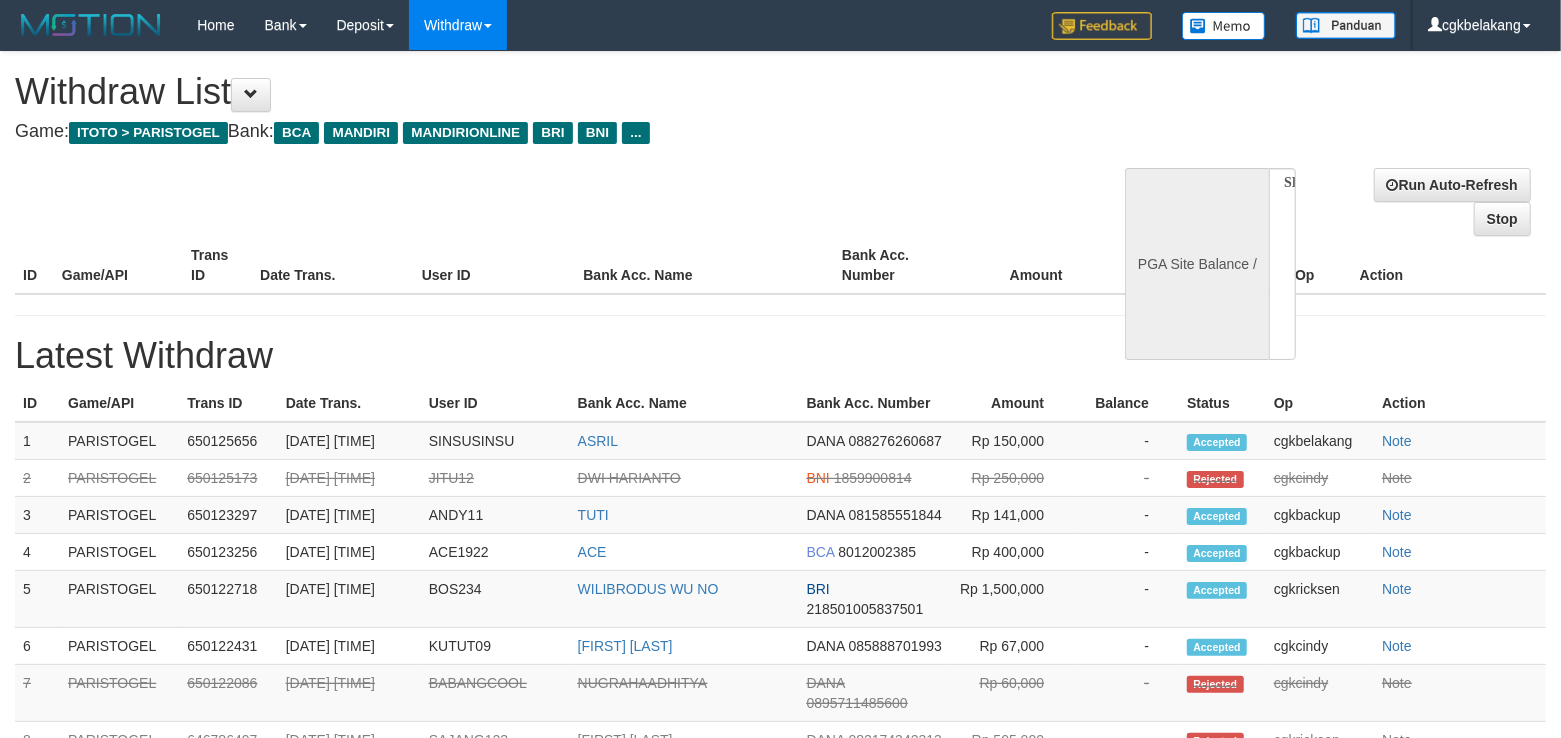select on "**" 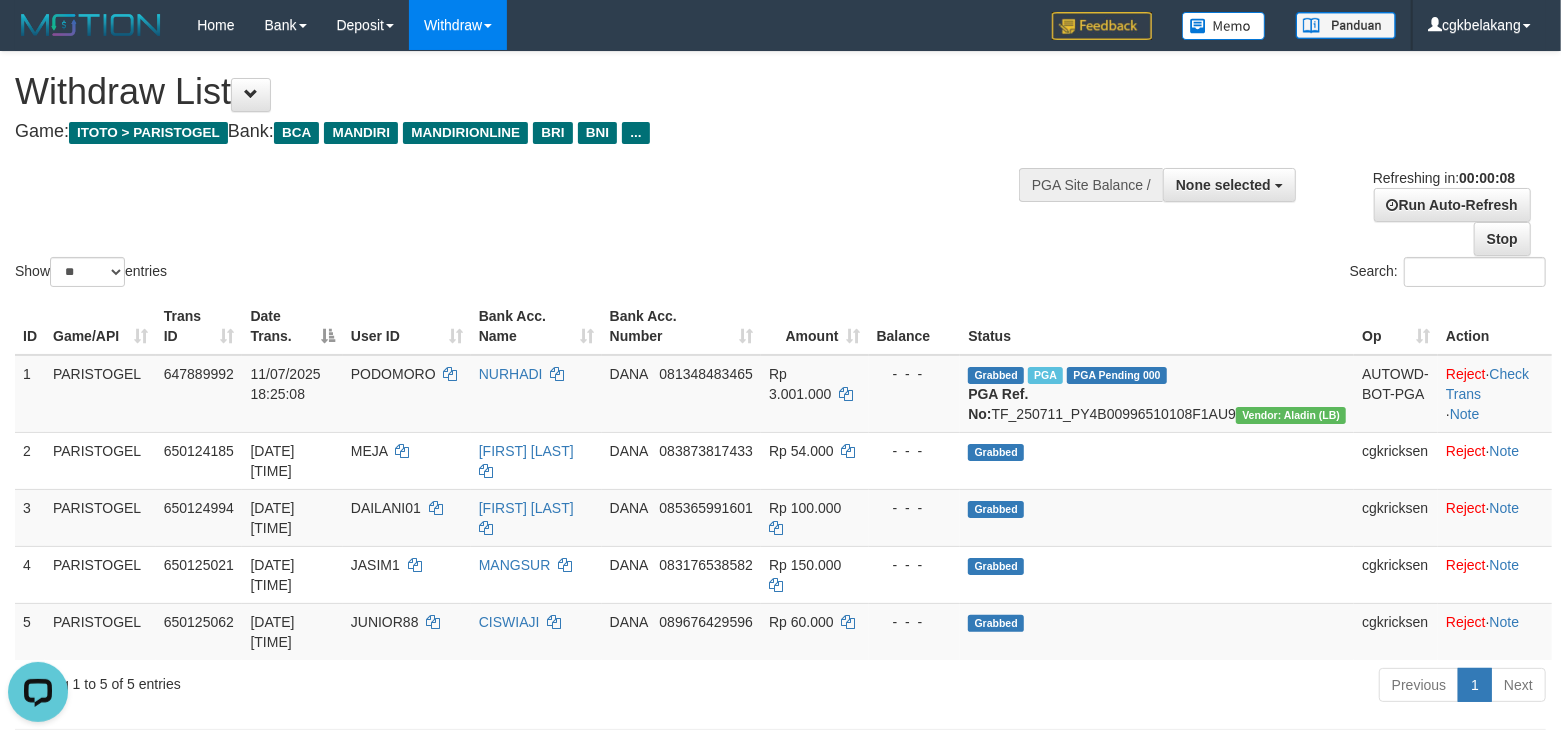 scroll, scrollTop: 0, scrollLeft: 0, axis: both 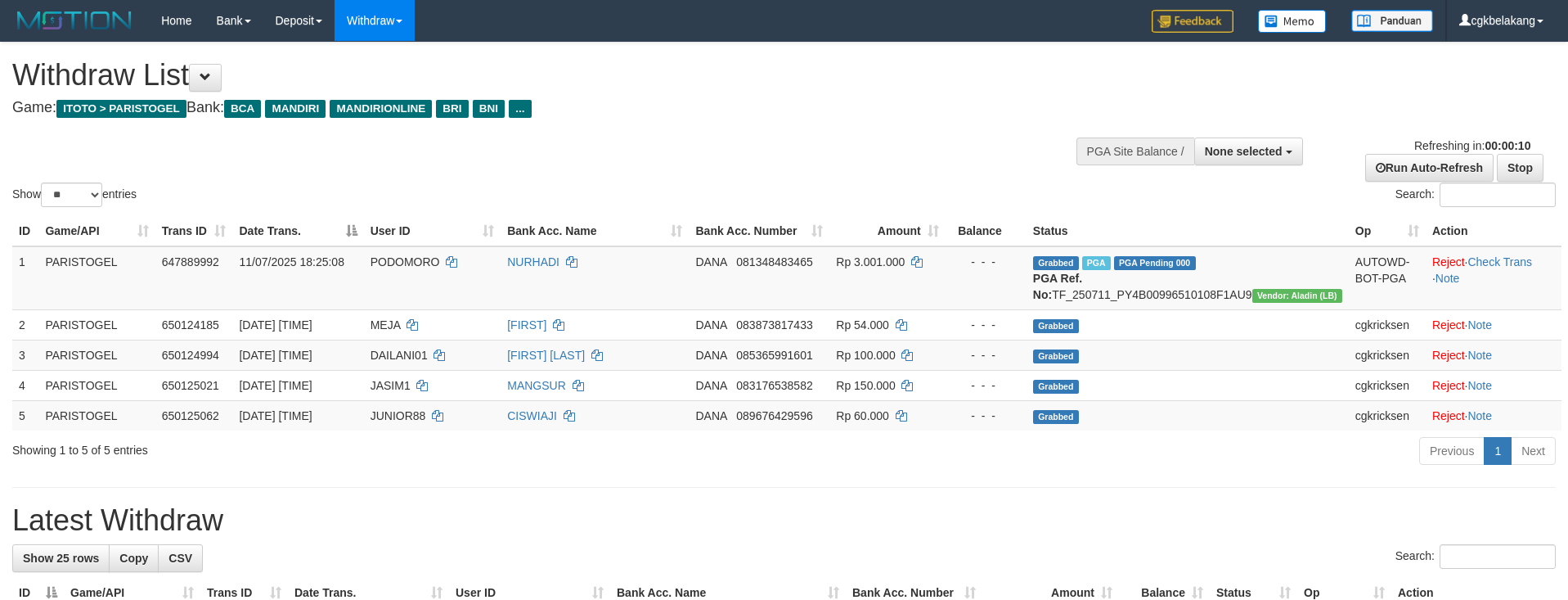 select 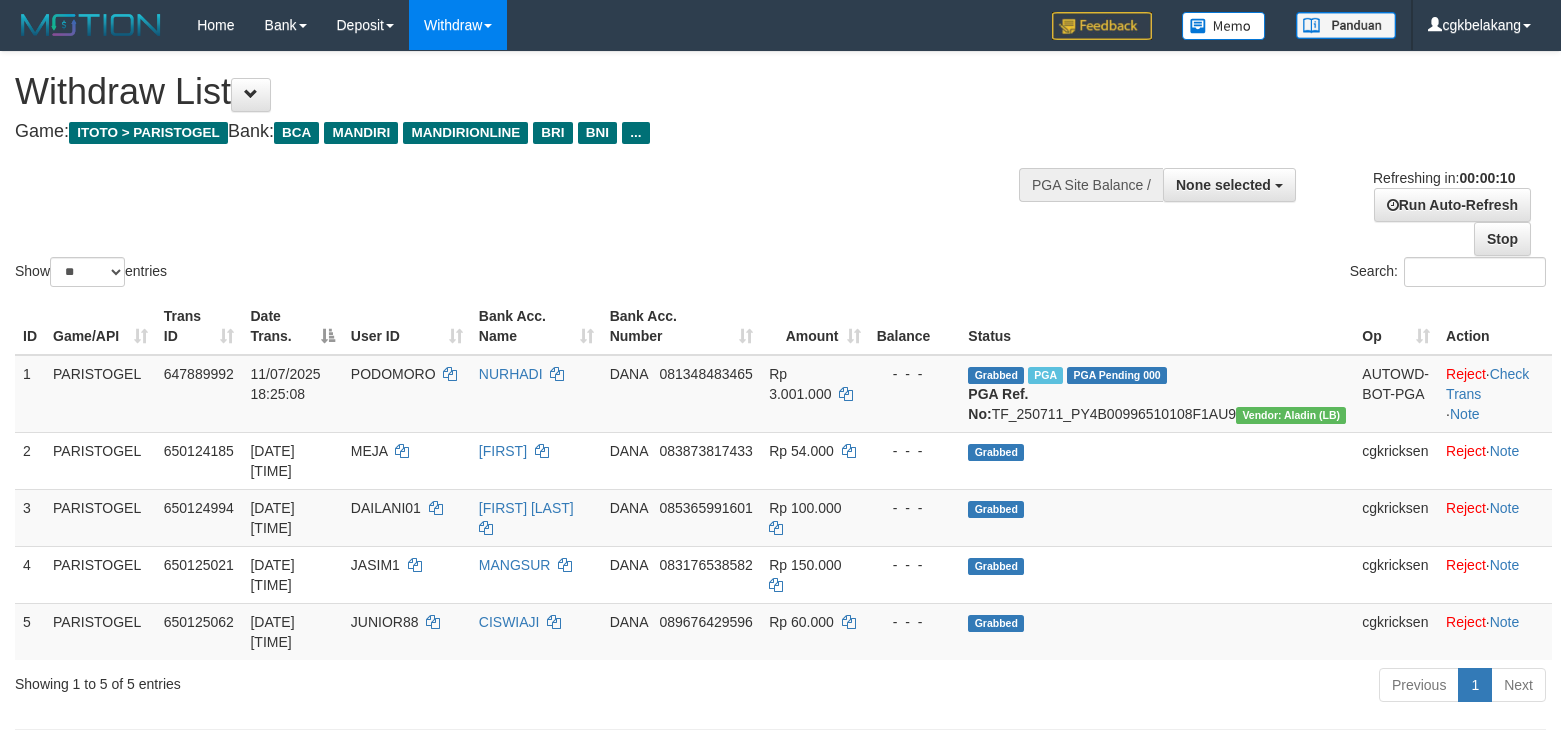 select 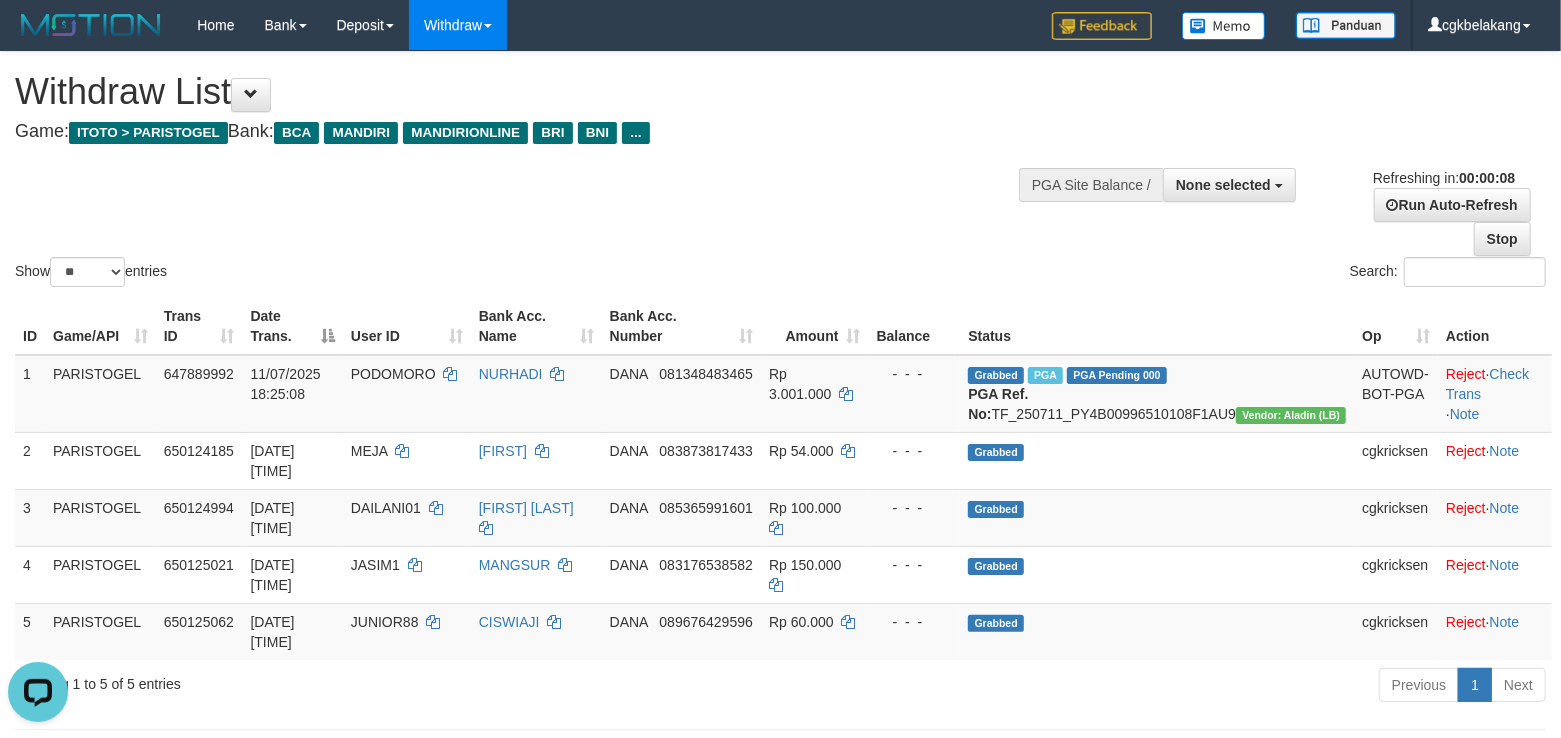 scroll, scrollTop: 0, scrollLeft: 0, axis: both 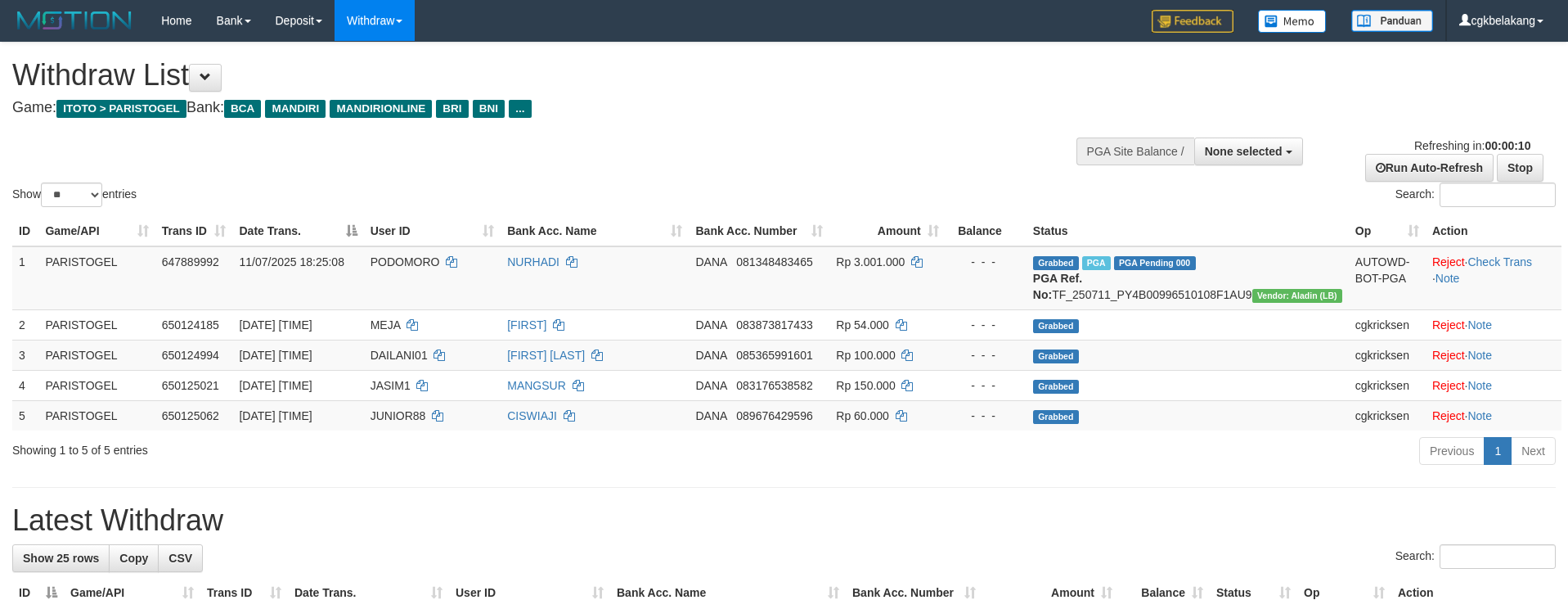 select 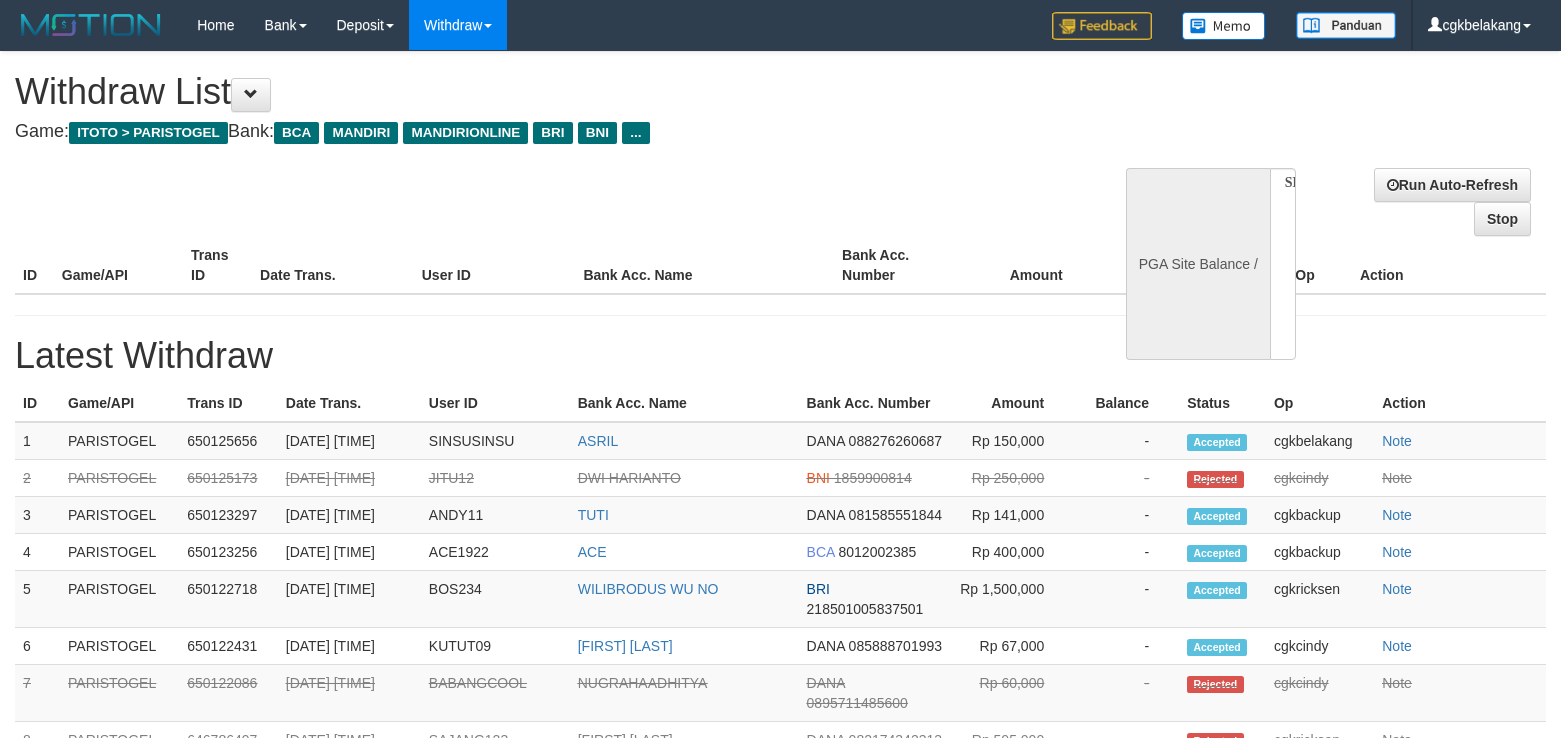 select 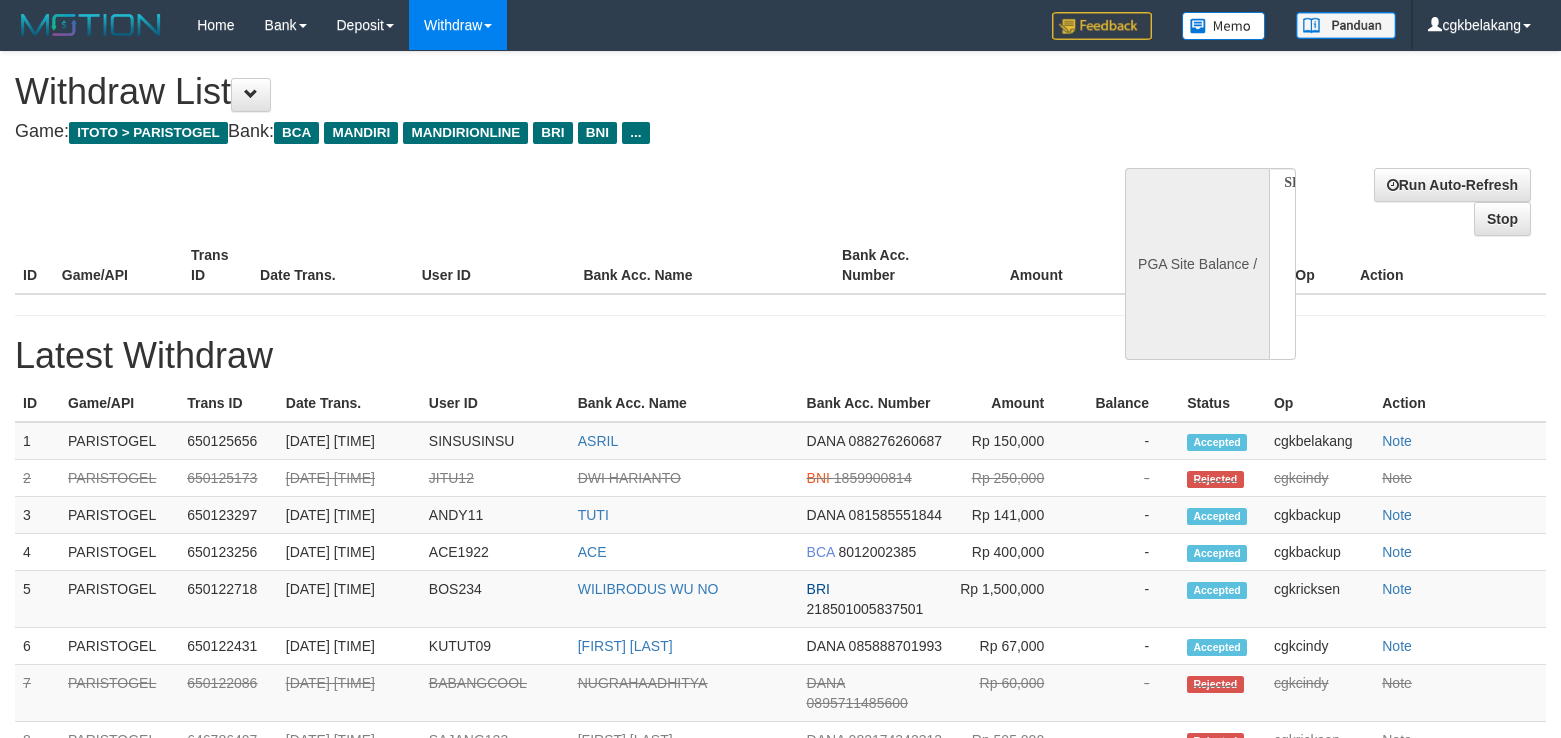 scroll, scrollTop: 0, scrollLeft: 0, axis: both 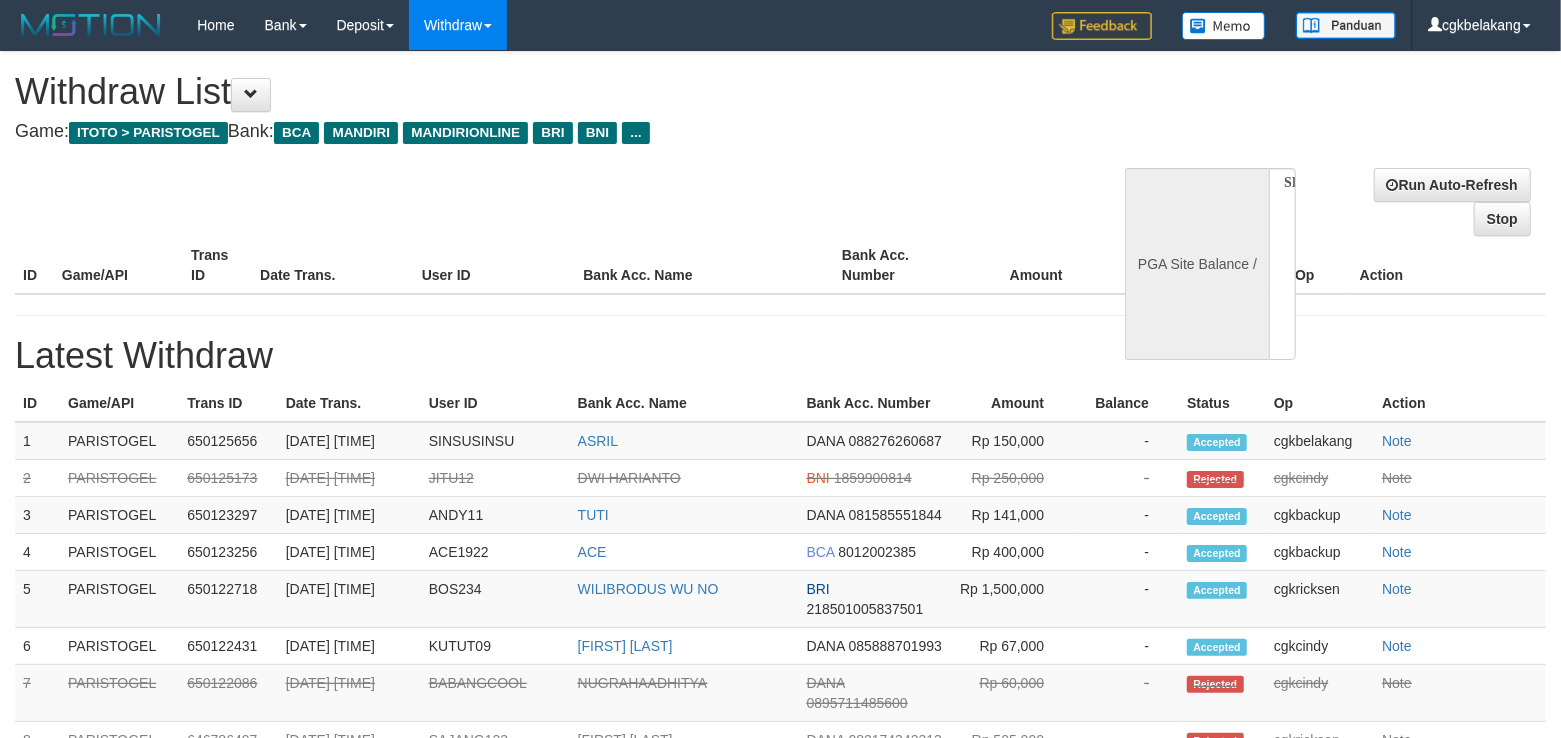 select on "**" 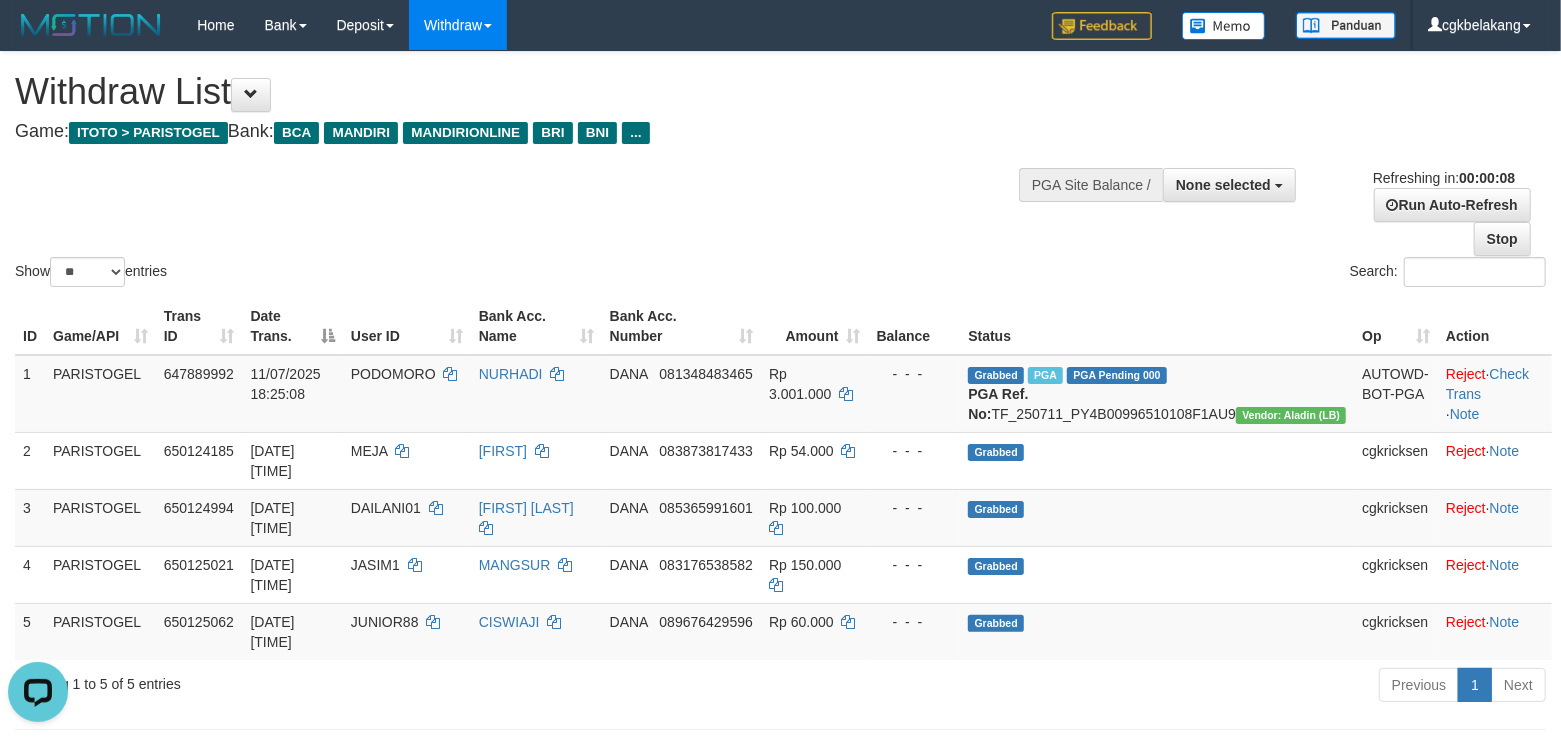 scroll, scrollTop: 0, scrollLeft: 0, axis: both 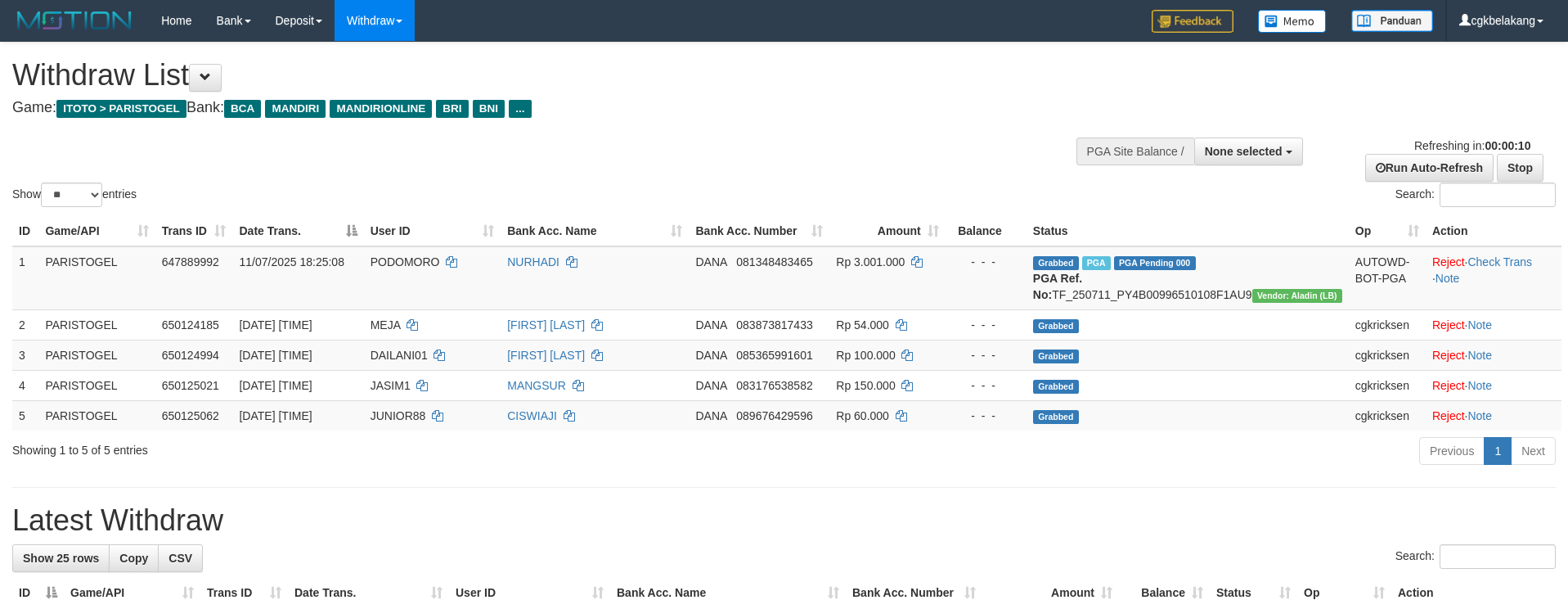 select 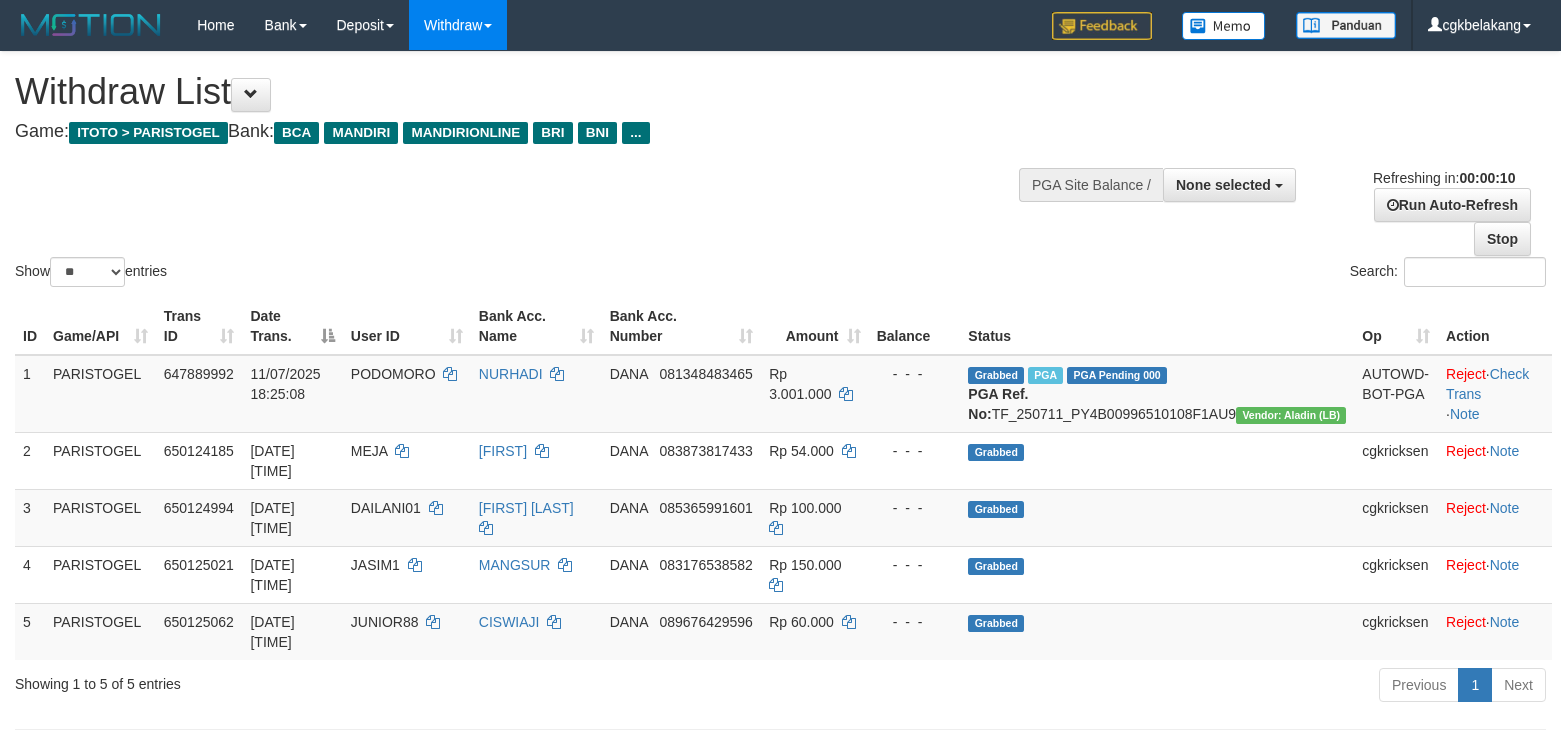 select 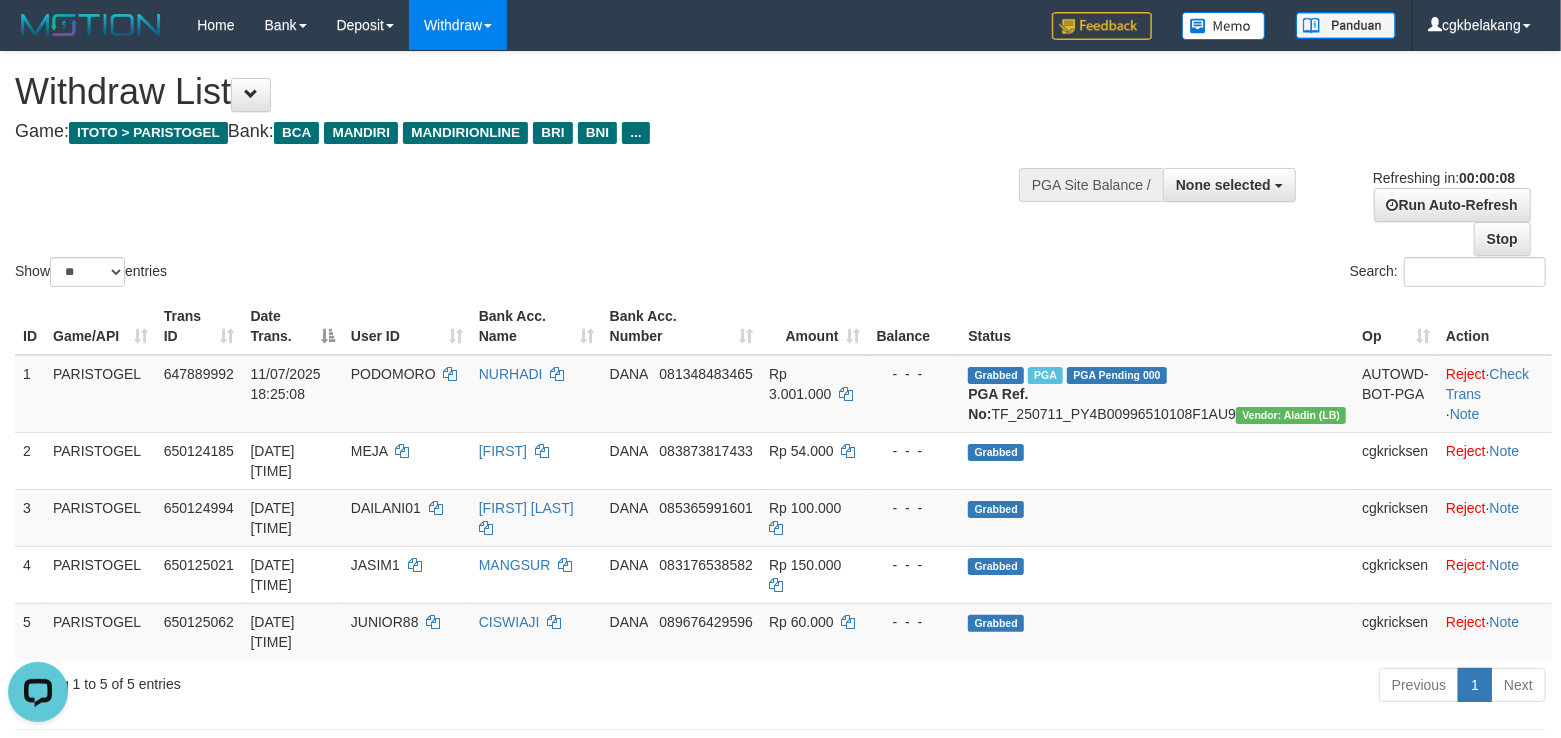 scroll, scrollTop: 0, scrollLeft: 0, axis: both 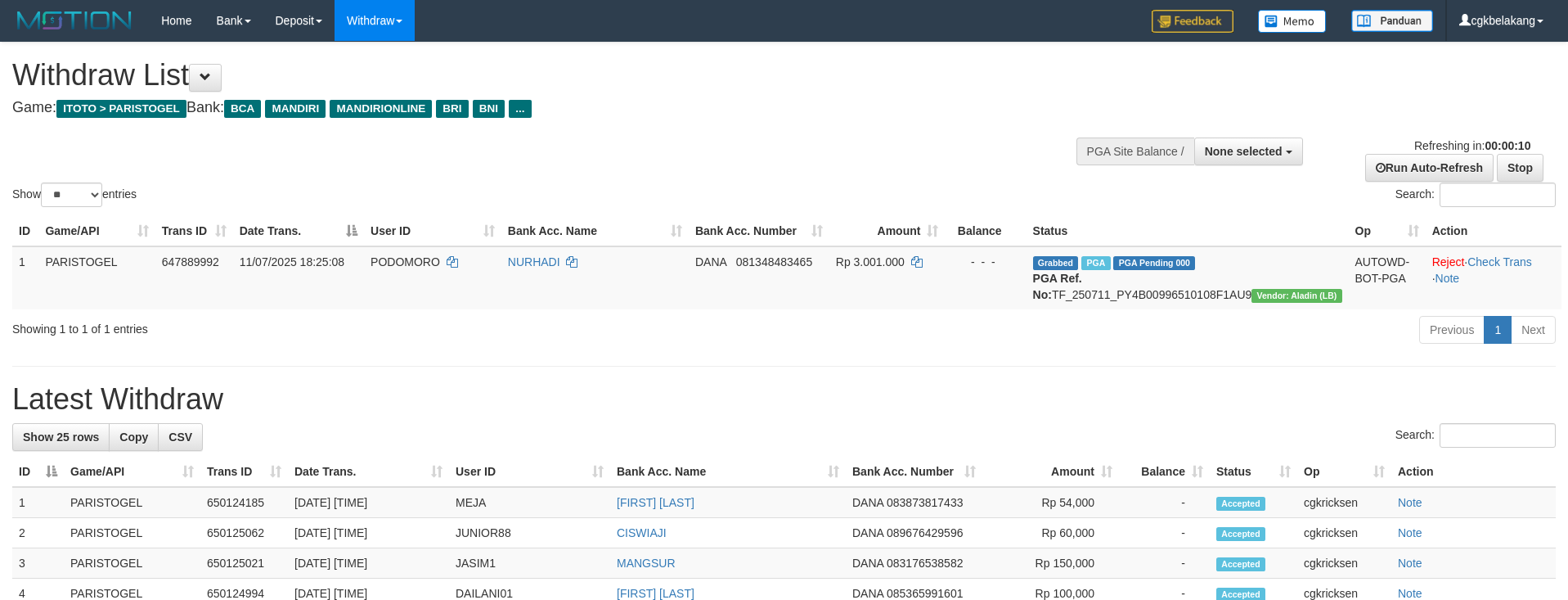 select 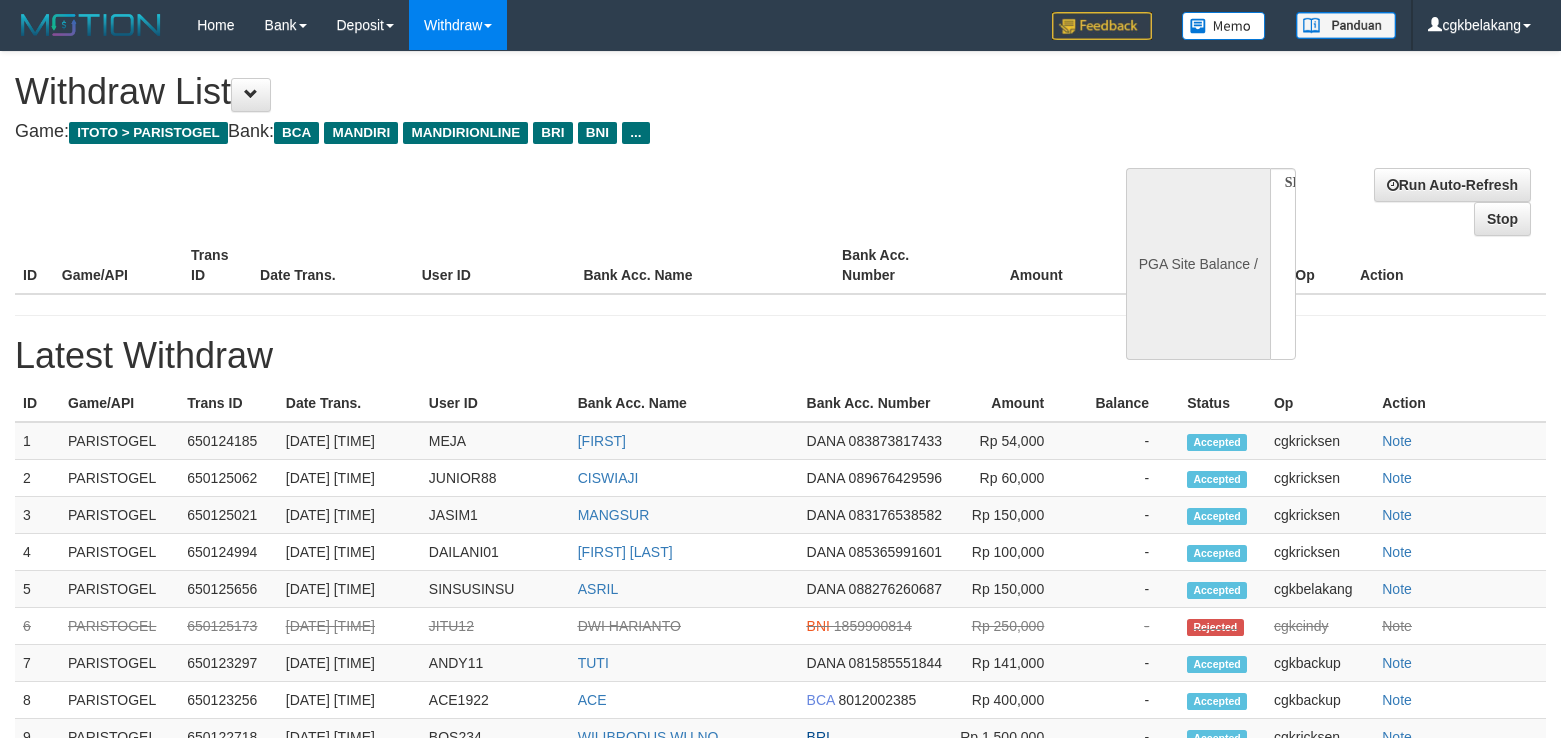 select 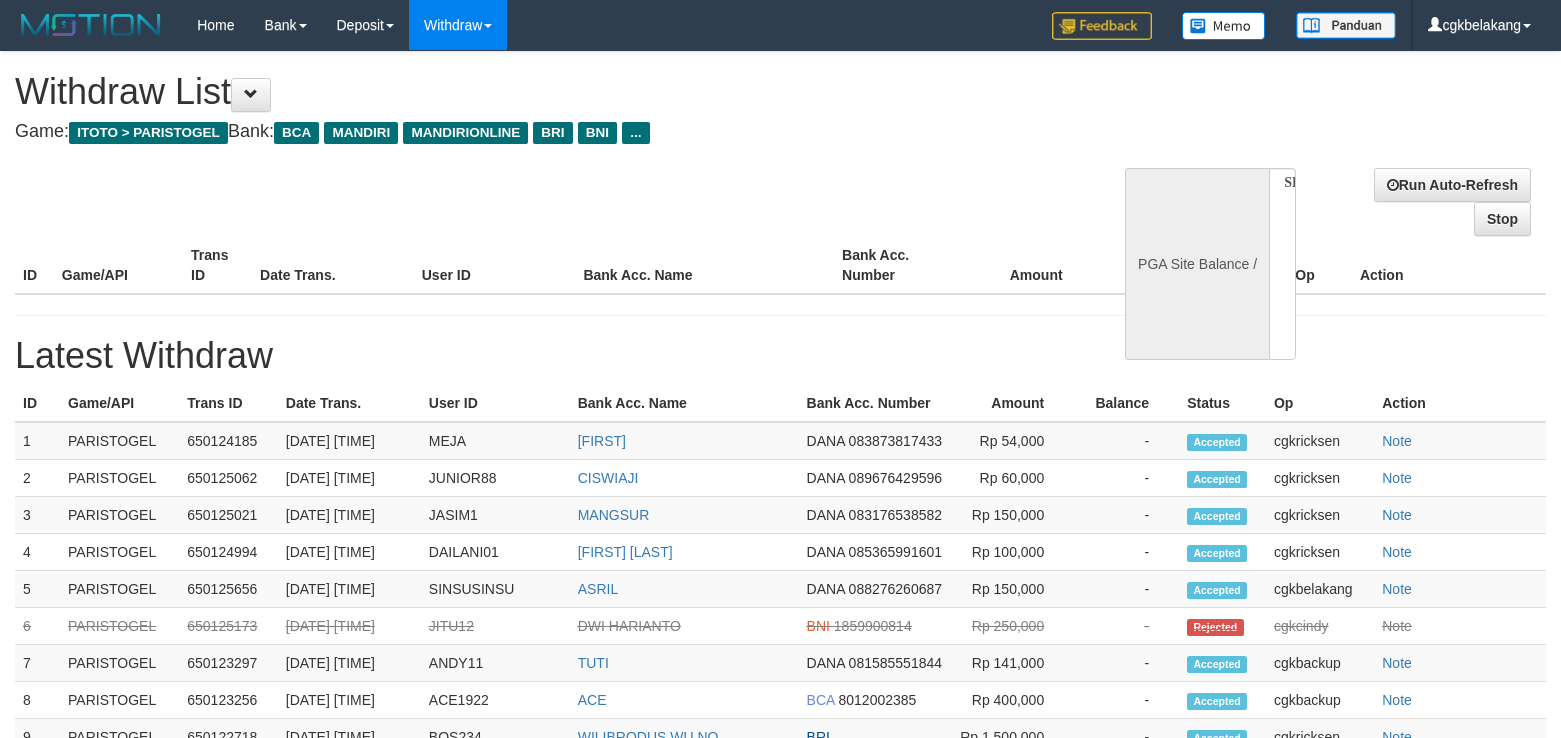 scroll, scrollTop: 0, scrollLeft: 0, axis: both 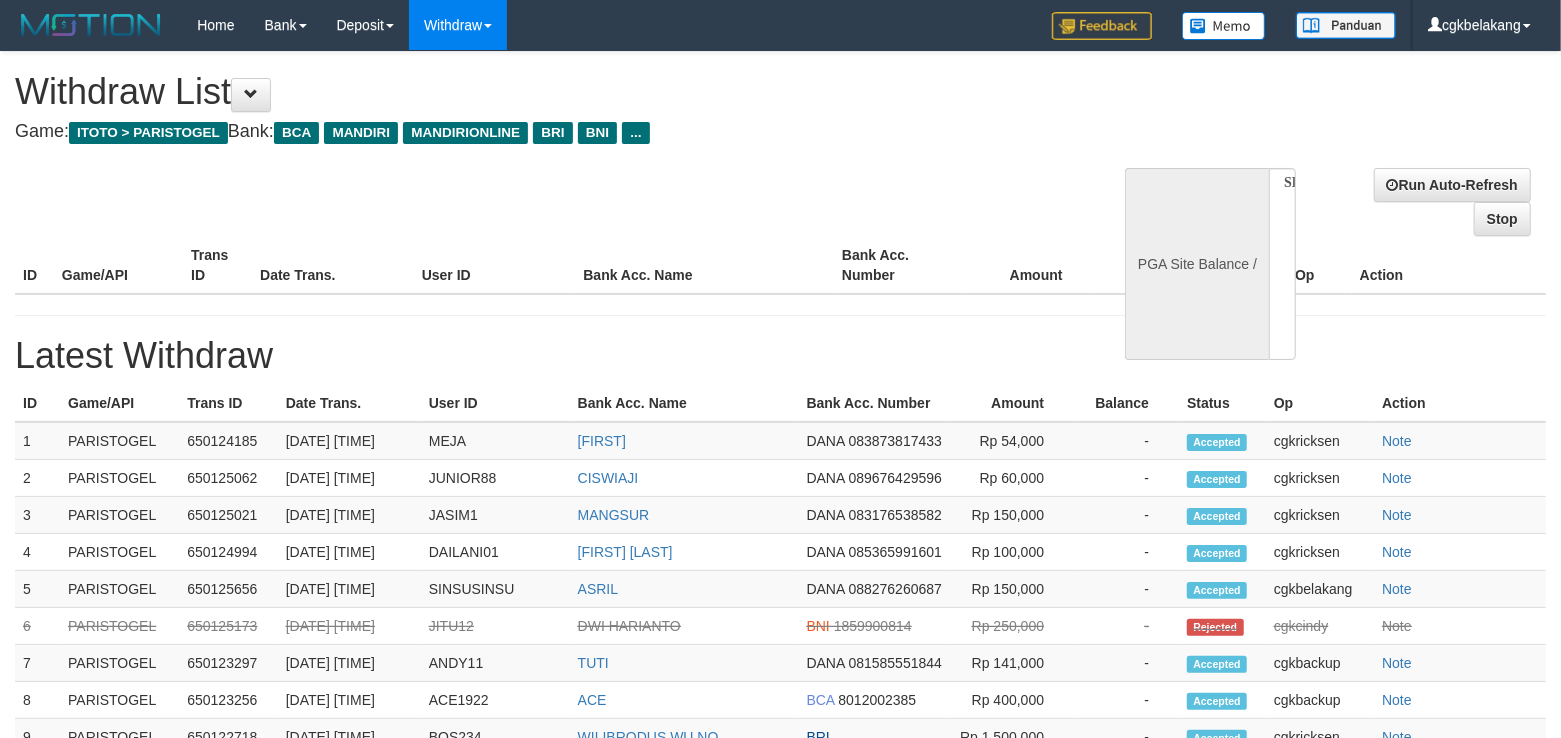 select on "**" 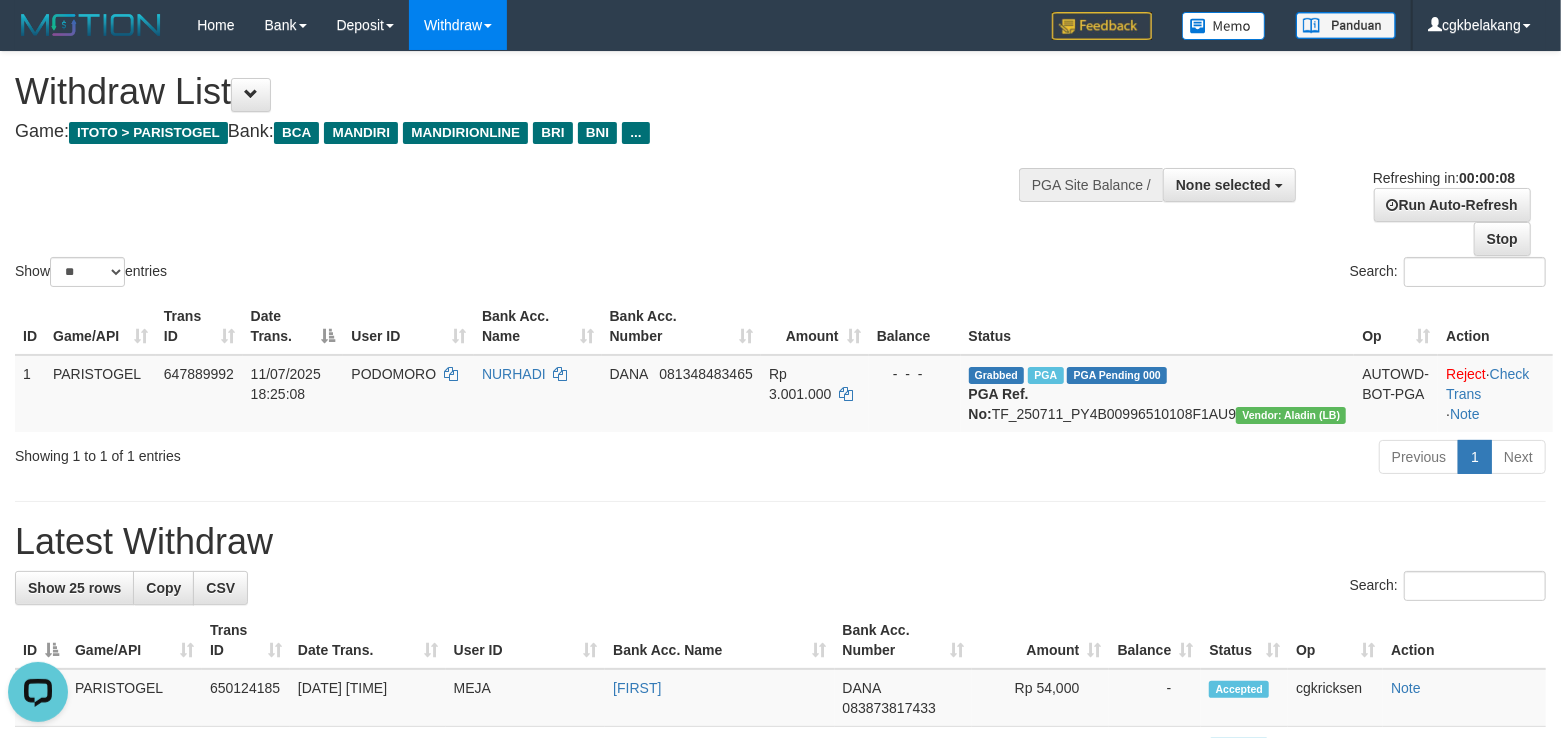 scroll, scrollTop: 0, scrollLeft: 0, axis: both 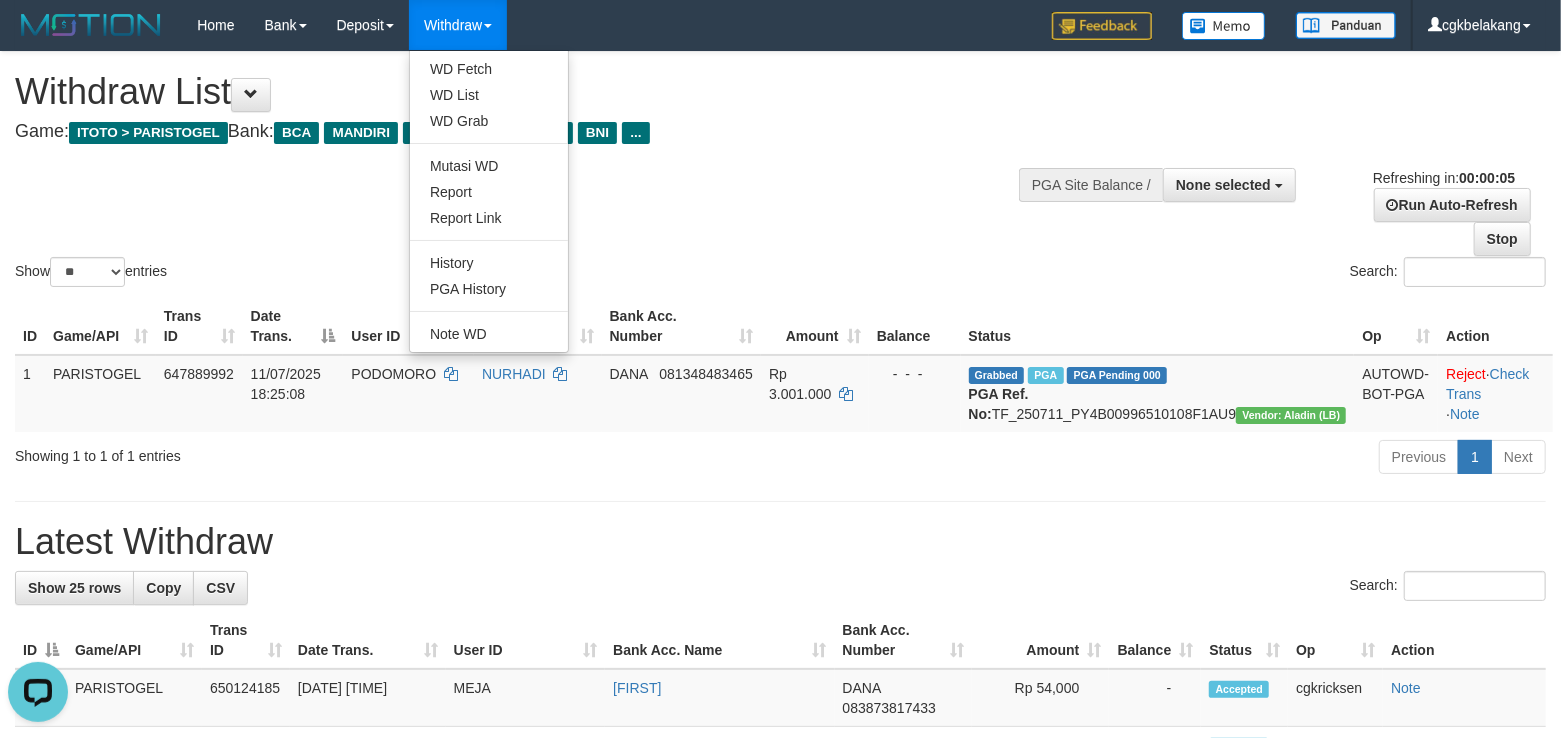click on "Withdraw" at bounding box center (458, 25) 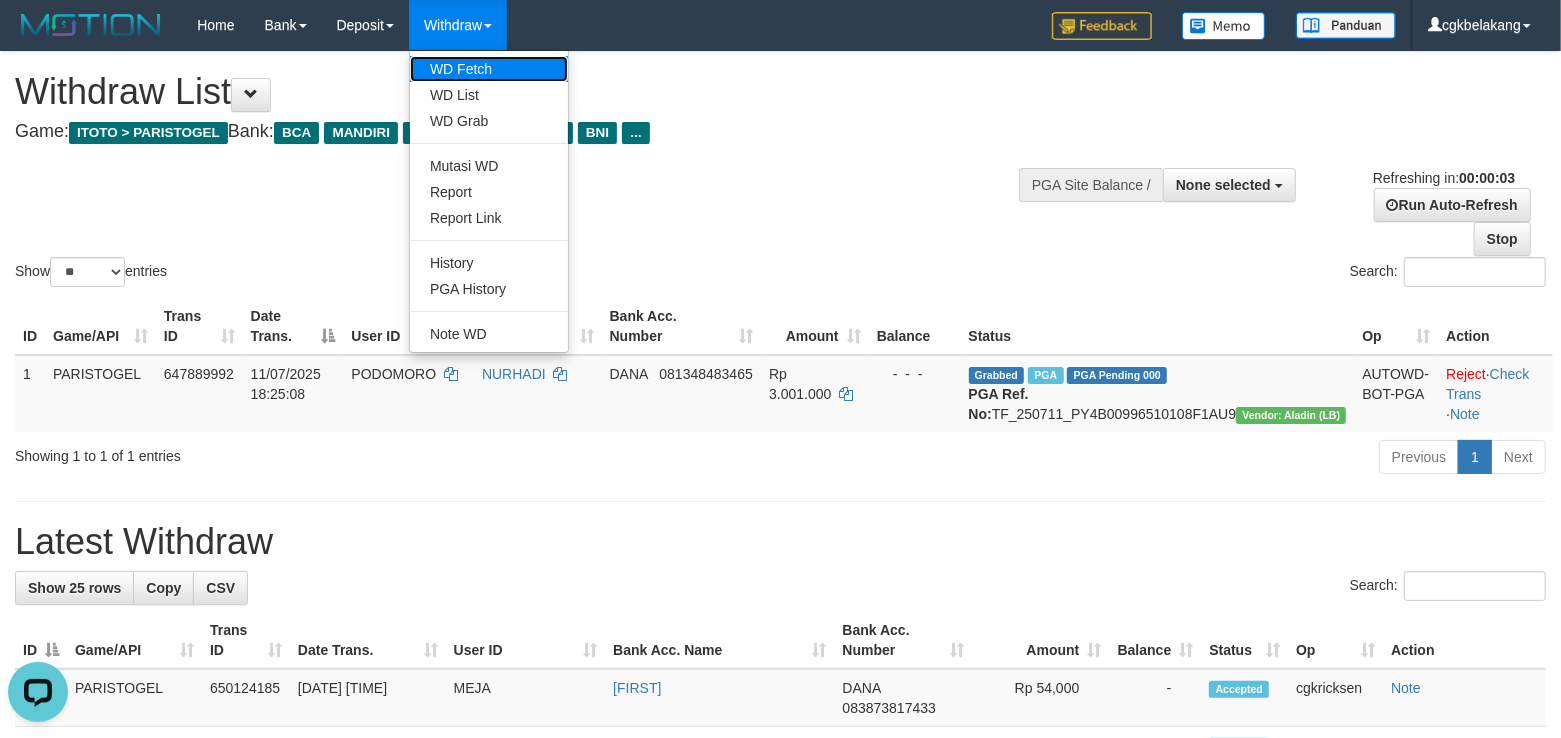 click on "WD Fetch" at bounding box center [489, 69] 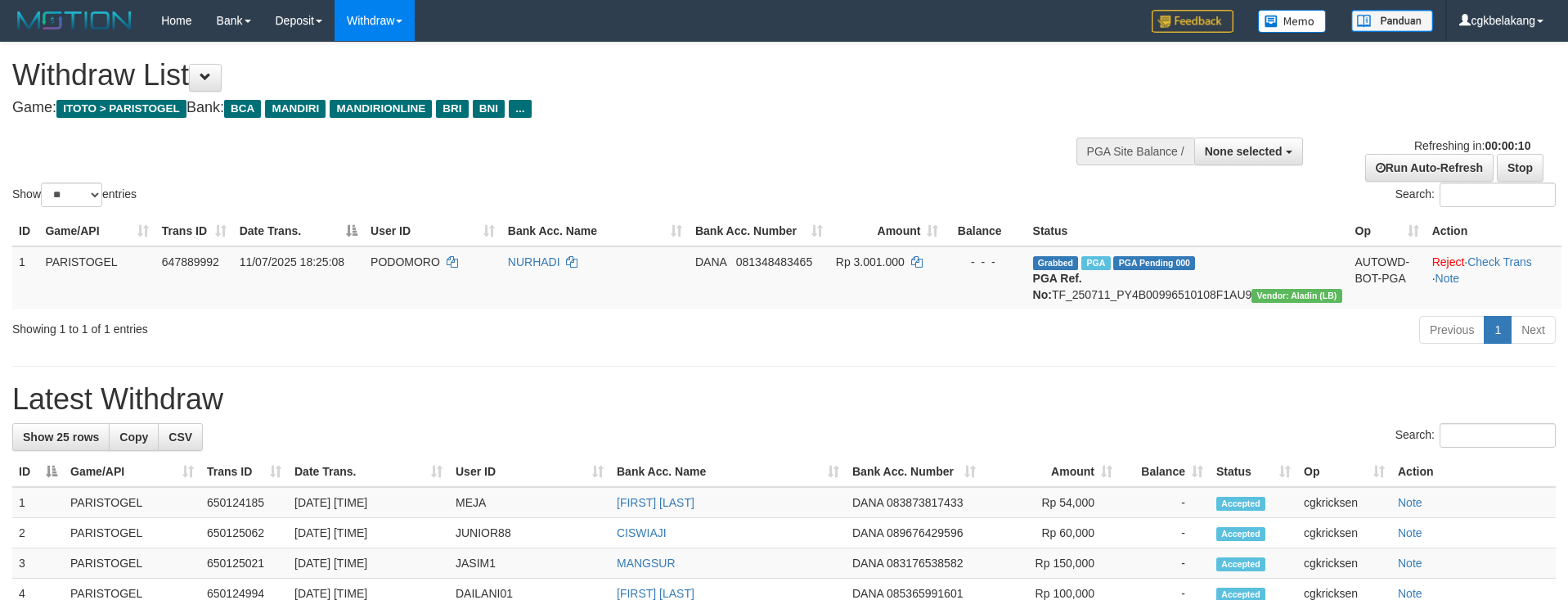 select 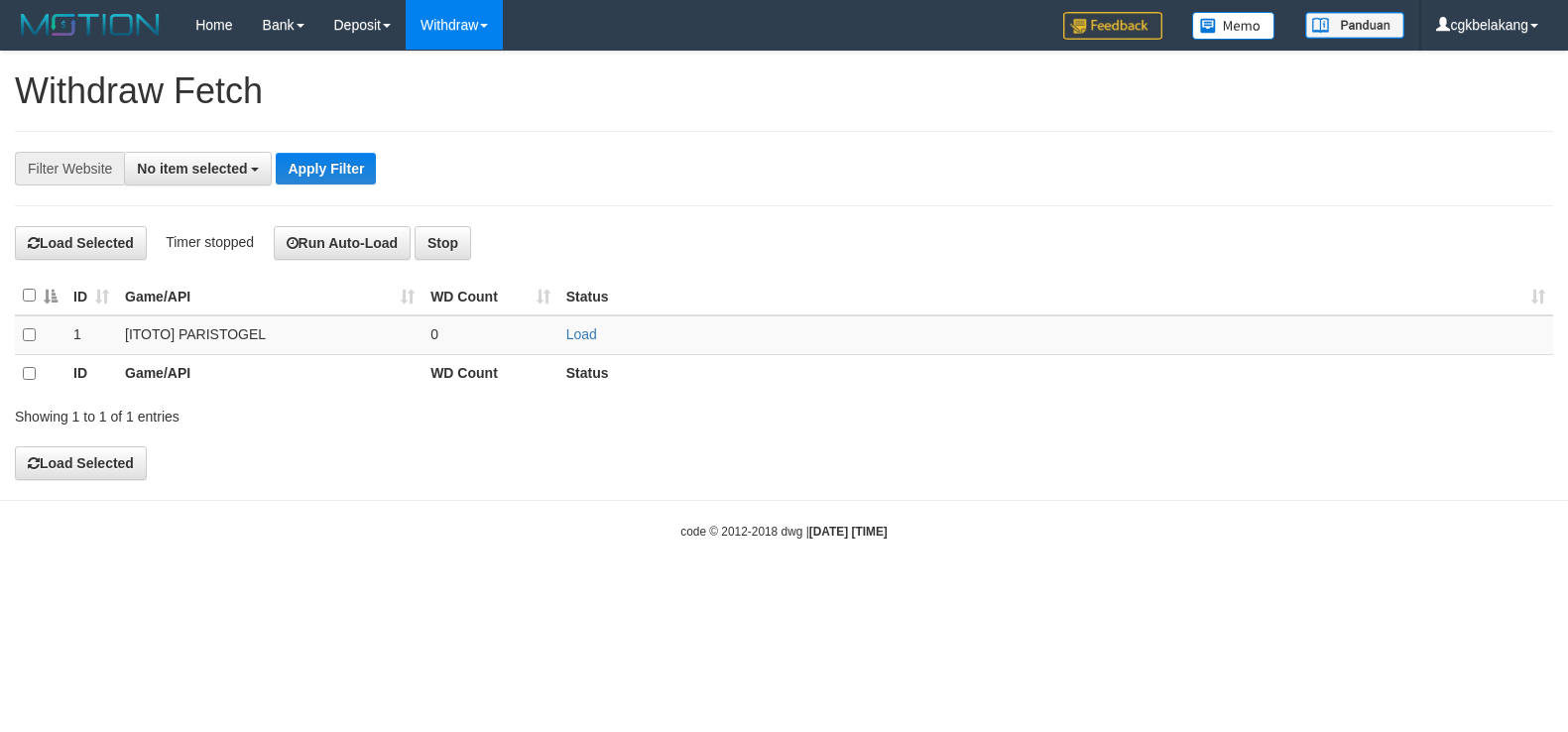 select 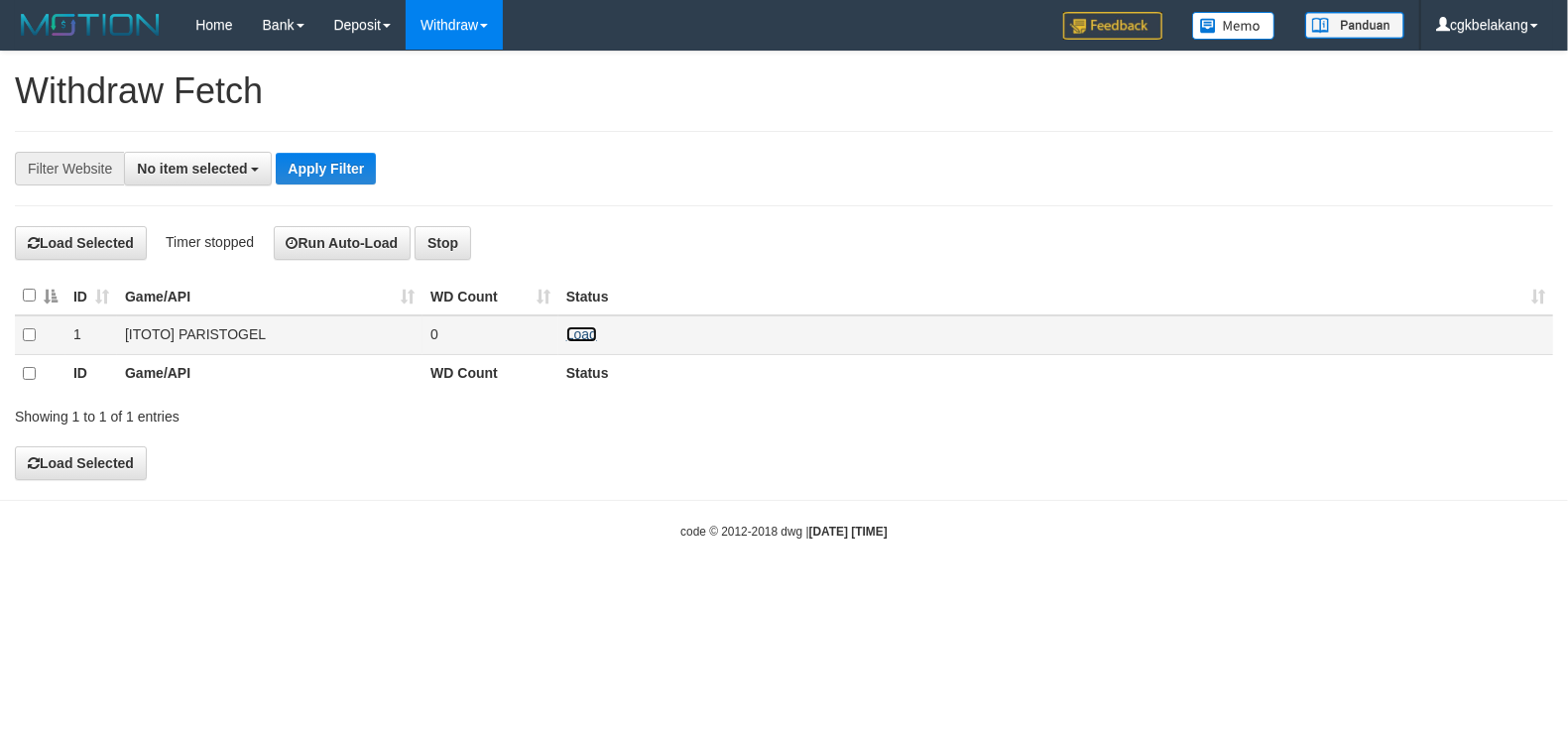 click on "Load" at bounding box center [581, 334] 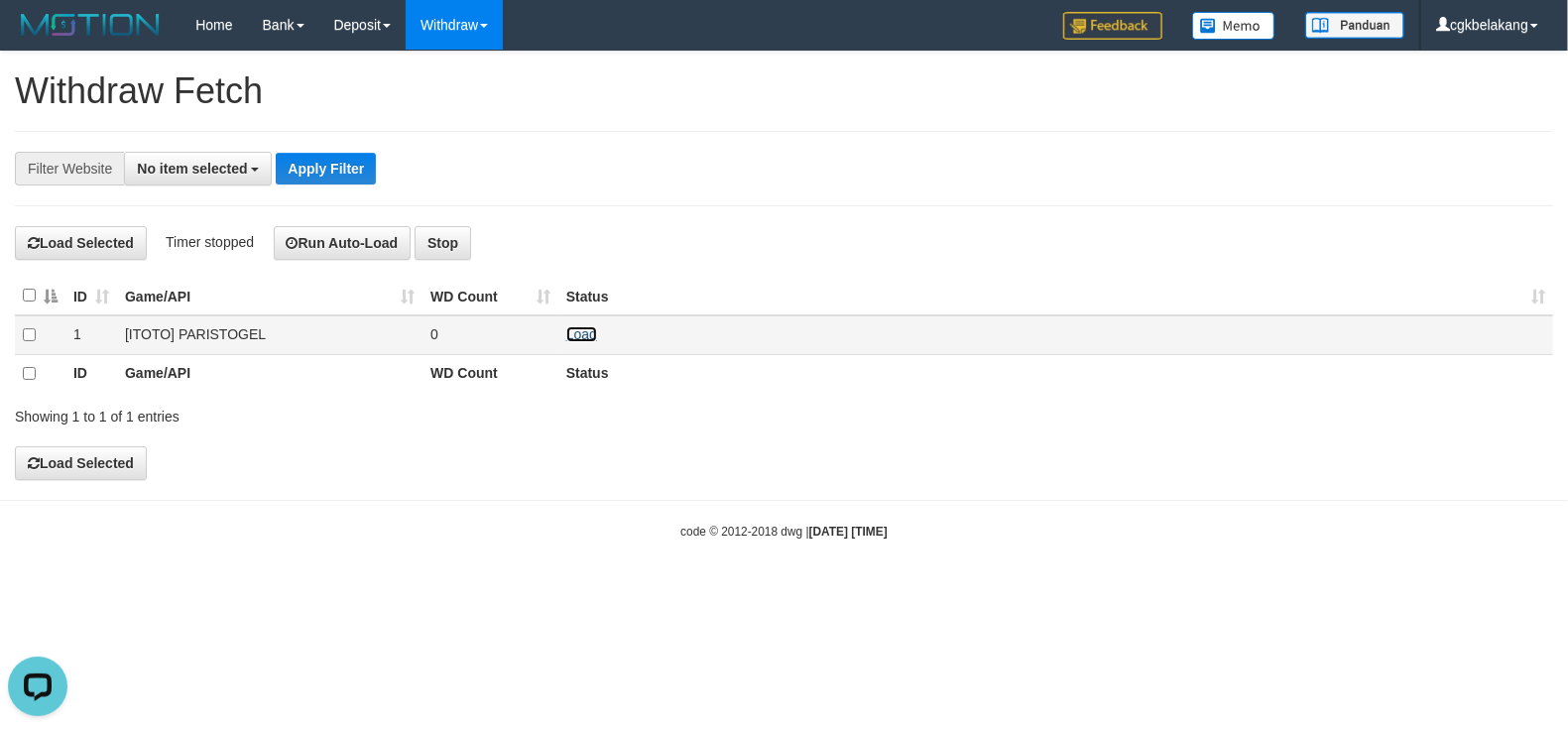 scroll, scrollTop: 0, scrollLeft: 0, axis: both 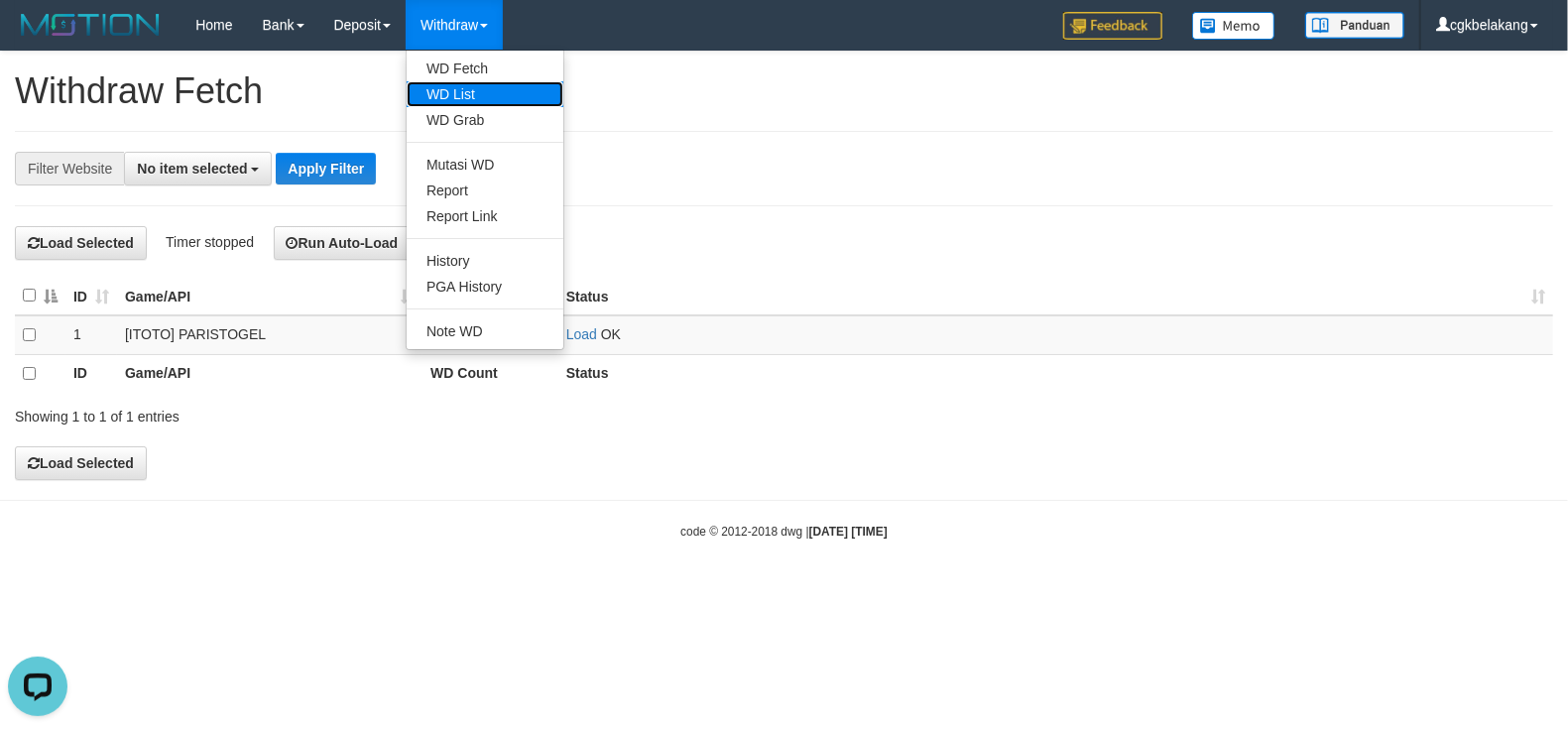 click on "WD List" at bounding box center (485, 94) 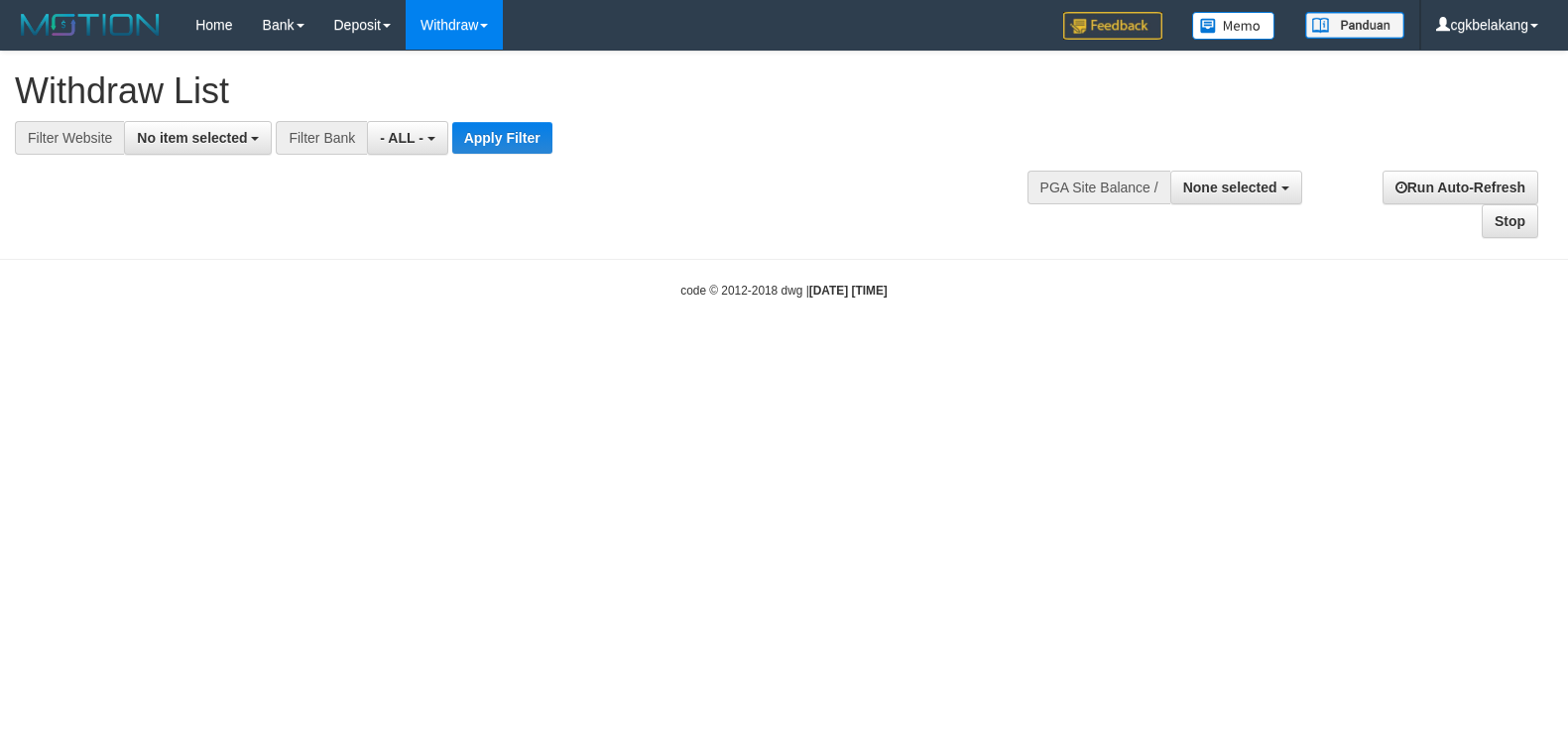 select 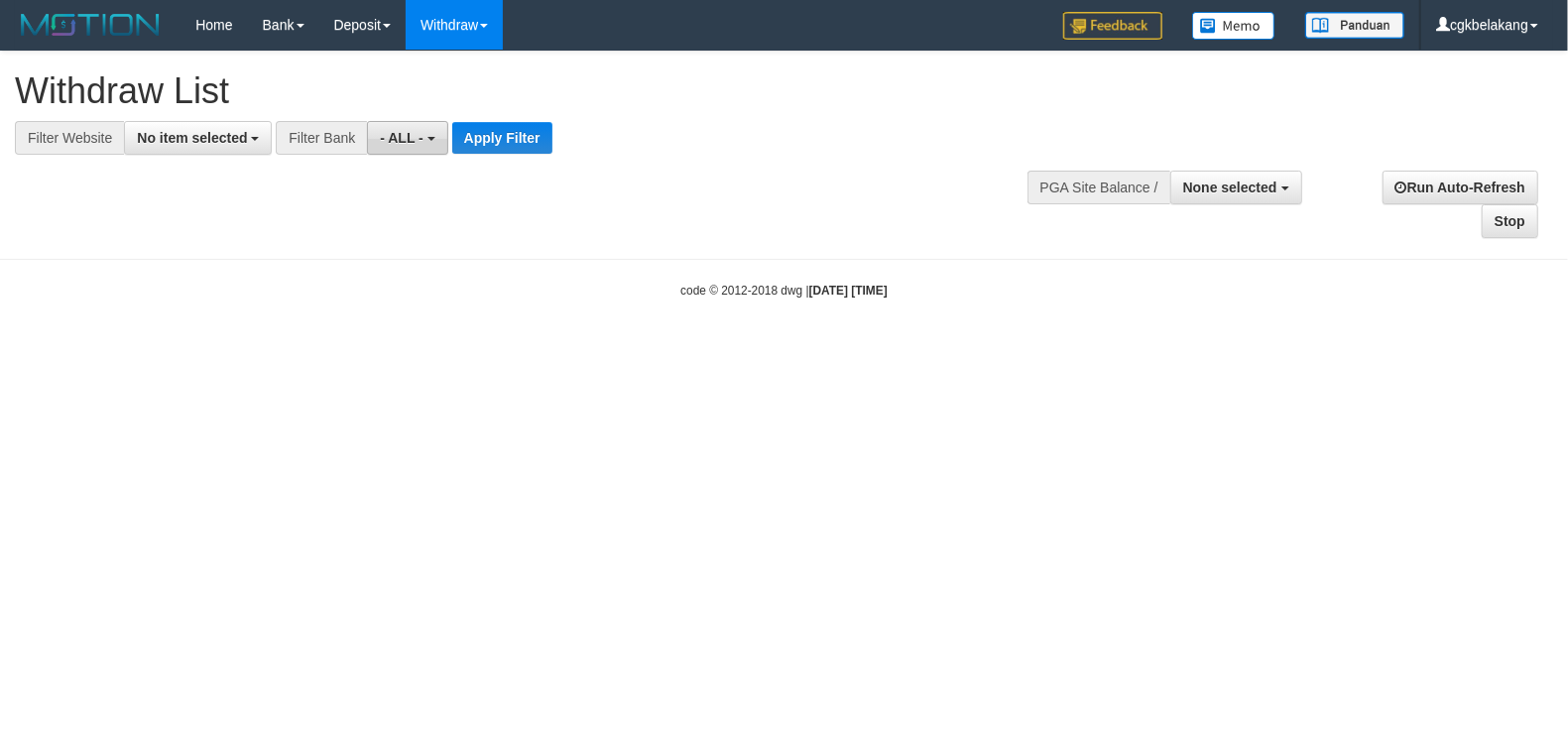 click on "- ALL -" at bounding box center (407, 138) 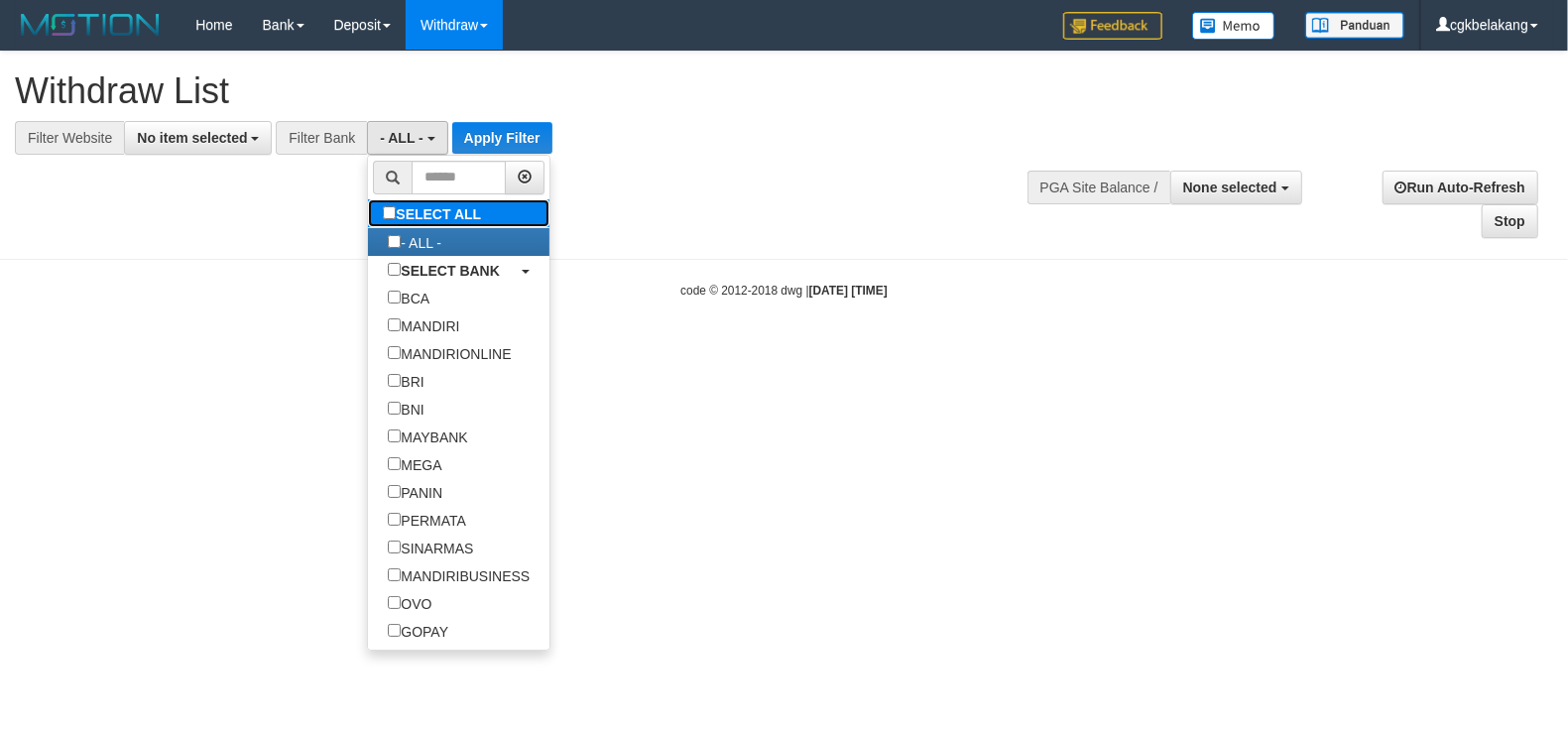 click on "SELECT ALL" at bounding box center [434, 213] 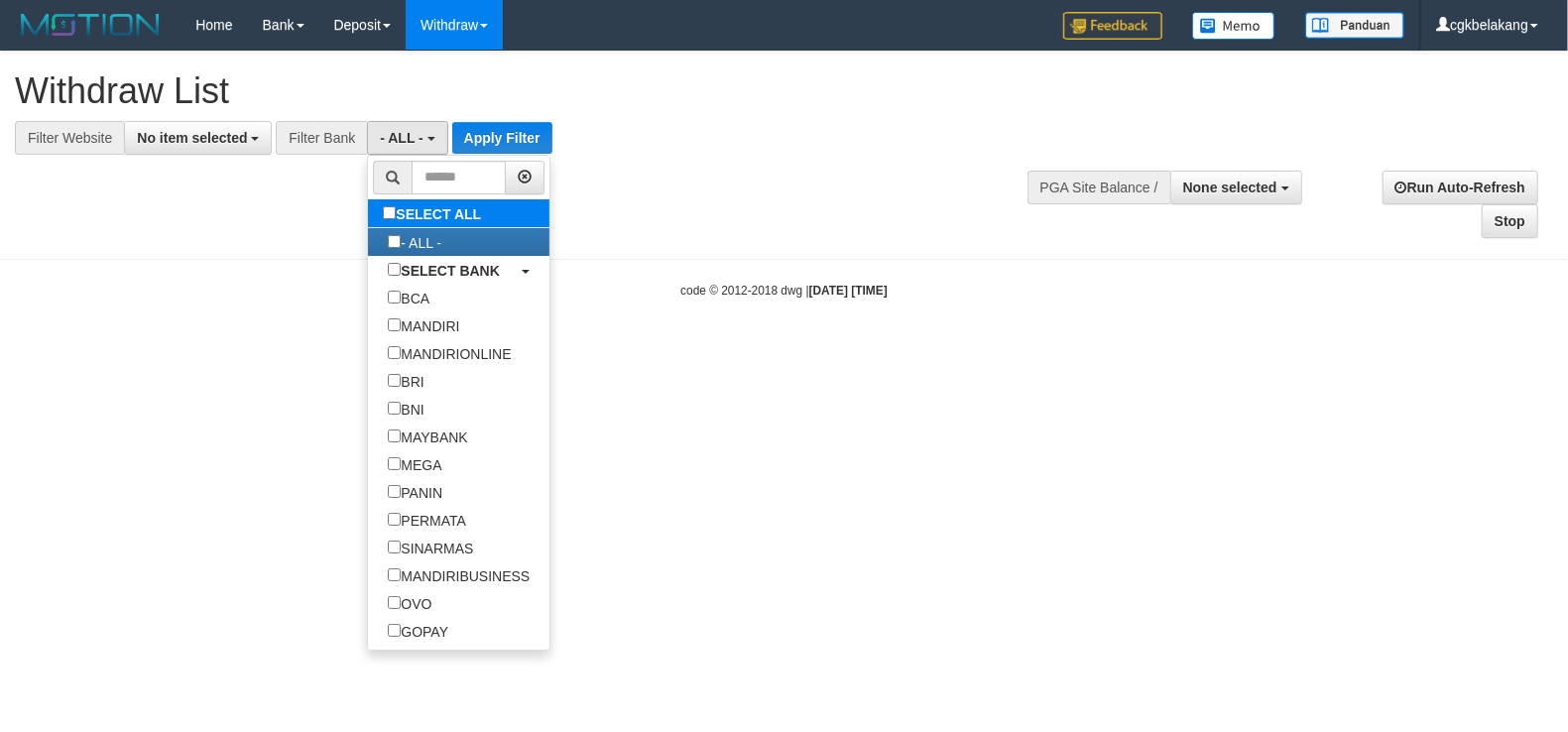 type 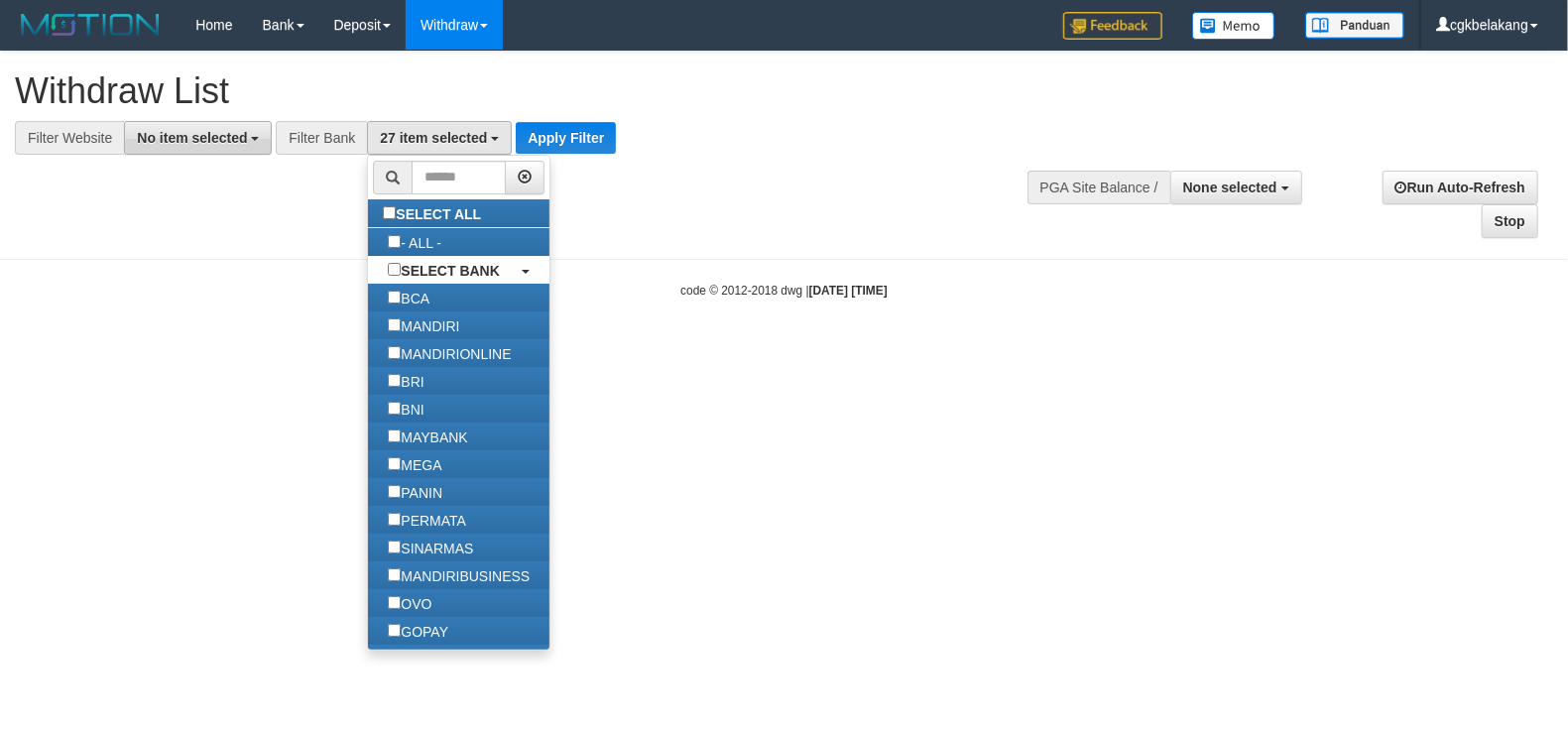 click on "No item selected" at bounding box center [197, 138] 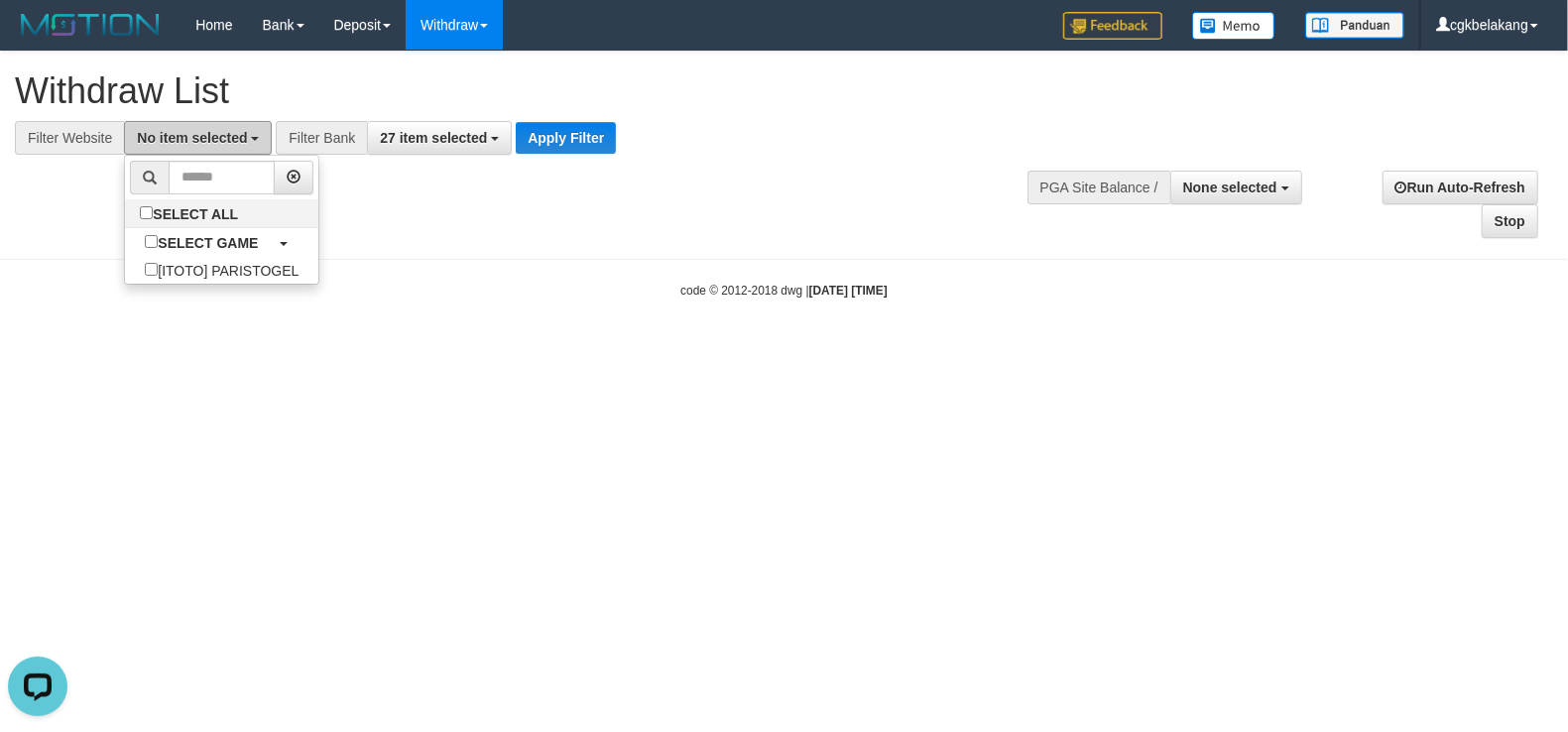scroll, scrollTop: 0, scrollLeft: 0, axis: both 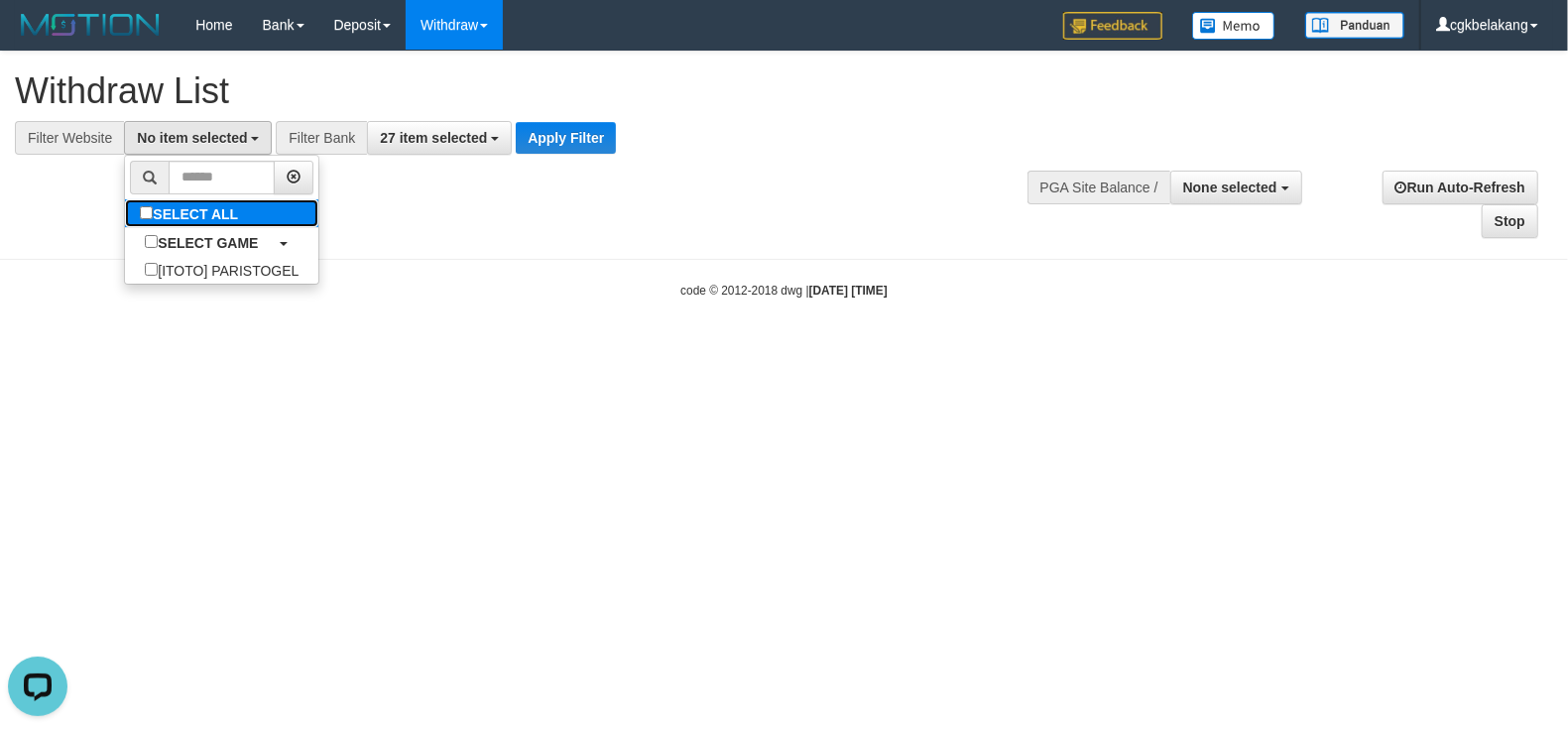 click on "SELECT ALL" at bounding box center (221, 213) 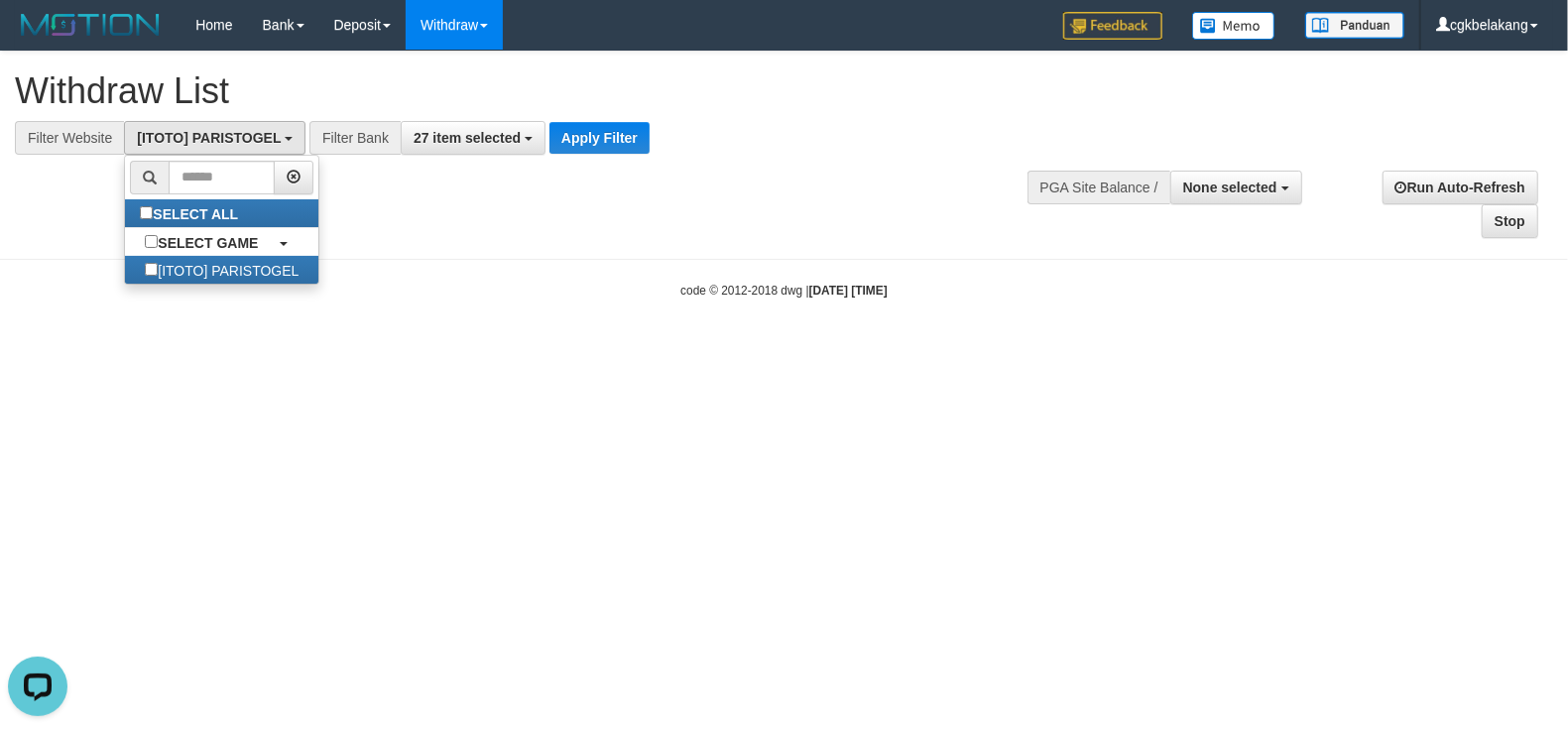 click on "**********" at bounding box center (433, 138) 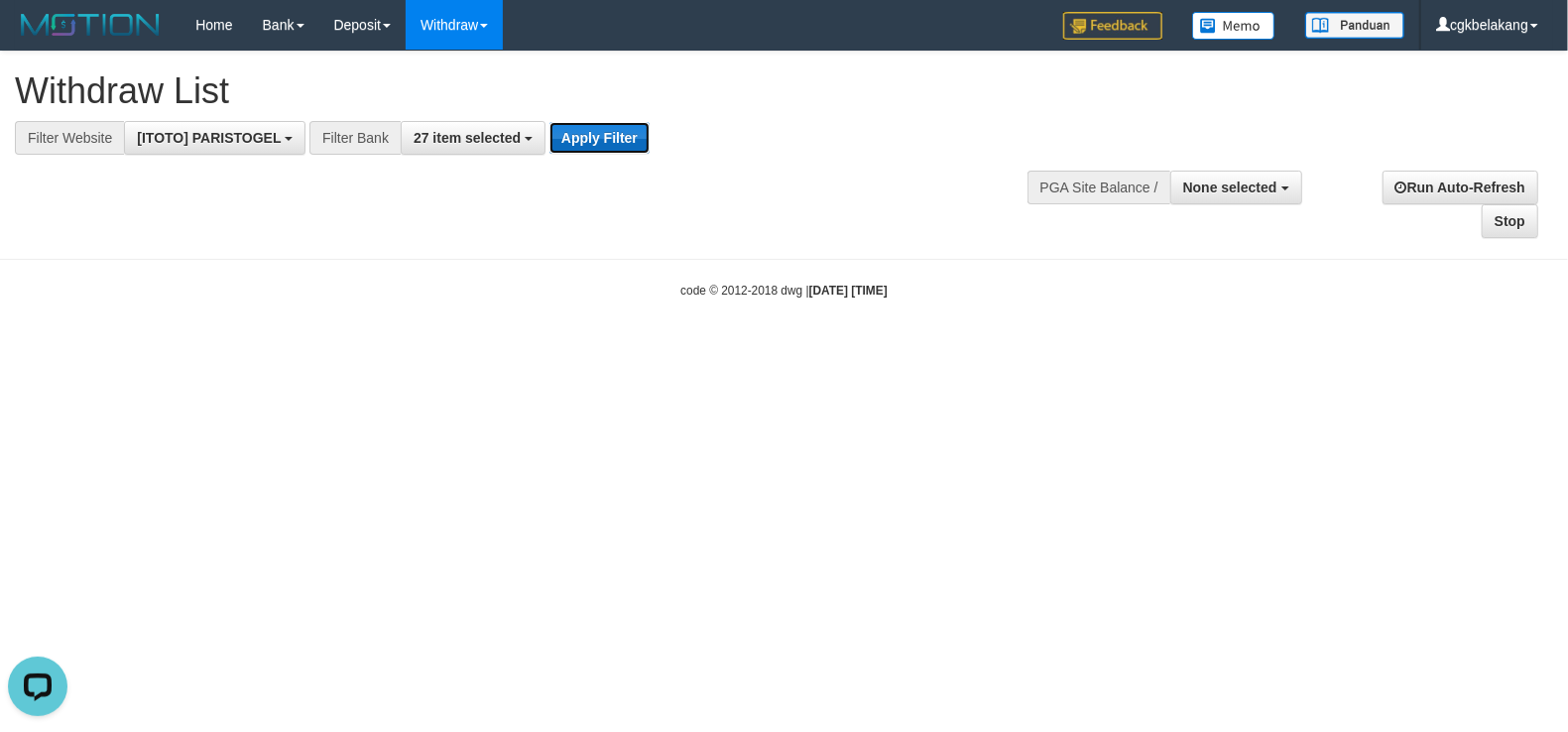click on "Apply Filter" at bounding box center [599, 138] 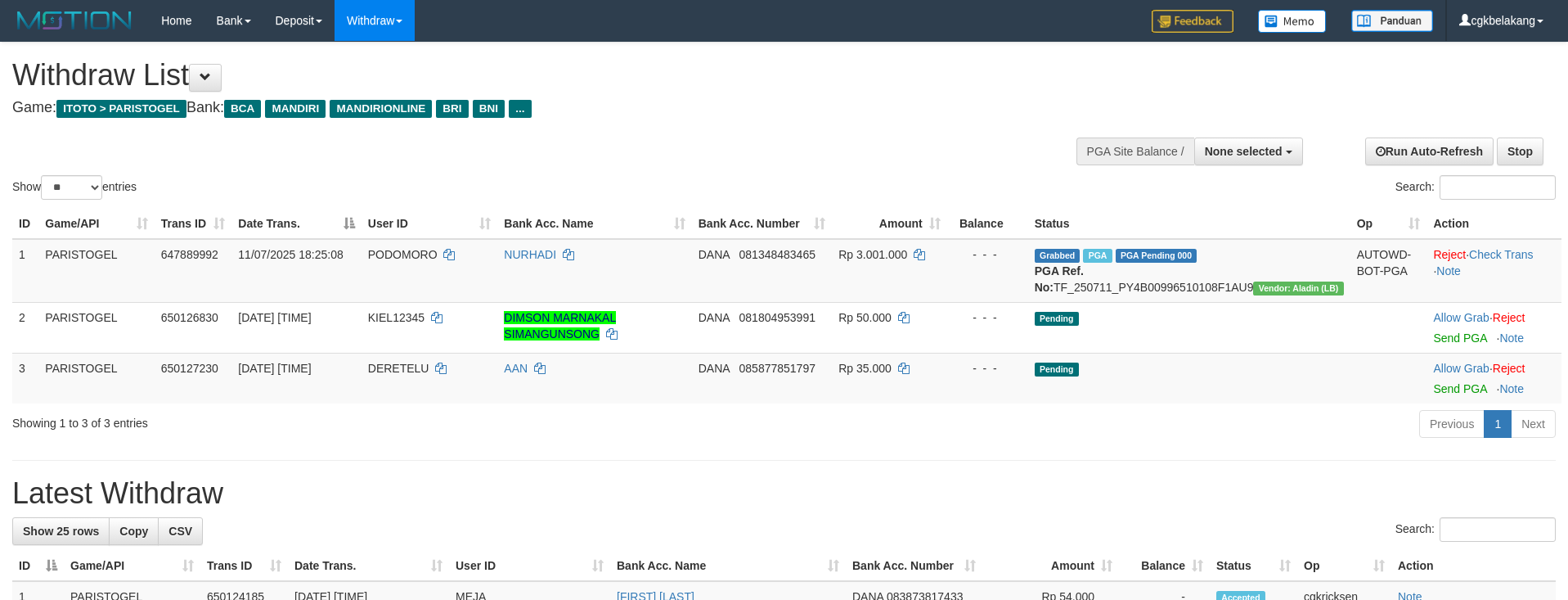 select 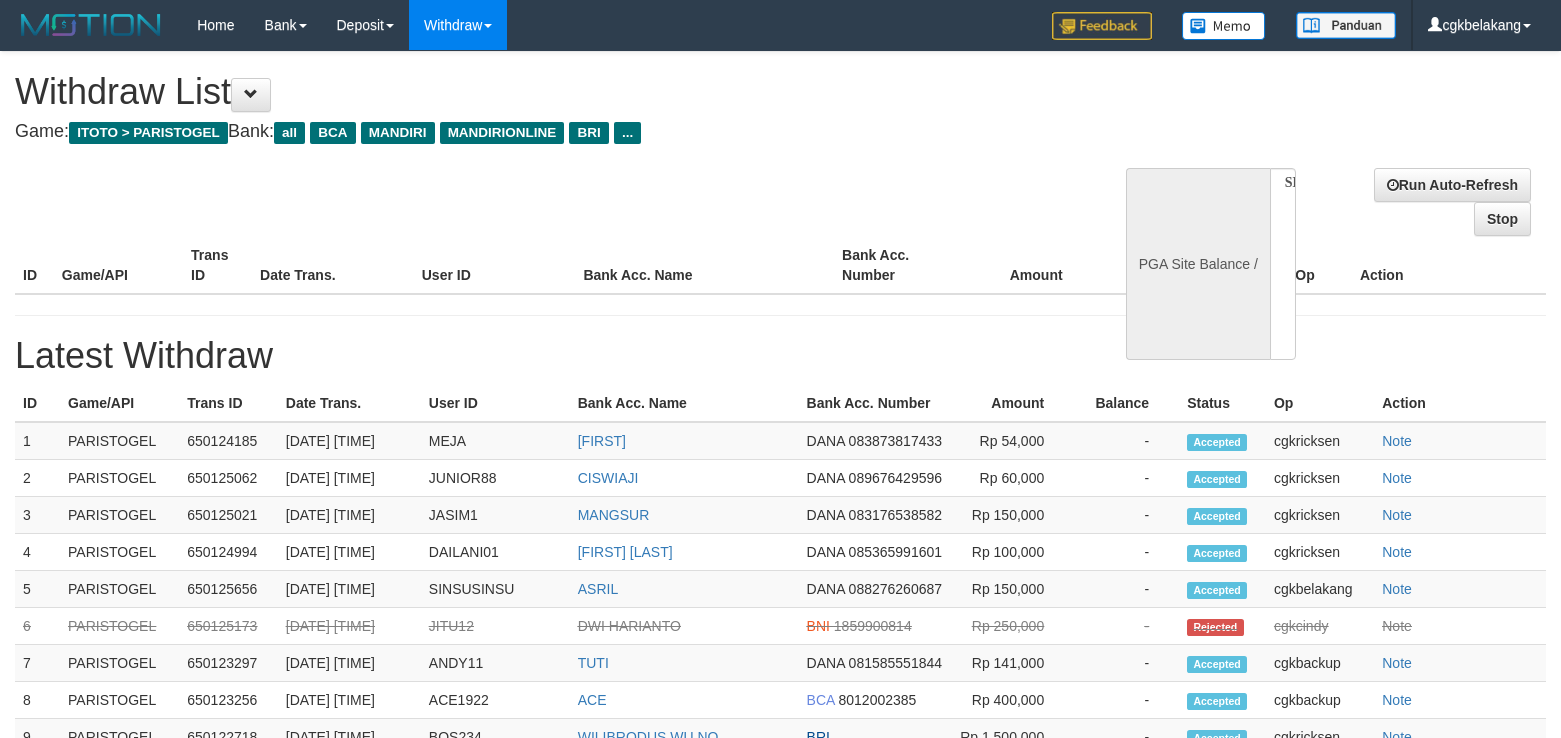 select 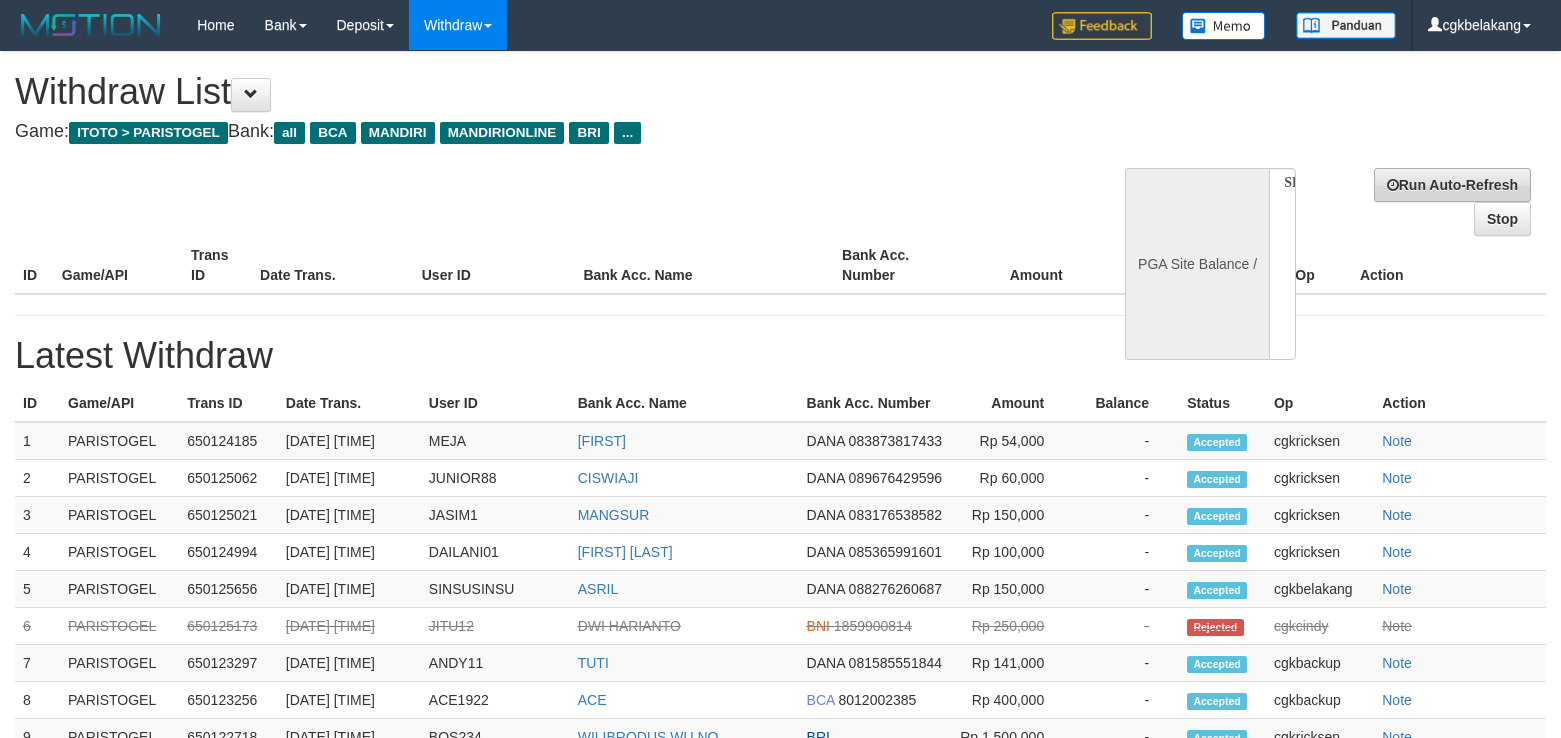 scroll, scrollTop: 0, scrollLeft: 0, axis: both 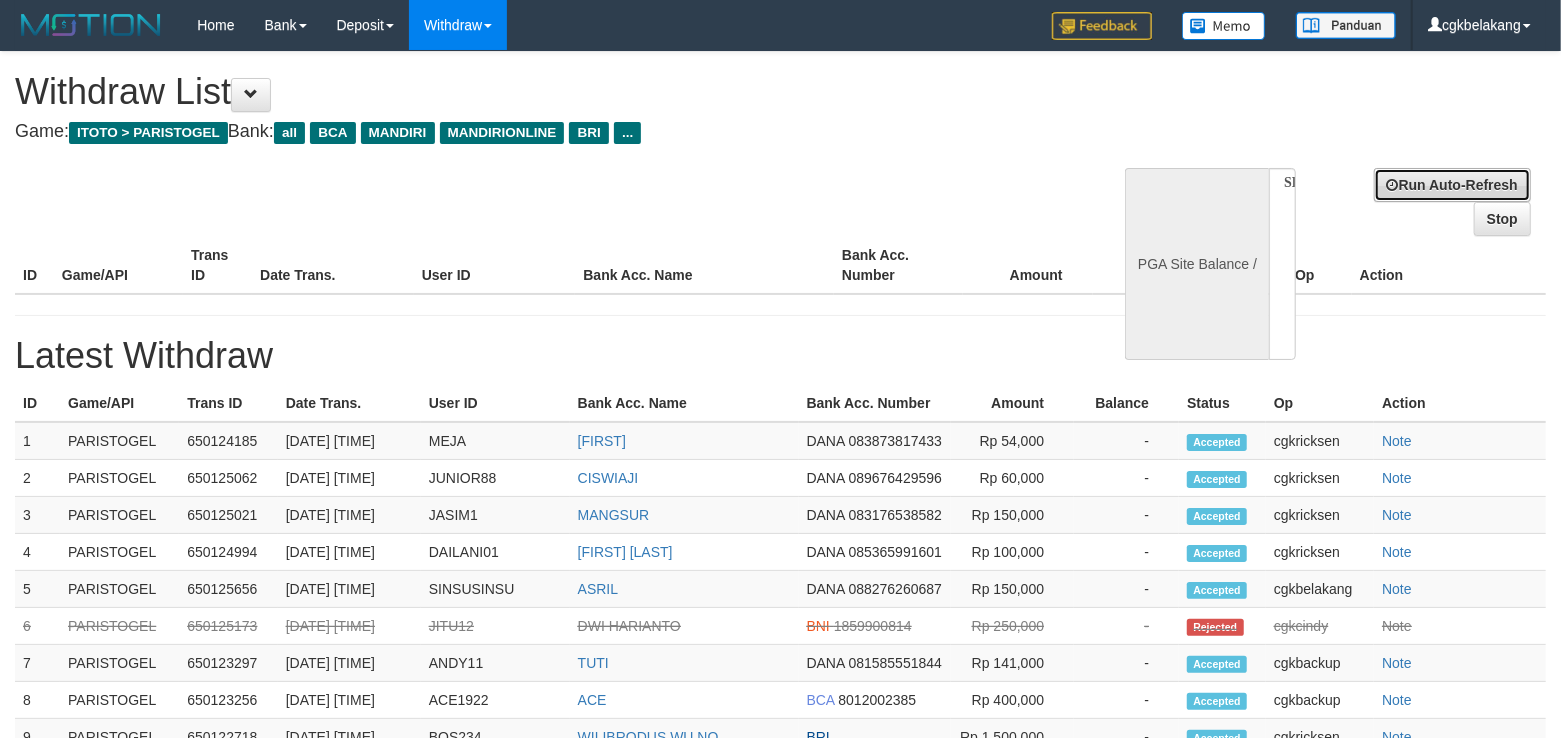 click on "Run Auto-Refresh" at bounding box center (1452, 185) 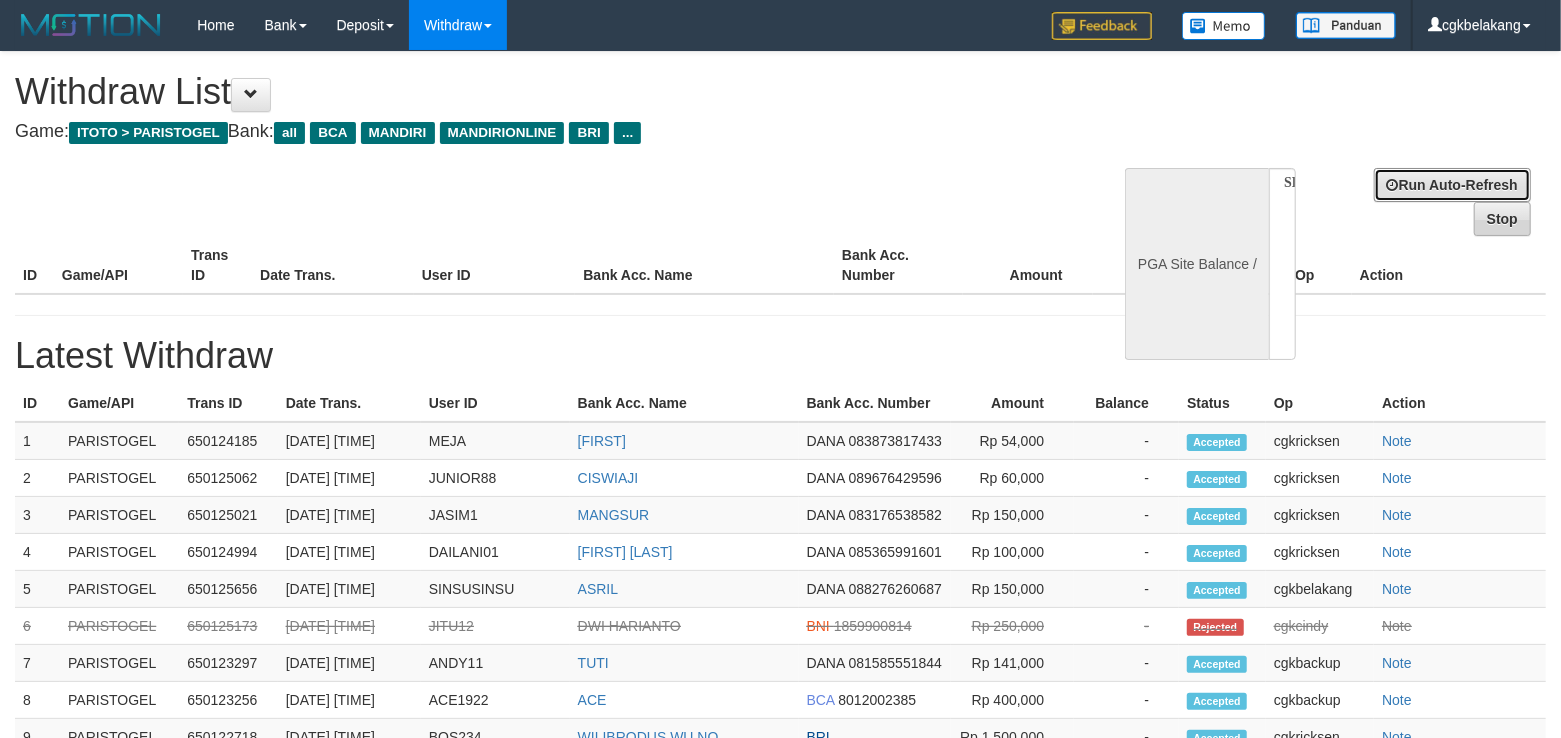 select on "**" 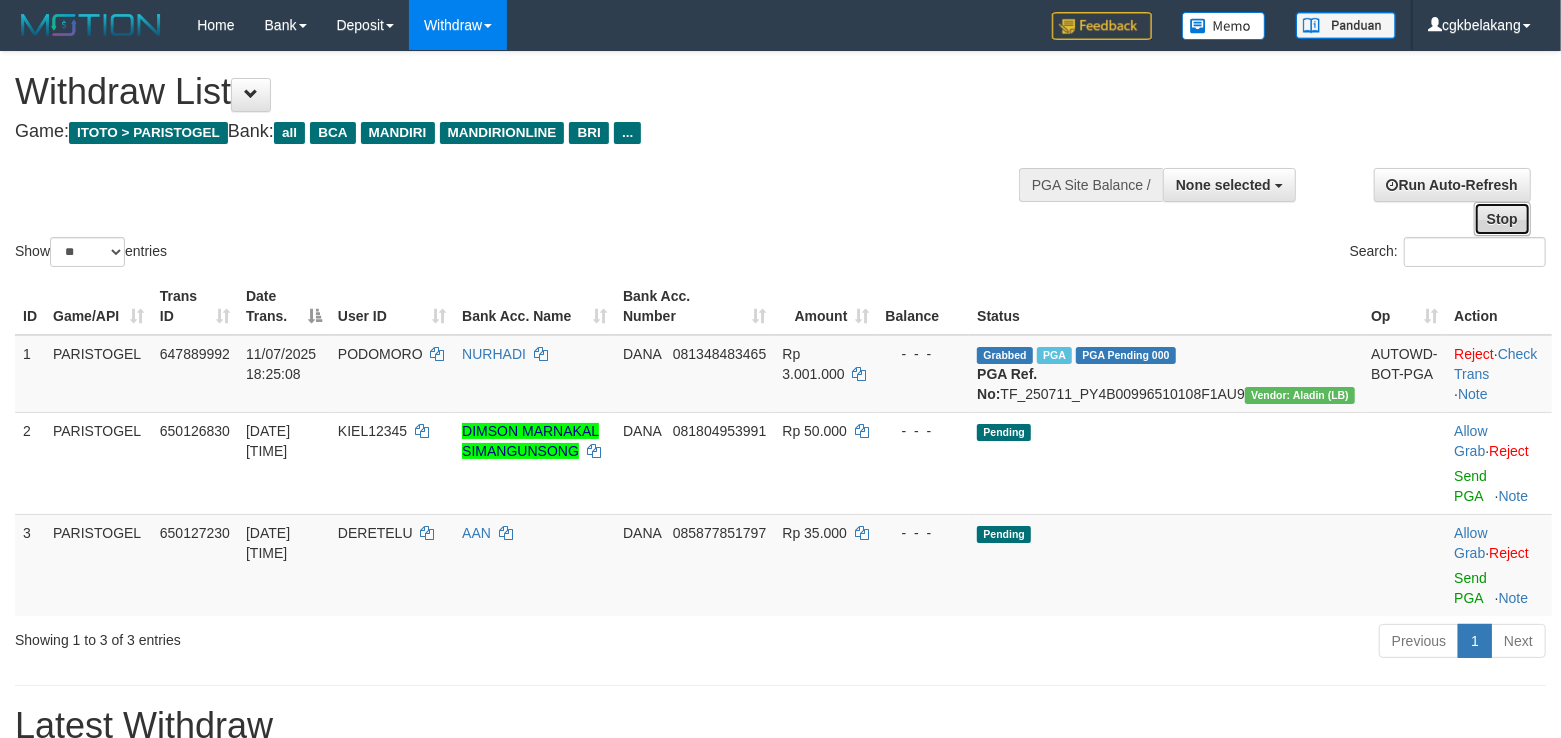click on "Stop" at bounding box center (1502, 219) 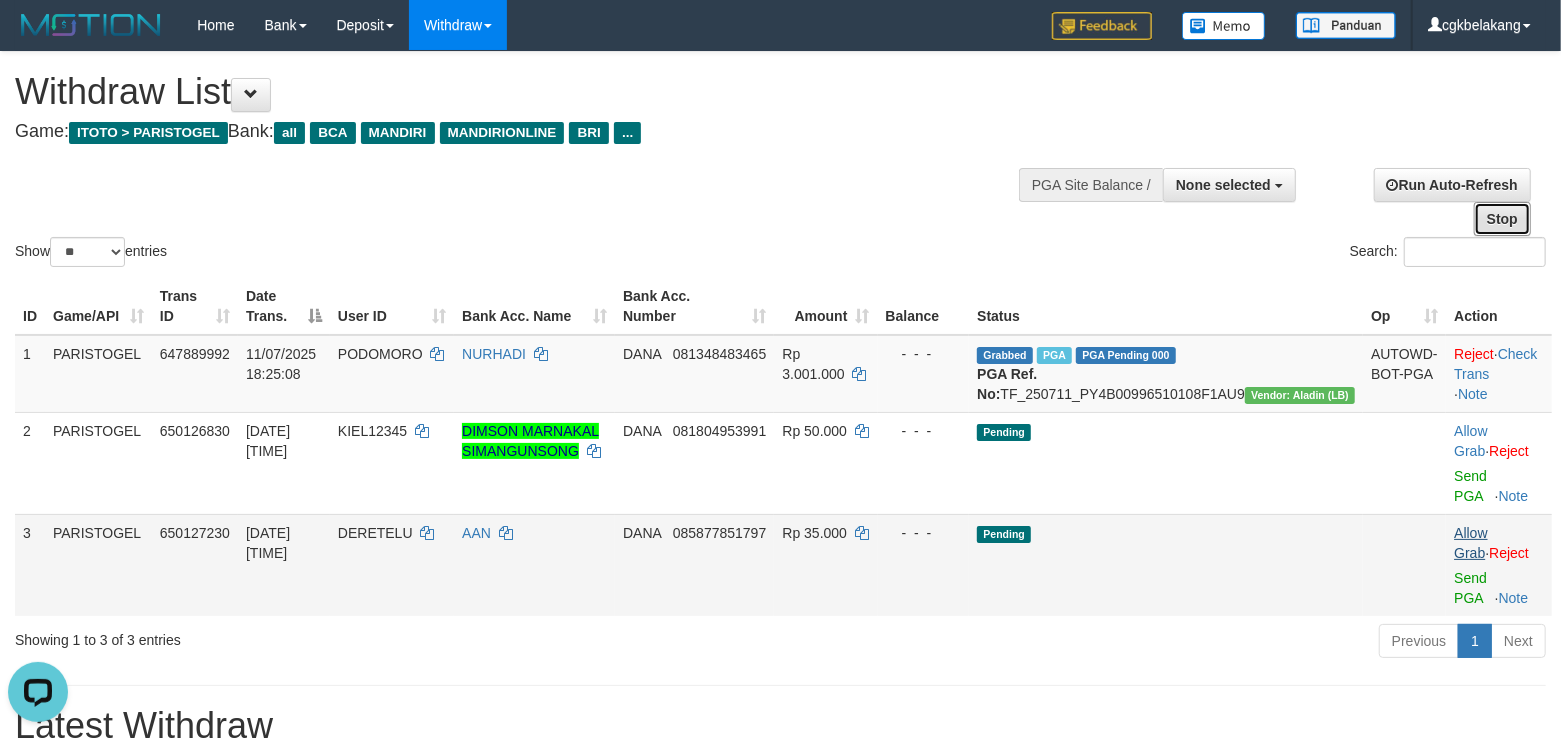 scroll, scrollTop: 0, scrollLeft: 0, axis: both 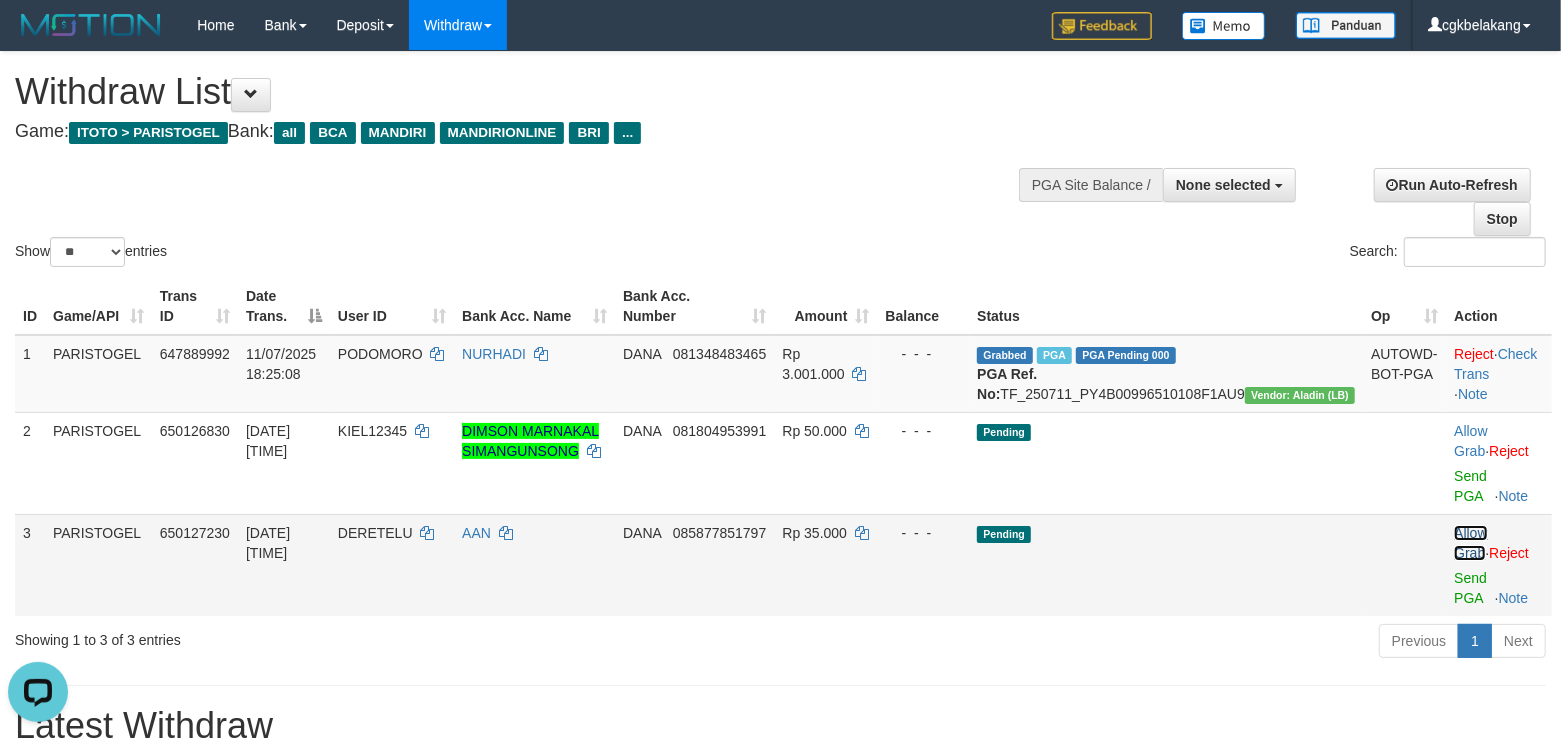 click on "Allow Grab" at bounding box center (1470, 543) 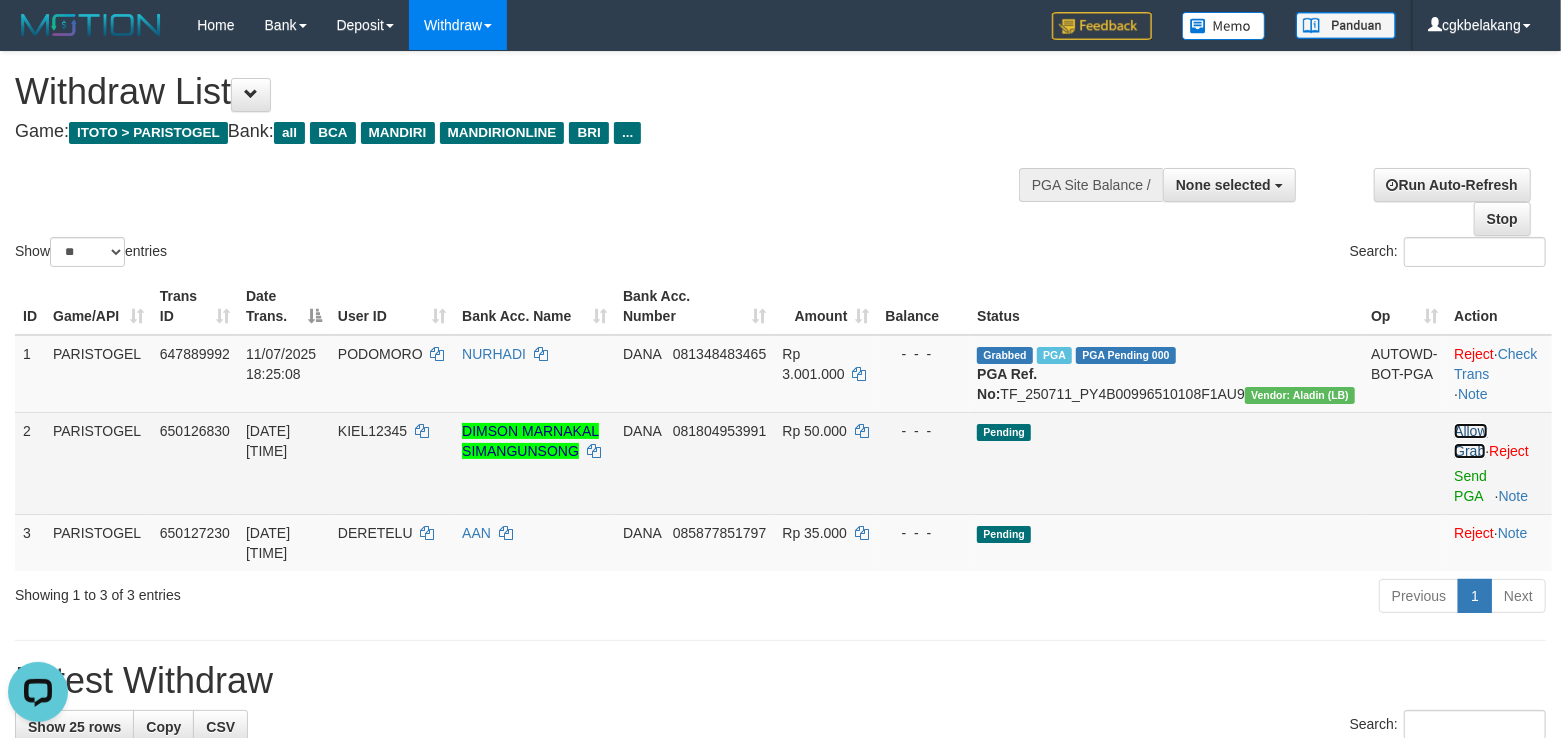 click on "Allow Grab" at bounding box center [1470, 441] 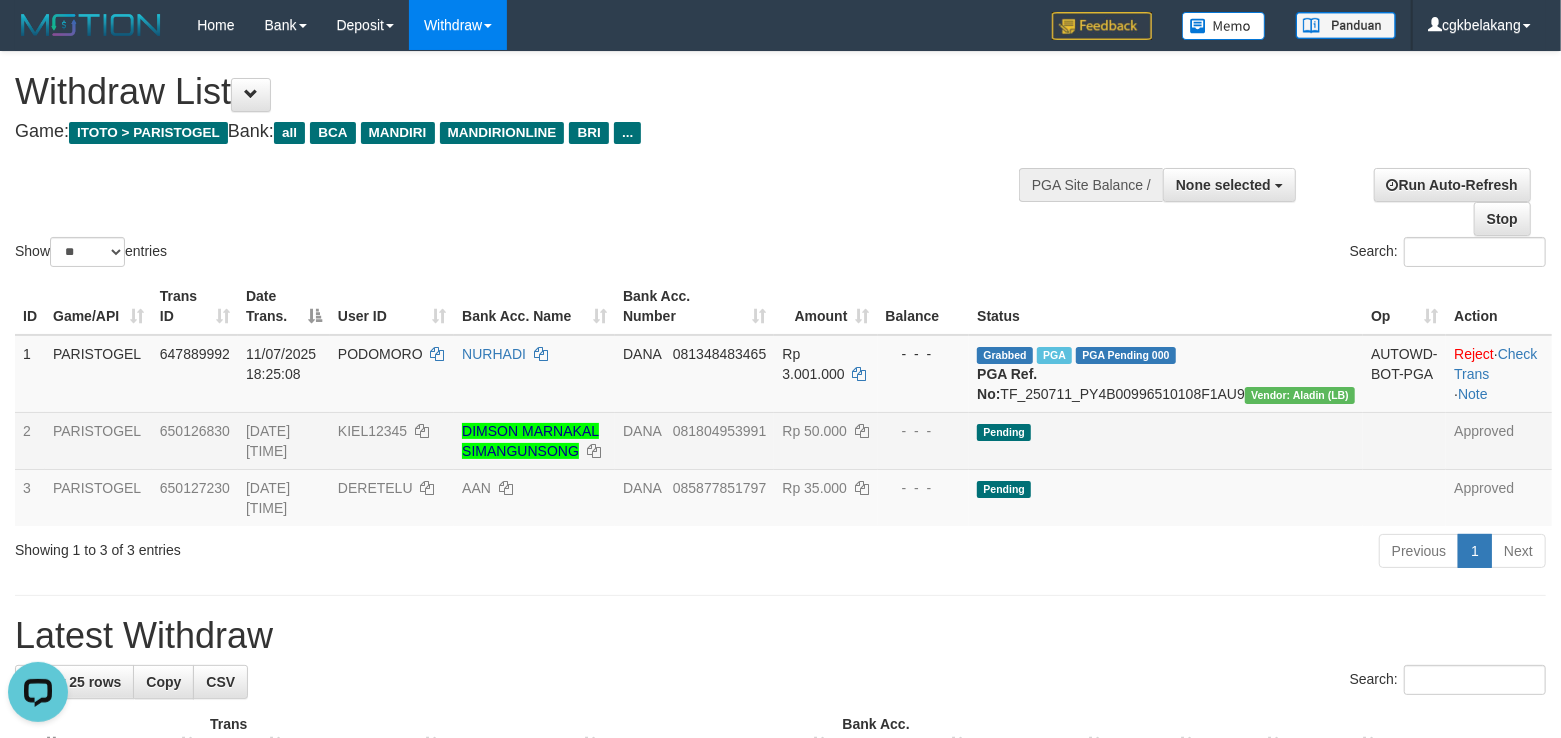 click on "Status" at bounding box center (1166, 306) 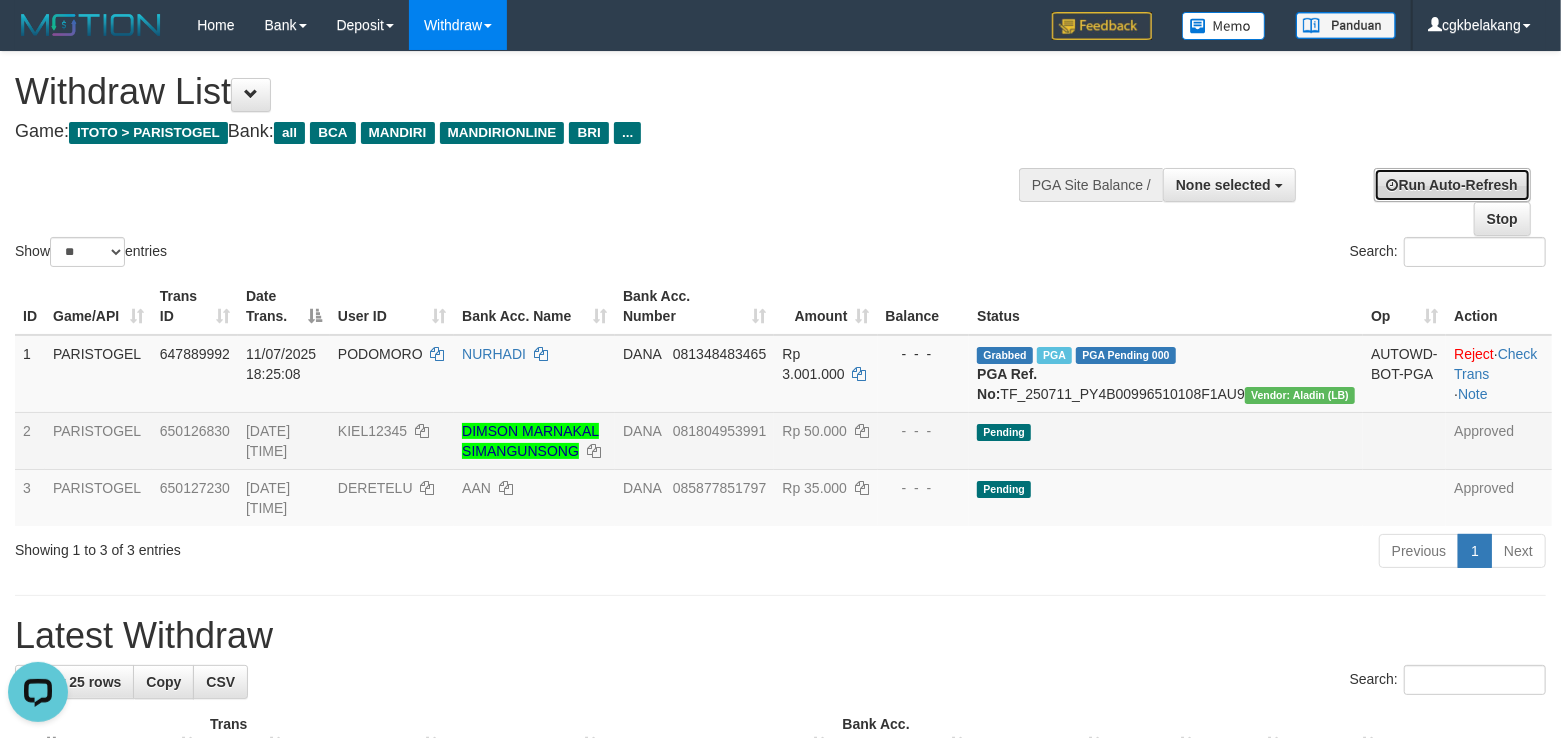 click on "Run Auto-Refresh" at bounding box center [1452, 185] 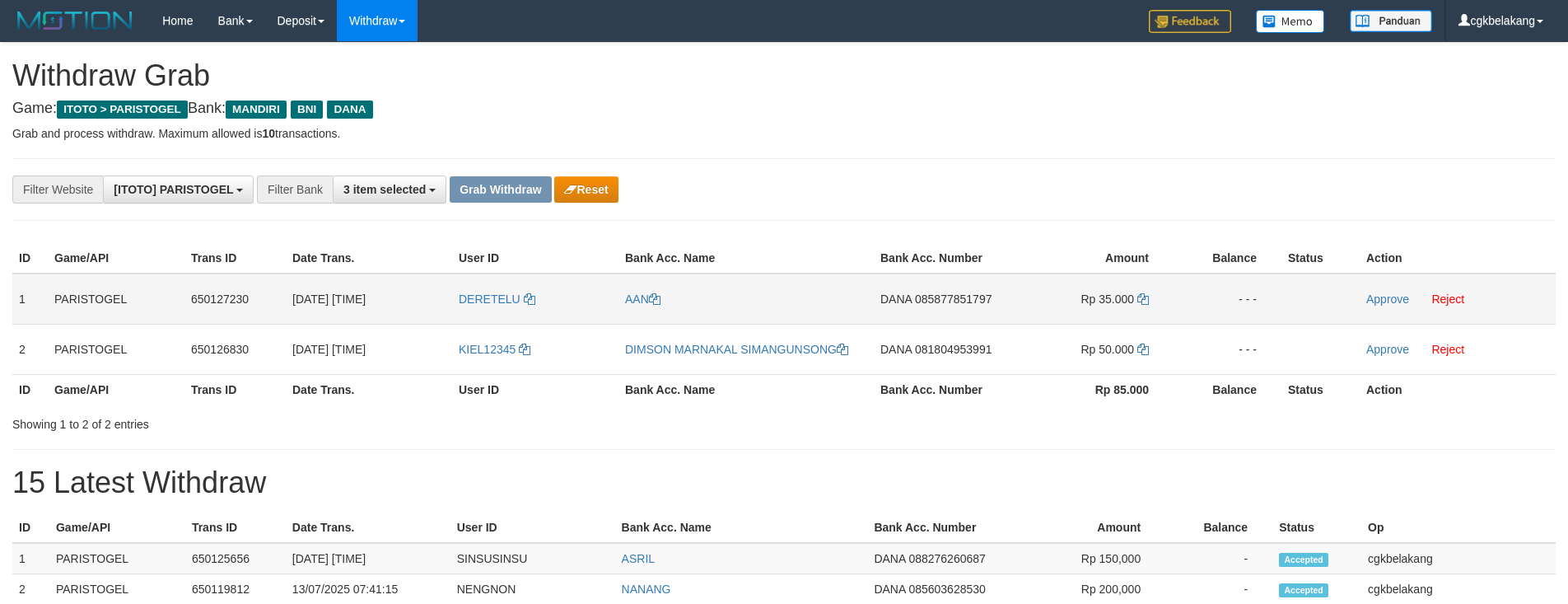 scroll, scrollTop: 0, scrollLeft: 0, axis: both 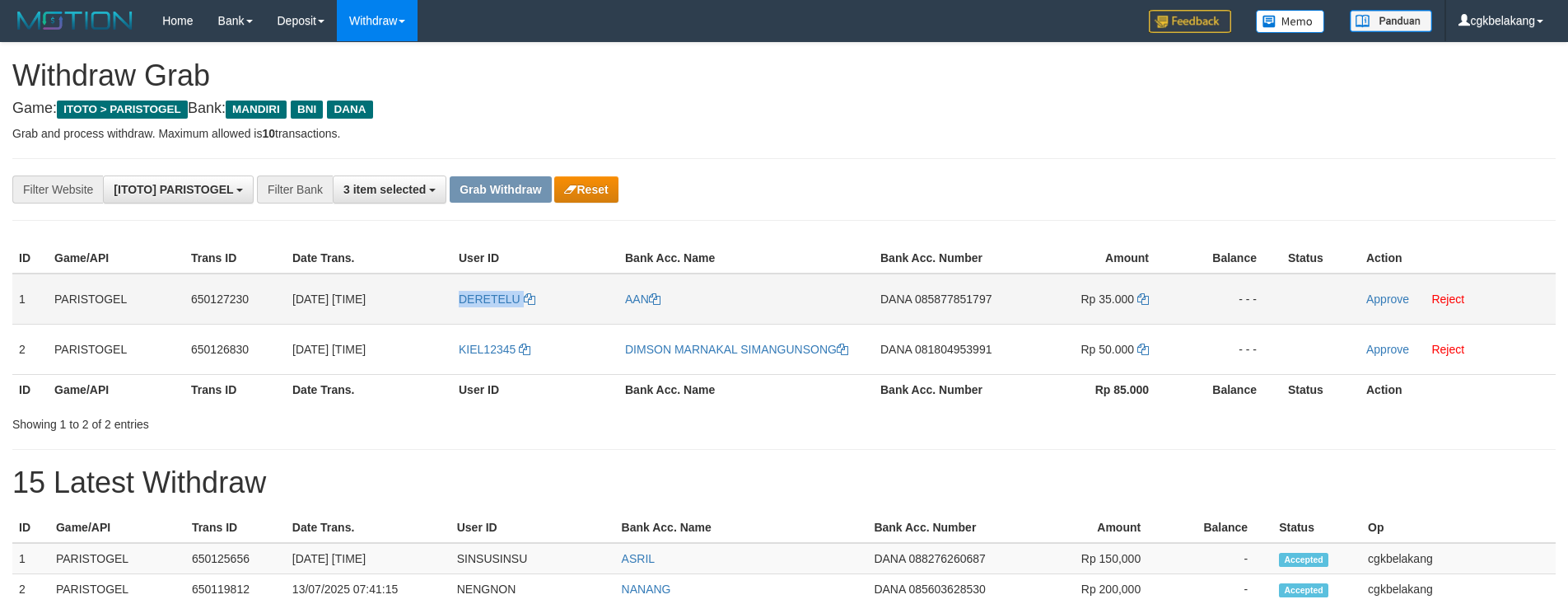 click on "DERETELU" at bounding box center [535, 299] 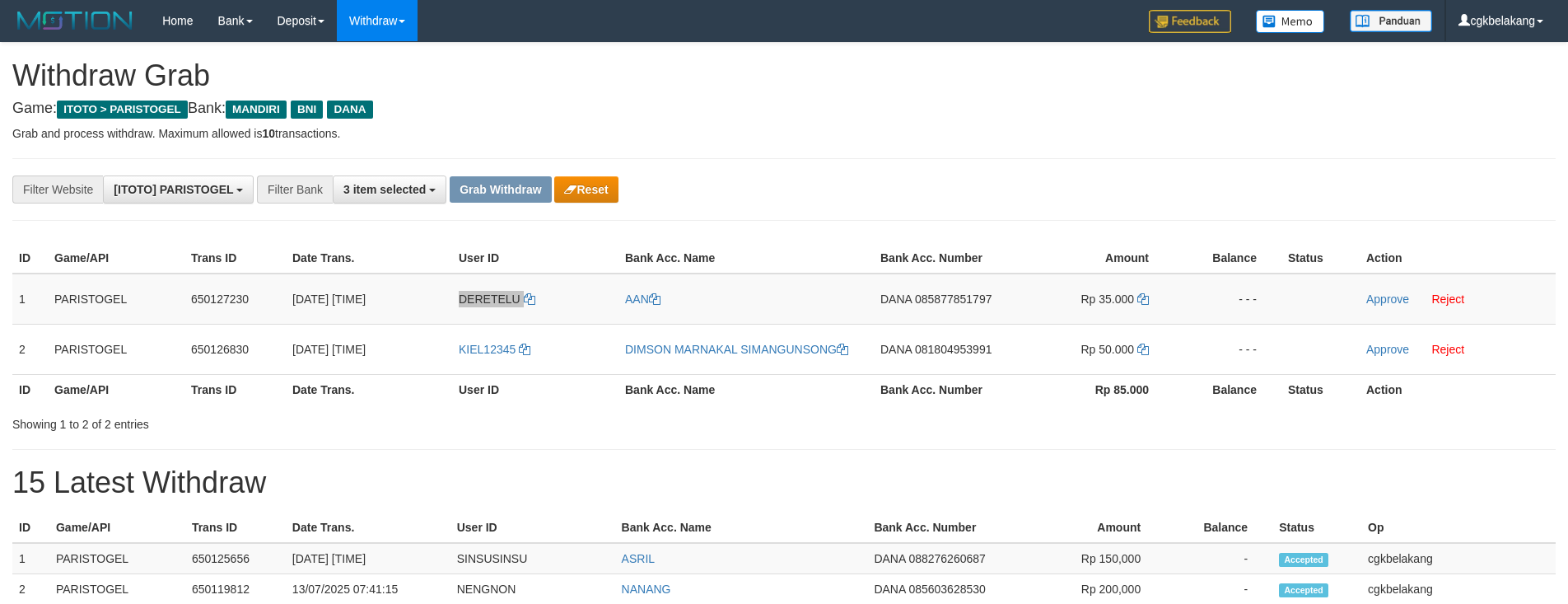scroll, scrollTop: 0, scrollLeft: 0, axis: both 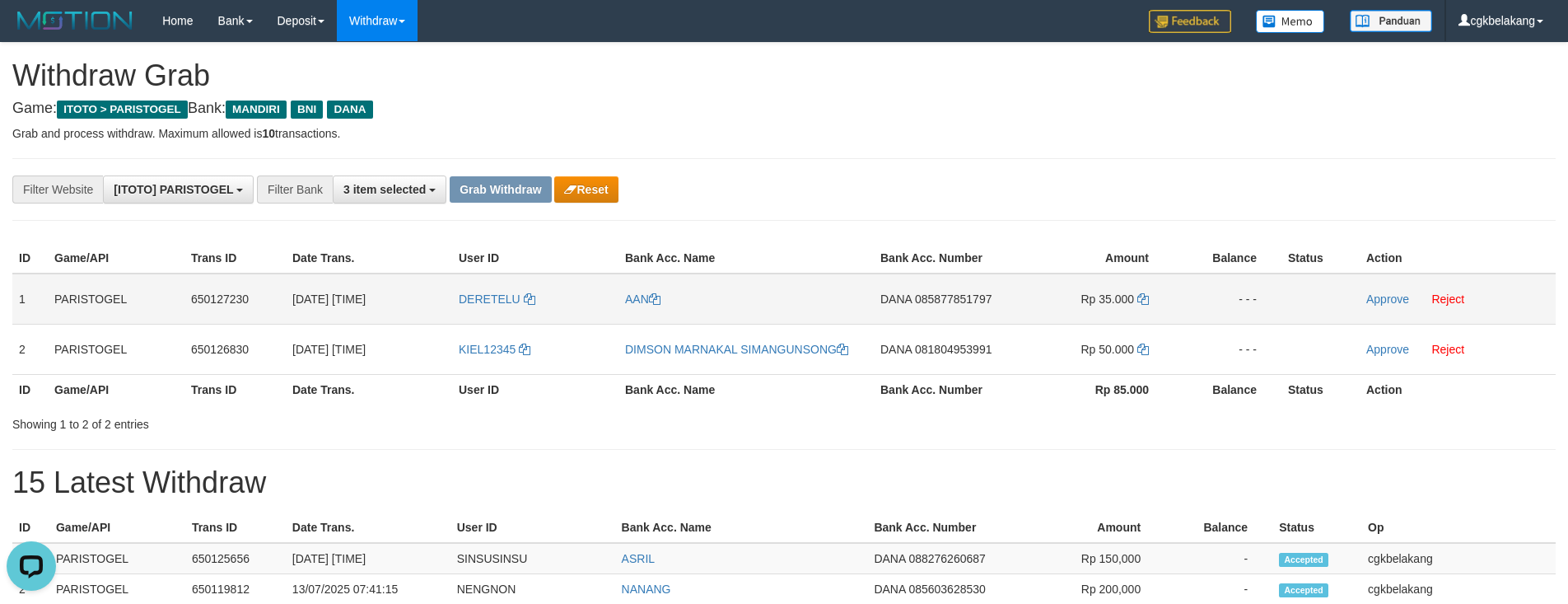 click on "AAN" at bounding box center [746, 299] 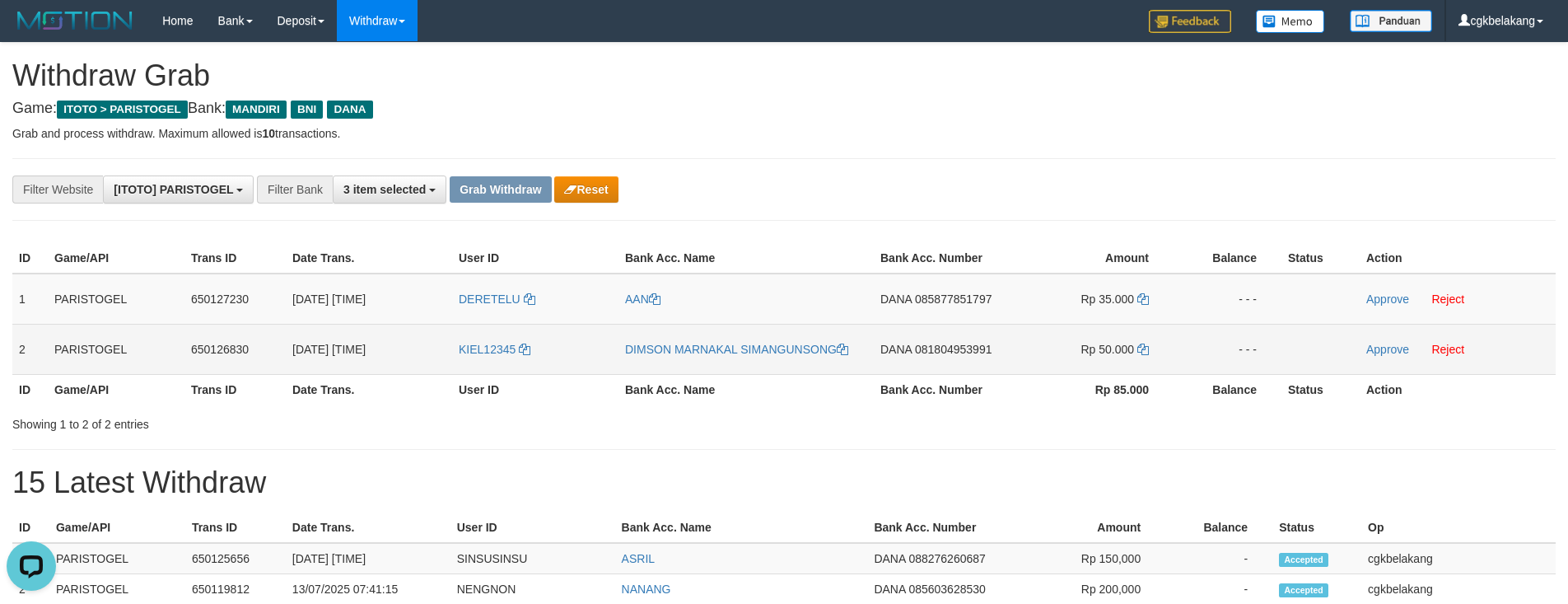 click on "KIEL12345" at bounding box center (535, 349) 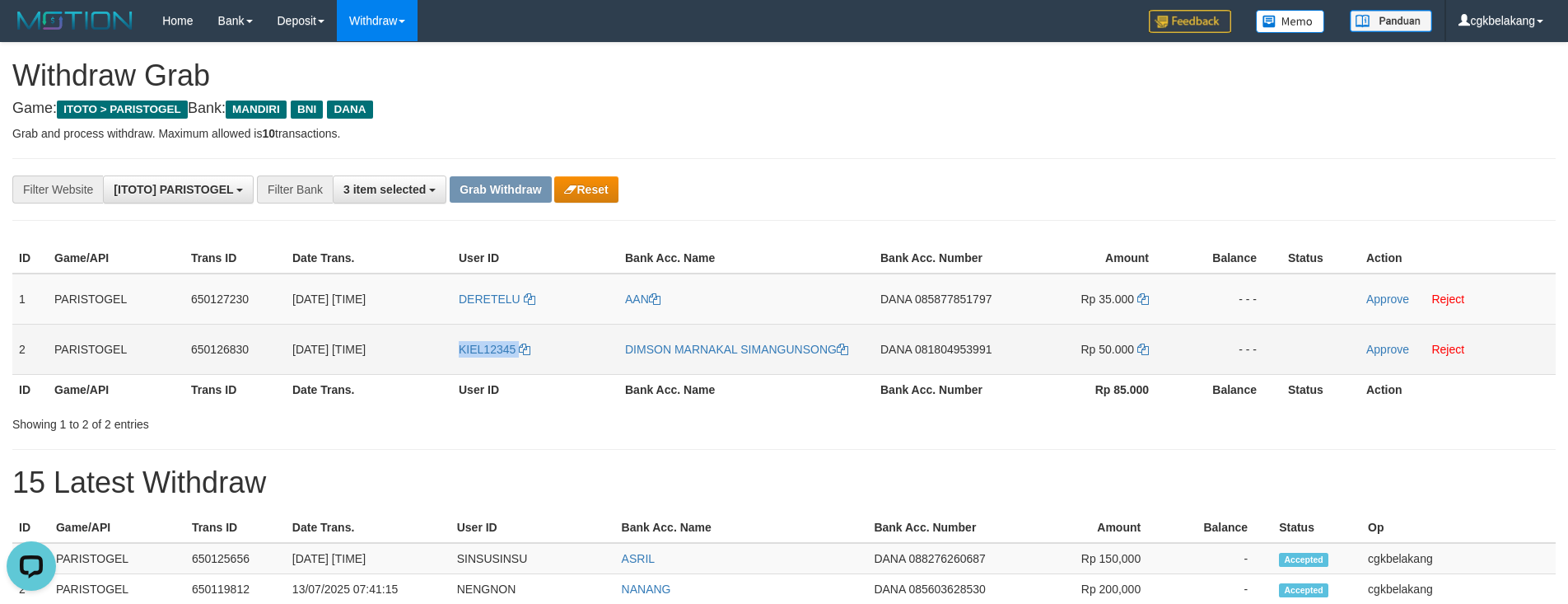 click on "KIEL12345" at bounding box center [535, 349] 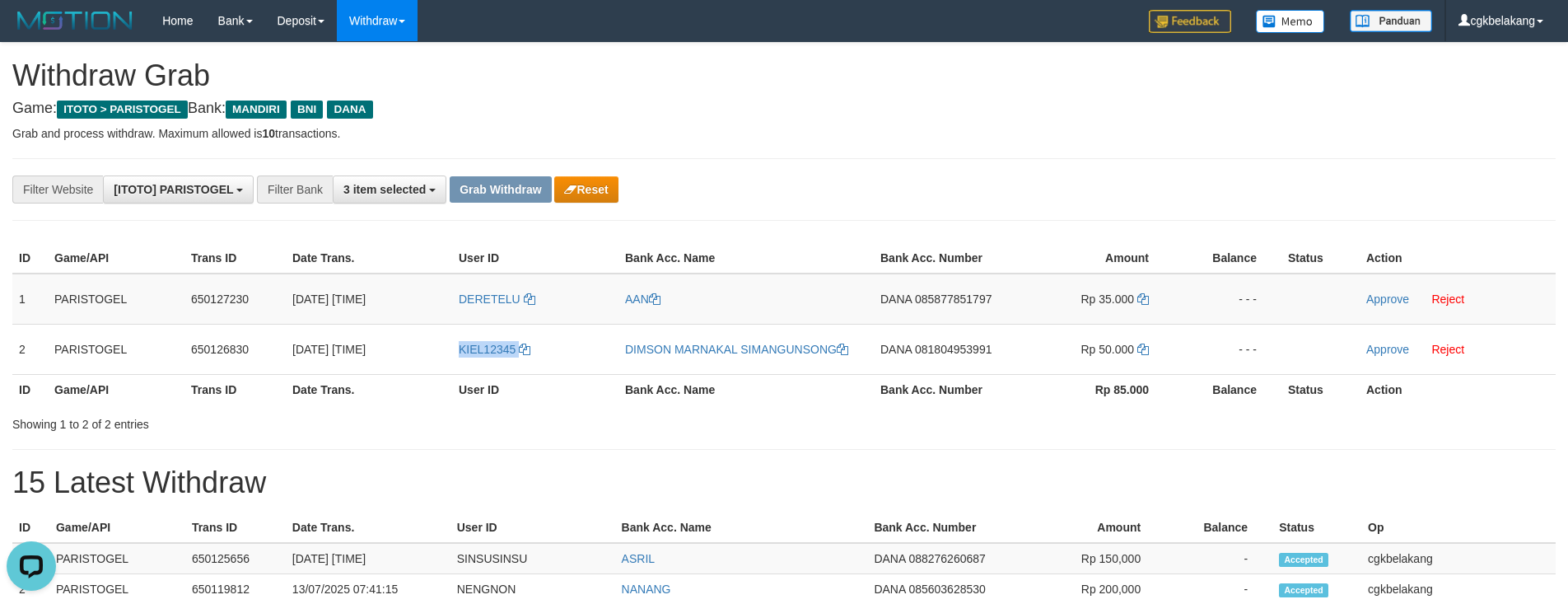 copy on "KIEL12345" 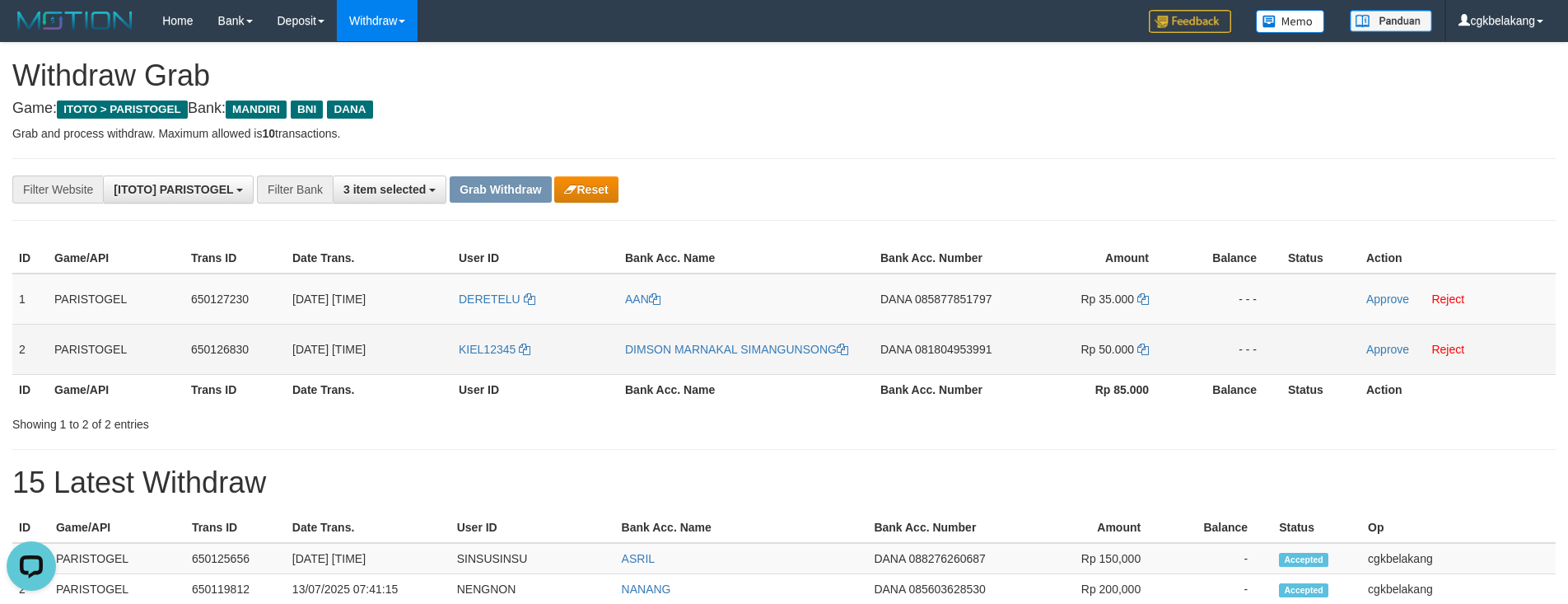 click on "DIMSON MARNAKAL SIMANGUNSONG" at bounding box center [746, 349] 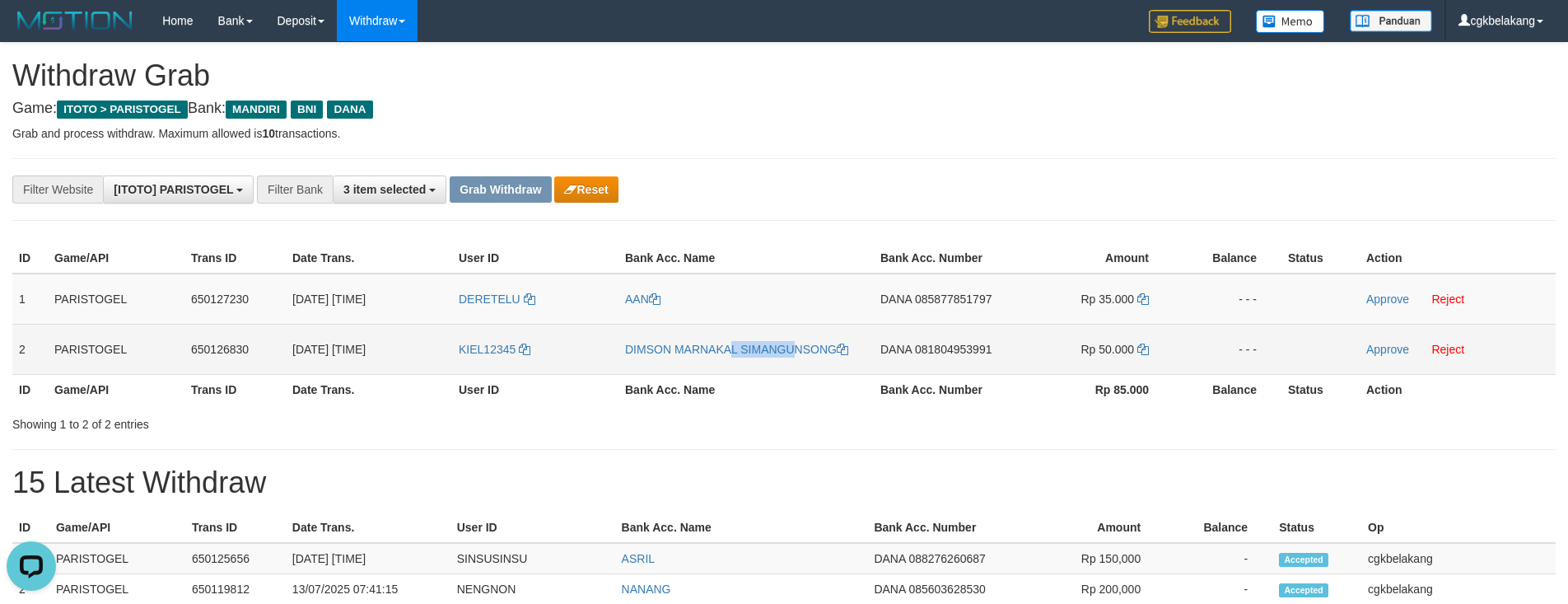 click on "DIMSON MARNAKAL SIMANGUNSONG" at bounding box center [746, 349] 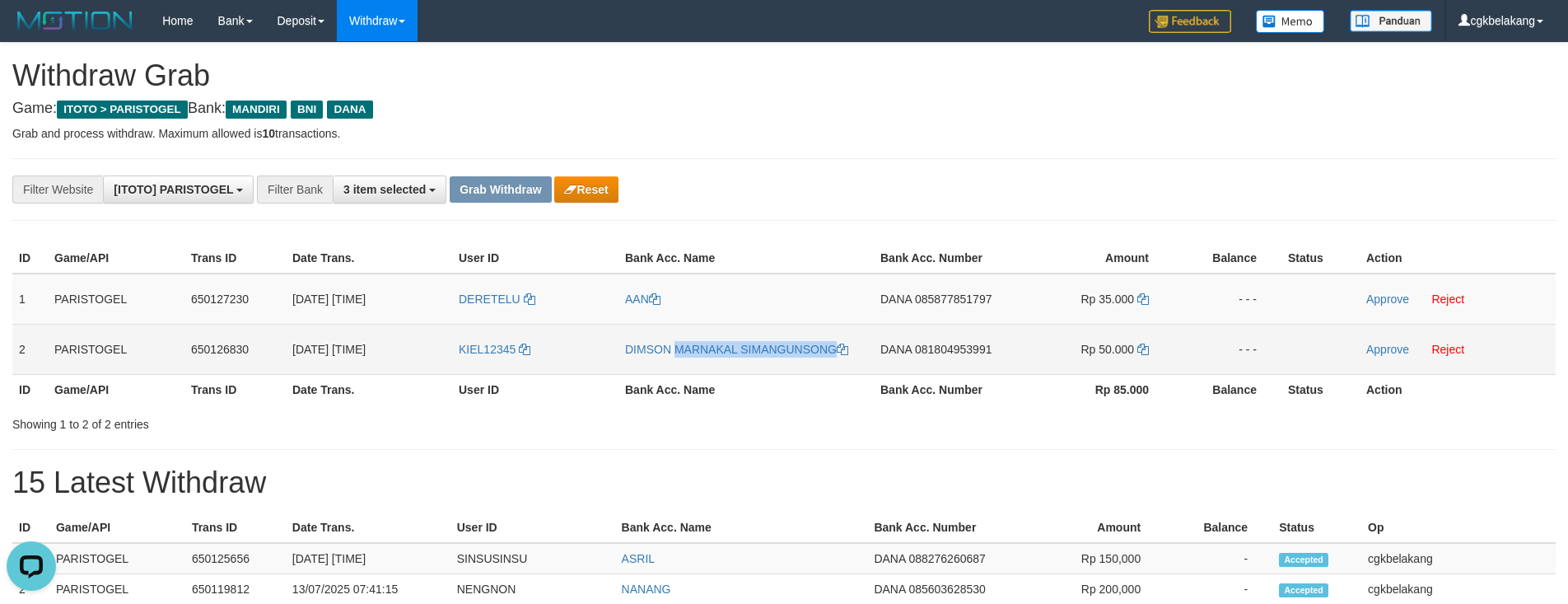 click on "DIMSON MARNAKAL SIMANGUNSONG" at bounding box center [746, 349] 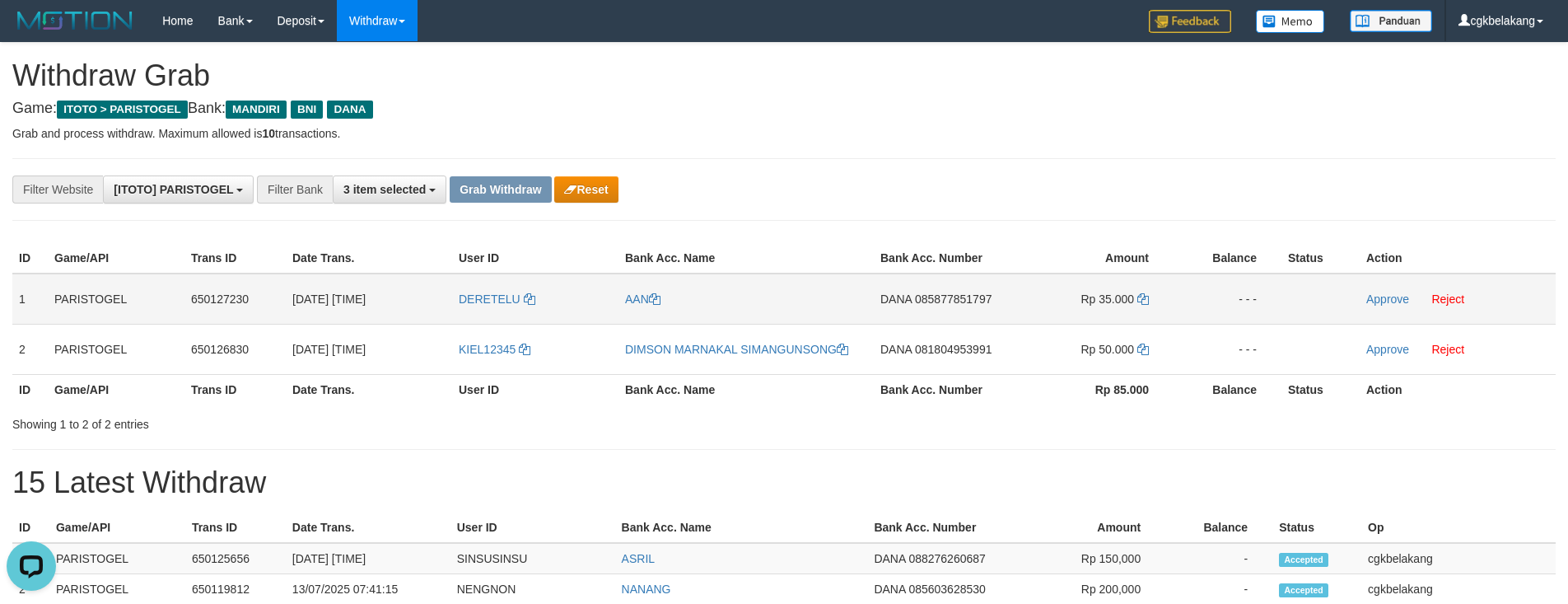 click on "DANA
085877851797" at bounding box center (942, 299) 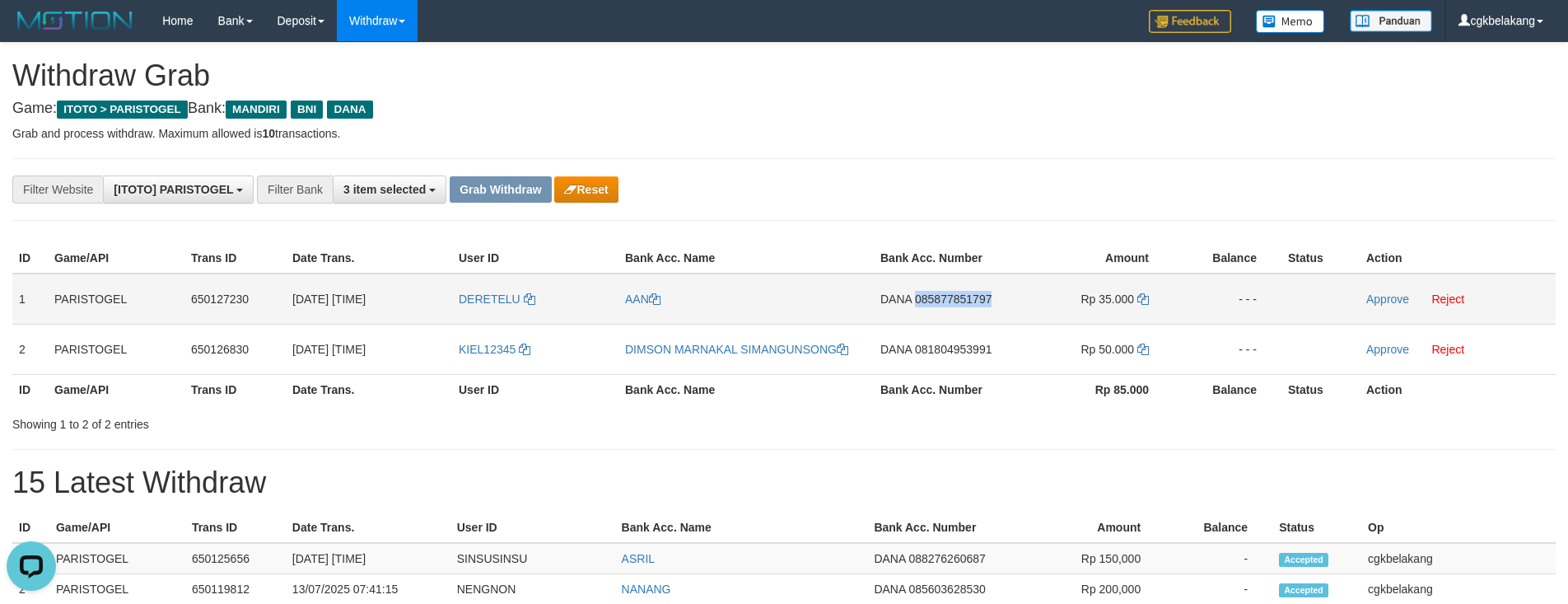 click on "DANA
085877851797" at bounding box center [942, 299] 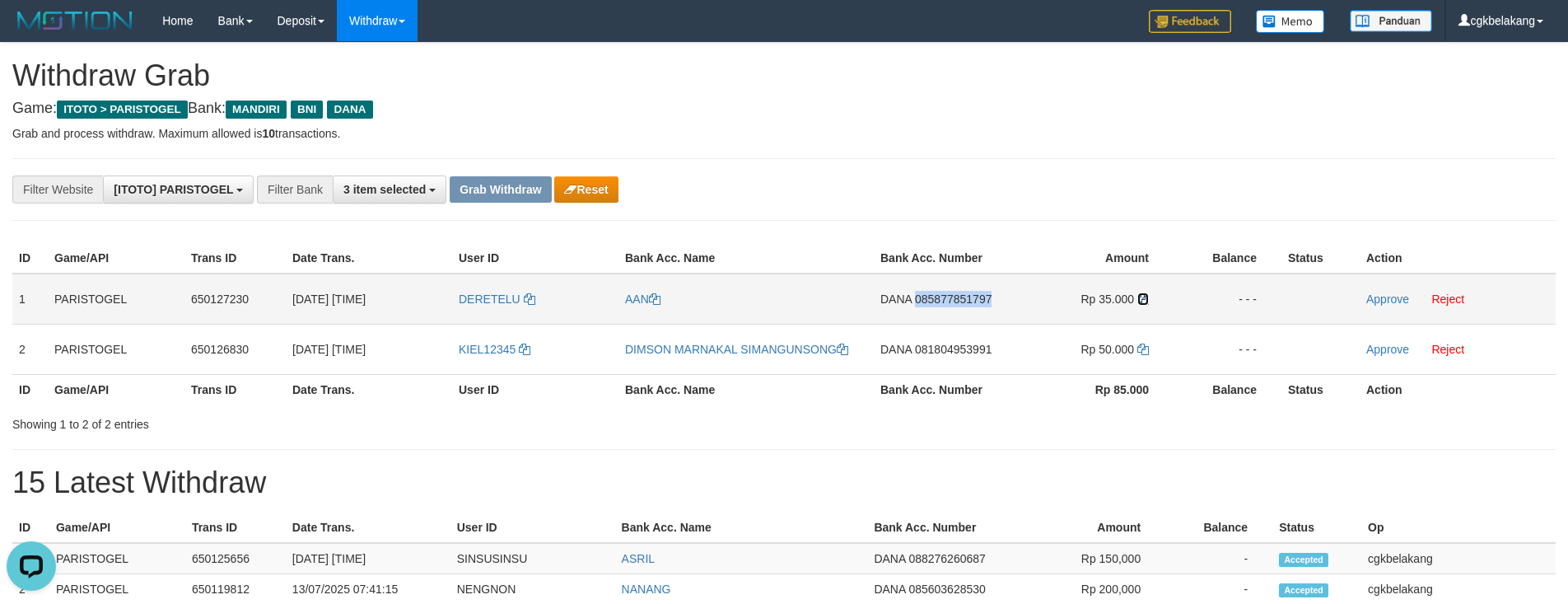click at bounding box center (1143, 299) 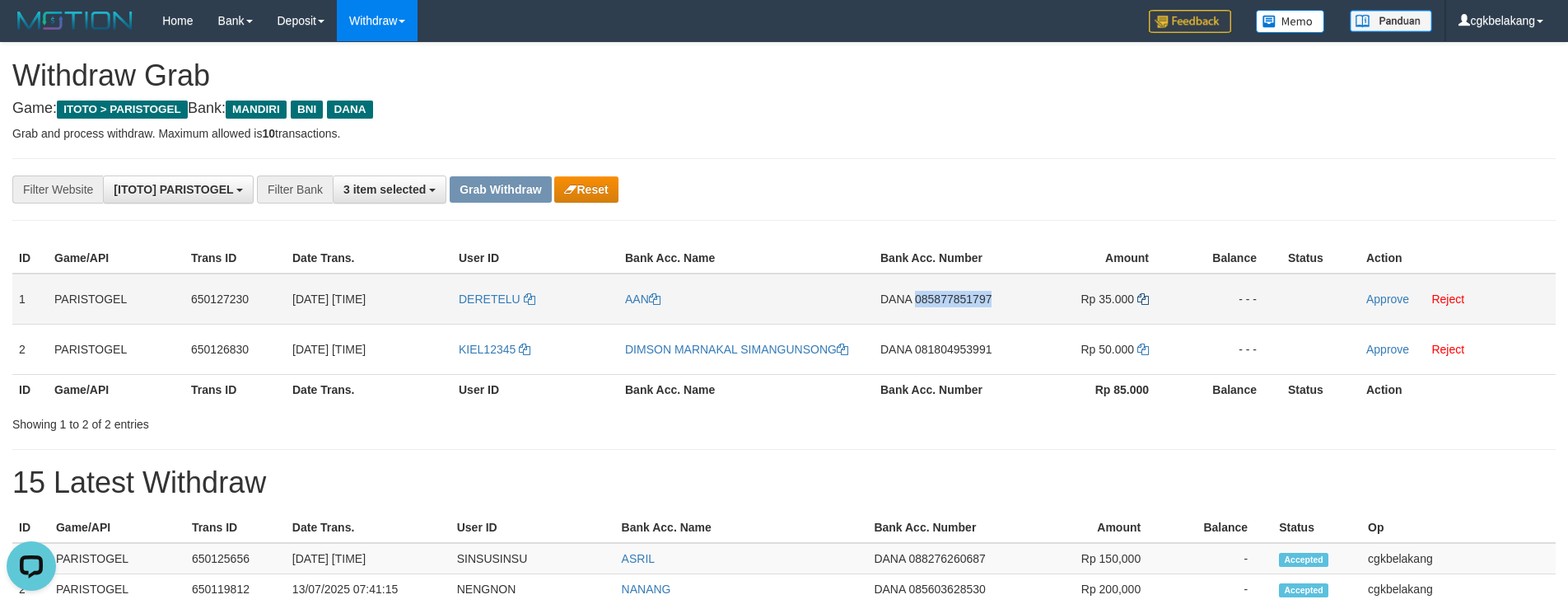 copy on "085877851797" 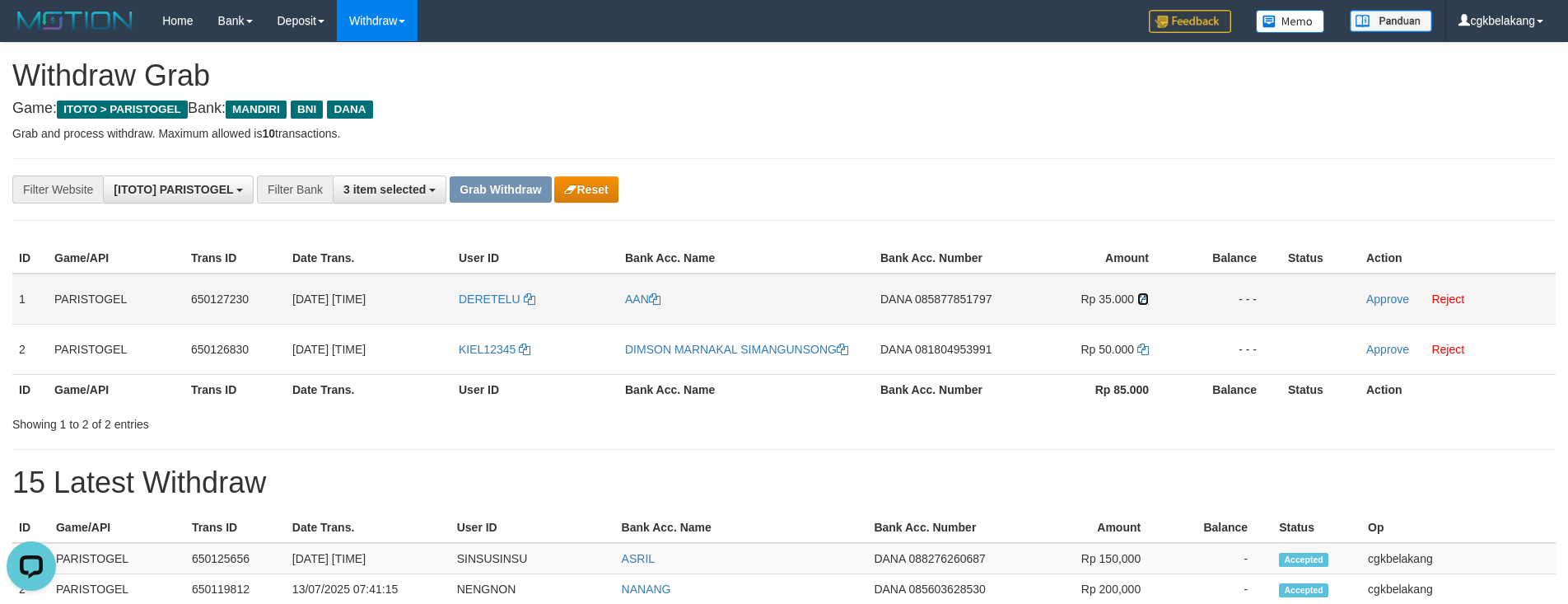 click at bounding box center (1143, 299) 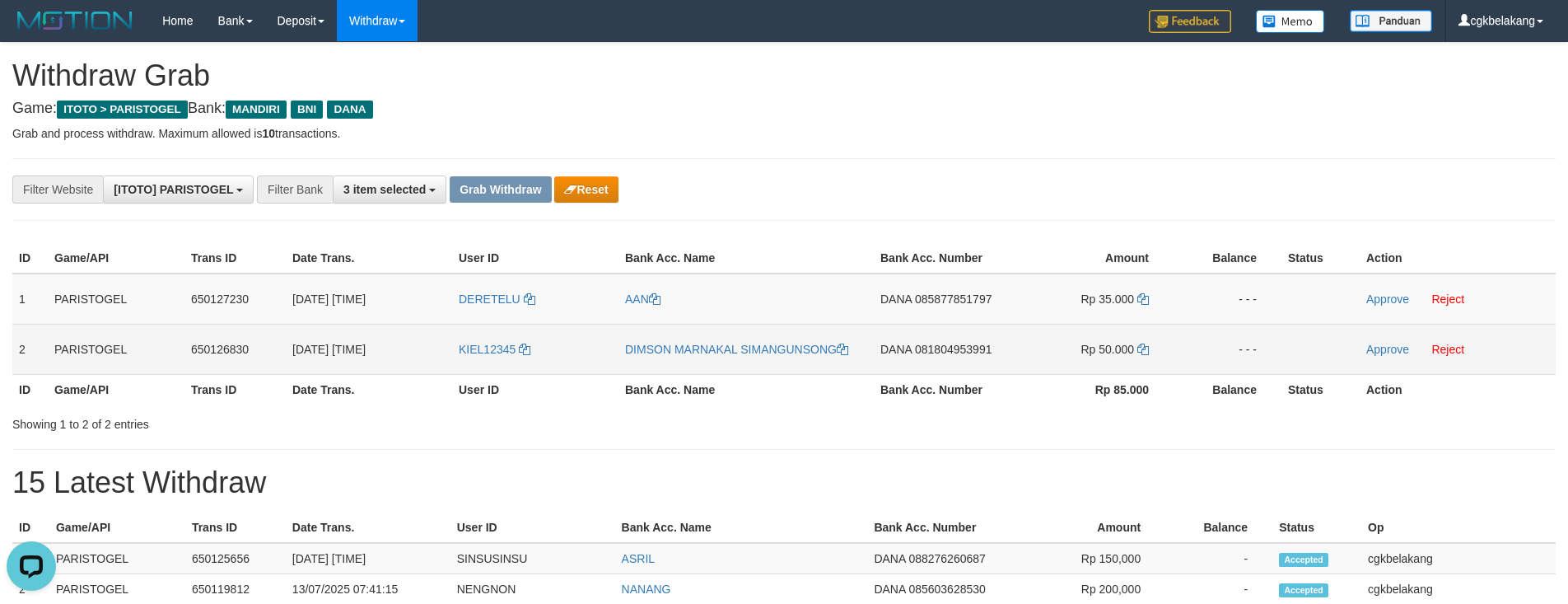 click on "DANA
081804953991" at bounding box center (942, 349) 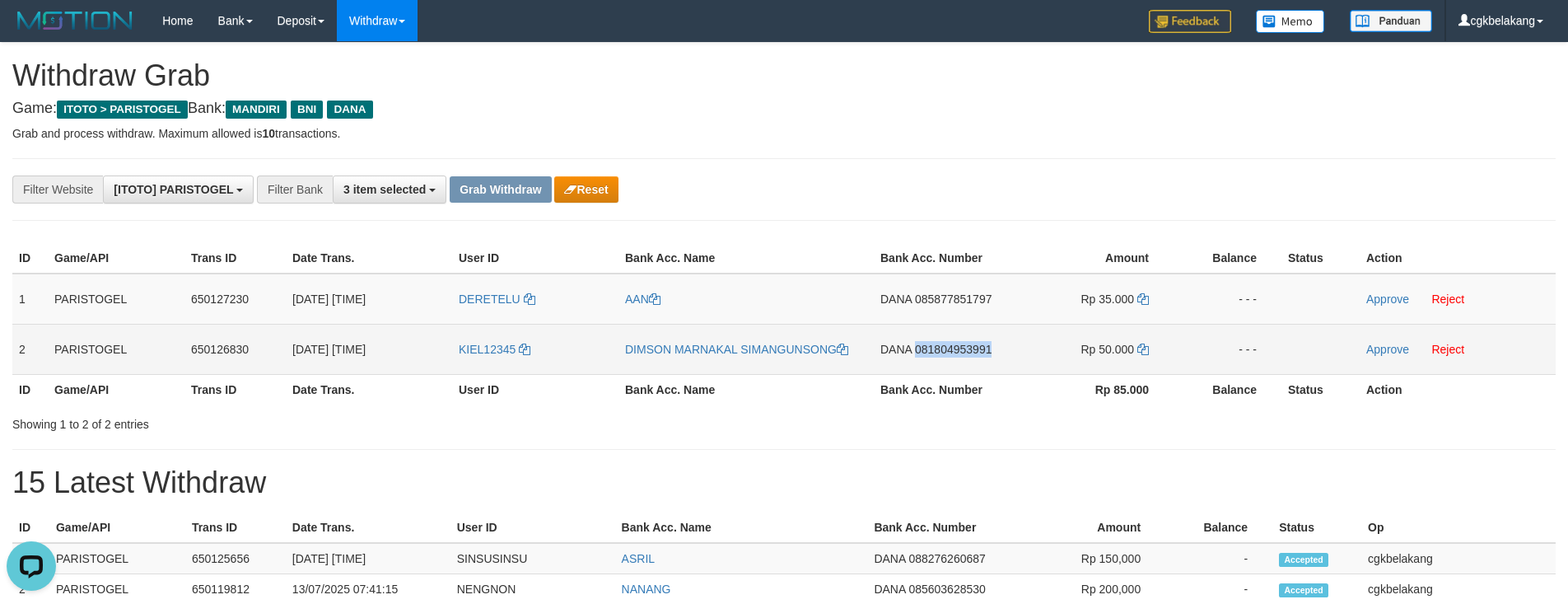 copy on "081804953991" 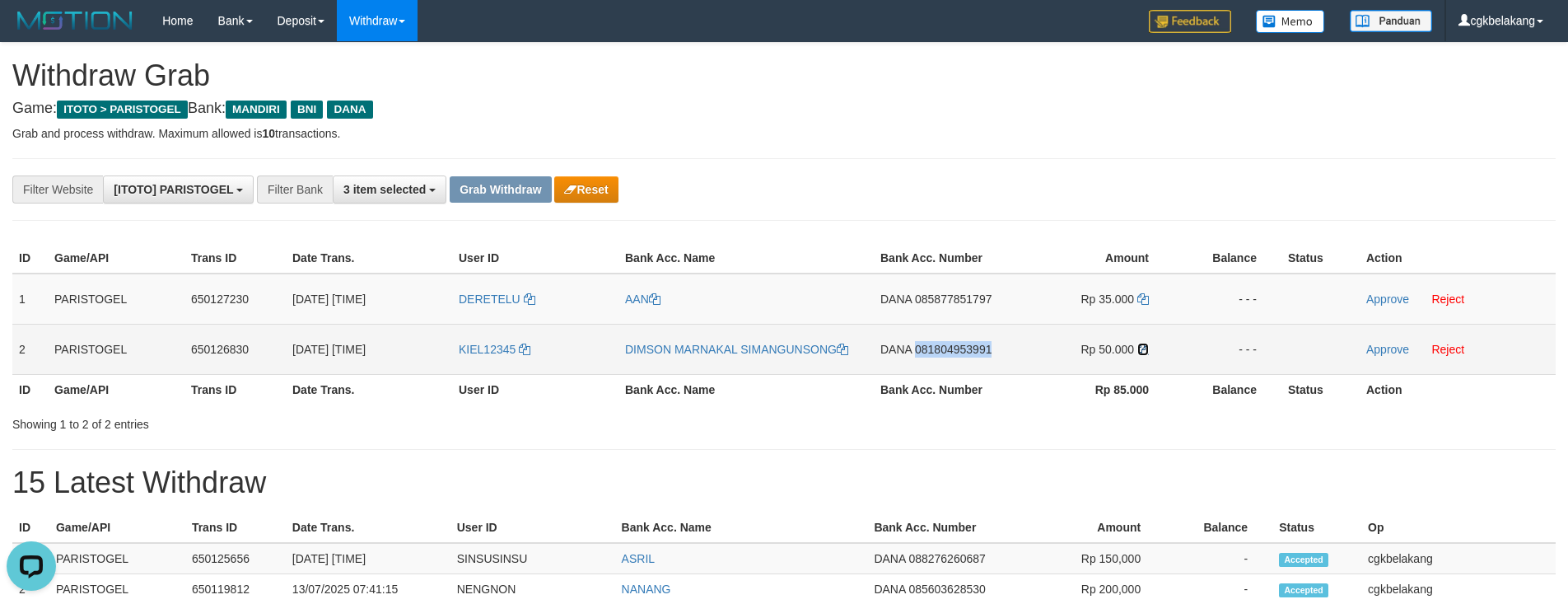 click at bounding box center [1143, 349] 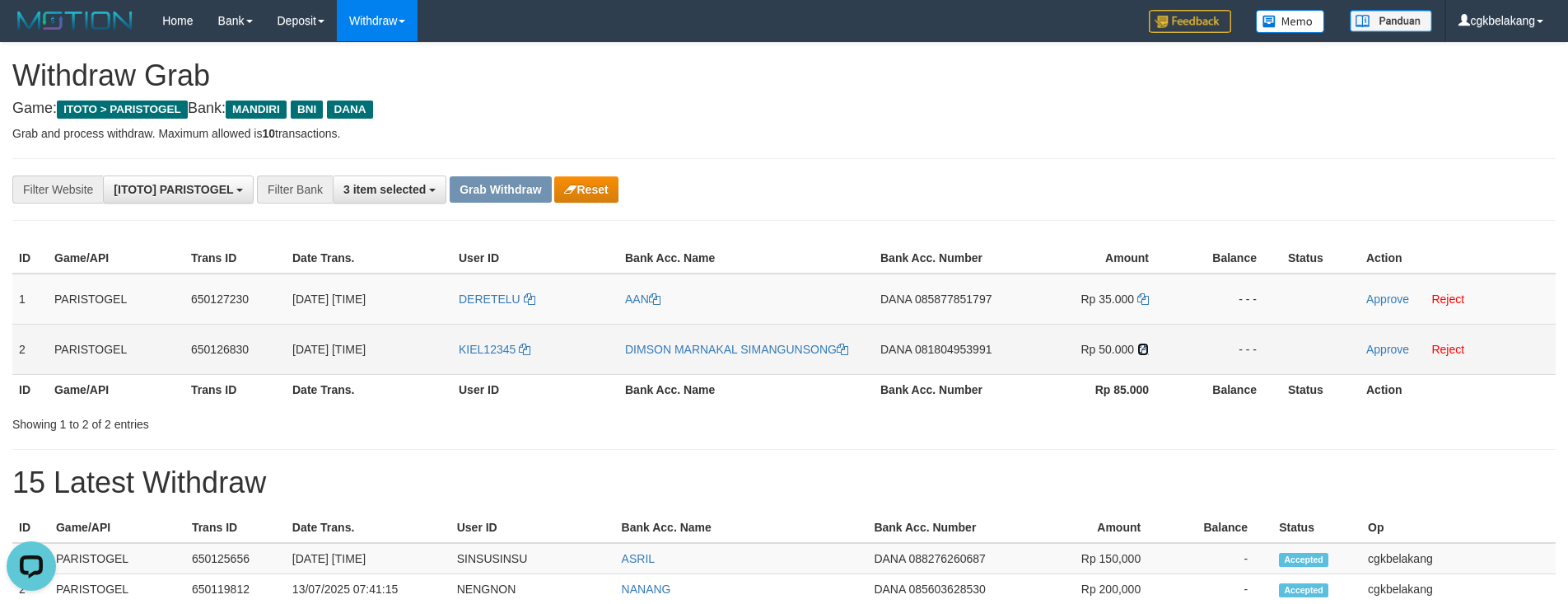click at bounding box center (1143, 349) 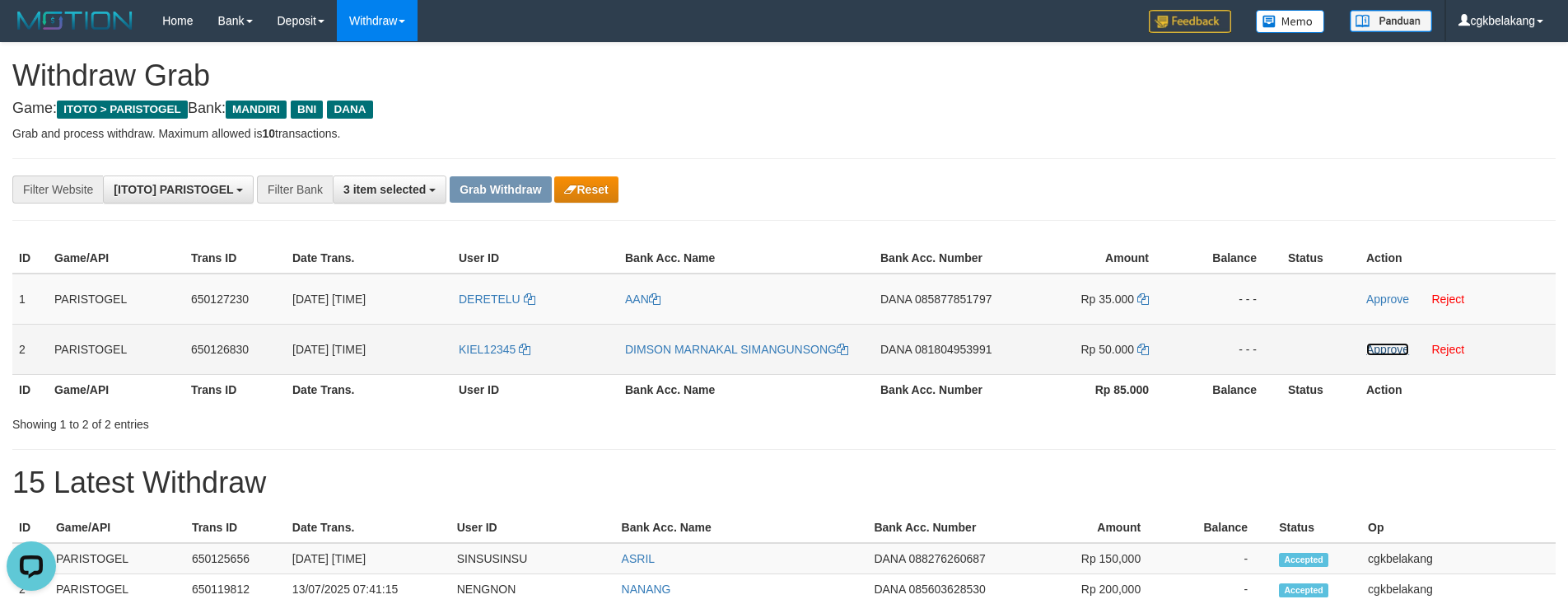 click on "Approve" at bounding box center (1388, 349) 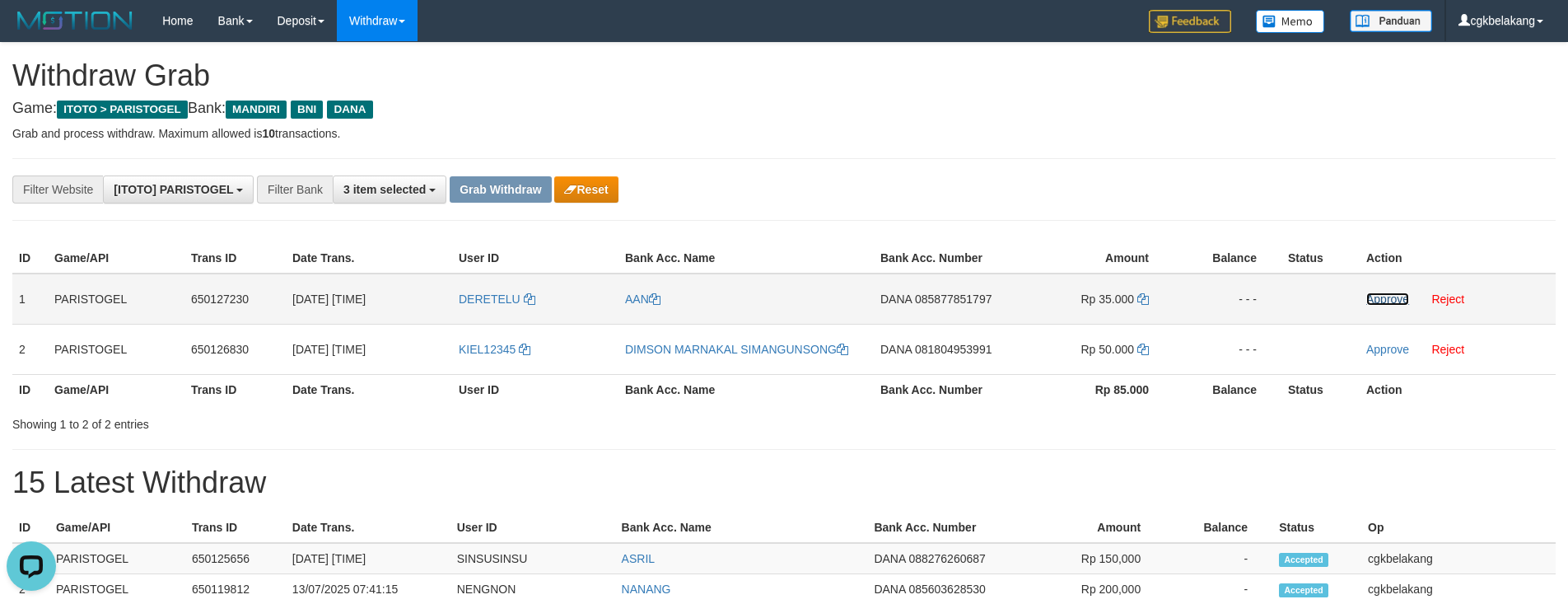 click on "Approve" at bounding box center (1388, 299) 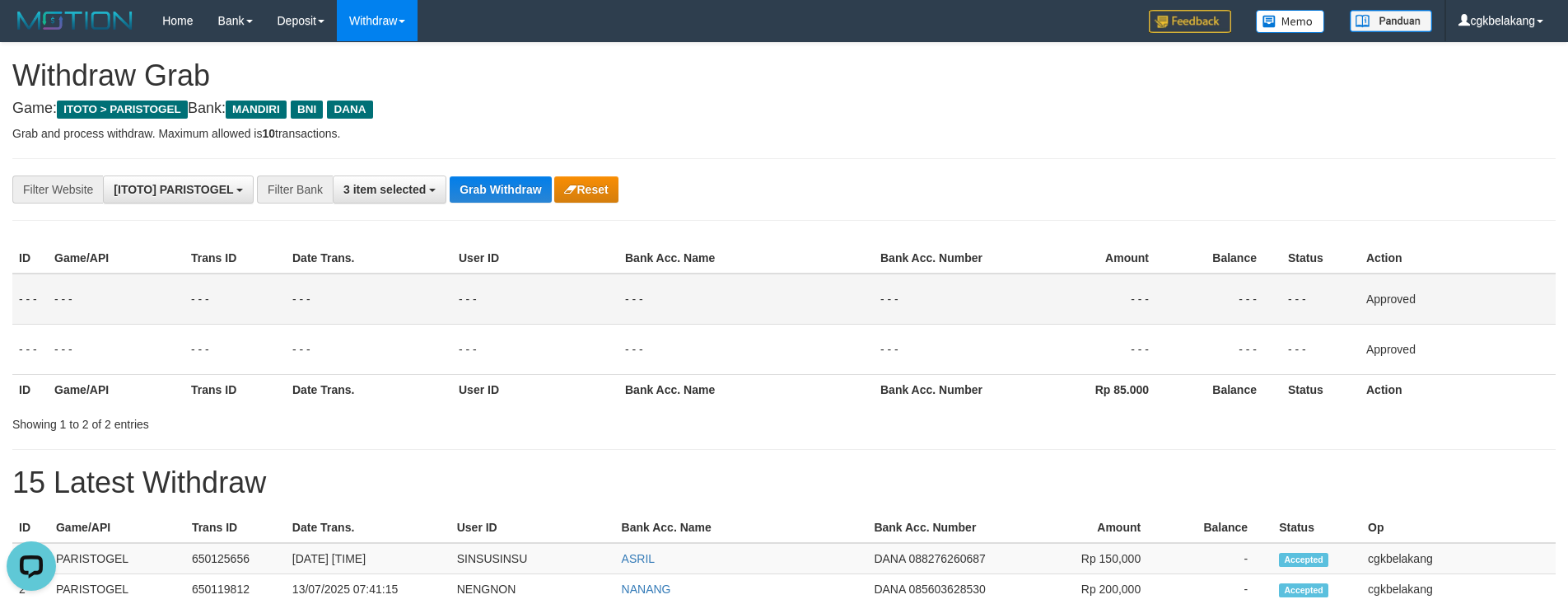 click on "15 Latest Withdraw" at bounding box center [784, 483] 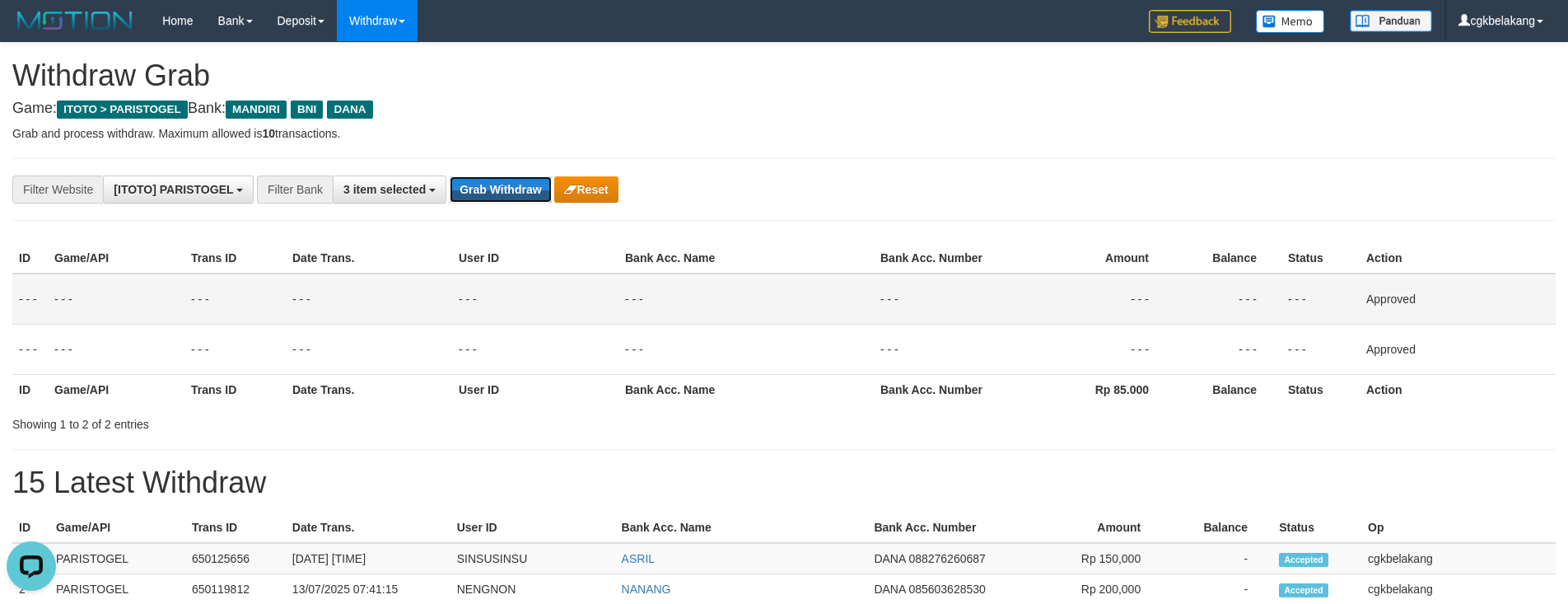 drag, startPoint x: 494, startPoint y: 189, endPoint x: 271, endPoint y: 228, distance: 226.3846 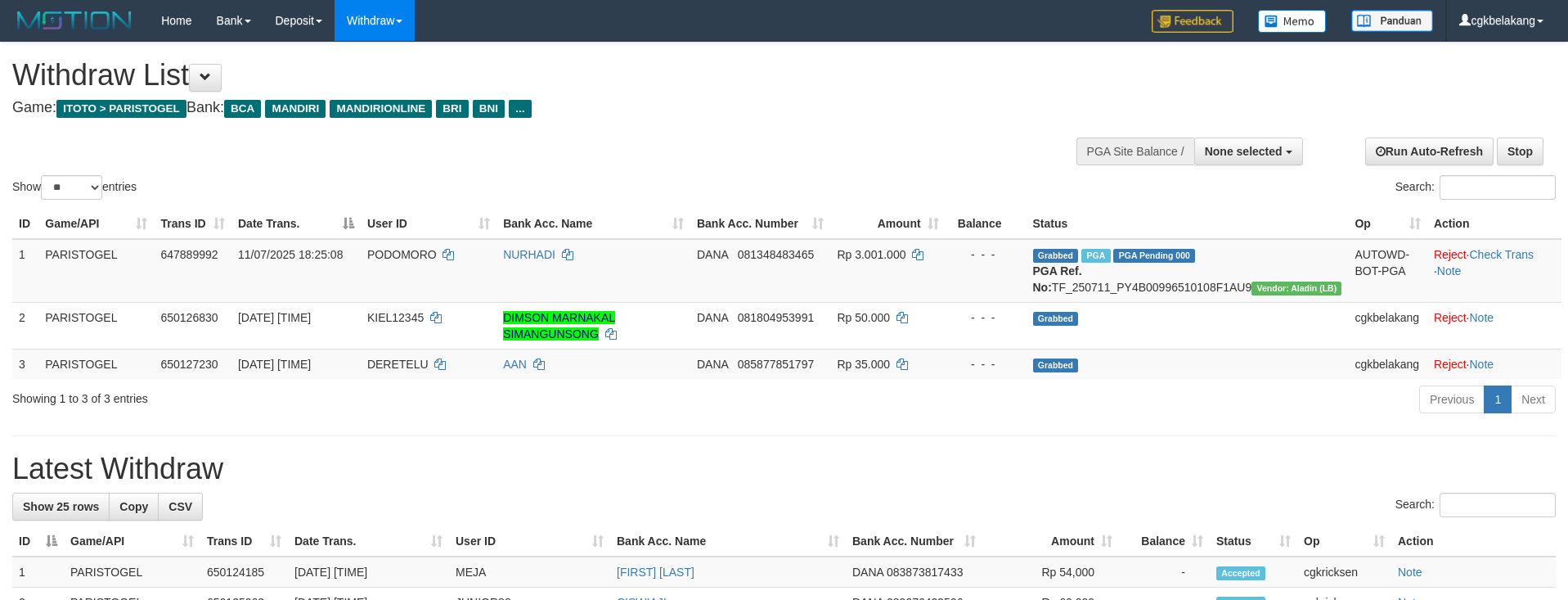 select 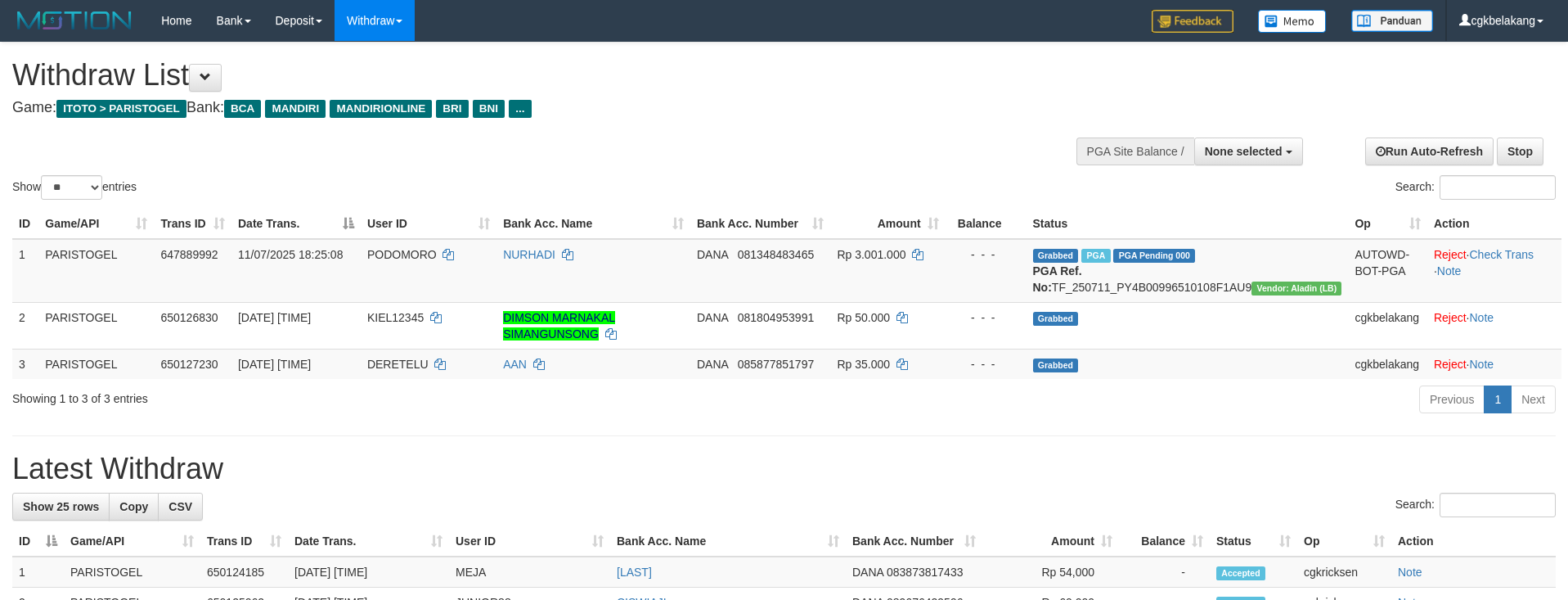 select 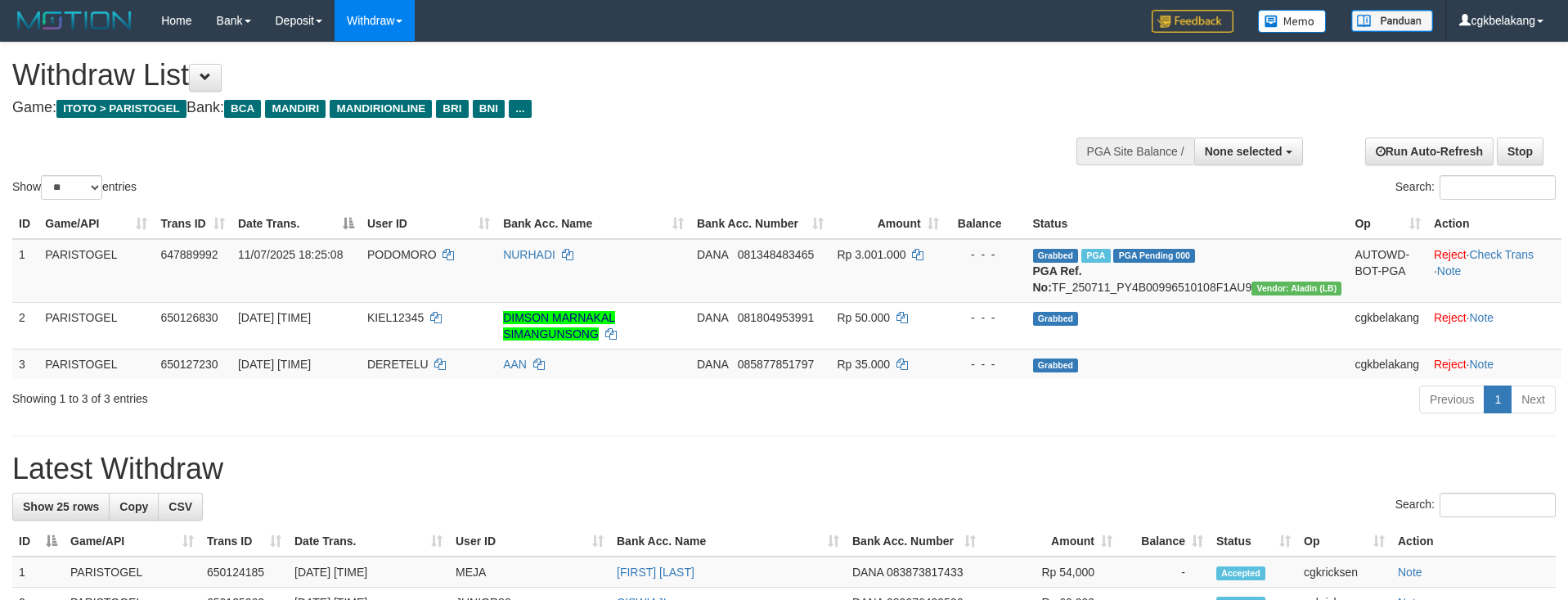 select 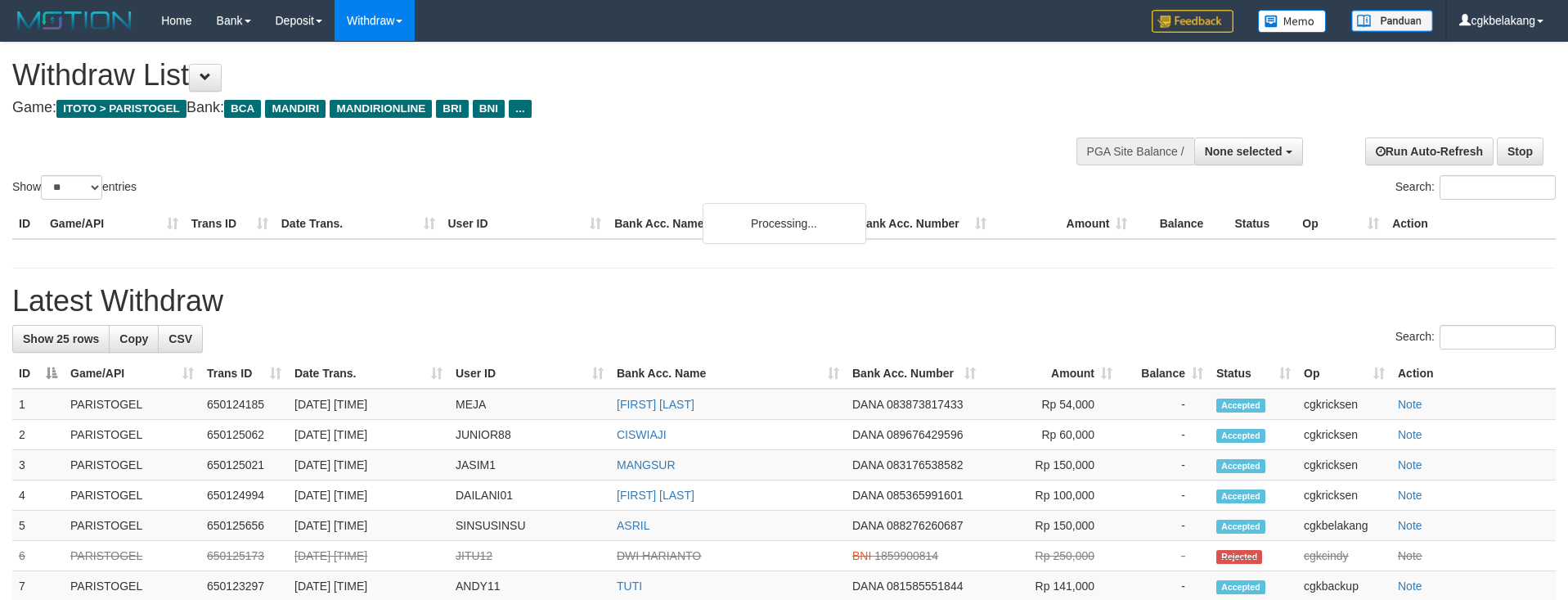 select 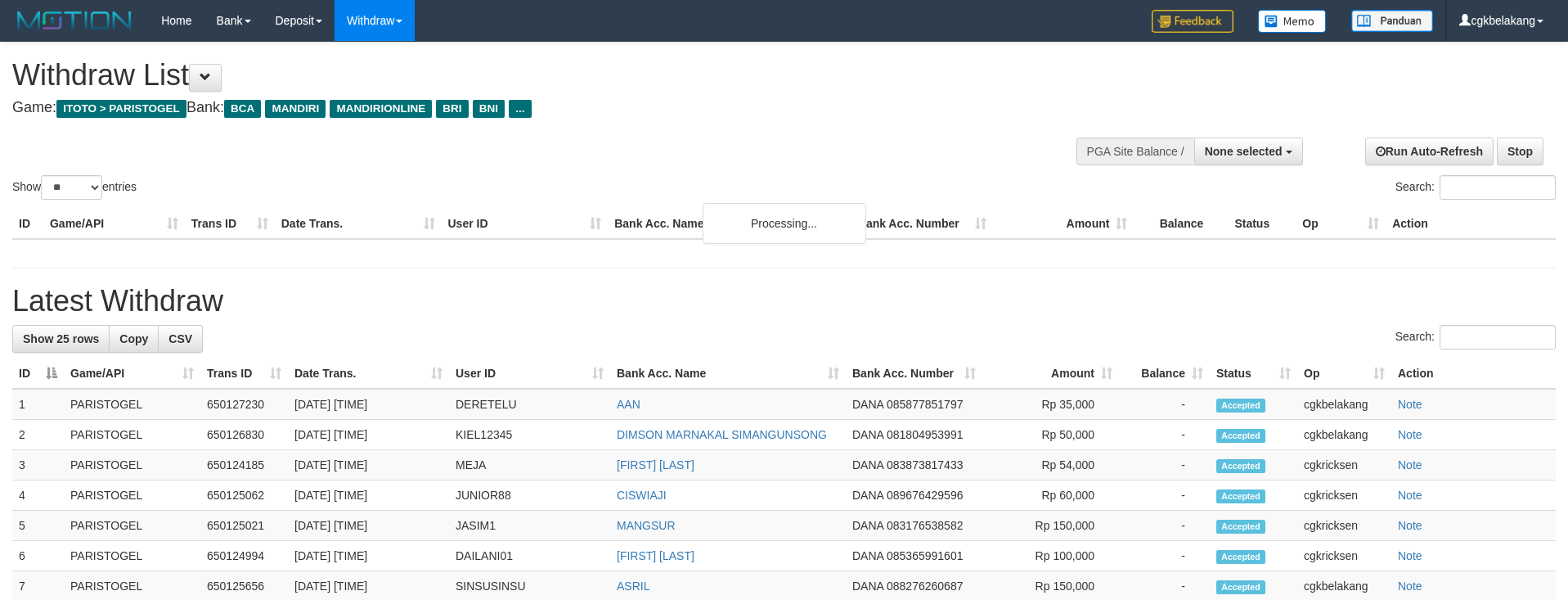 select 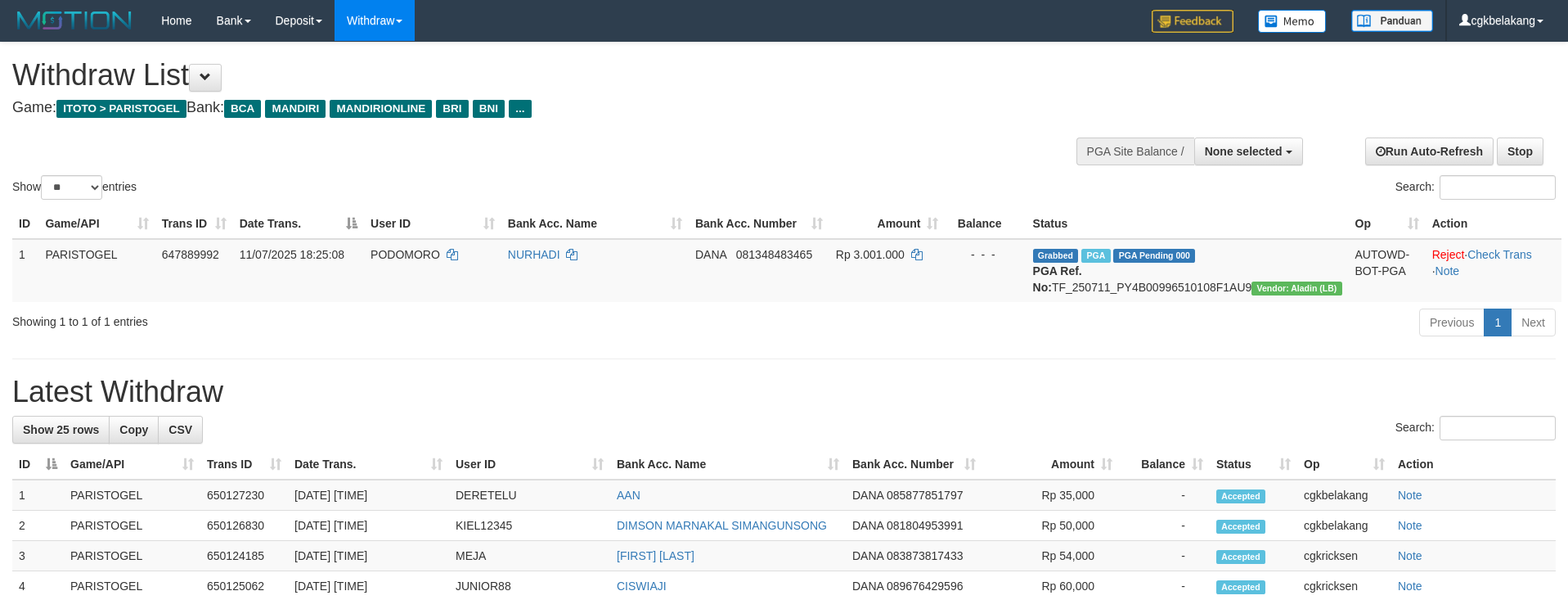select 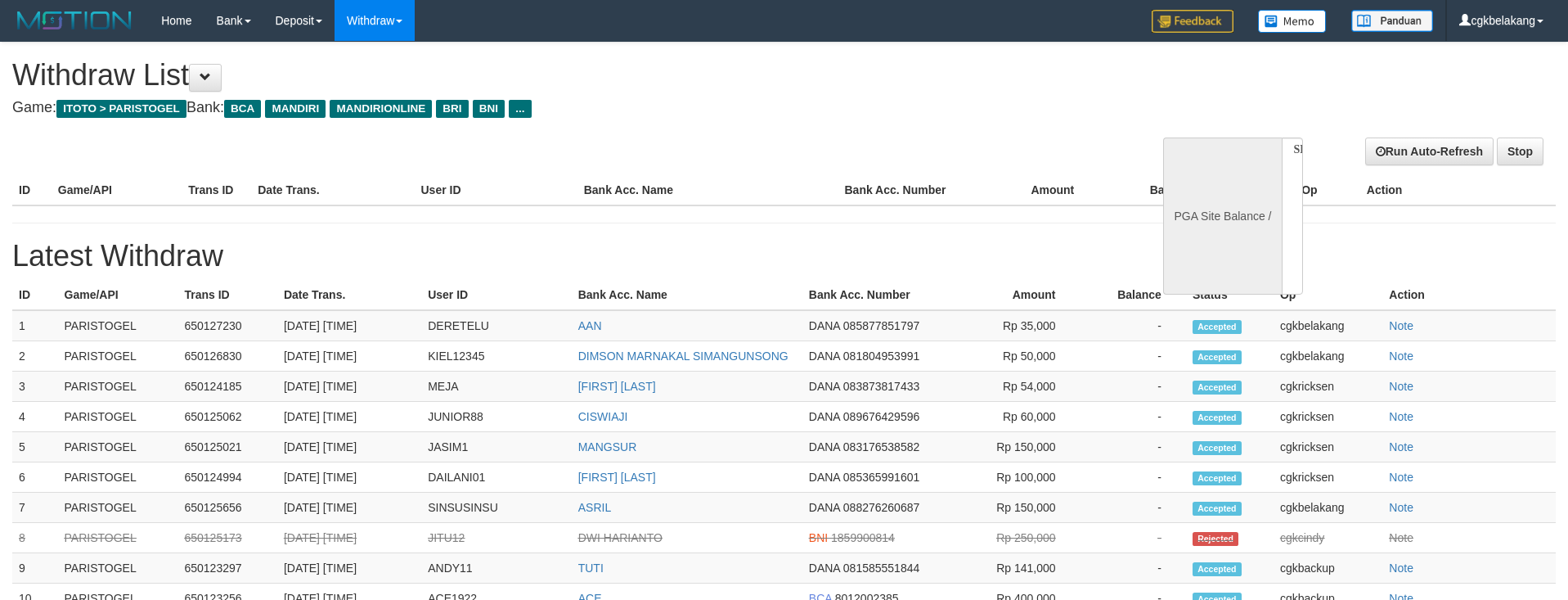 select 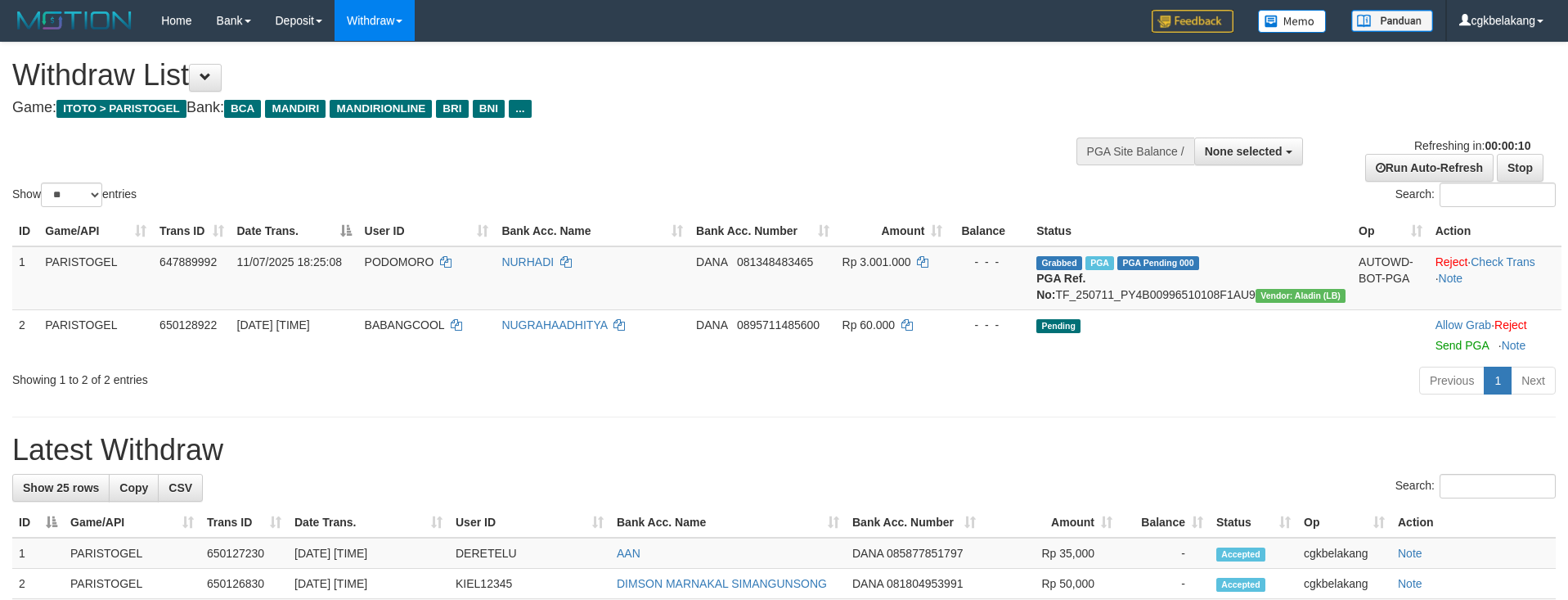 select 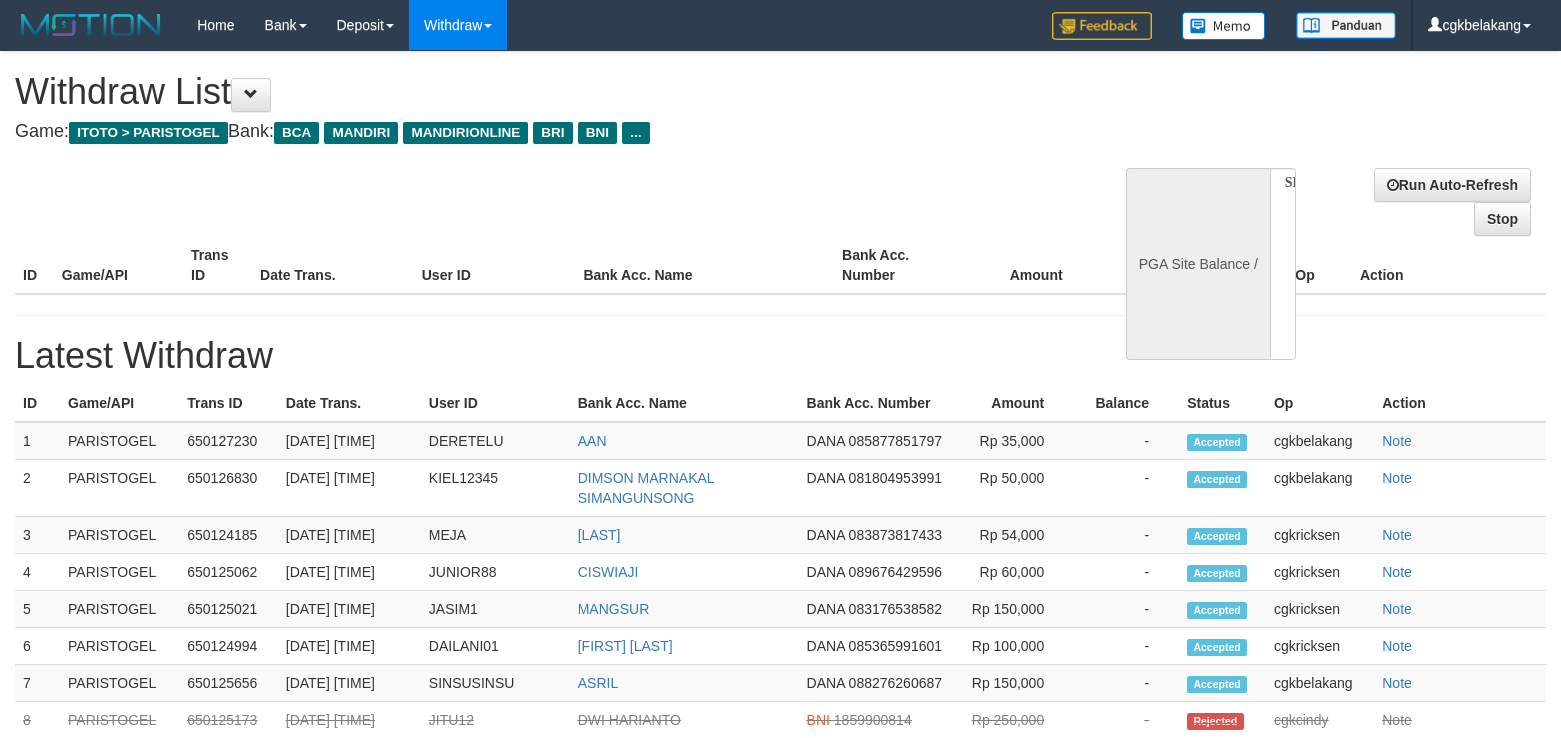 select 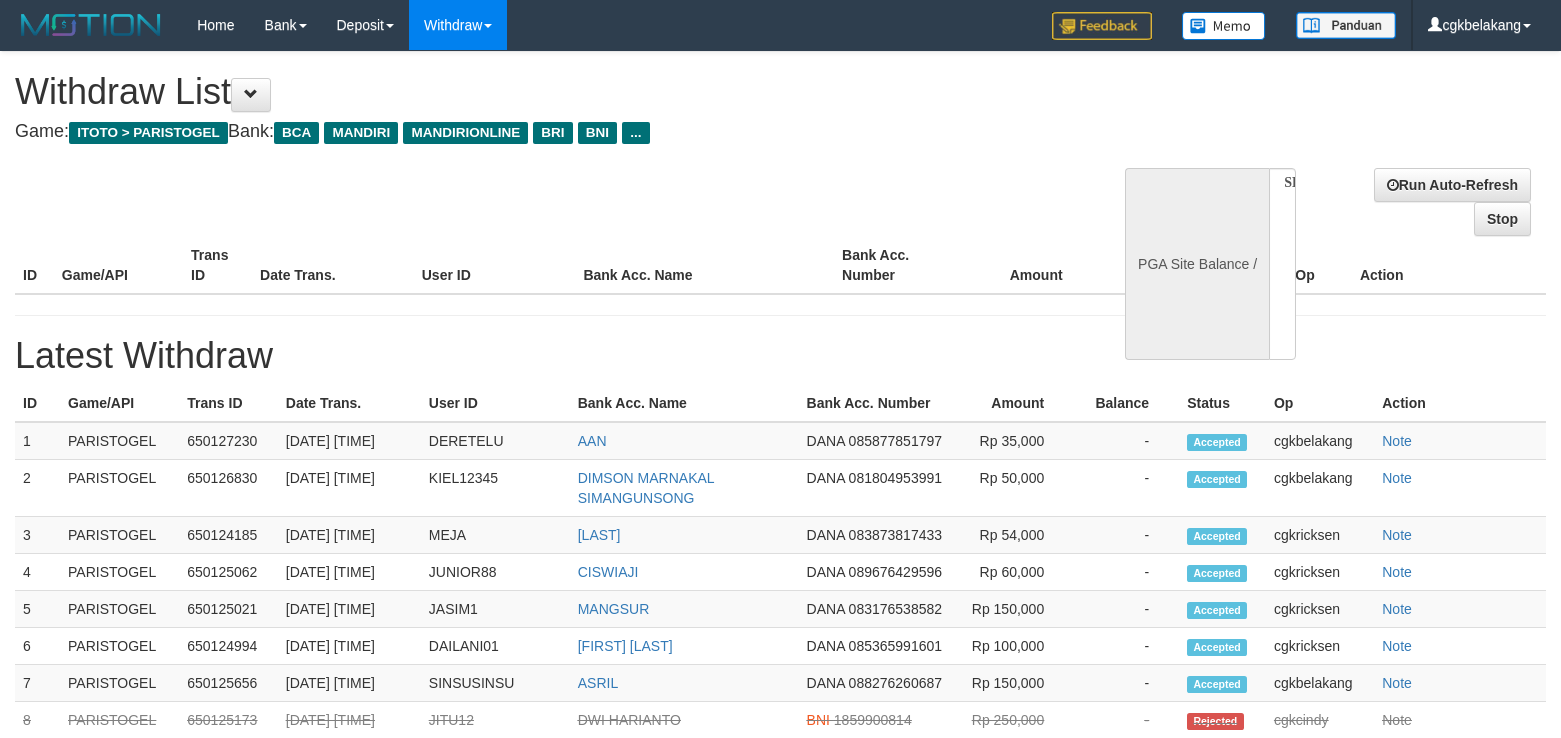scroll, scrollTop: 0, scrollLeft: 0, axis: both 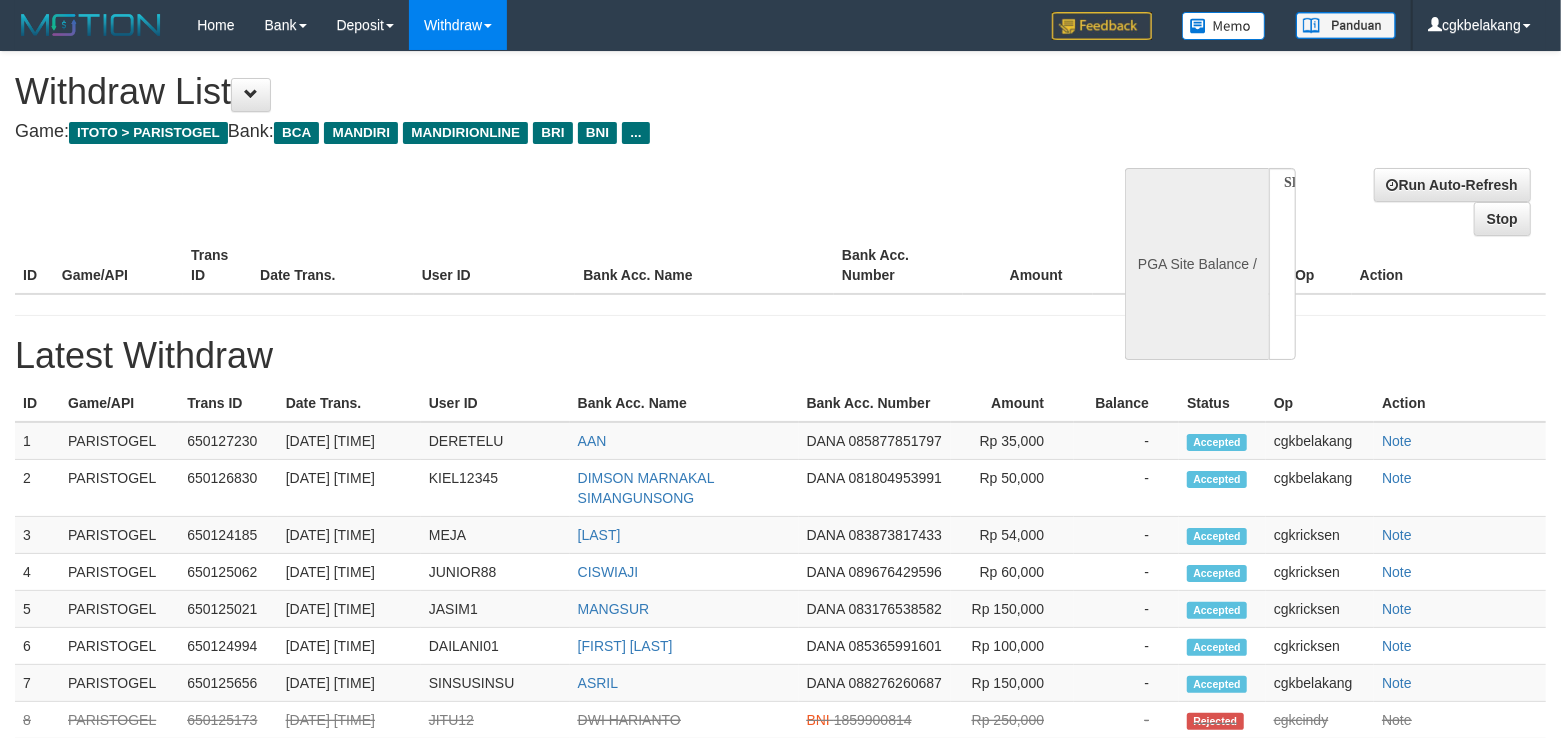 select on "**" 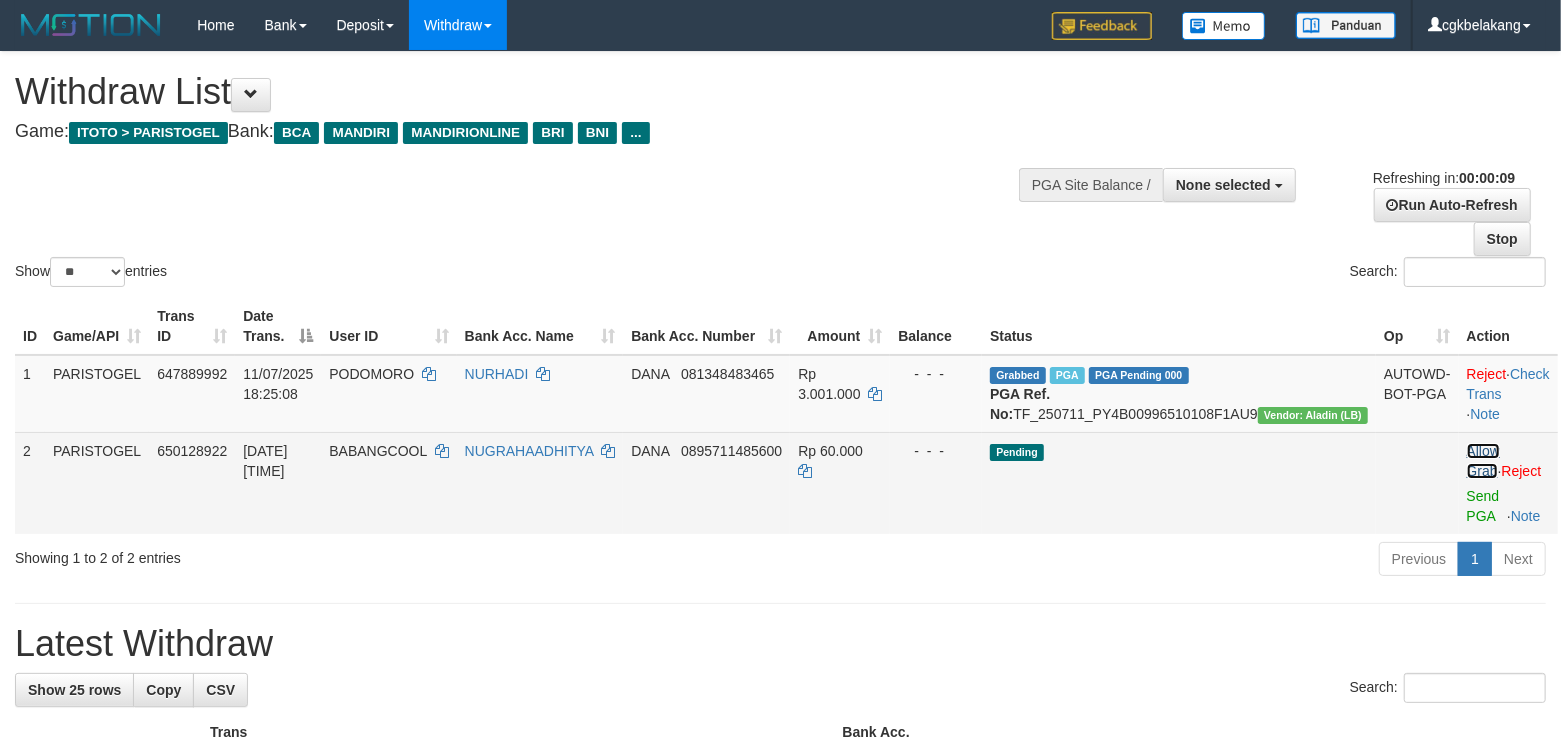 click on "Allow Grab" at bounding box center [1483, 461] 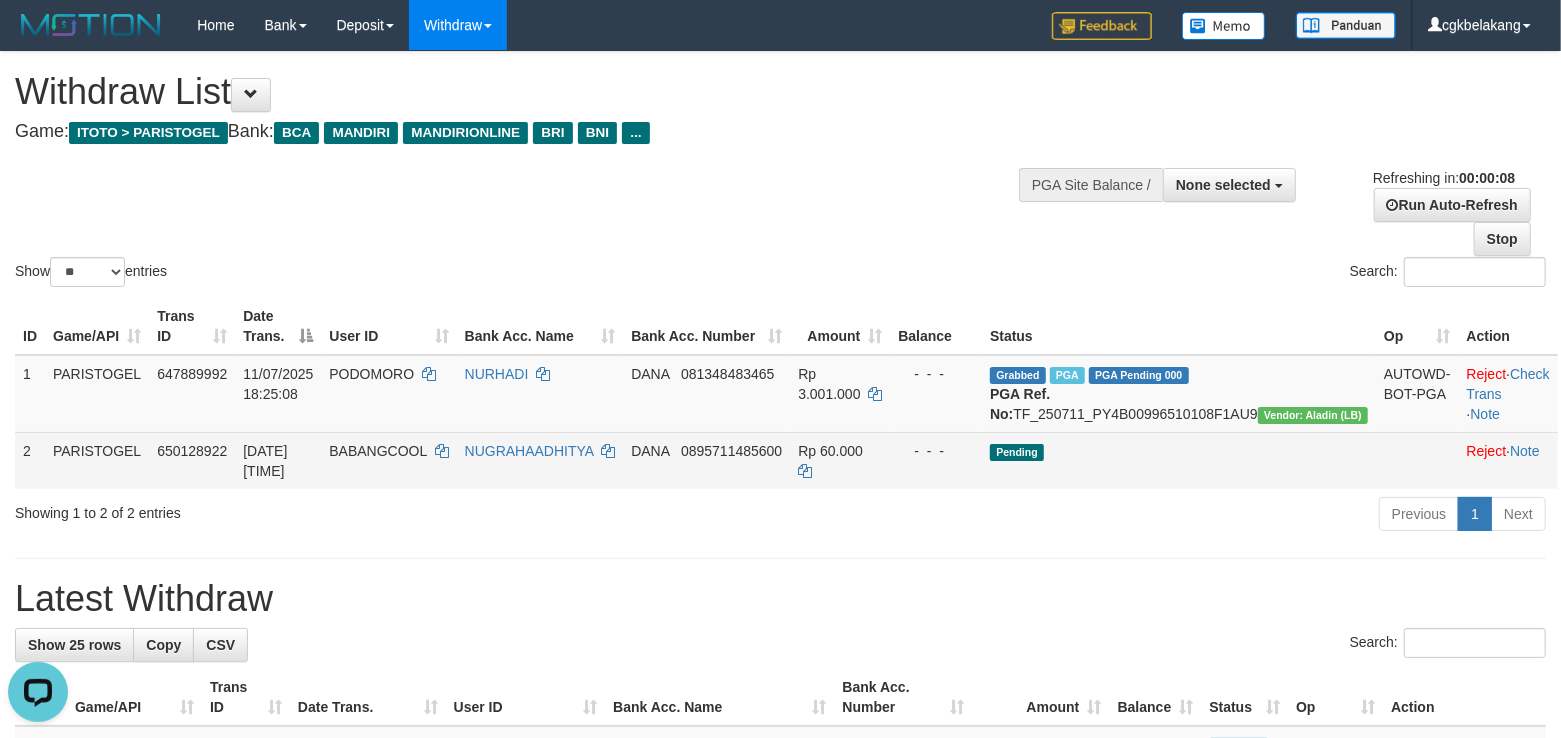 scroll, scrollTop: 0, scrollLeft: 0, axis: both 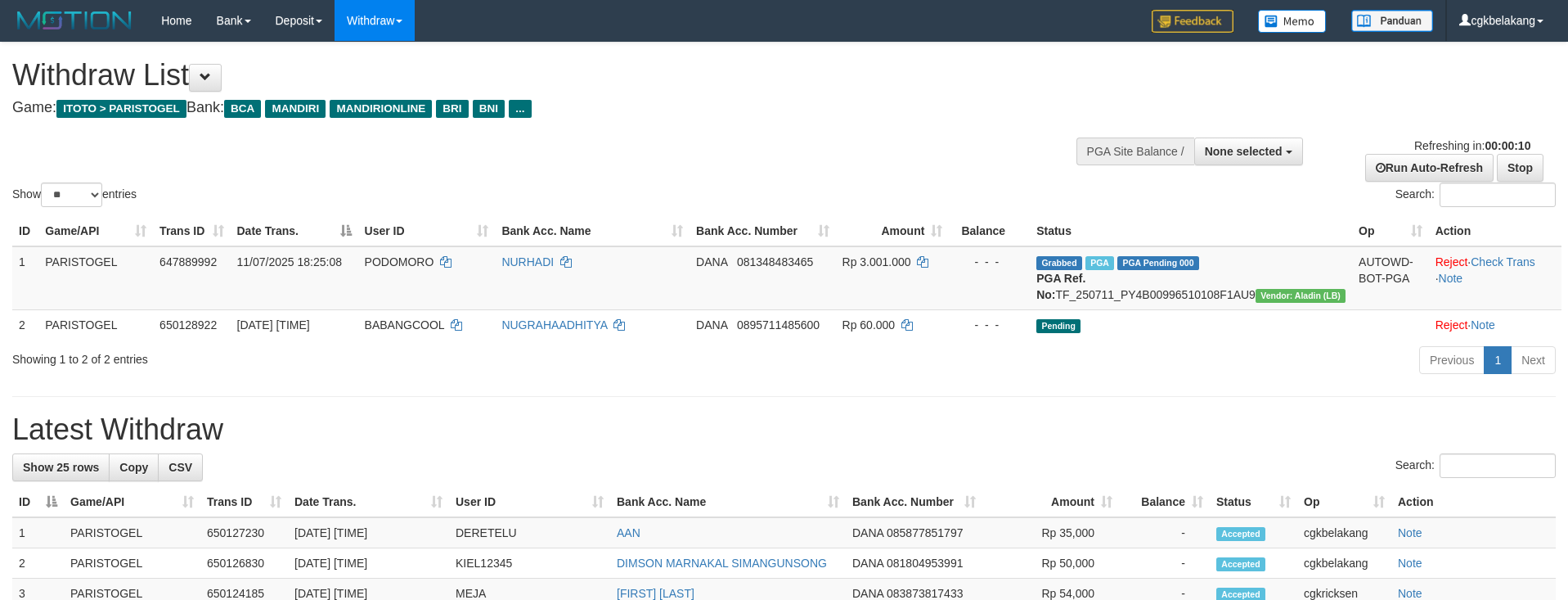 select 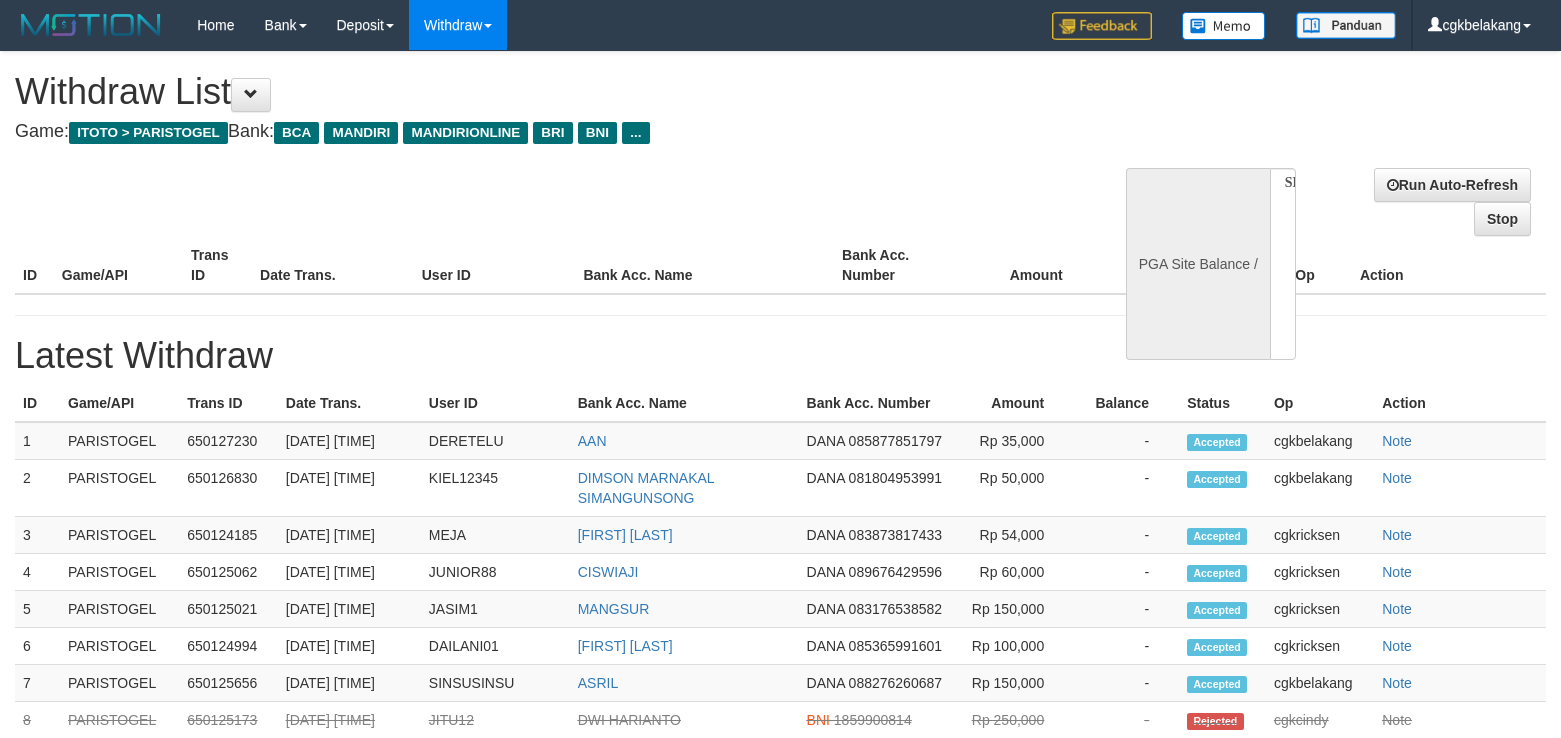 select 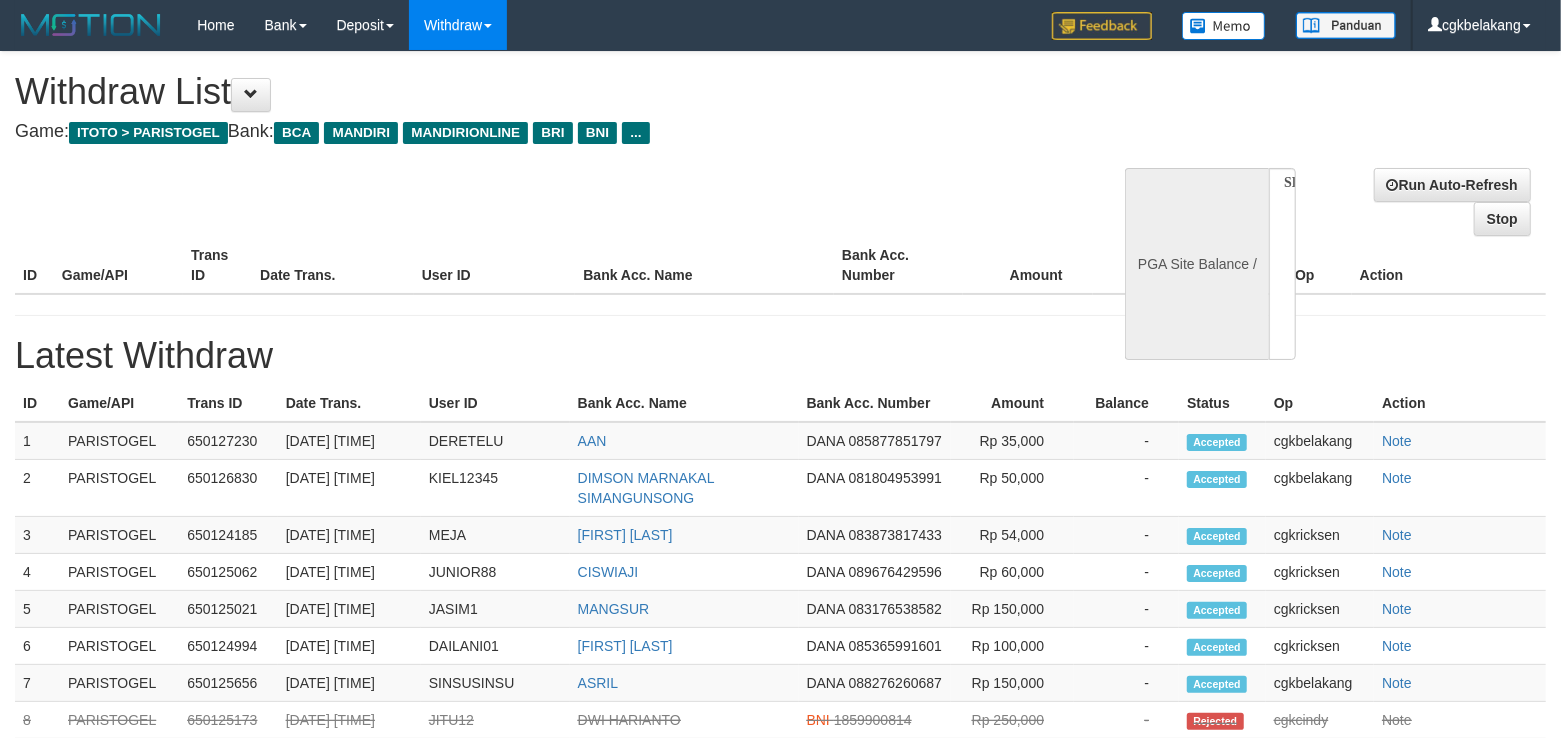 select on "**" 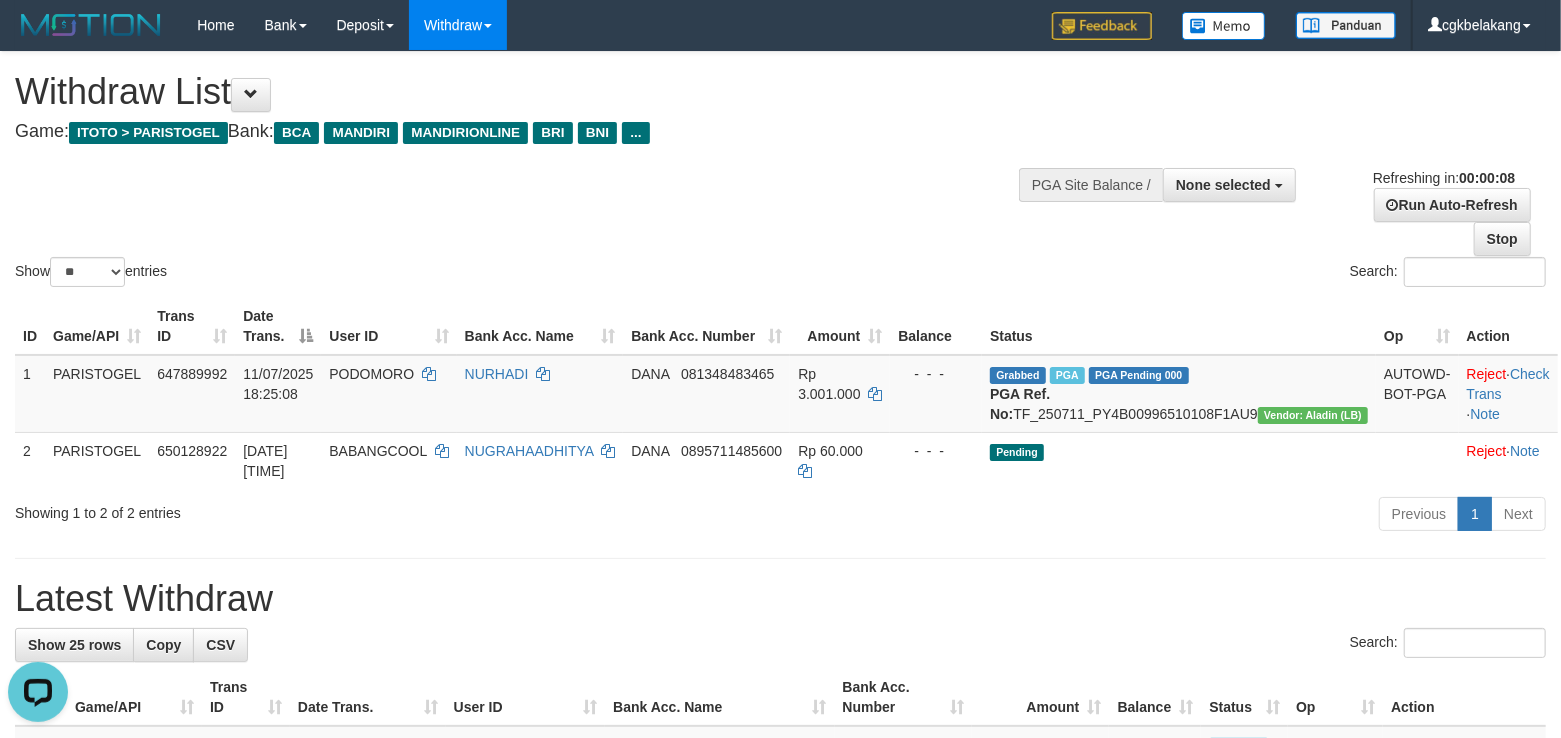 scroll, scrollTop: 0, scrollLeft: 0, axis: both 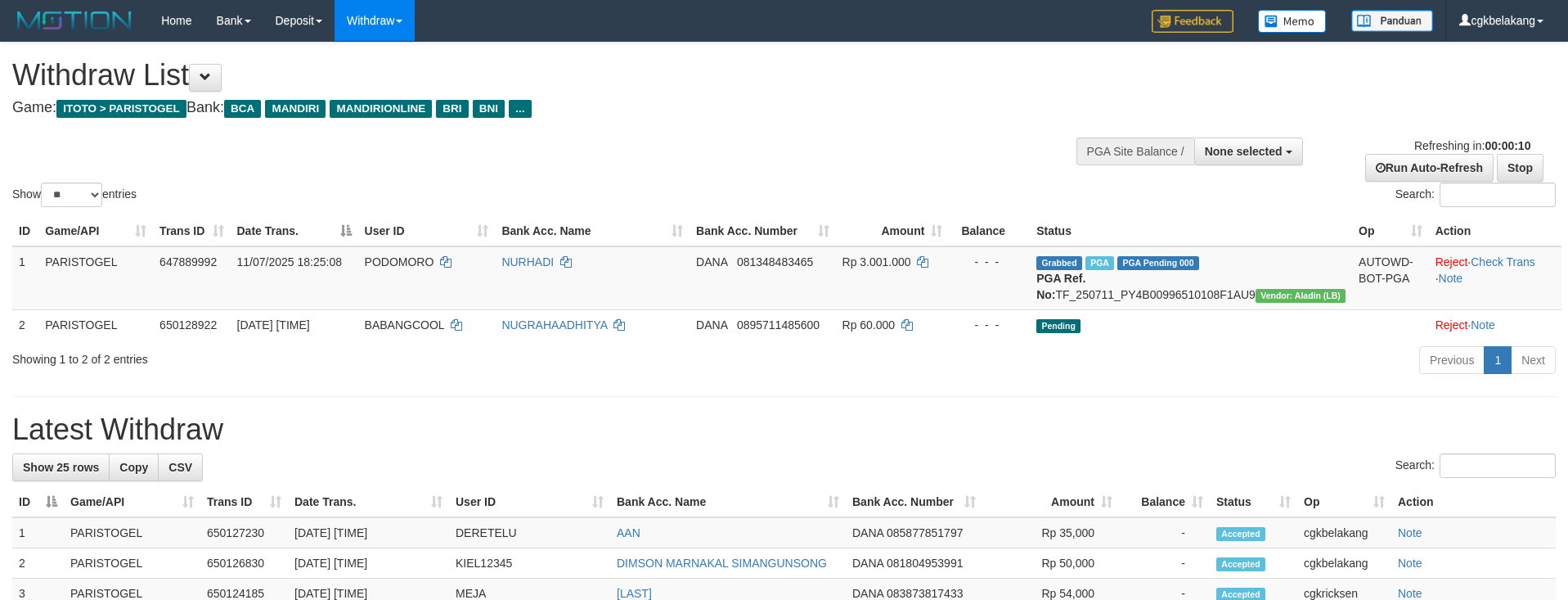 select 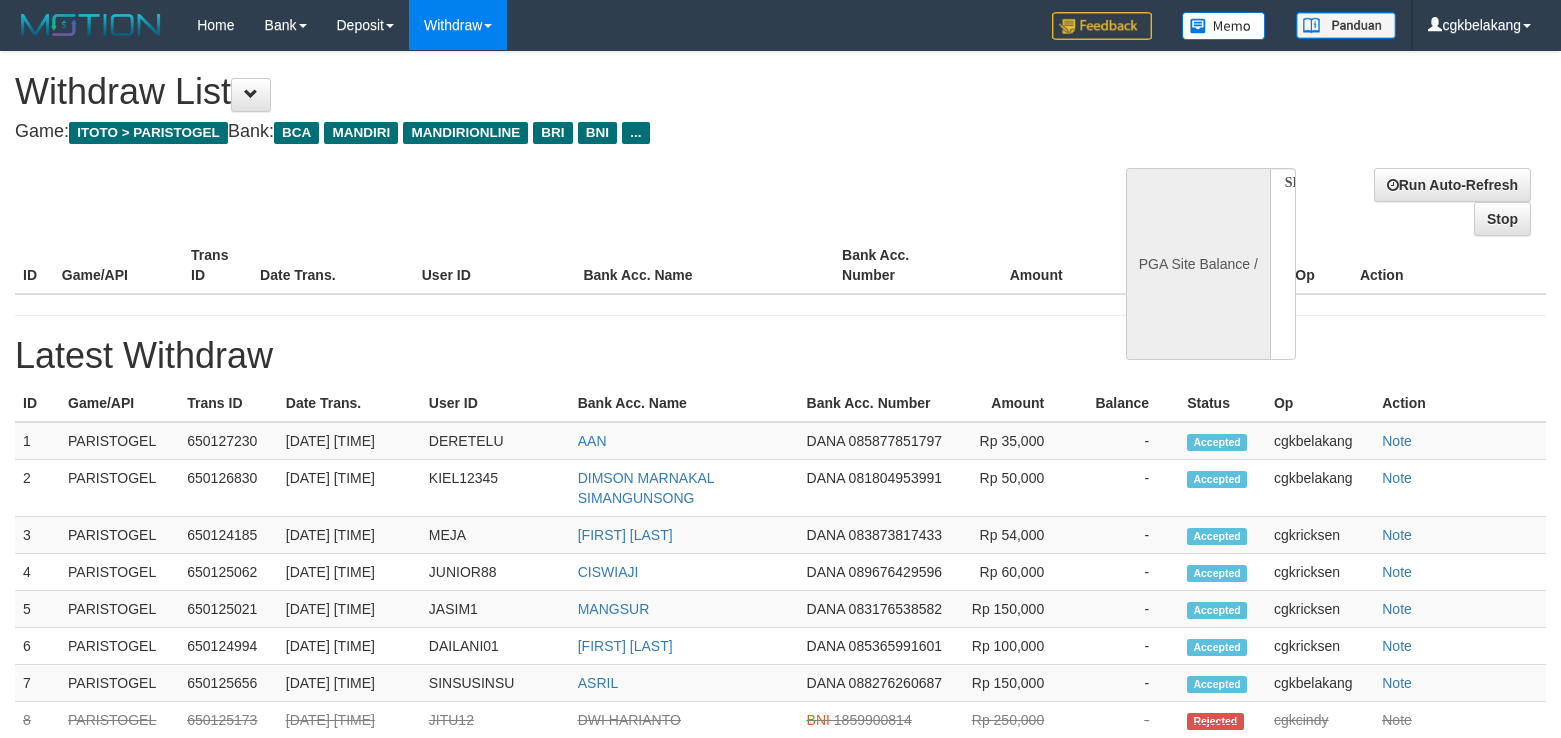 select 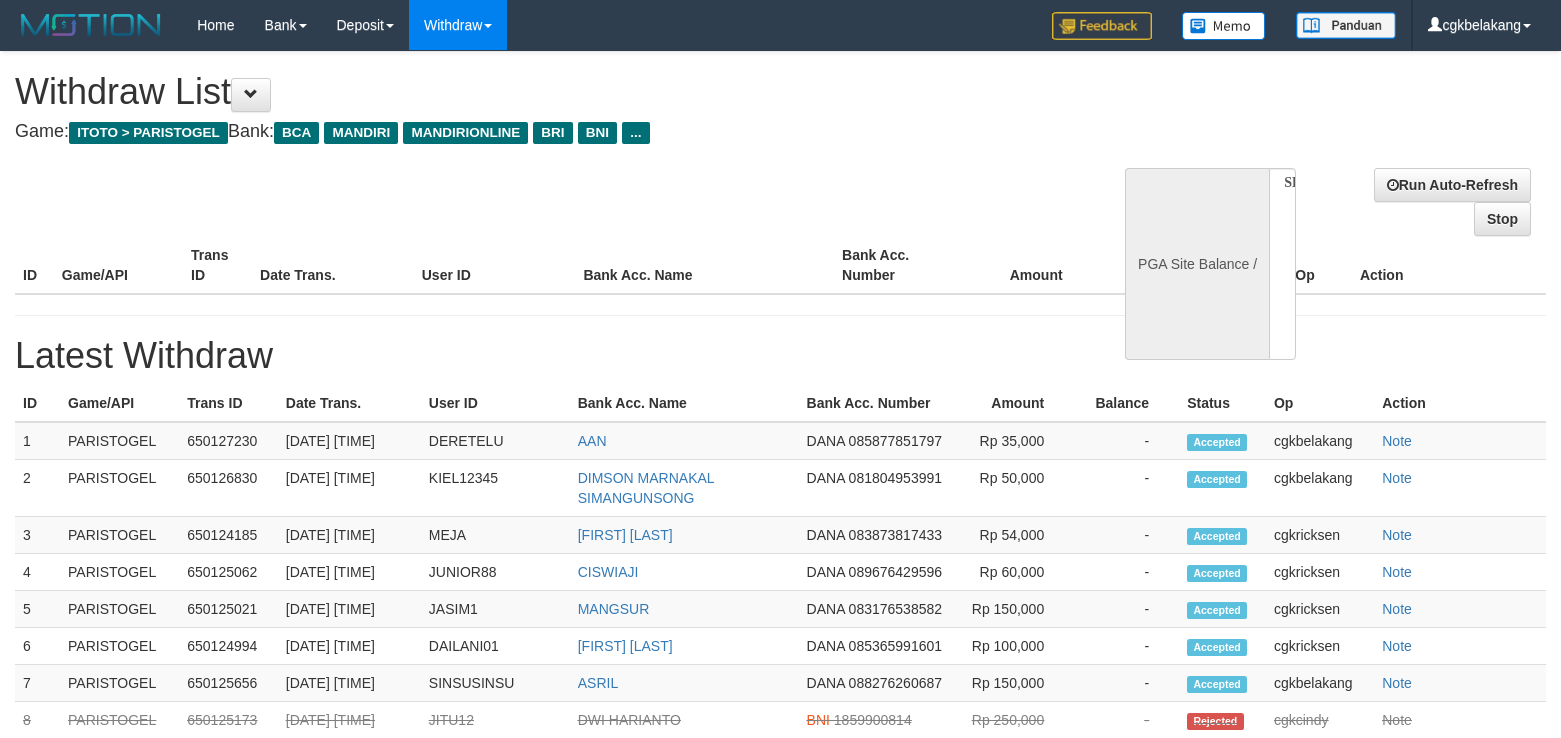 scroll, scrollTop: 0, scrollLeft: 0, axis: both 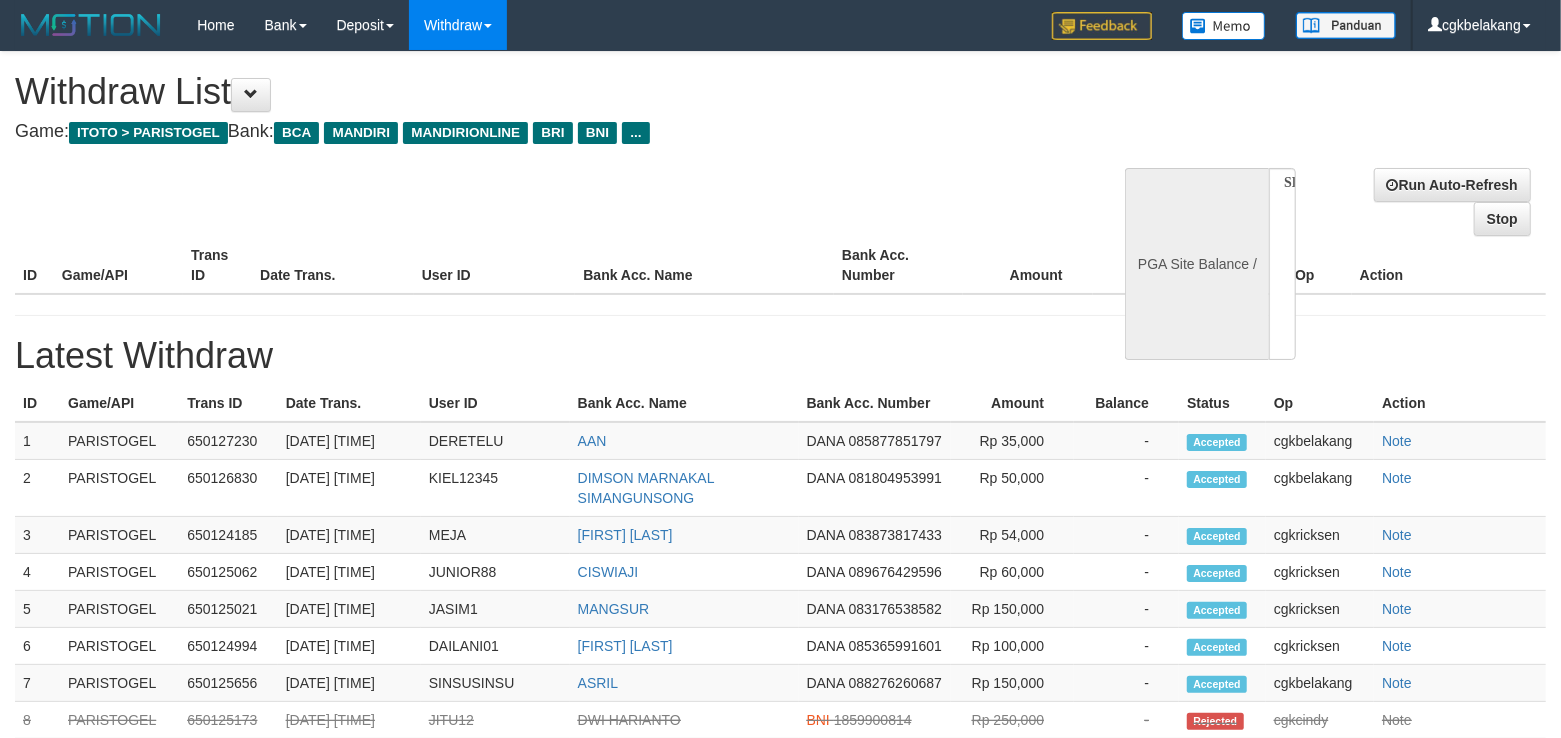 select on "**" 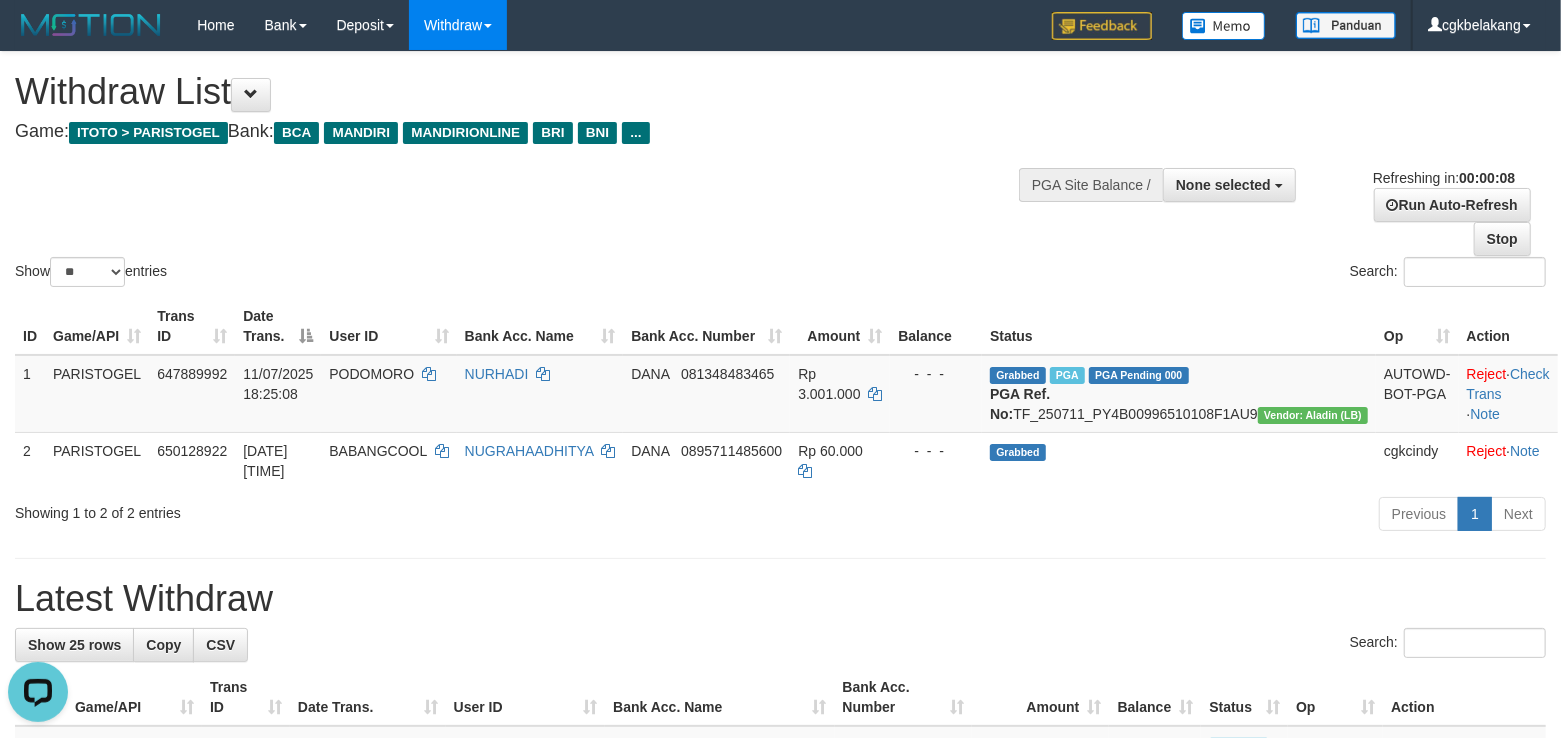 scroll, scrollTop: 0, scrollLeft: 0, axis: both 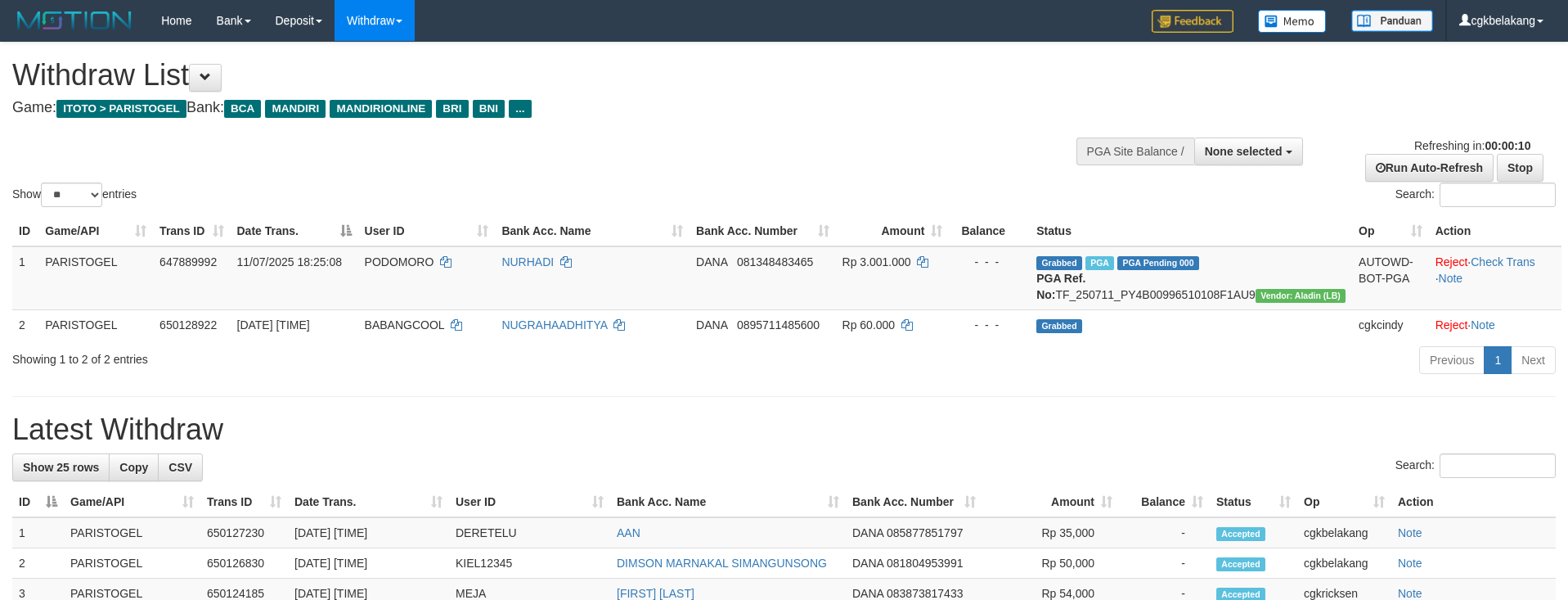 select 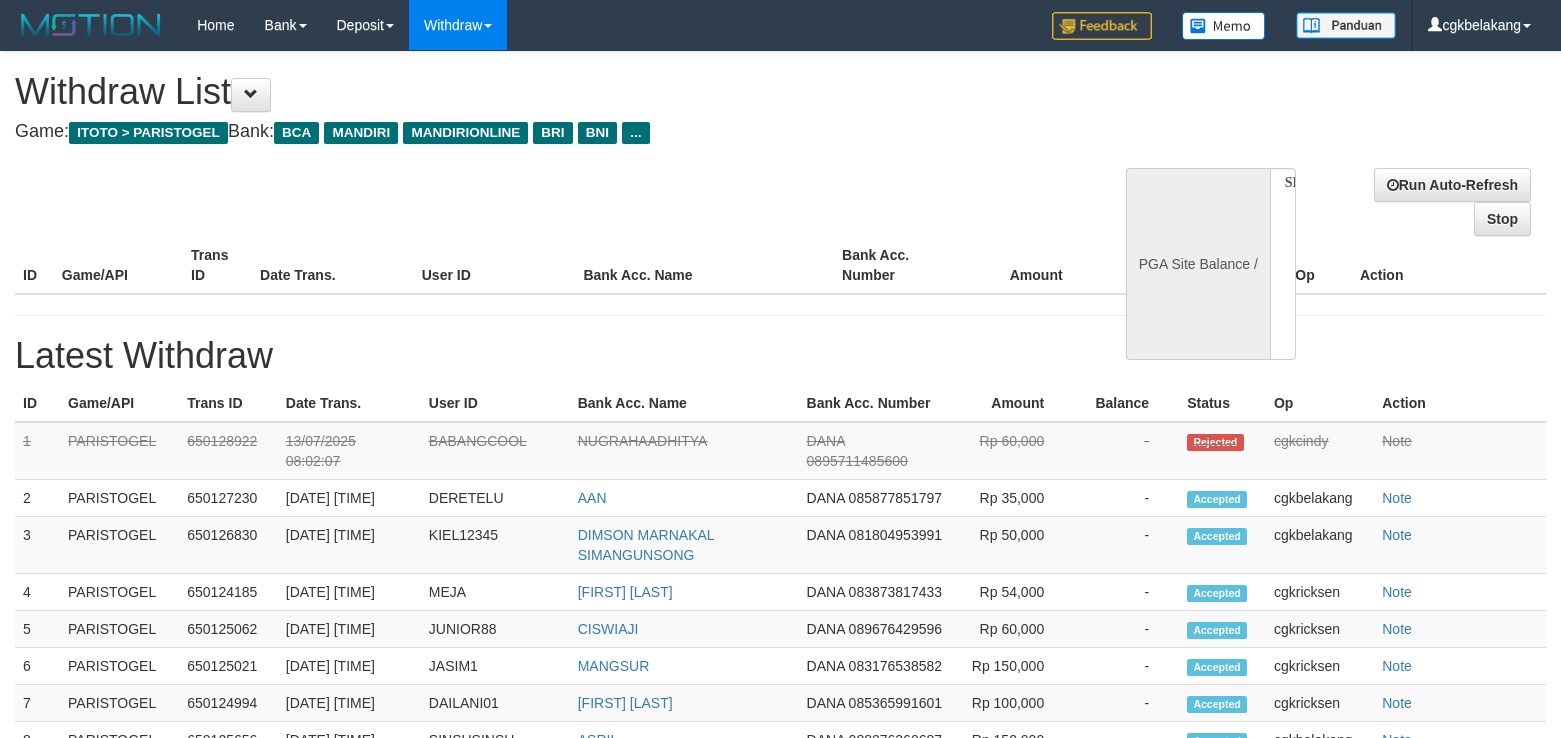 select 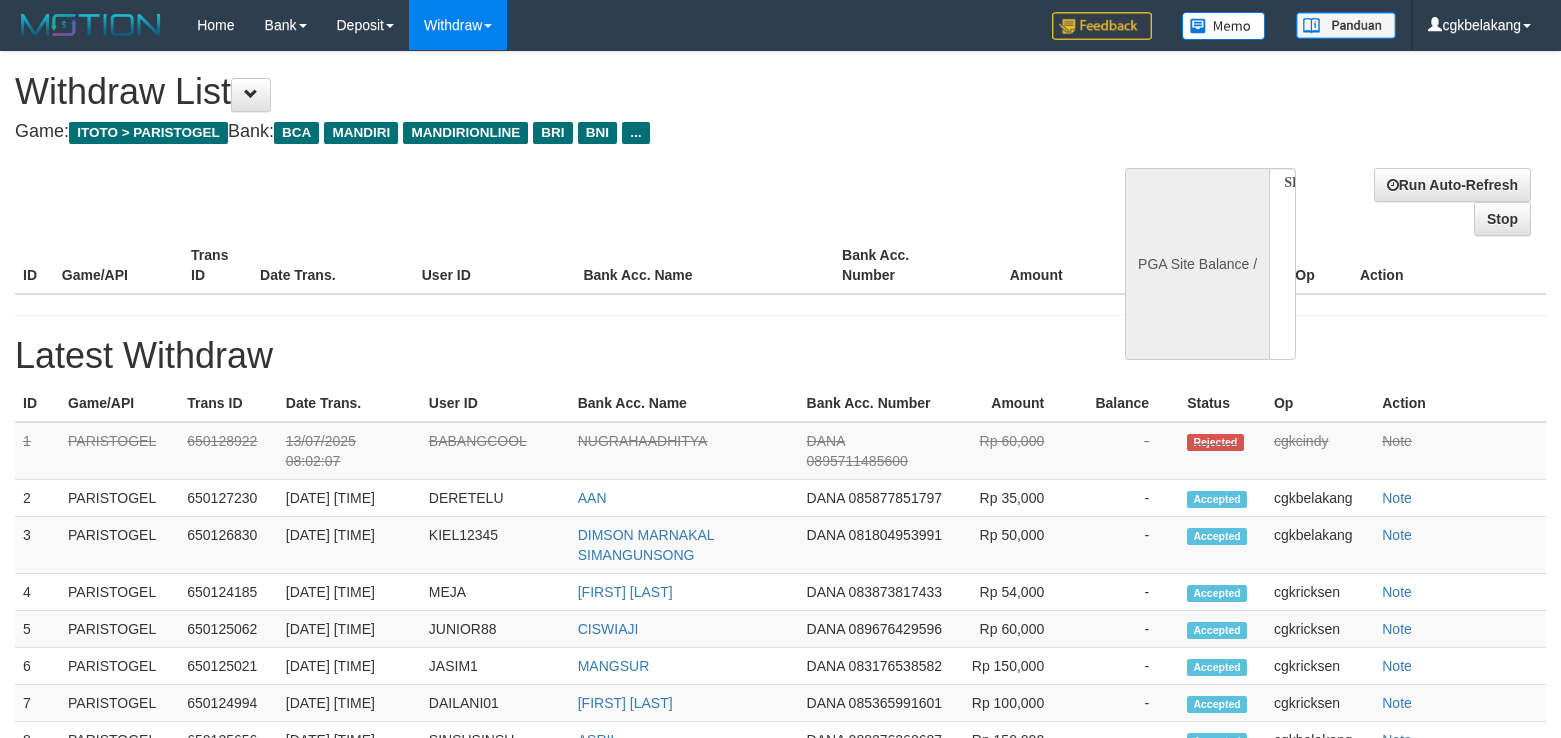 scroll, scrollTop: 0, scrollLeft: 0, axis: both 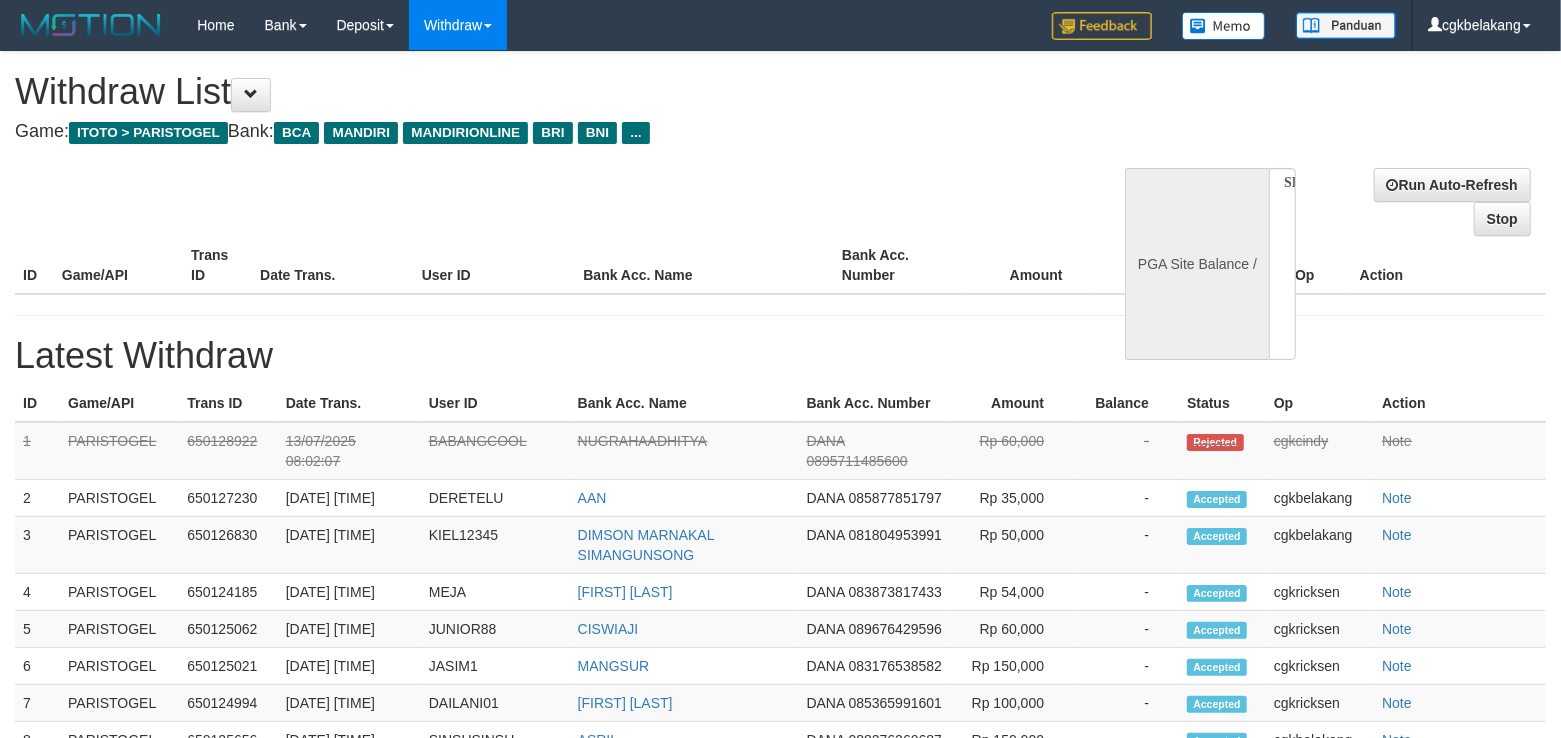 select on "**" 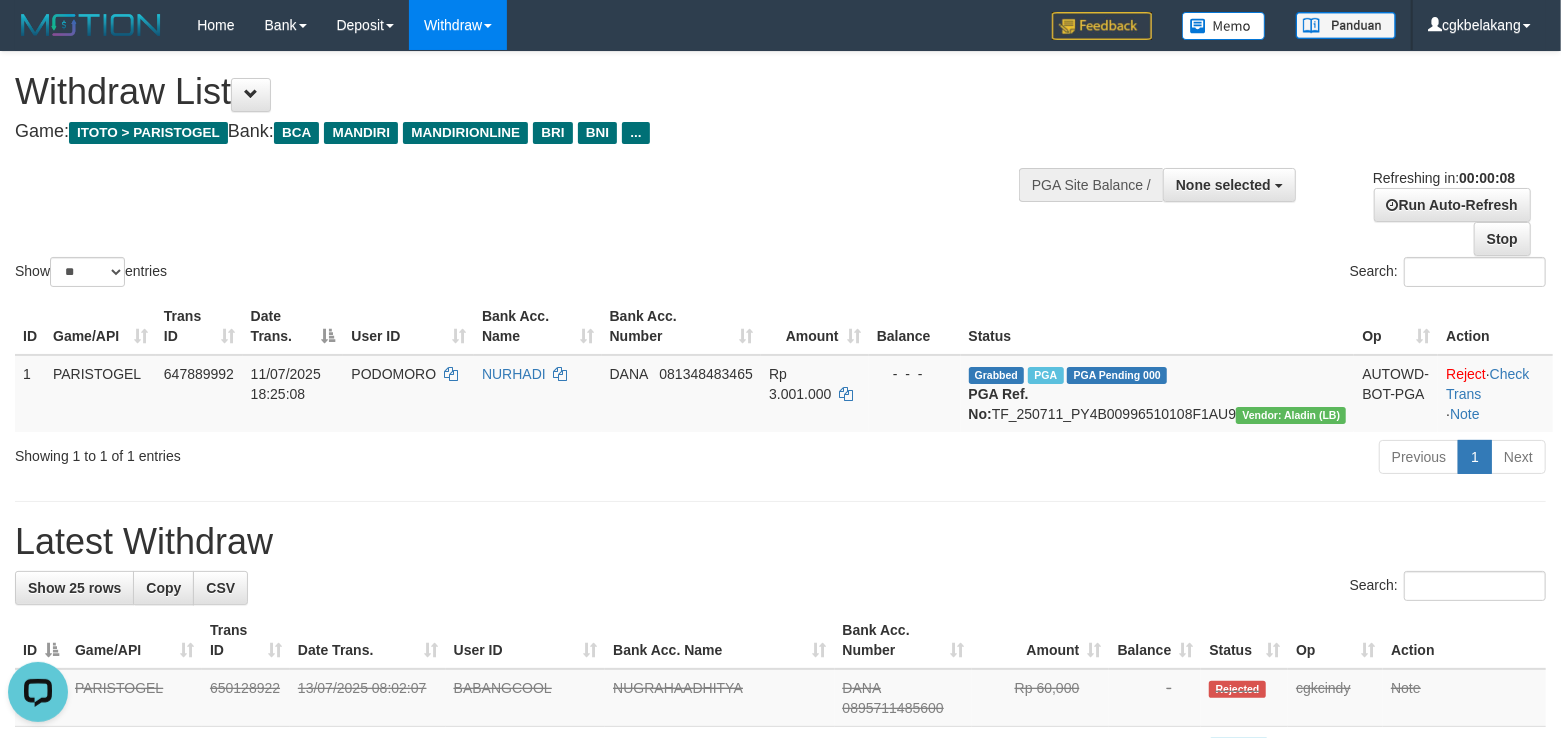 scroll, scrollTop: 0, scrollLeft: 0, axis: both 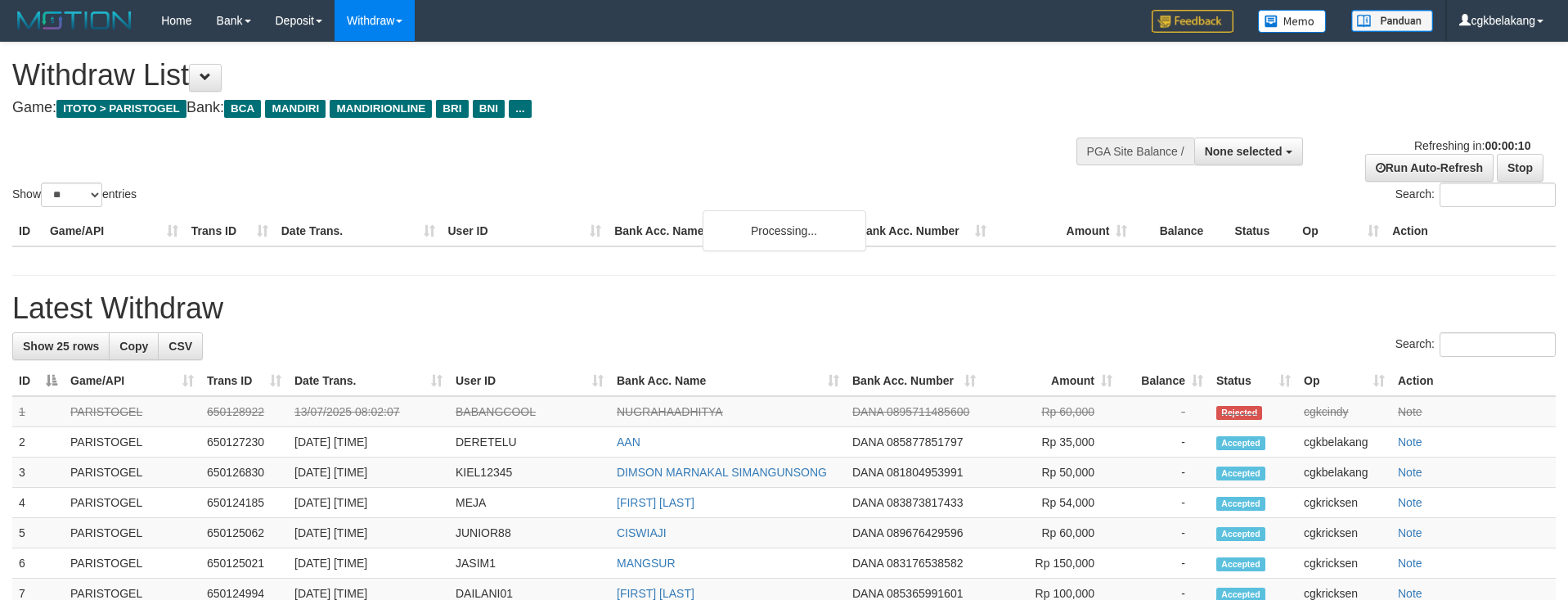 select 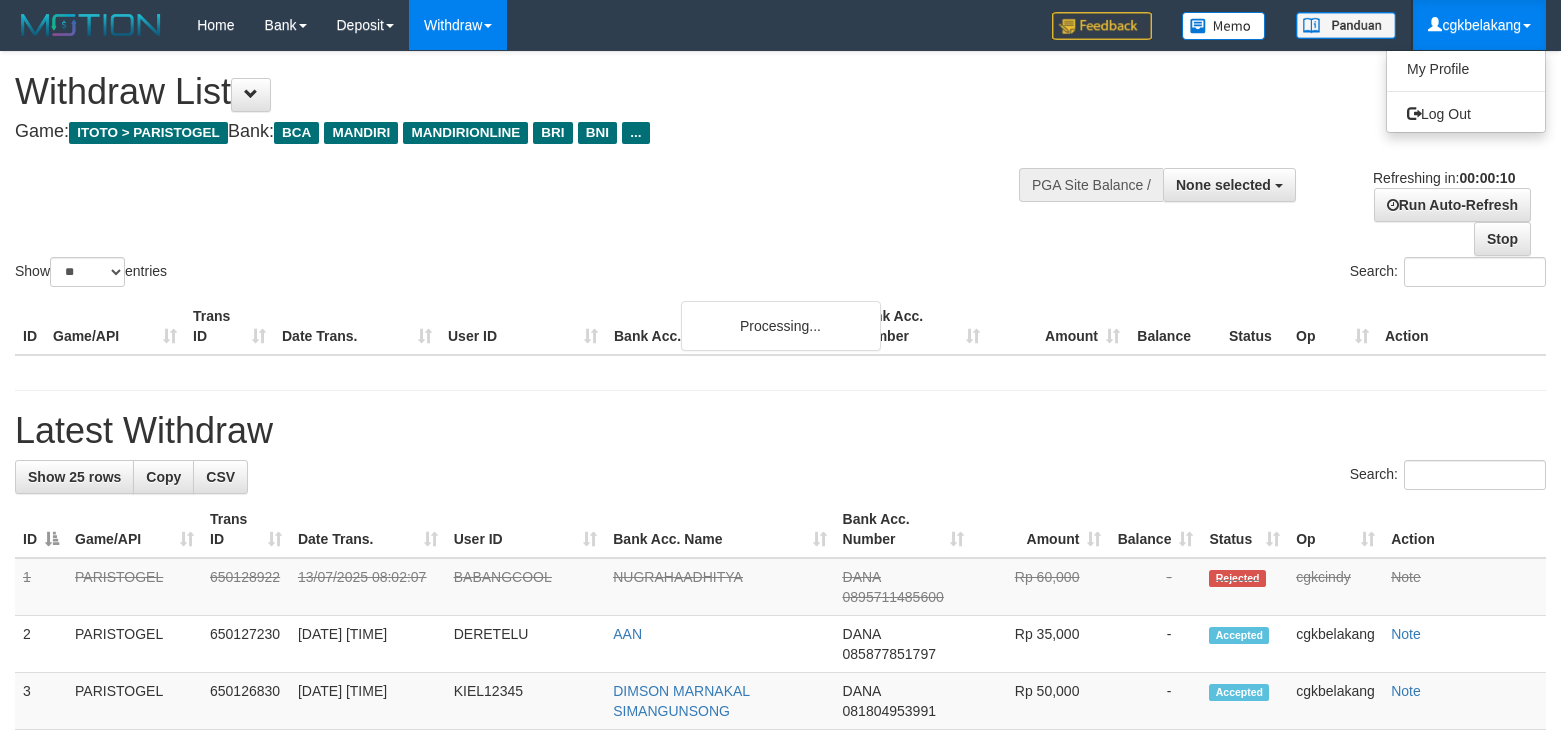 select 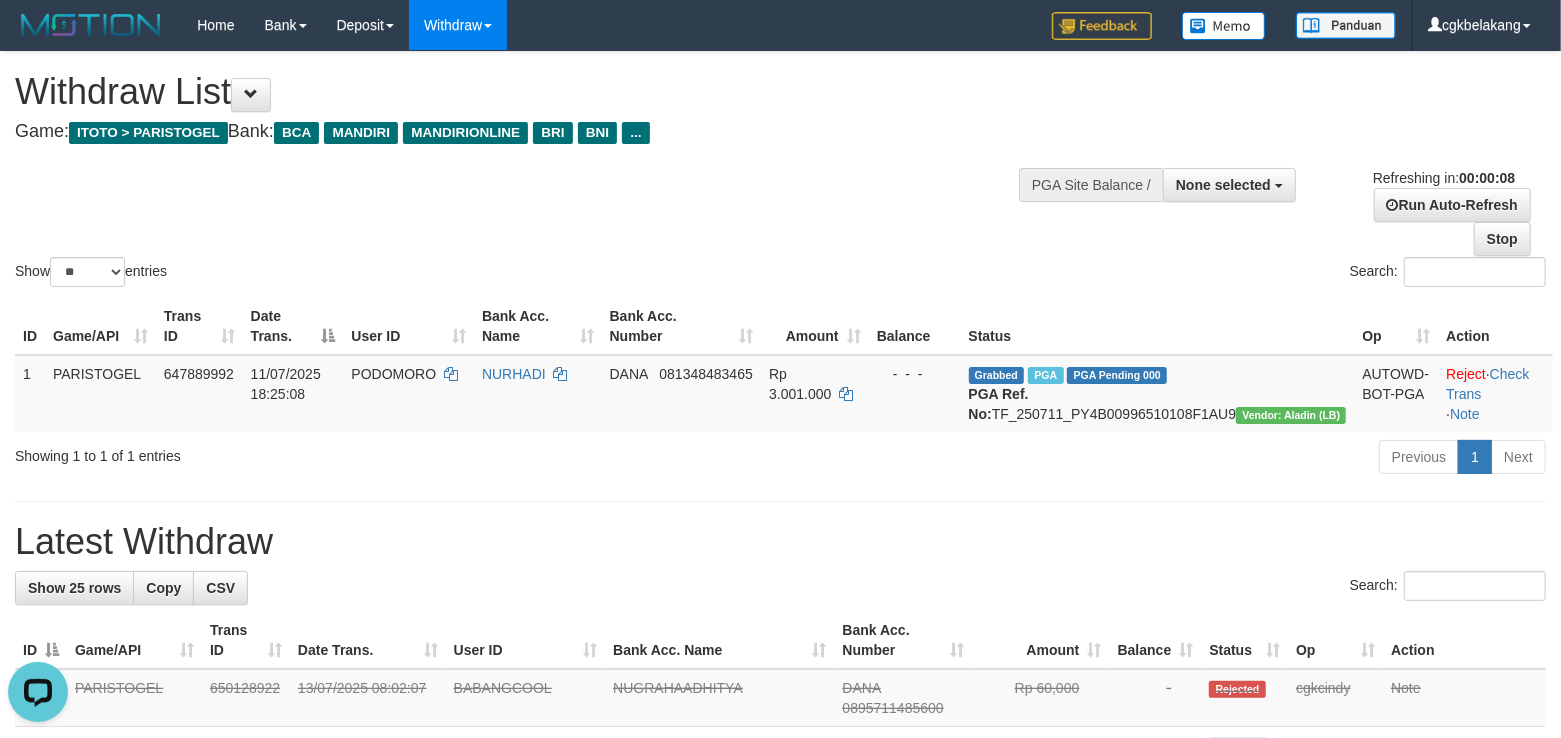 scroll, scrollTop: 0, scrollLeft: 0, axis: both 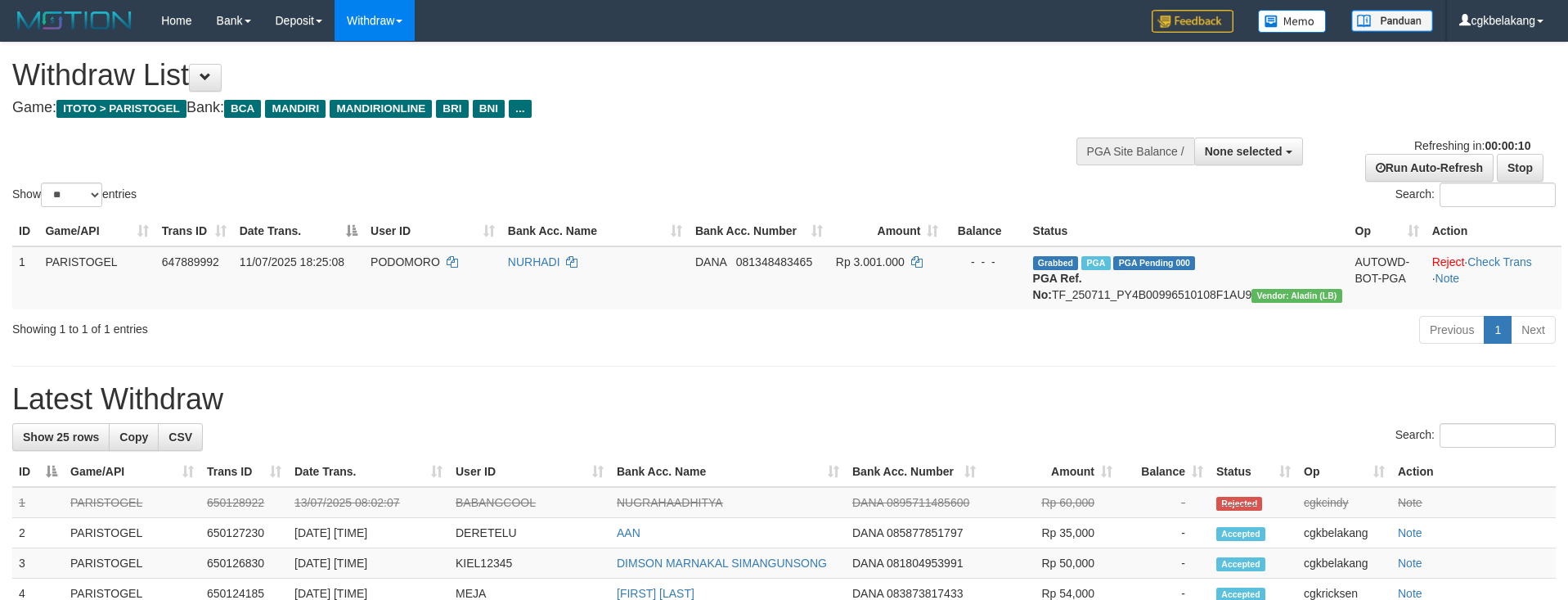select 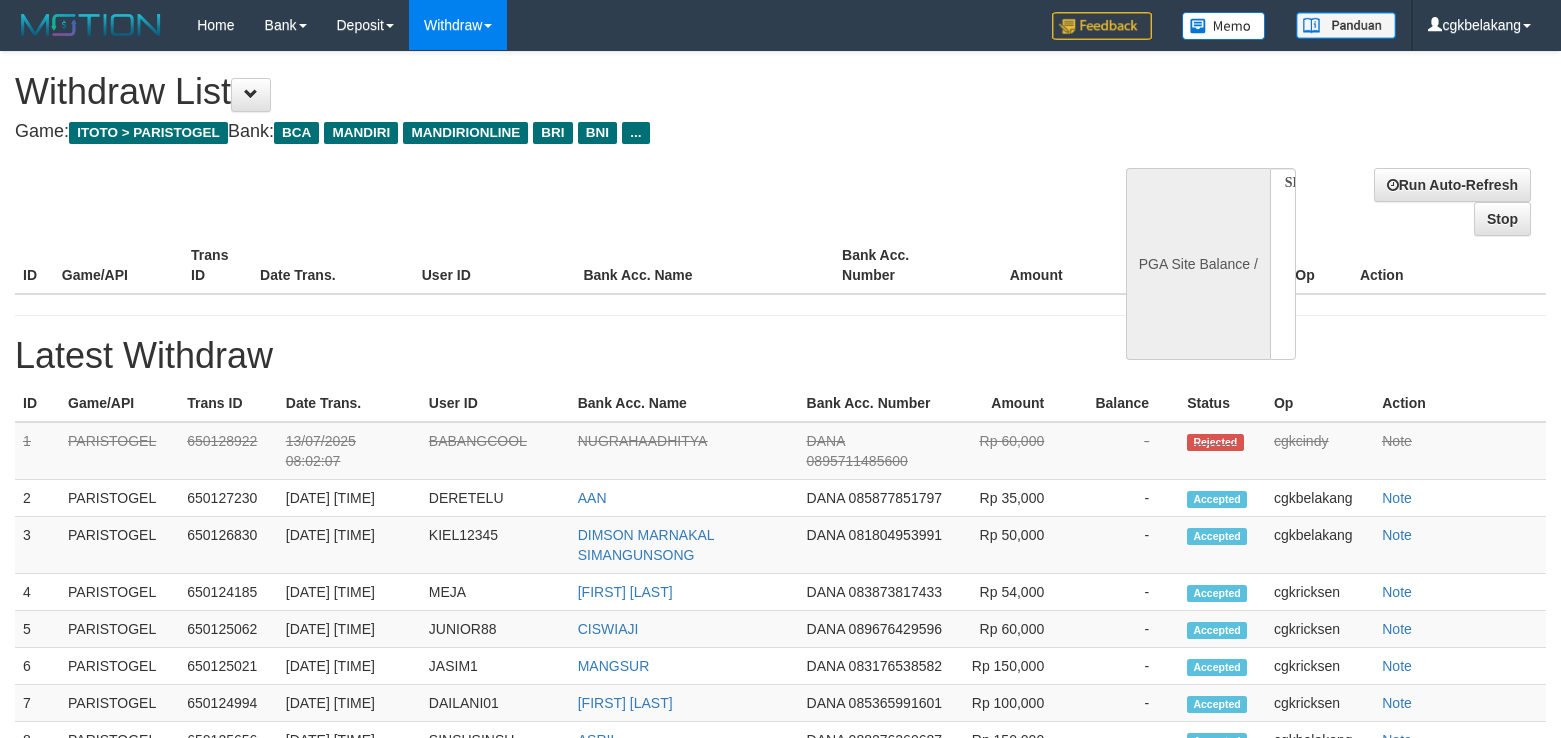 select 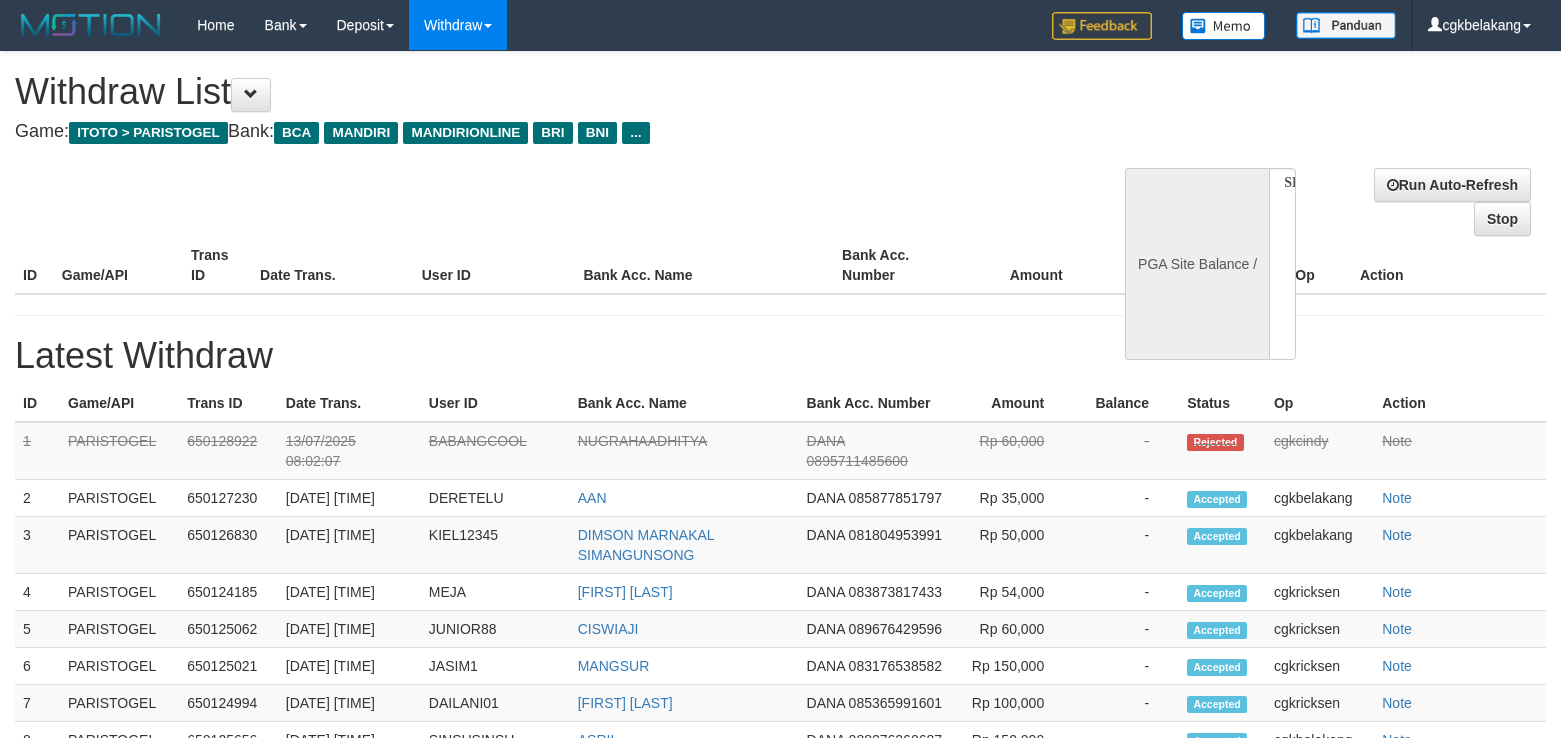 scroll, scrollTop: 0, scrollLeft: 0, axis: both 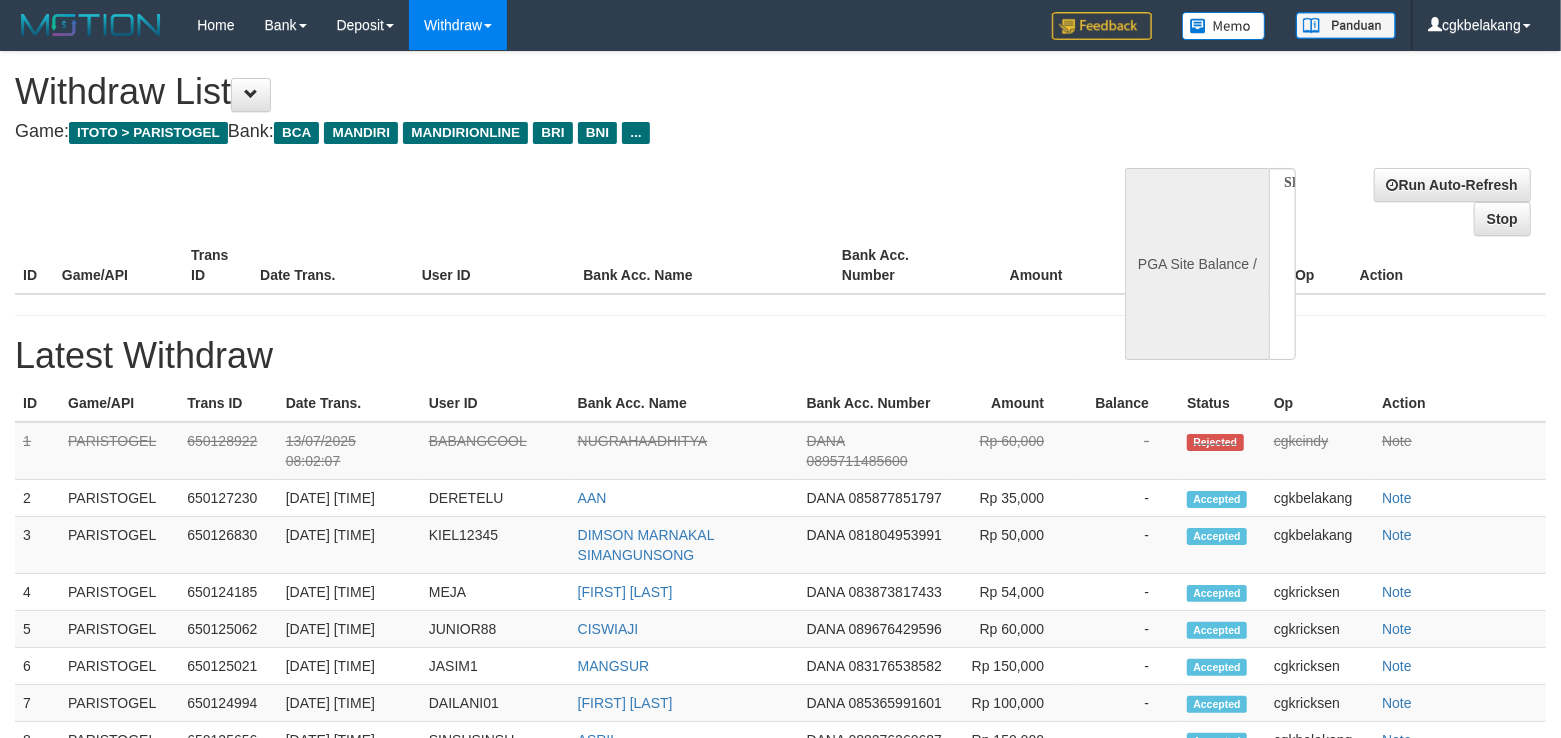 select on "**" 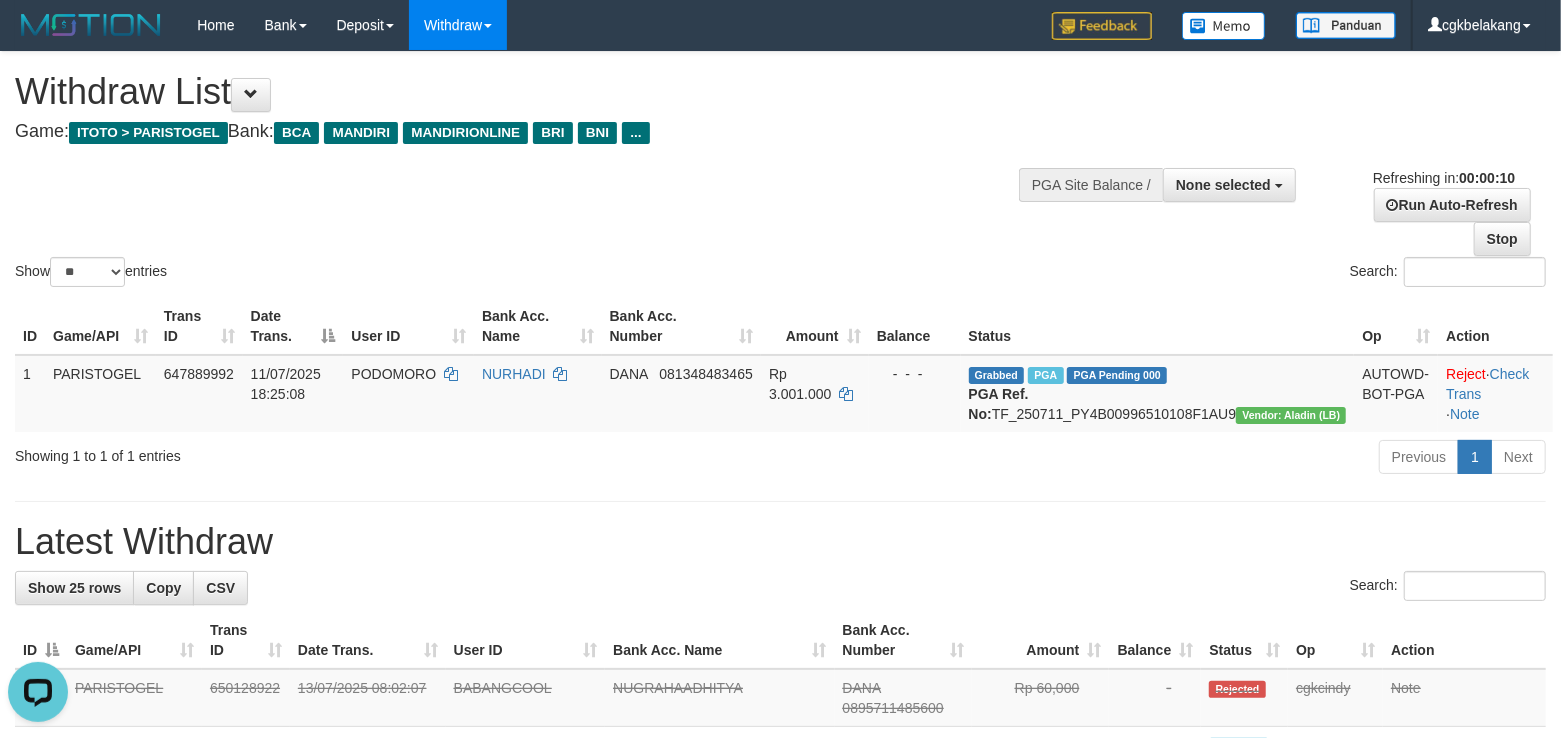 scroll, scrollTop: 0, scrollLeft: 0, axis: both 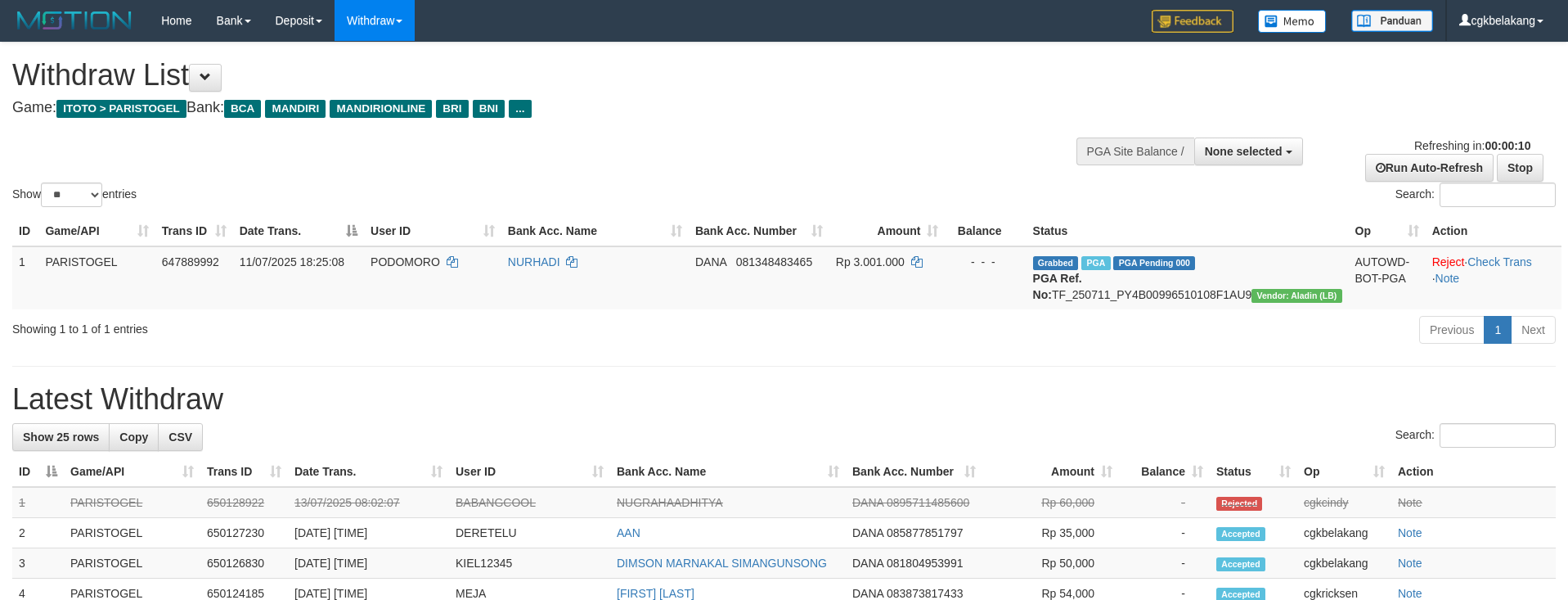 select 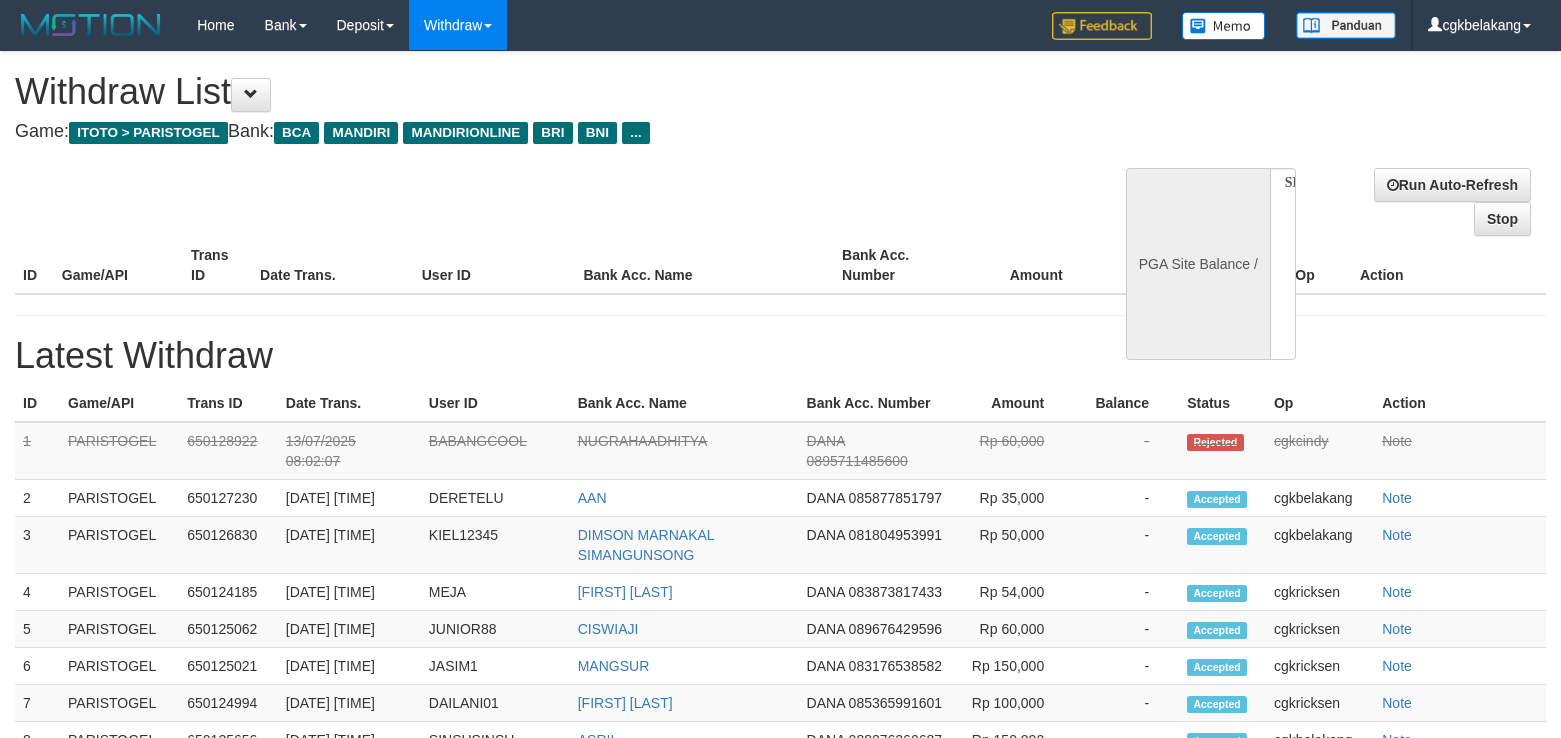 select 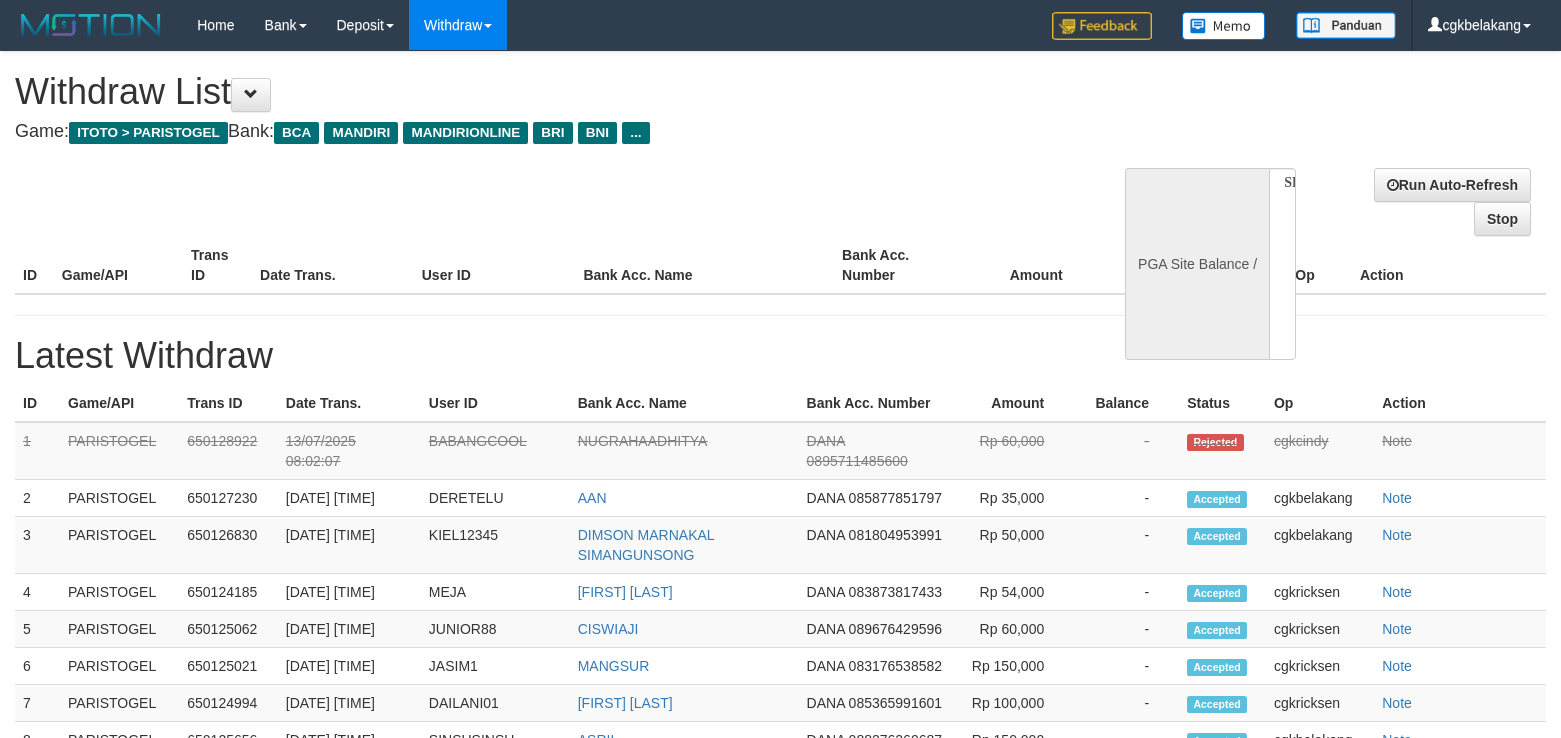 scroll, scrollTop: 0, scrollLeft: 0, axis: both 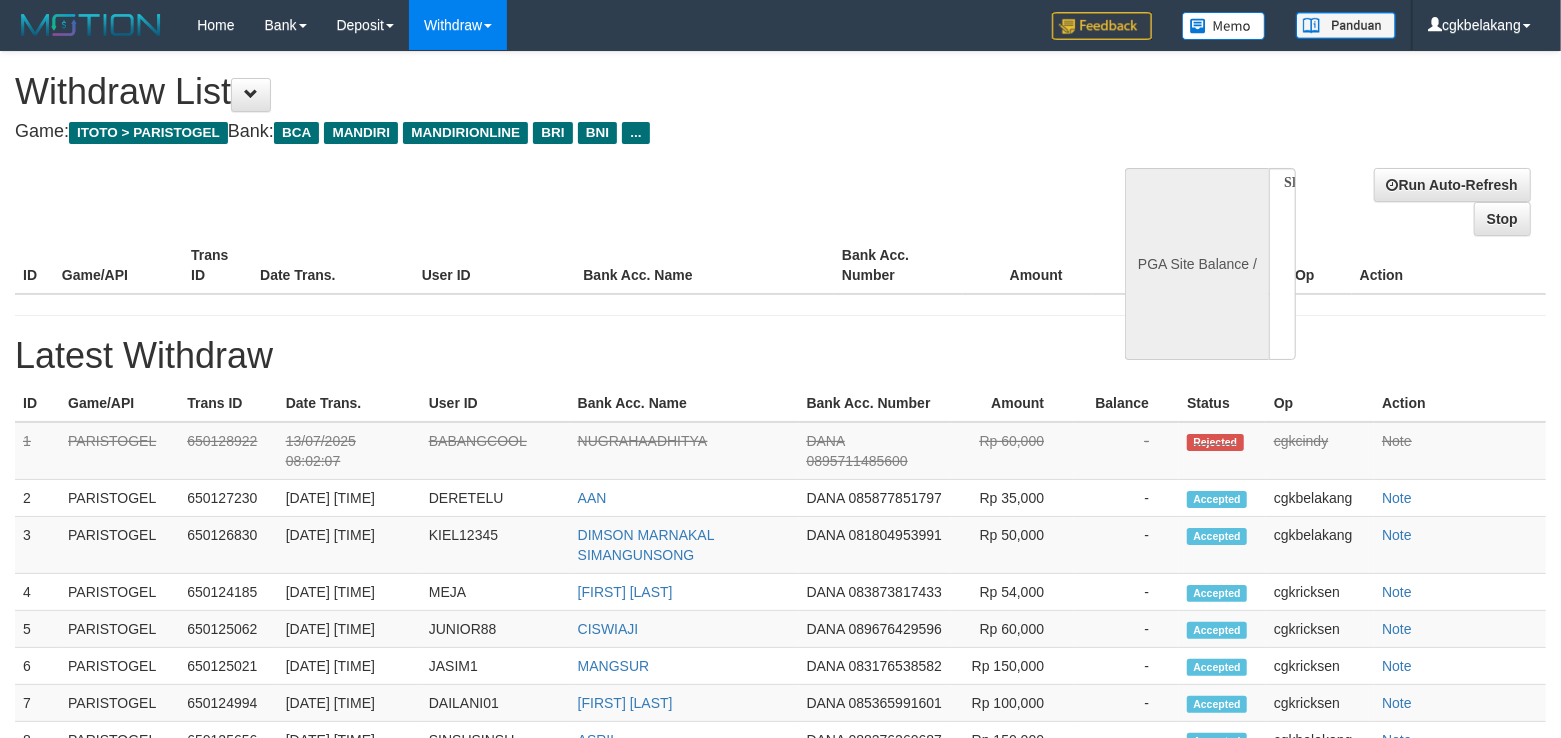 select on "**" 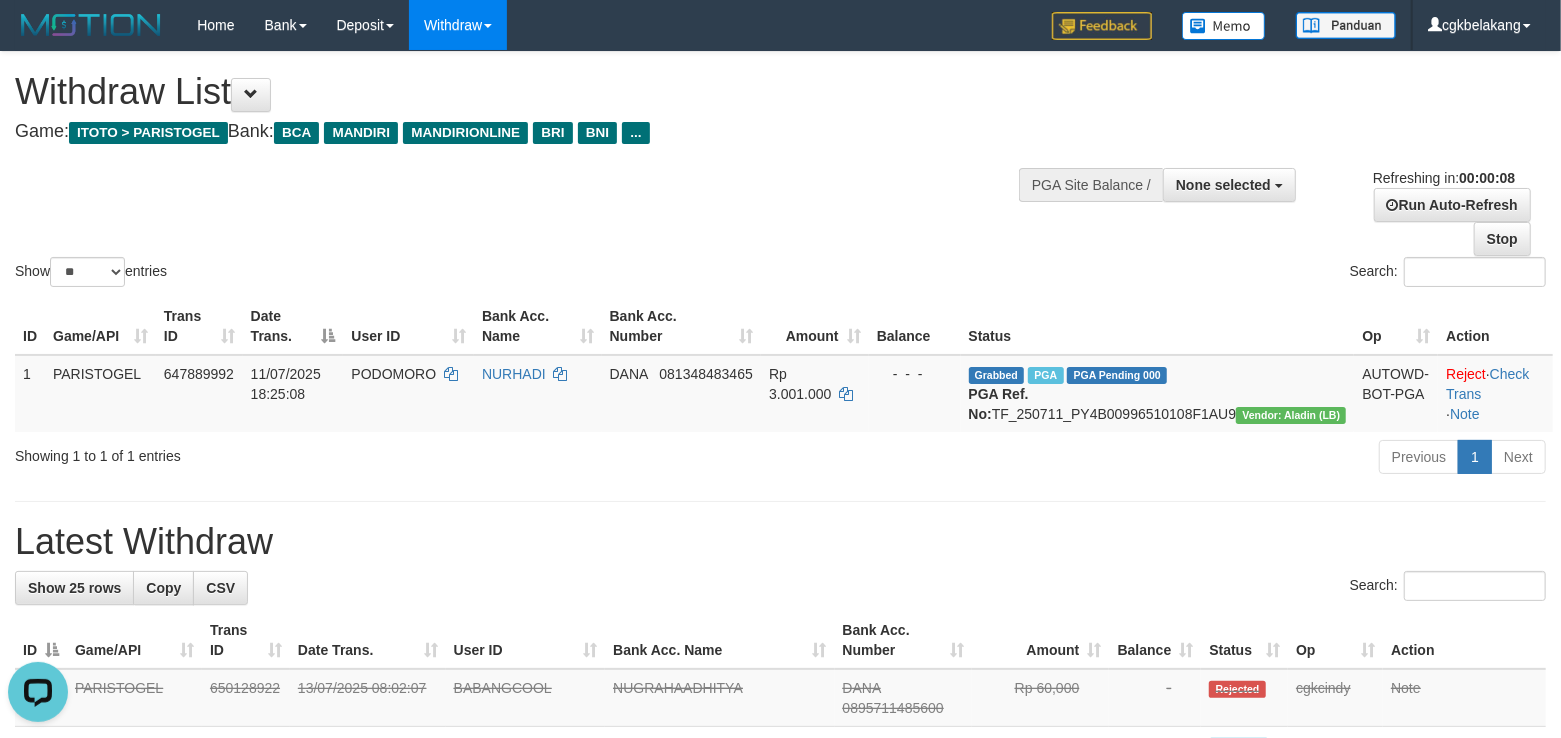 scroll, scrollTop: 0, scrollLeft: 0, axis: both 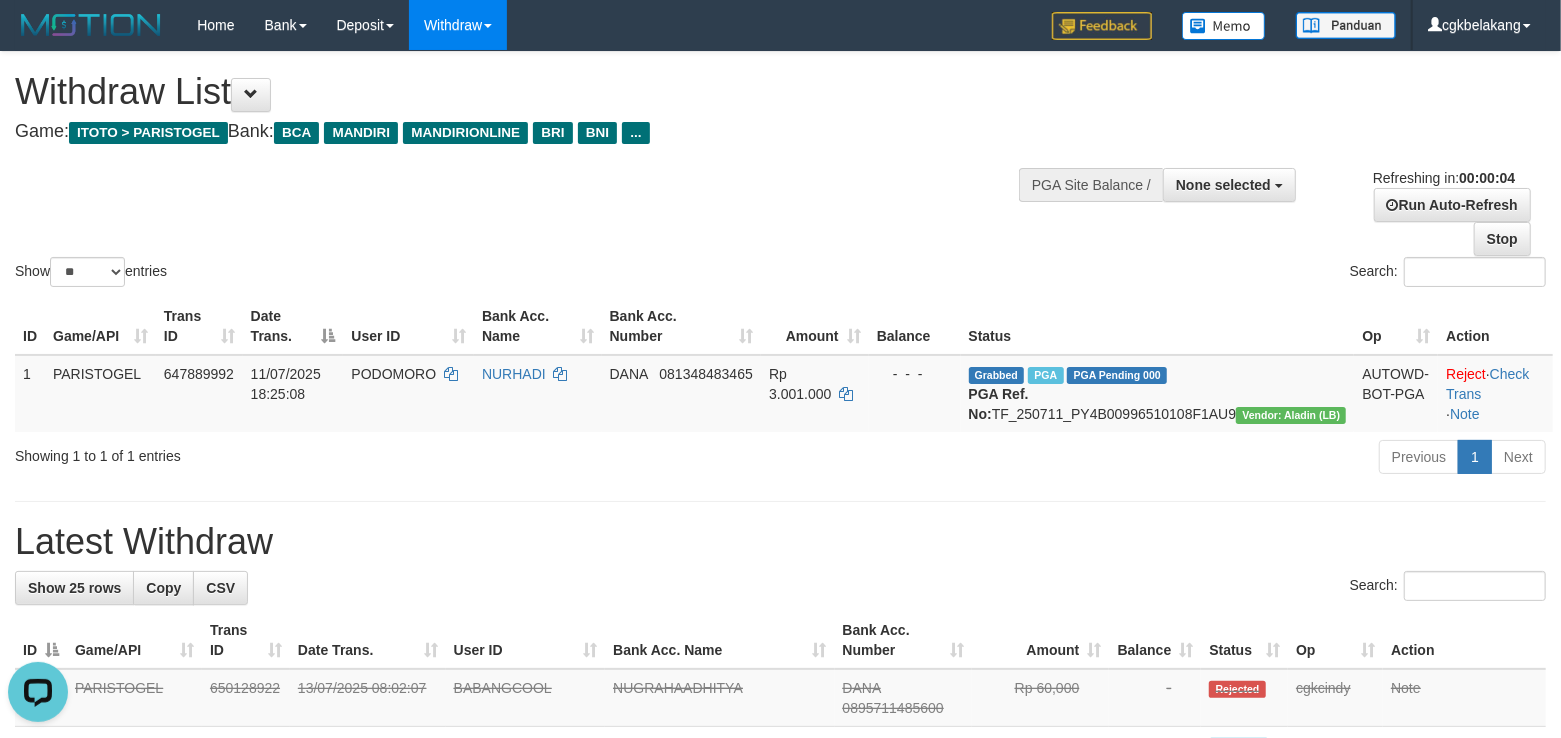 click on "Search:" at bounding box center [1171, 274] 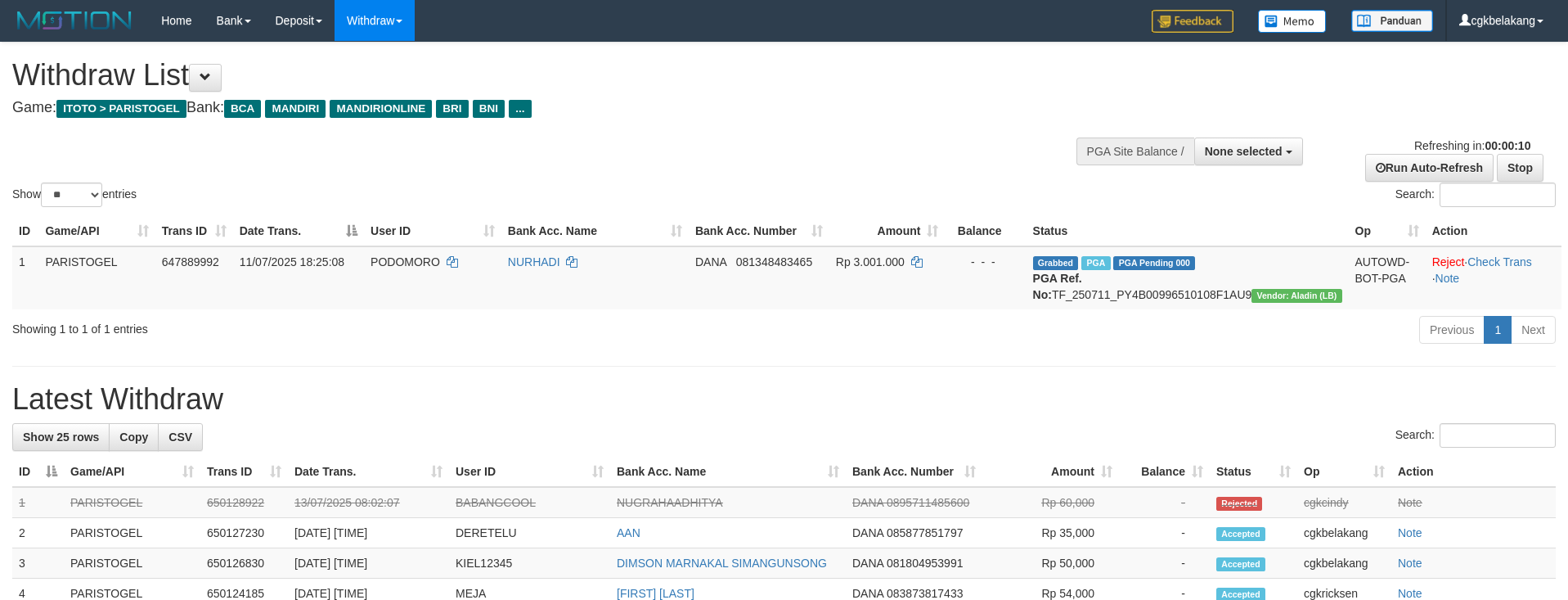 select 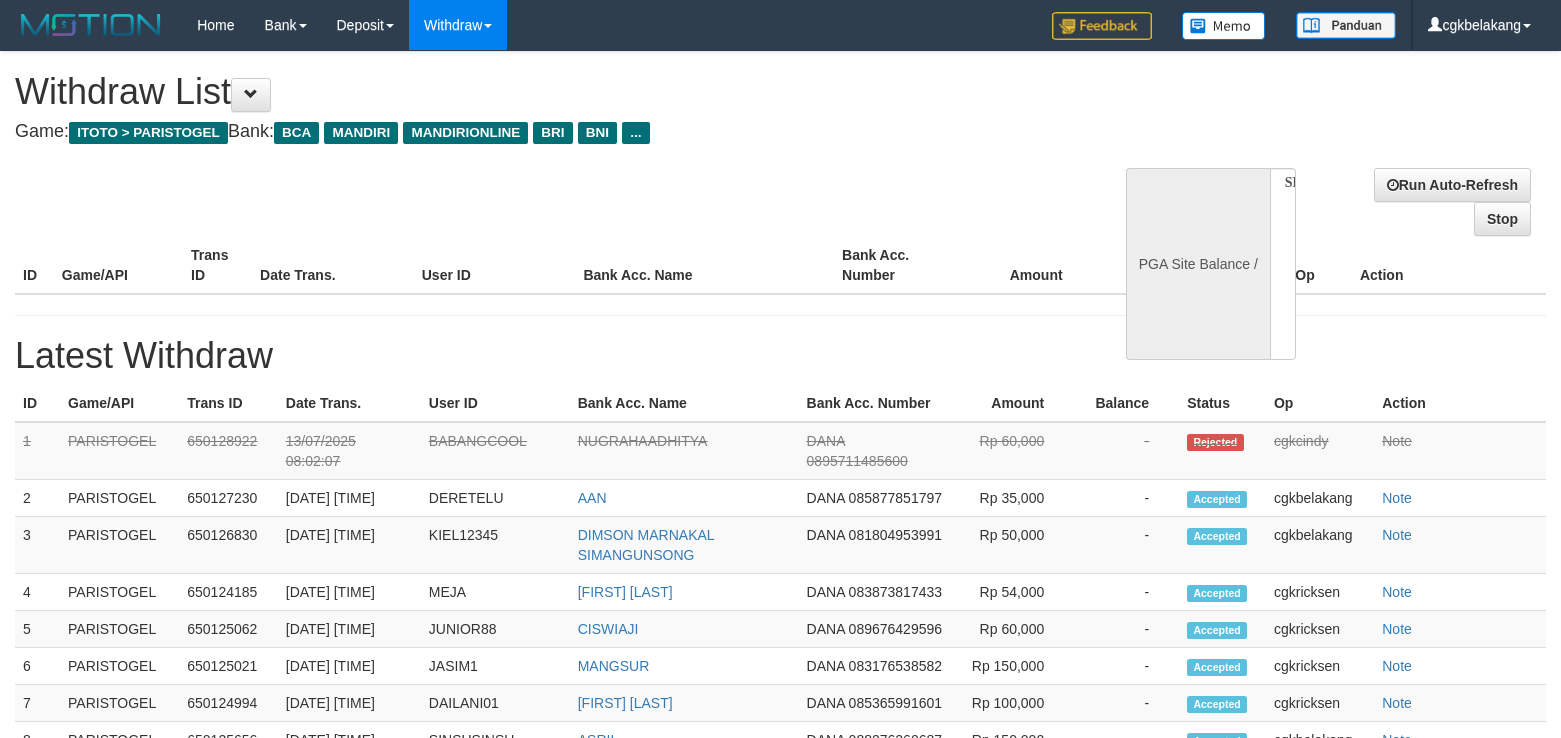 select 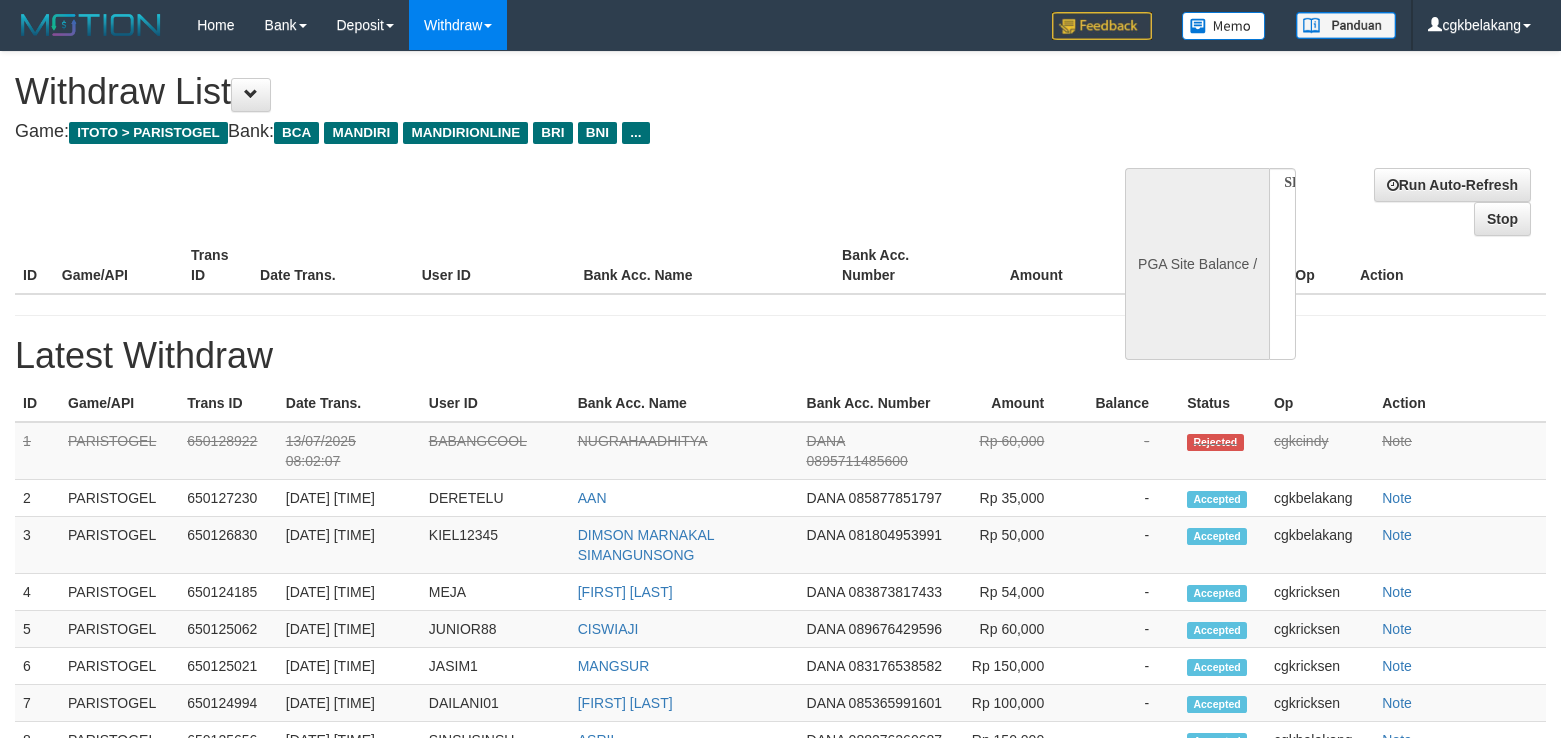 scroll, scrollTop: 0, scrollLeft: 0, axis: both 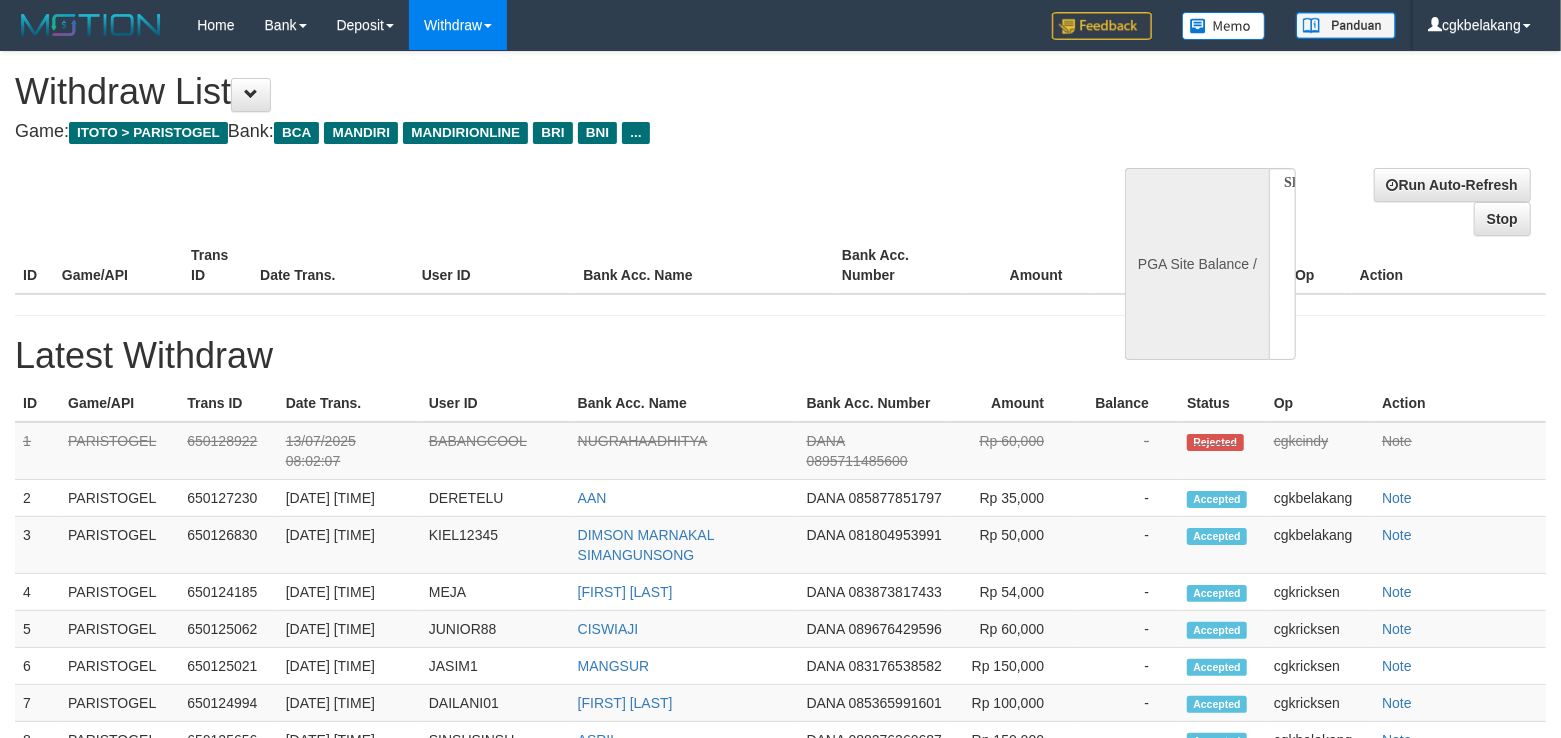 select on "**" 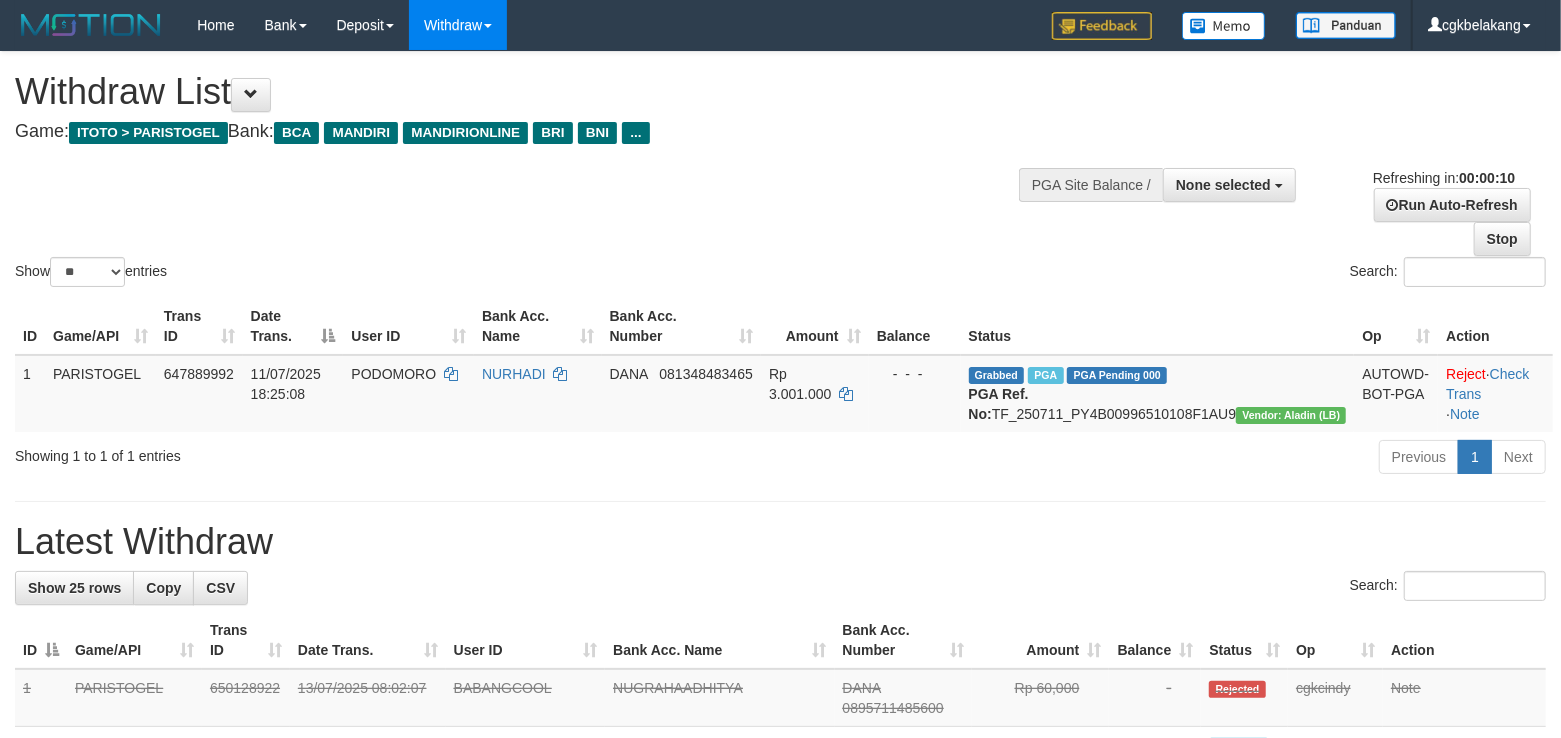 click on "Show  ** ** ** ***  entries Search:" at bounding box center [780, 171] 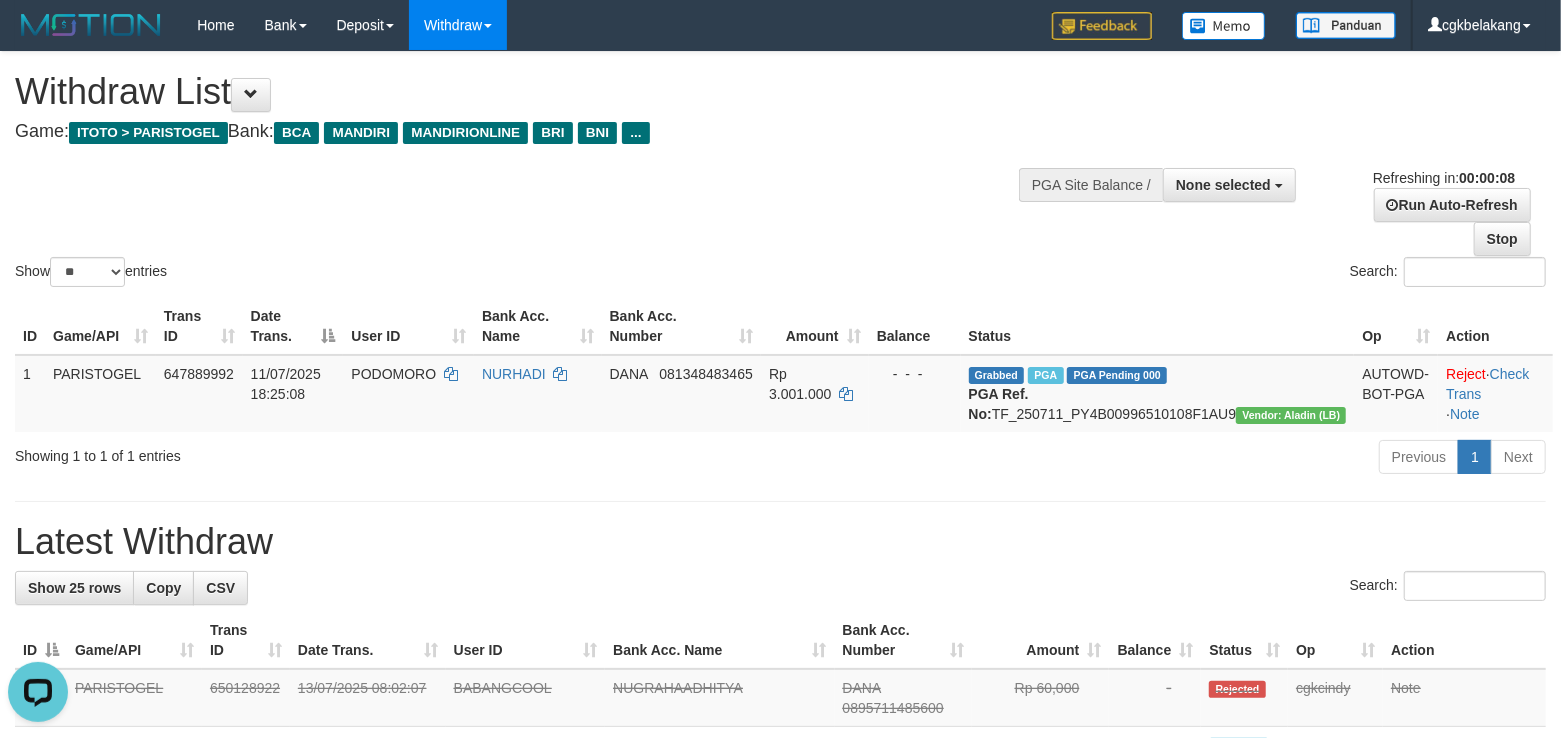 scroll, scrollTop: 0, scrollLeft: 0, axis: both 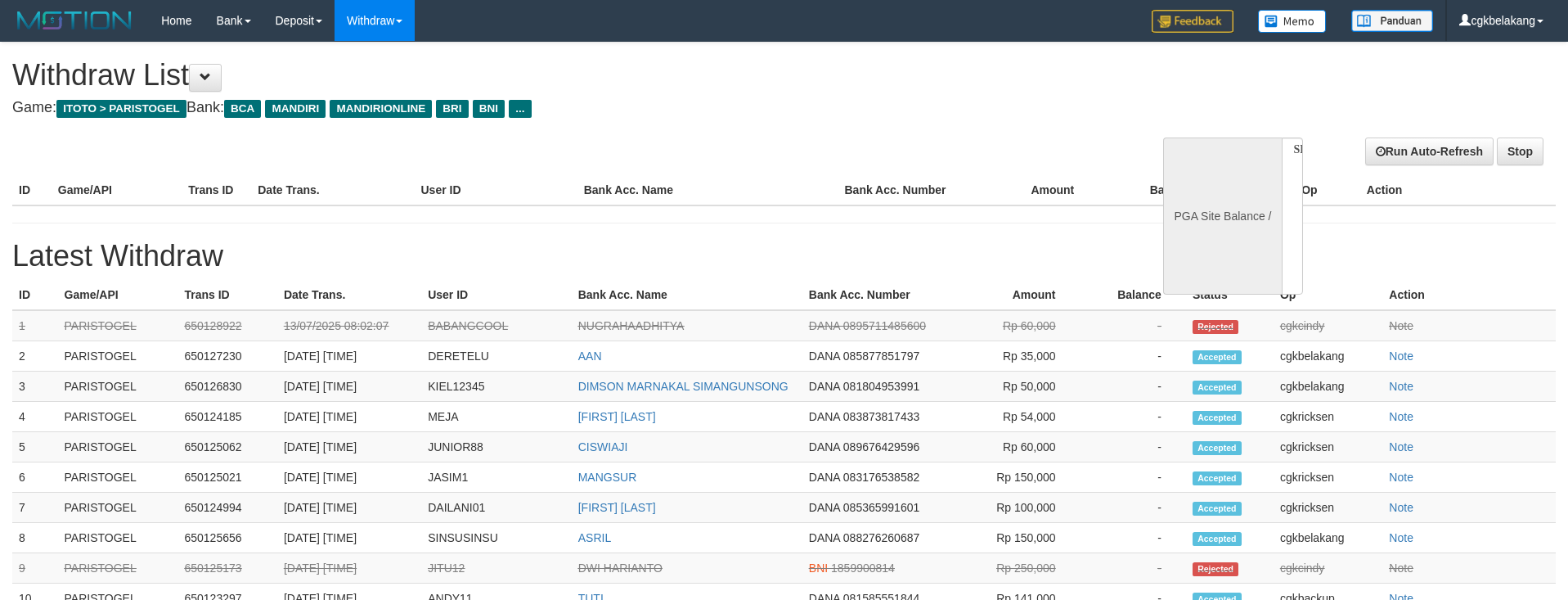 select 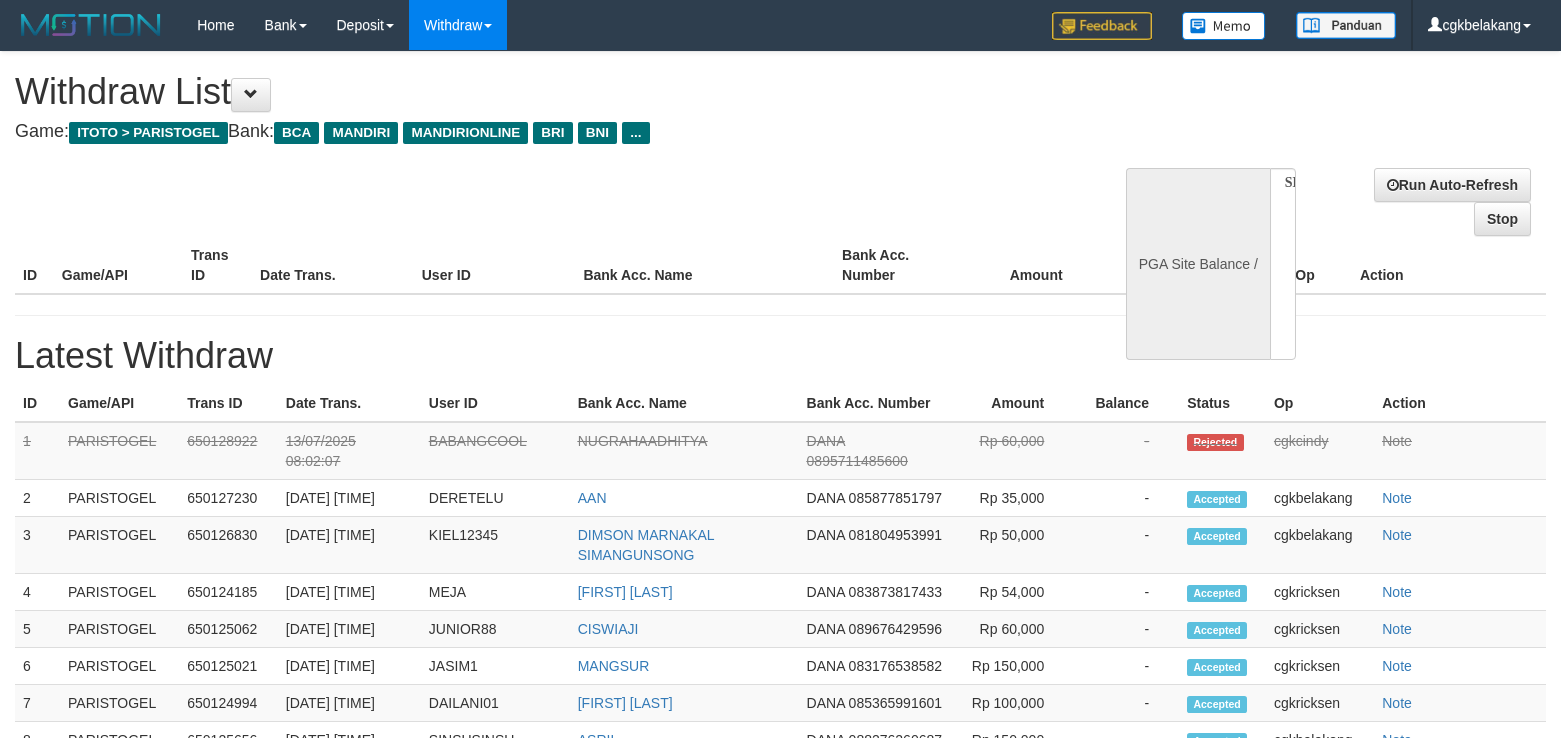 select 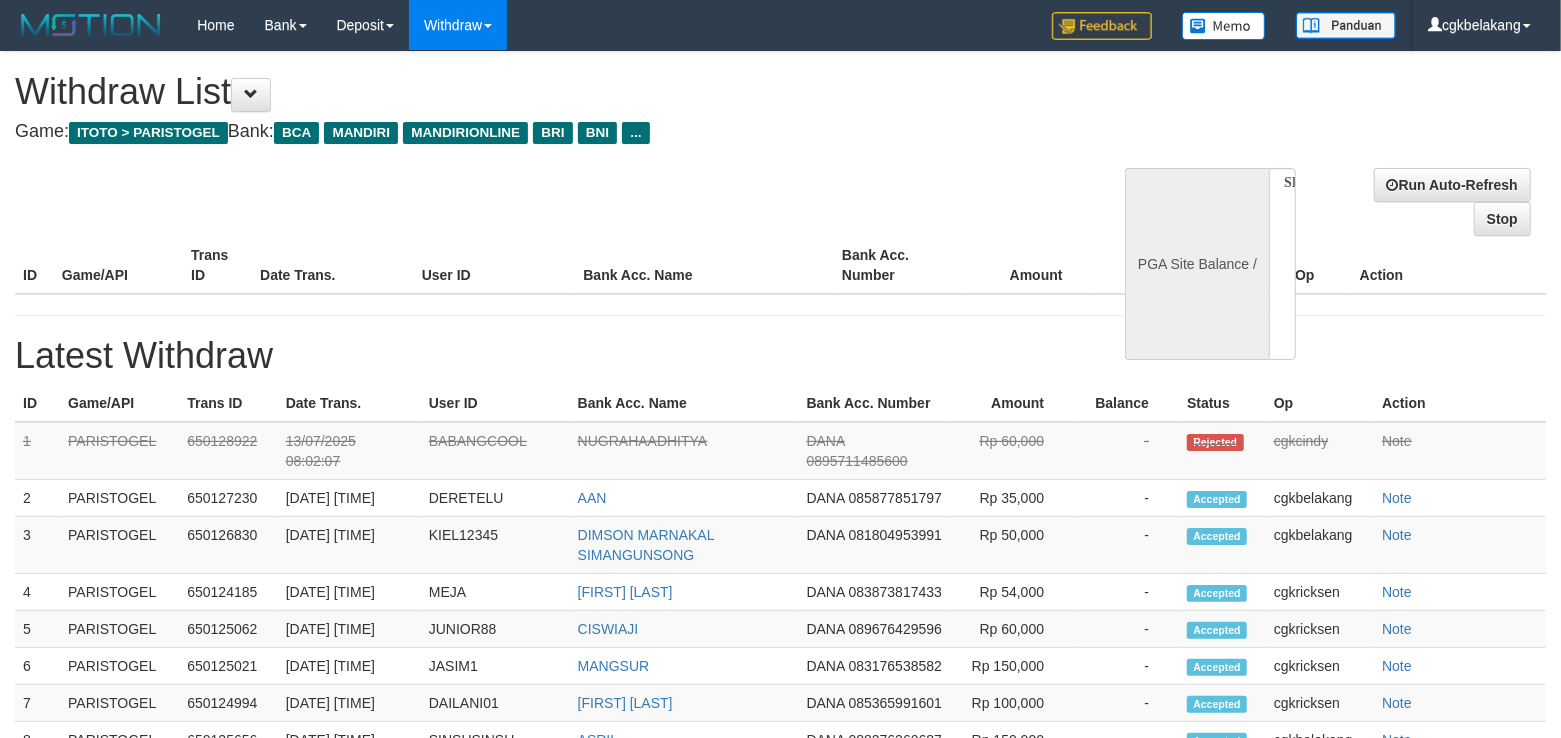 select on "**" 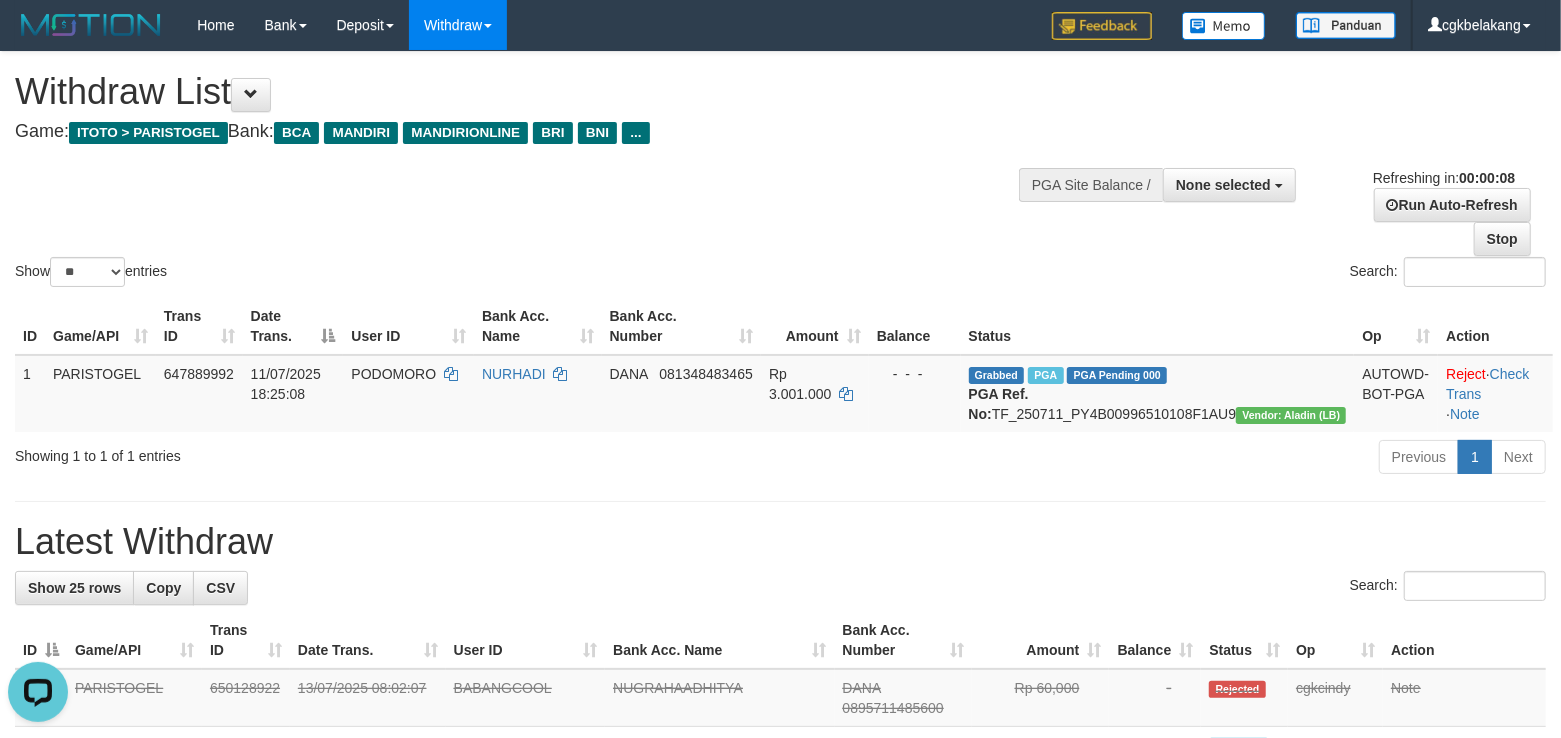 scroll, scrollTop: 0, scrollLeft: 0, axis: both 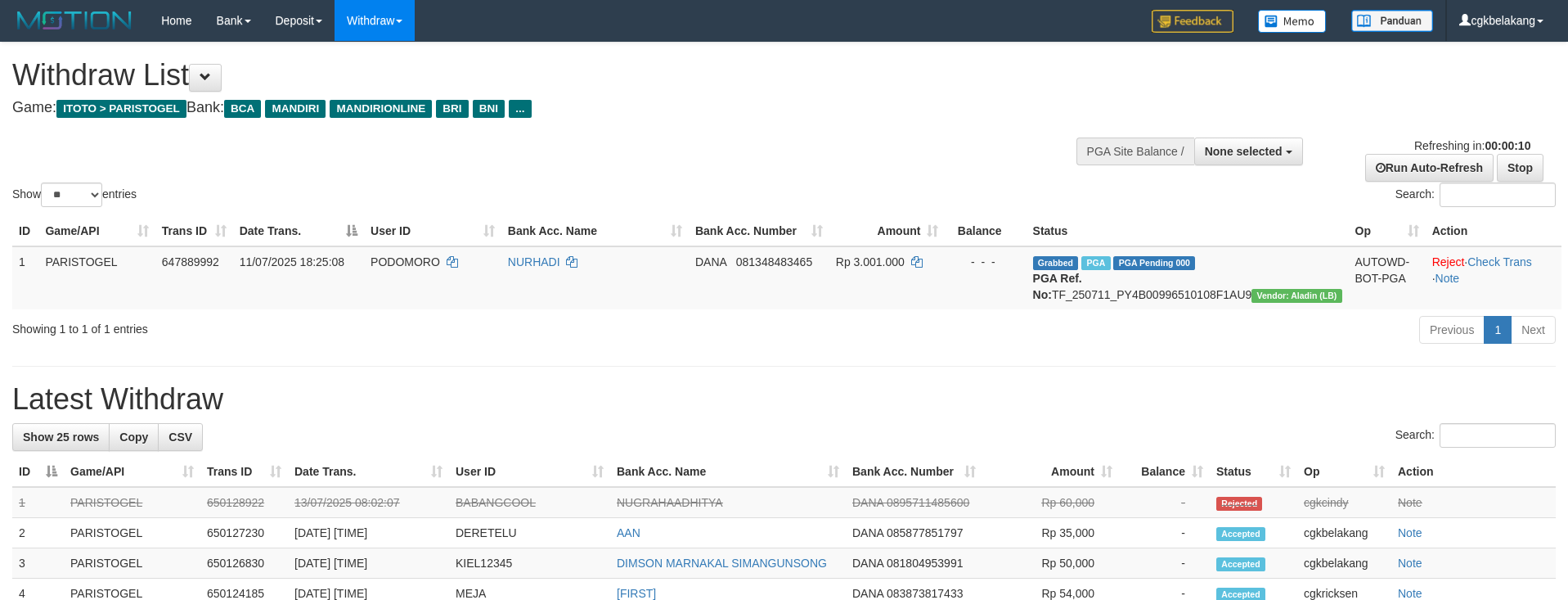 select 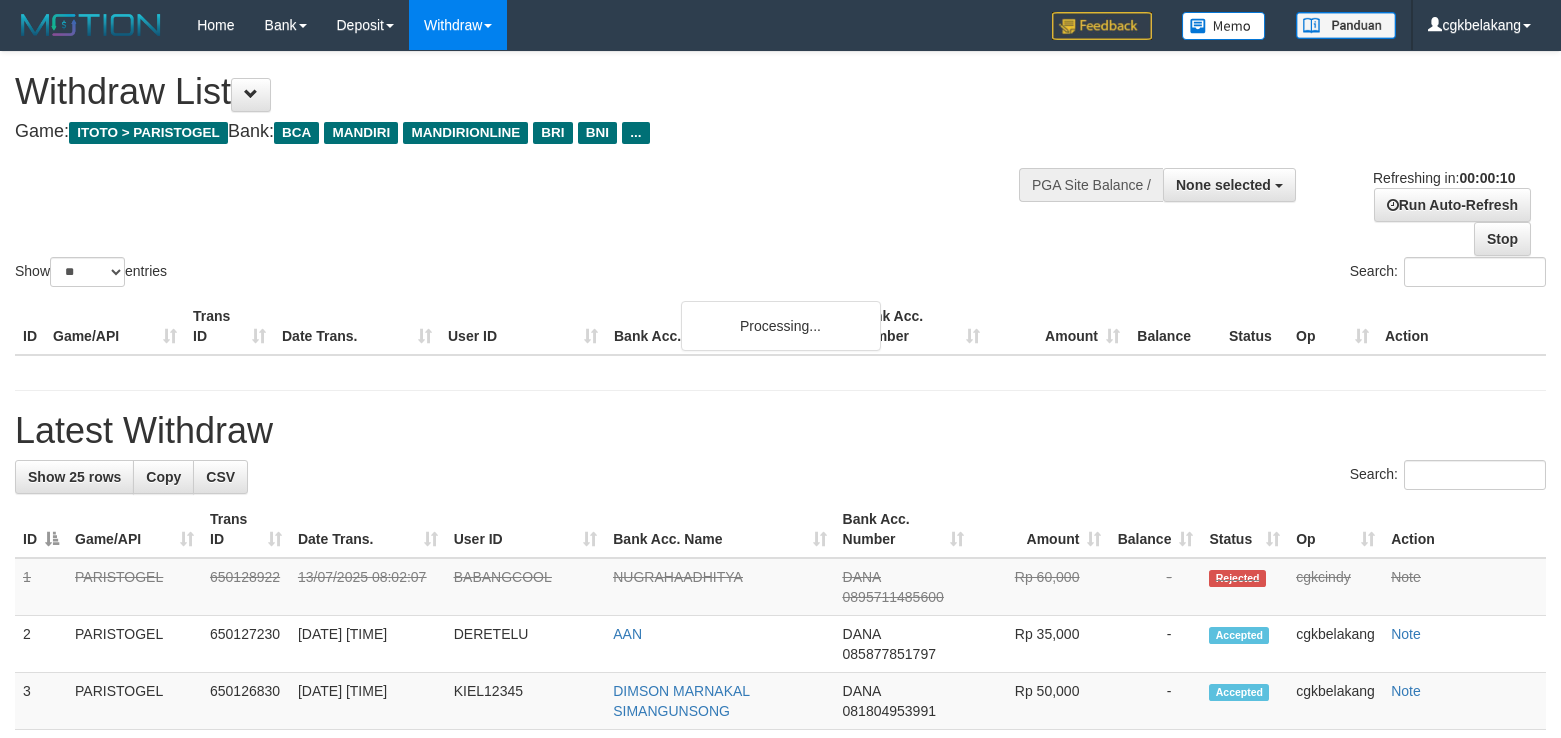 select 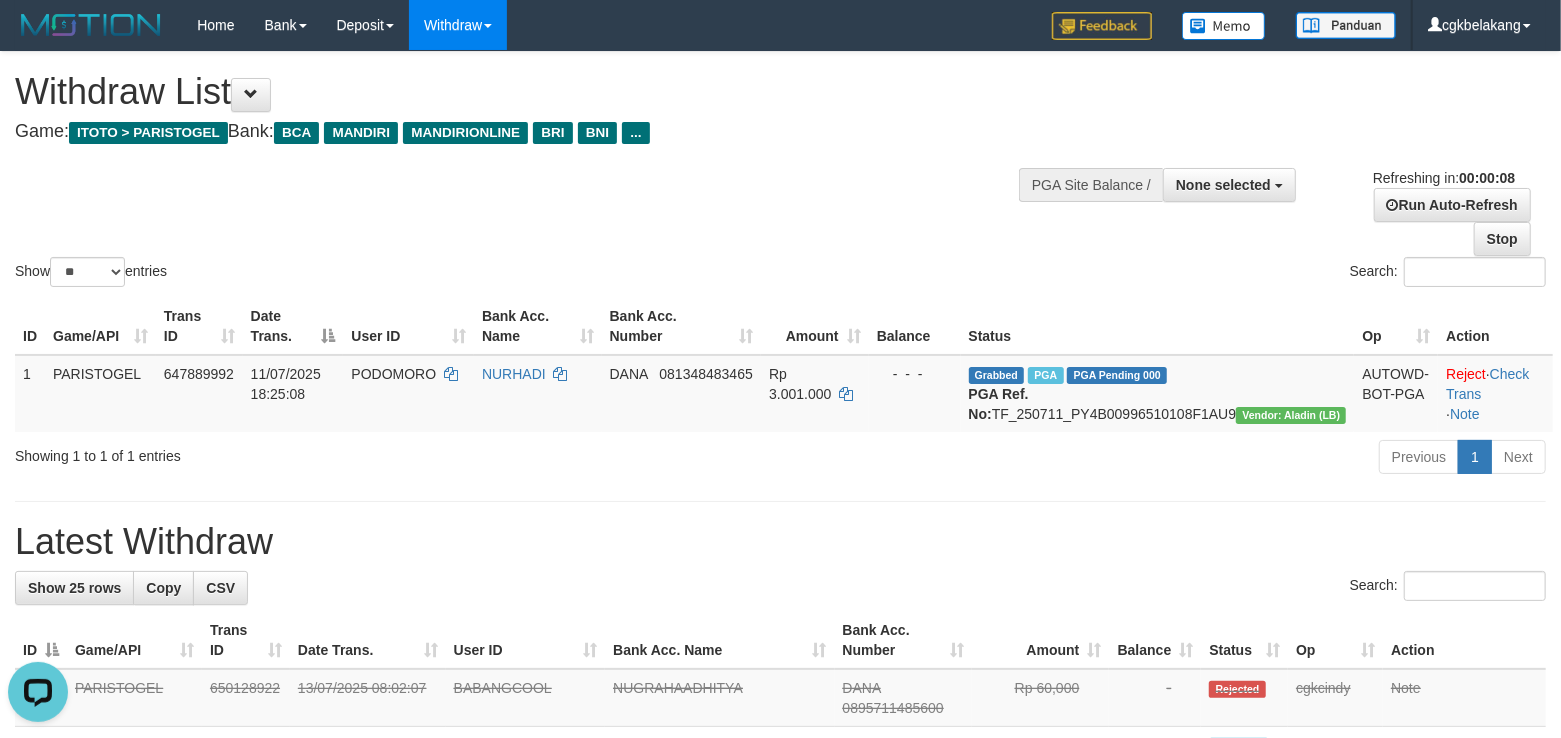 scroll, scrollTop: 0, scrollLeft: 0, axis: both 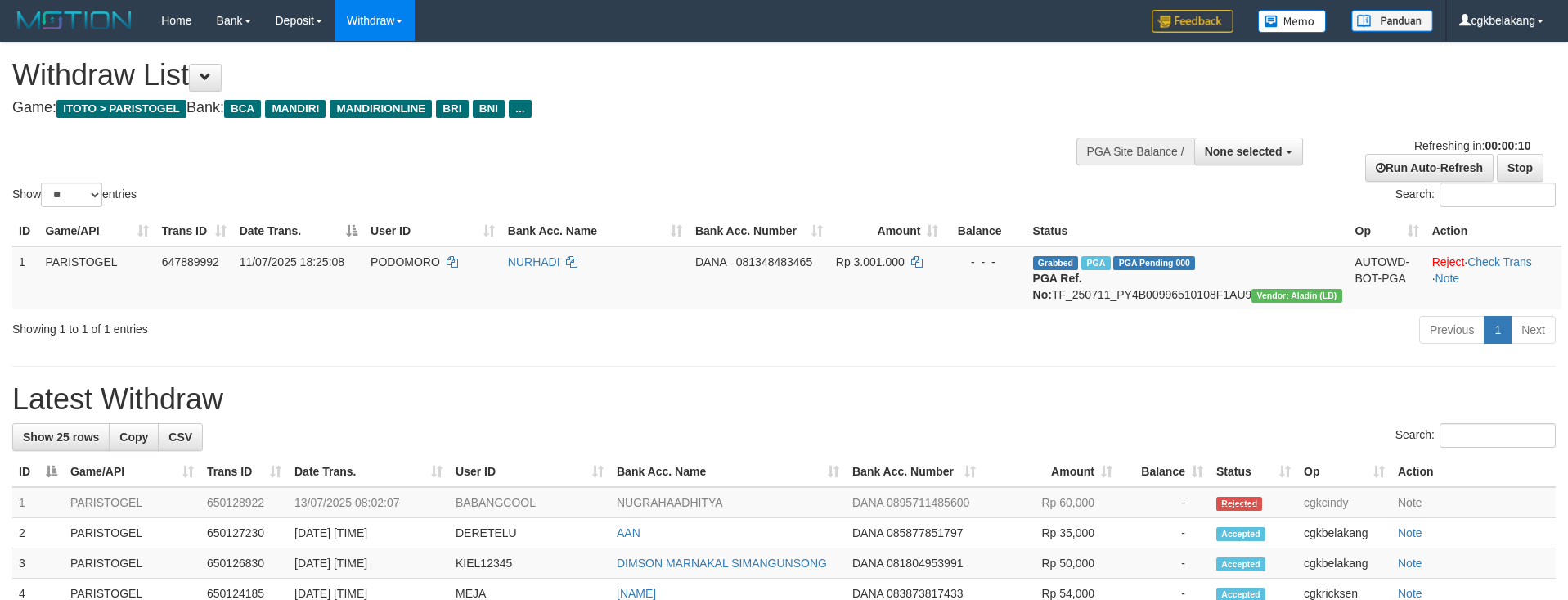 select 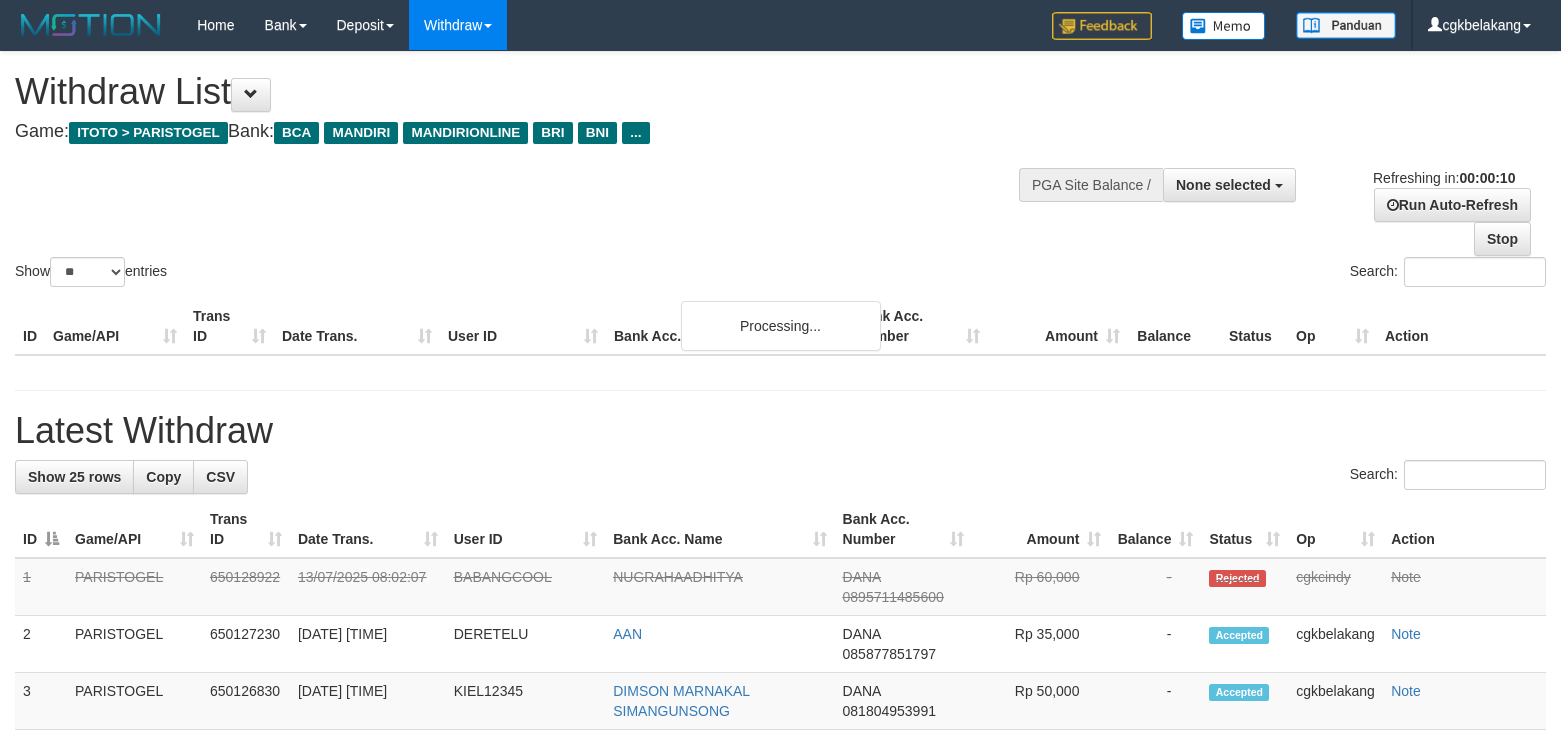 select 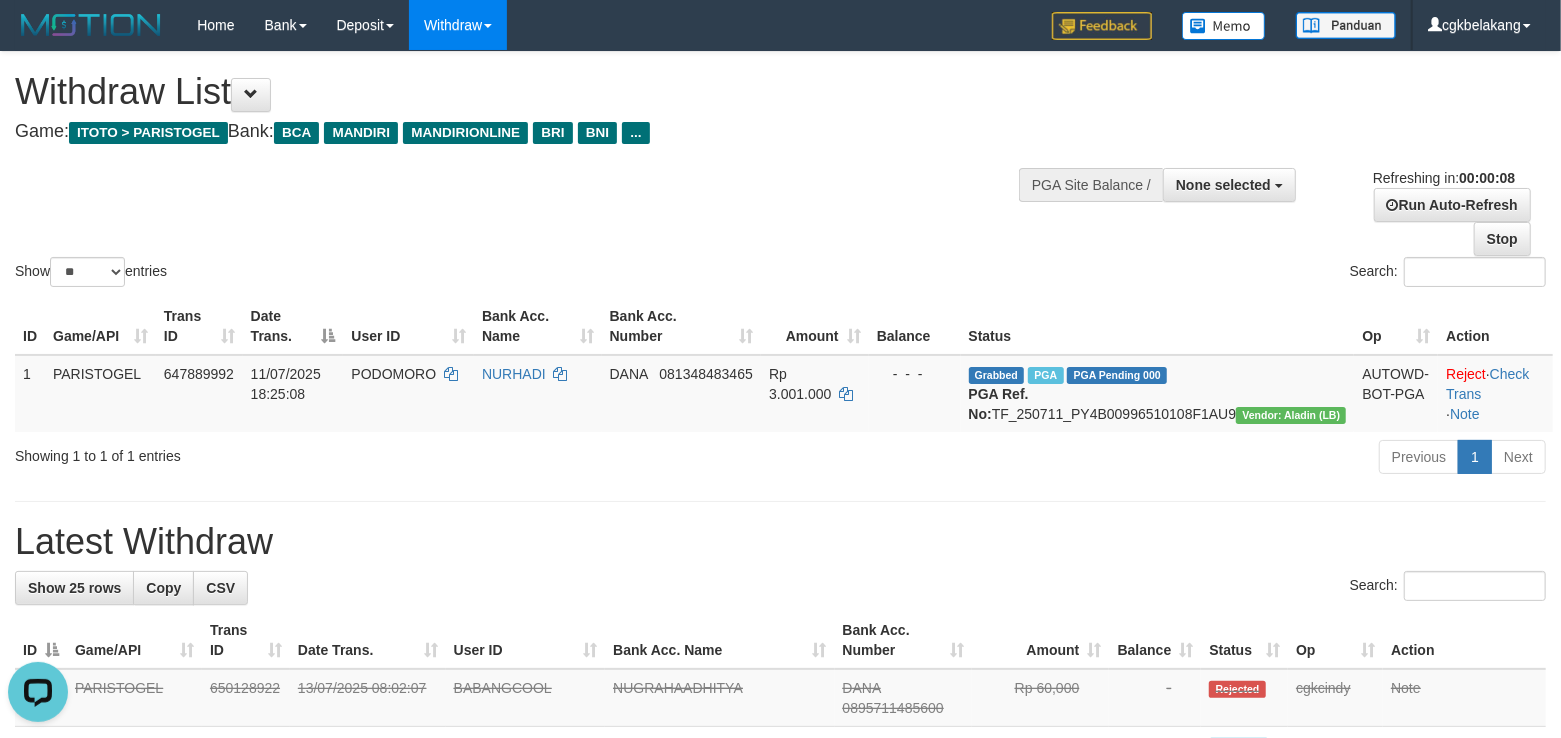 scroll, scrollTop: 0, scrollLeft: 0, axis: both 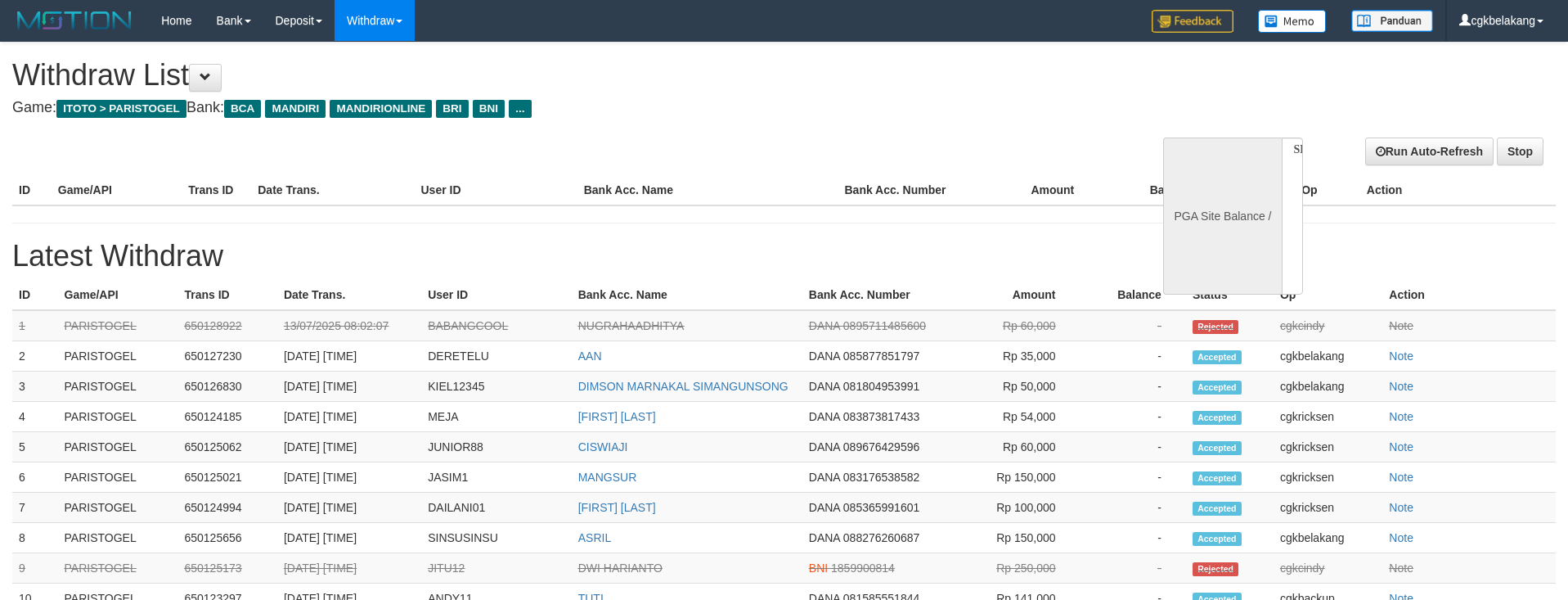 select 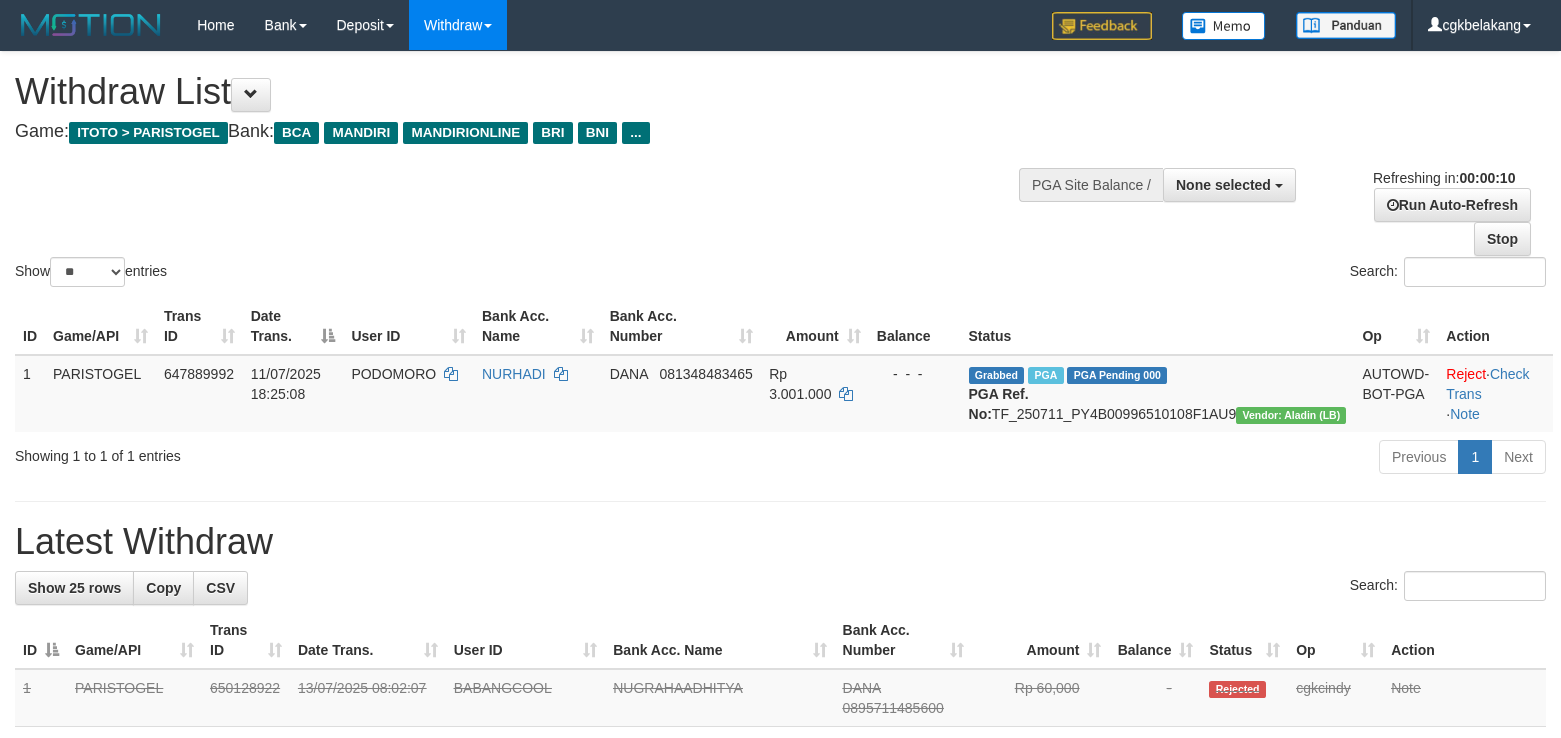 select 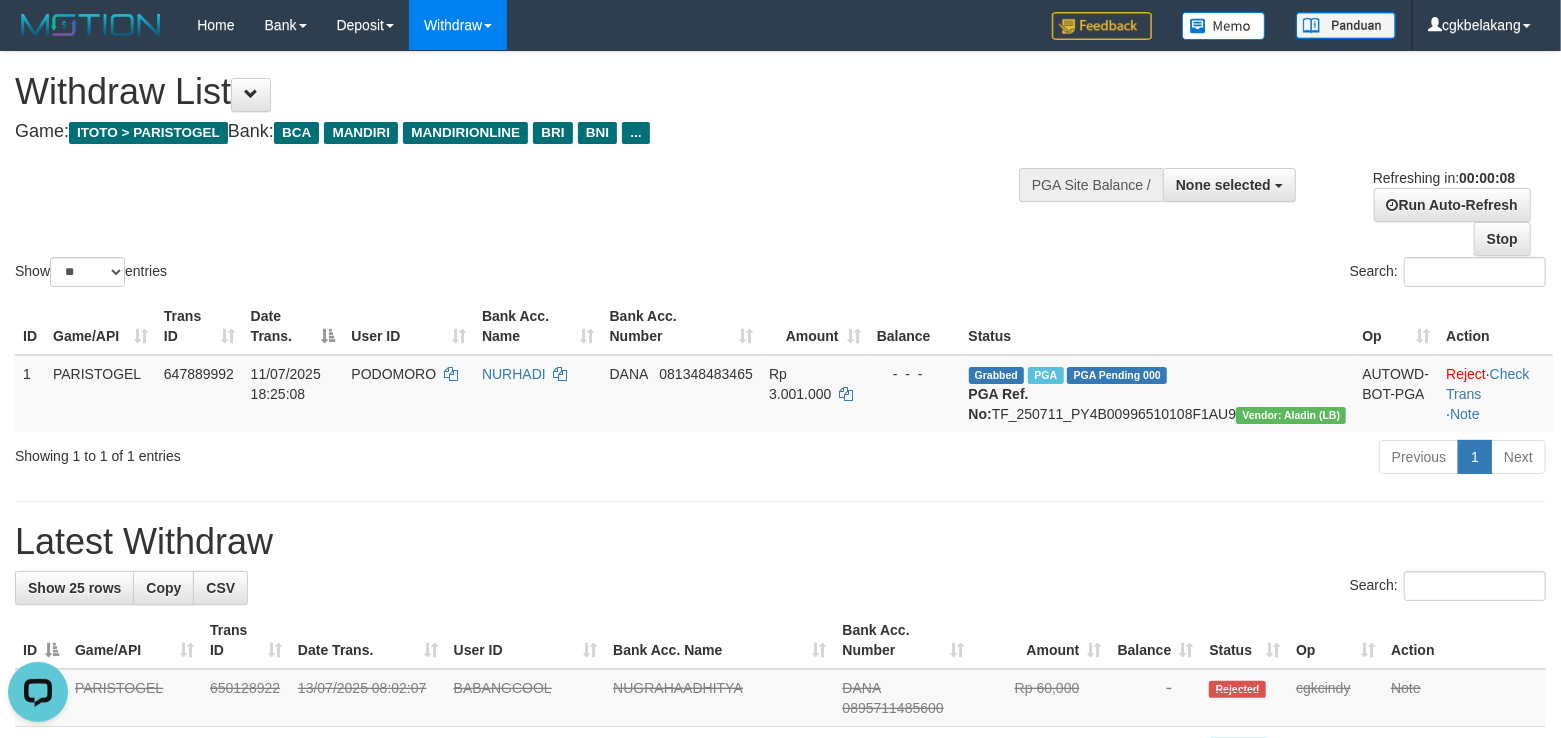 scroll, scrollTop: 0, scrollLeft: 0, axis: both 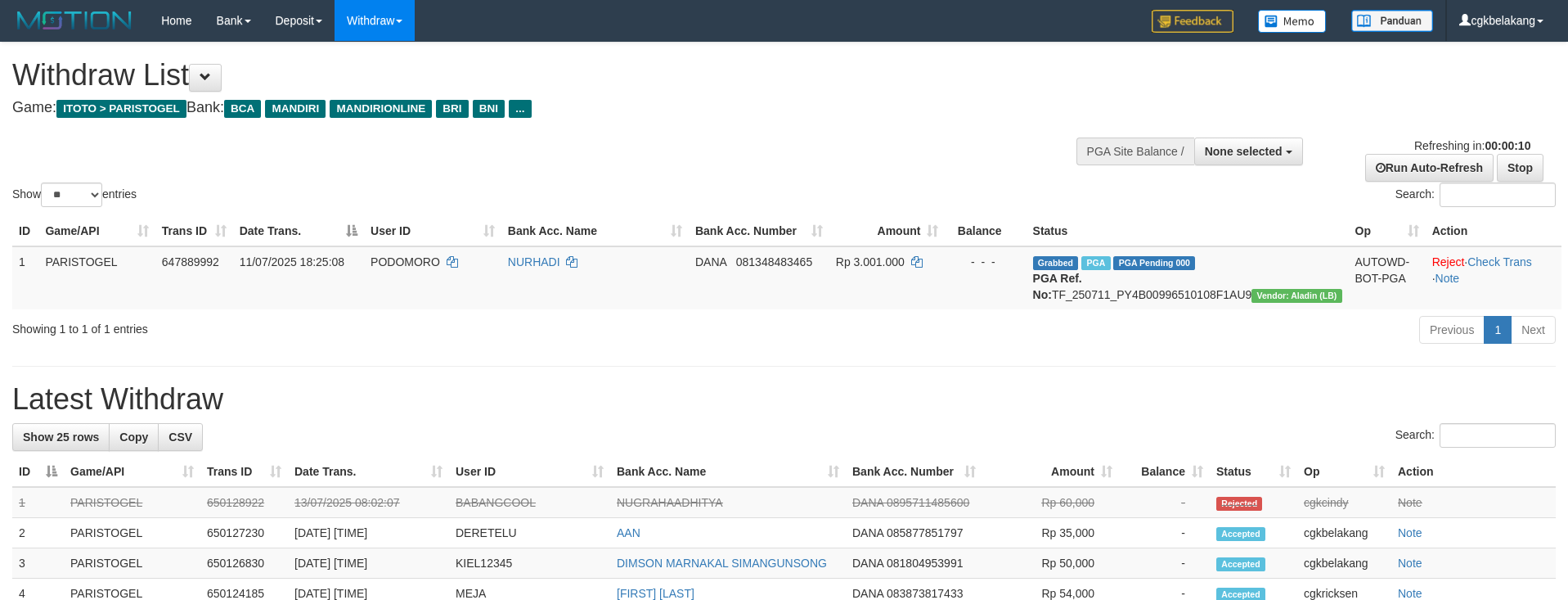 select 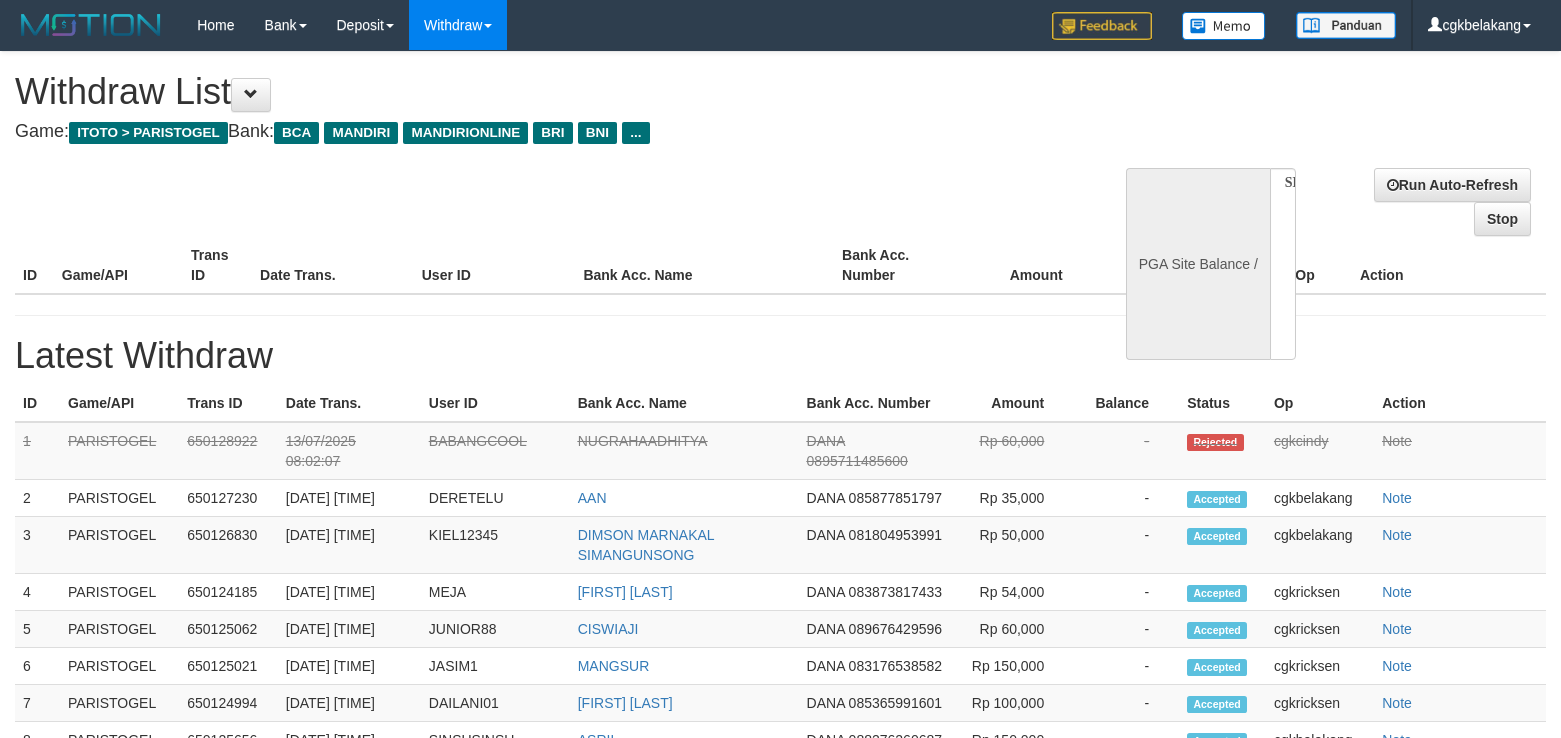 select 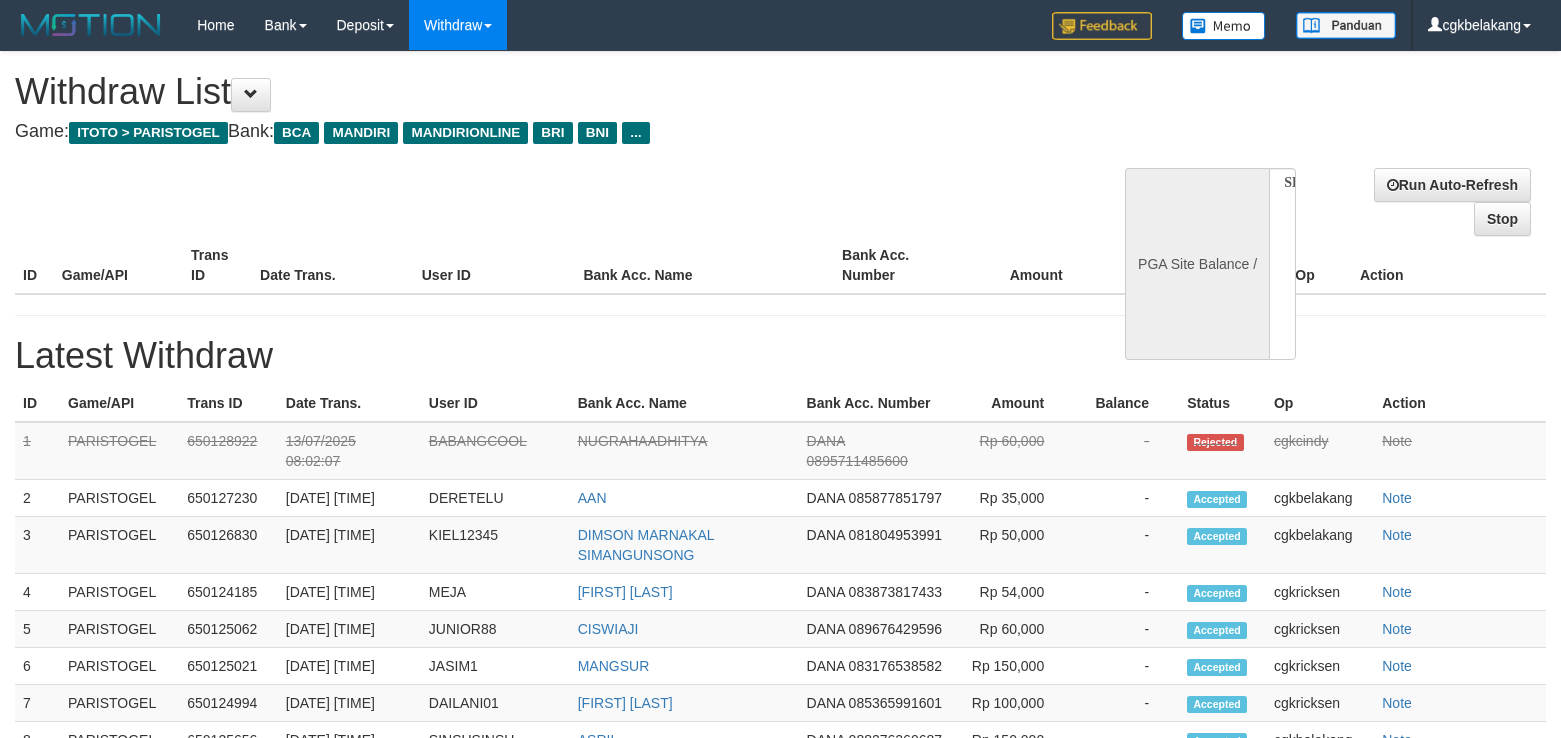 scroll, scrollTop: 0, scrollLeft: 0, axis: both 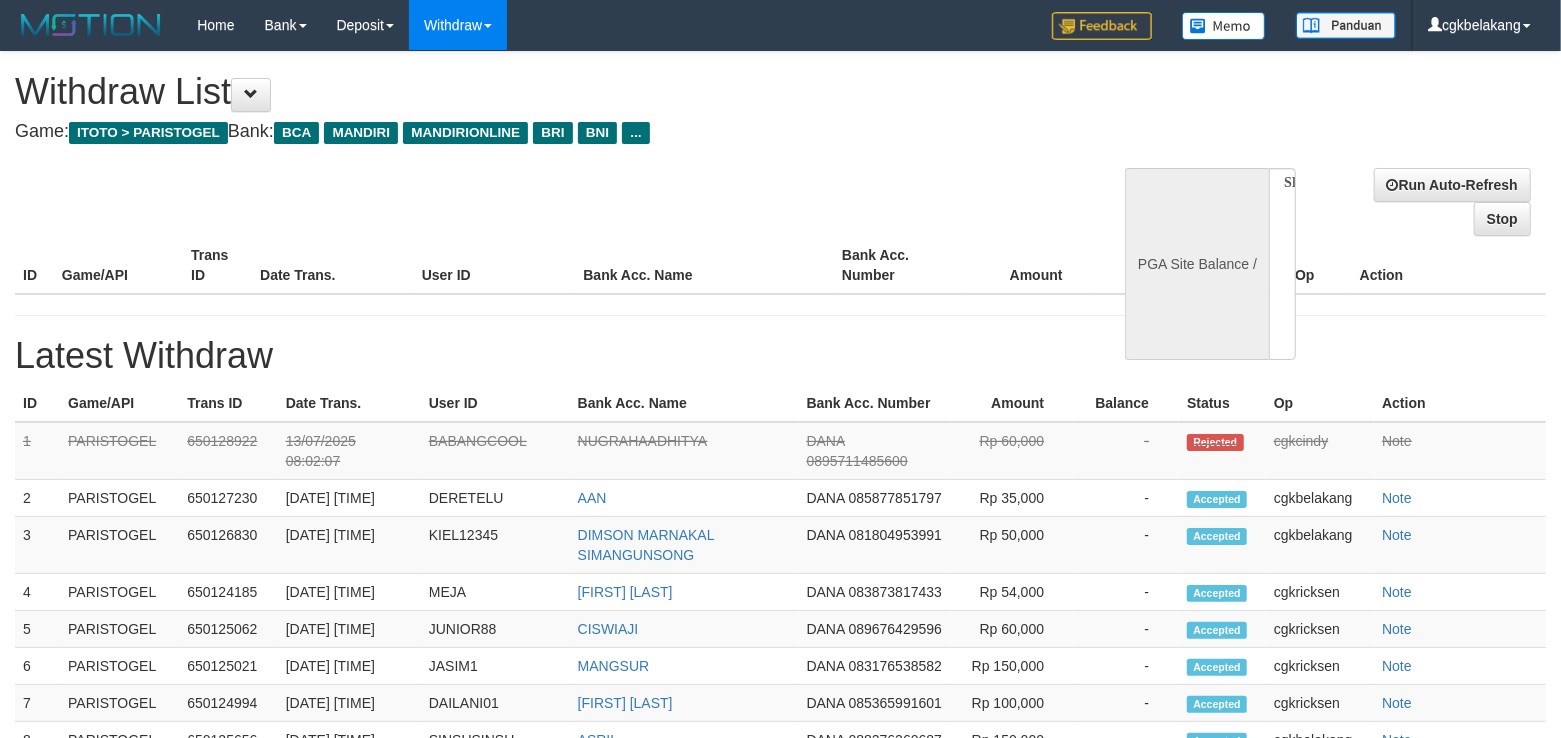 select on "**" 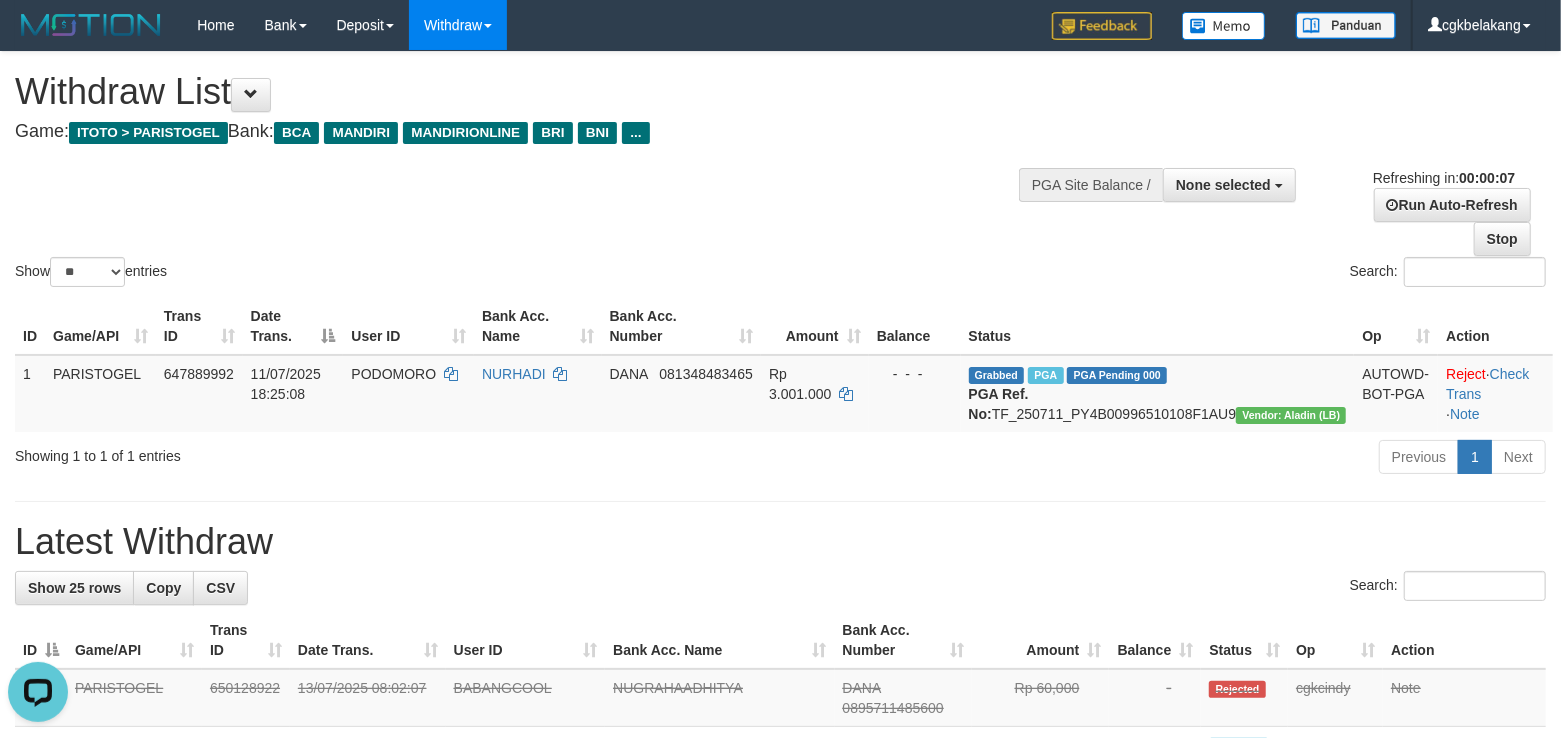 scroll, scrollTop: 0, scrollLeft: 0, axis: both 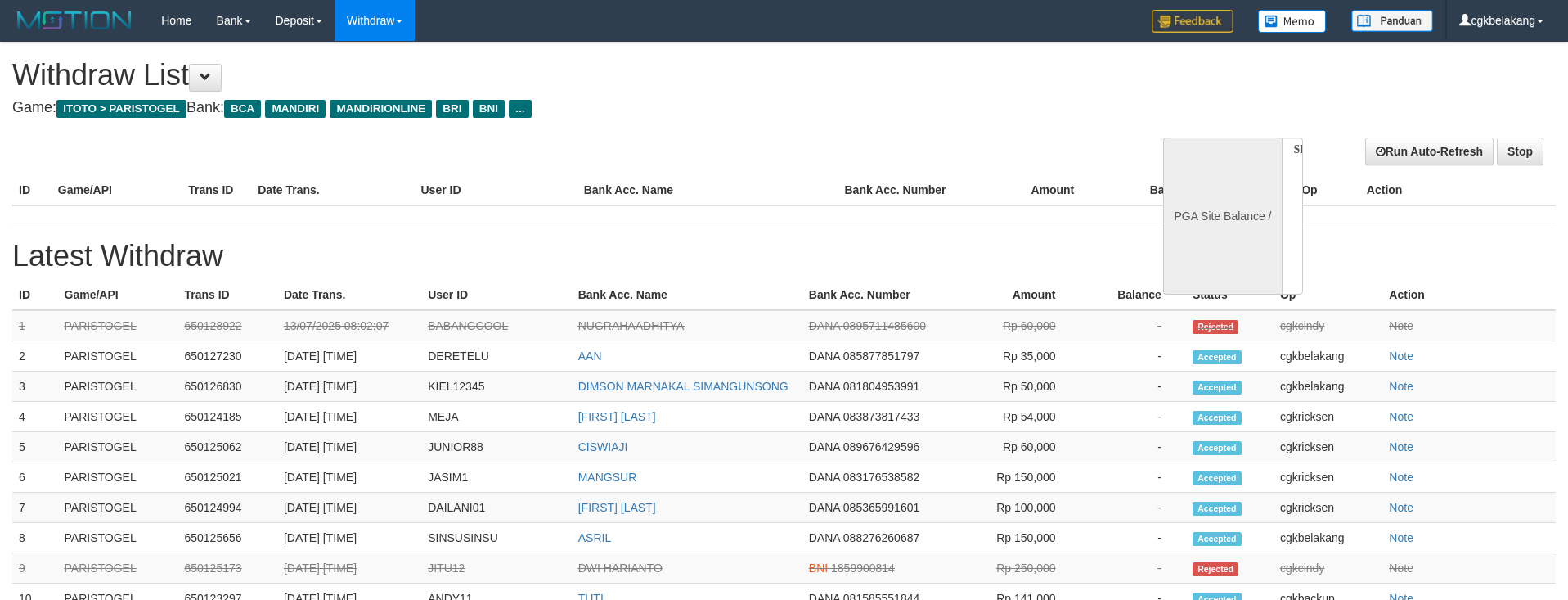select 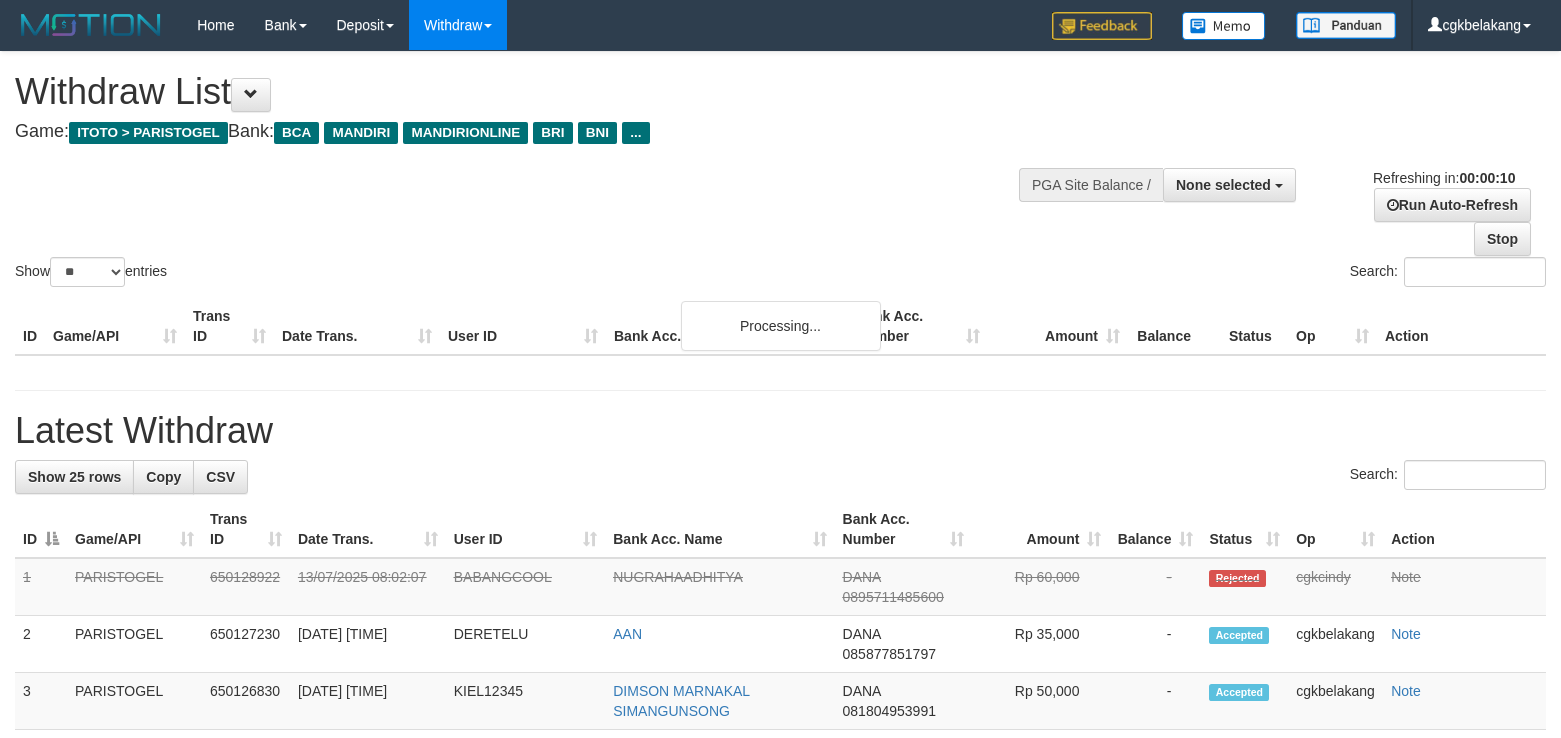 select 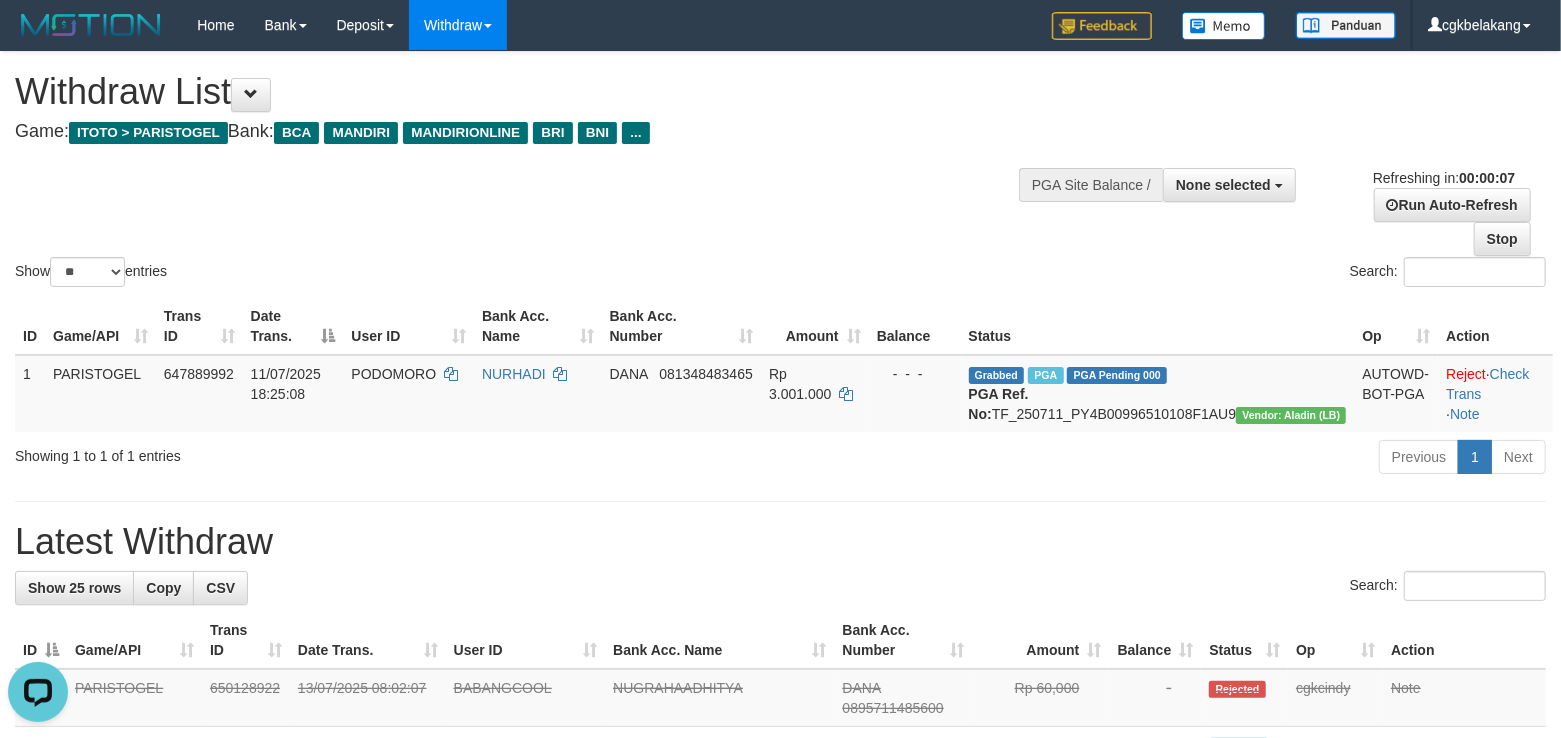 scroll, scrollTop: 0, scrollLeft: 0, axis: both 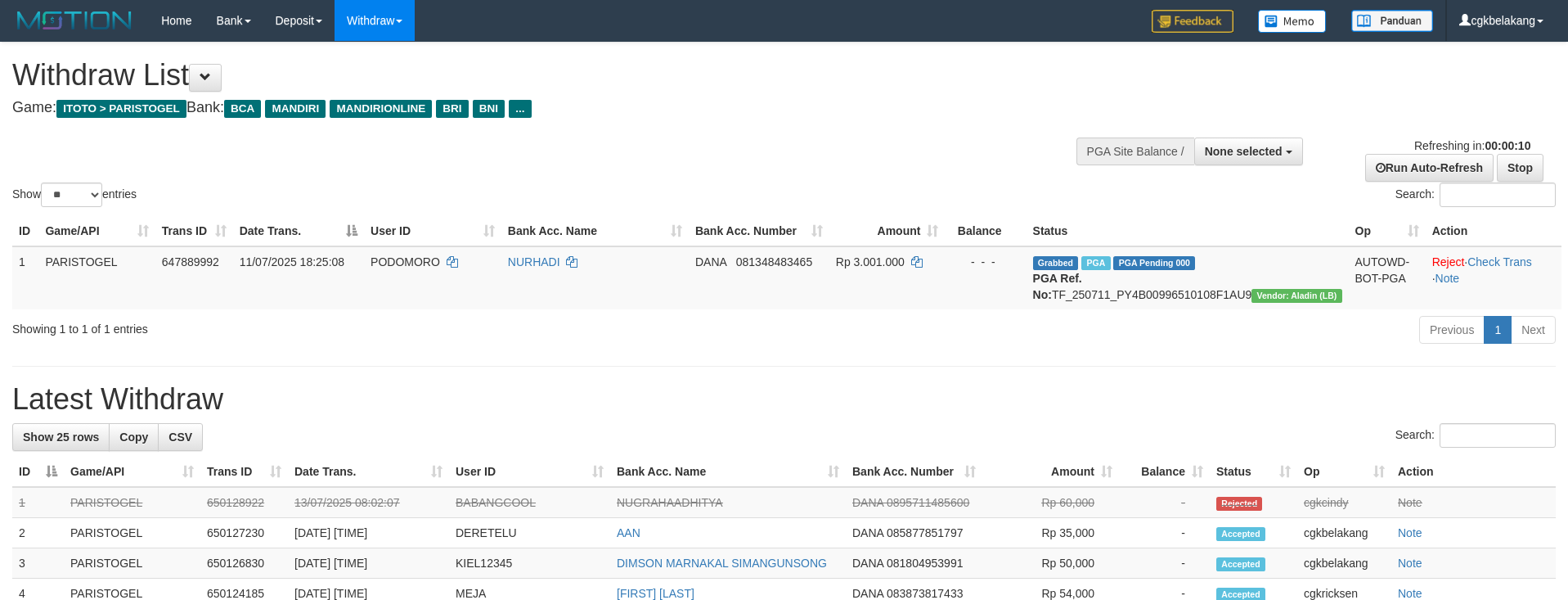 select 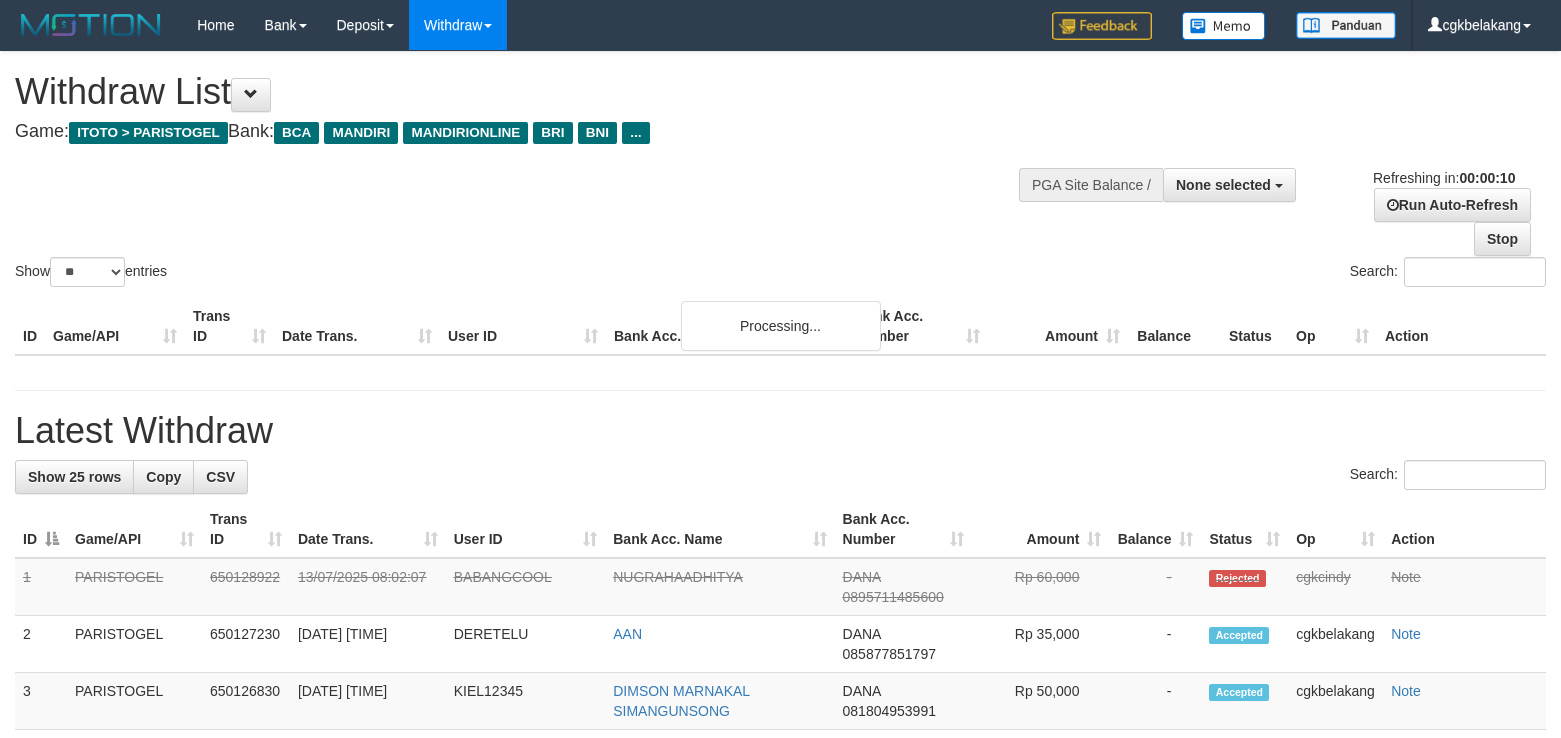 select 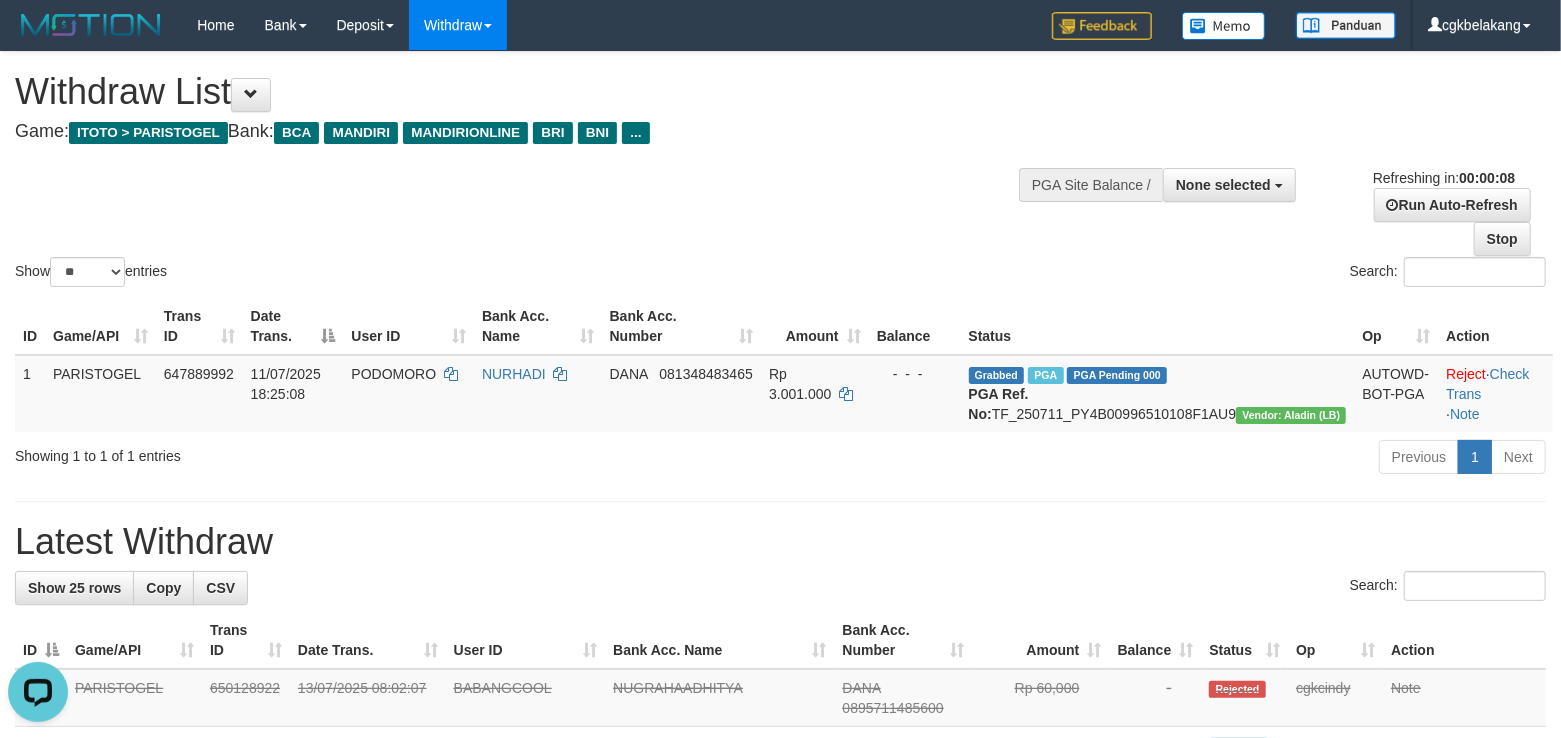 scroll, scrollTop: 0, scrollLeft: 0, axis: both 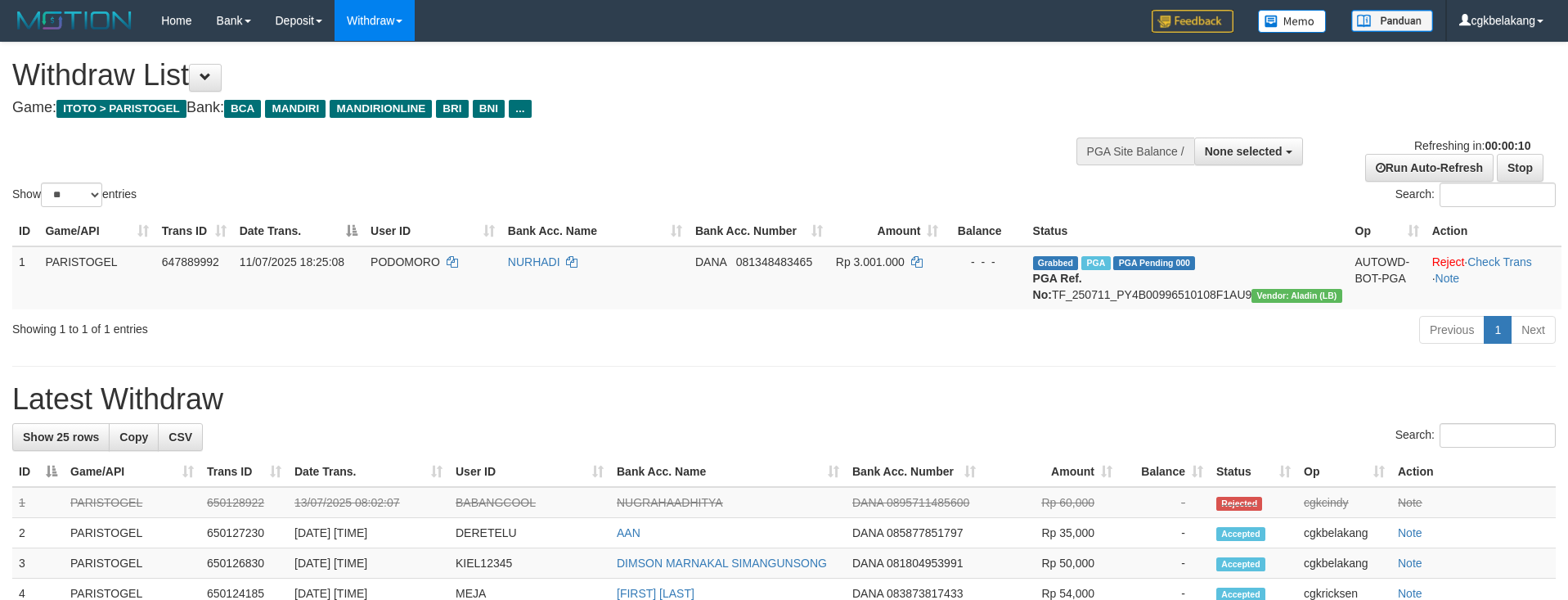select 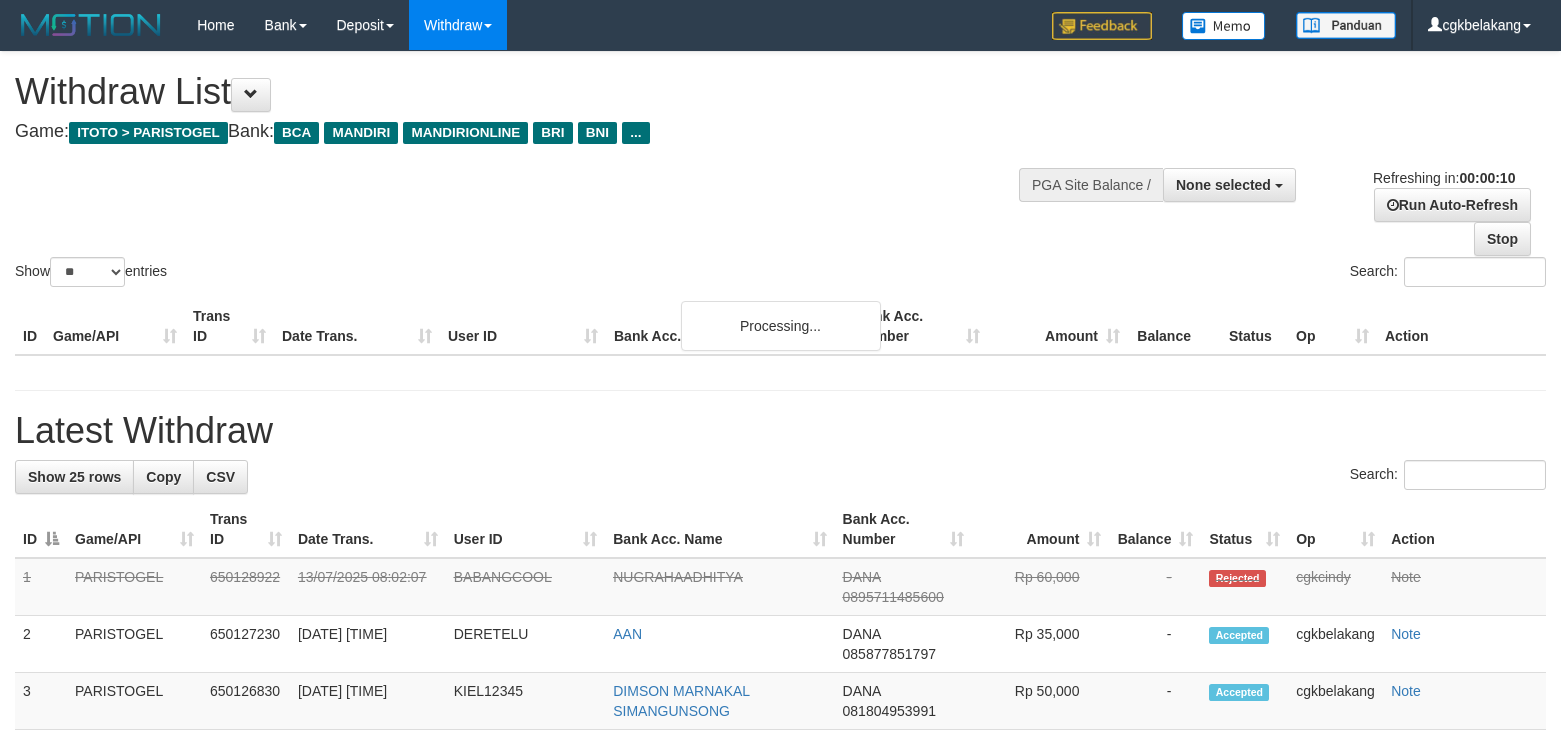 select 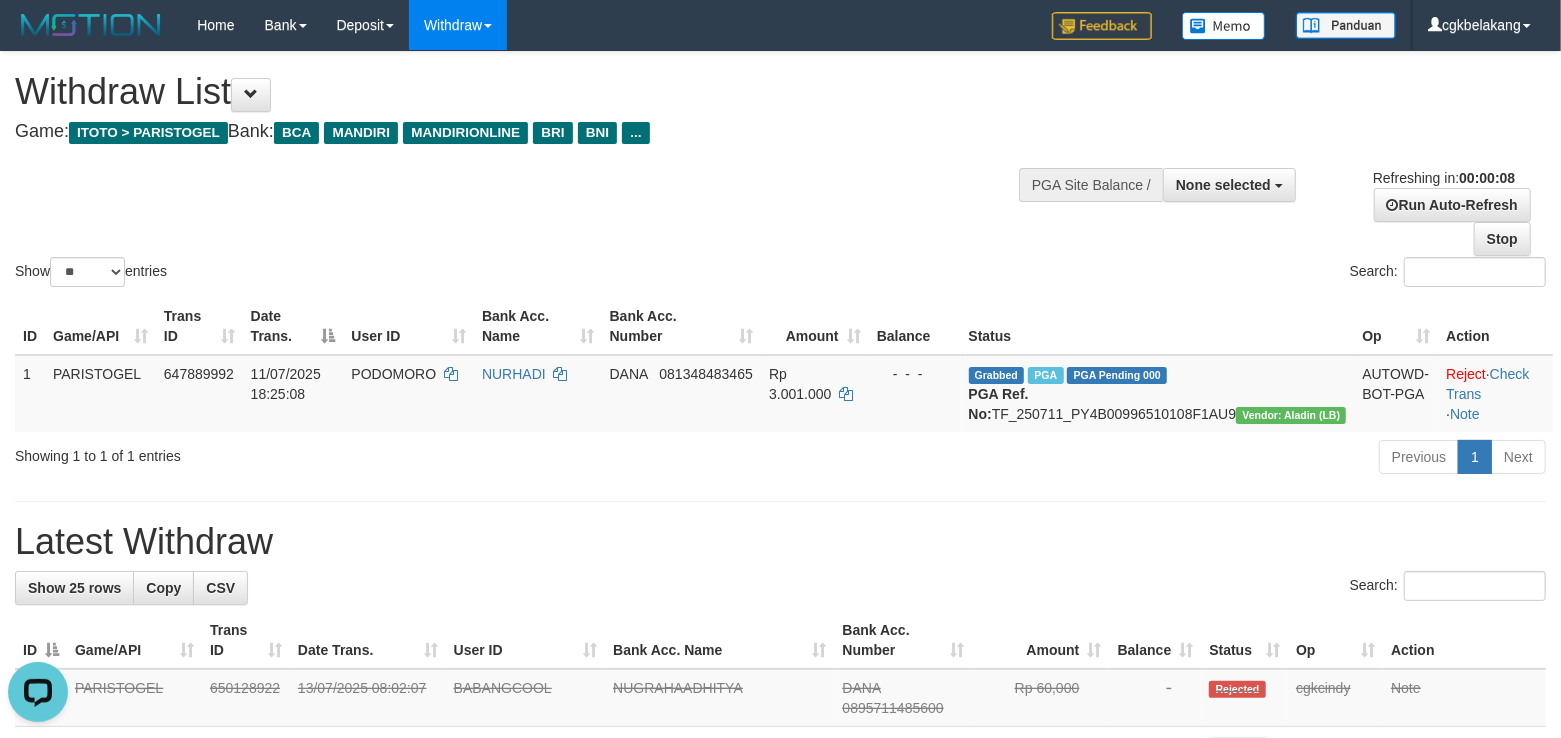 scroll, scrollTop: 0, scrollLeft: 0, axis: both 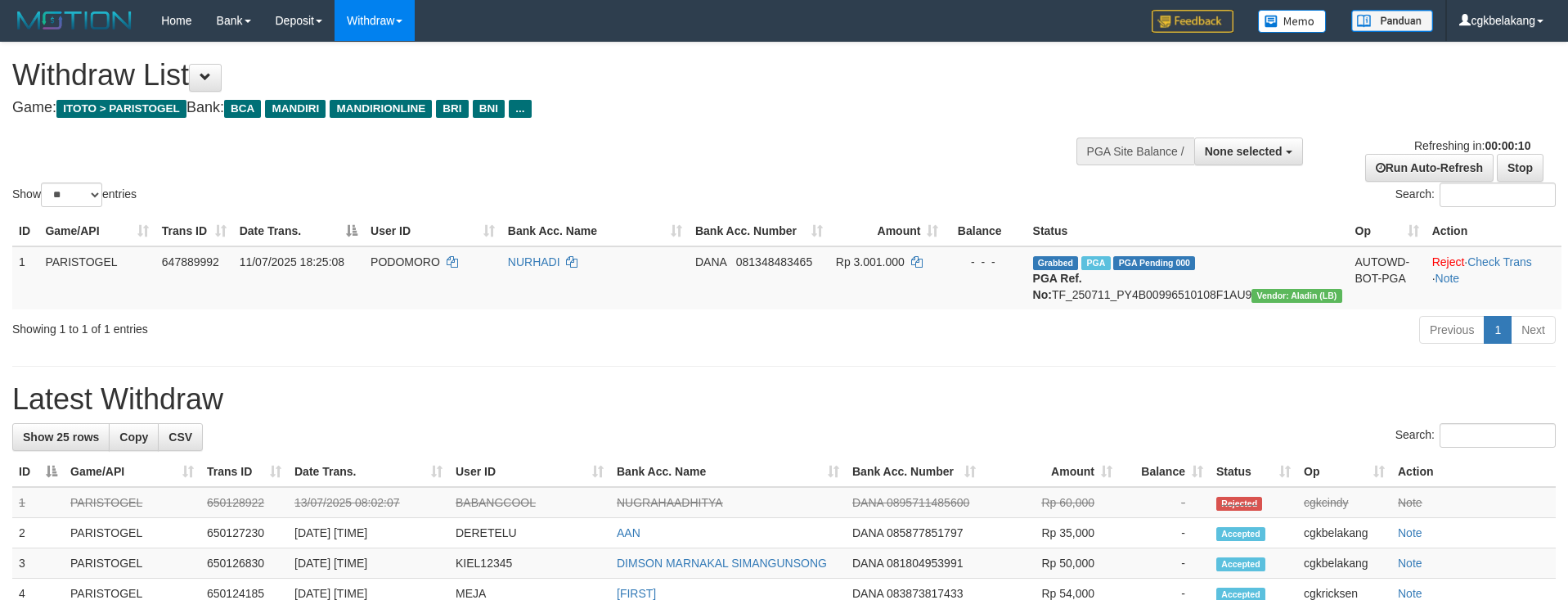 select 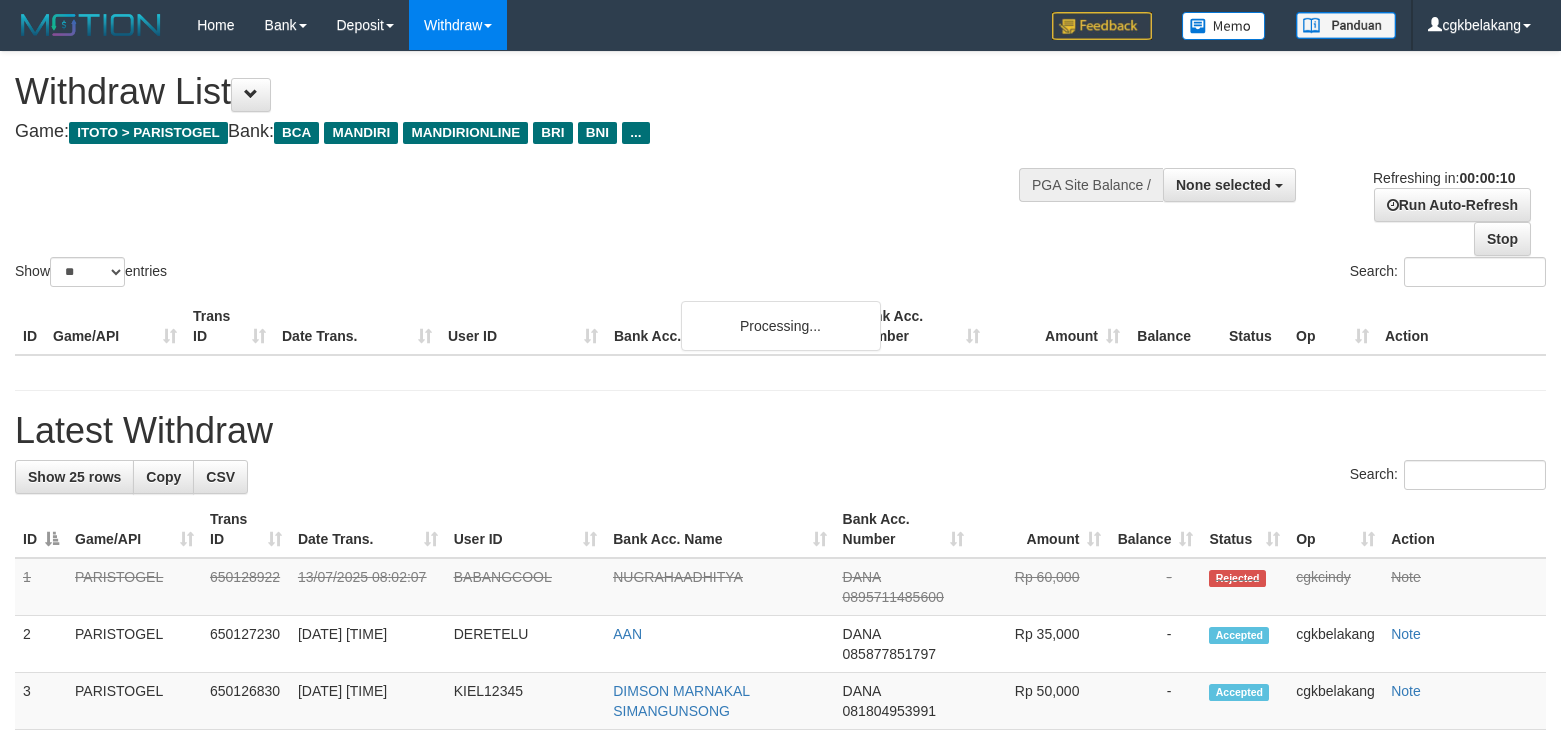 select 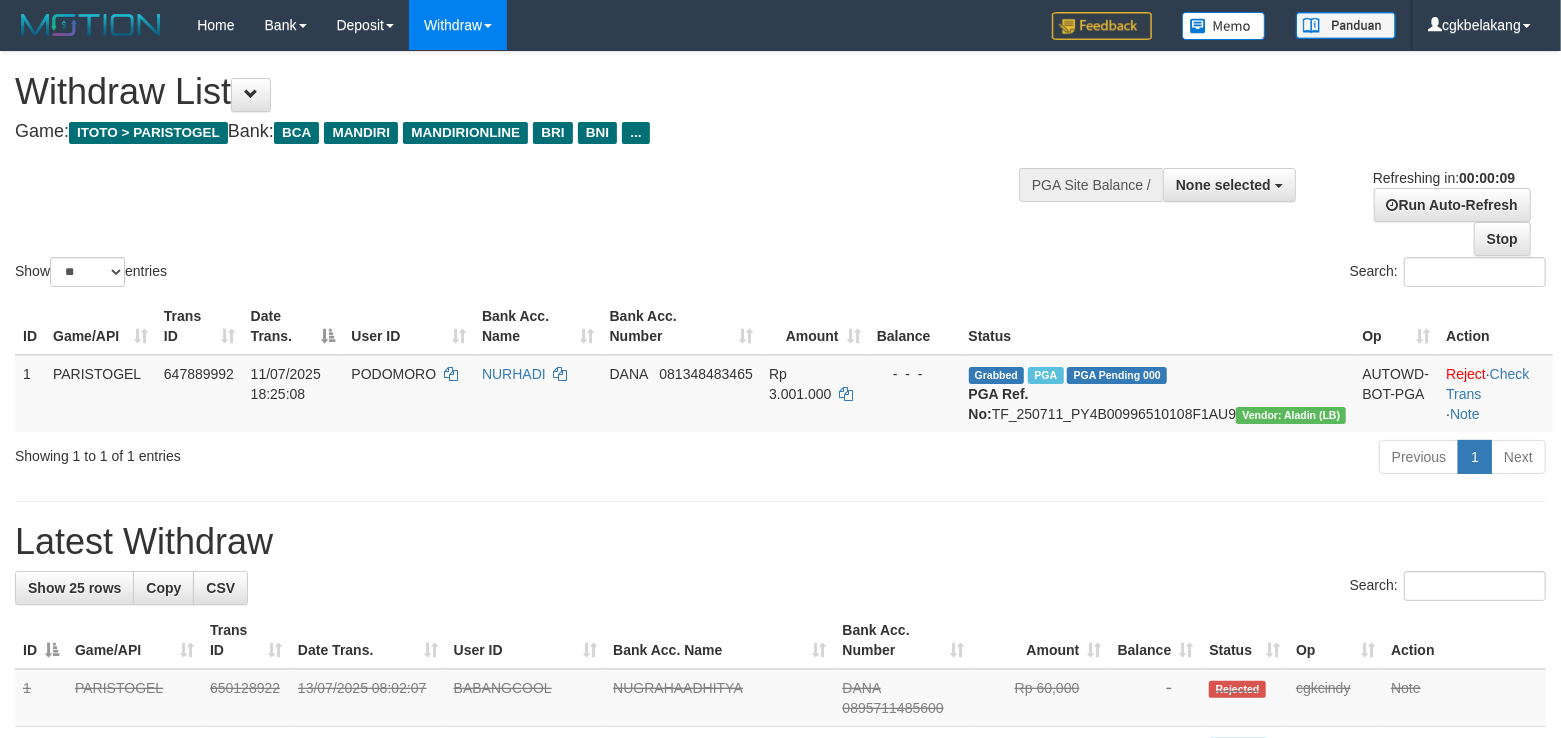click on "Latest Withdraw" at bounding box center (780, 542) 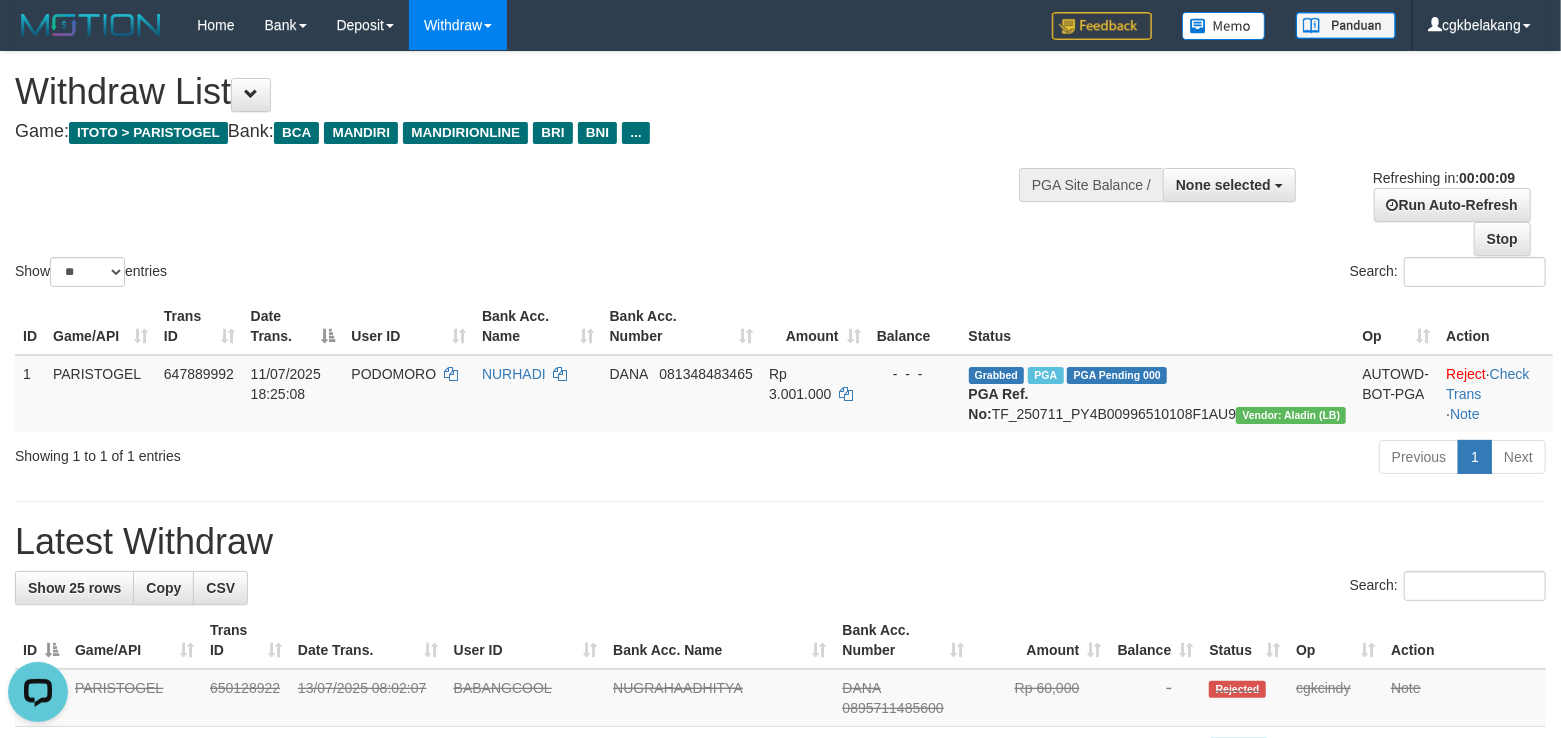 scroll, scrollTop: 0, scrollLeft: 0, axis: both 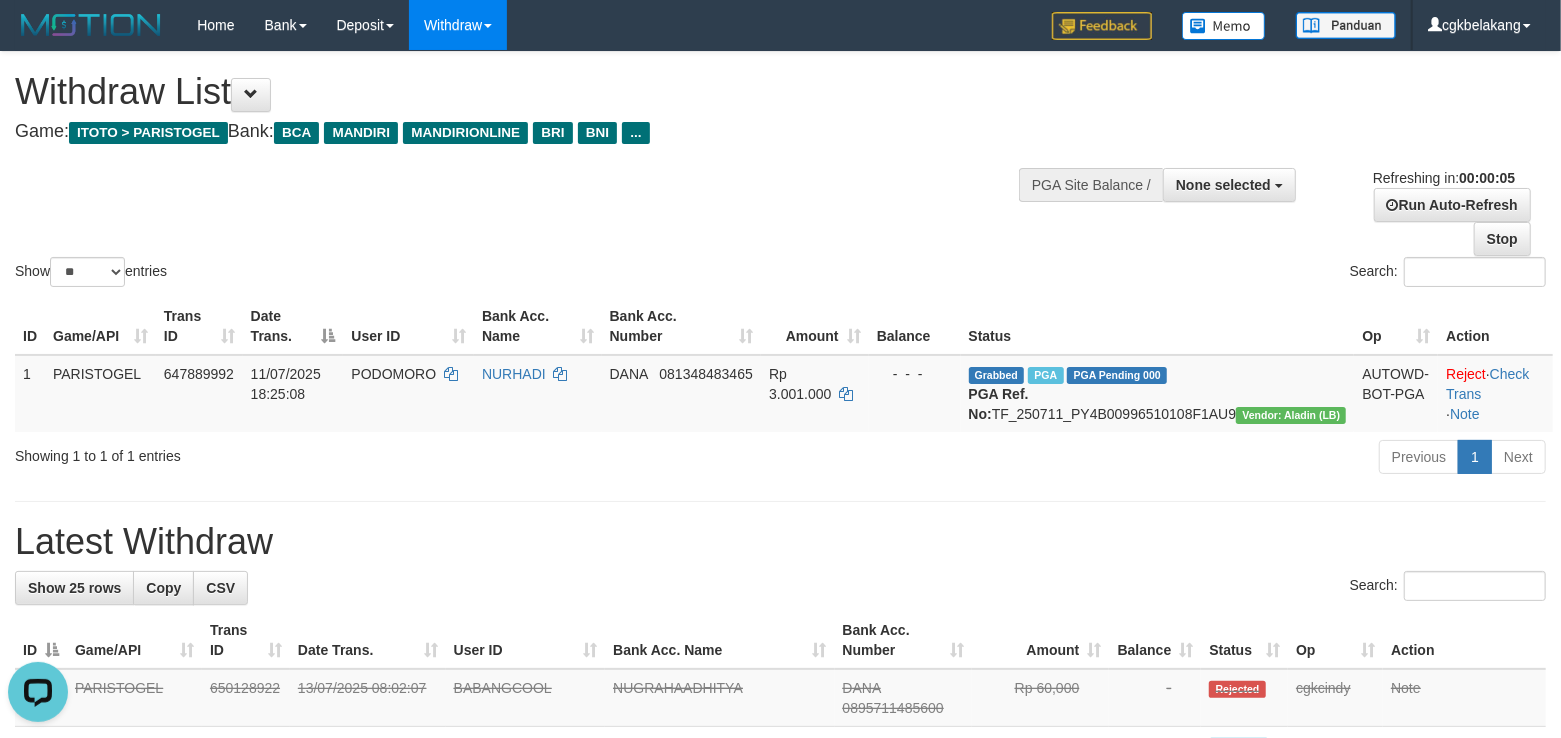 click on "Show  ** ** ** ***  entries Search:" at bounding box center (780, 171) 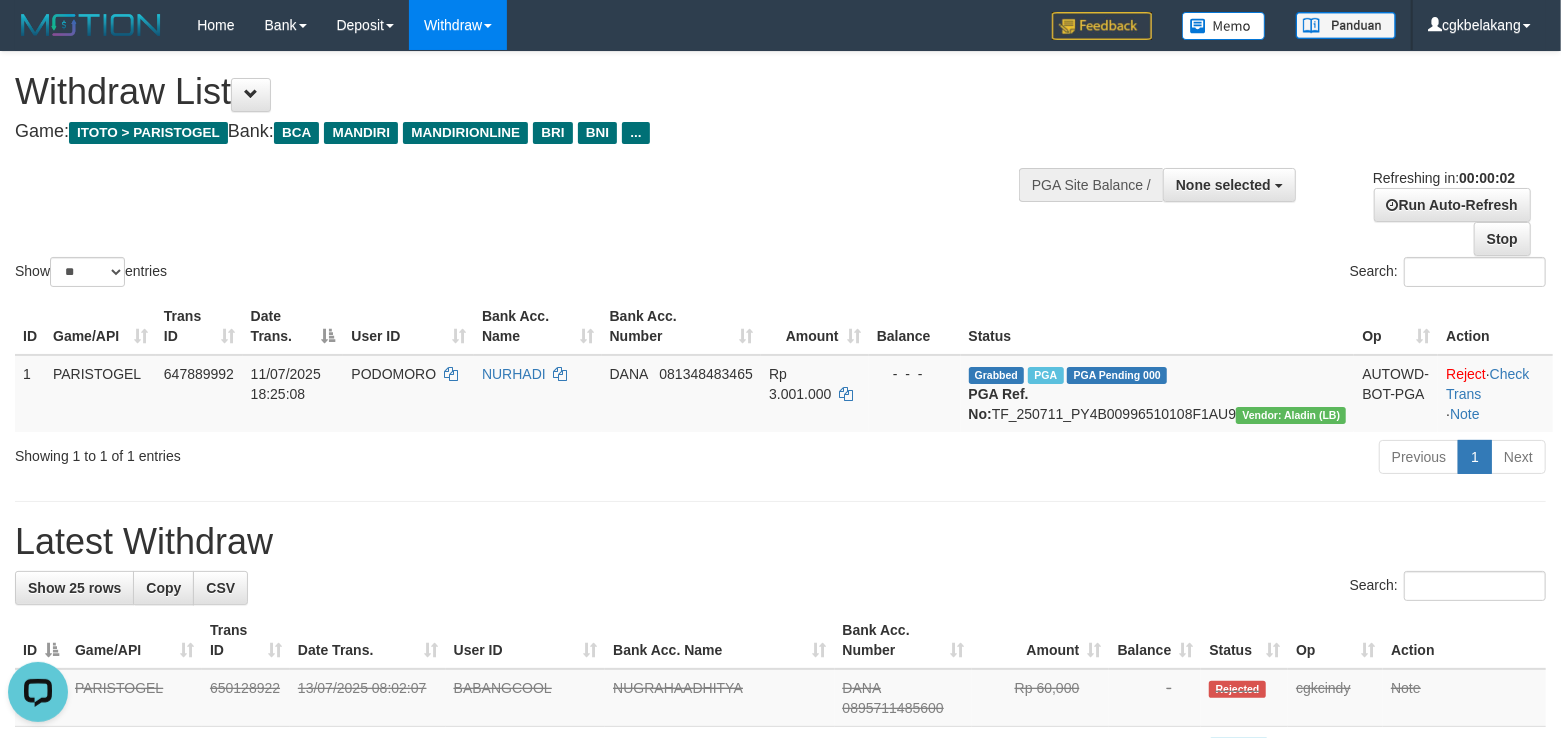 click on "**********" at bounding box center [780, 1120] 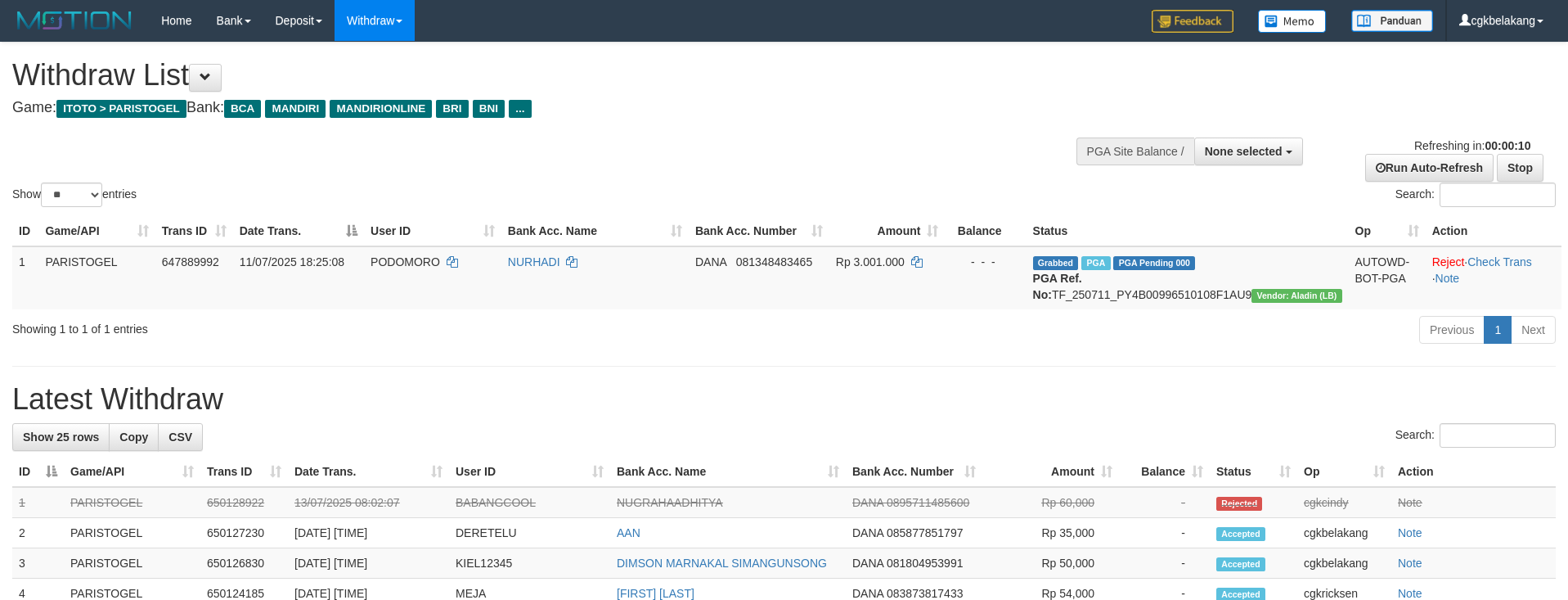 select 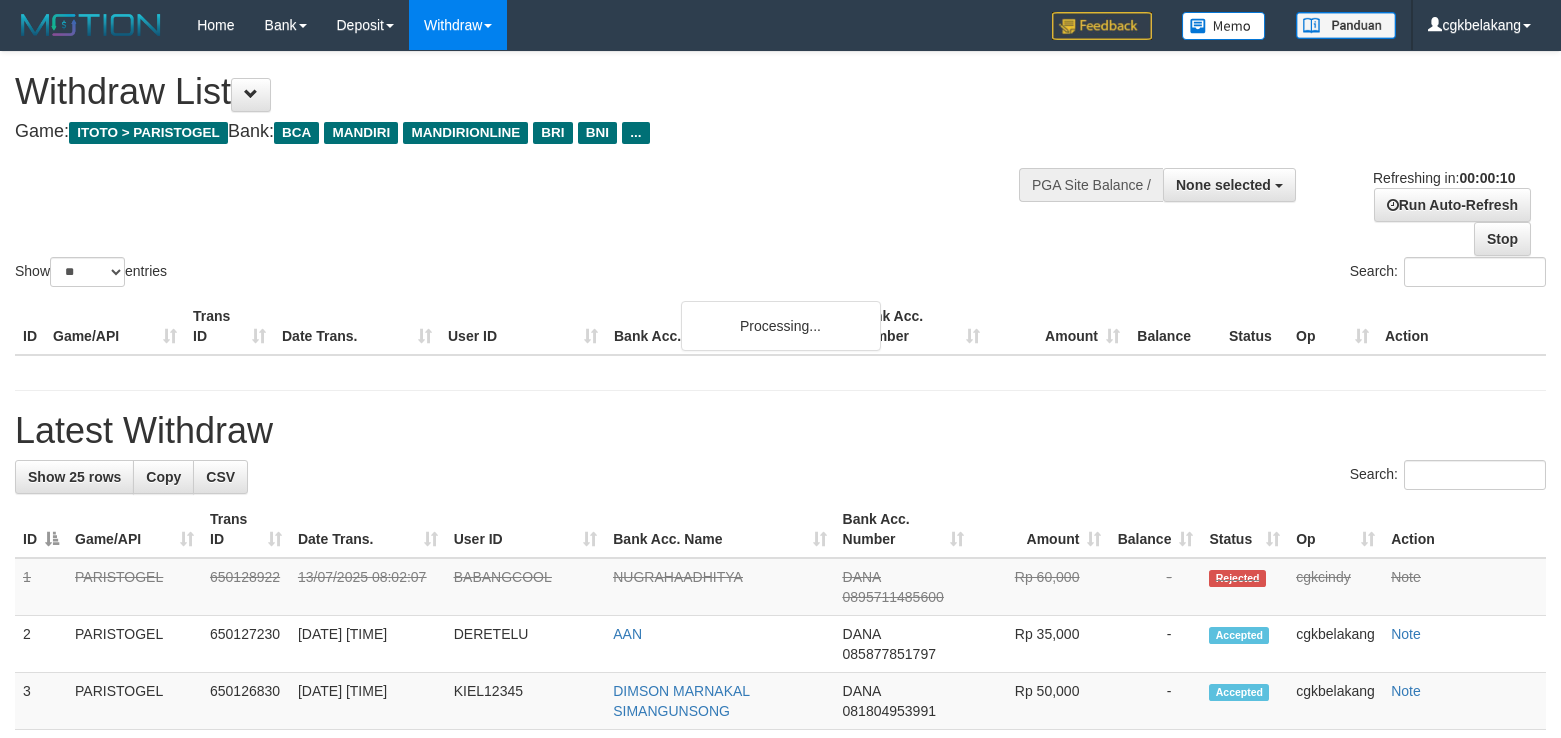 select 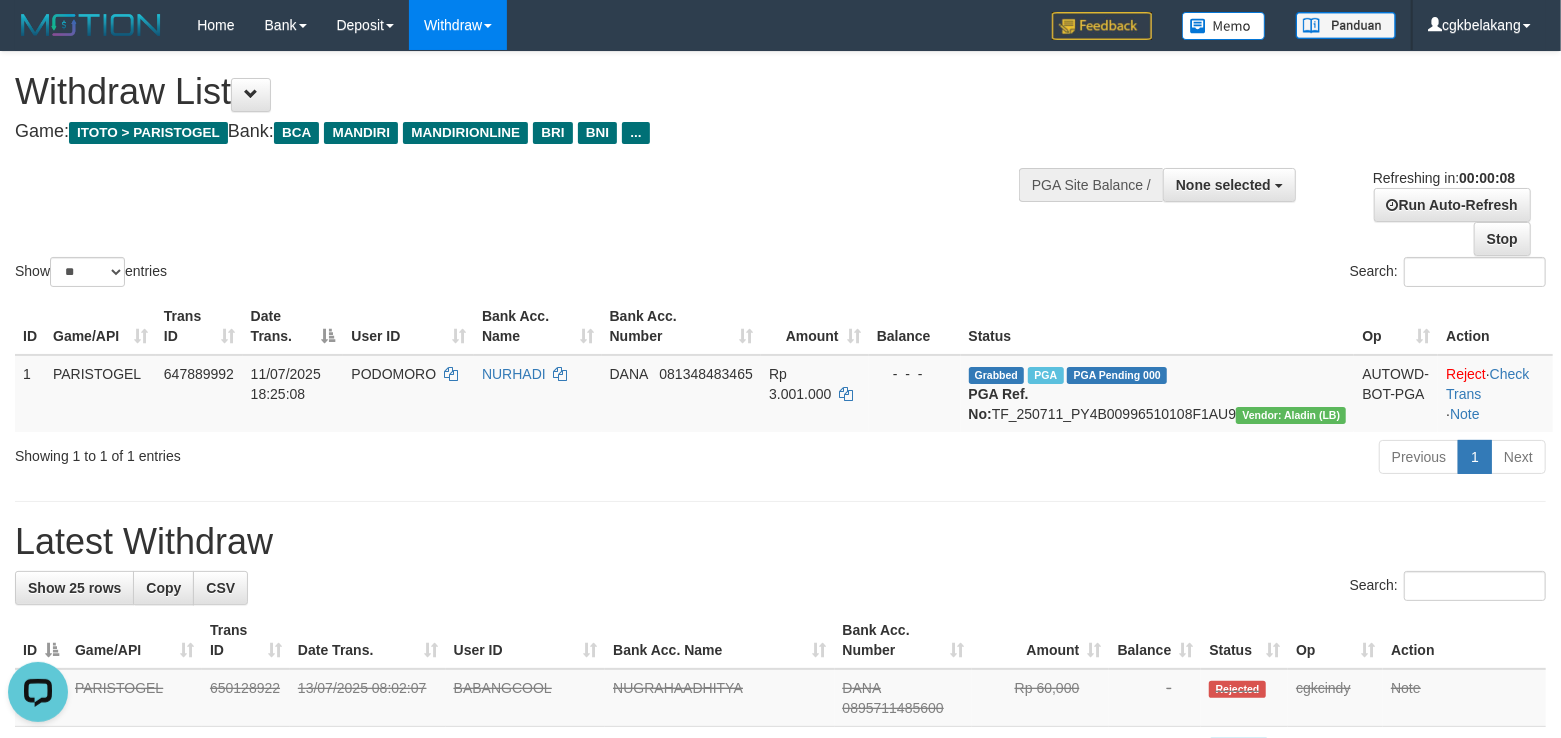 scroll, scrollTop: 0, scrollLeft: 0, axis: both 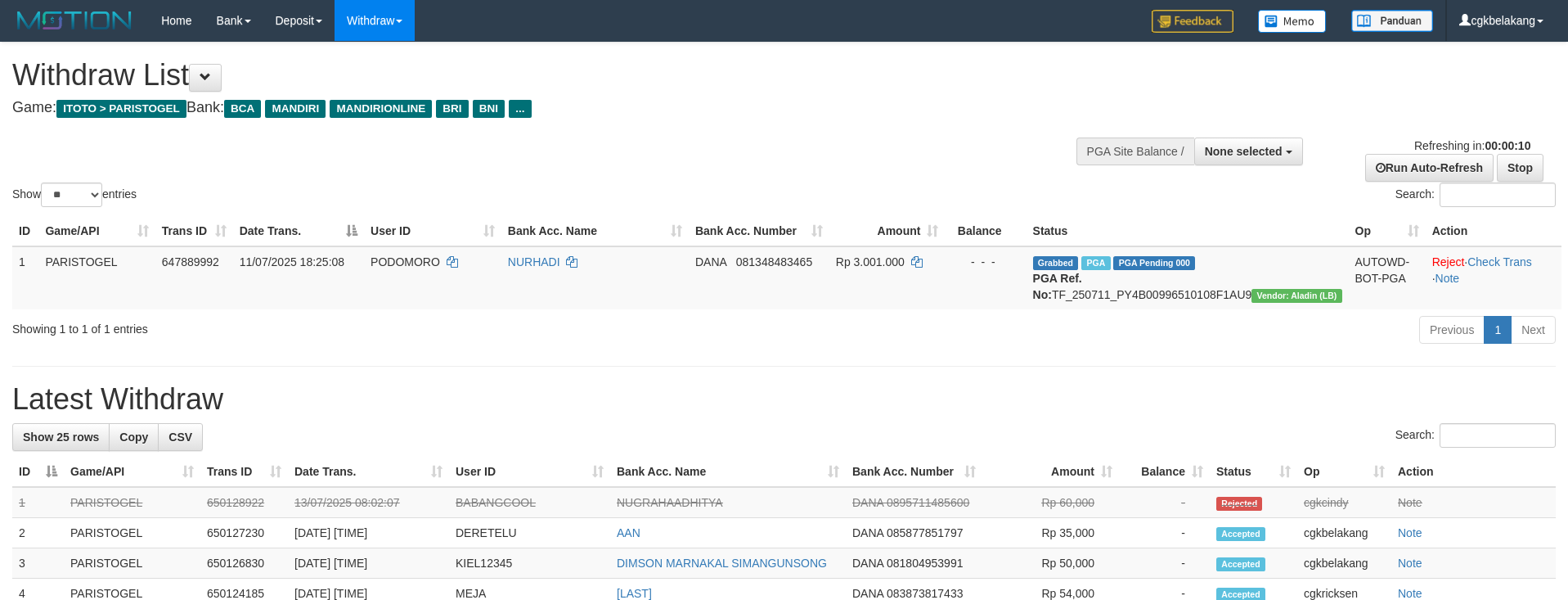 select 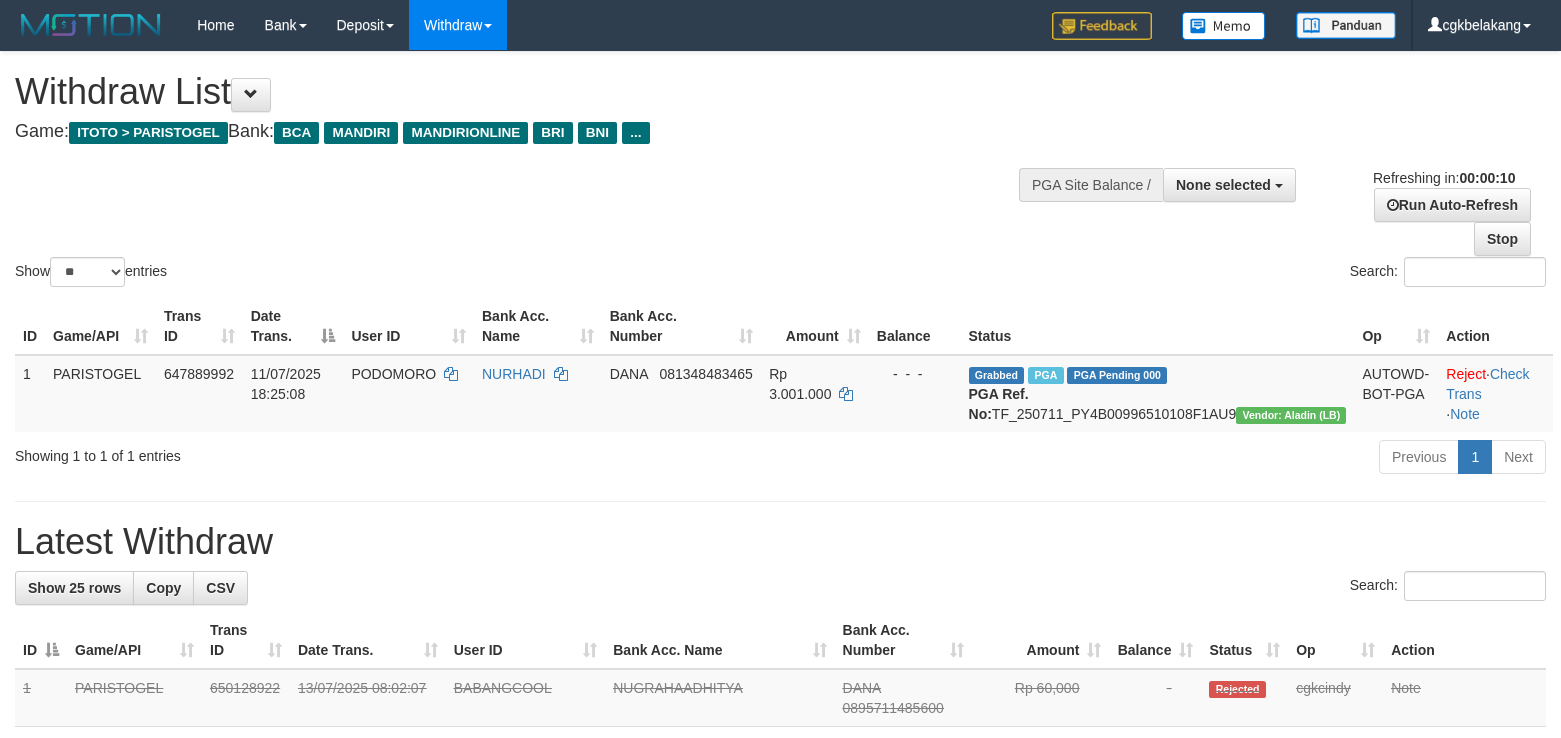 select 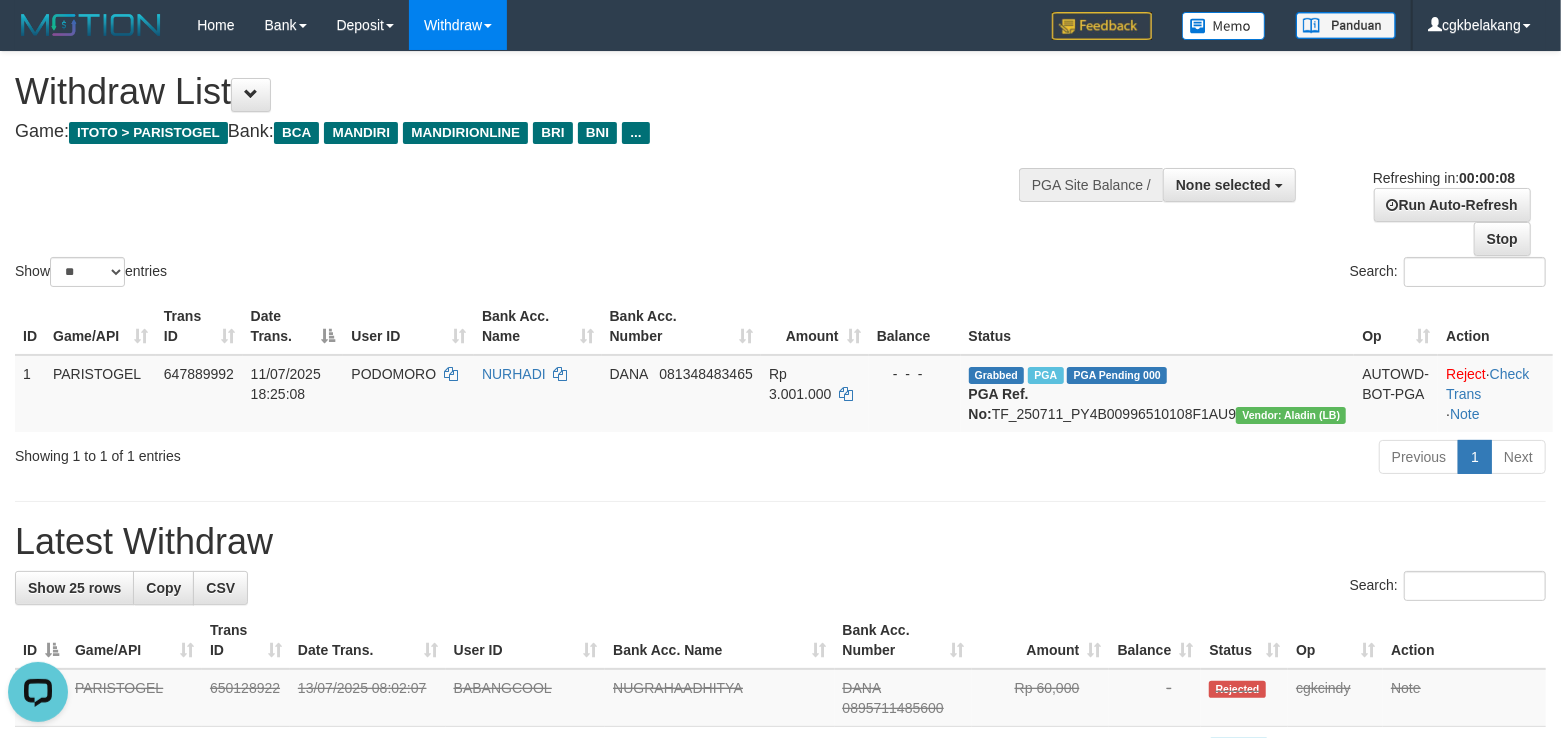 scroll, scrollTop: 0, scrollLeft: 0, axis: both 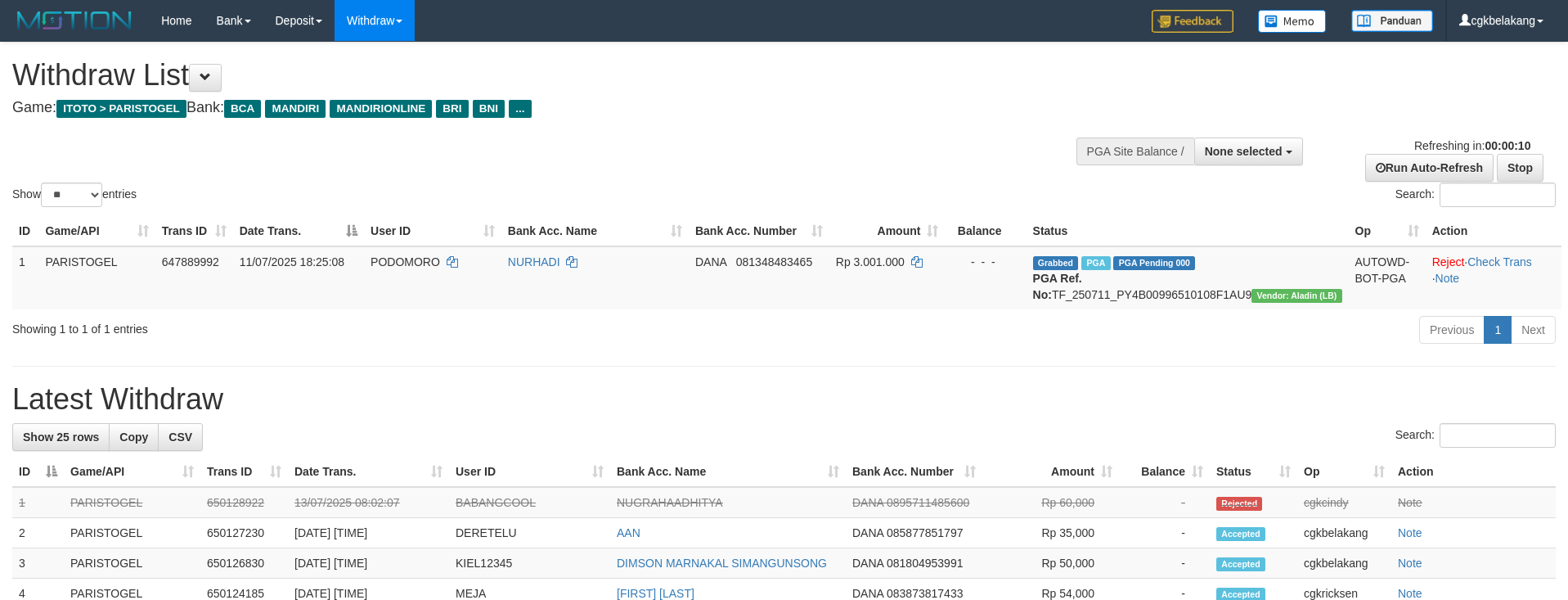 select 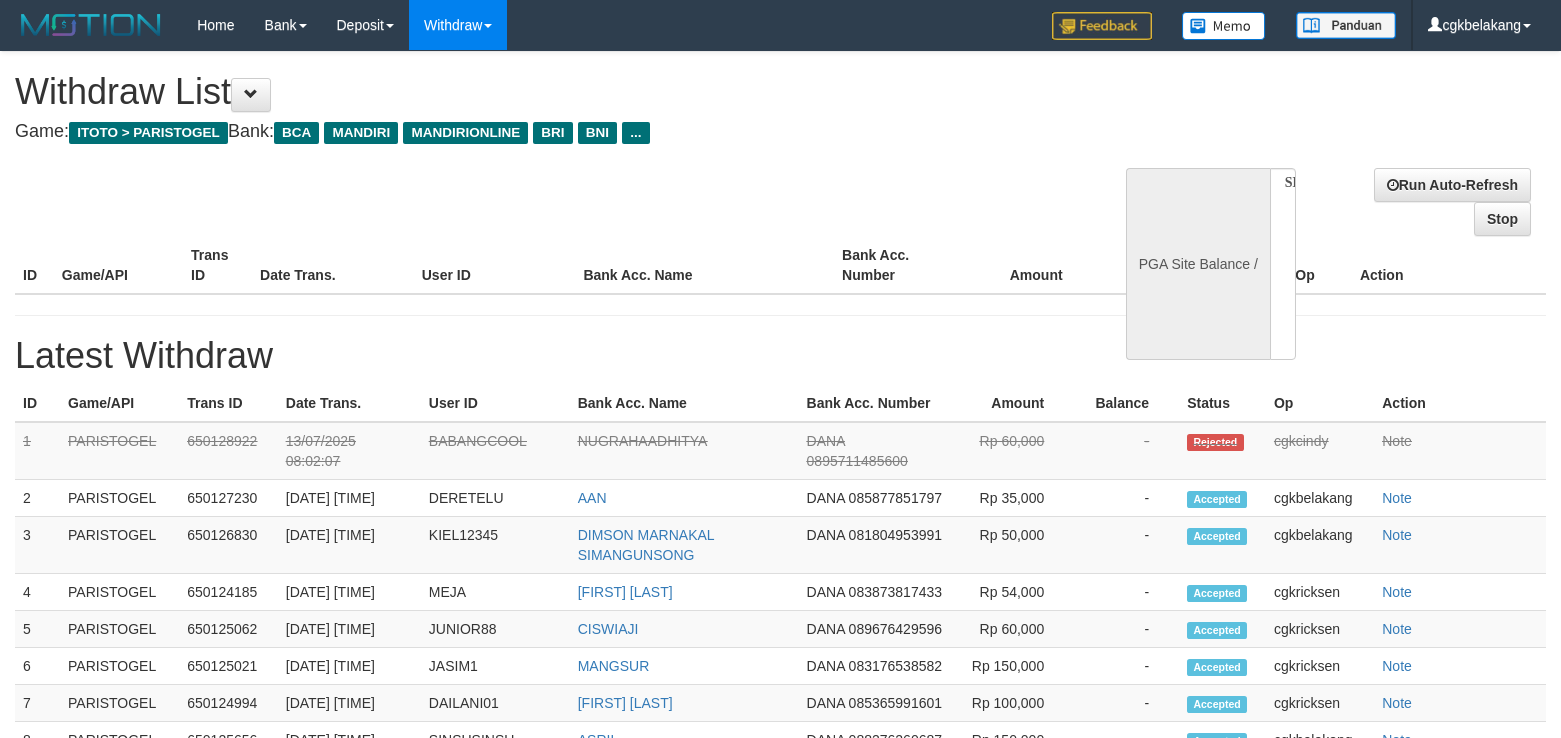 select 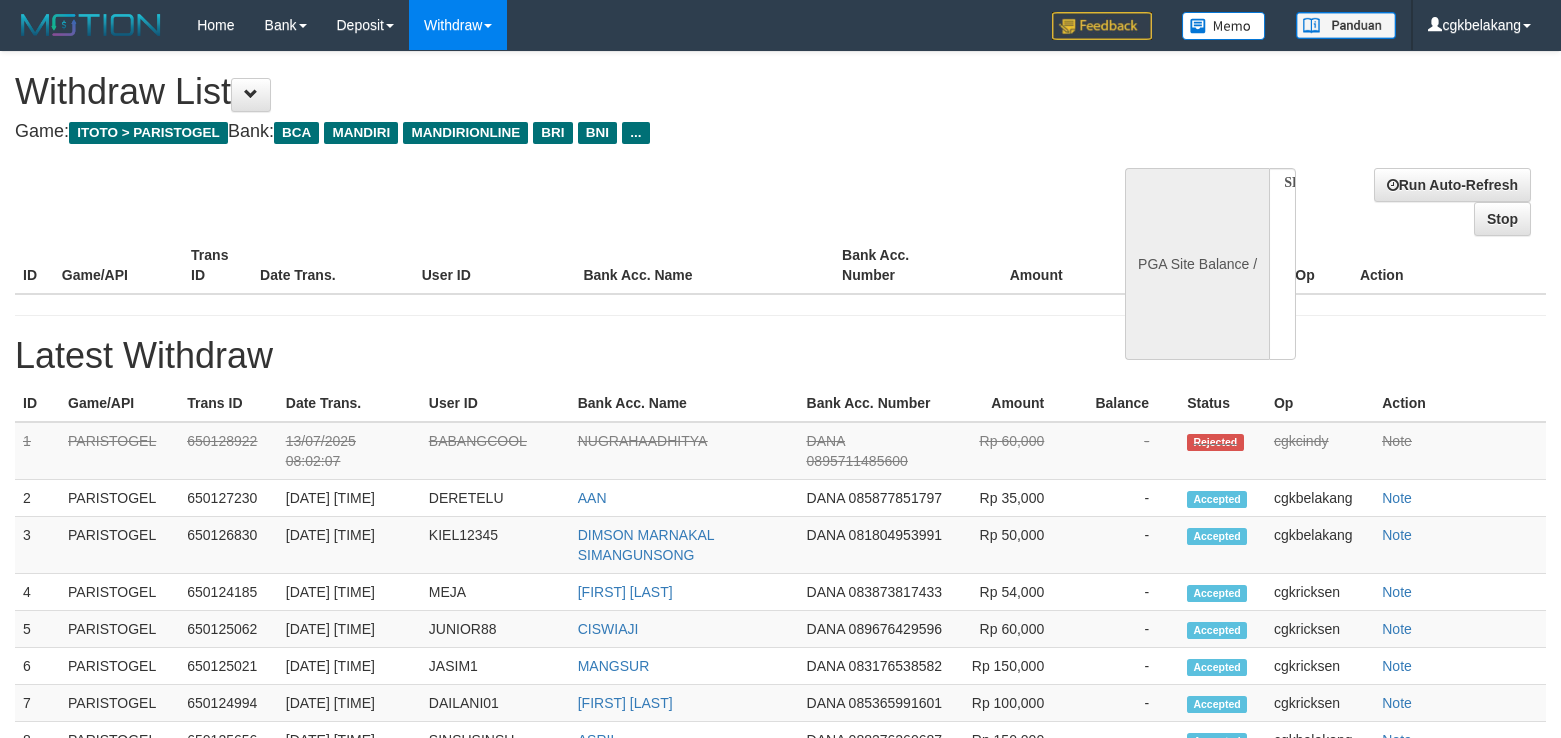 scroll, scrollTop: 0, scrollLeft: 0, axis: both 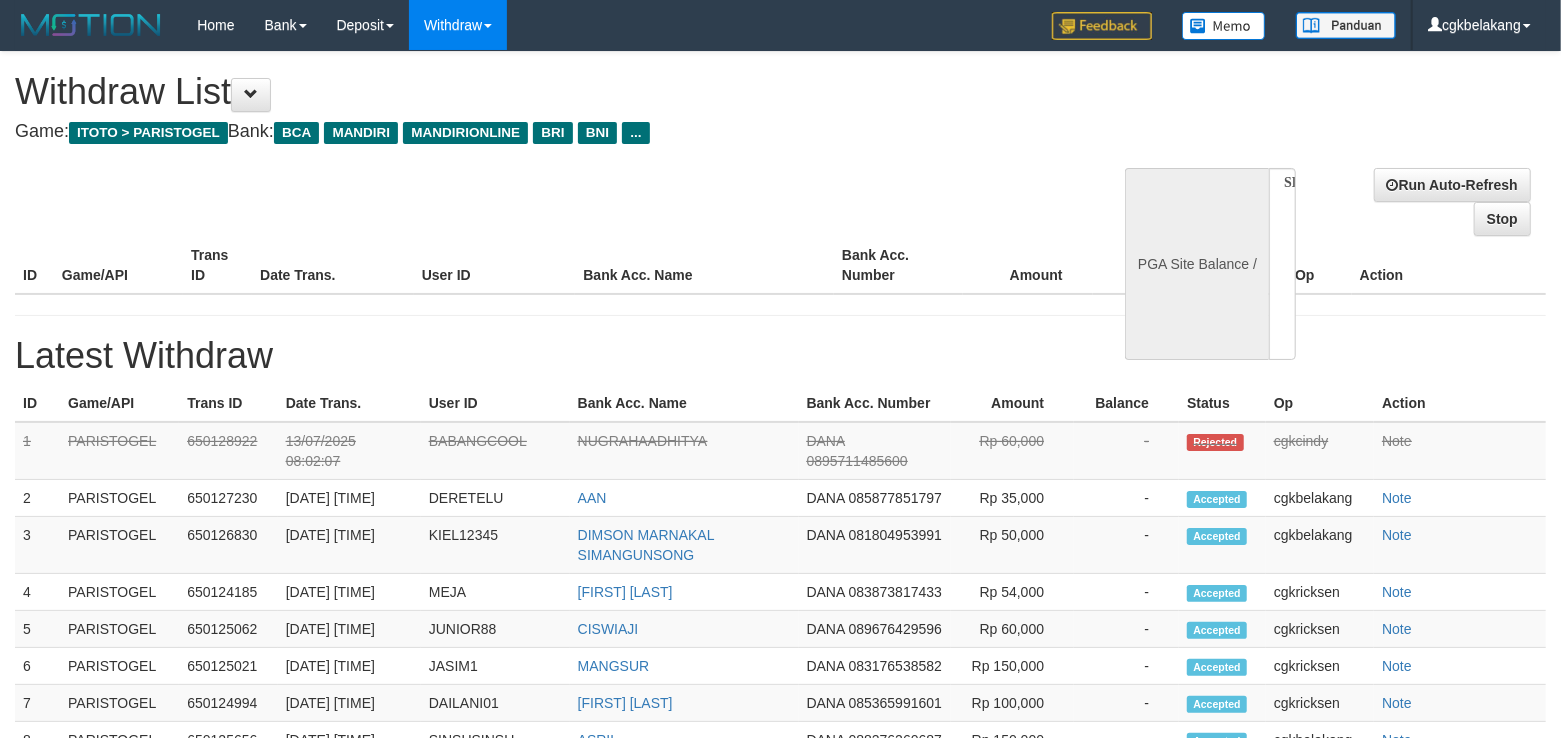 select on "**" 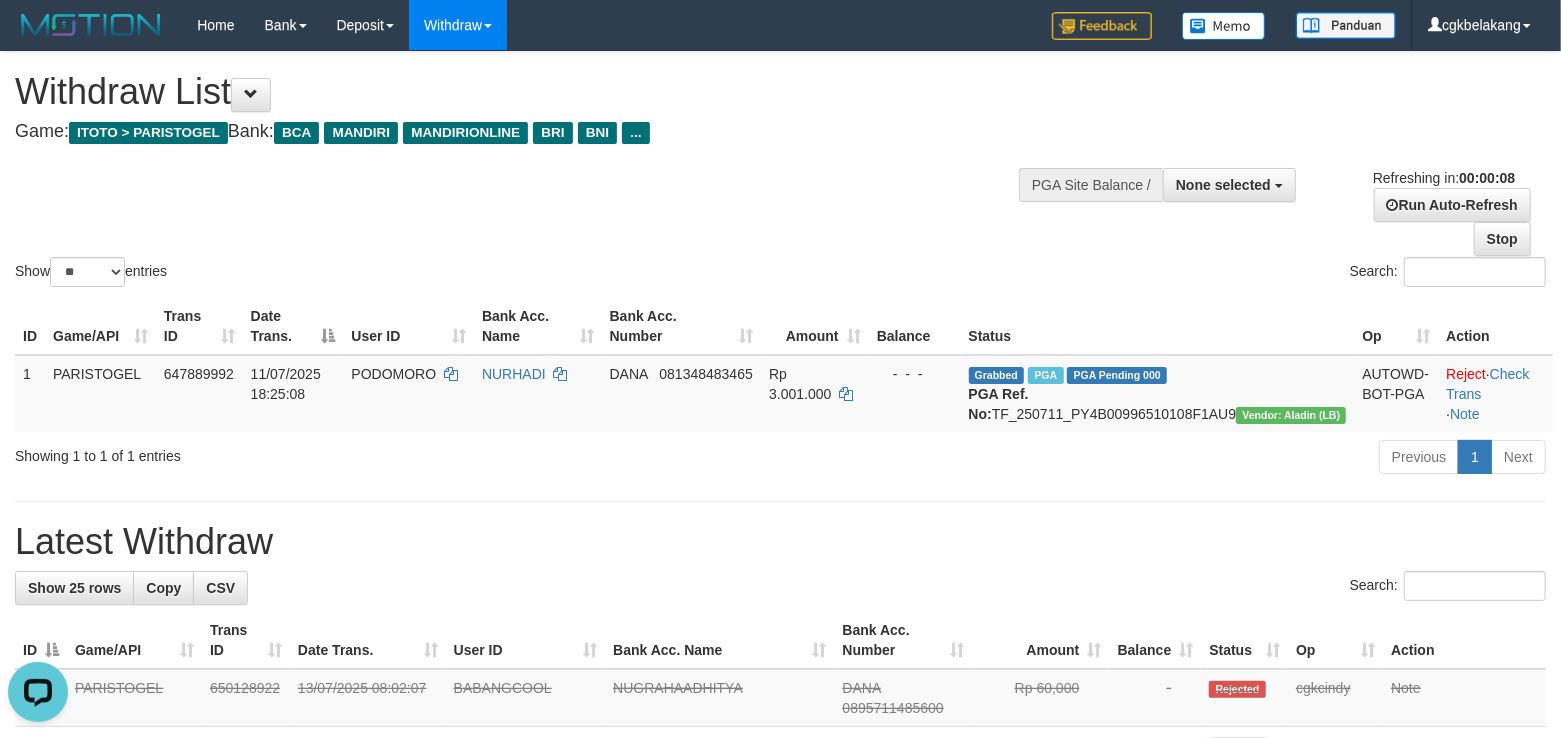 scroll, scrollTop: 0, scrollLeft: 0, axis: both 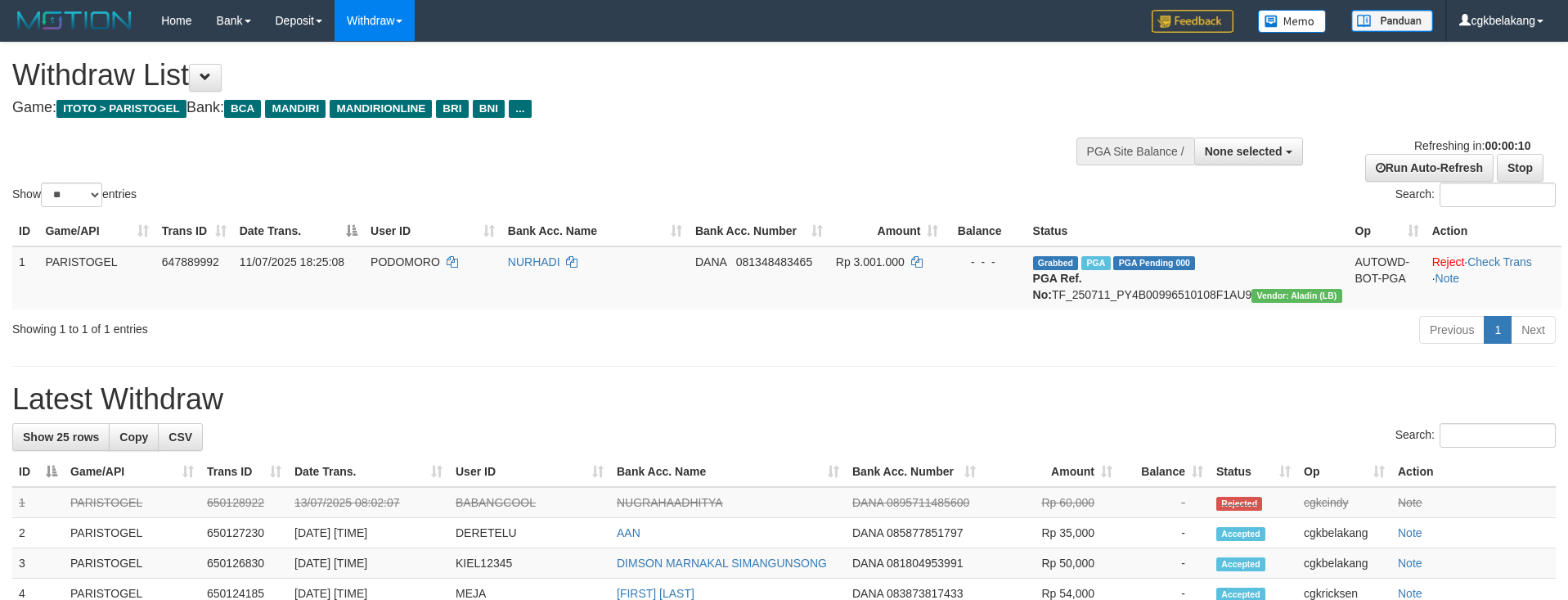 select 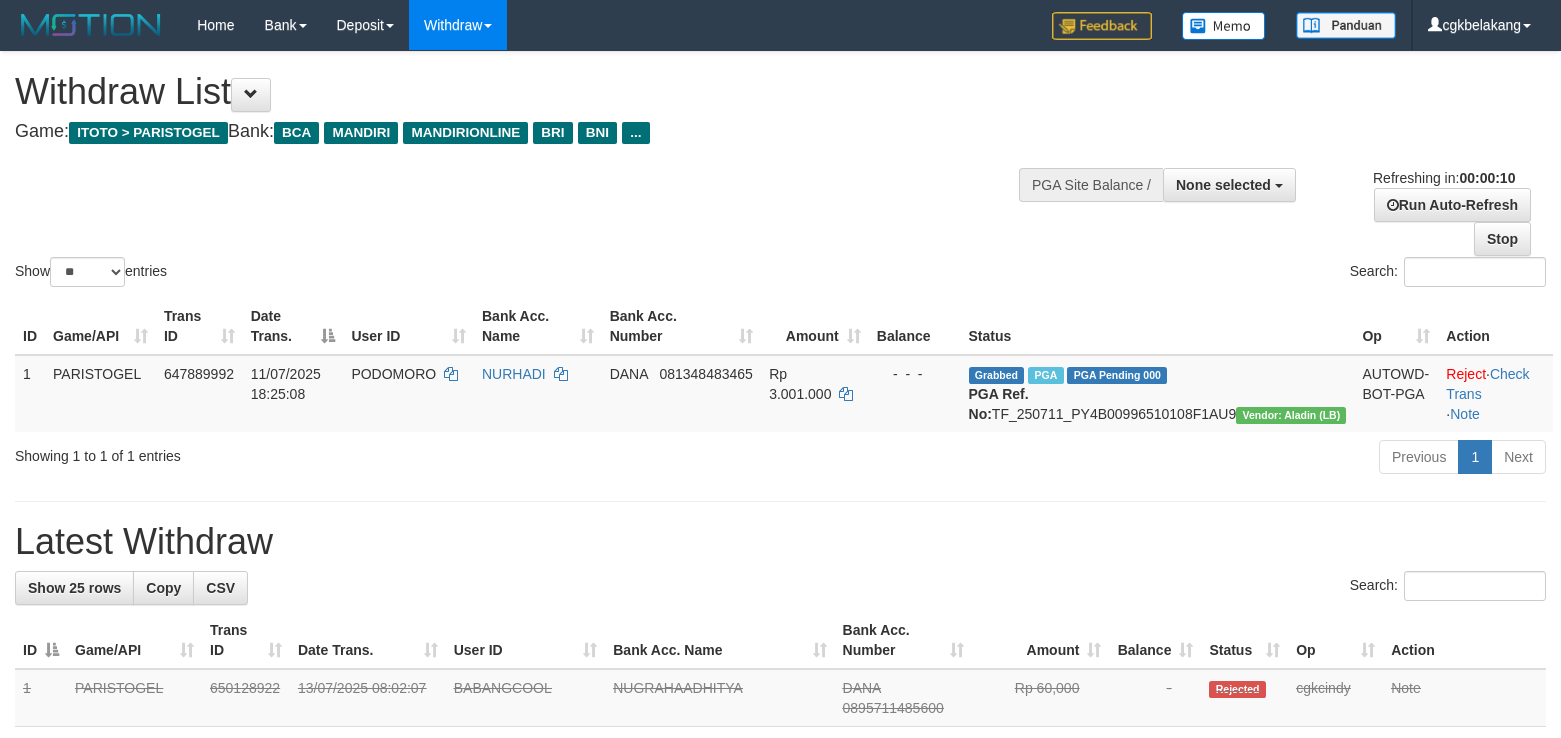 select 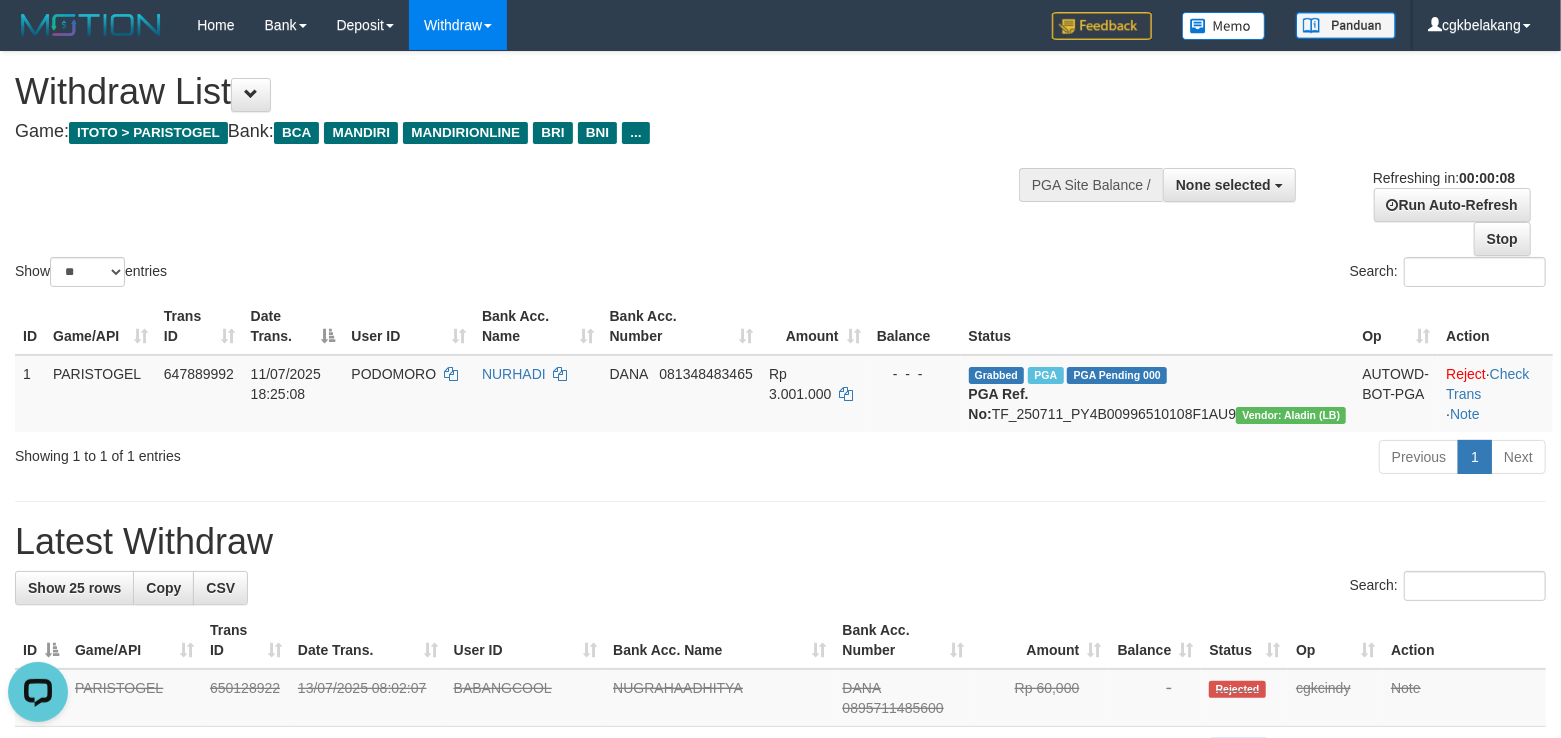 scroll, scrollTop: 0, scrollLeft: 0, axis: both 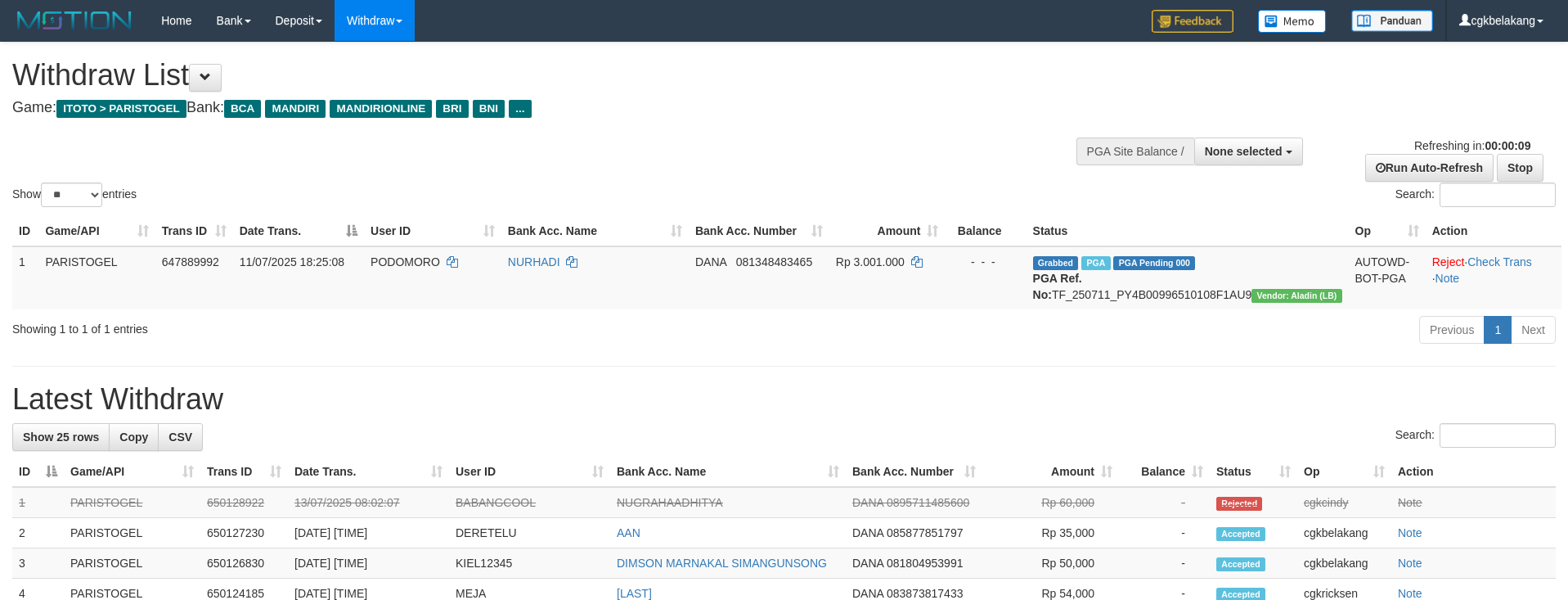 select 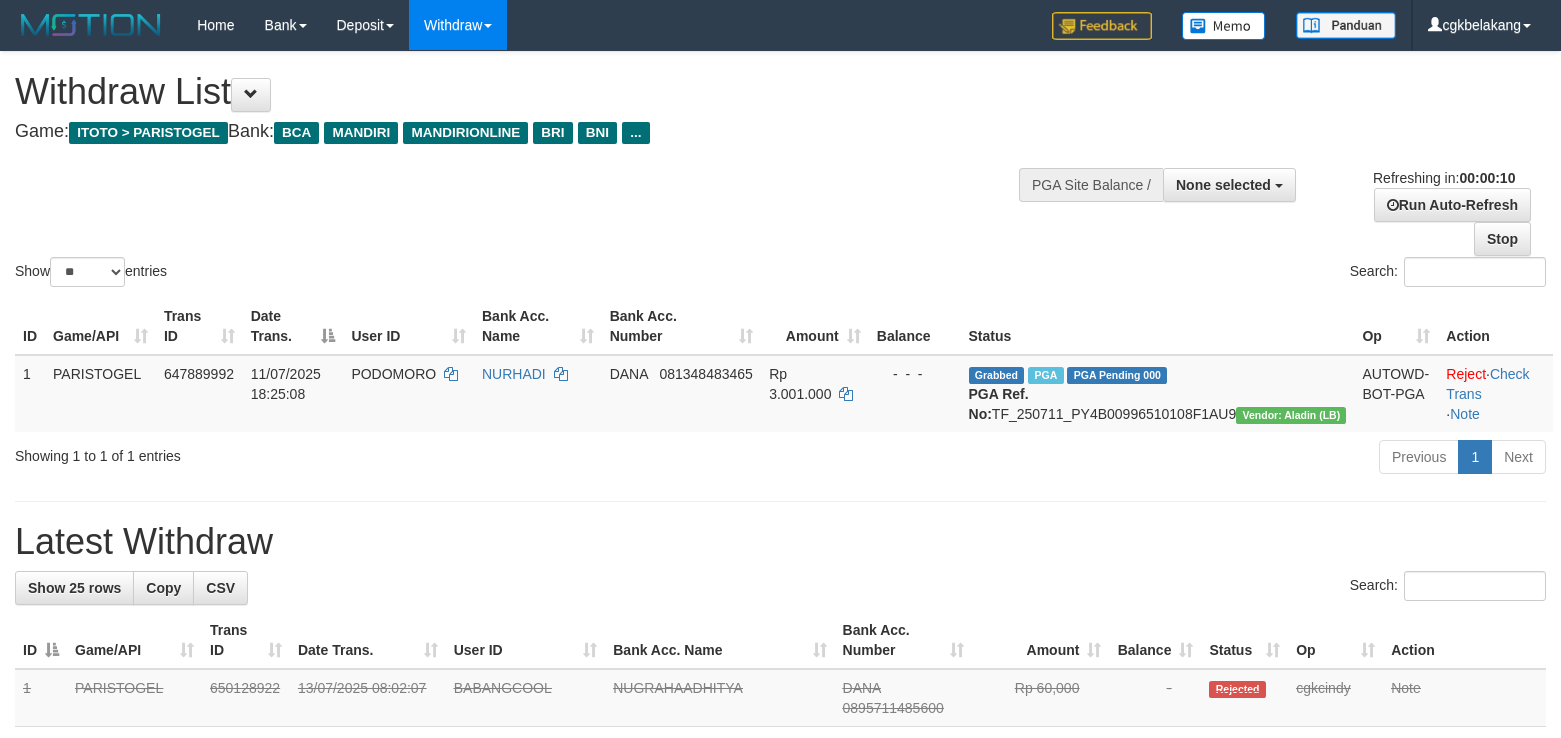 select 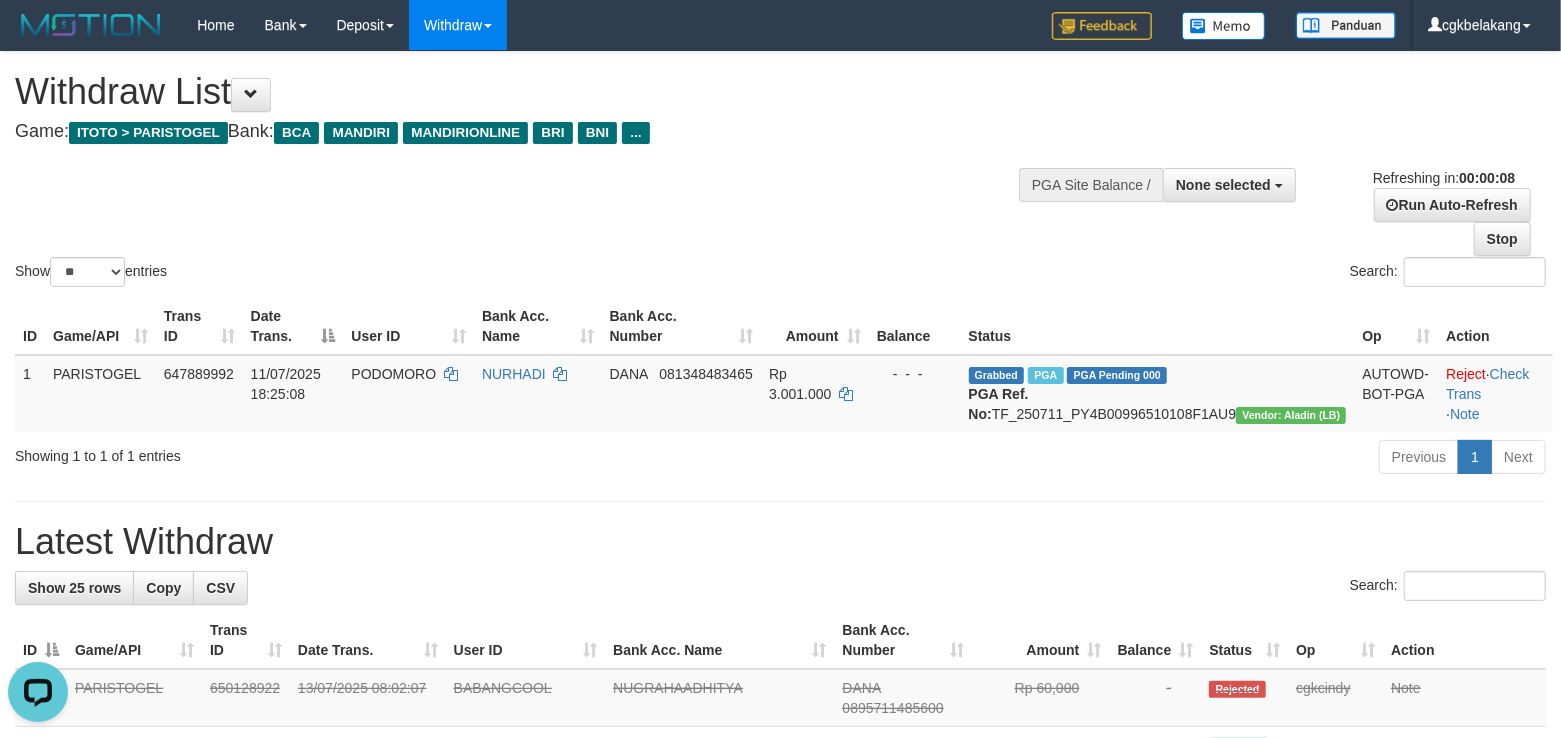 scroll, scrollTop: 0, scrollLeft: 0, axis: both 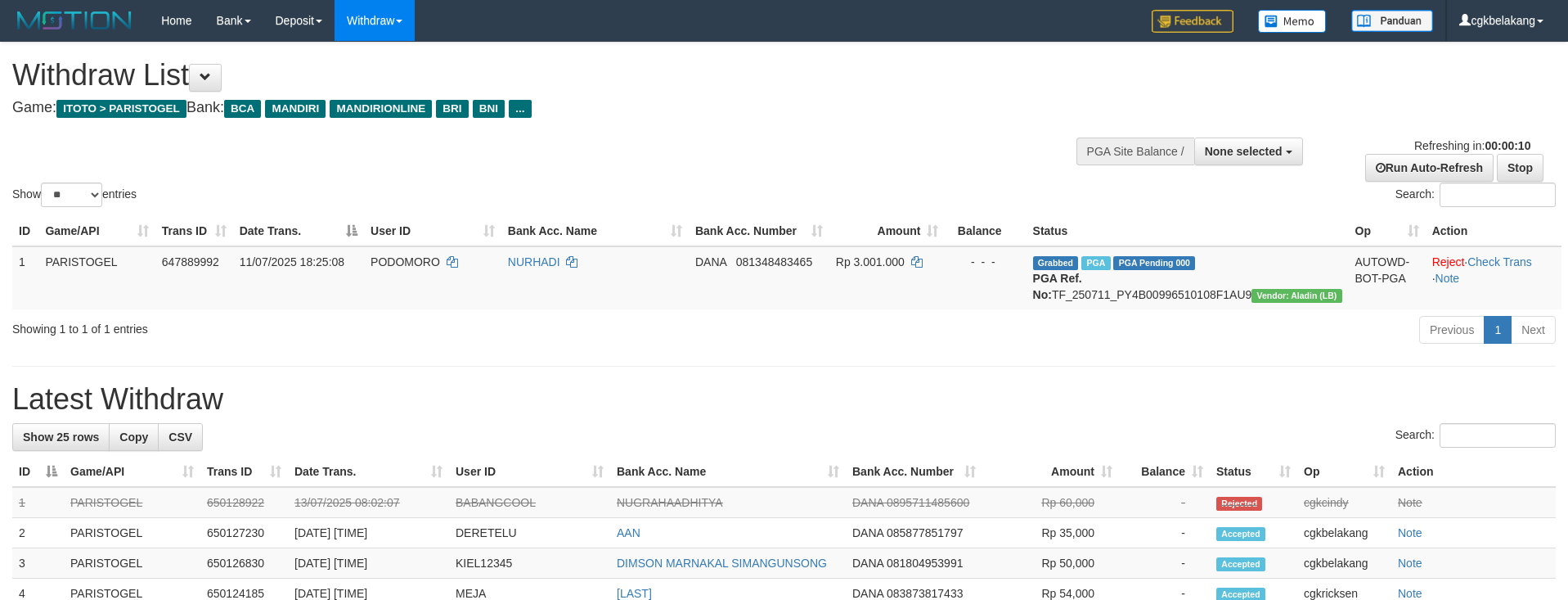 select 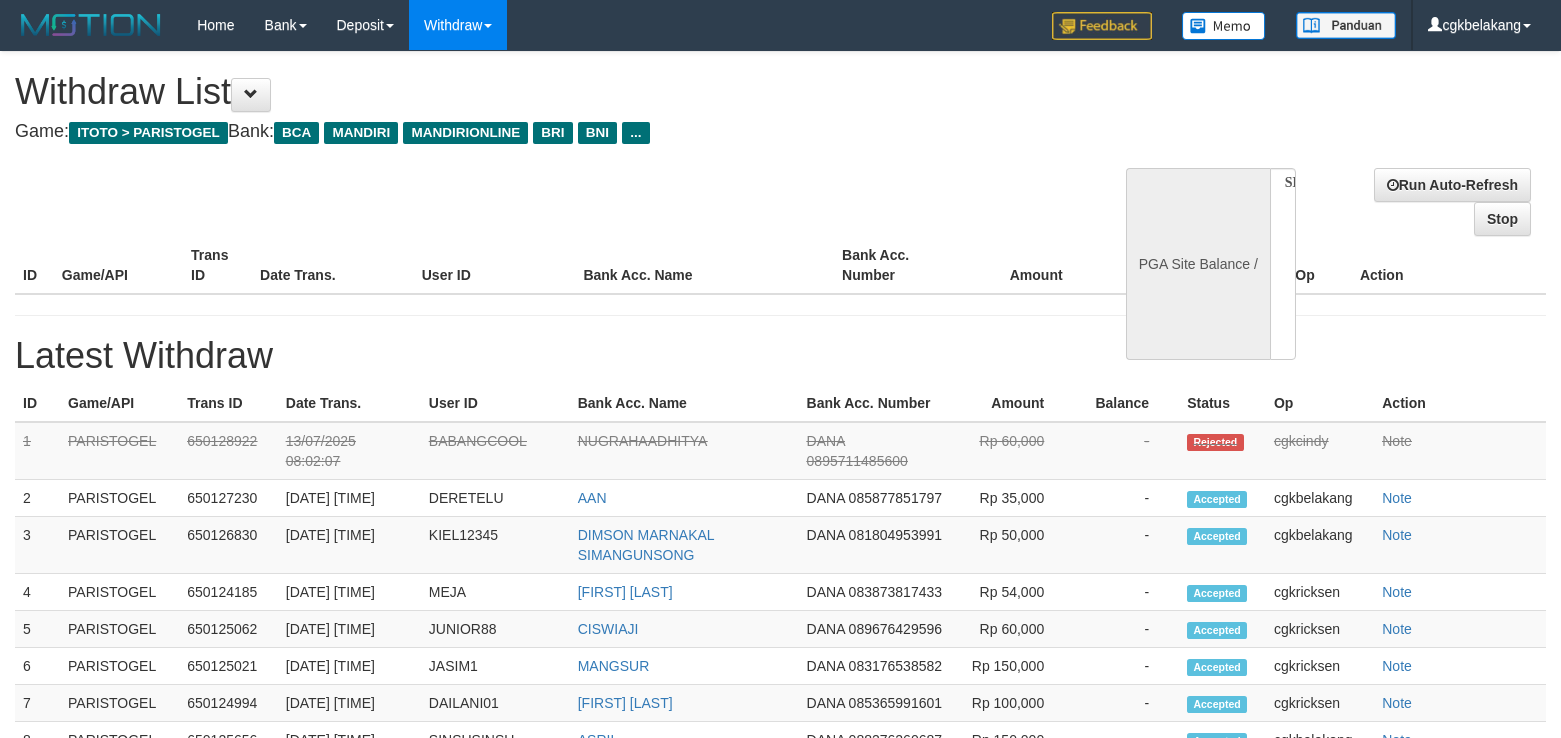 select 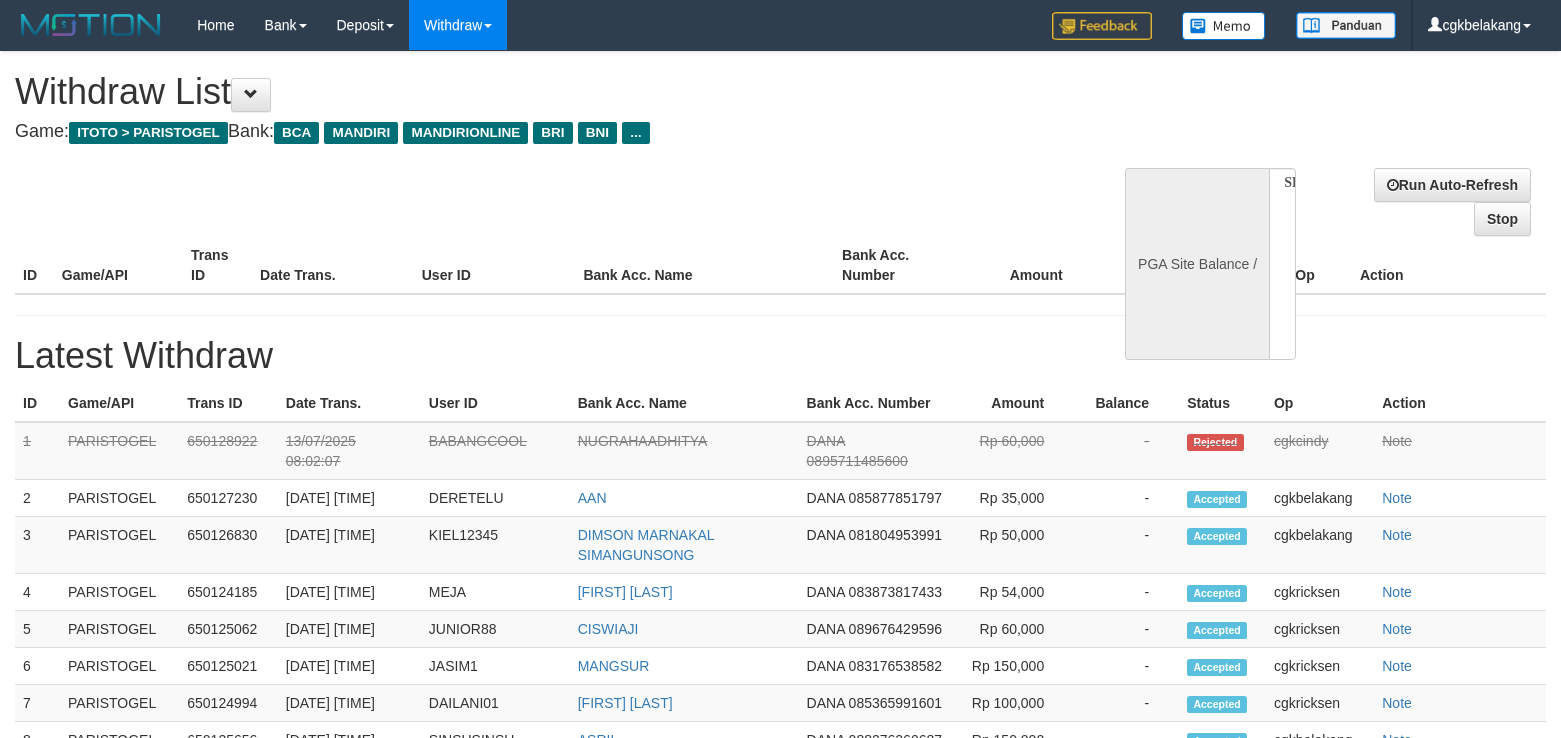 scroll, scrollTop: 0, scrollLeft: 0, axis: both 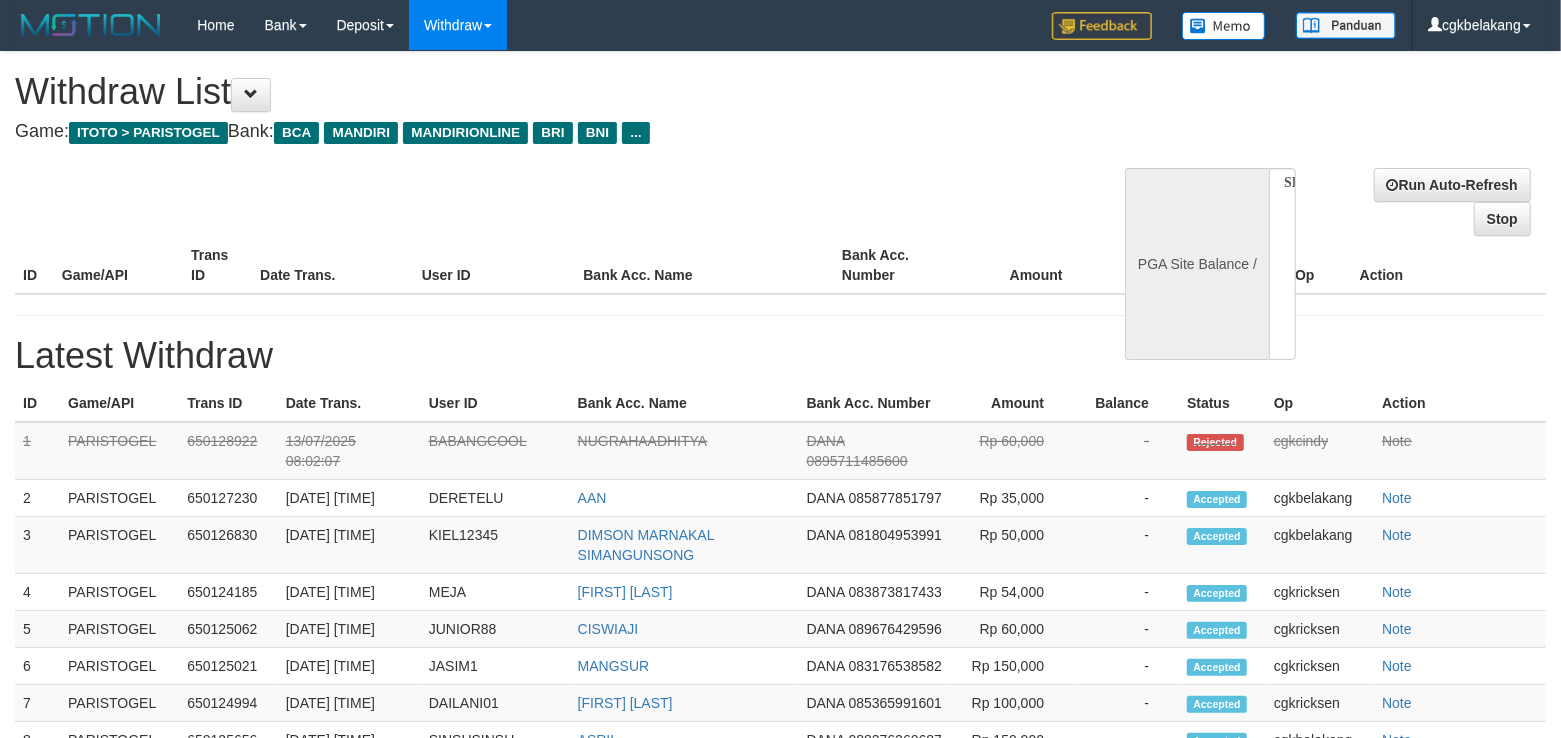 select on "**" 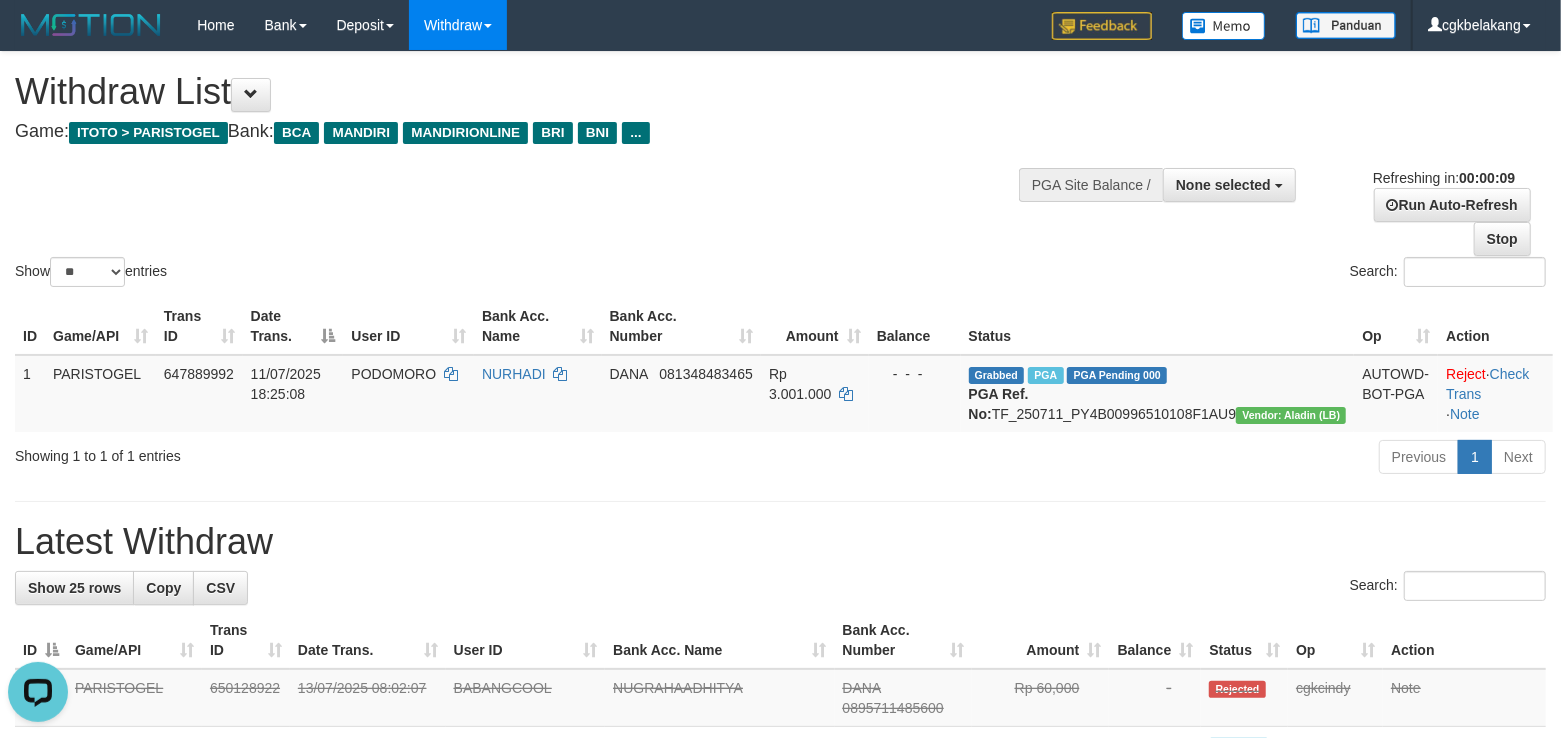 scroll, scrollTop: 0, scrollLeft: 0, axis: both 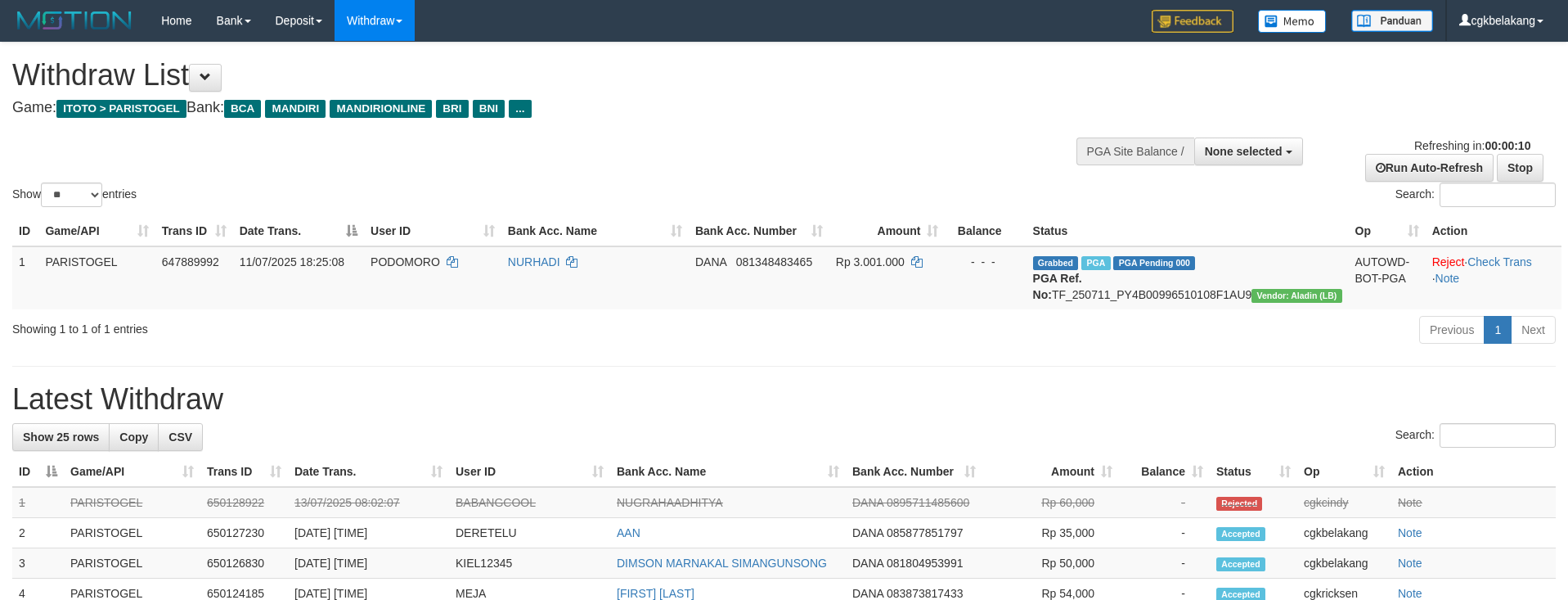 select 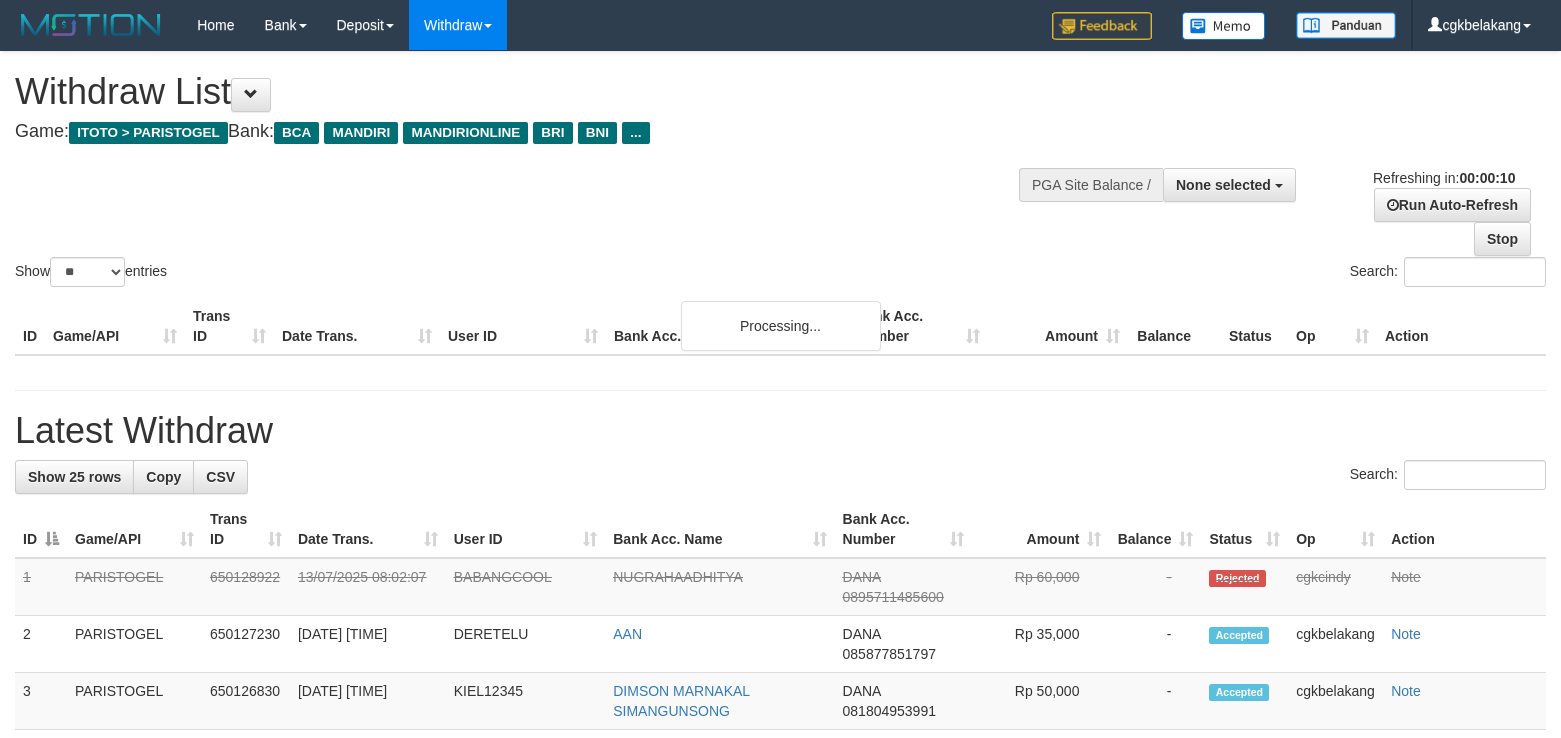select 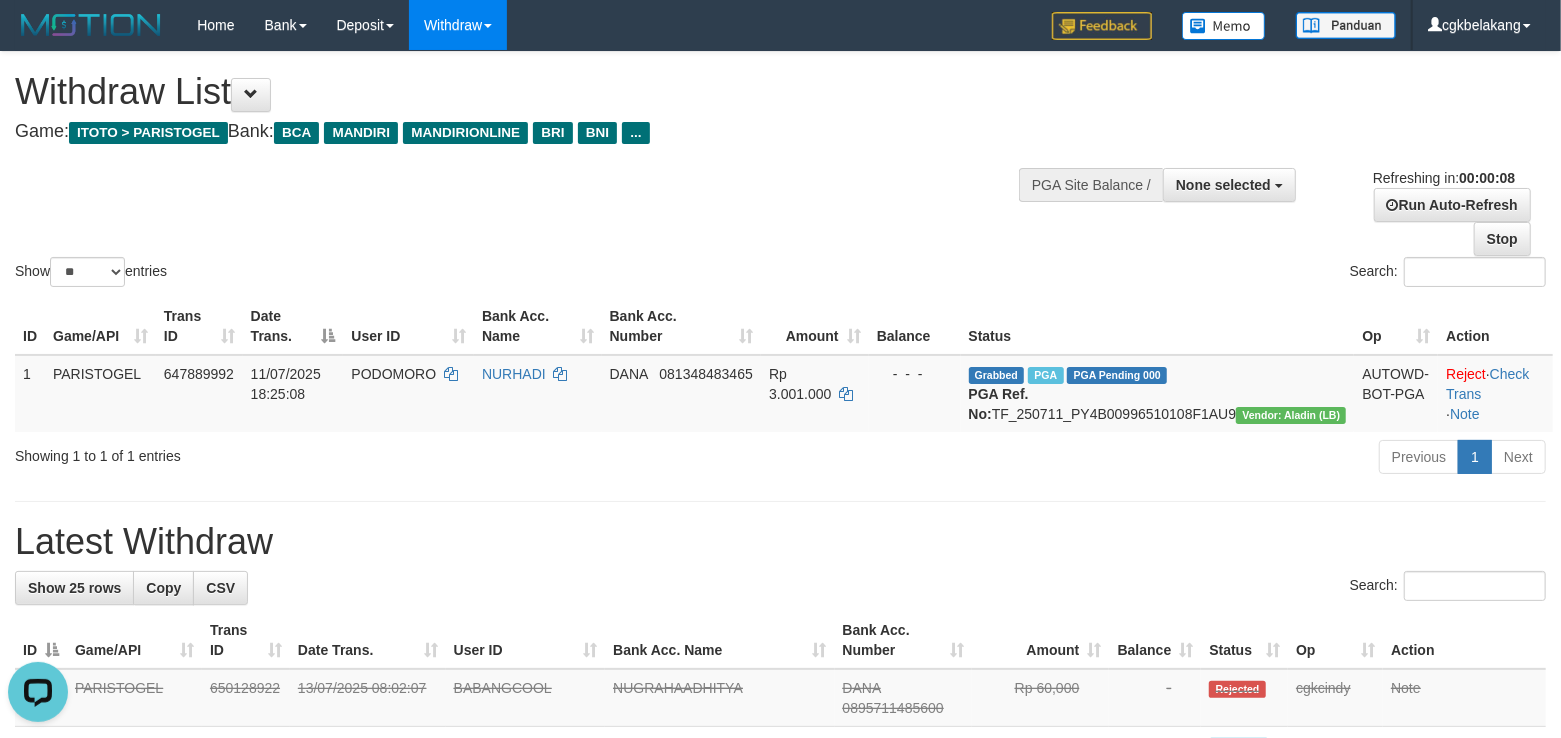 scroll, scrollTop: 0, scrollLeft: 0, axis: both 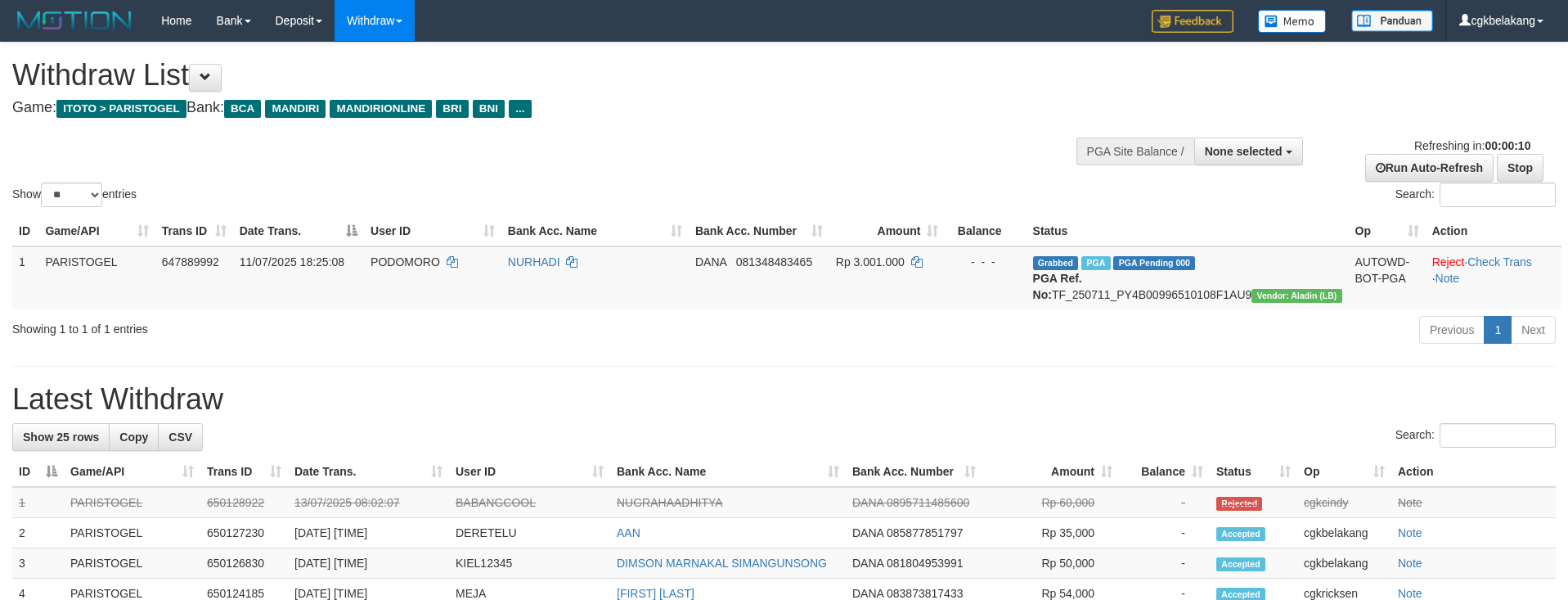 select 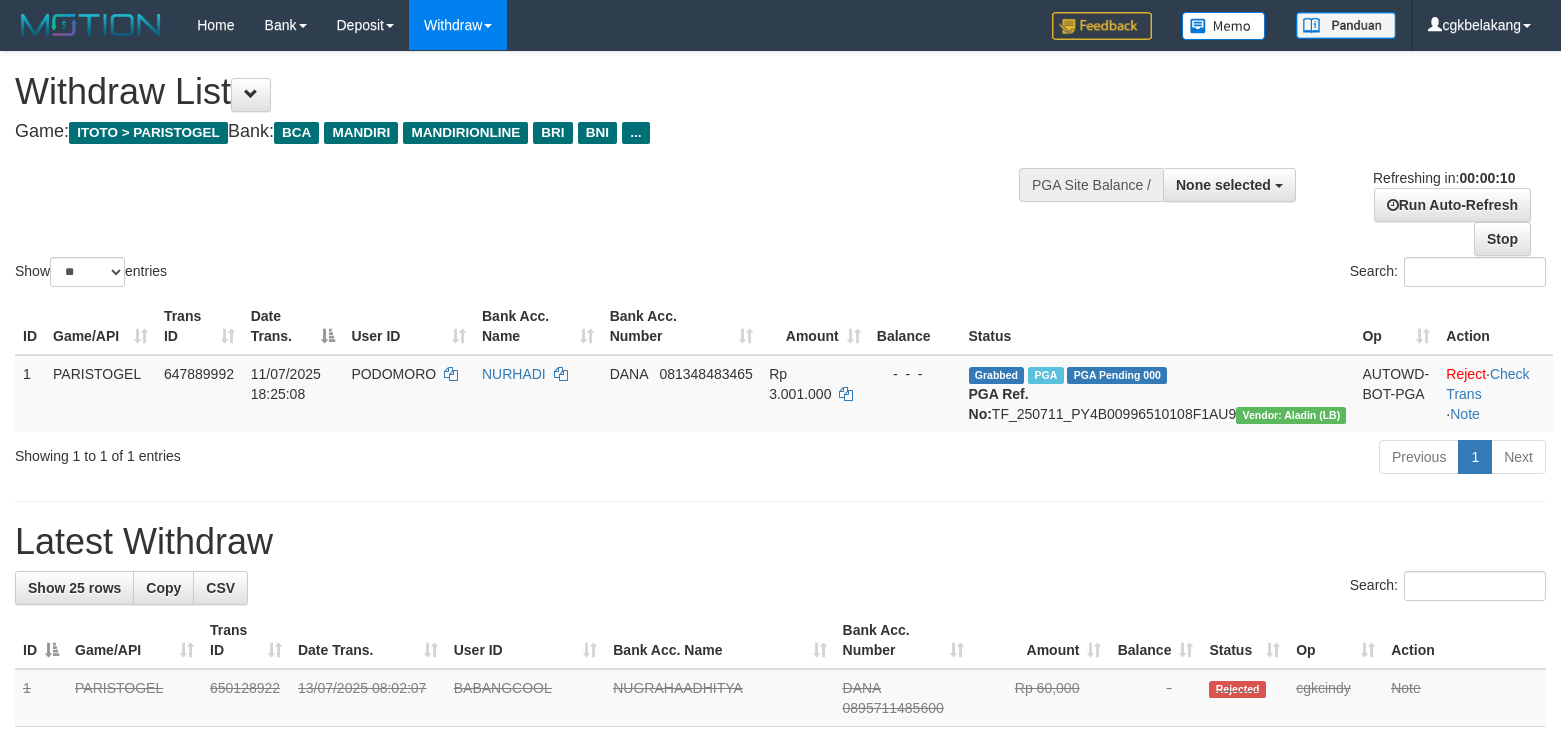 select 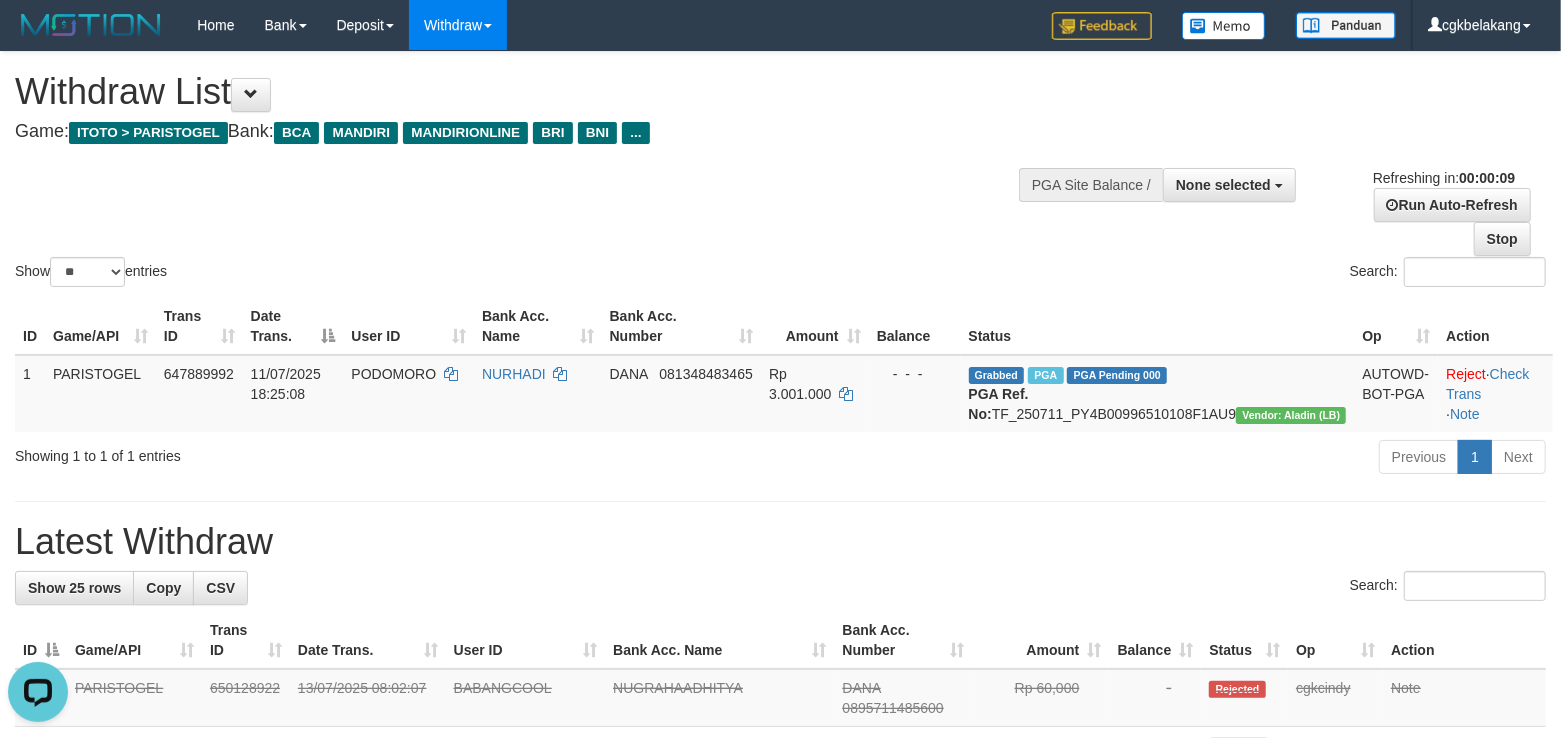 scroll, scrollTop: 0, scrollLeft: 0, axis: both 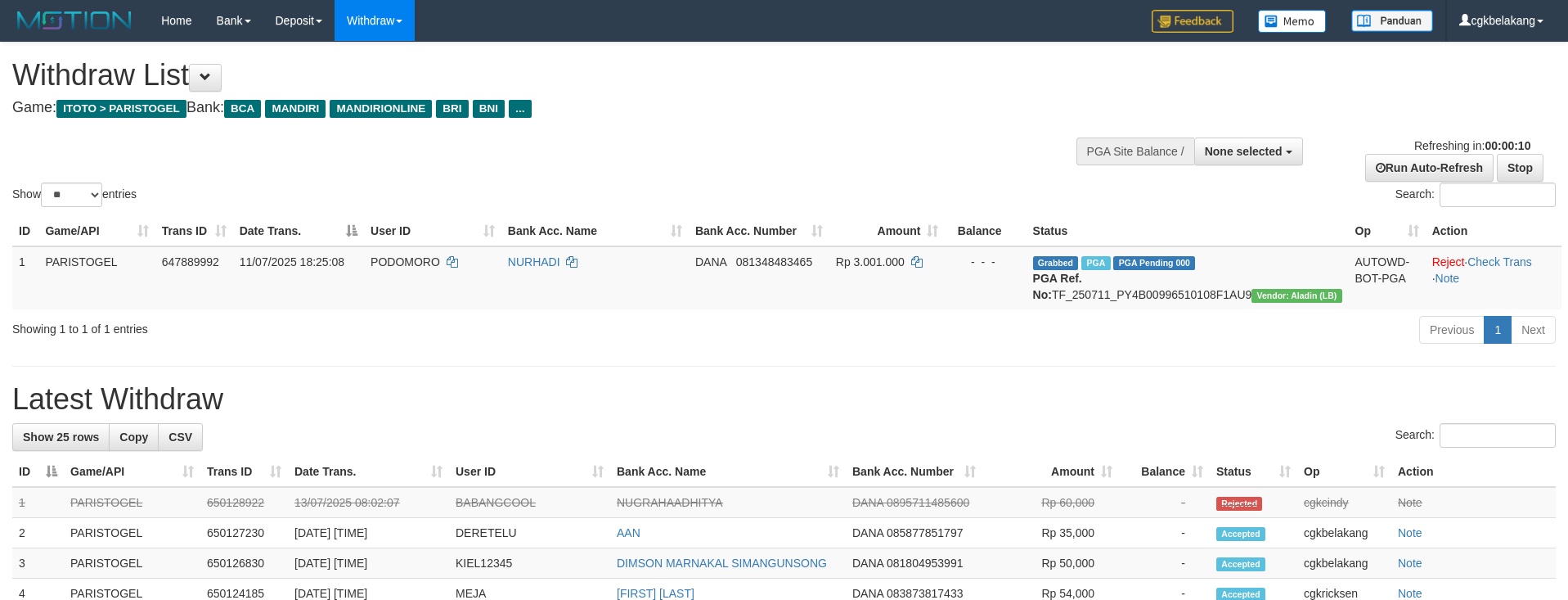 select 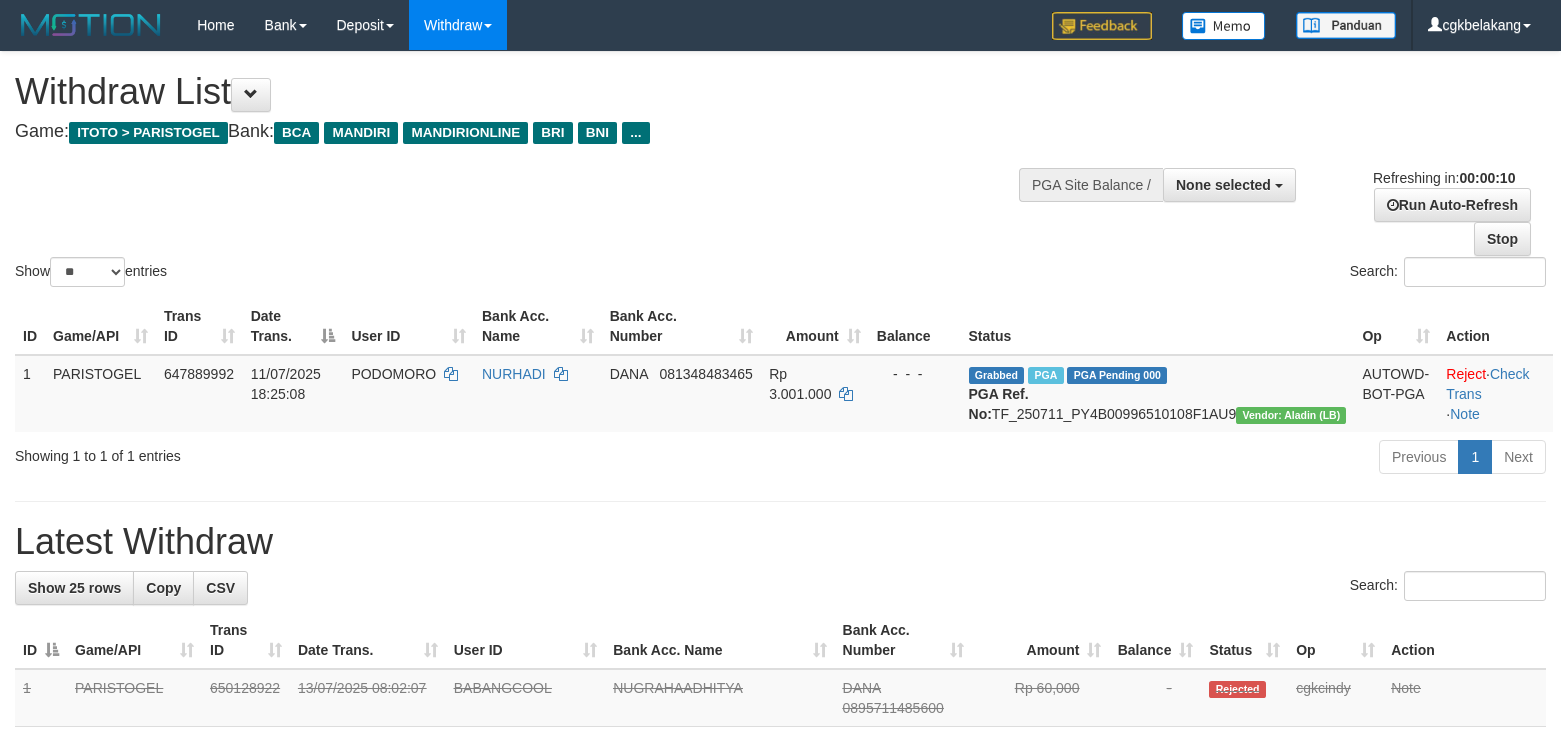 select 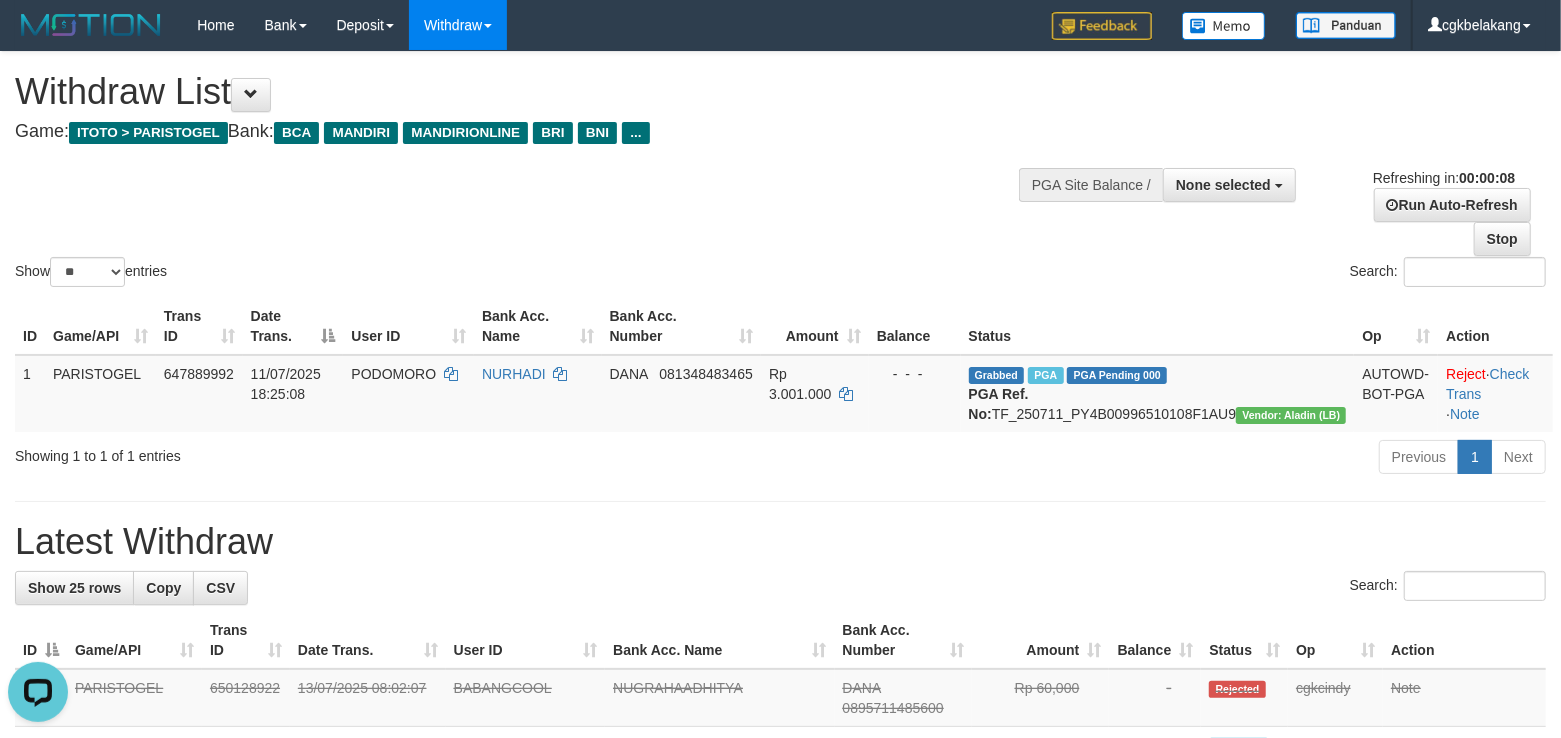 scroll, scrollTop: 0, scrollLeft: 0, axis: both 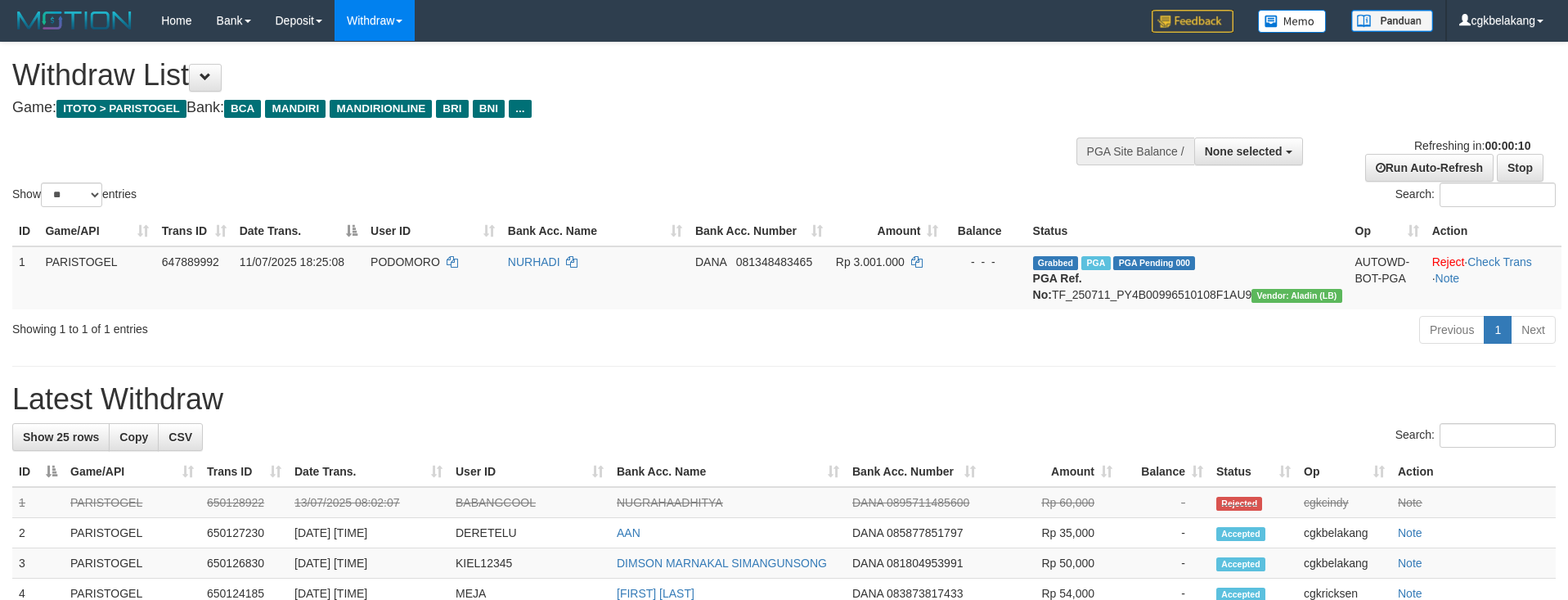 select 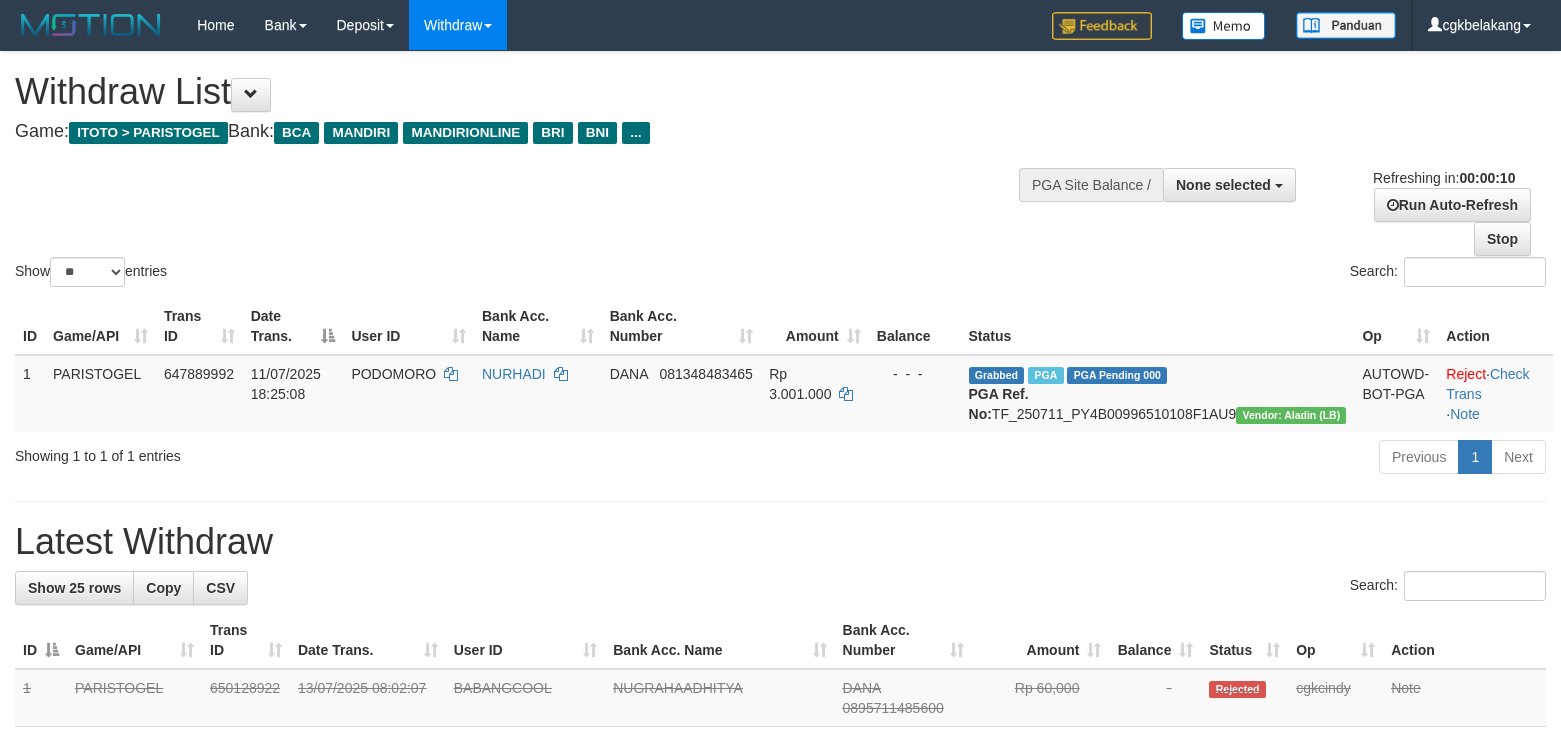 select 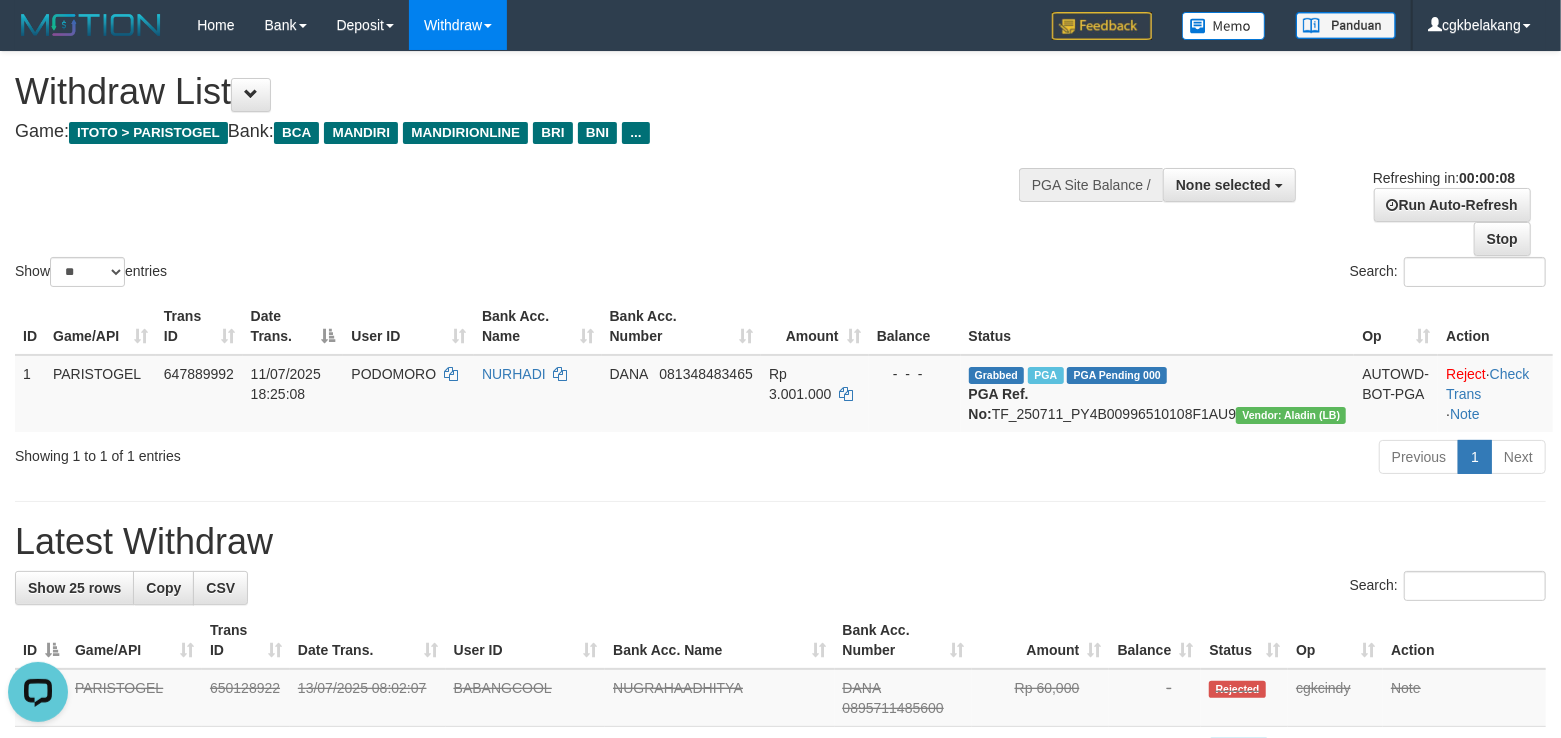 scroll, scrollTop: 0, scrollLeft: 0, axis: both 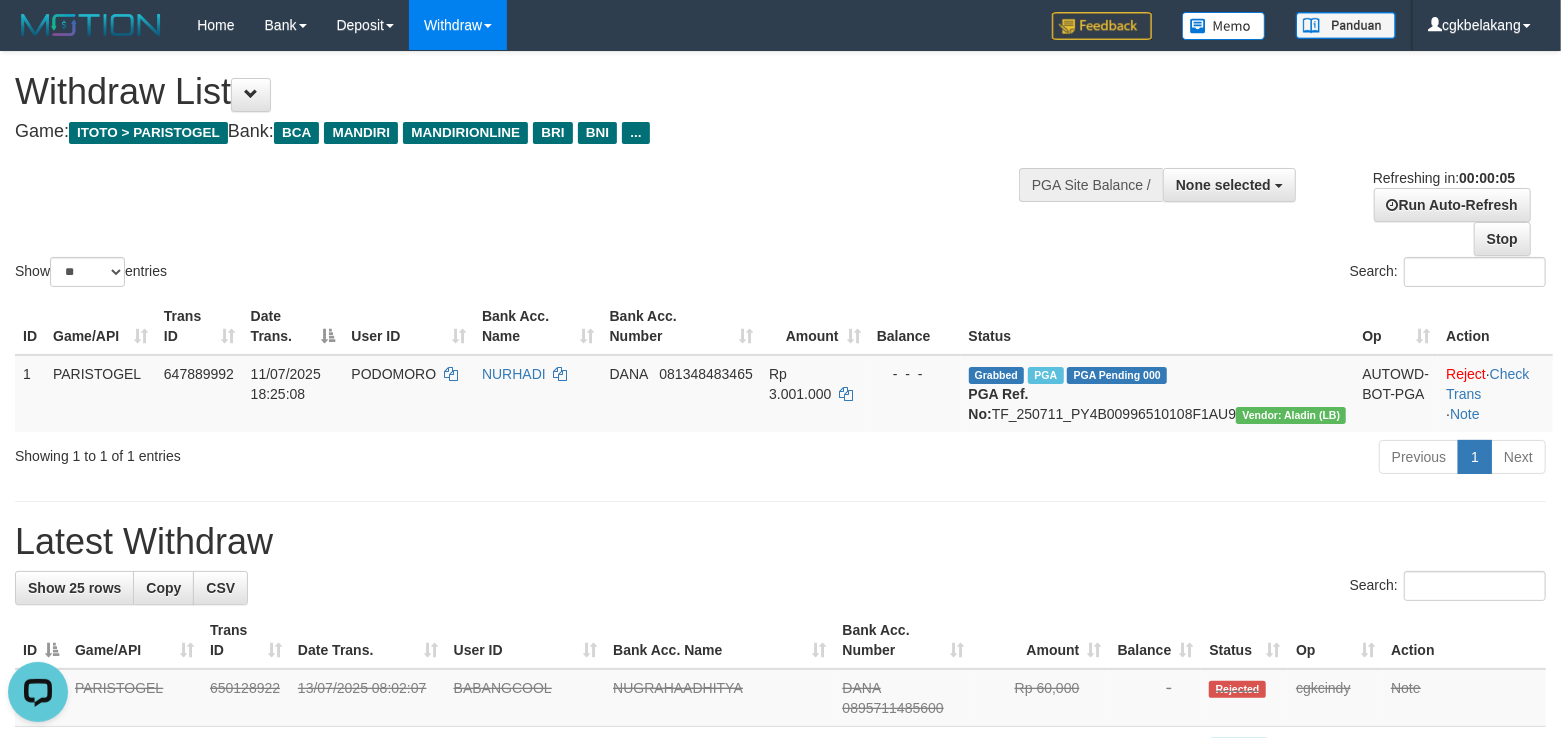 click on "**********" at bounding box center (780, 1120) 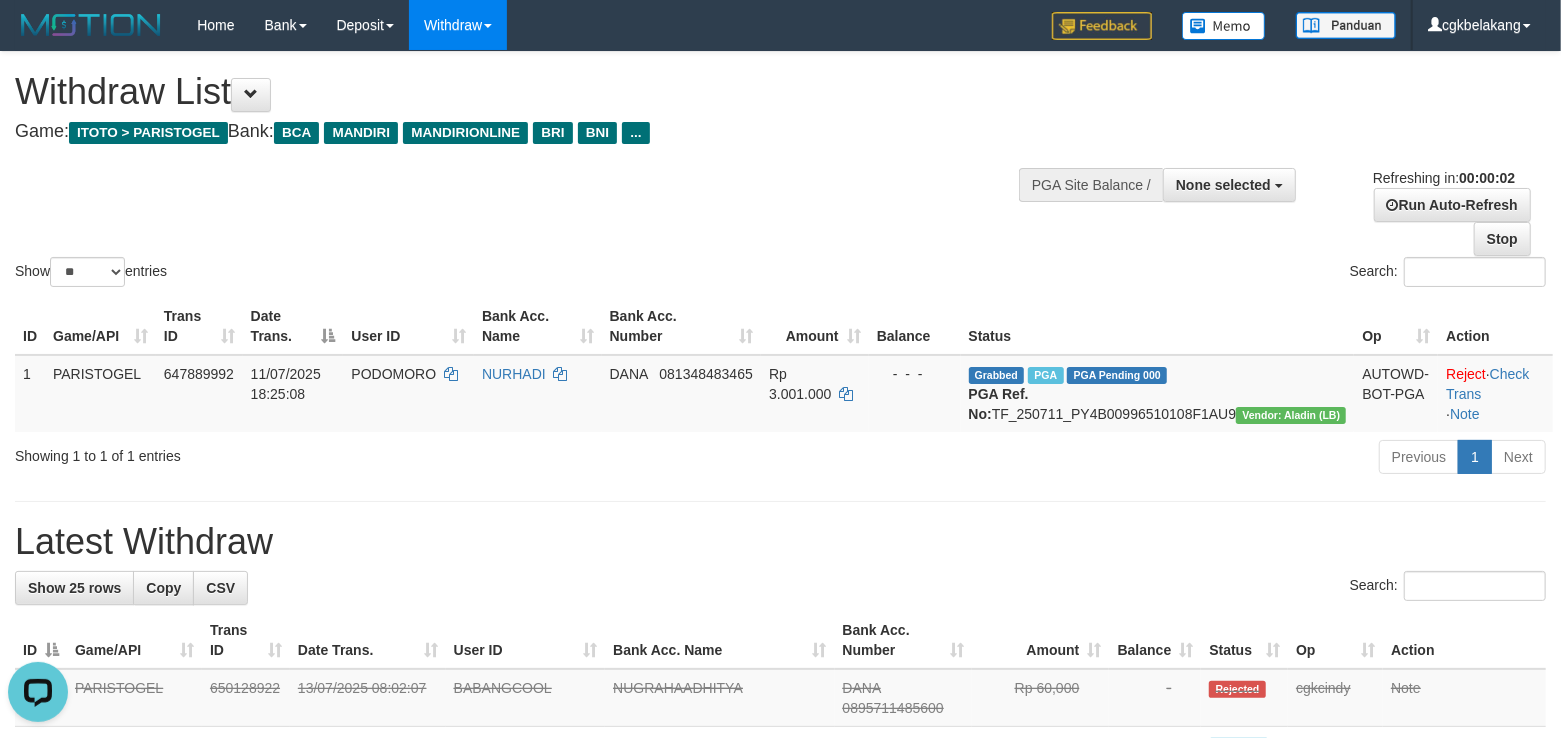 click on "**********" at bounding box center [780, 1120] 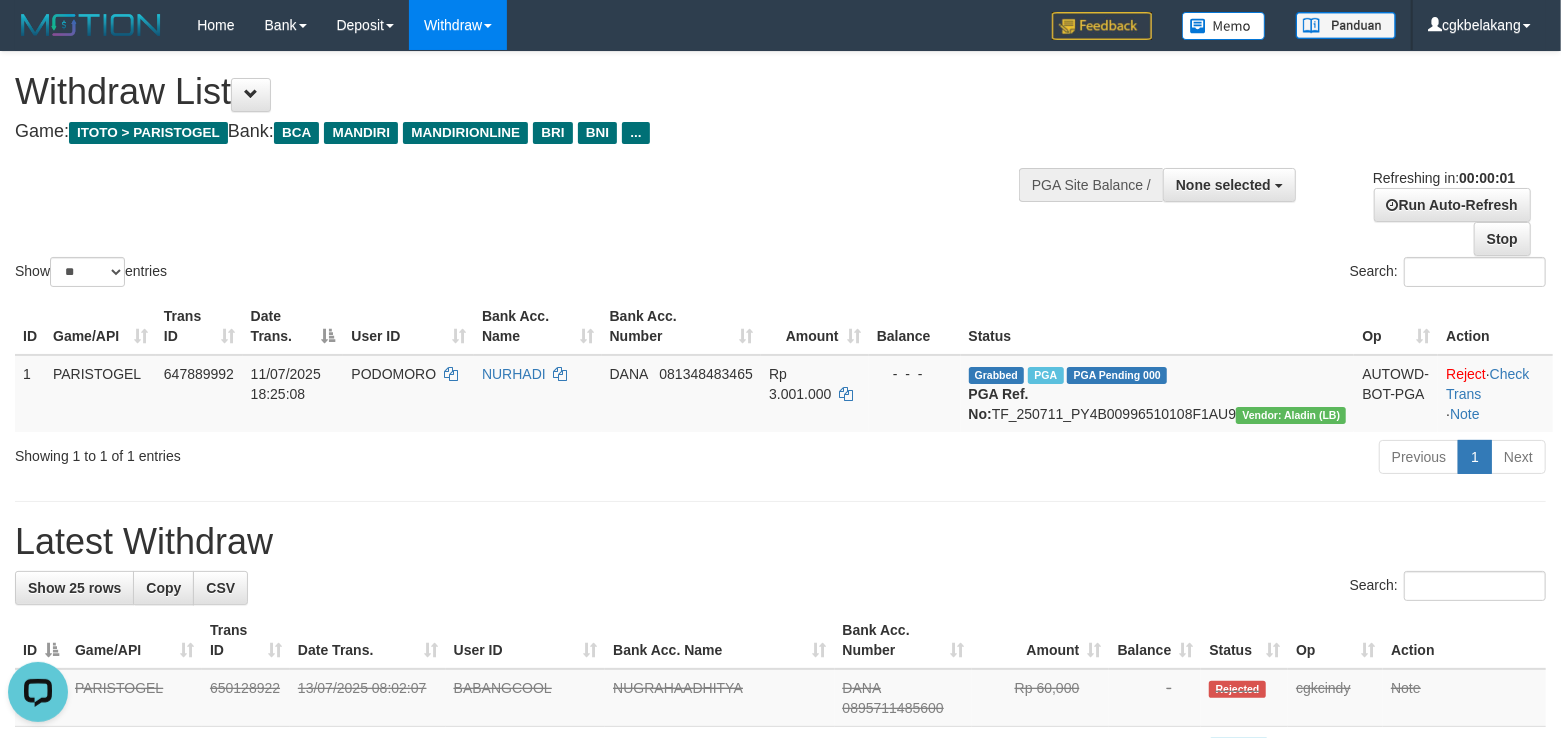 click on "**********" at bounding box center [780, 1120] 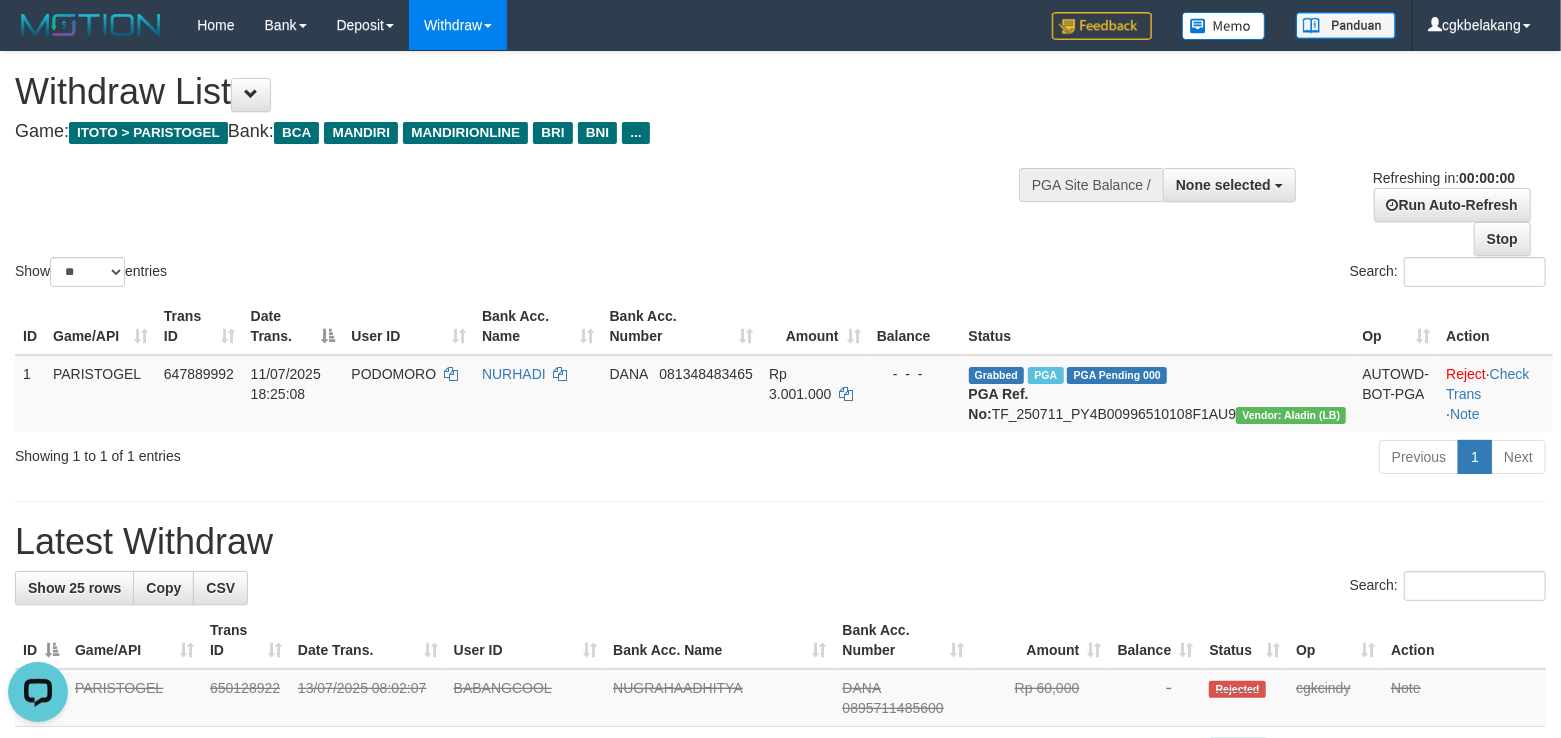 click on "**********" at bounding box center [780, 1120] 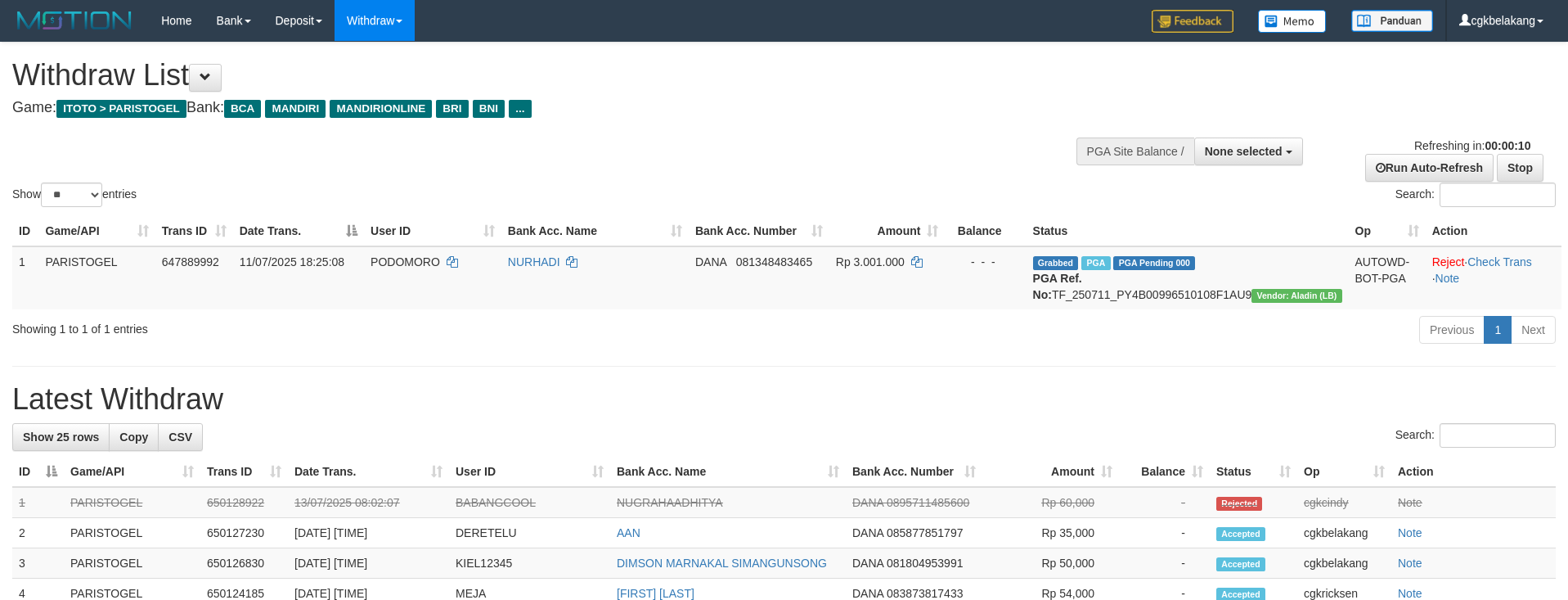 select 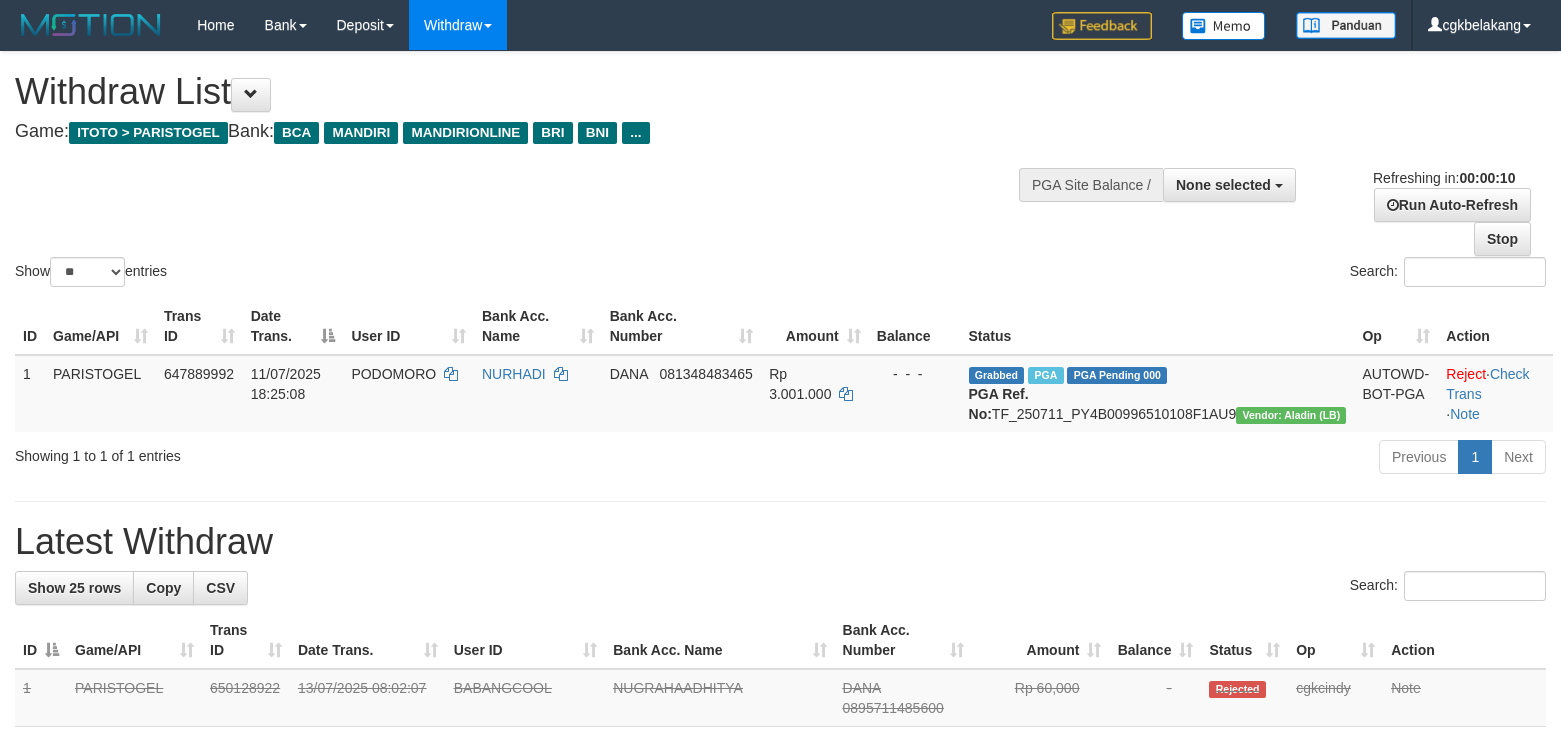 select 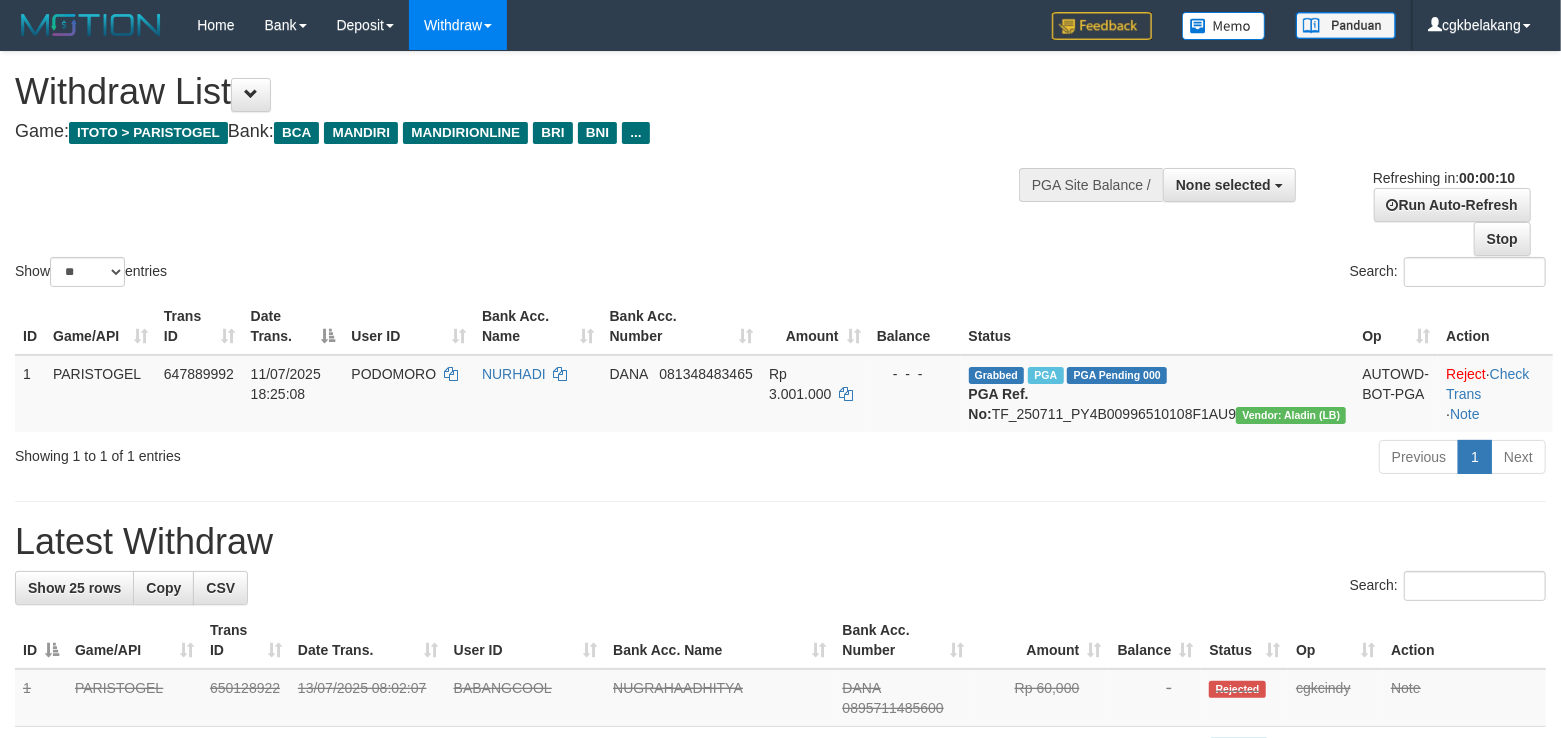 click on "**********" at bounding box center (780, 1120) 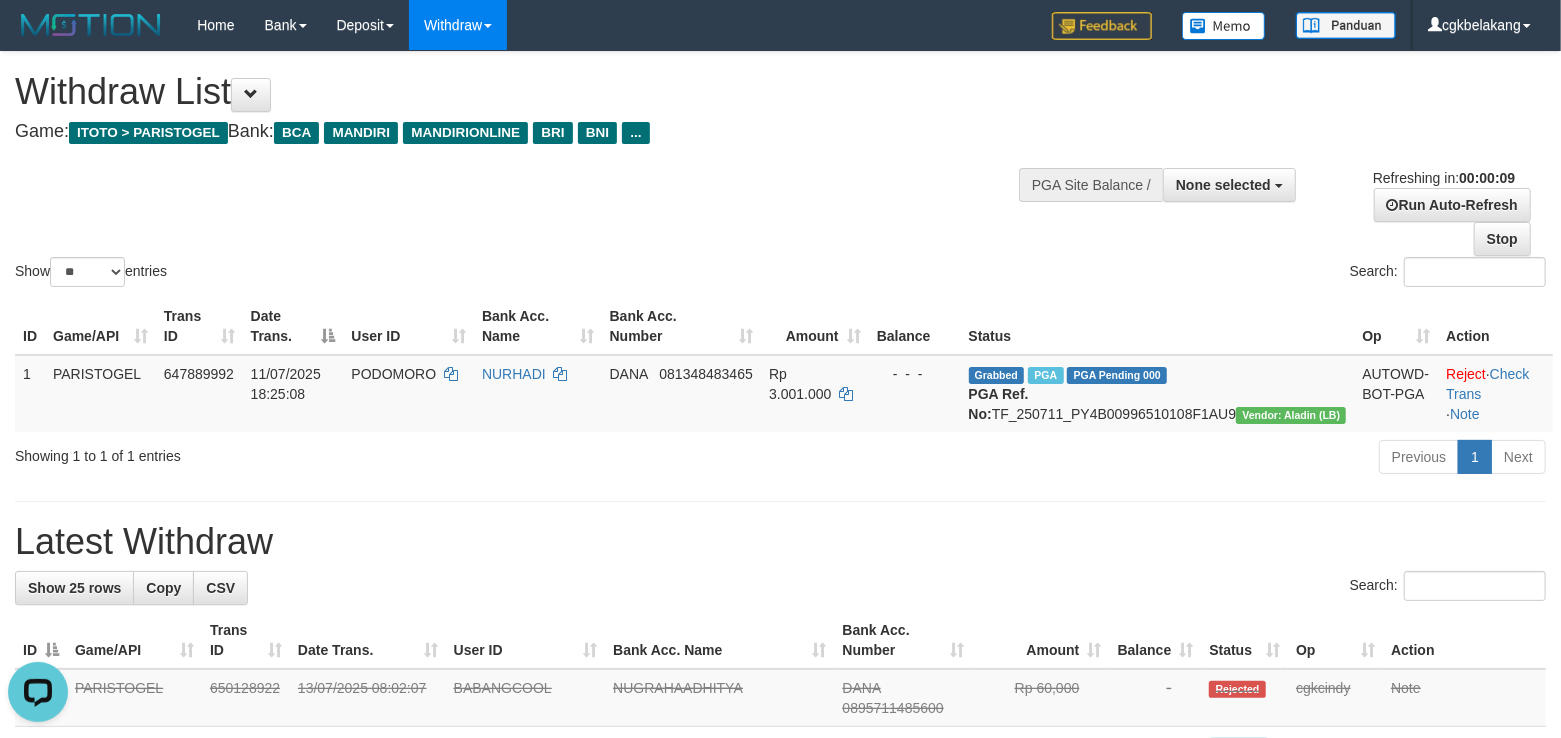scroll, scrollTop: 0, scrollLeft: 0, axis: both 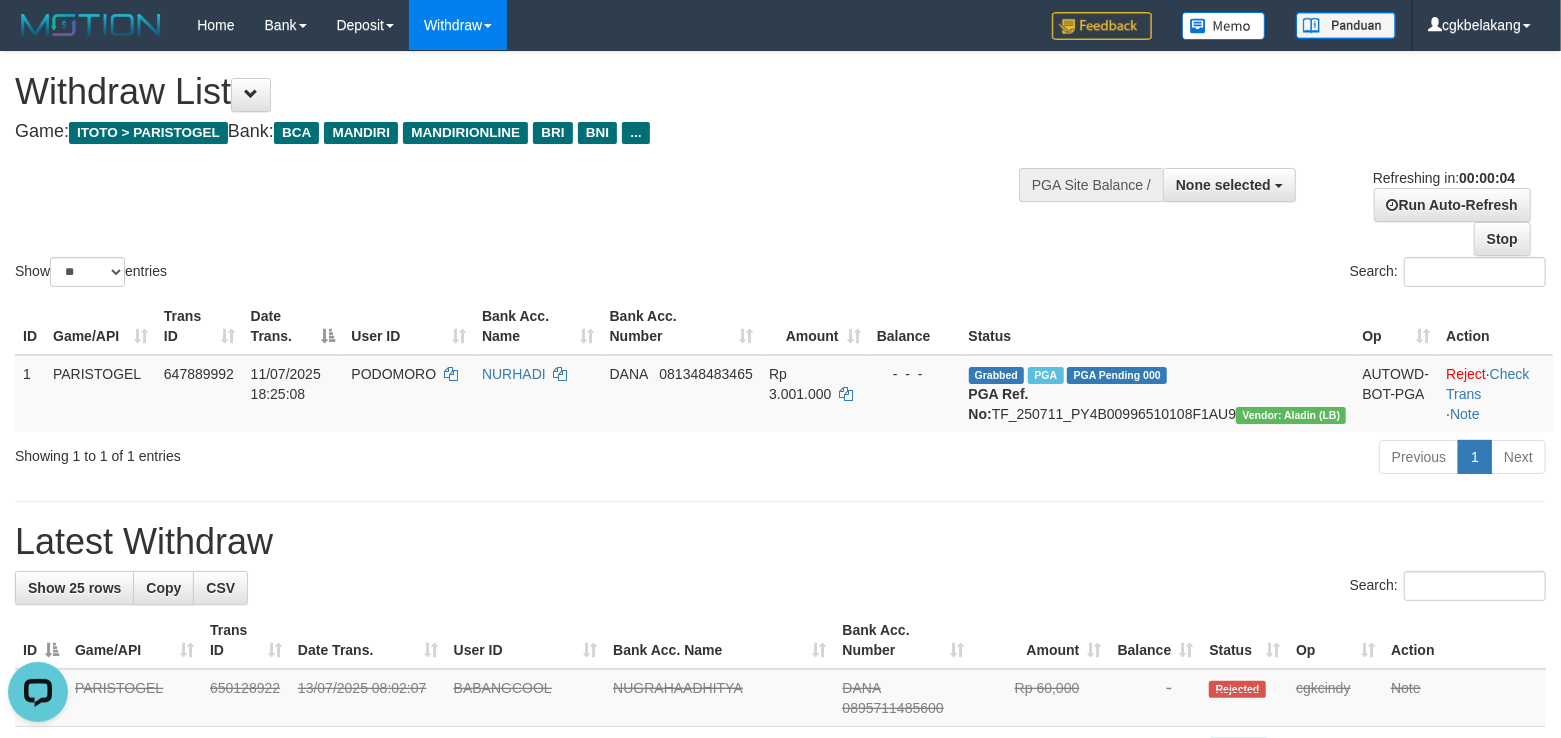 click on "**********" at bounding box center (780, 1120) 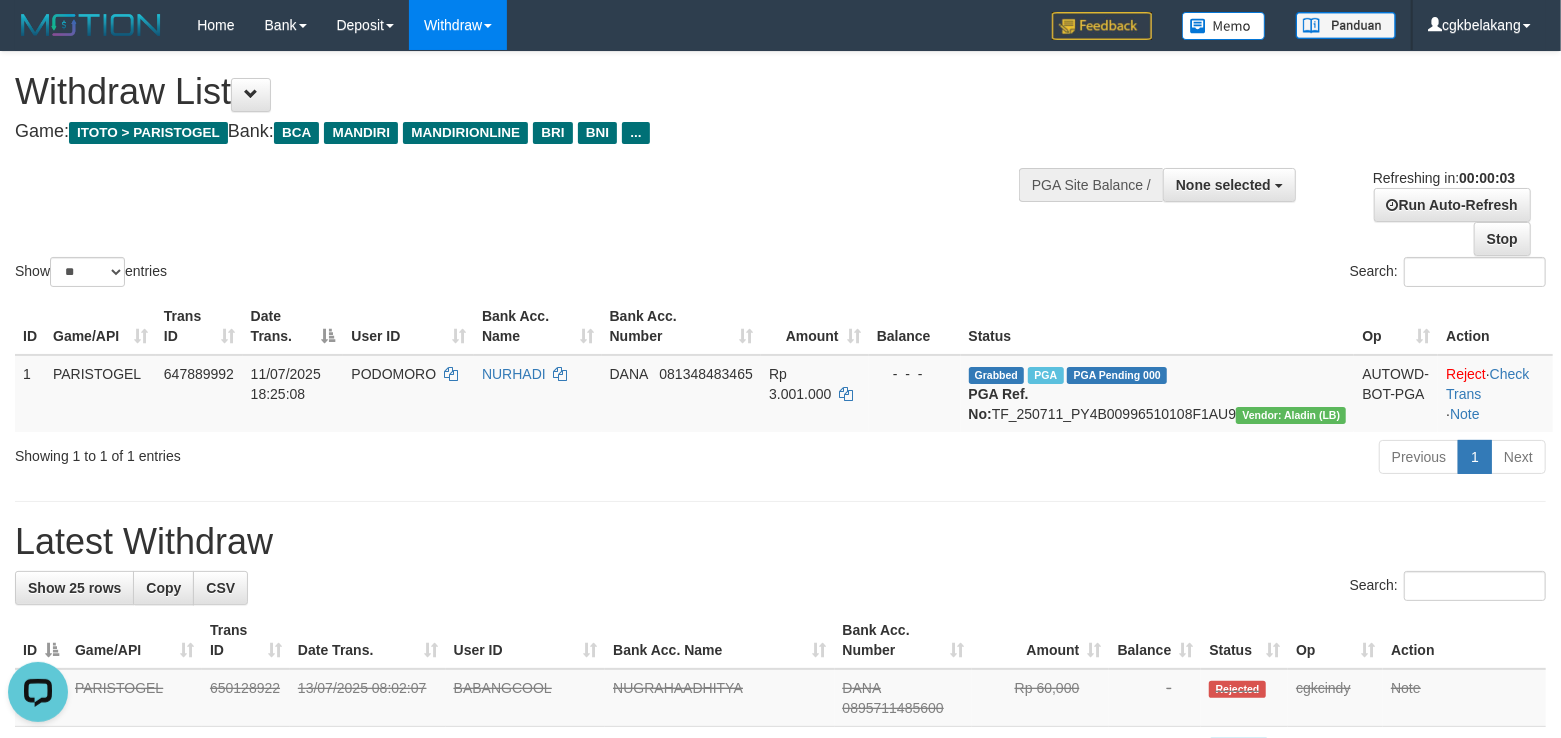 click on "**********" at bounding box center [780, 1120] 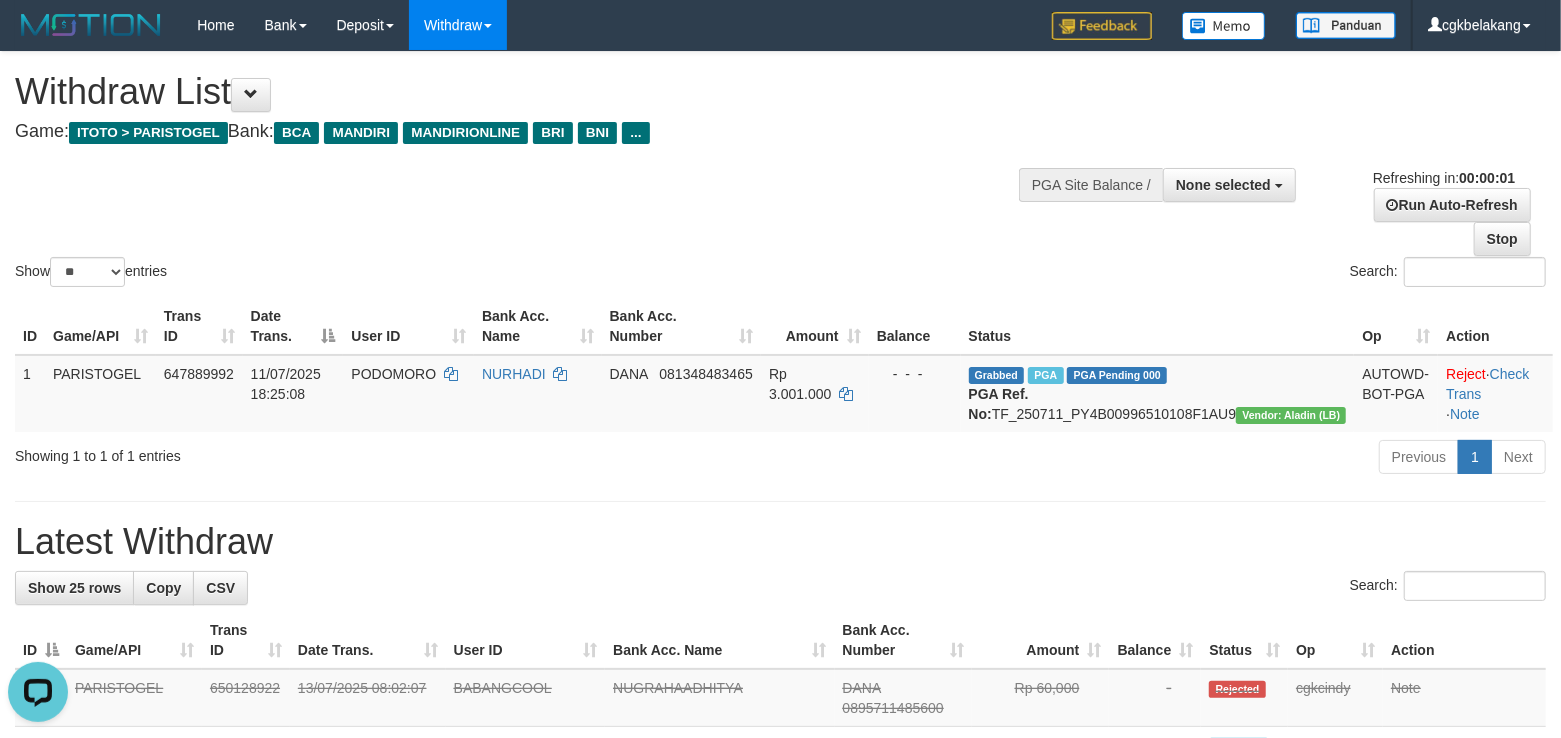 click on "**********" at bounding box center [780, 1120] 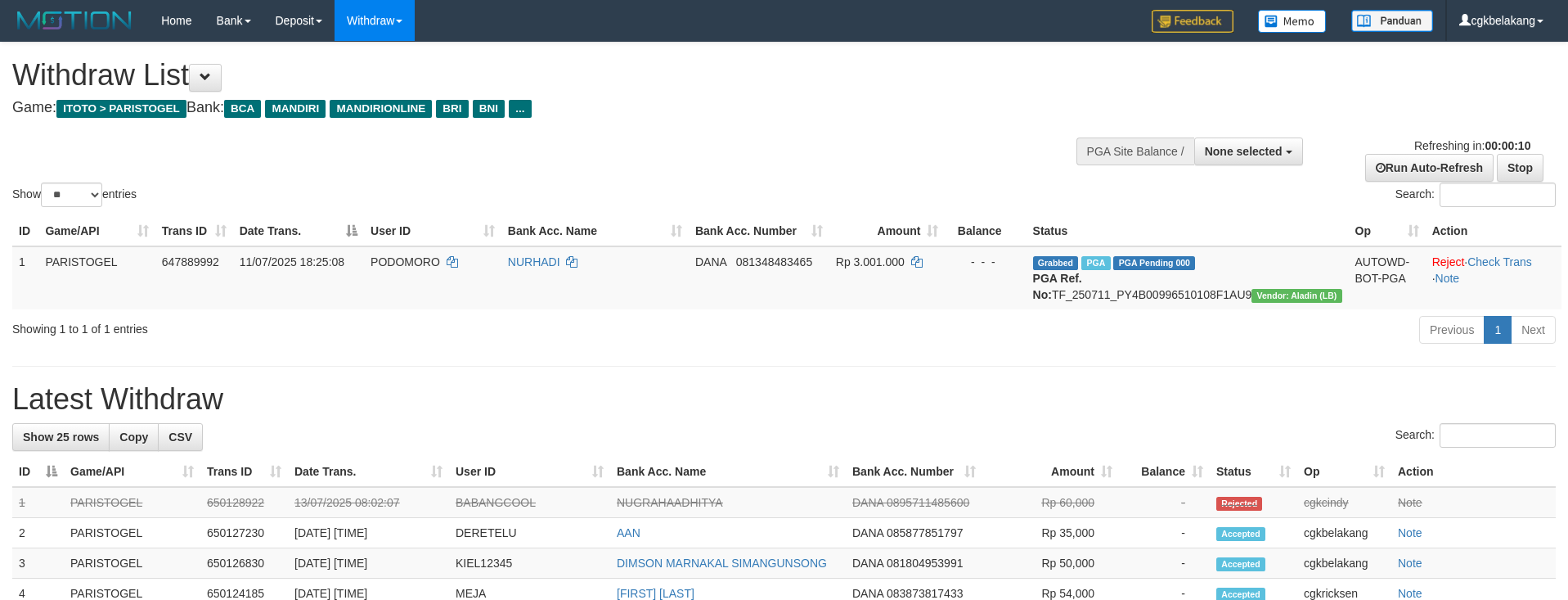 select 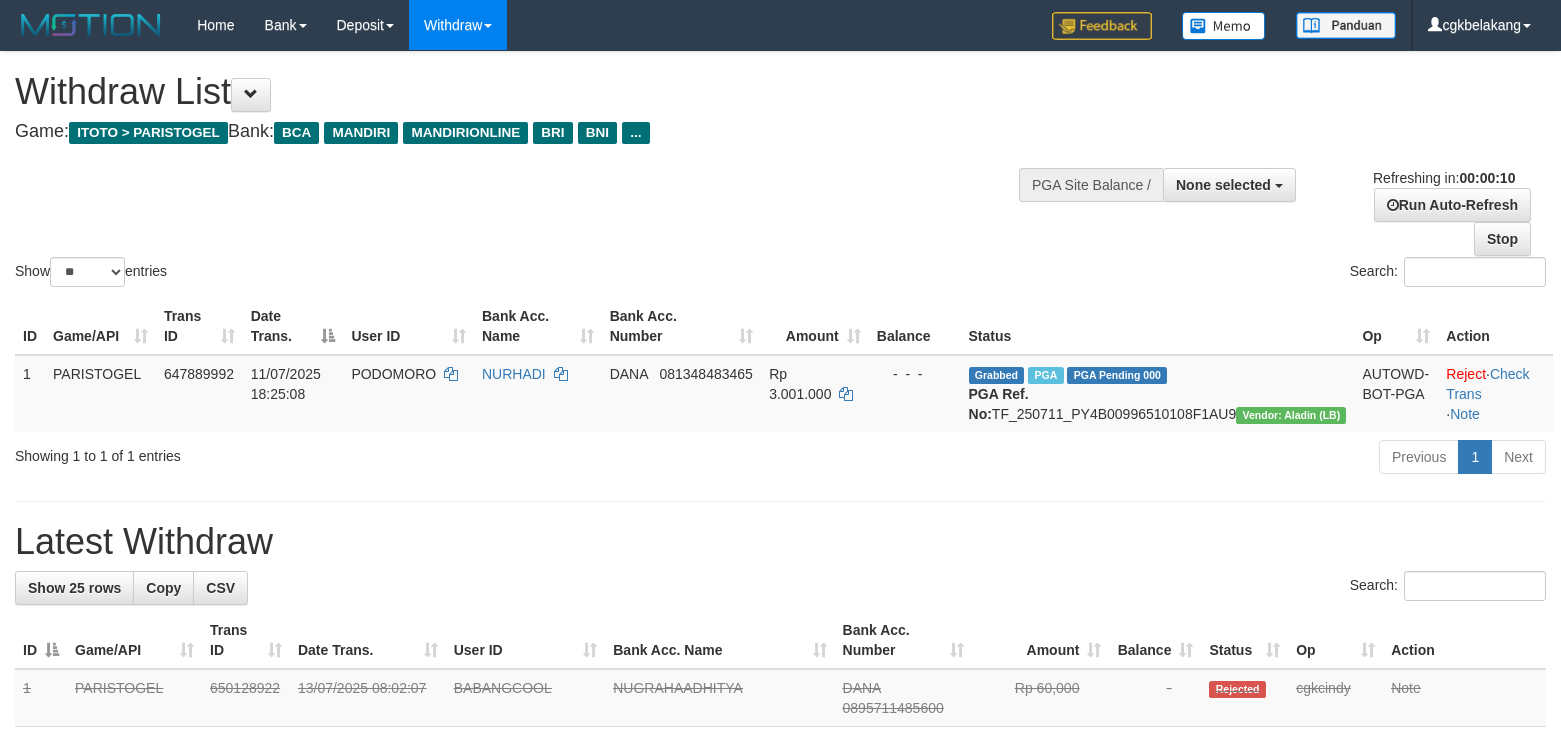 select 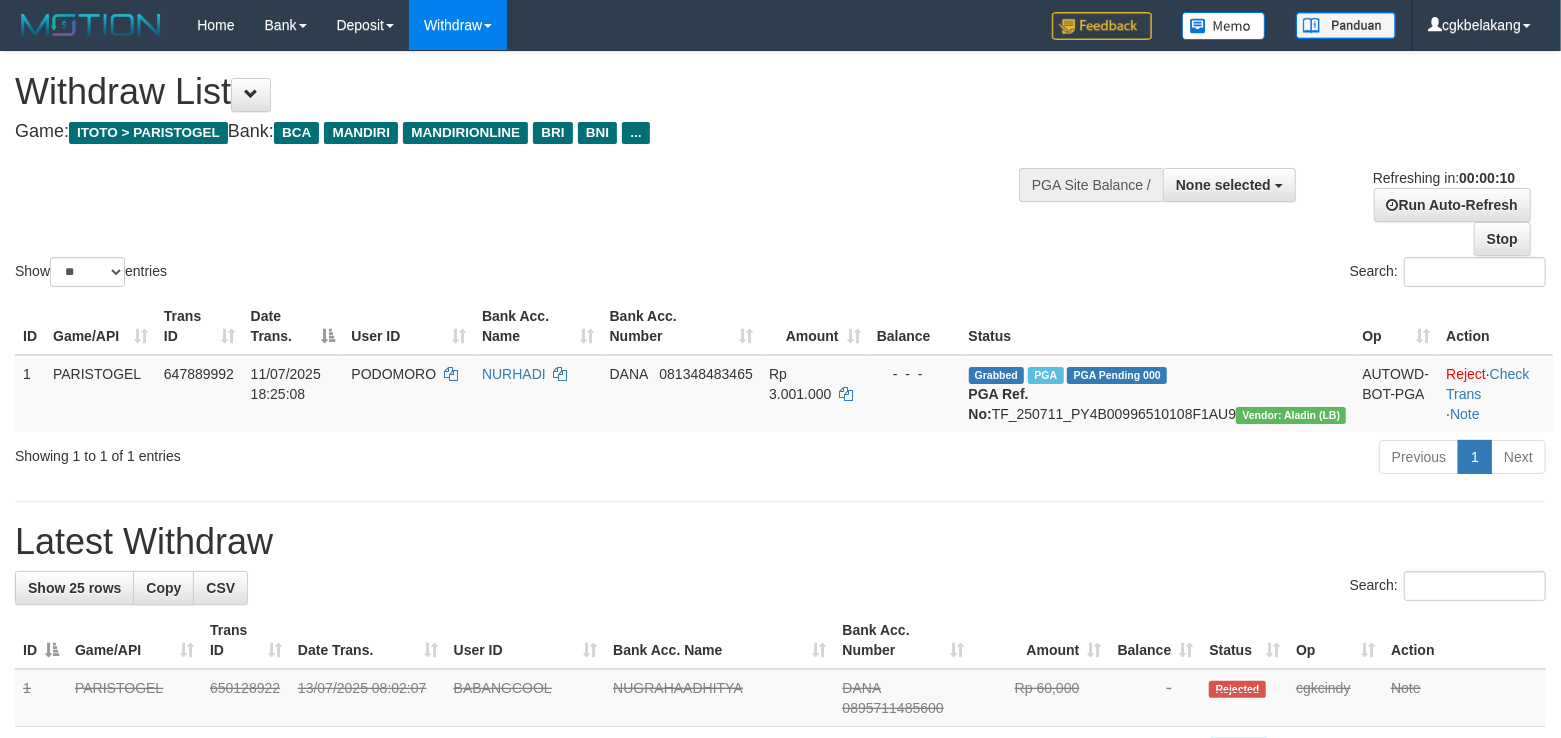 click on "**********" at bounding box center (780, 1120) 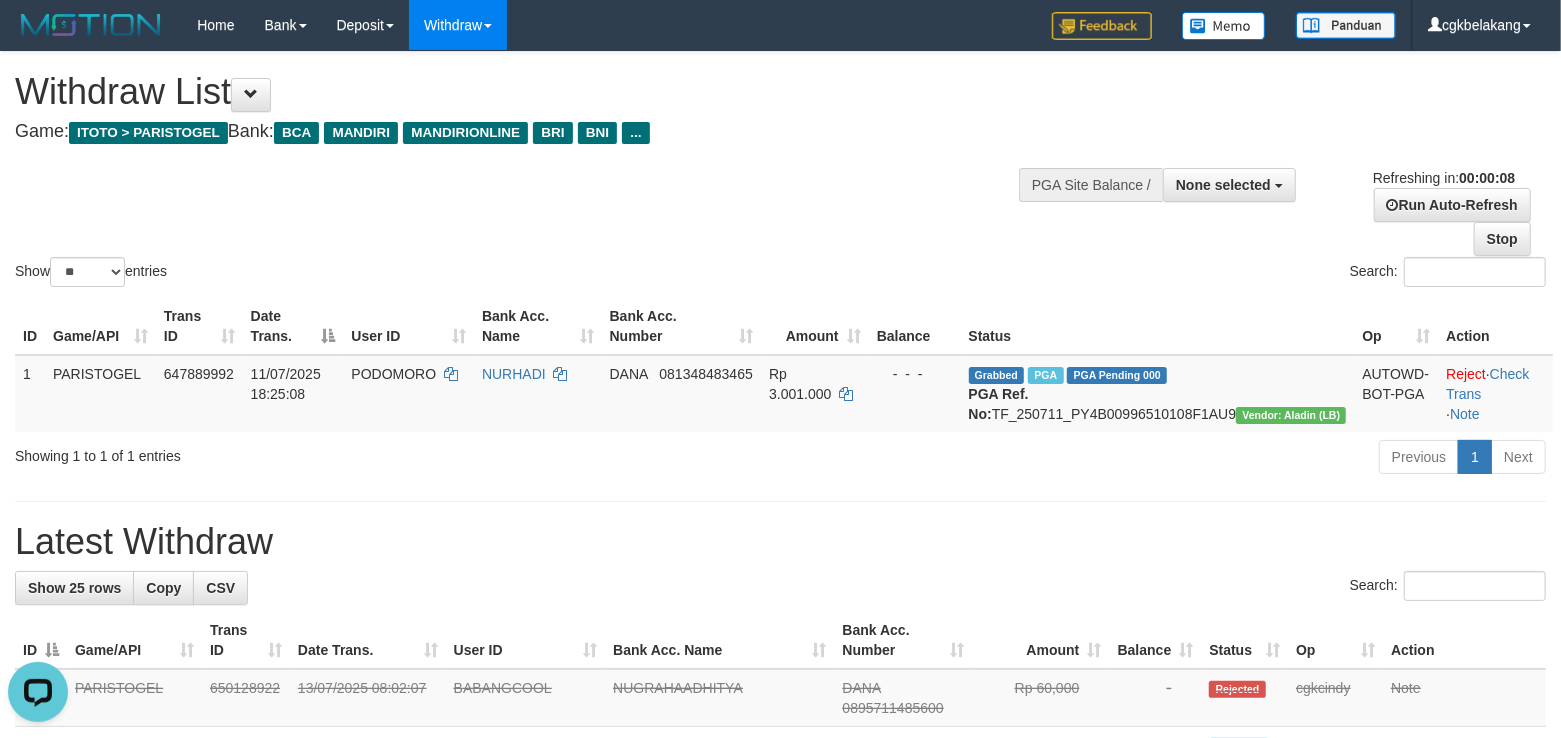 scroll, scrollTop: 0, scrollLeft: 0, axis: both 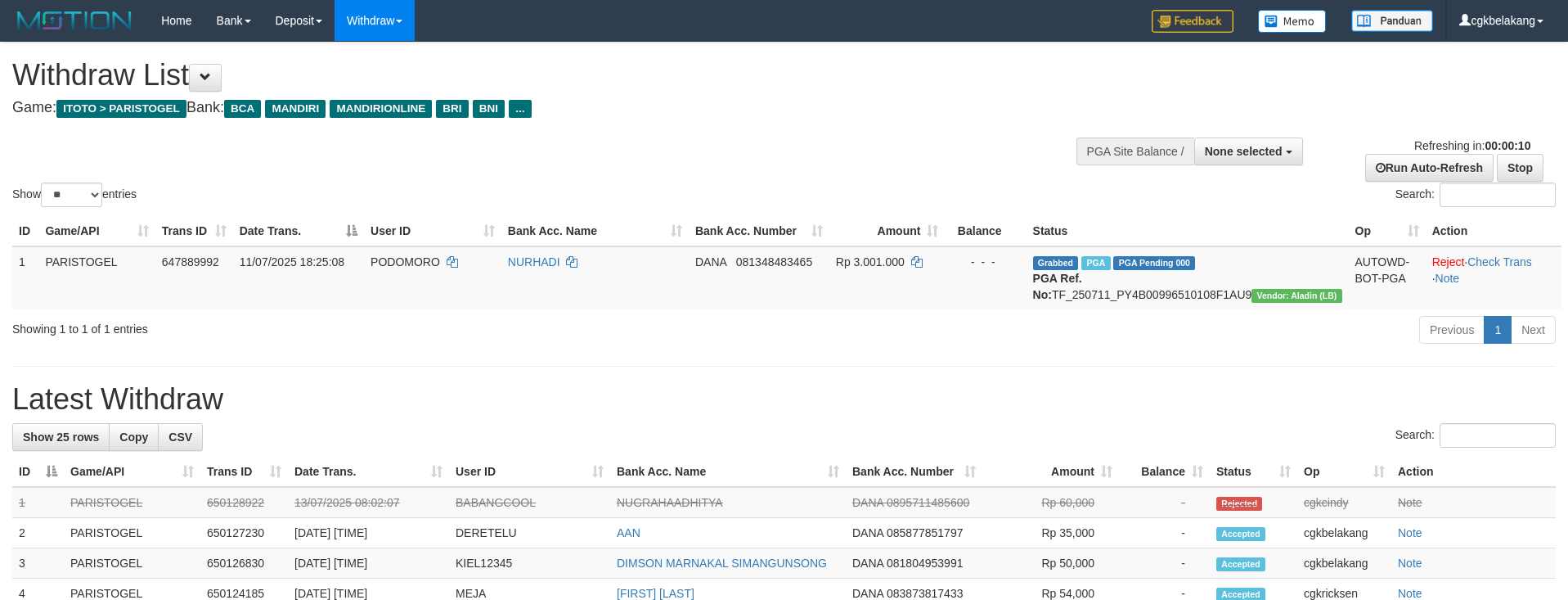 select 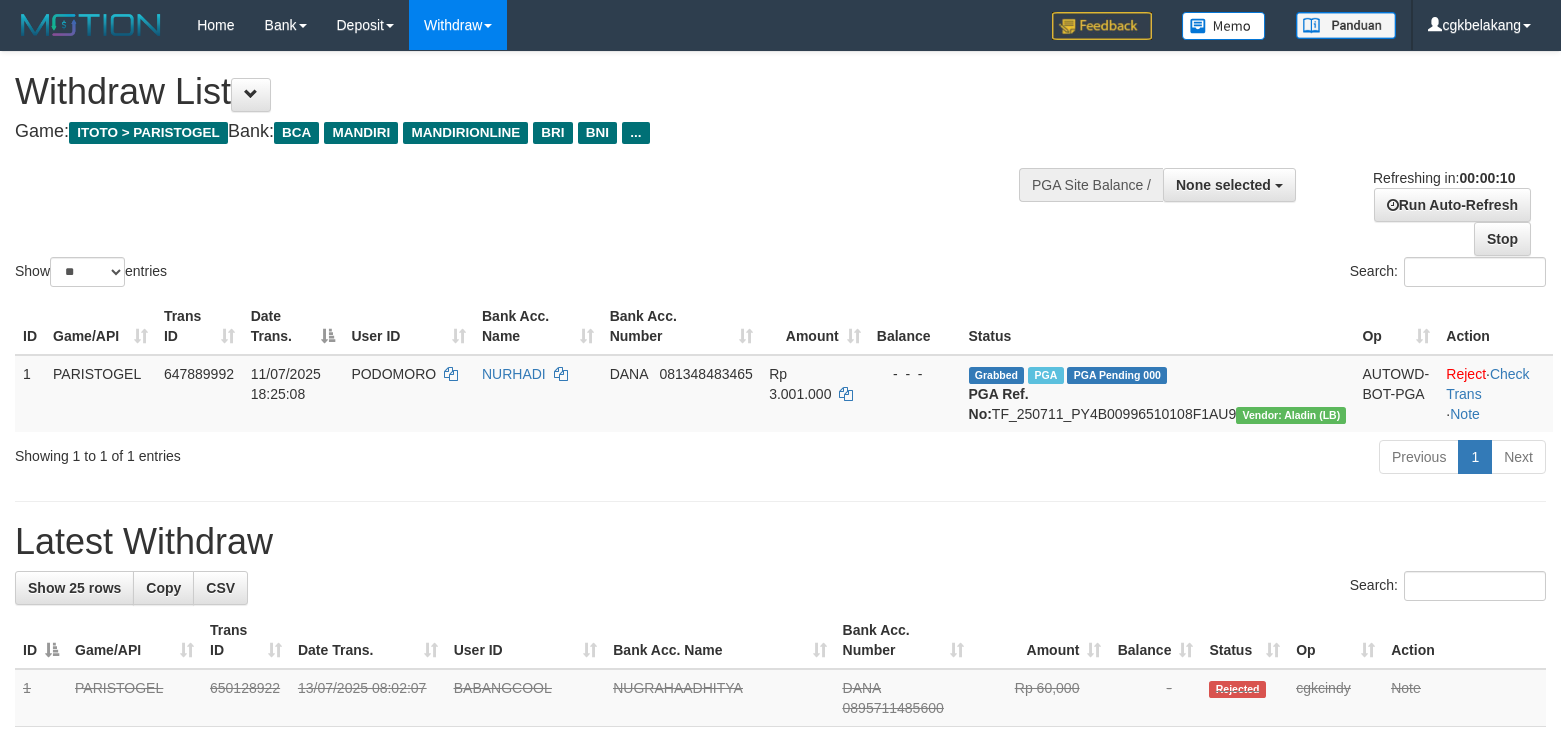 select 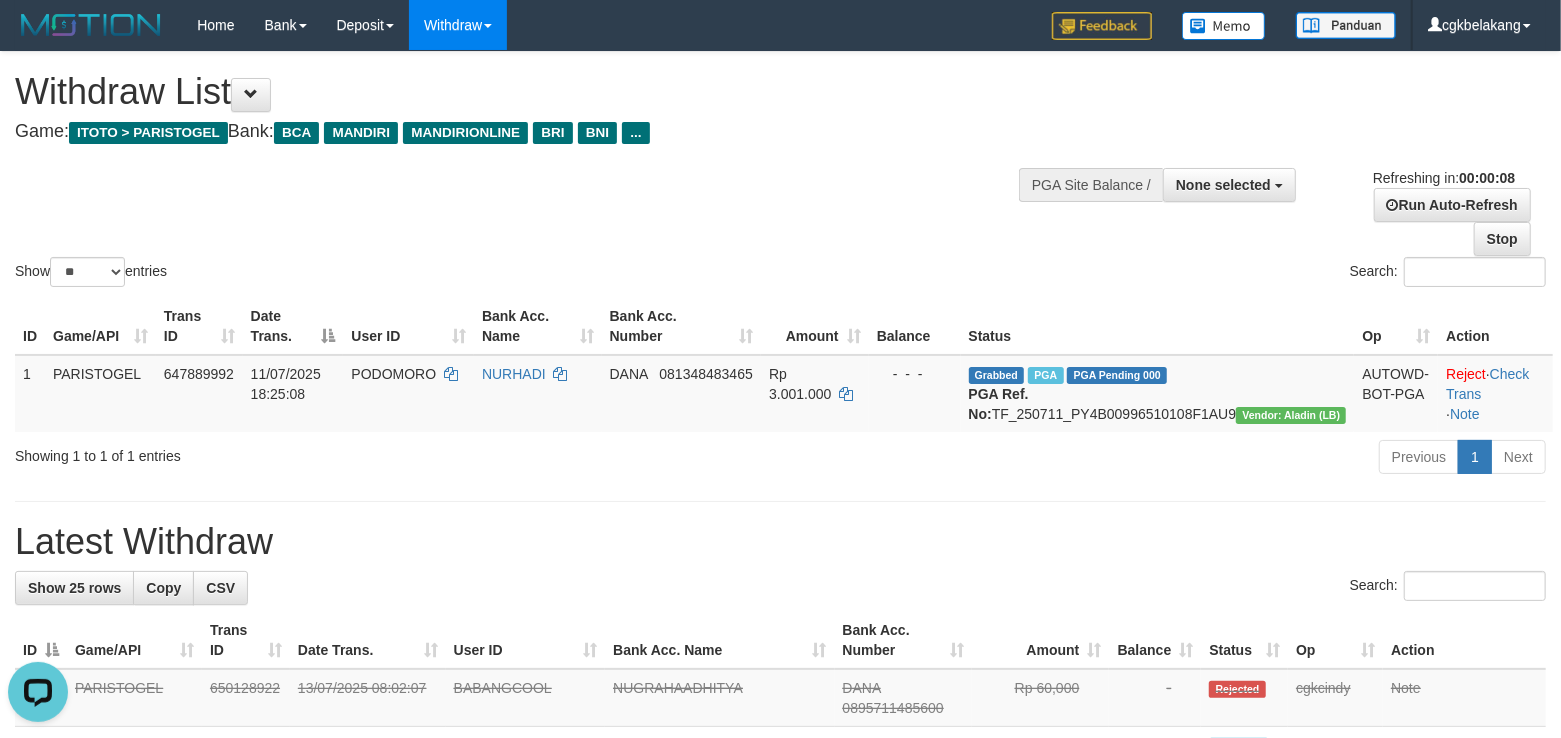 scroll, scrollTop: 0, scrollLeft: 0, axis: both 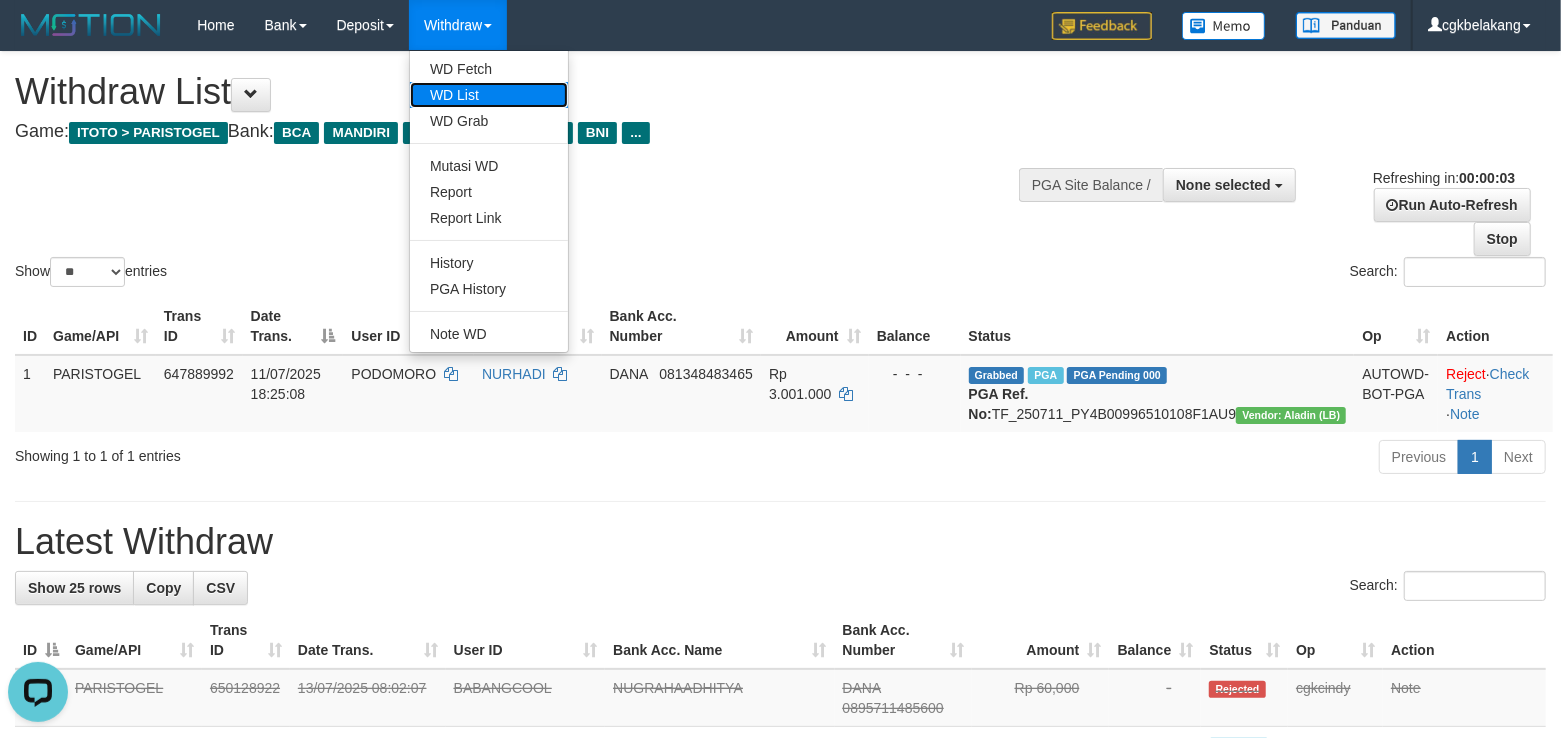 click on "WD List" at bounding box center (489, 95) 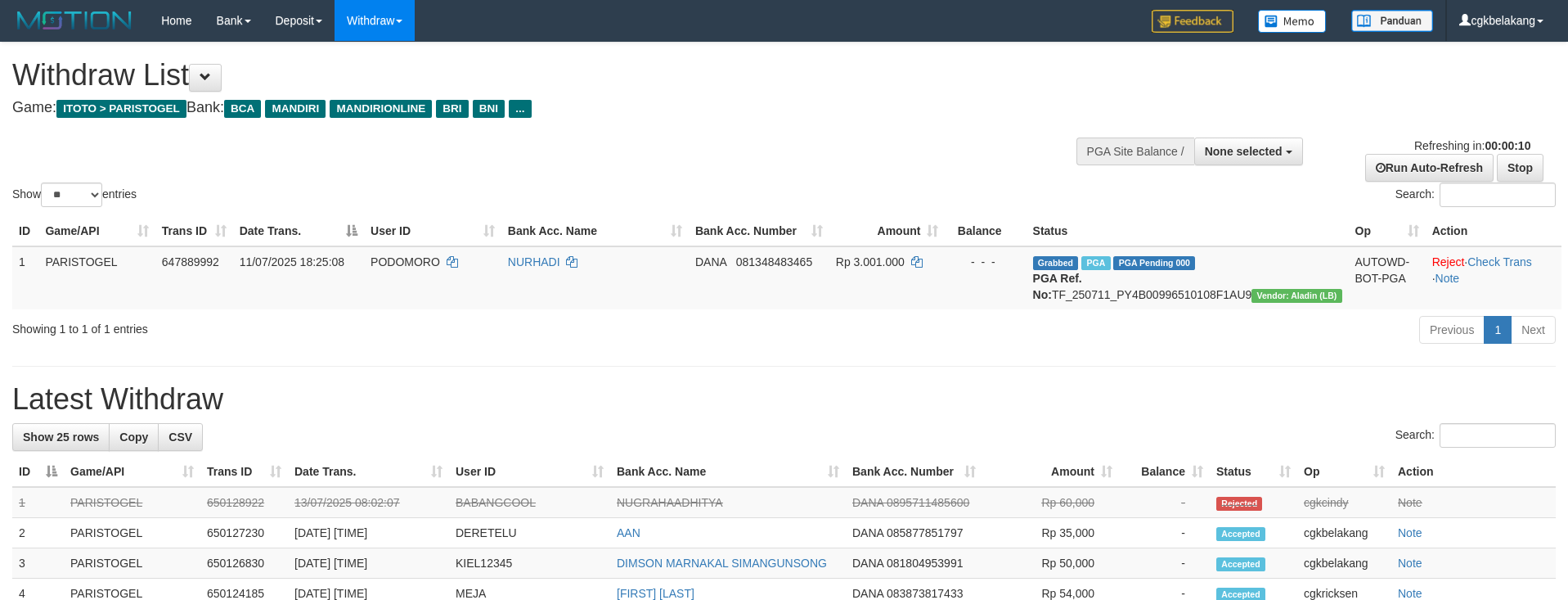 select 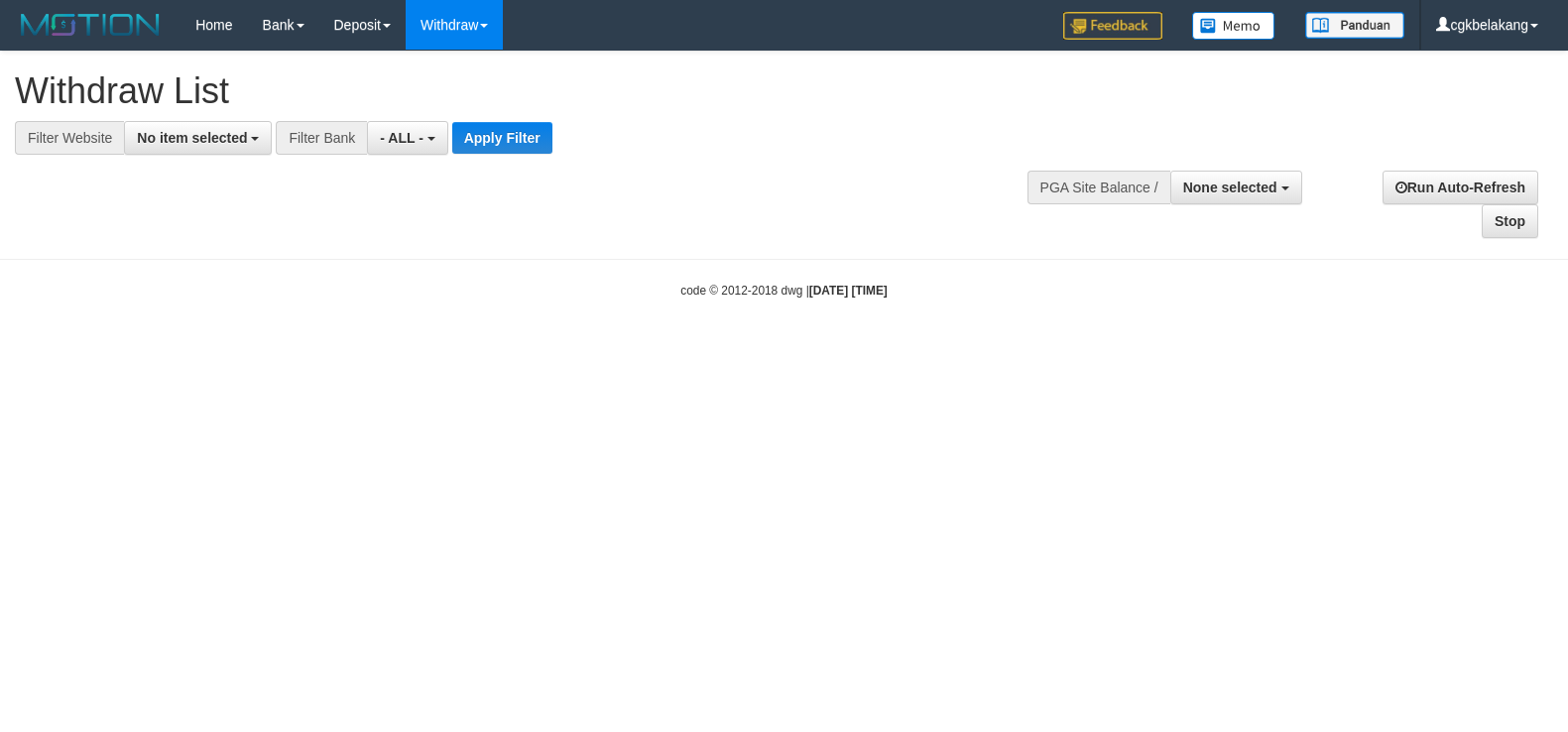 select 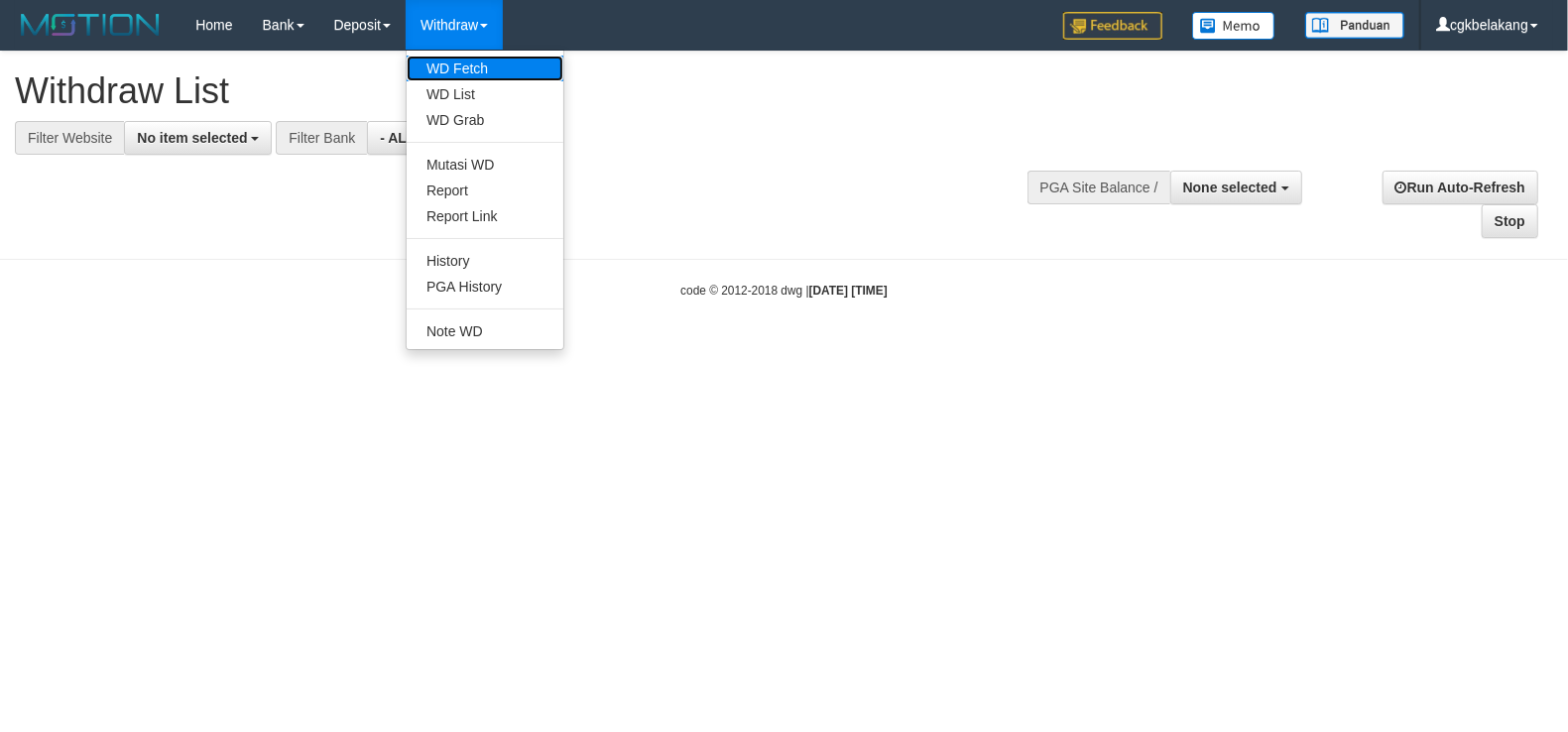 click on "WD Fetch" at bounding box center (485, 68) 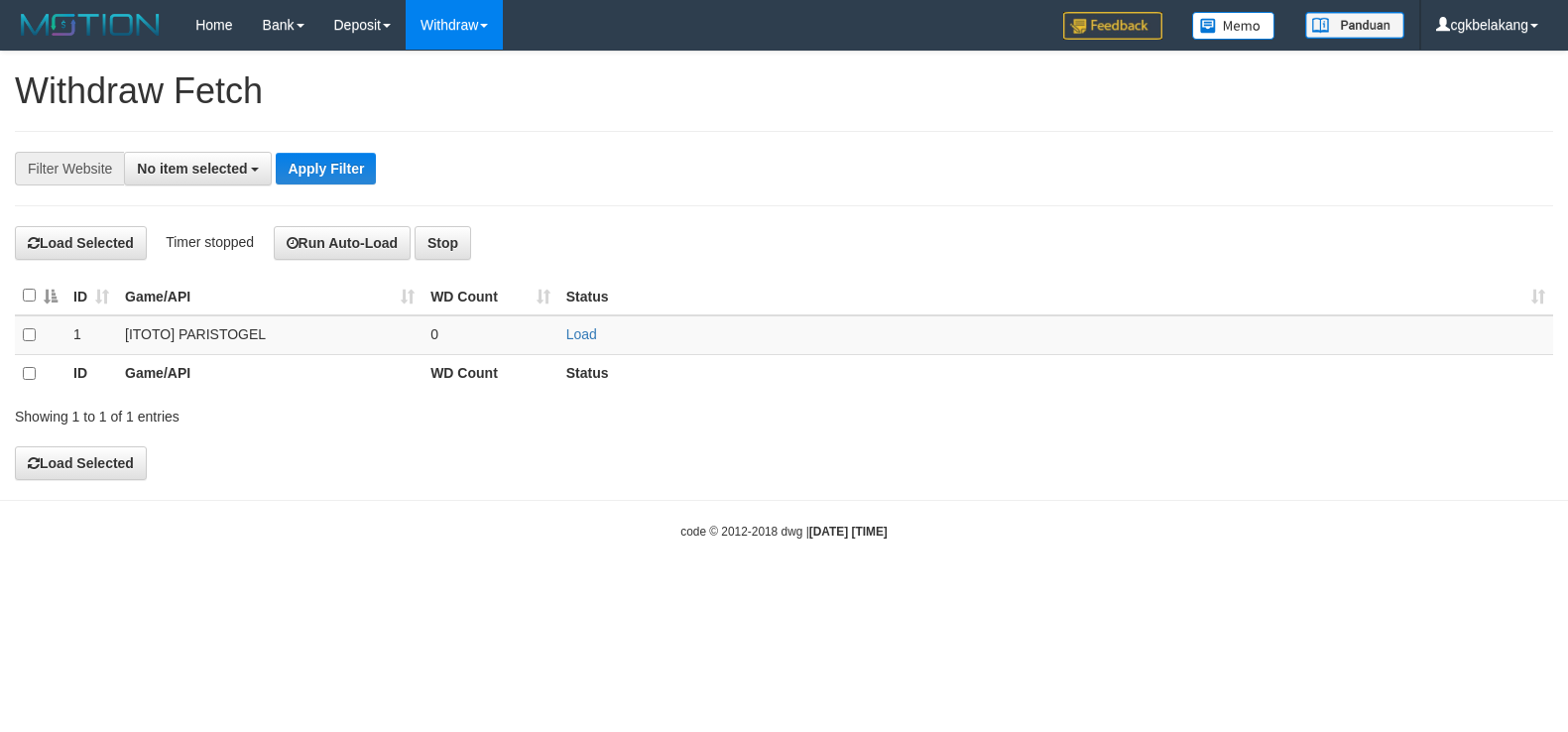 select 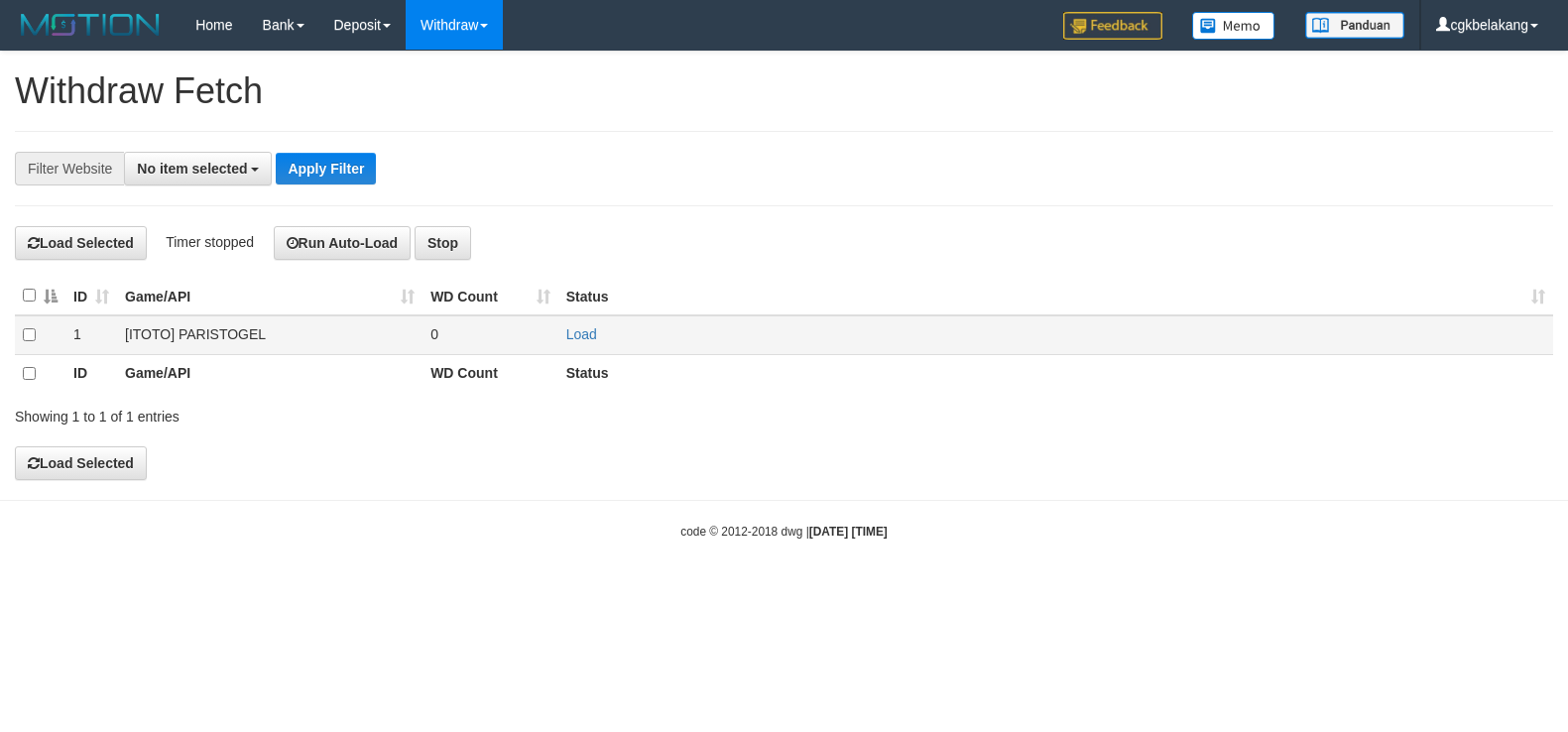 scroll, scrollTop: 0, scrollLeft: 0, axis: both 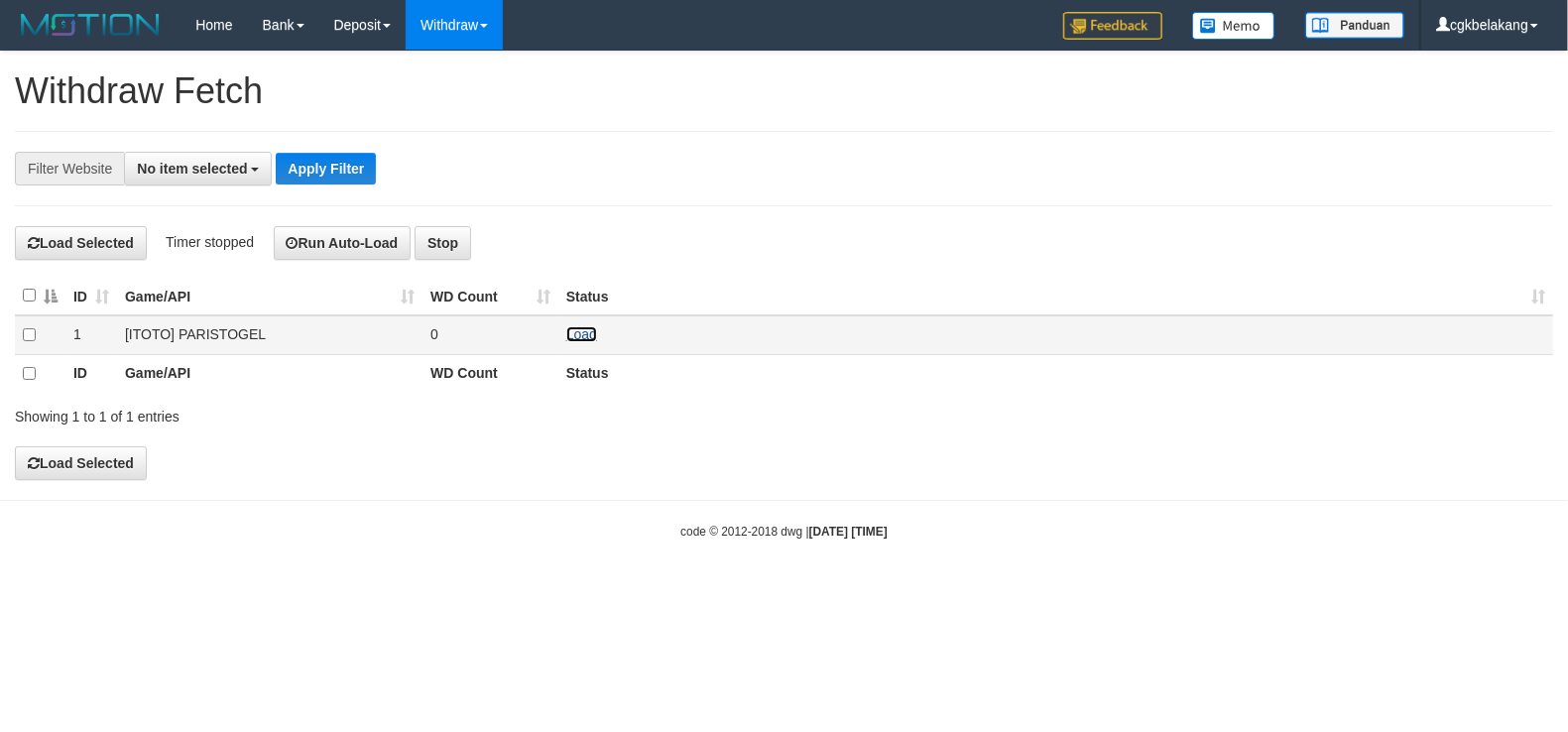 click on "Load" at bounding box center [581, 334] 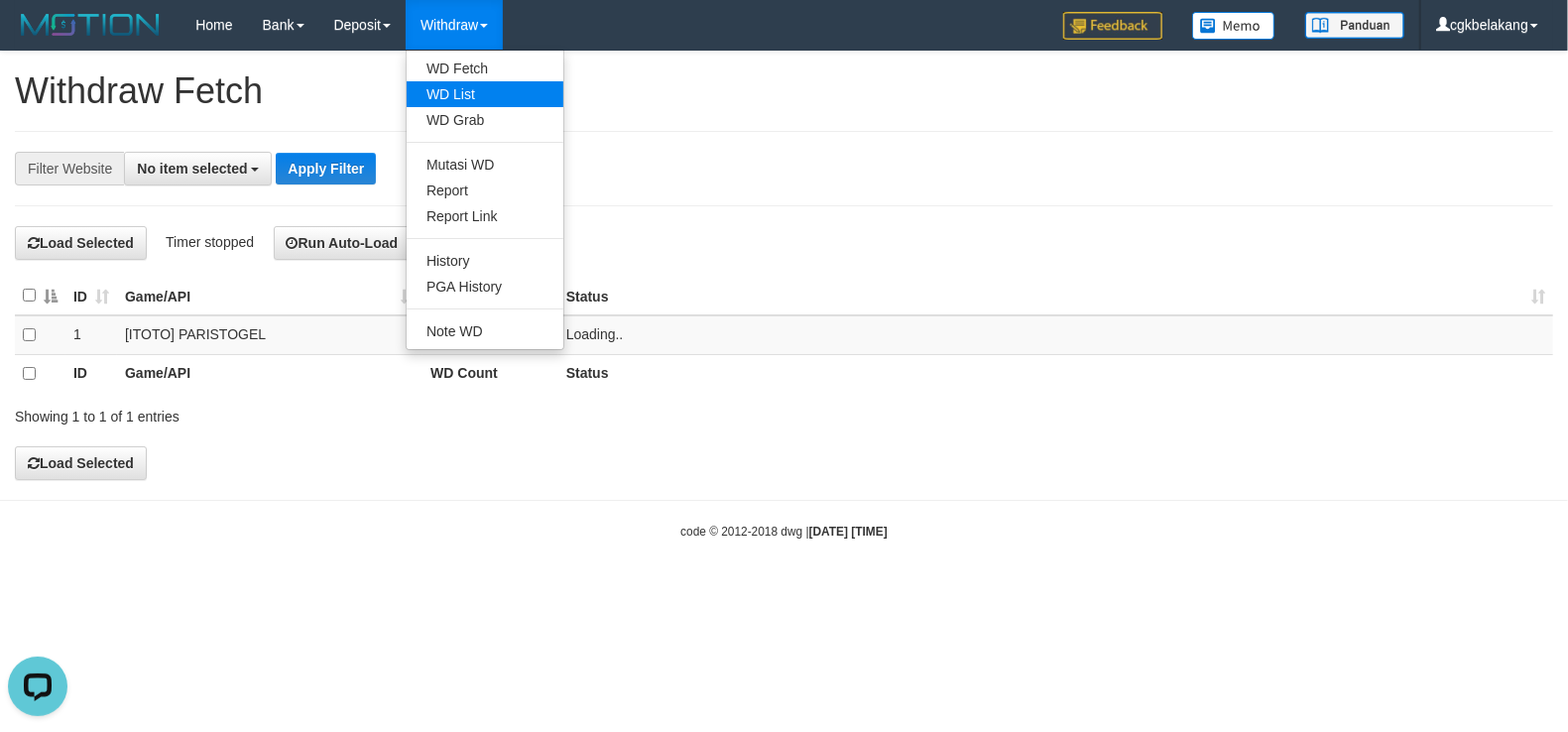 scroll, scrollTop: 0, scrollLeft: 0, axis: both 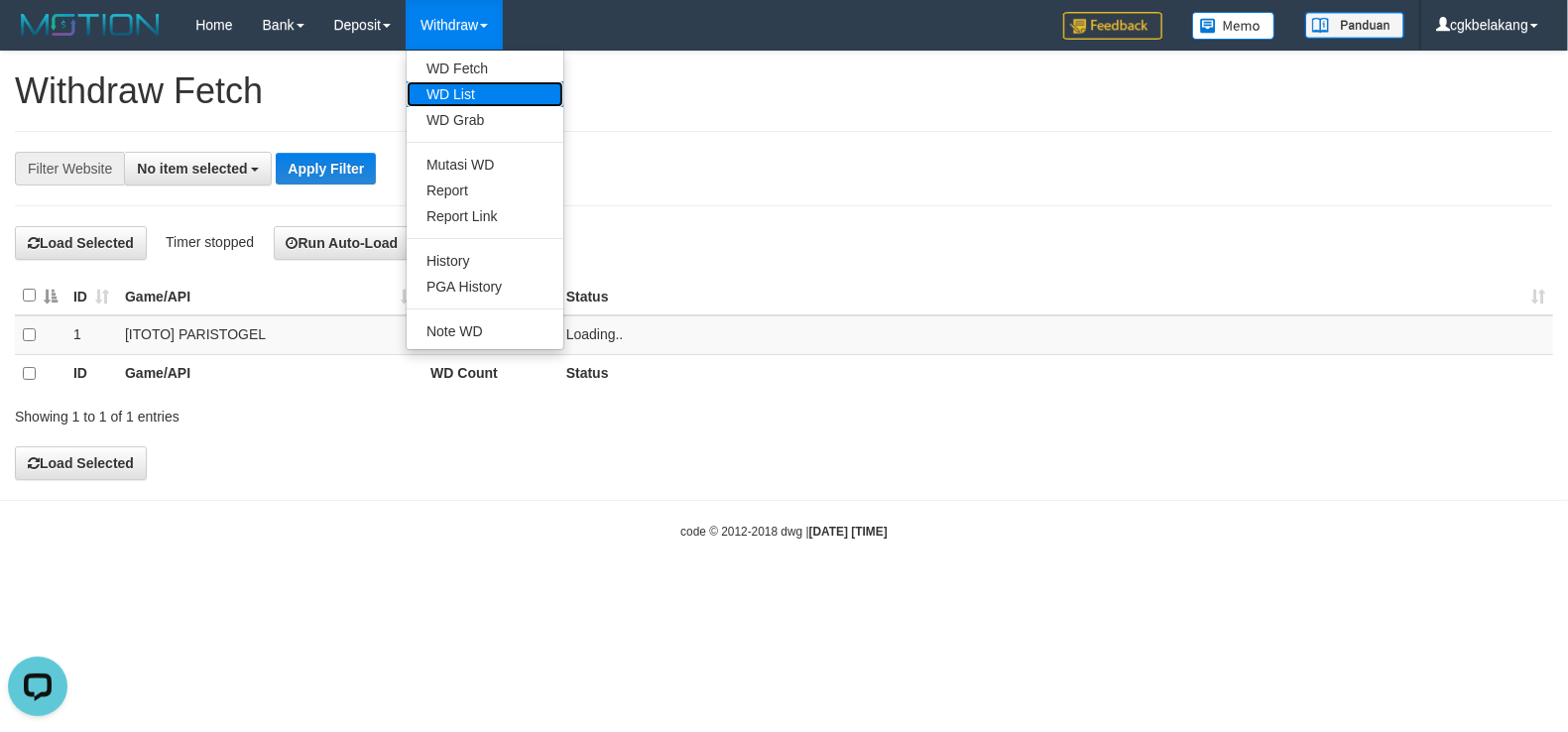 click on "WD List" at bounding box center (485, 94) 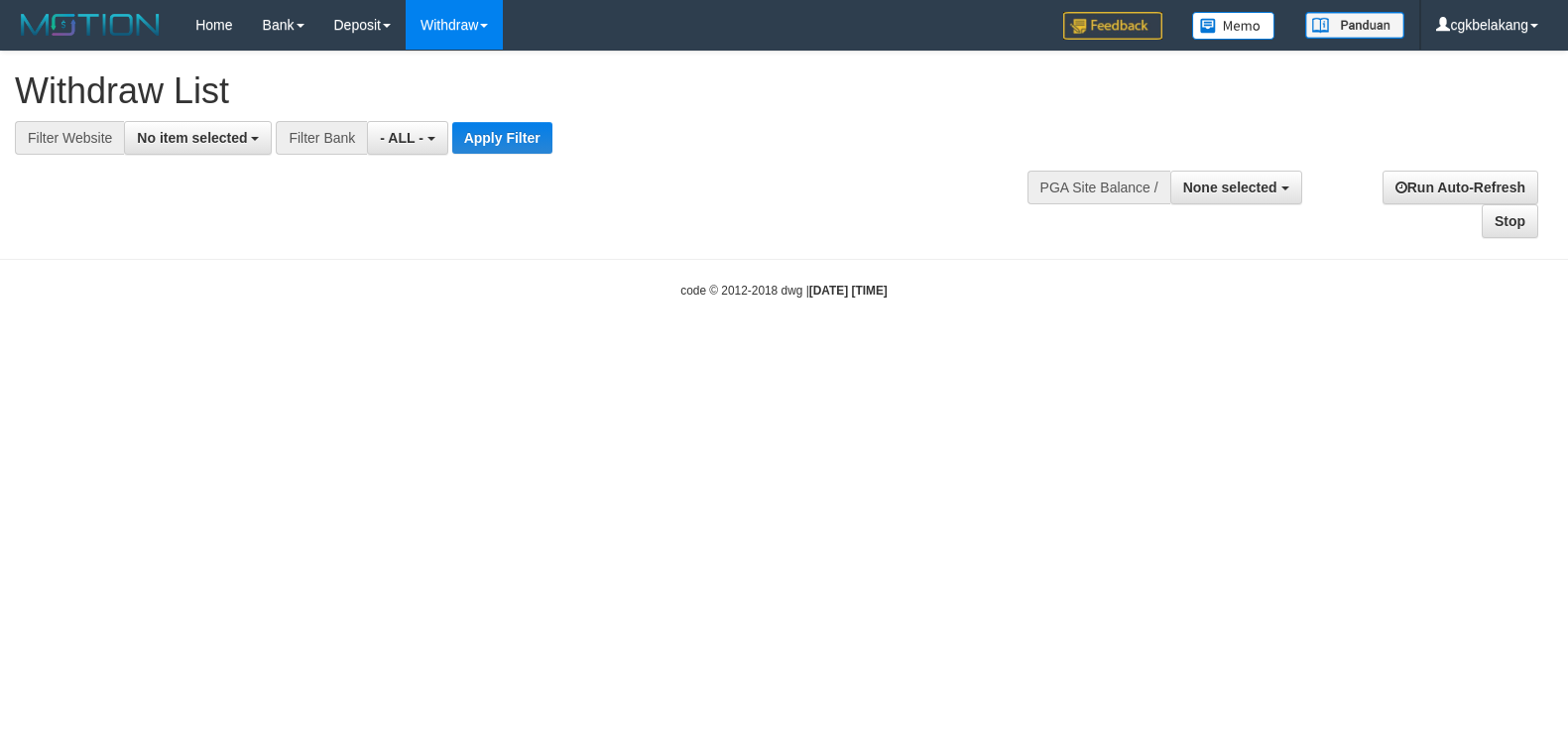select 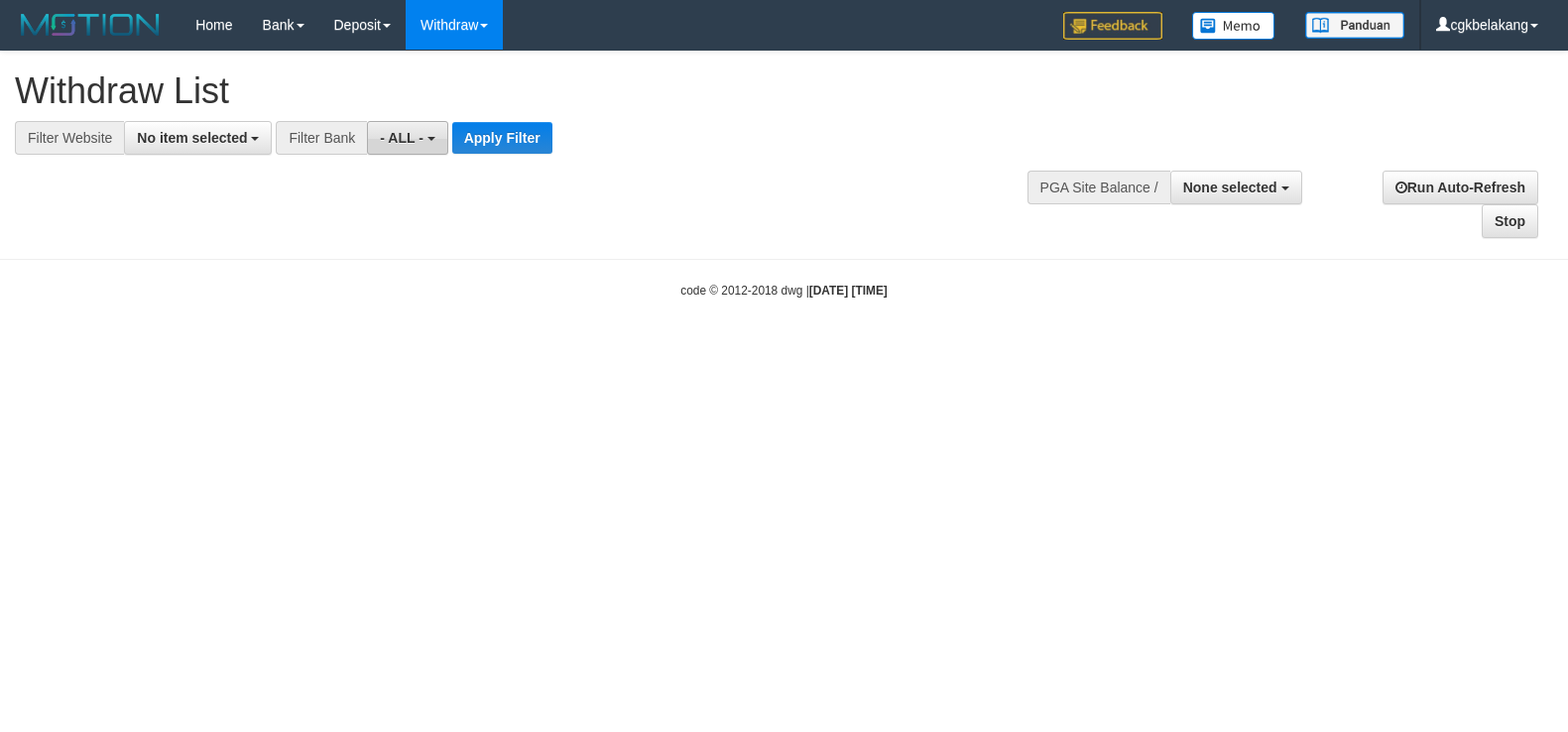 scroll, scrollTop: 0, scrollLeft: 0, axis: both 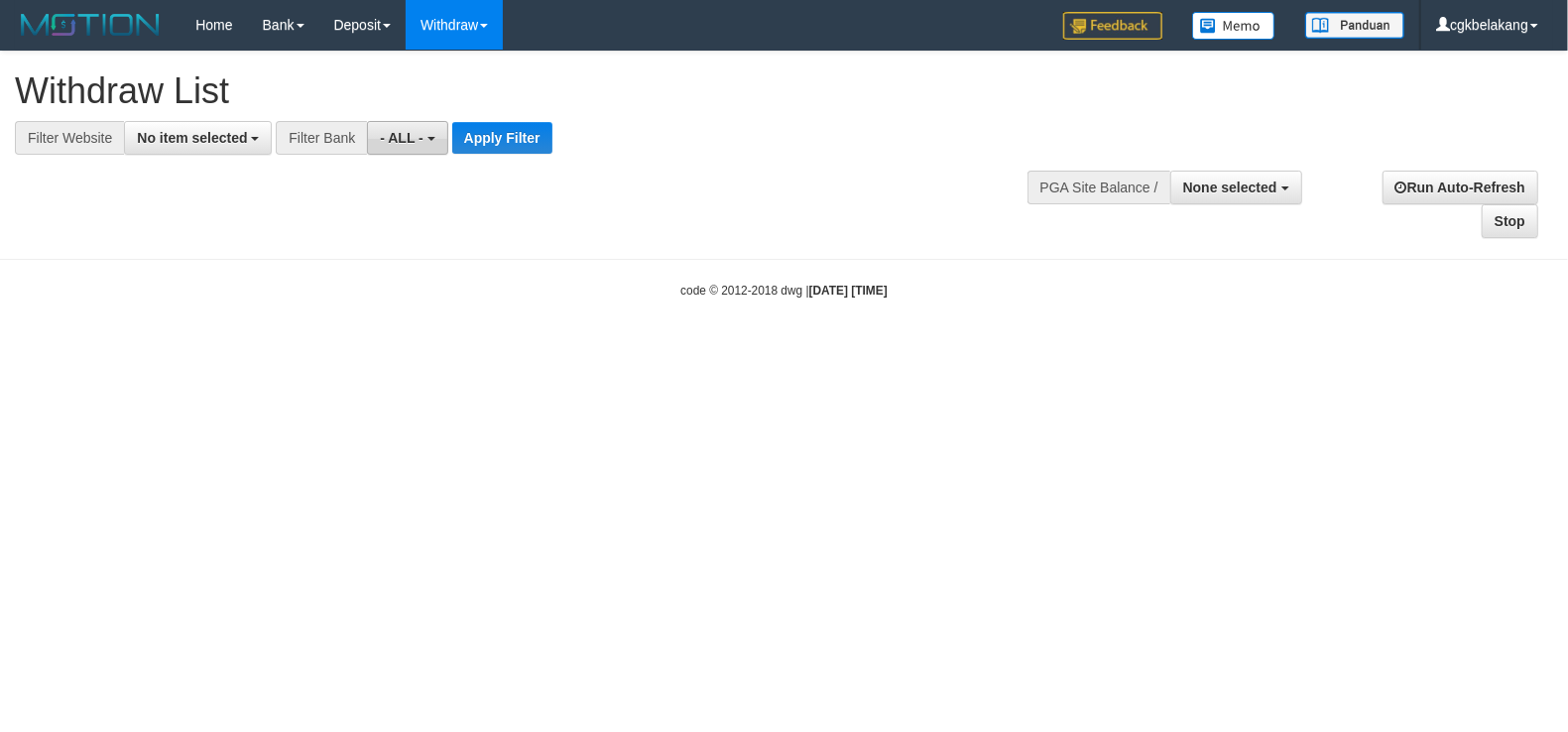 click on "- ALL -" at bounding box center (407, 138) 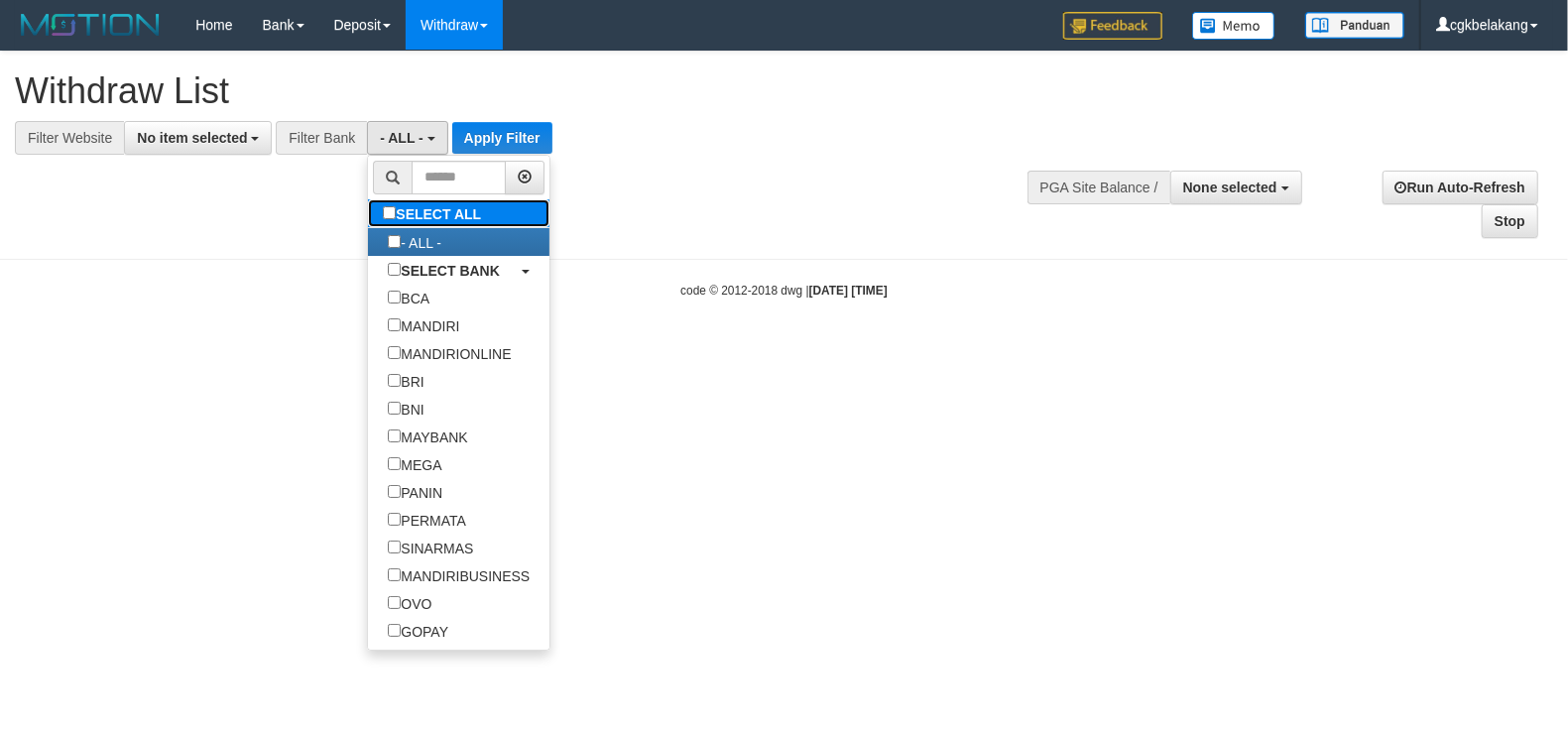 click on "SELECT ALL" at bounding box center (434, 213) 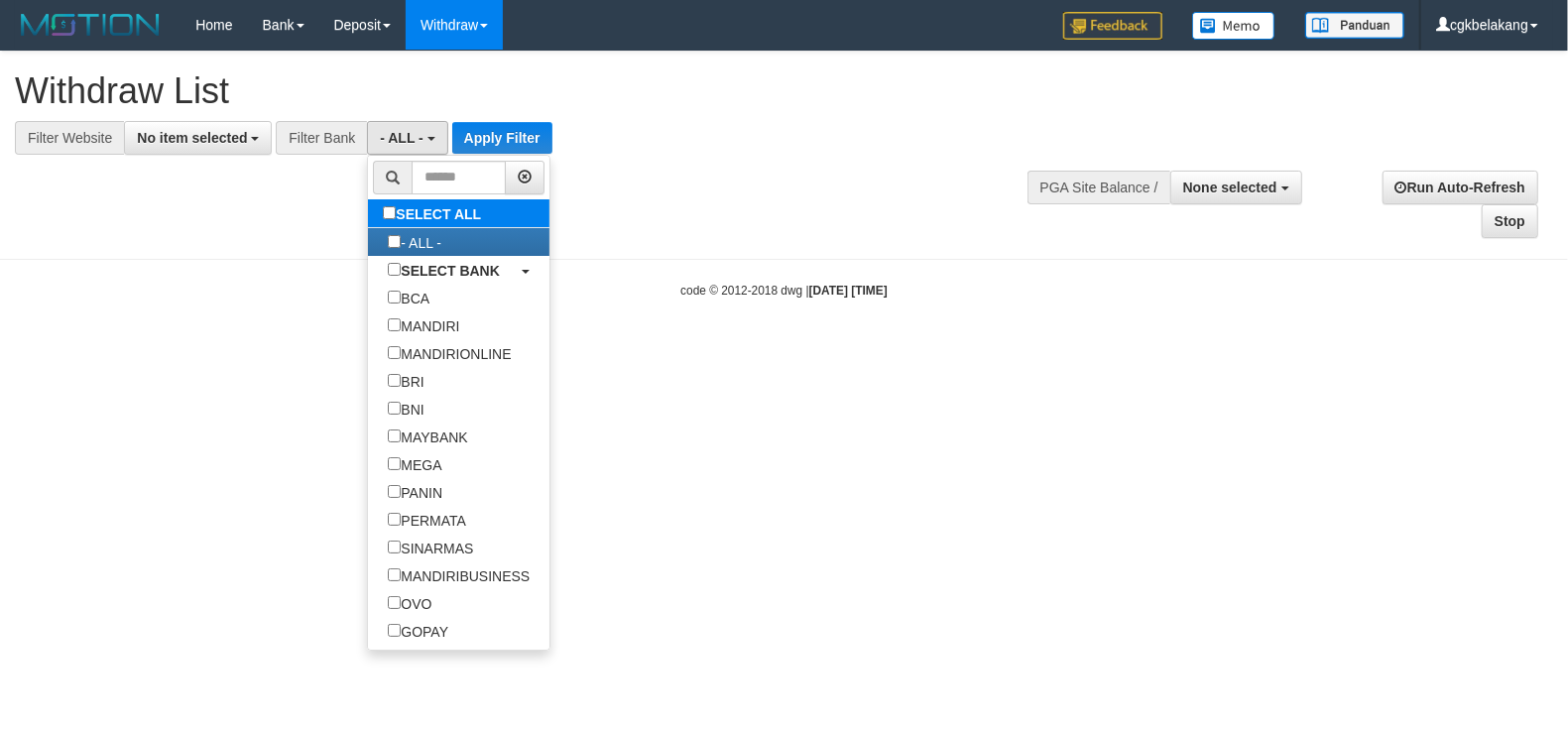 type 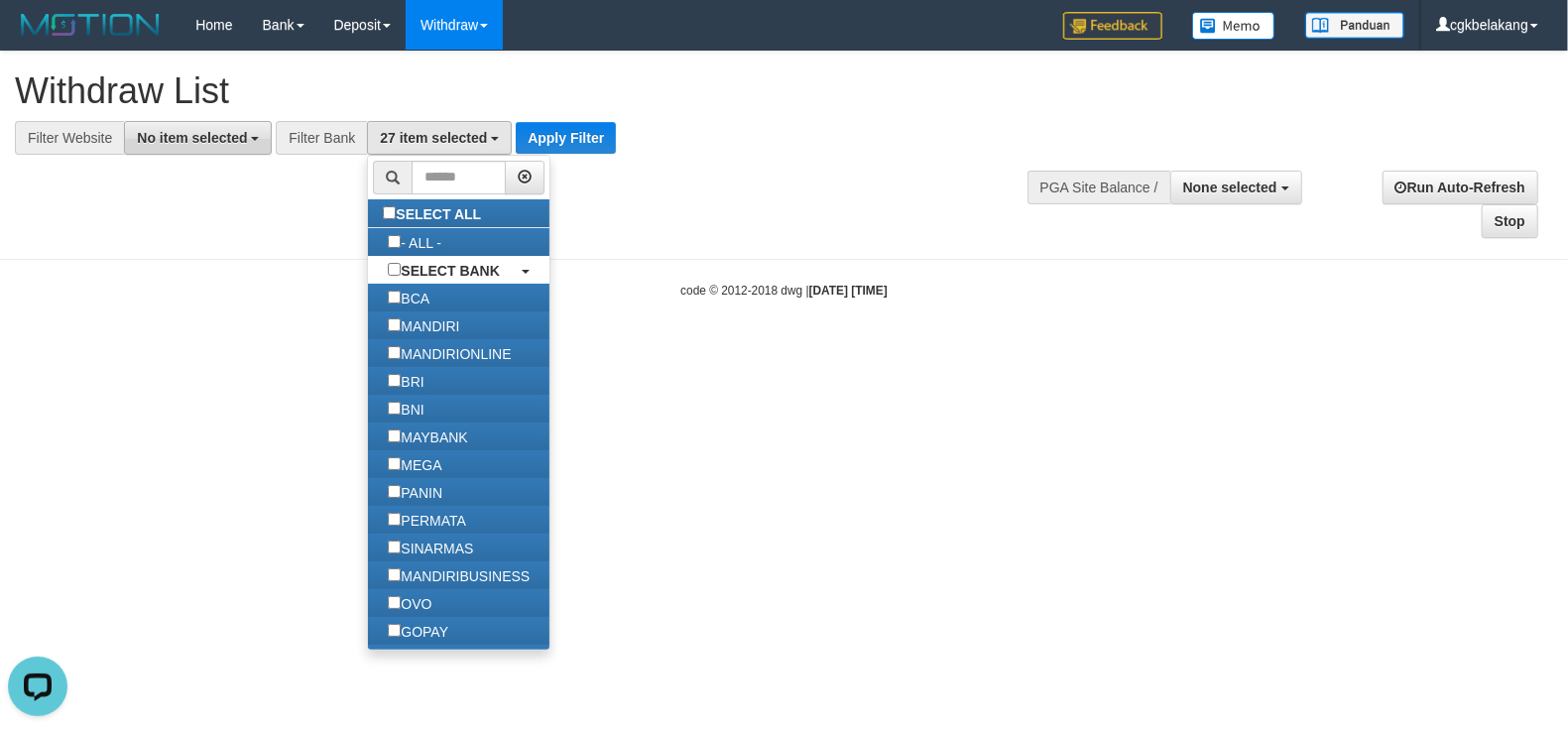 scroll, scrollTop: 0, scrollLeft: 0, axis: both 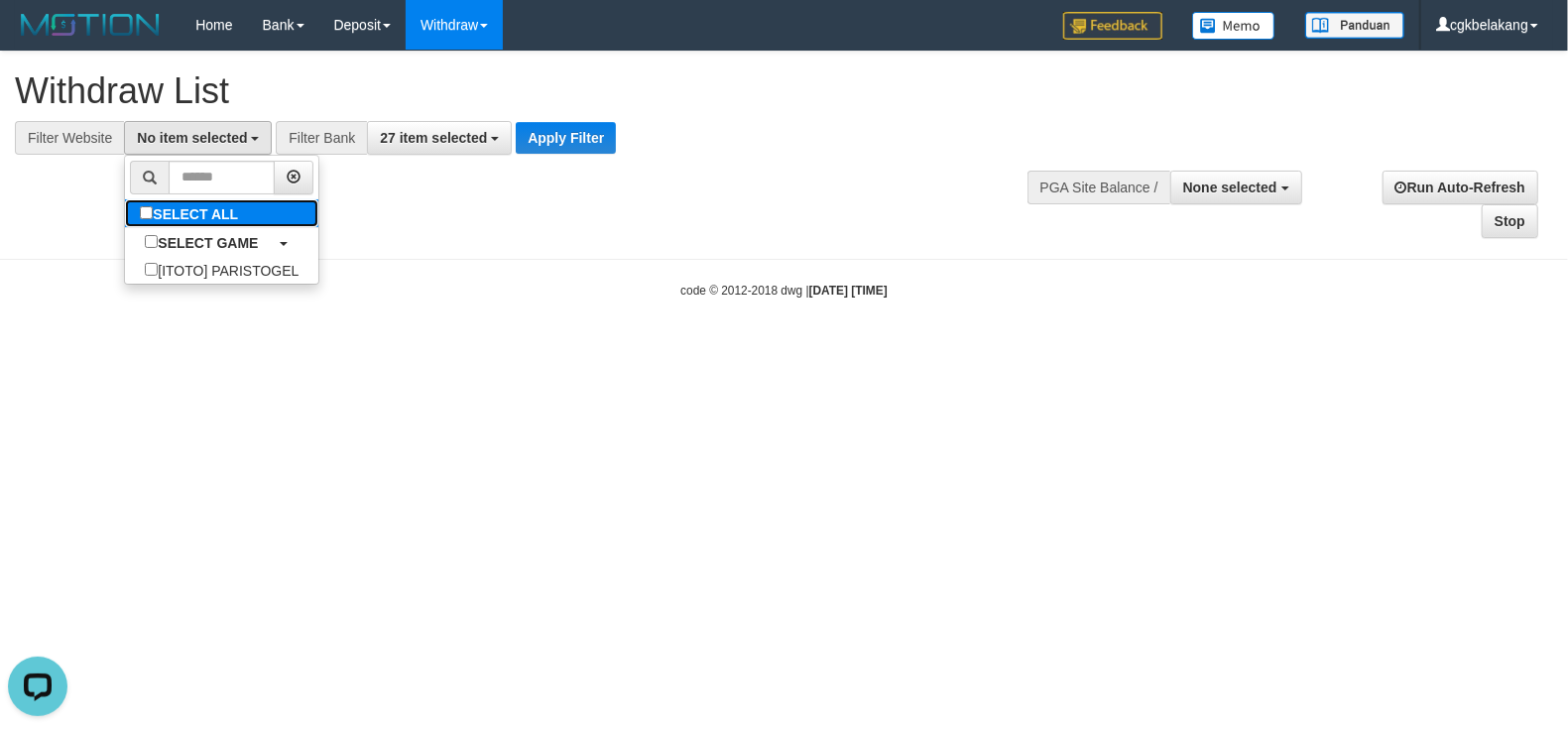 click on "SELECT ALL" at bounding box center [191, 213] 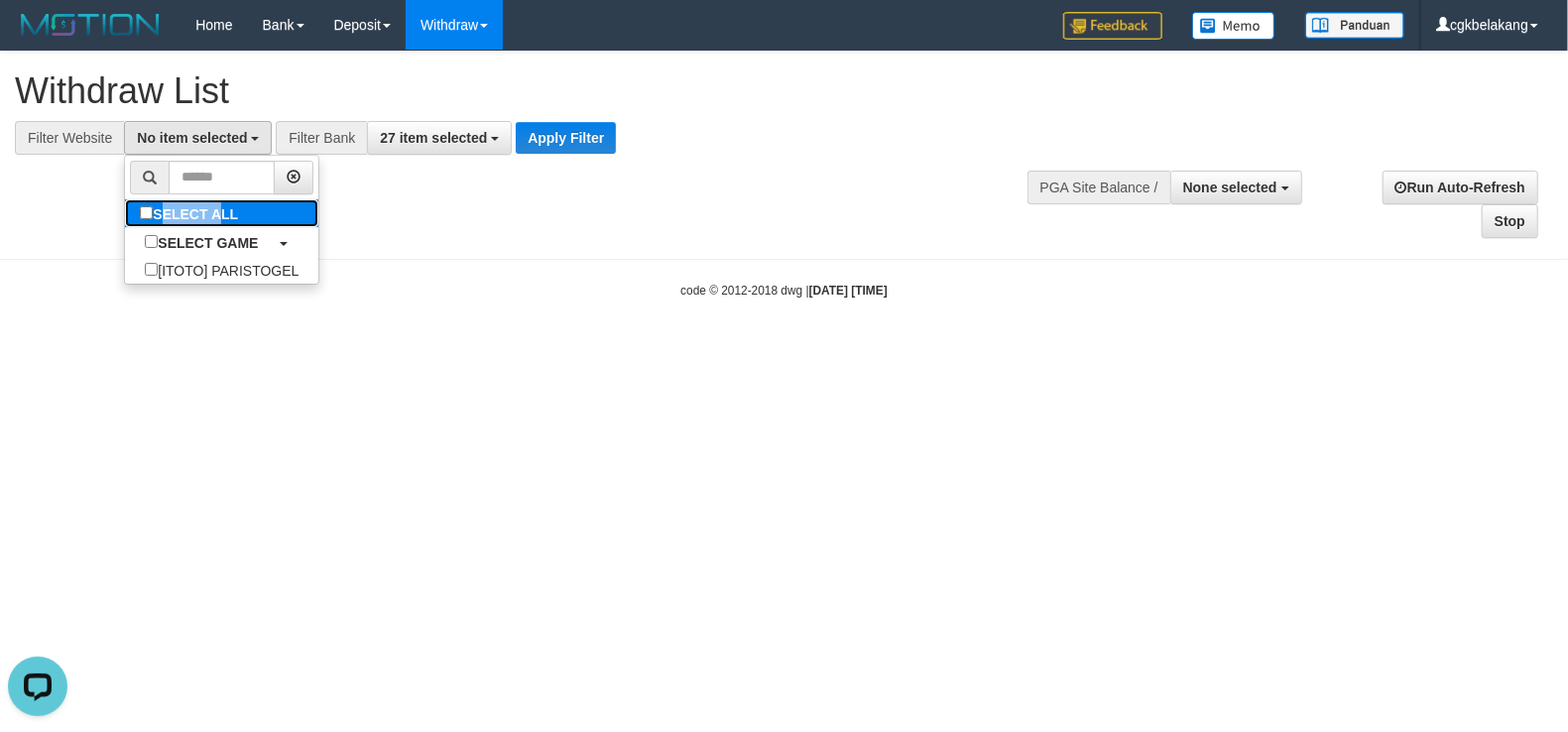 click on "SELECT ALL" at bounding box center [191, 213] 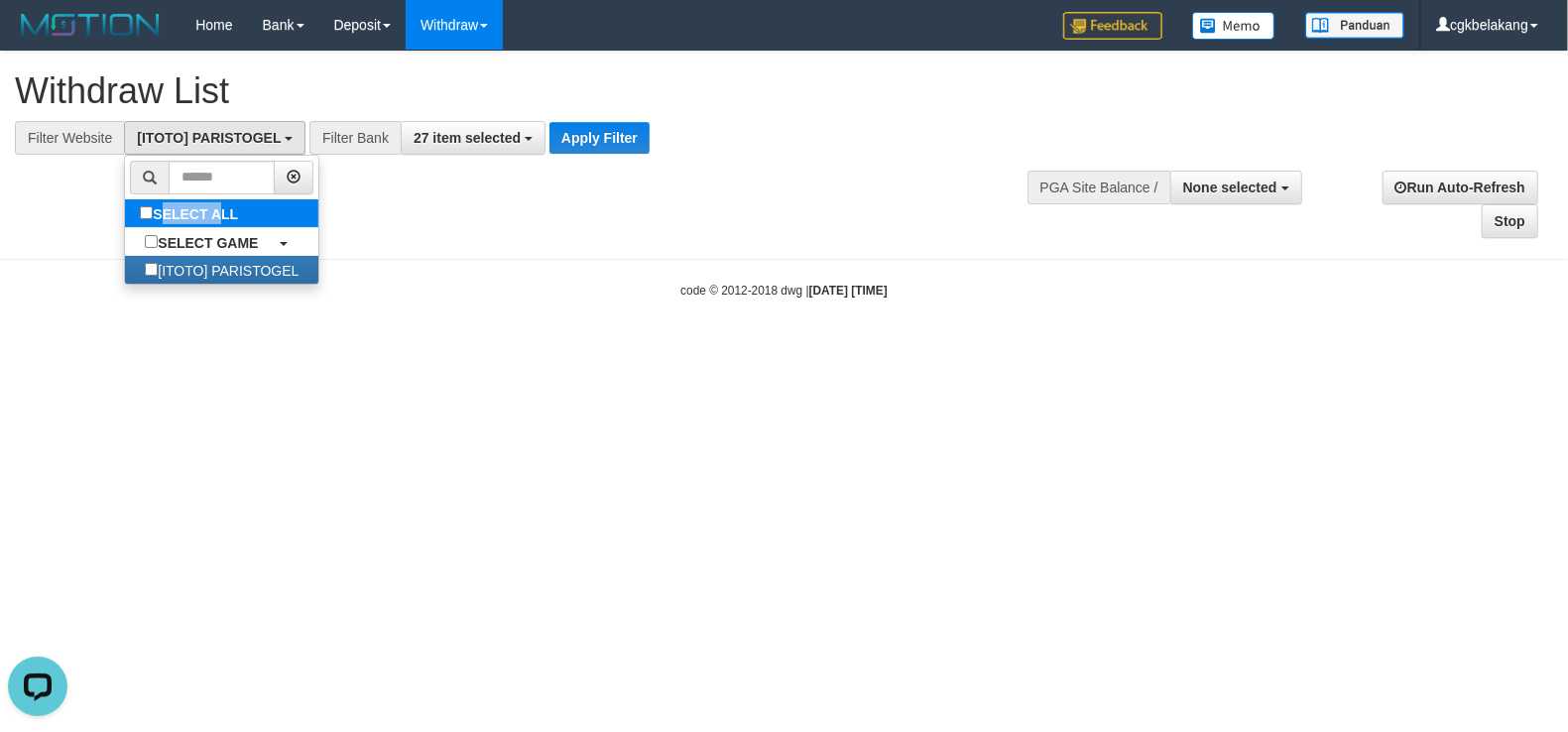 scroll, scrollTop: 17, scrollLeft: 0, axis: vertical 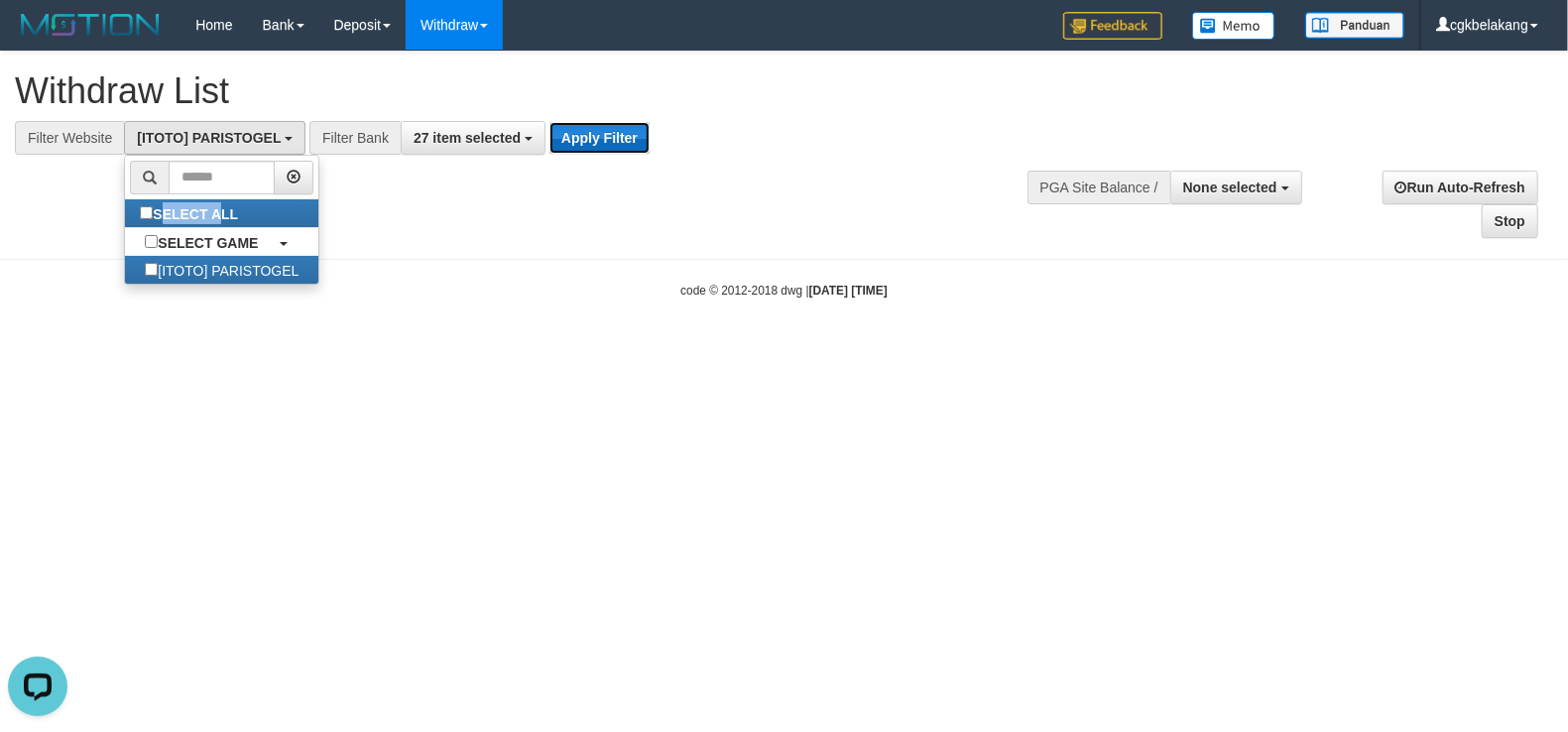 click on "Apply Filter" at bounding box center (599, 138) 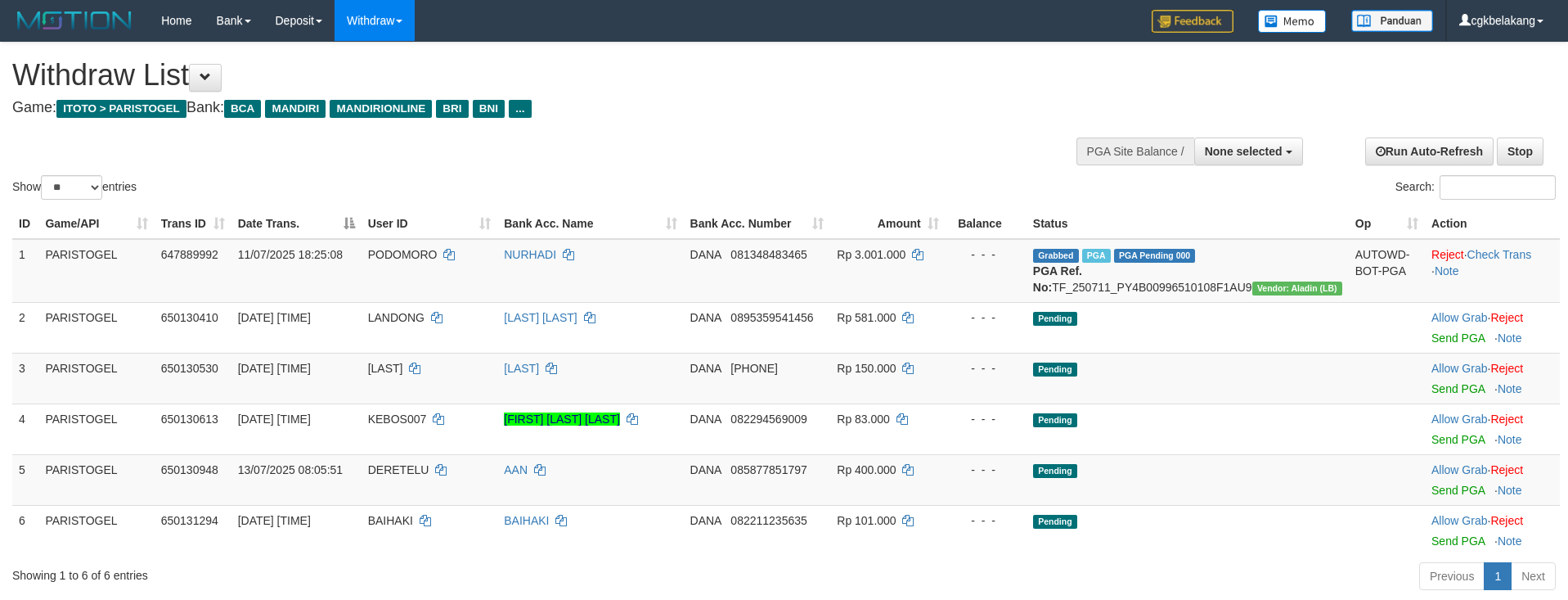 select 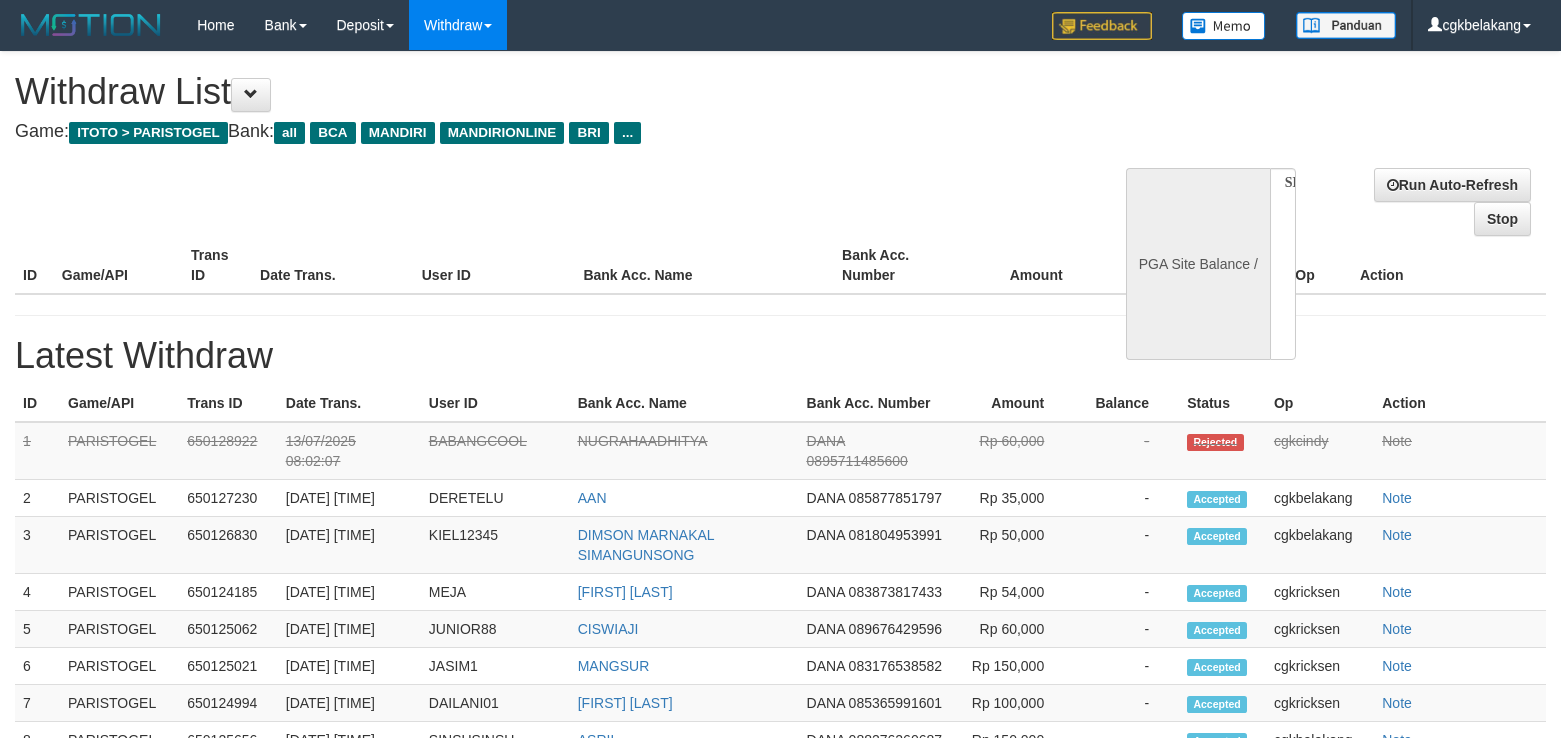 select 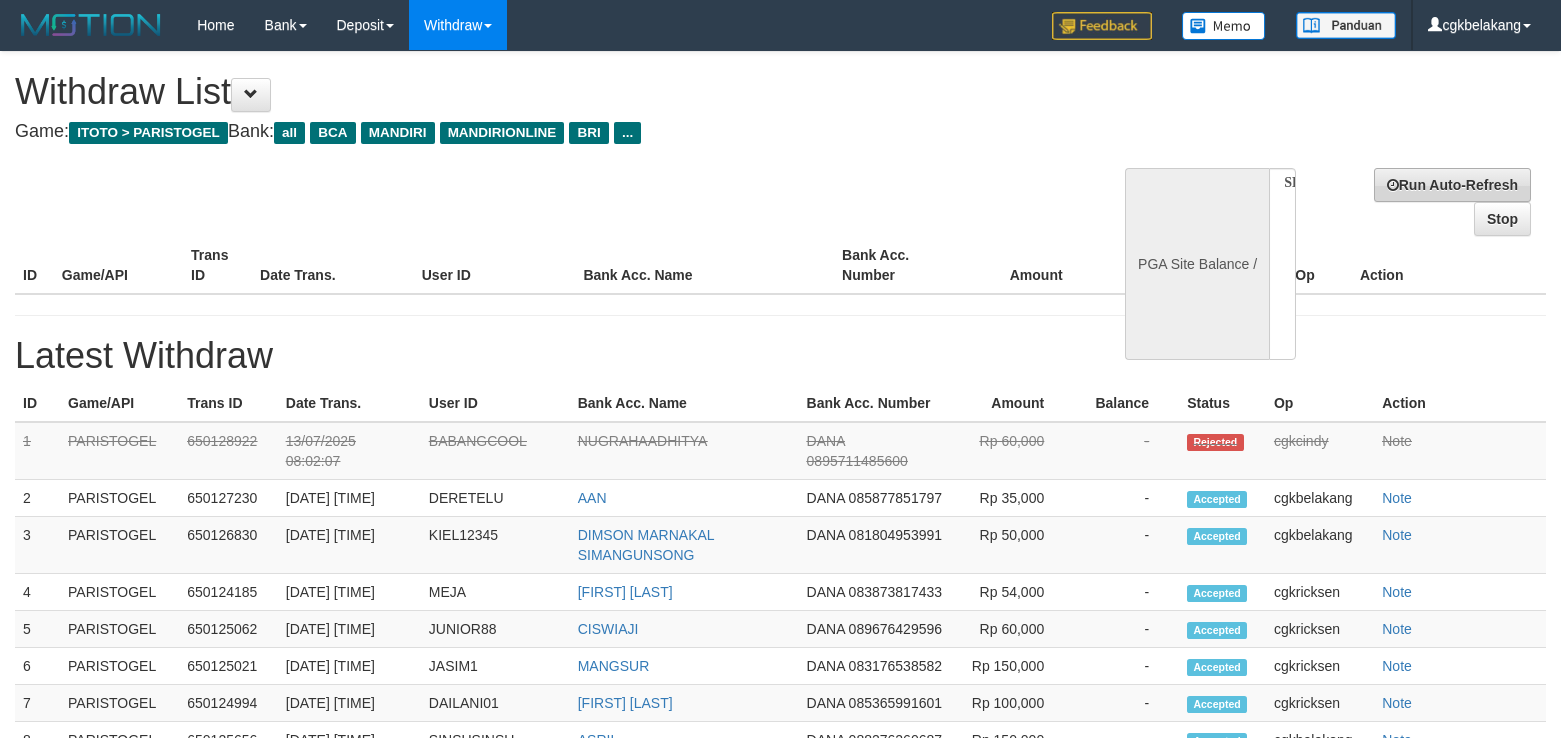 scroll, scrollTop: 0, scrollLeft: 0, axis: both 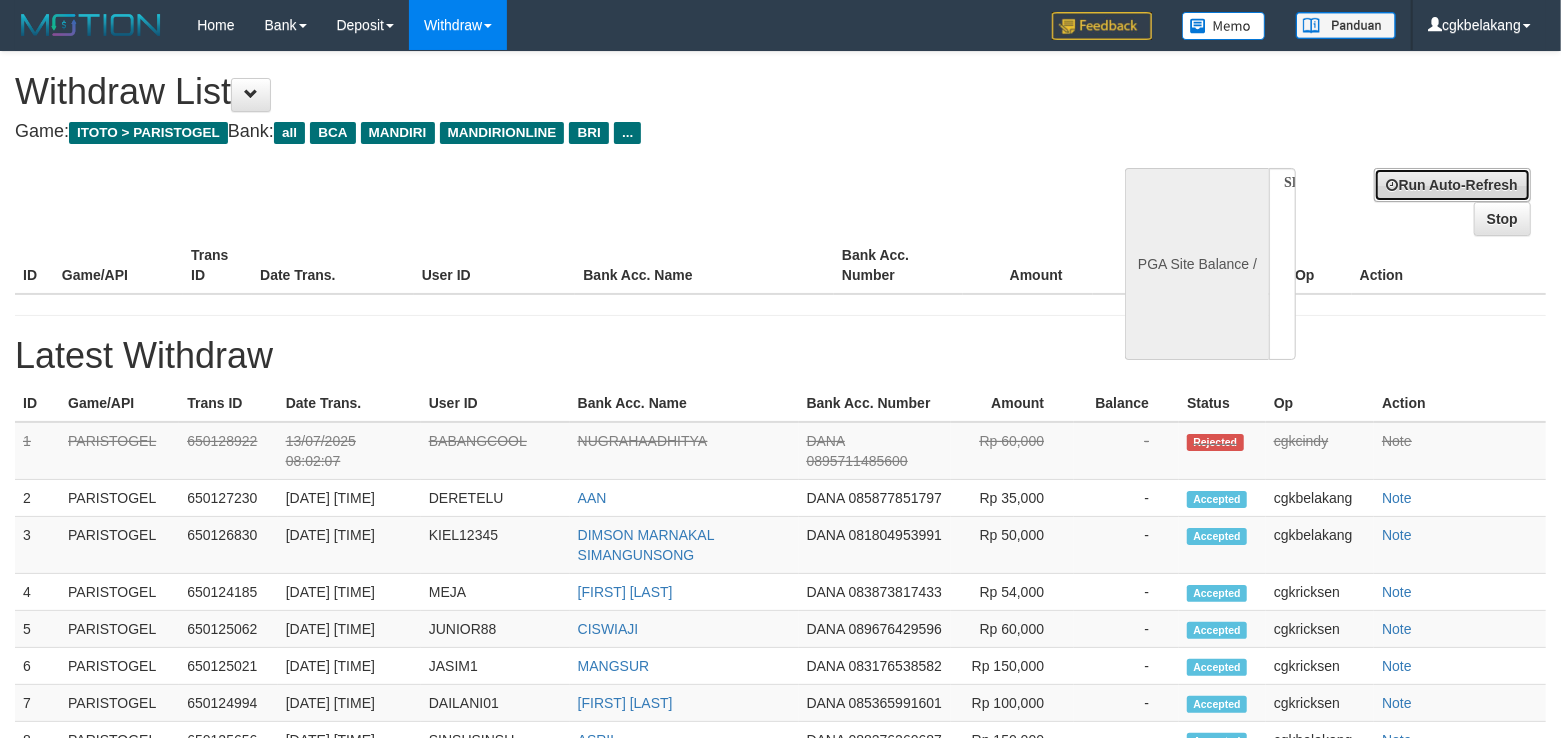 select on "**" 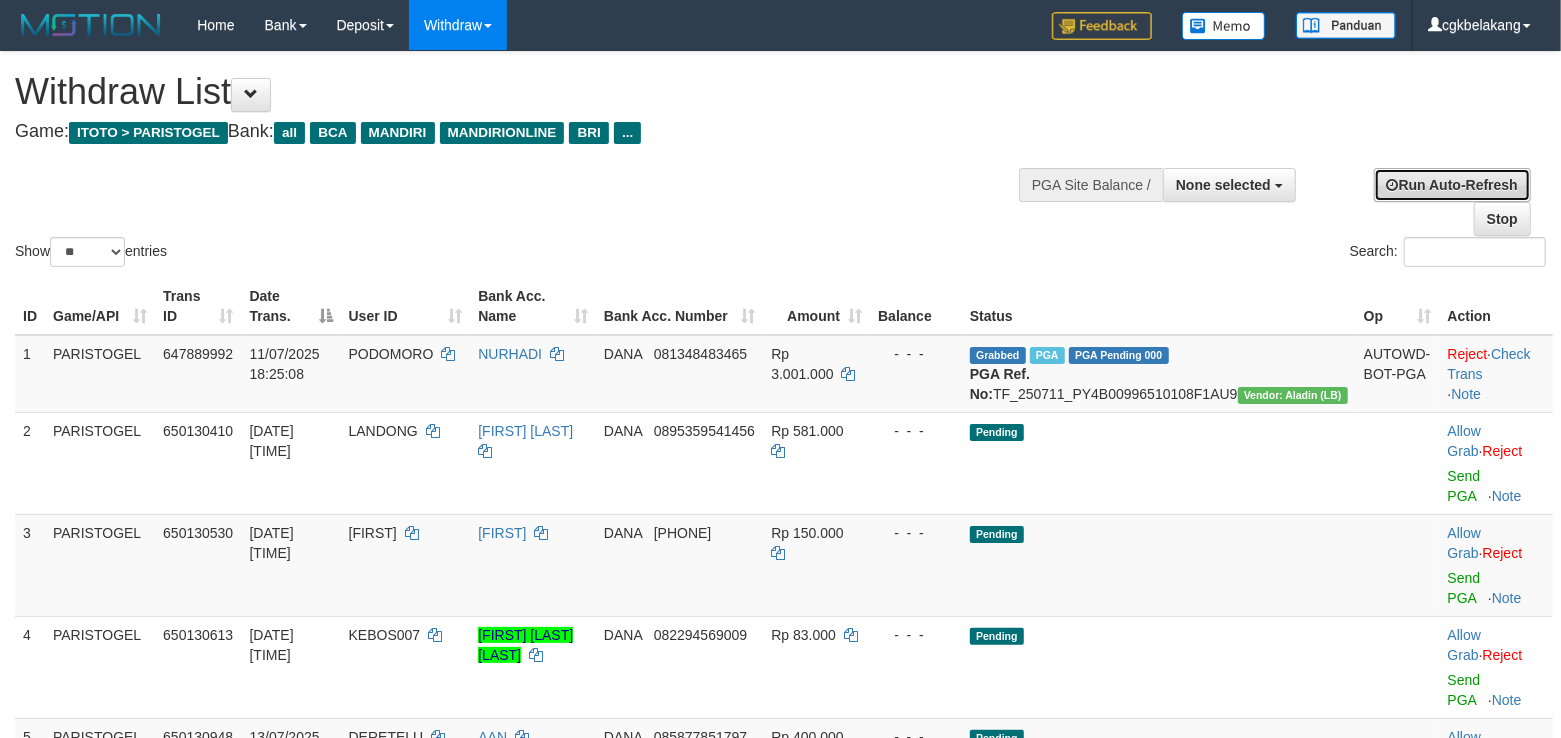 click on "Run Auto-Refresh" at bounding box center [1452, 185] 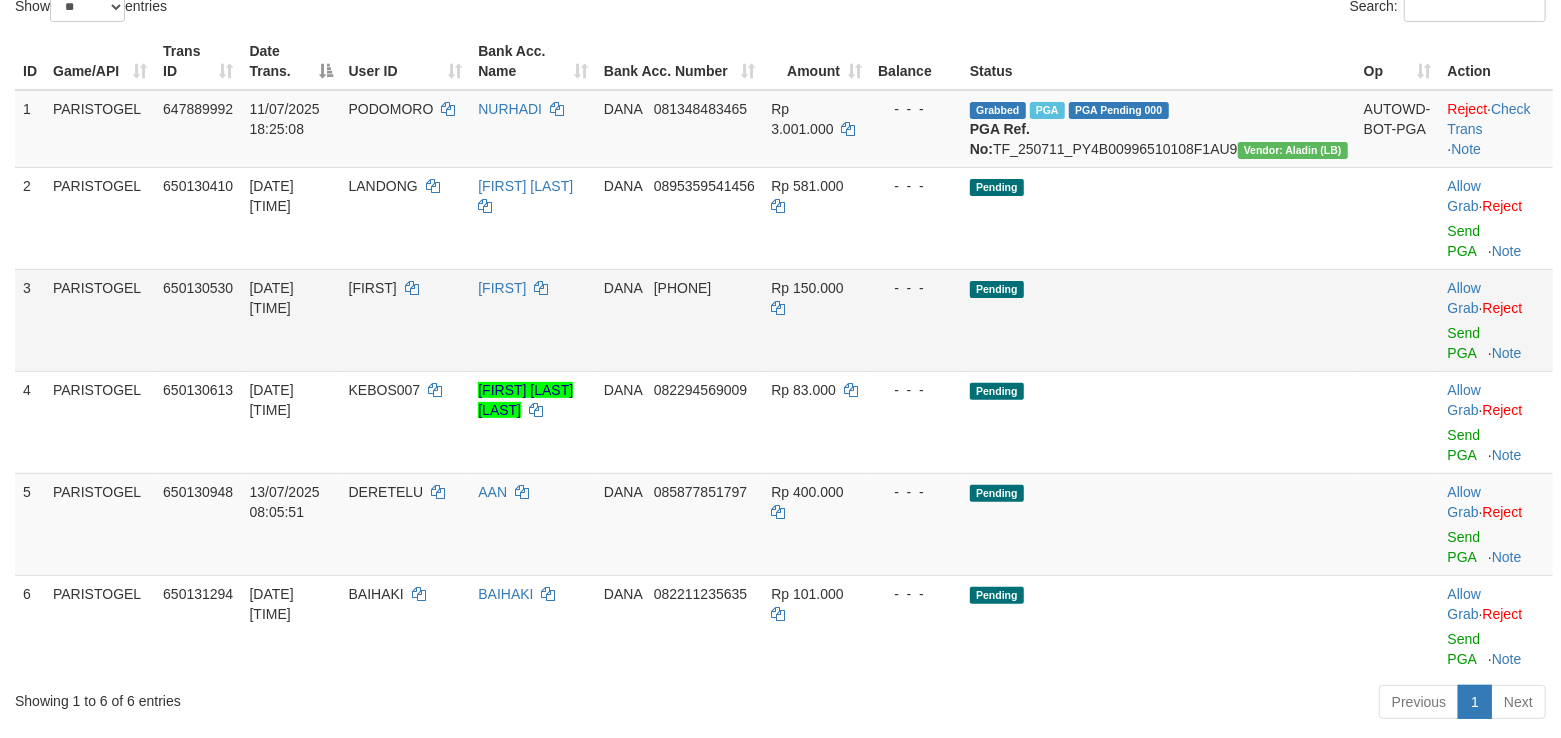 scroll, scrollTop: 266, scrollLeft: 0, axis: vertical 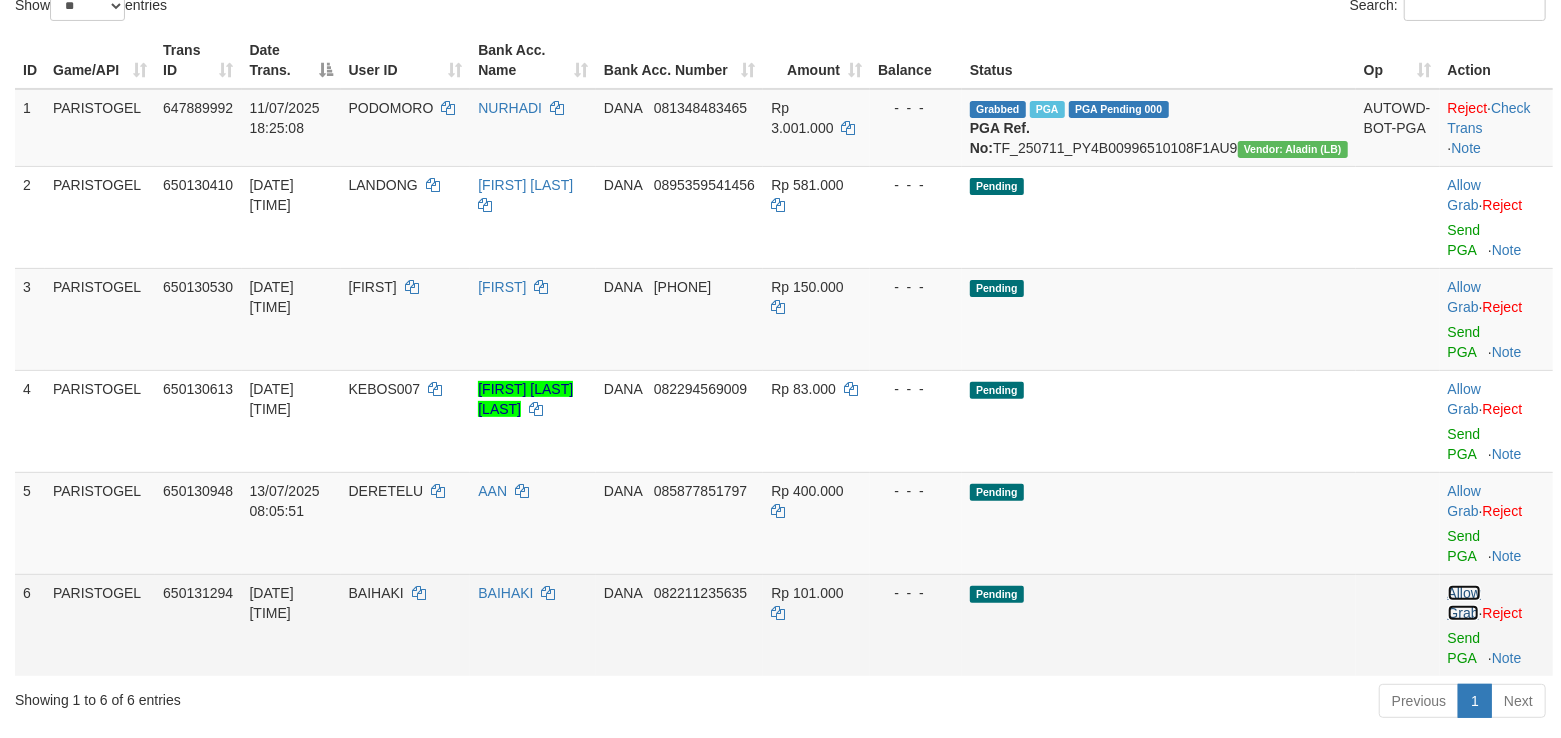 click on "Allow Grab" at bounding box center (1464, 603) 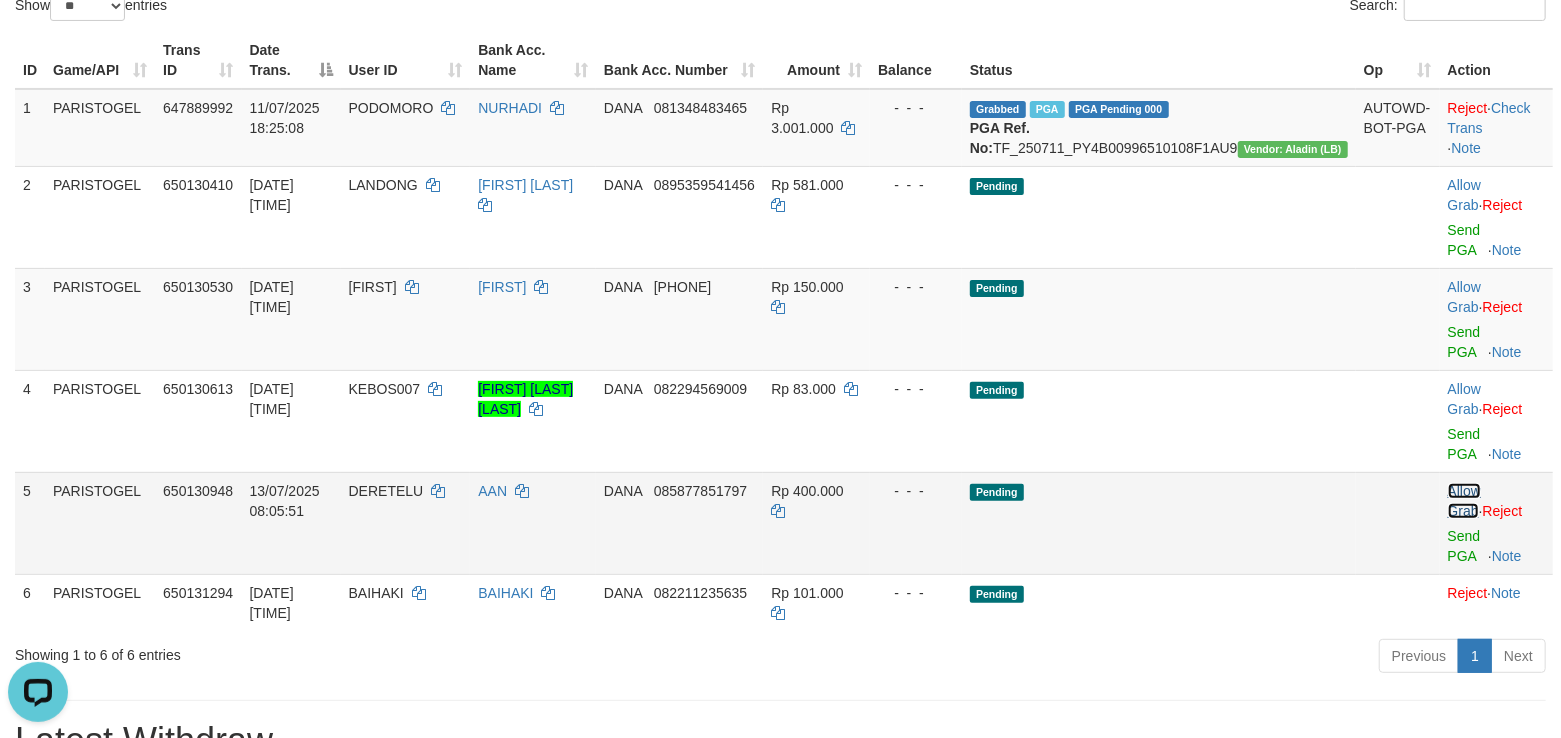 scroll, scrollTop: 0, scrollLeft: 0, axis: both 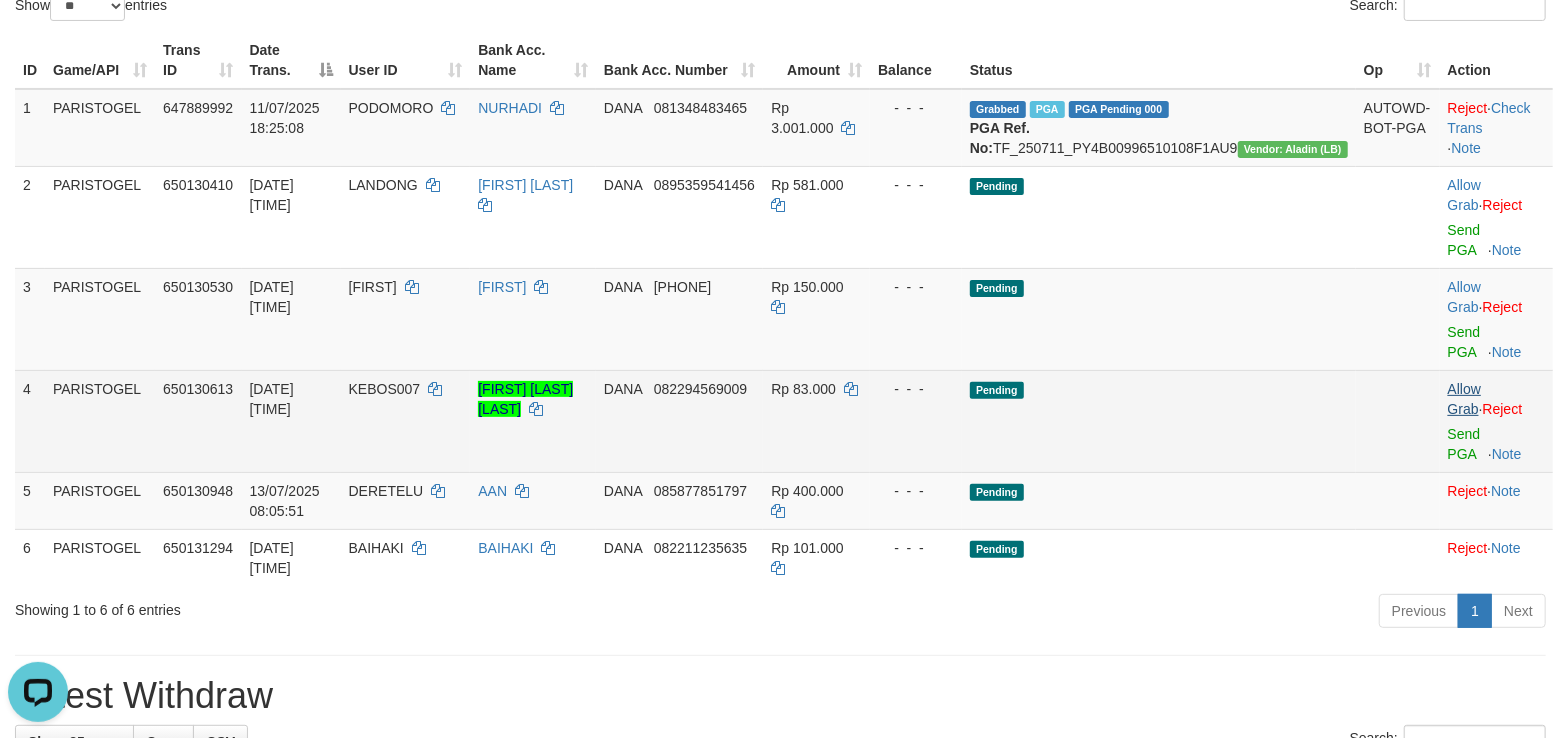 click on "Allow Grab   ·    Reject Send PGA     ·    Note" at bounding box center (1496, 421) 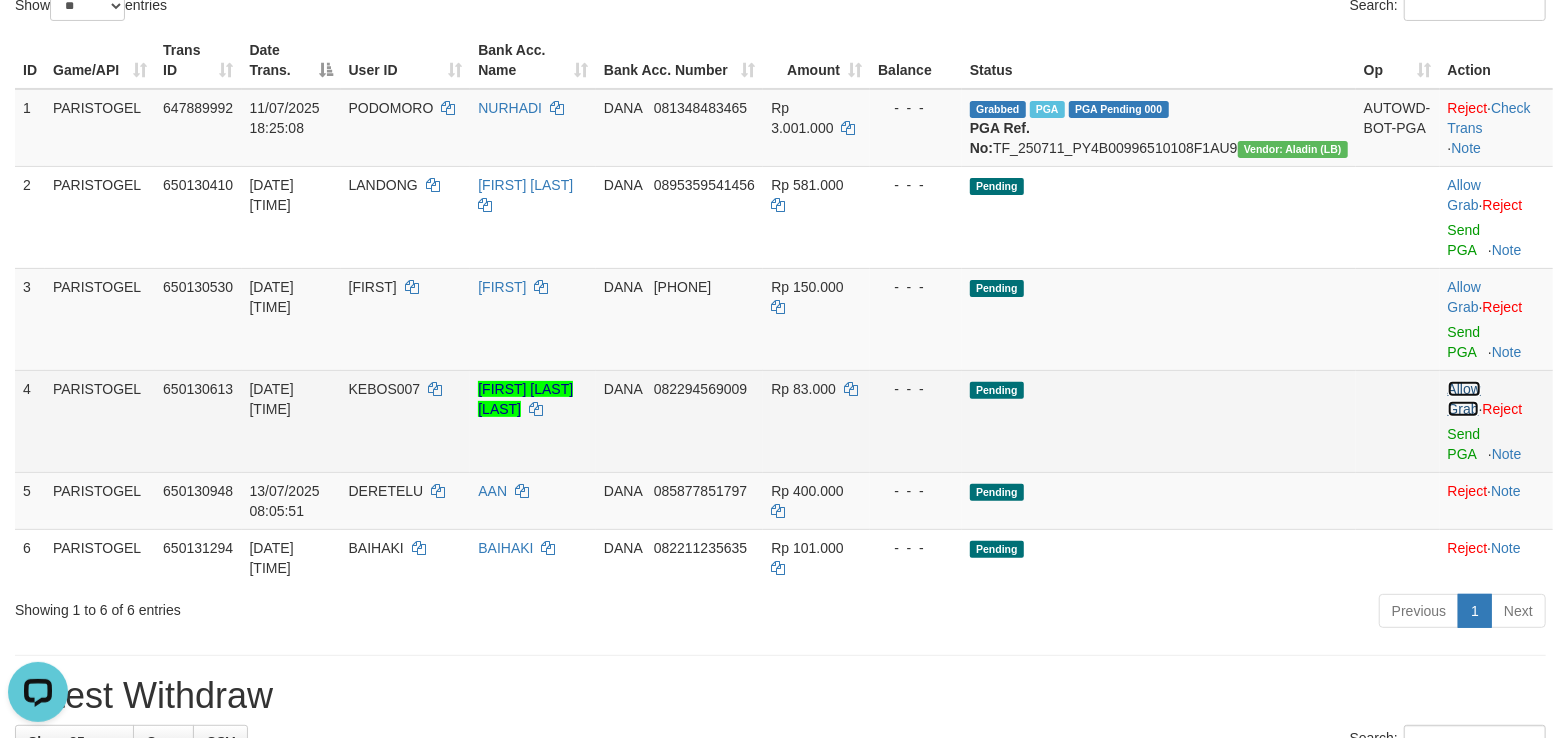 click on "Allow Grab" at bounding box center [1464, 399] 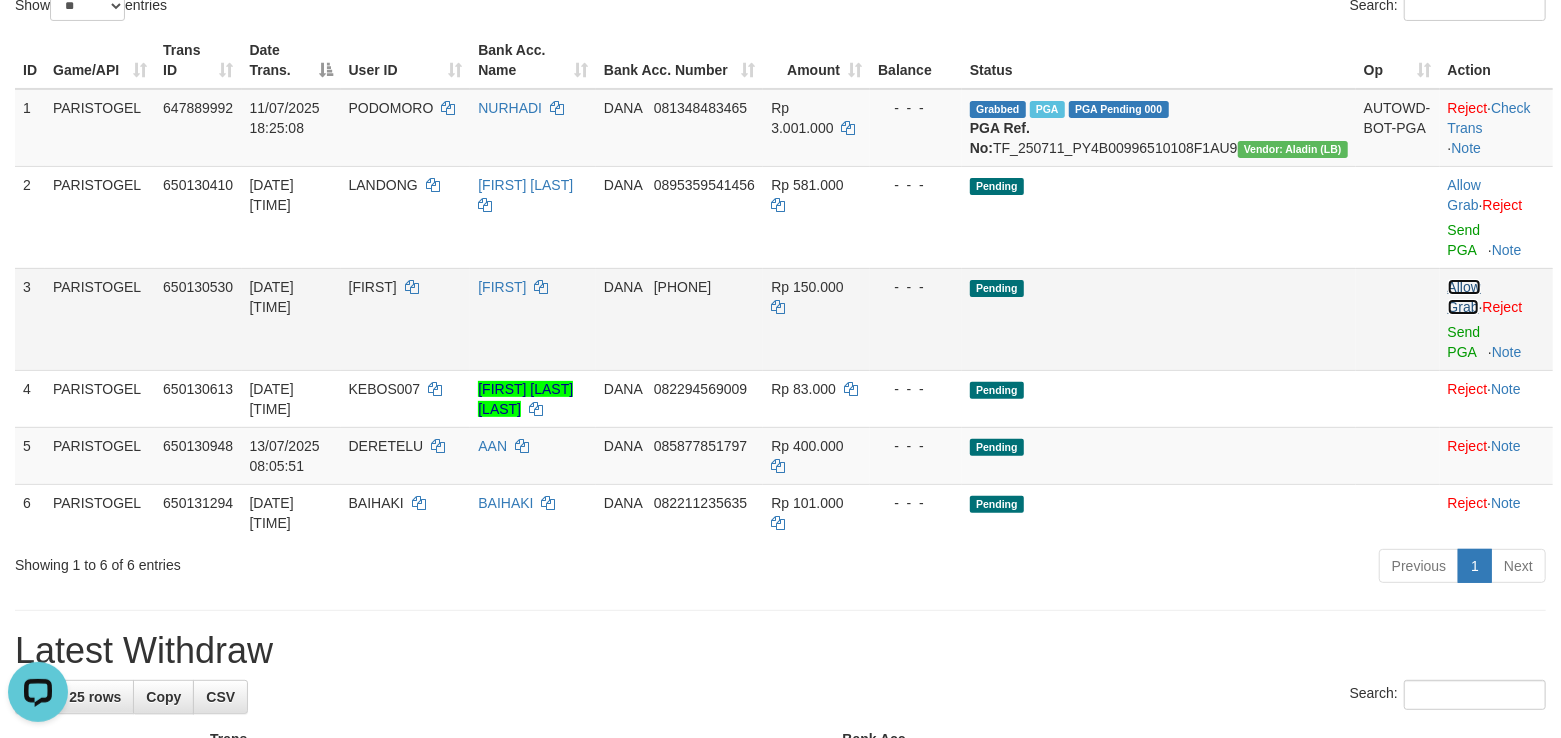 click on "Allow Grab" at bounding box center [1464, 297] 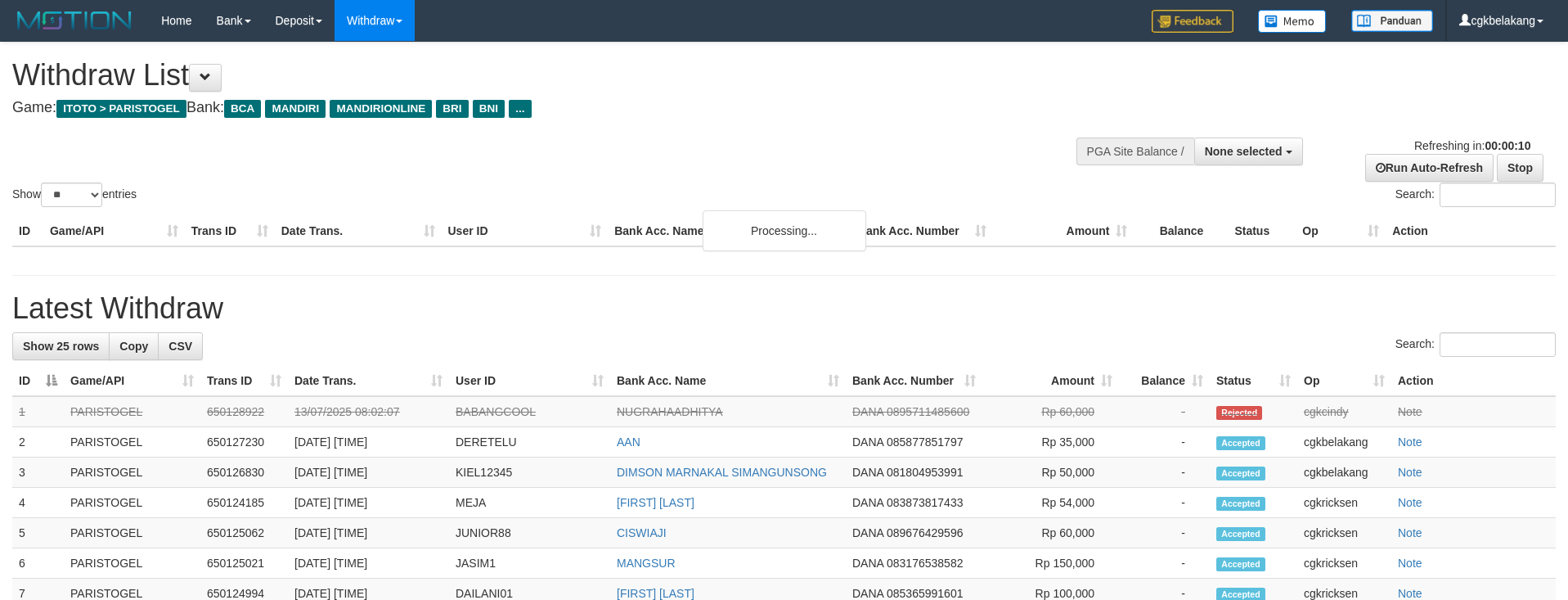 select 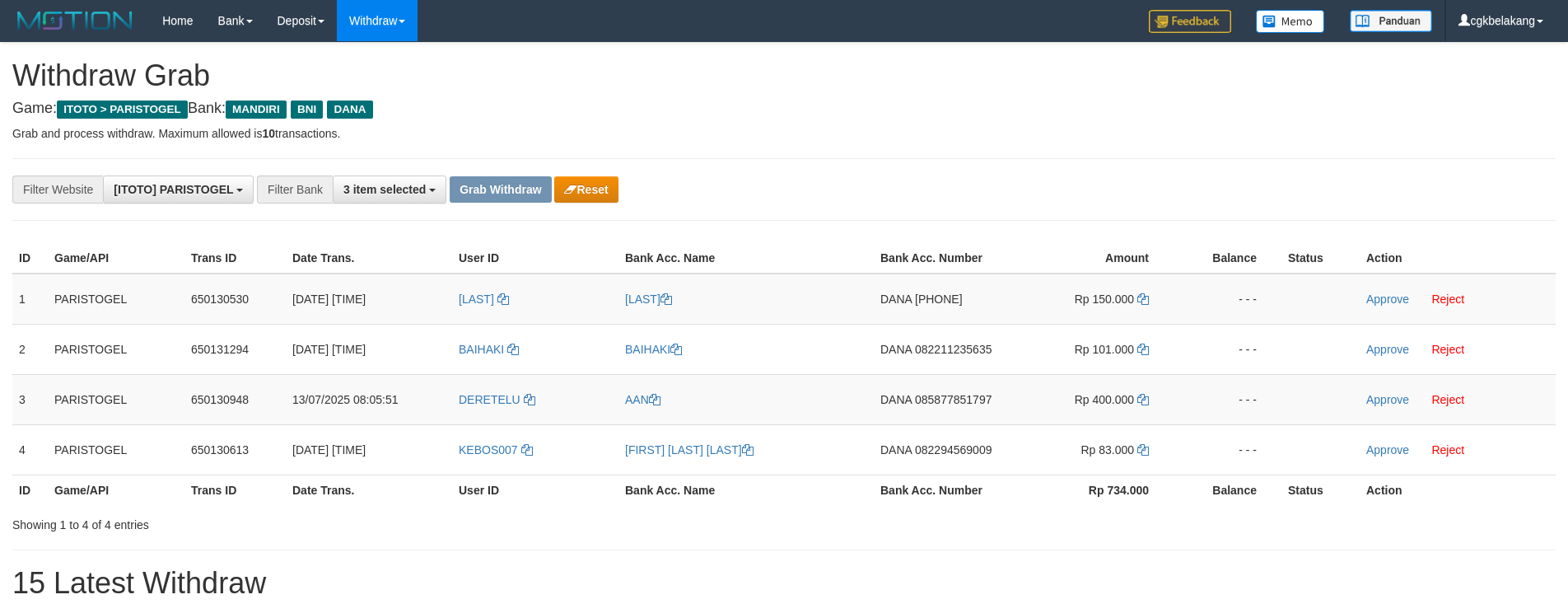 scroll, scrollTop: 0, scrollLeft: 0, axis: both 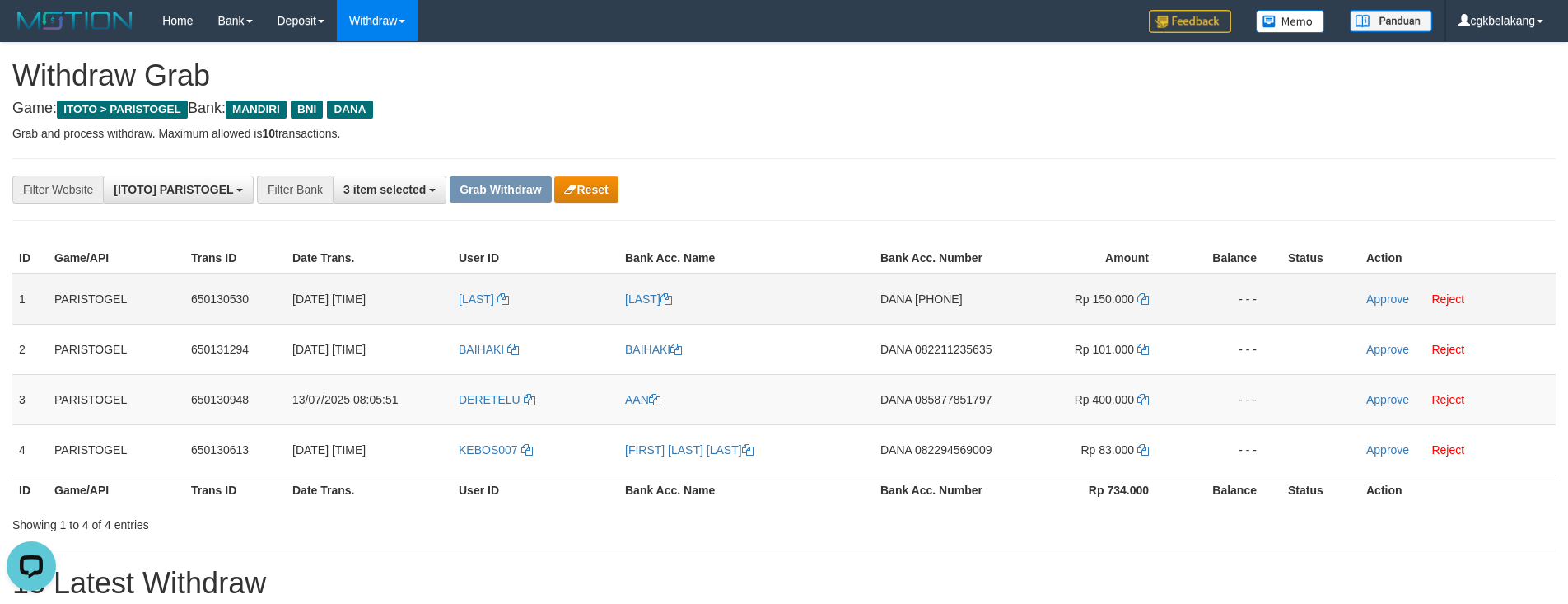 click on "[LAST]" at bounding box center [535, 299] 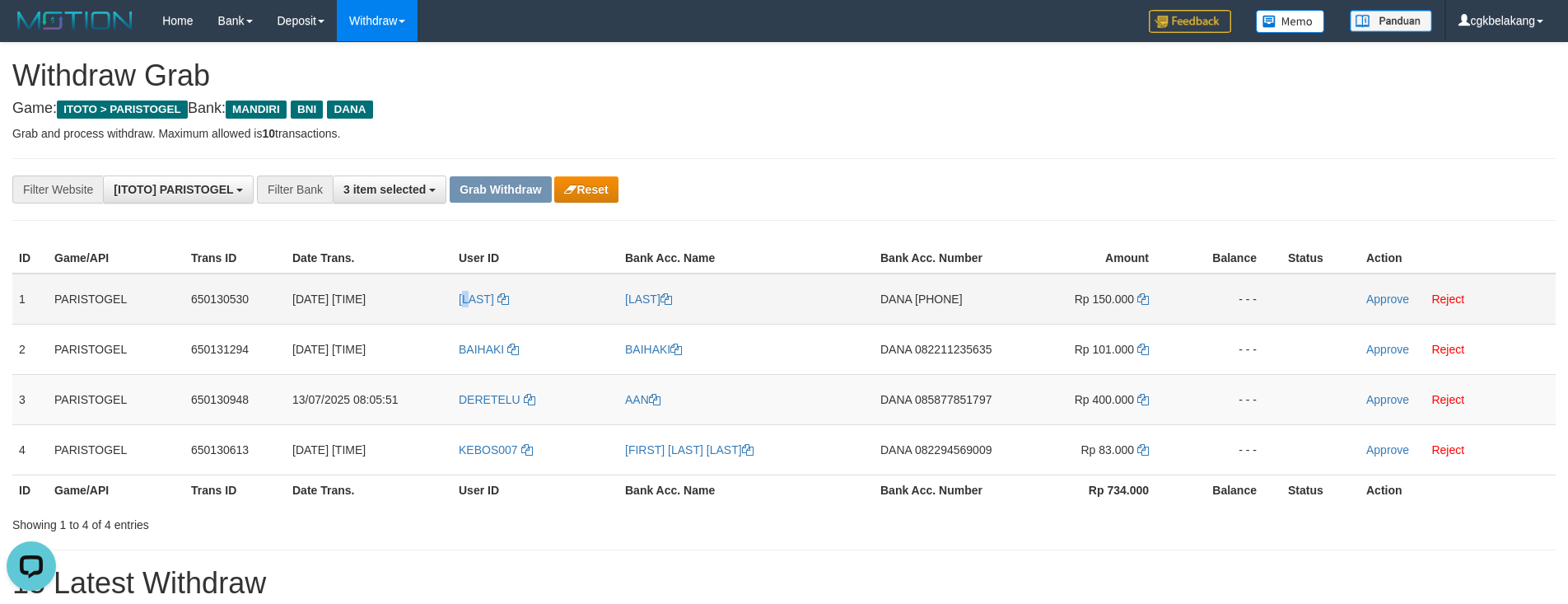 copy on "J" 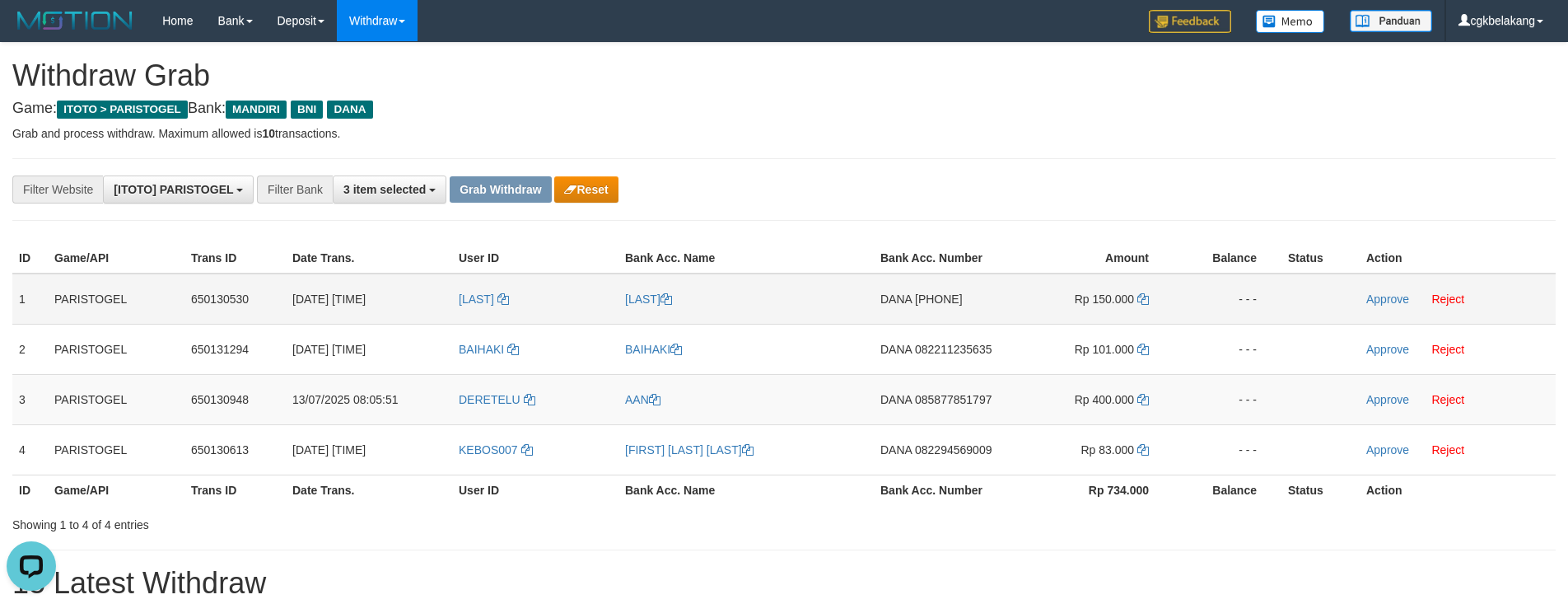 click on "[LAST]" at bounding box center (535, 299) 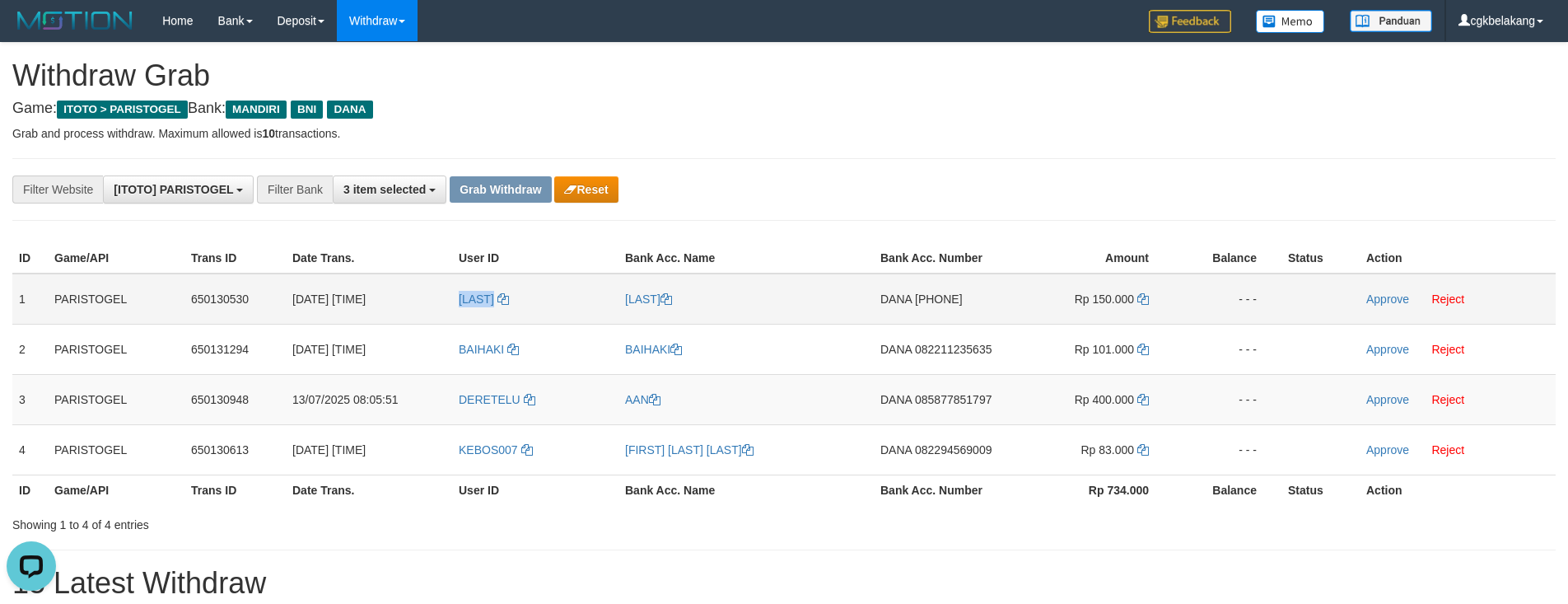 click on "[LAST]" at bounding box center [535, 299] 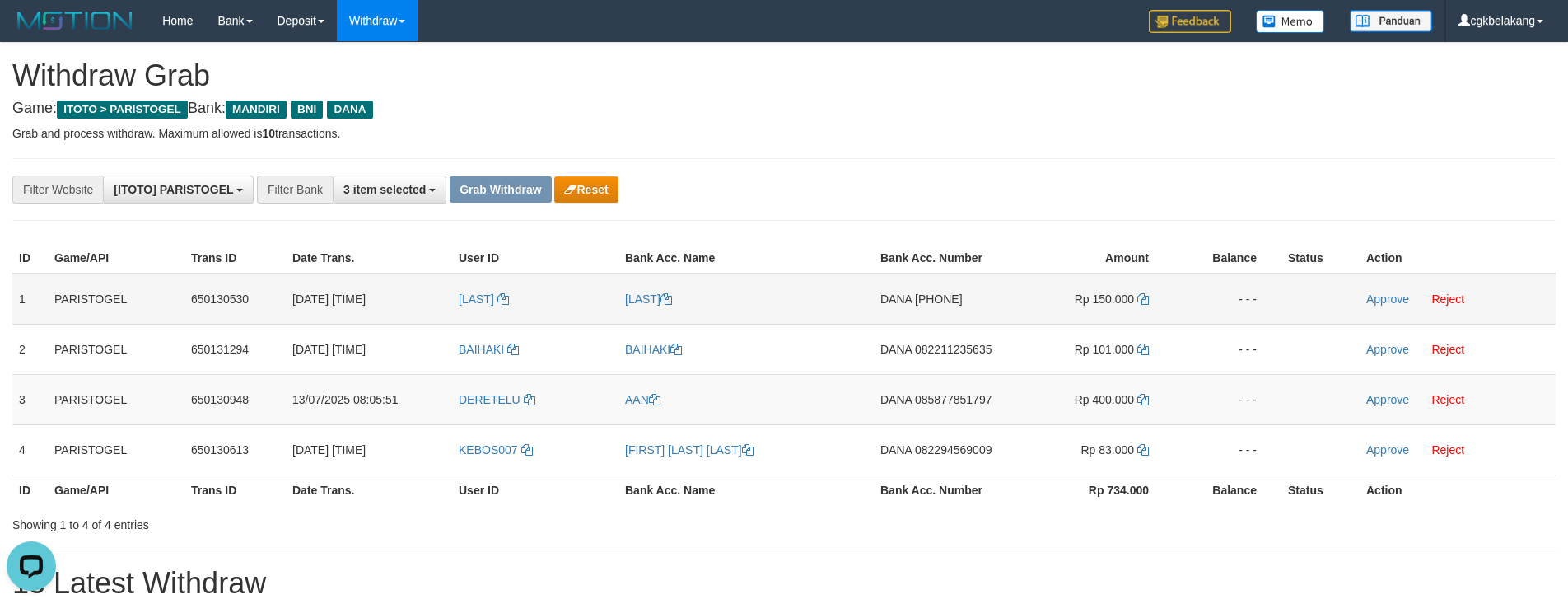 click on "[LAST]" at bounding box center [746, 299] 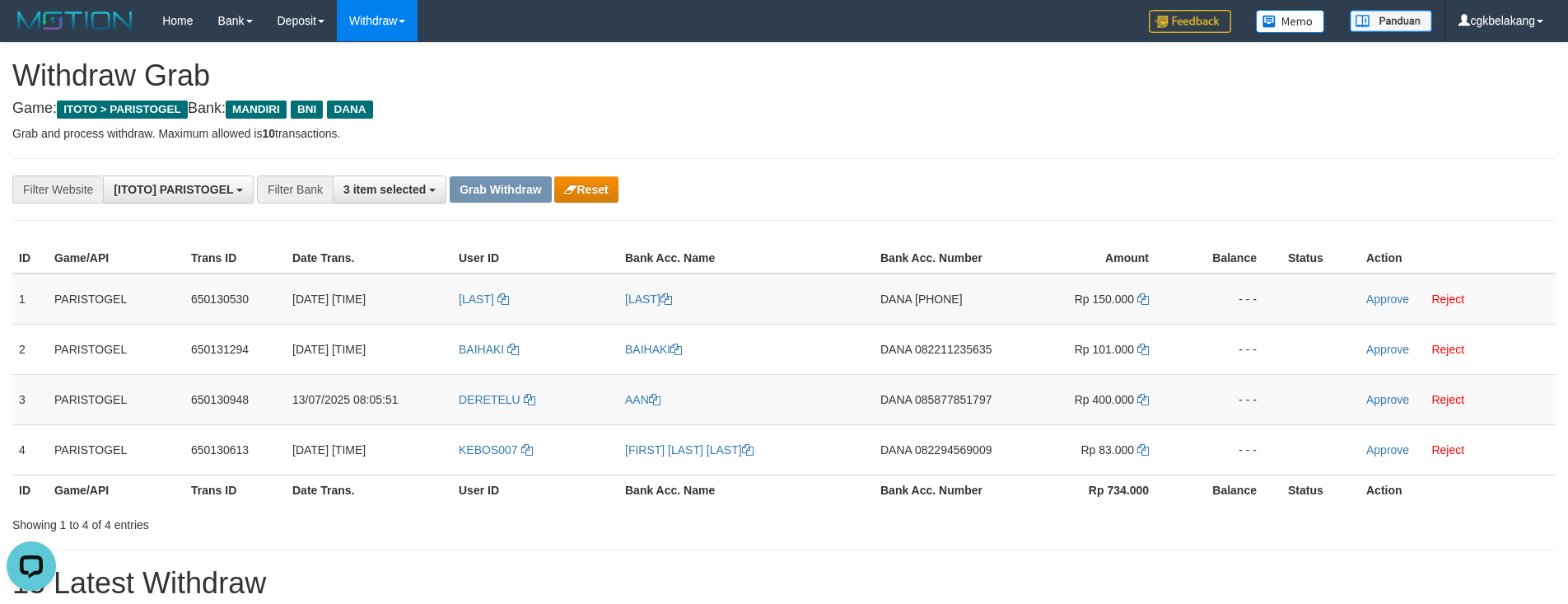 drag, startPoint x: 665, startPoint y: 311, endPoint x: 8, endPoint y: 123, distance: 683.3689 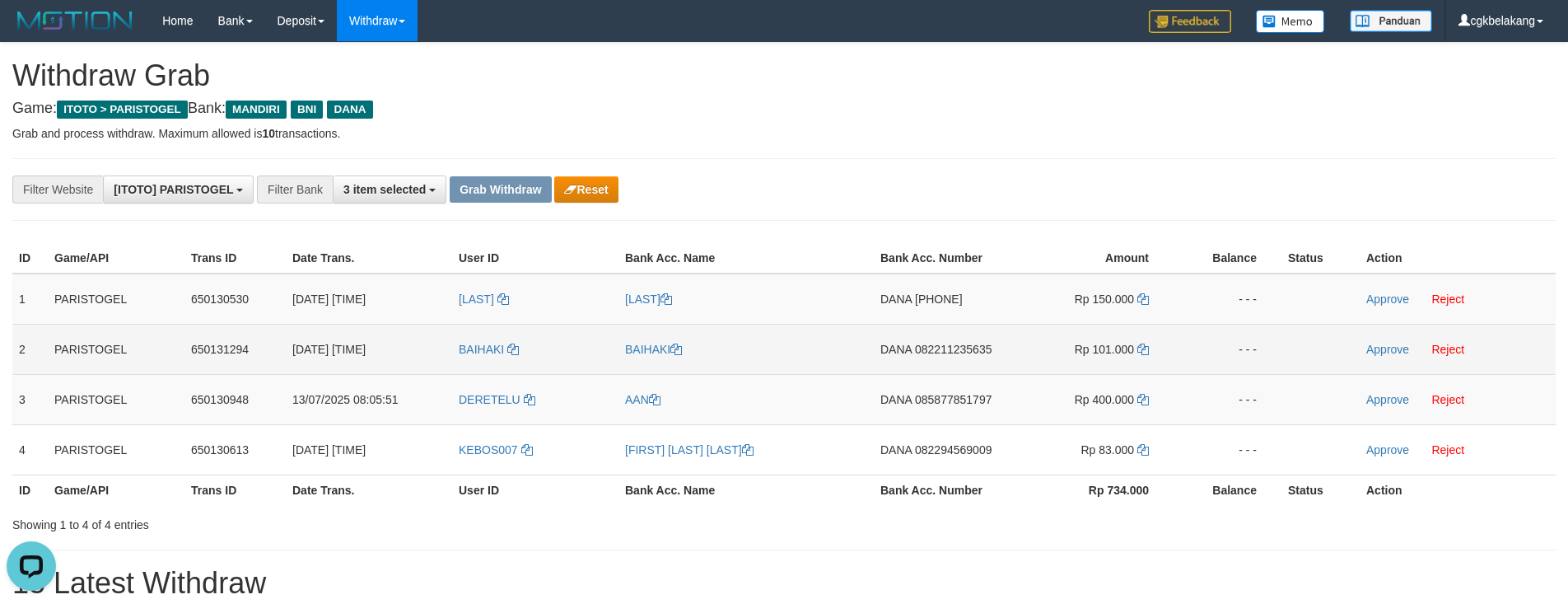 click on "BAIHAKI" at bounding box center (535, 349) 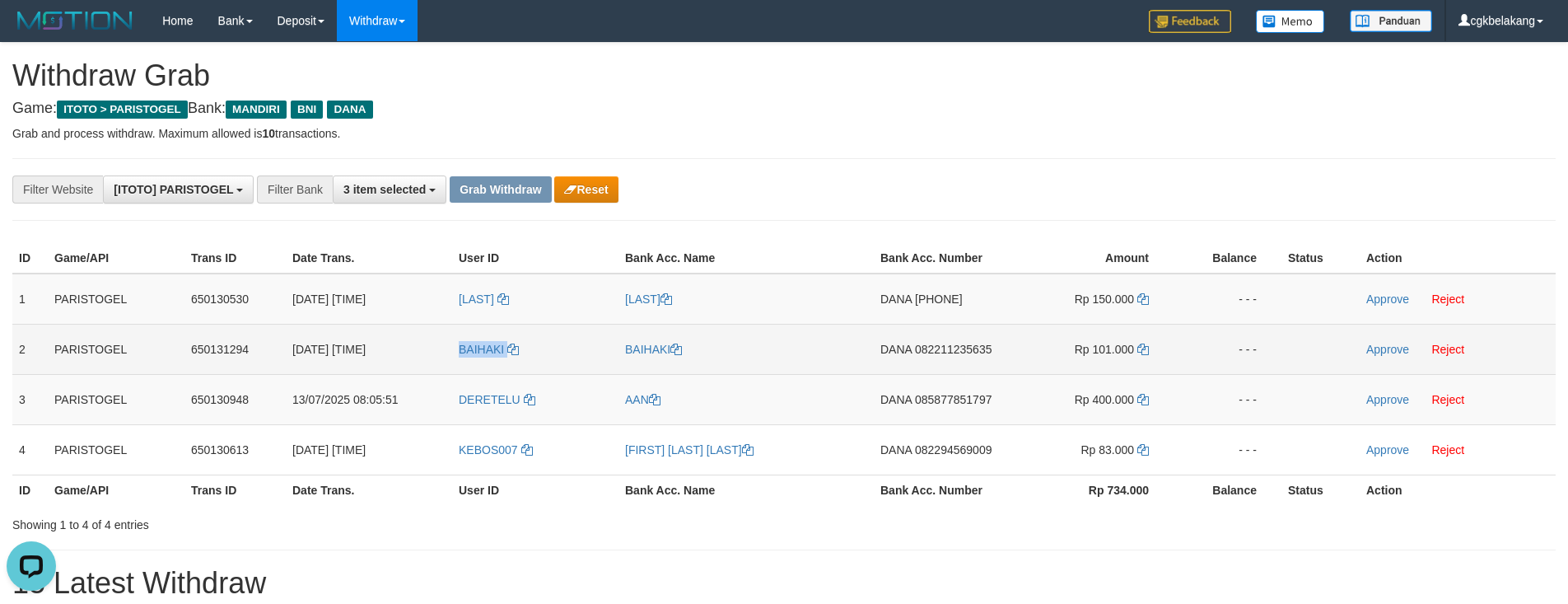 click on "BAIHAKI" at bounding box center (535, 349) 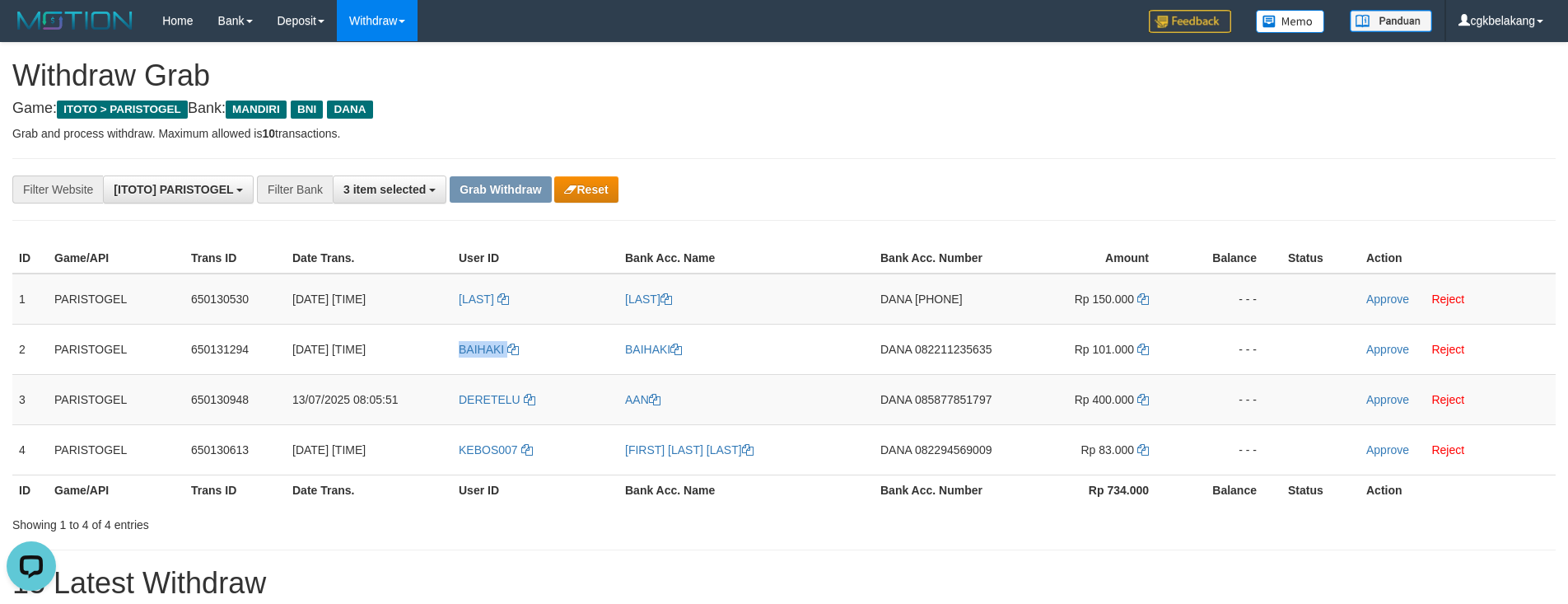 copy on "BAIHAKI" 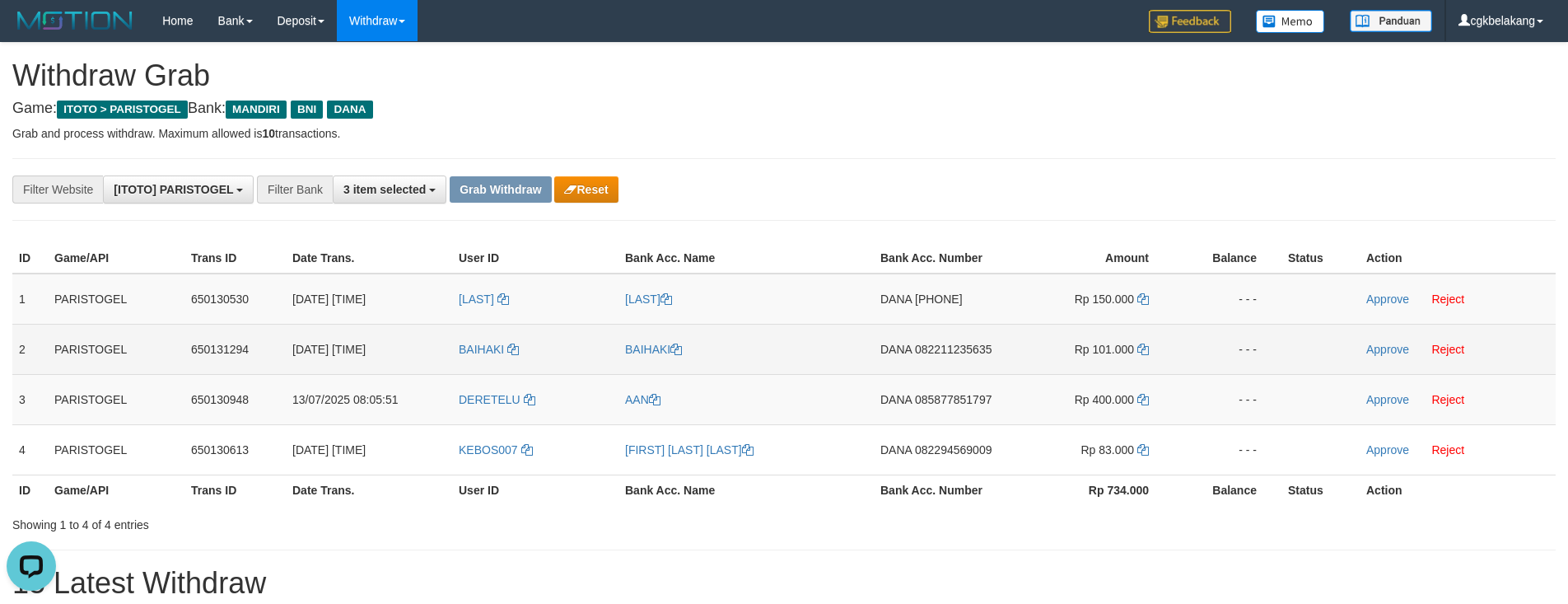 click on "BAIHAKI" at bounding box center (746, 349) 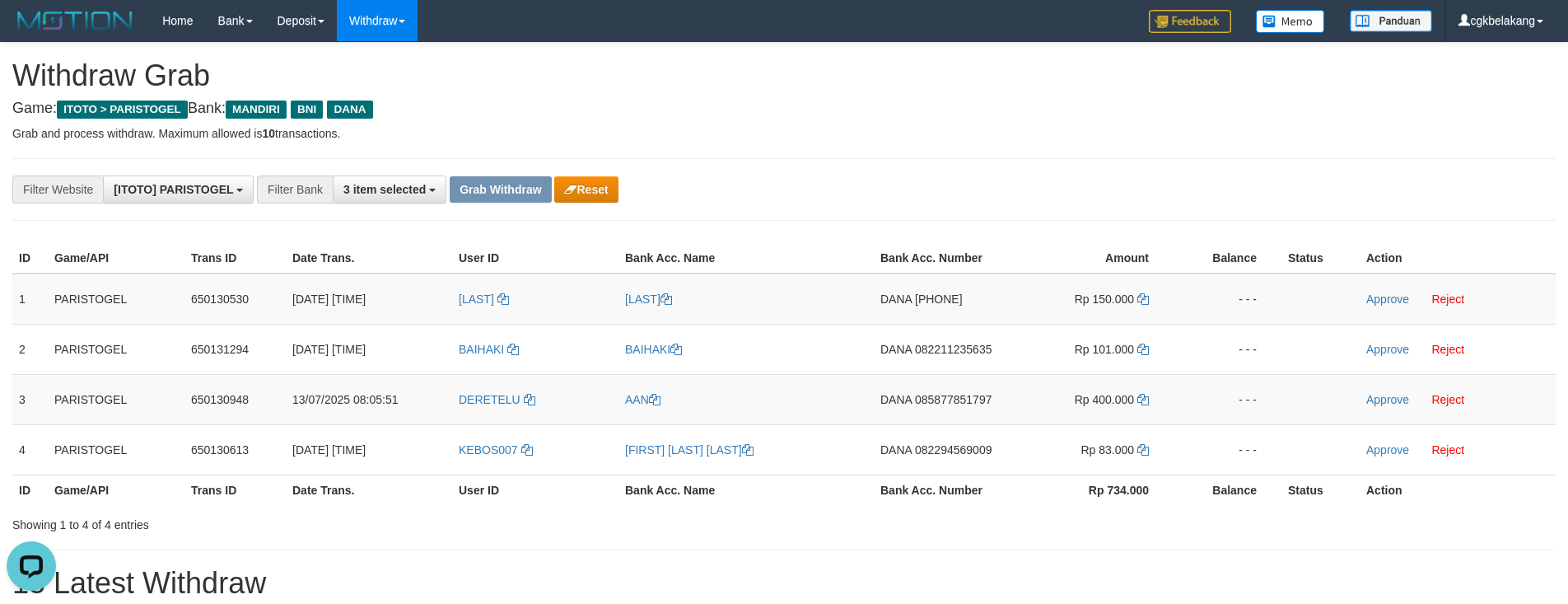 copy on "BAIHAKI" 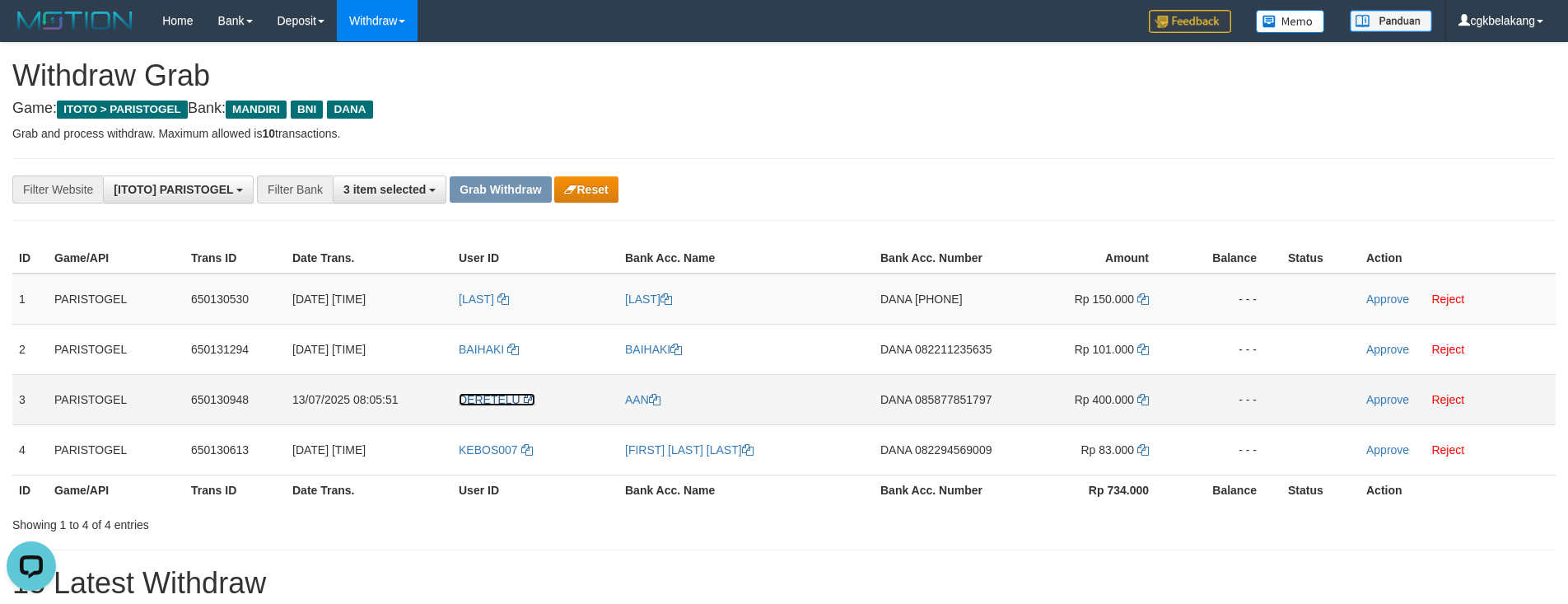 click on "DERETELU" at bounding box center [489, 400] 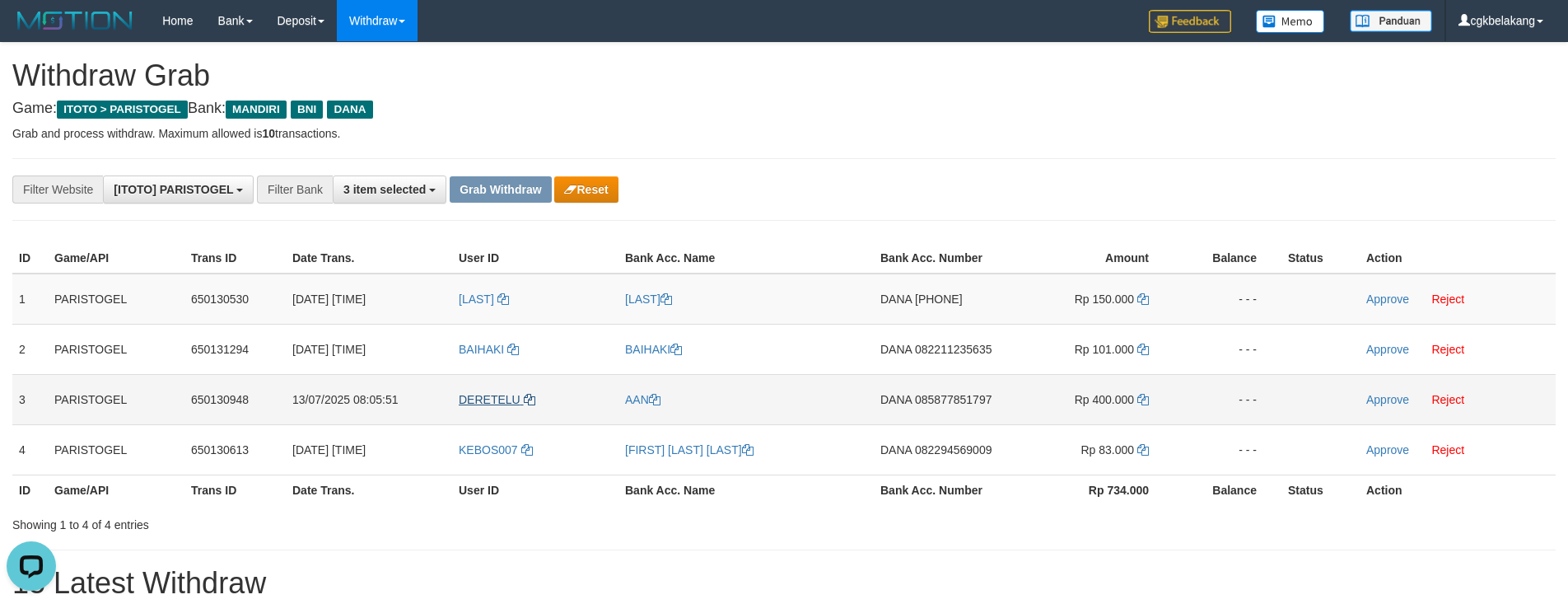 copy on "BAIHAKI" 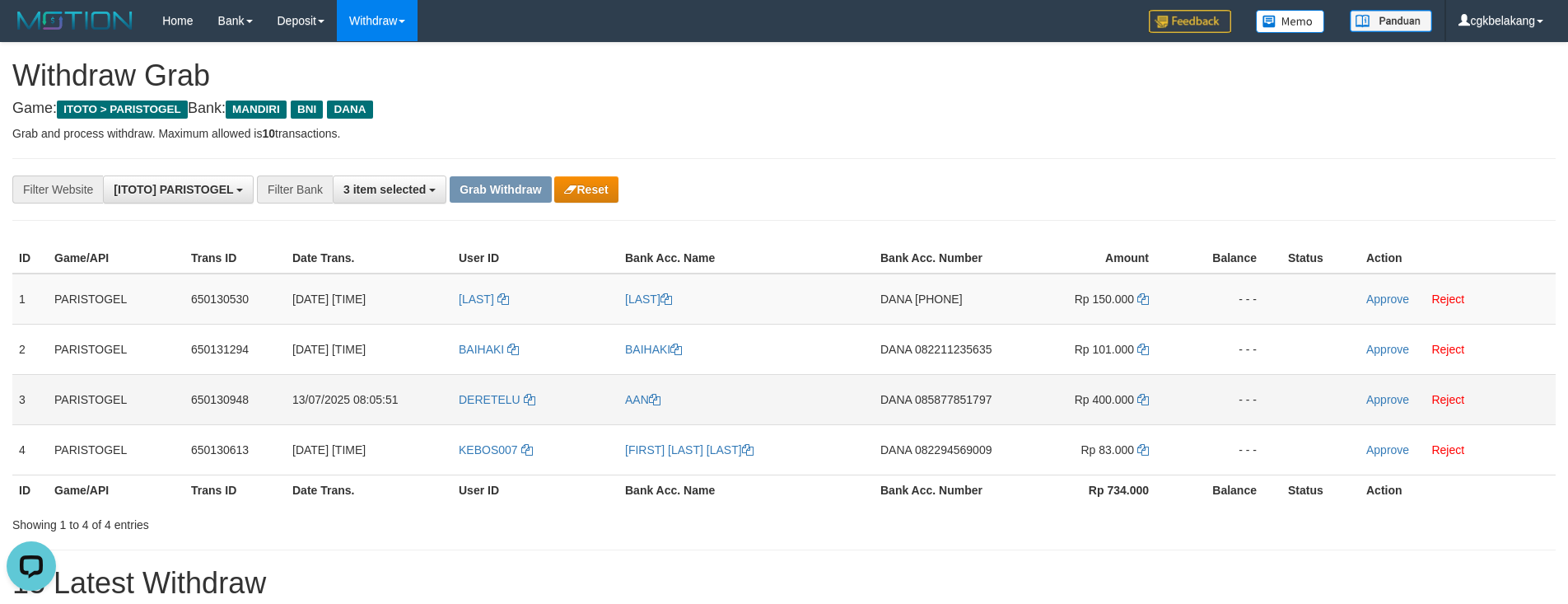 click on "DERETELU" at bounding box center (535, 399) 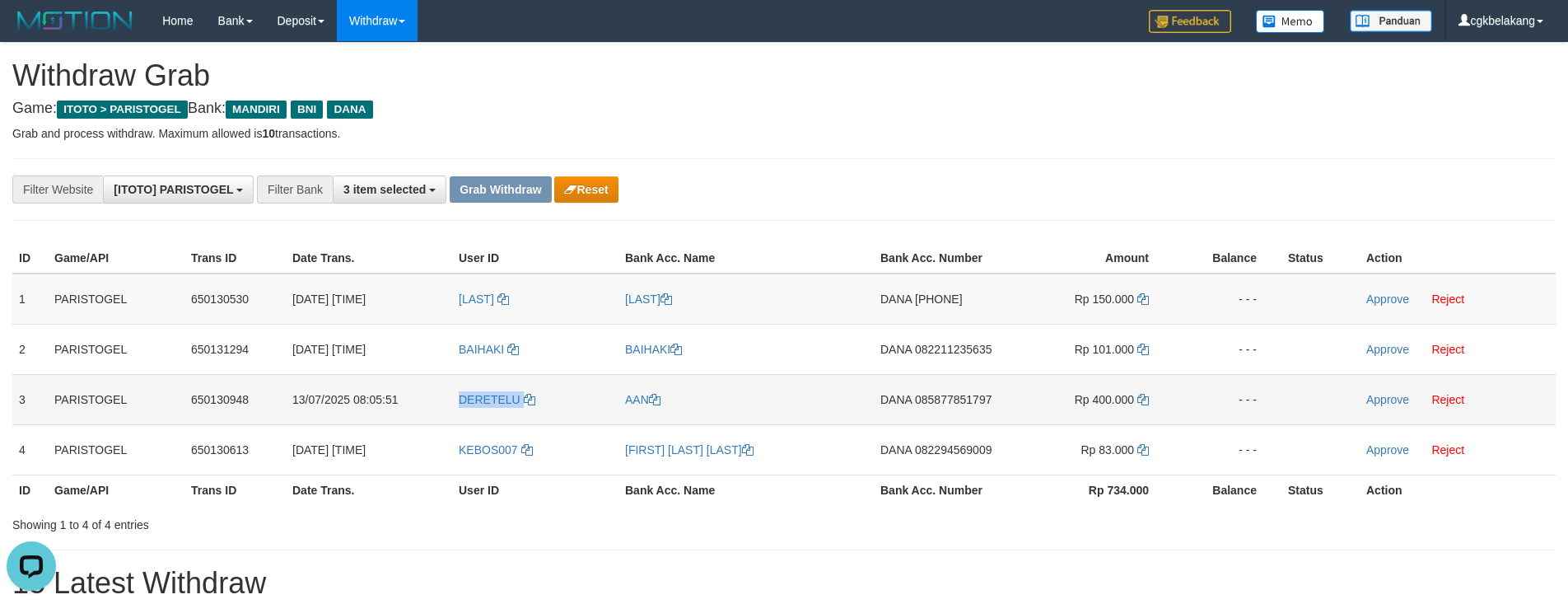 copy on "DERETELU" 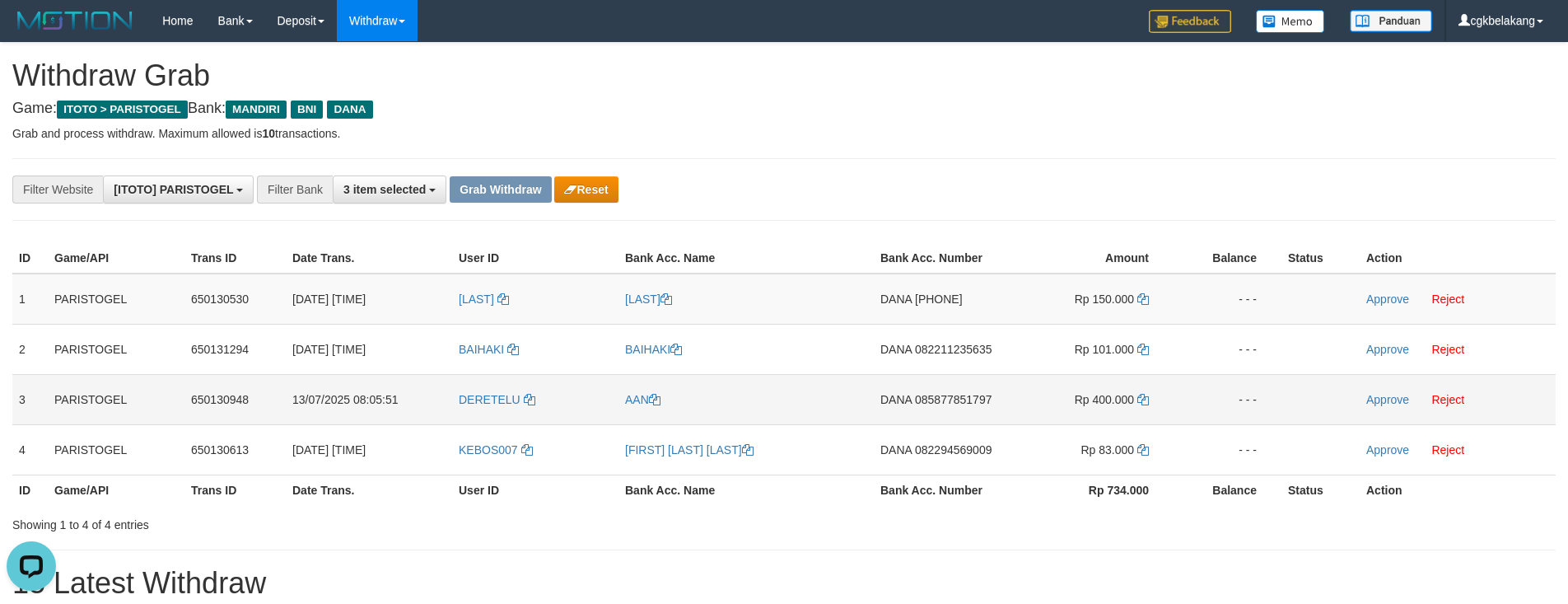 click on "AAN" at bounding box center [746, 399] 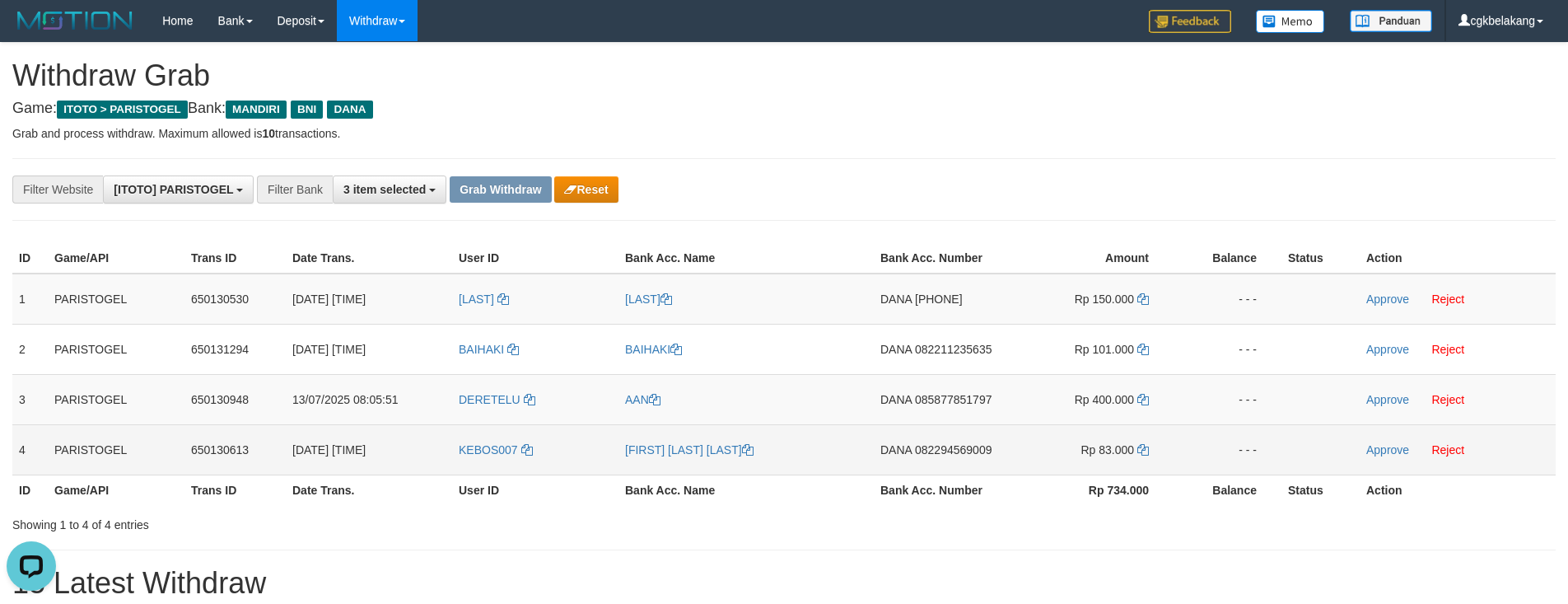 click on "KEBOS007" at bounding box center (535, 449) 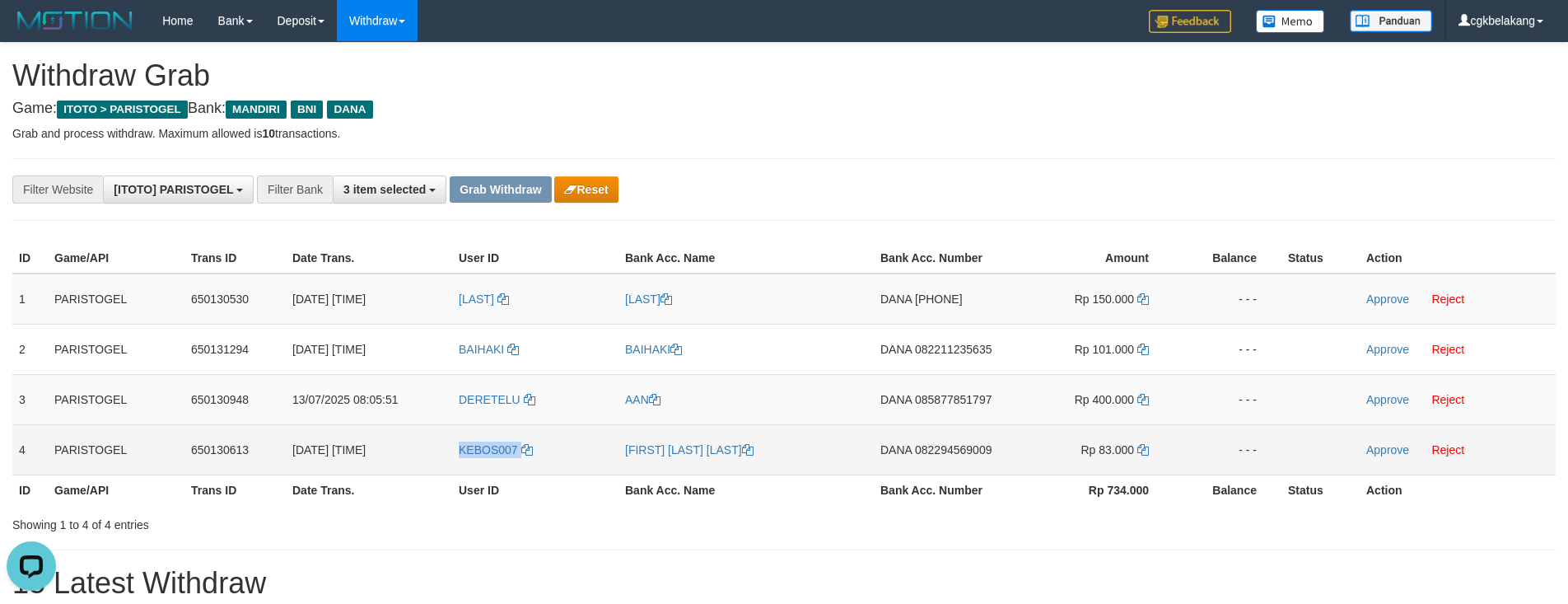 click on "KEBOS007" at bounding box center (535, 449) 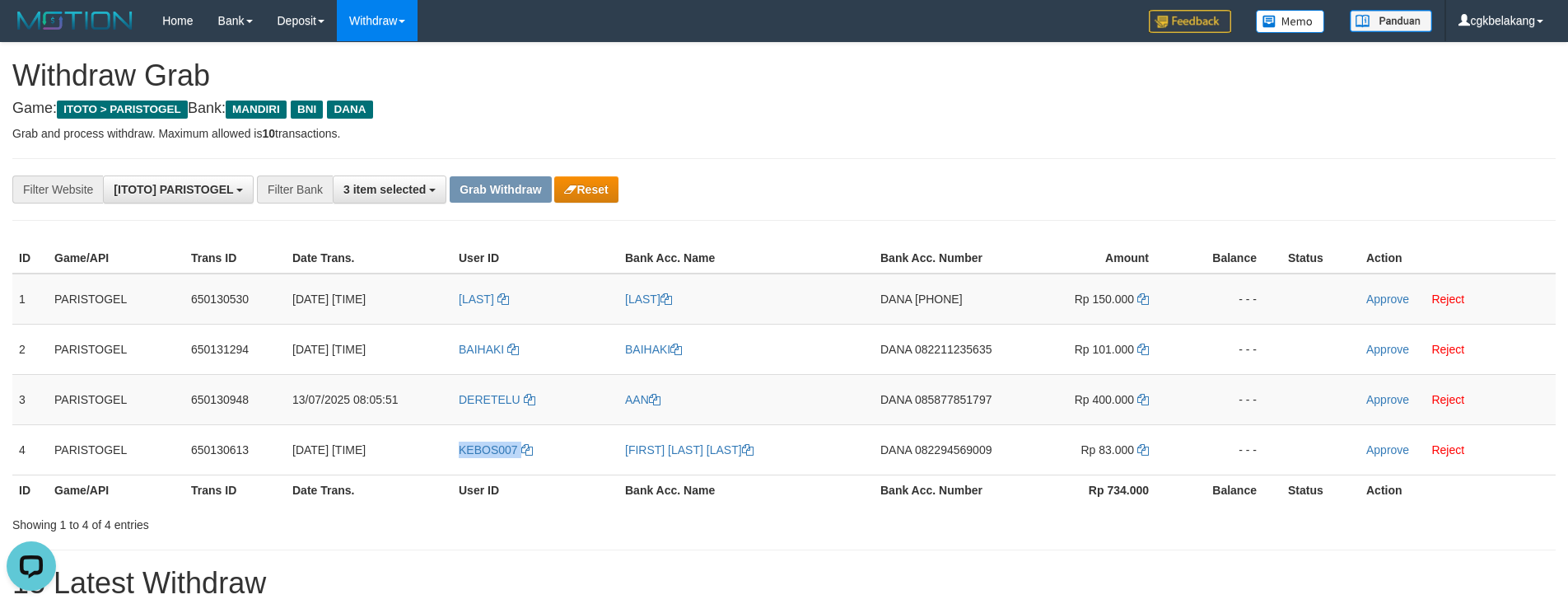 copy on "KEBOS007" 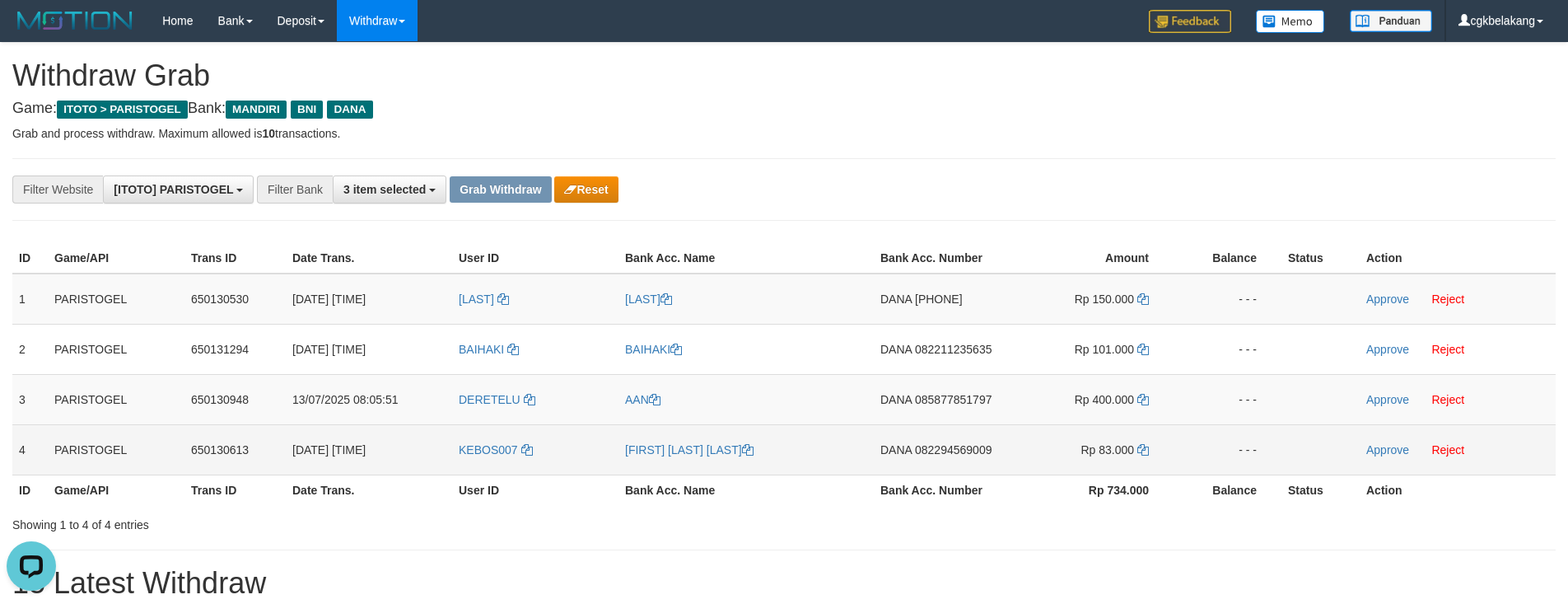 click on "[FIRST] [MIDDLE] [LAST]" at bounding box center (746, 449) 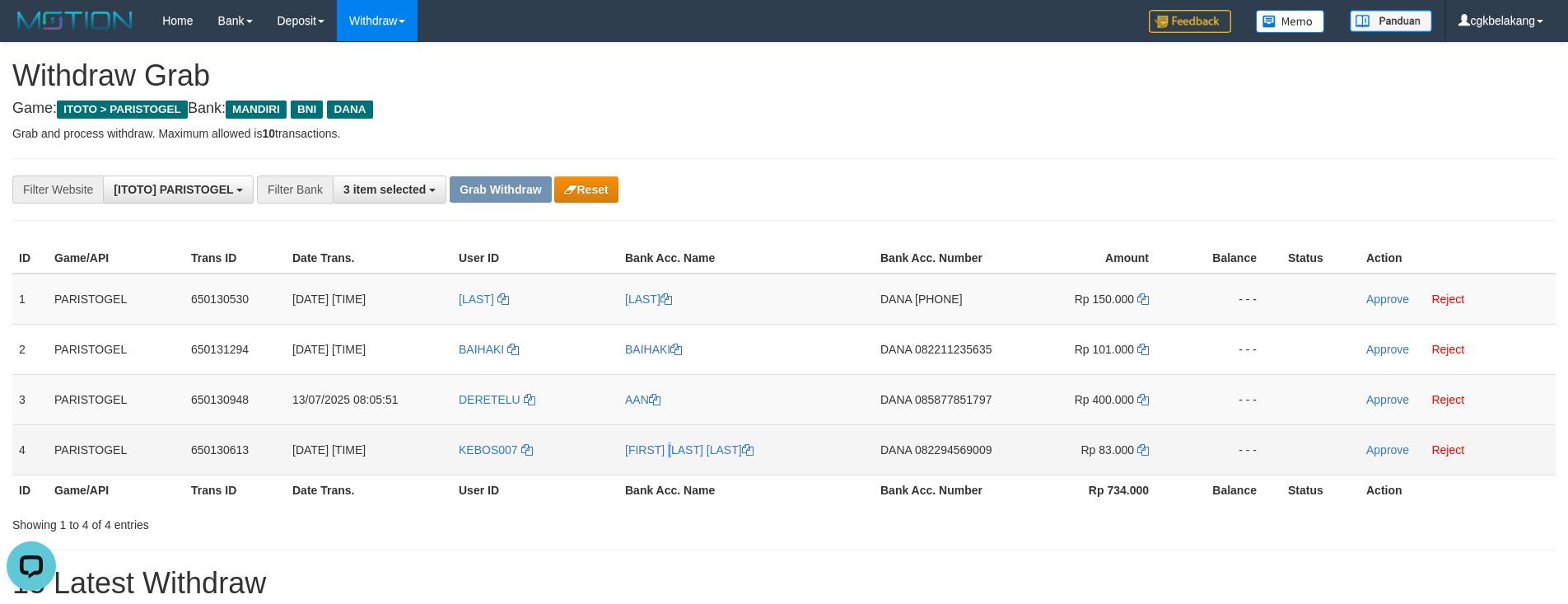 click on "[FIRST] [MIDDLE] [LAST]" at bounding box center (746, 449) 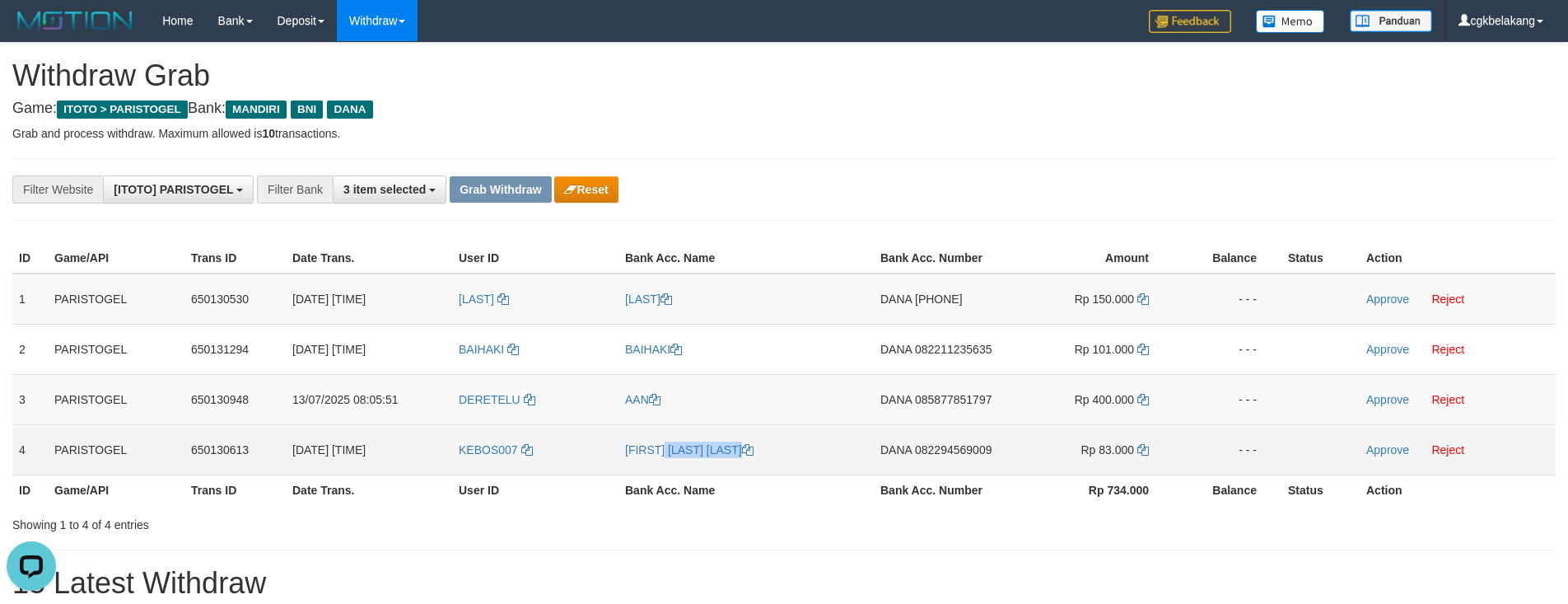 click on "[FIRST] [MIDDLE] [LAST]" at bounding box center [746, 449] 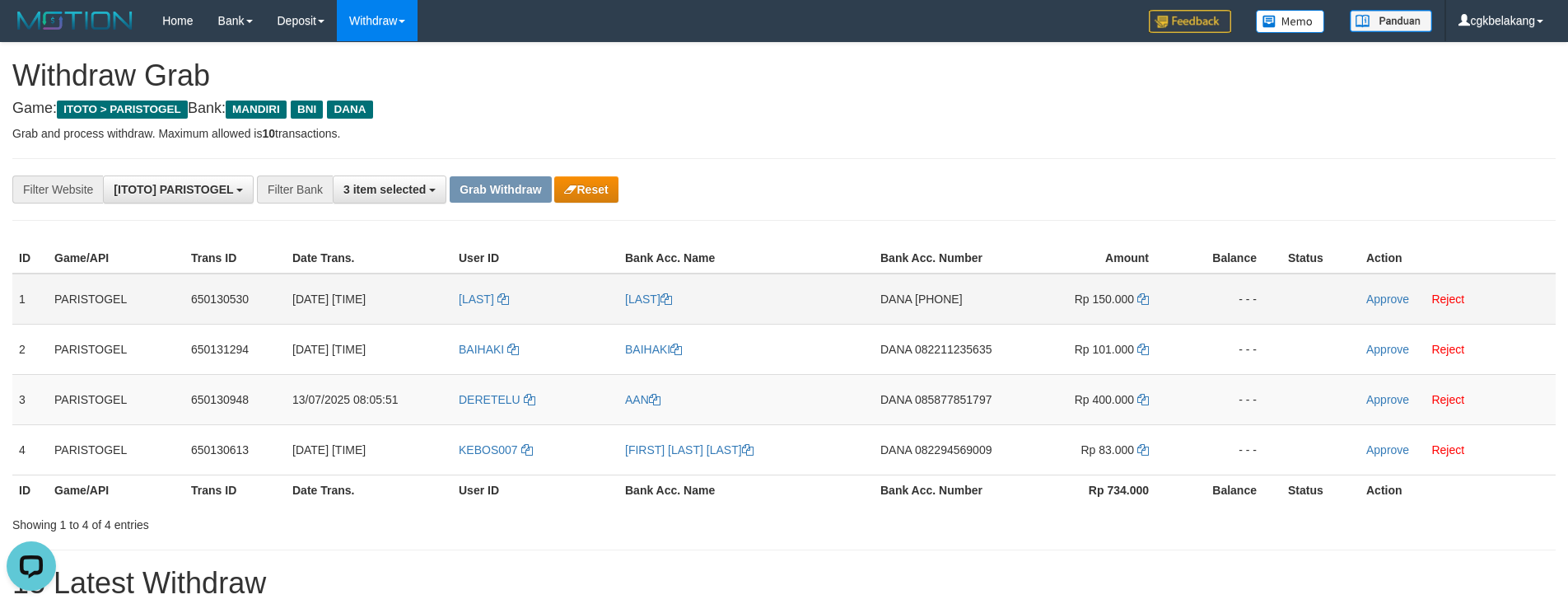 click on "DANA
081271403029" at bounding box center (942, 299) 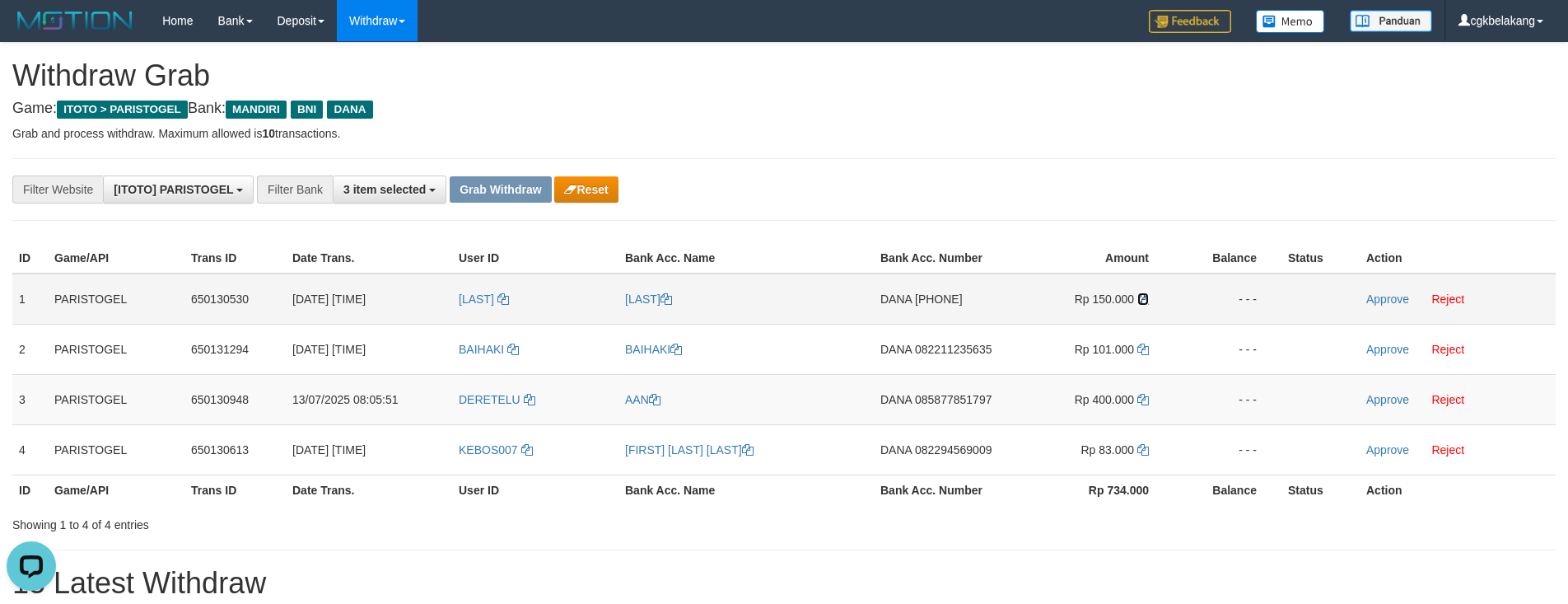 click at bounding box center (1143, 299) 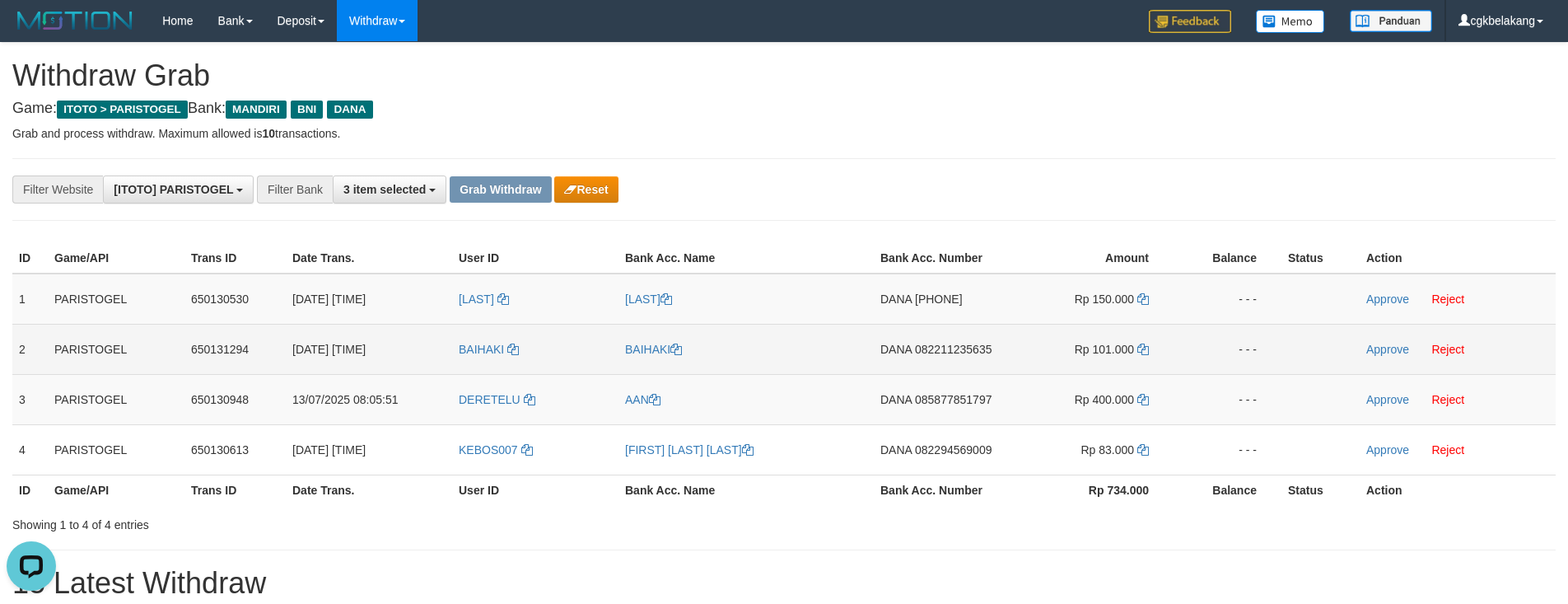 click on "DANA
082211235635" at bounding box center (942, 349) 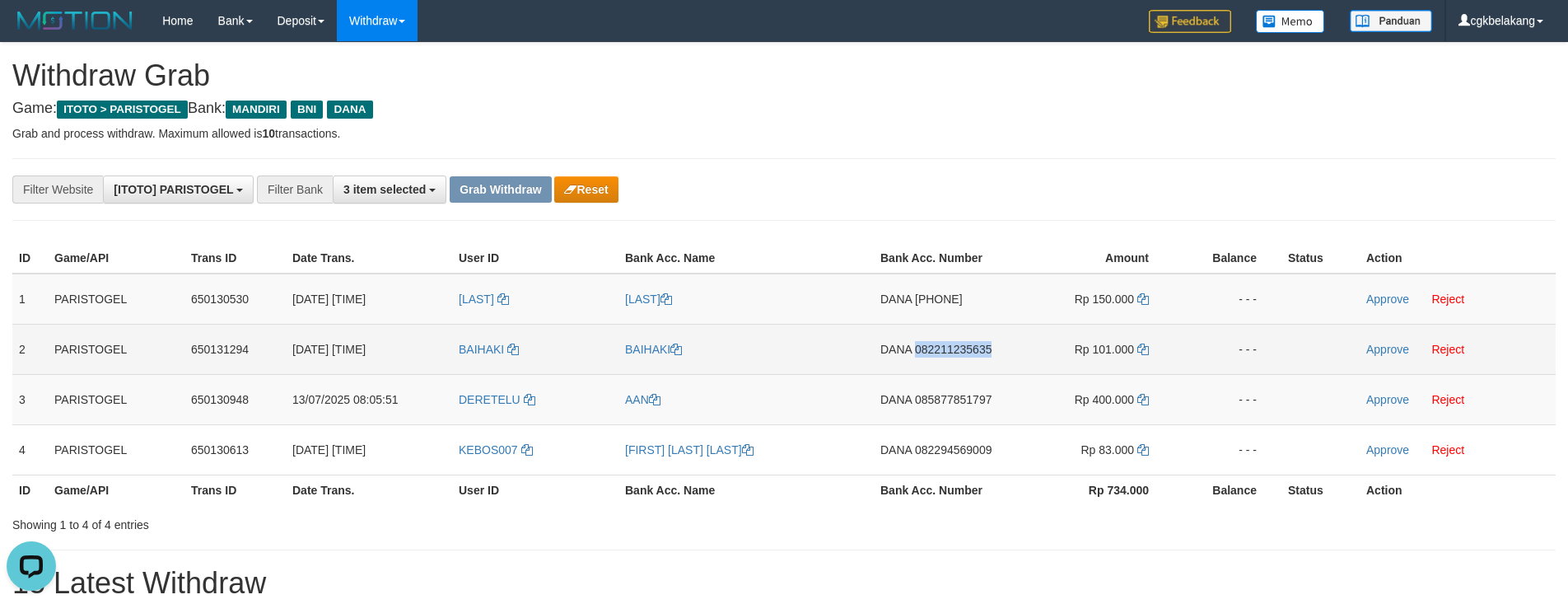click on "DANA
082211235635" at bounding box center [942, 349] 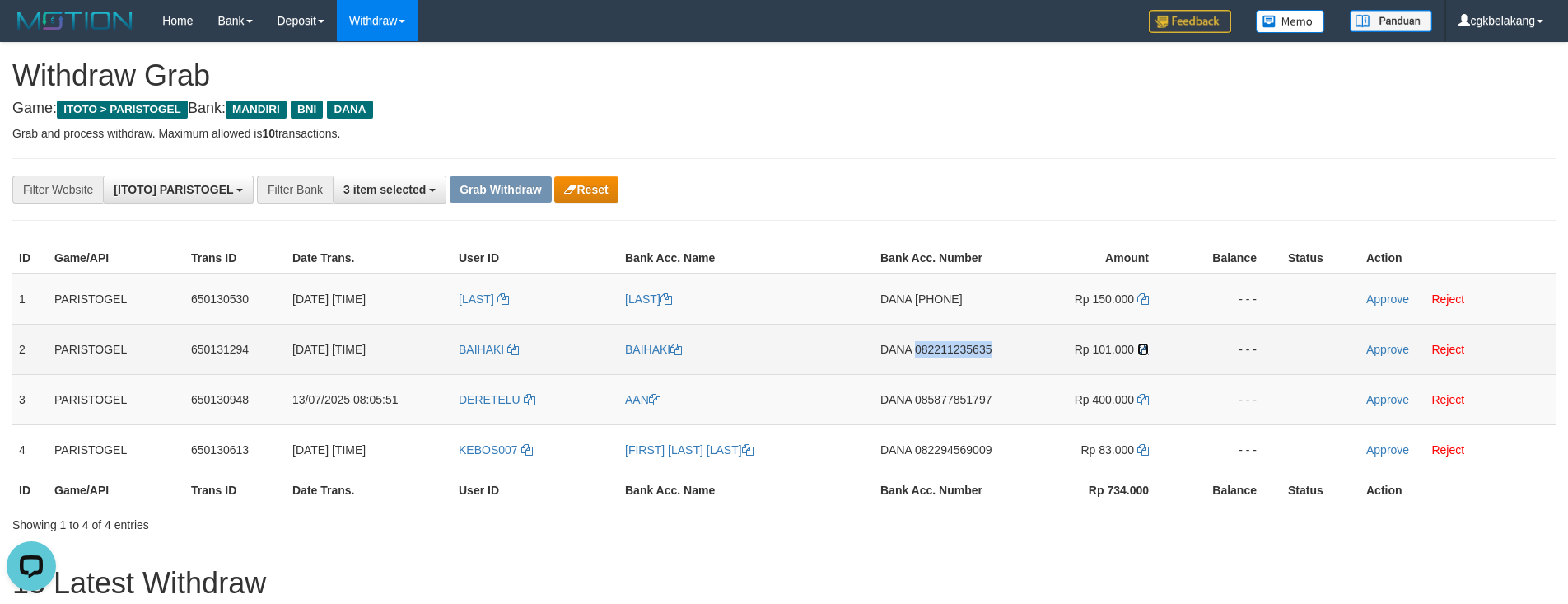 click at bounding box center (1143, 349) 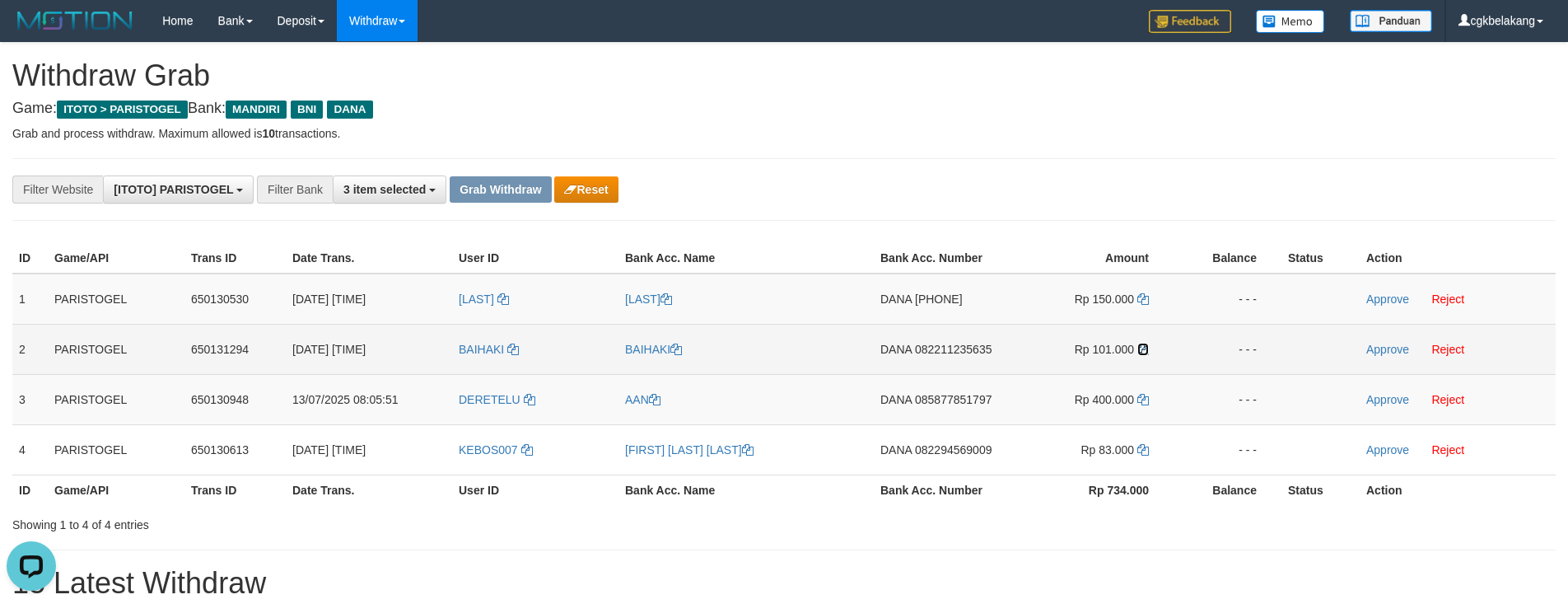 click at bounding box center [1143, 349] 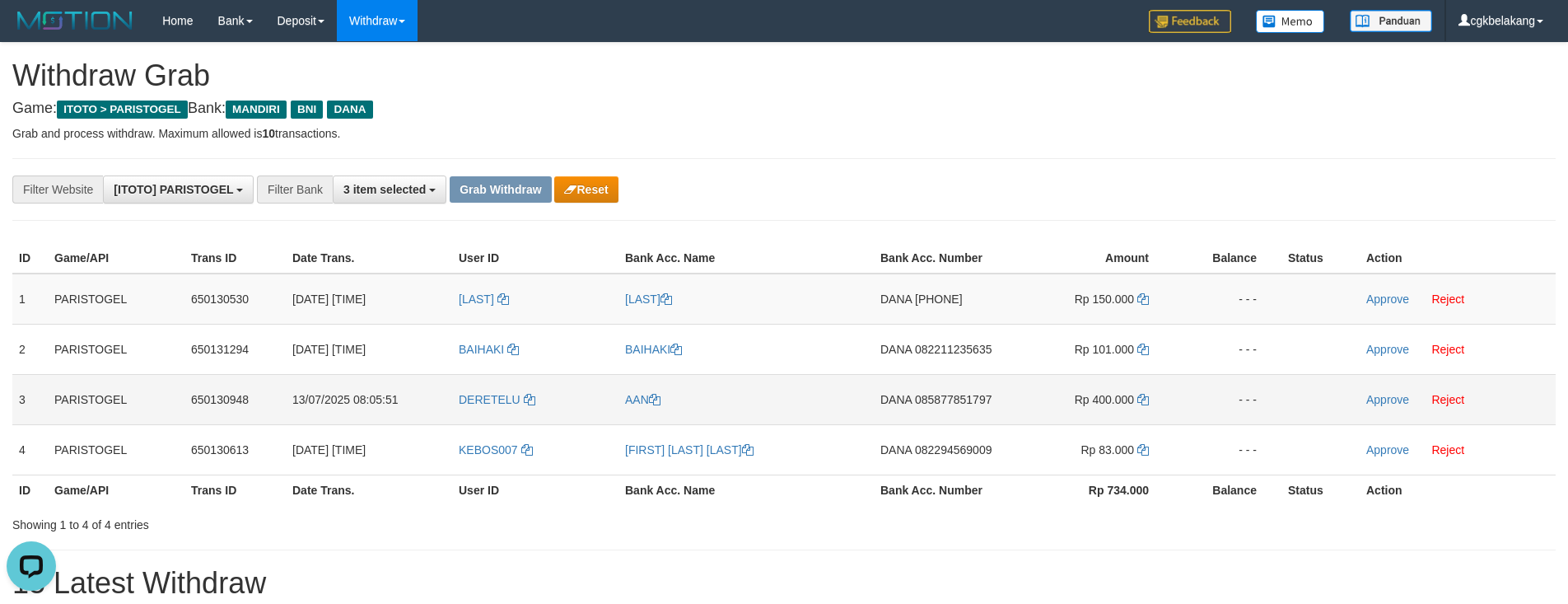 click on "DANA
085877851797" at bounding box center [942, 399] 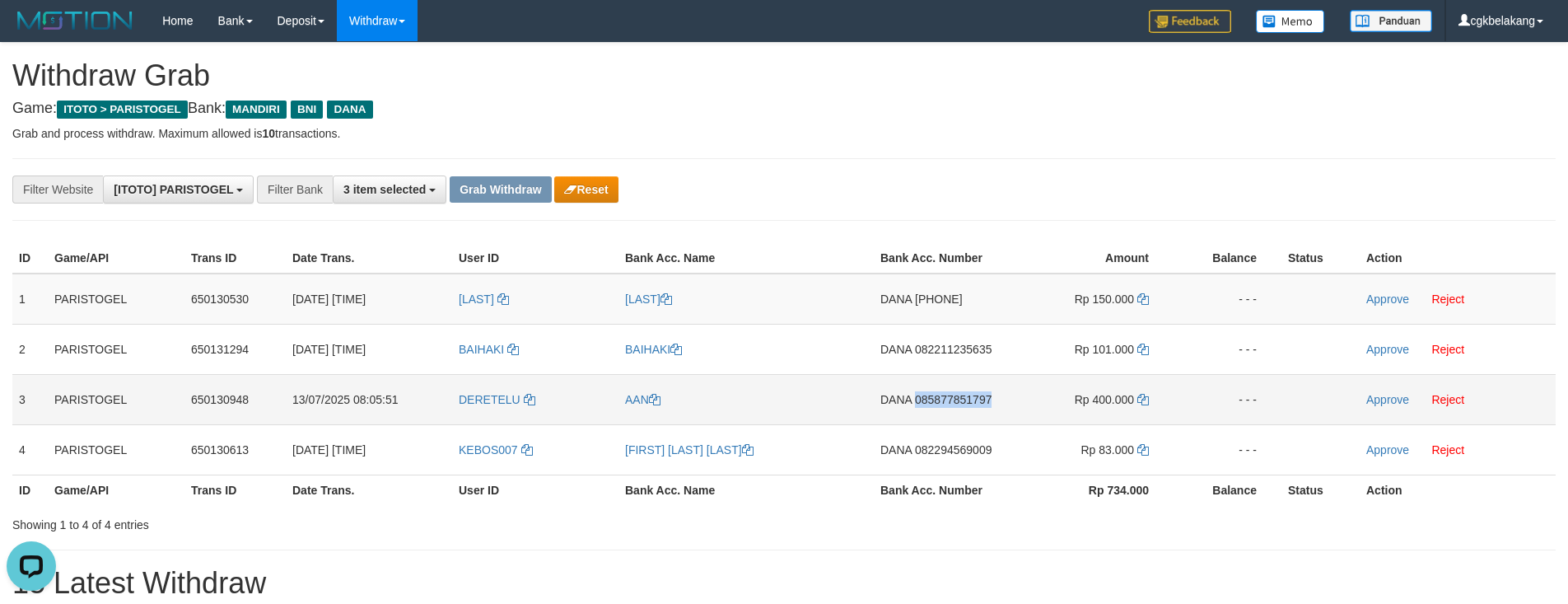 click on "DANA
085877851797" at bounding box center (942, 399) 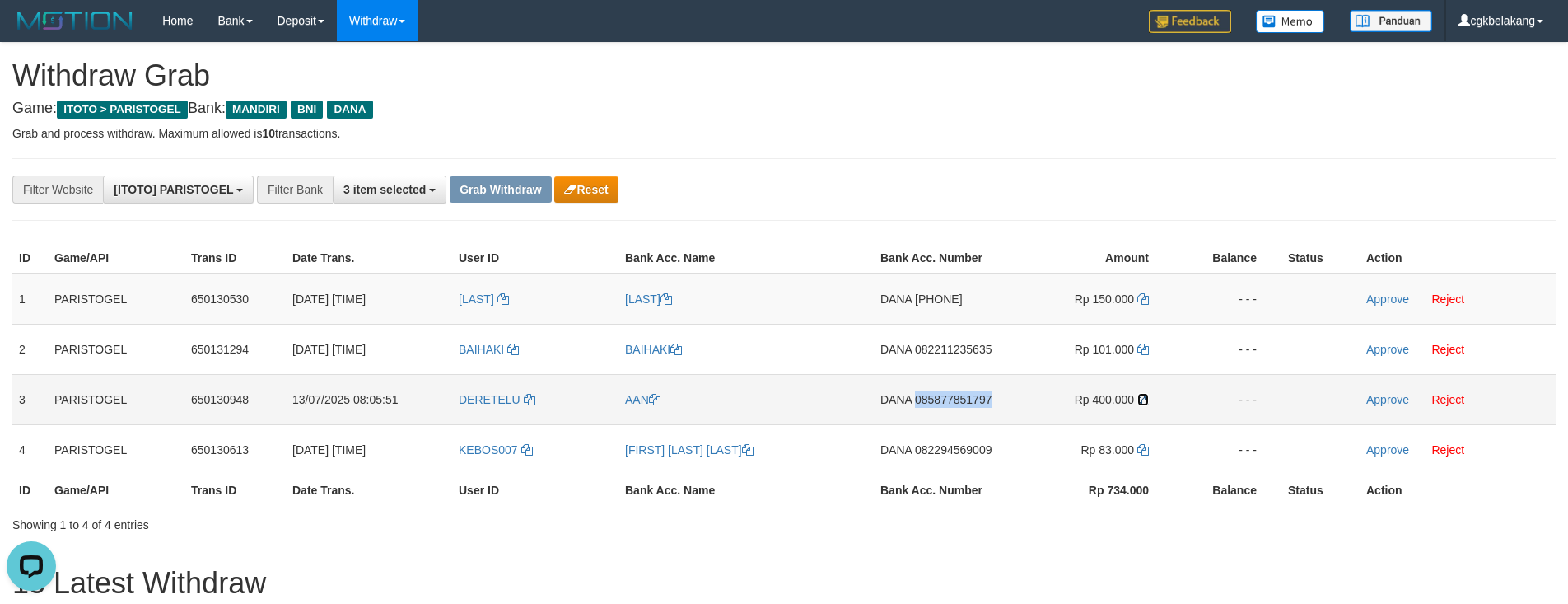 click at bounding box center [1143, 400] 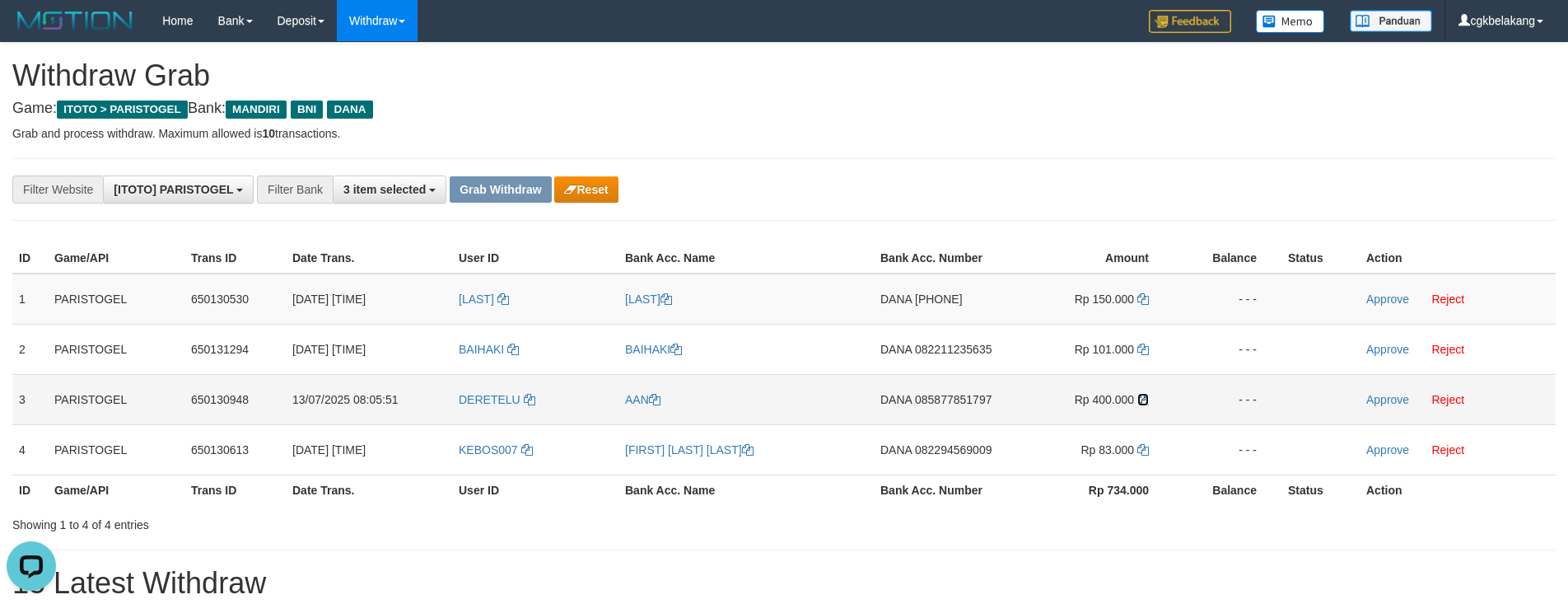 click at bounding box center [1143, 400] 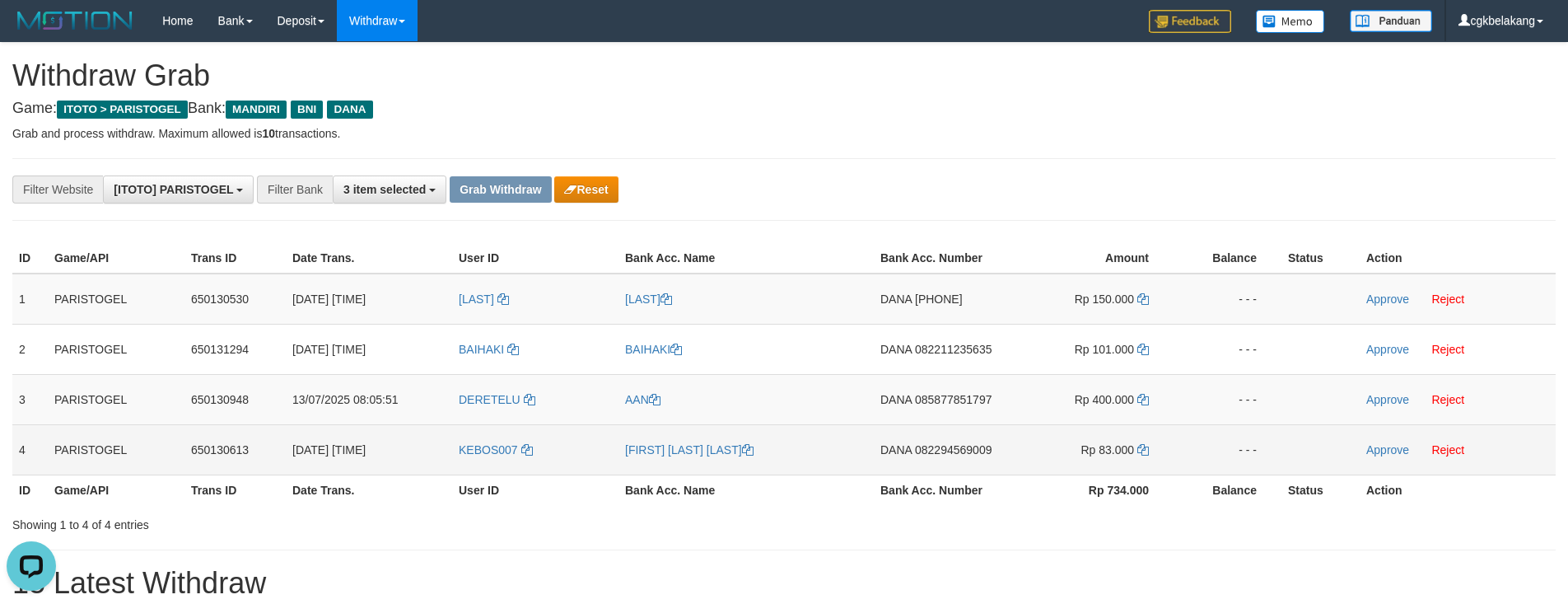 click on "DANA
082294569009" at bounding box center [942, 449] 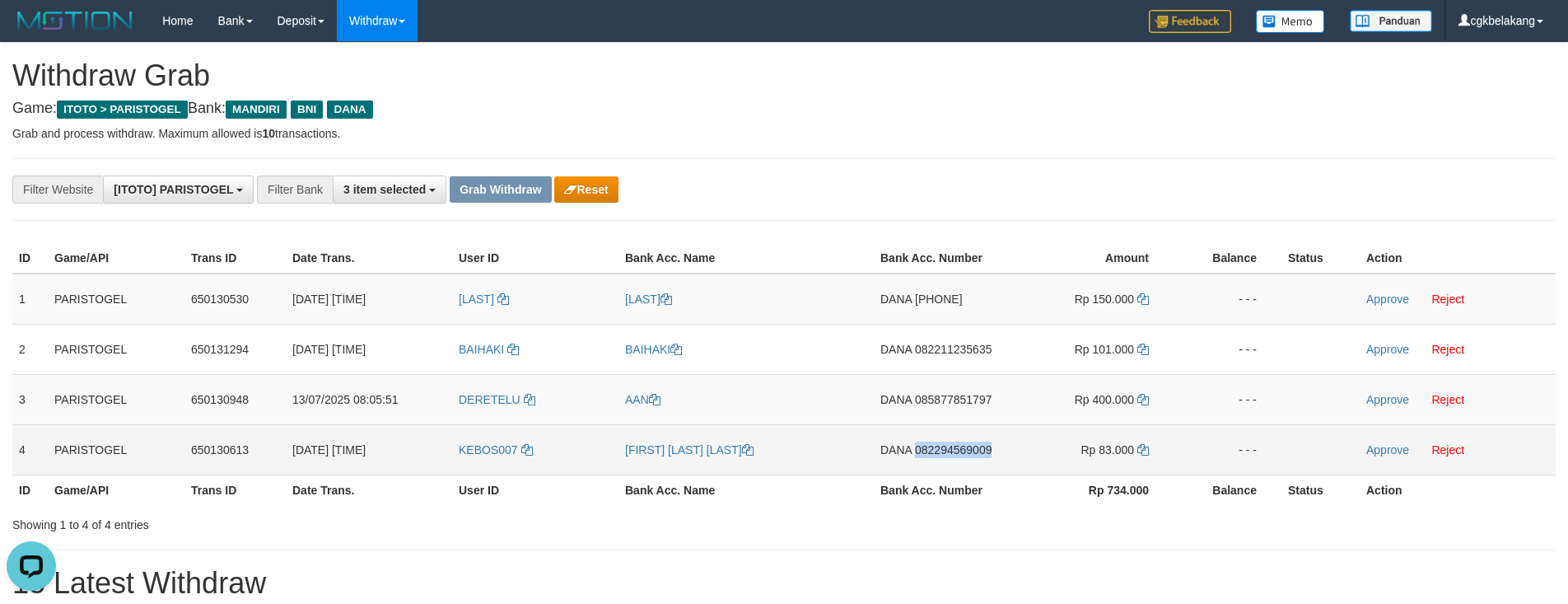 click on "DANA
082294569009" at bounding box center [942, 449] 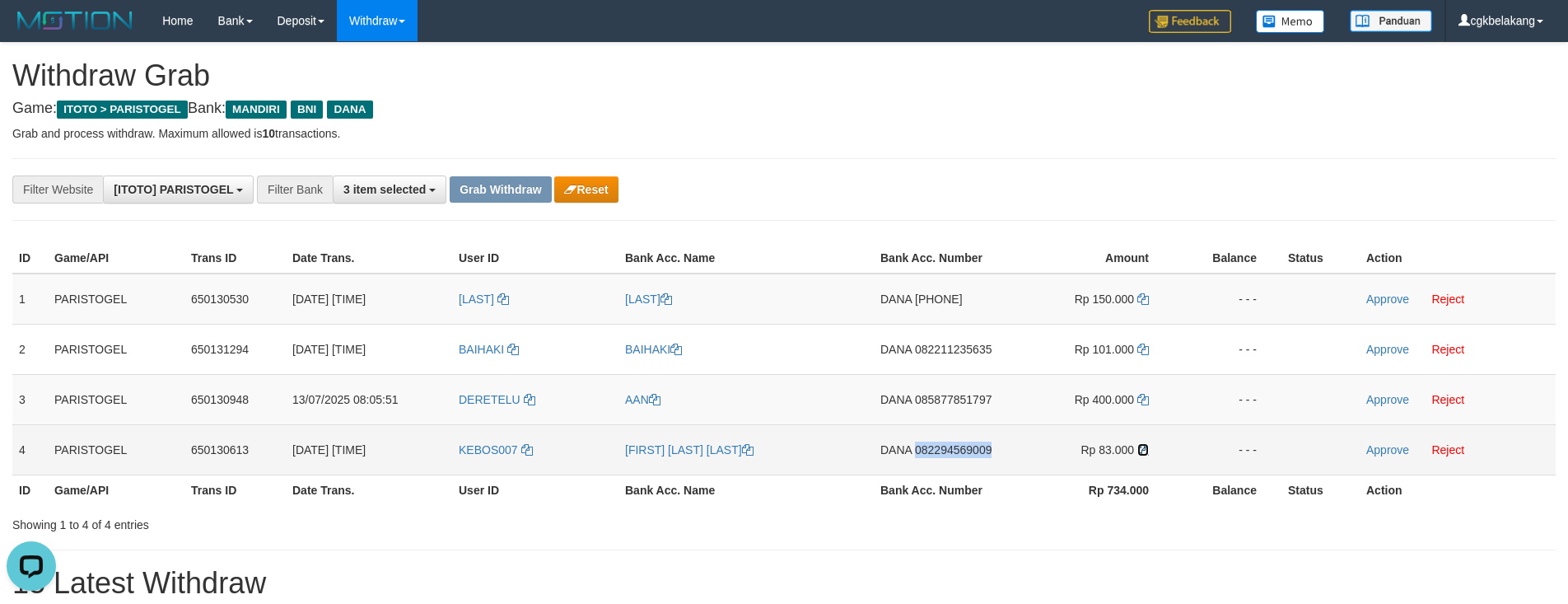 click at bounding box center (1143, 450) 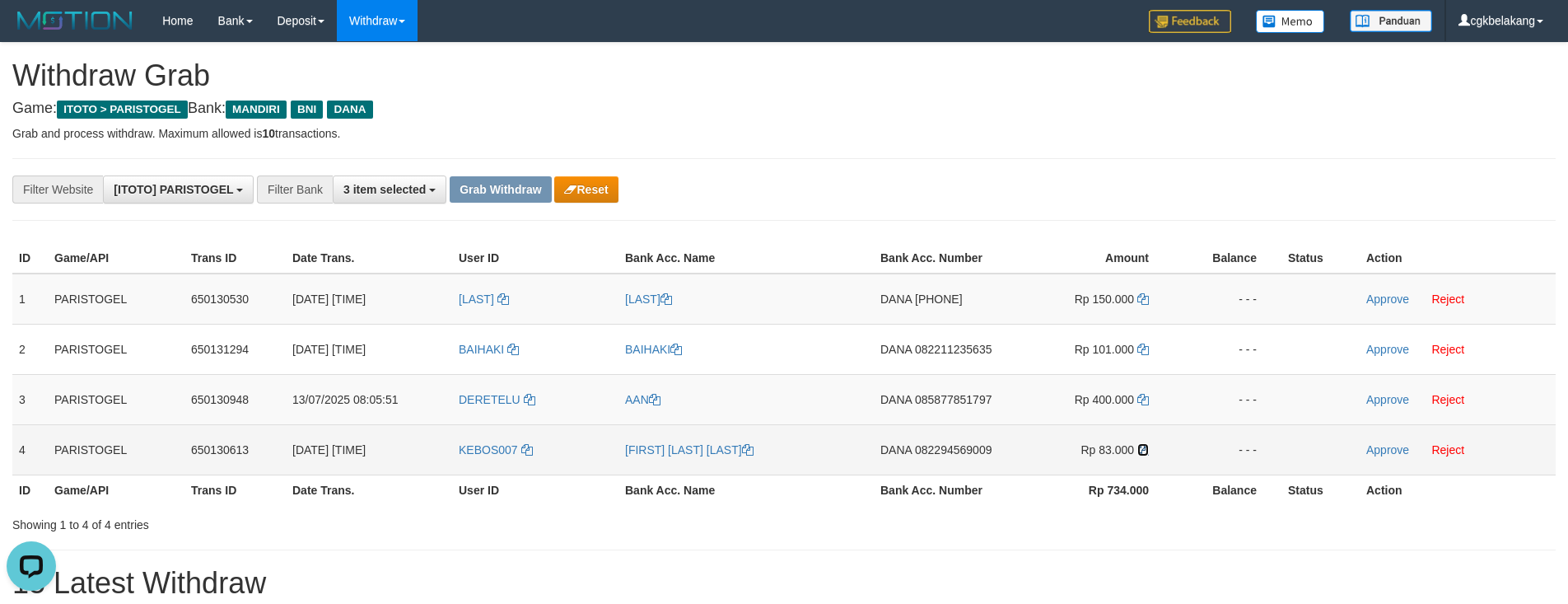 click at bounding box center [1143, 450] 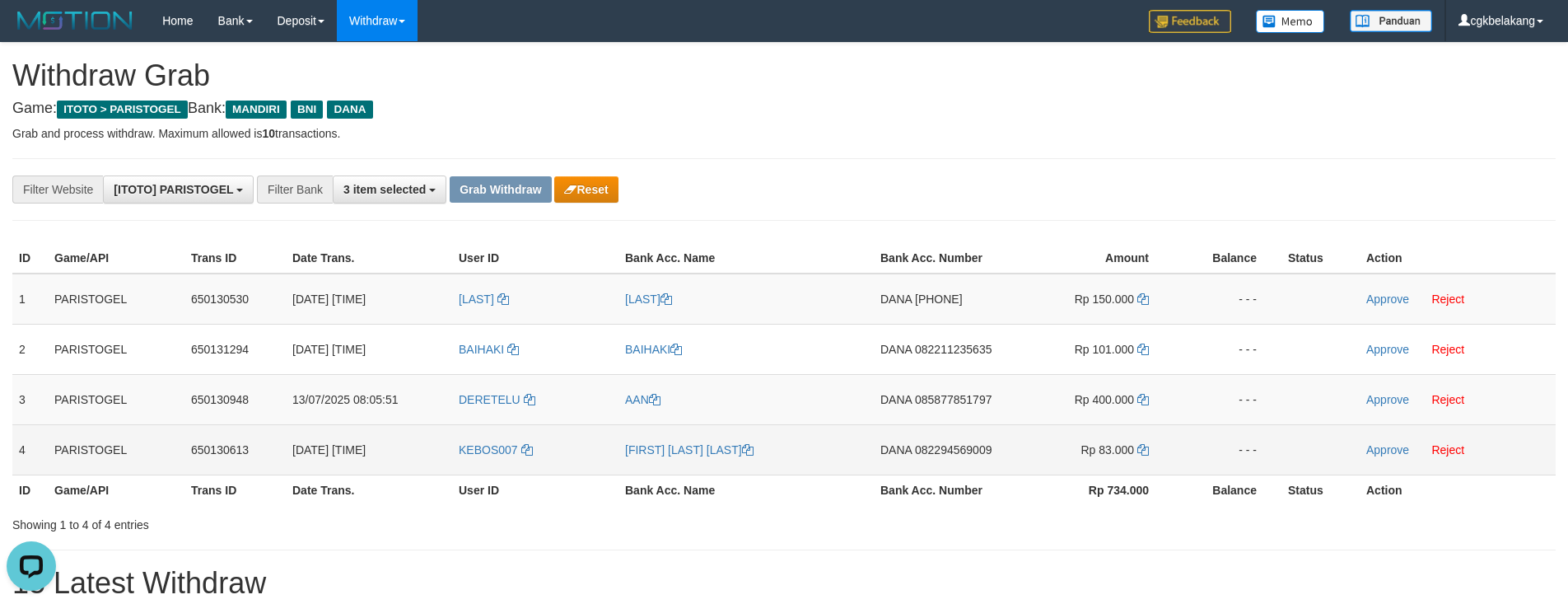 click on "Approve
Reject" at bounding box center (1458, 449) 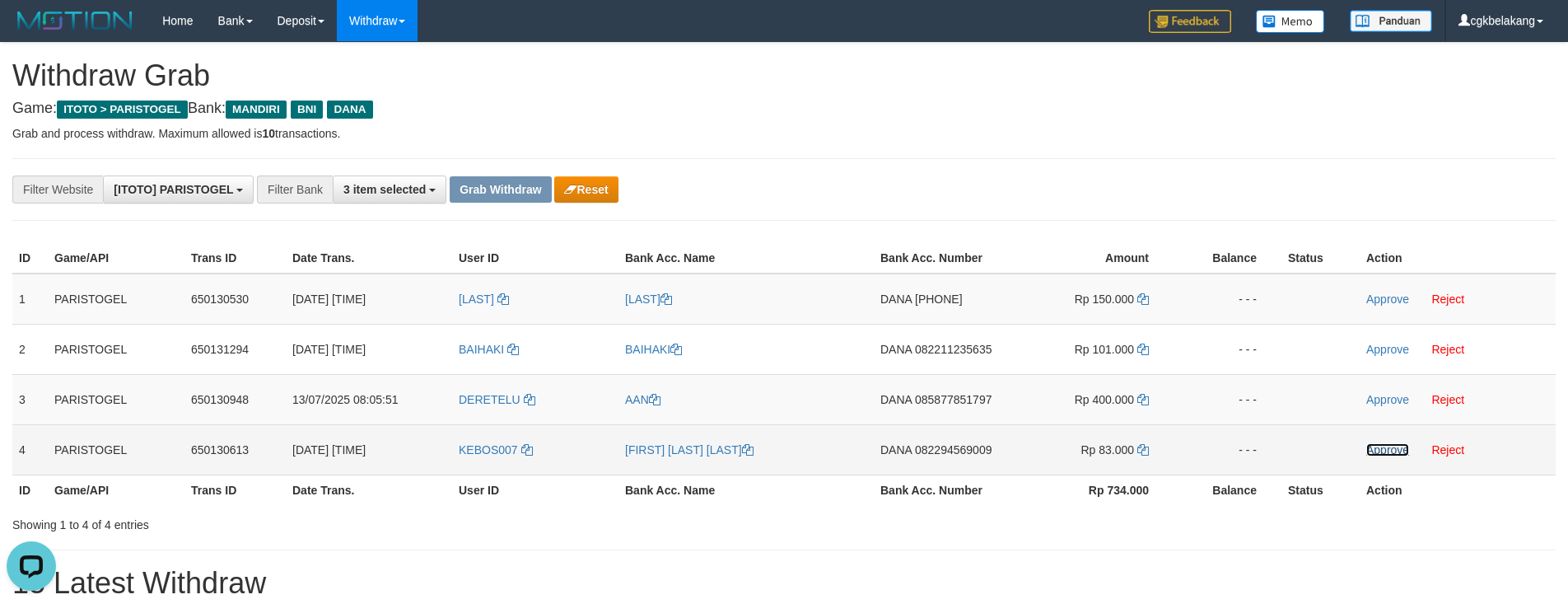 click on "Approve" at bounding box center (1388, 450) 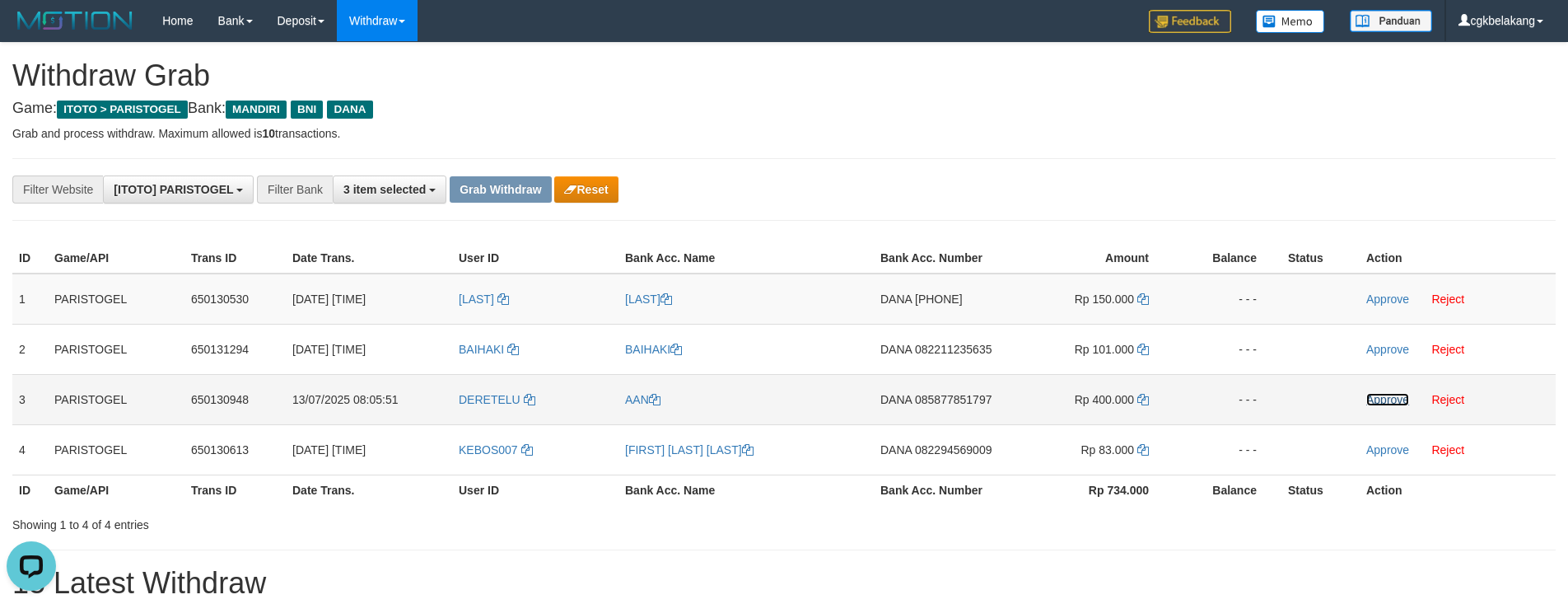 click on "Approve" at bounding box center [1388, 400] 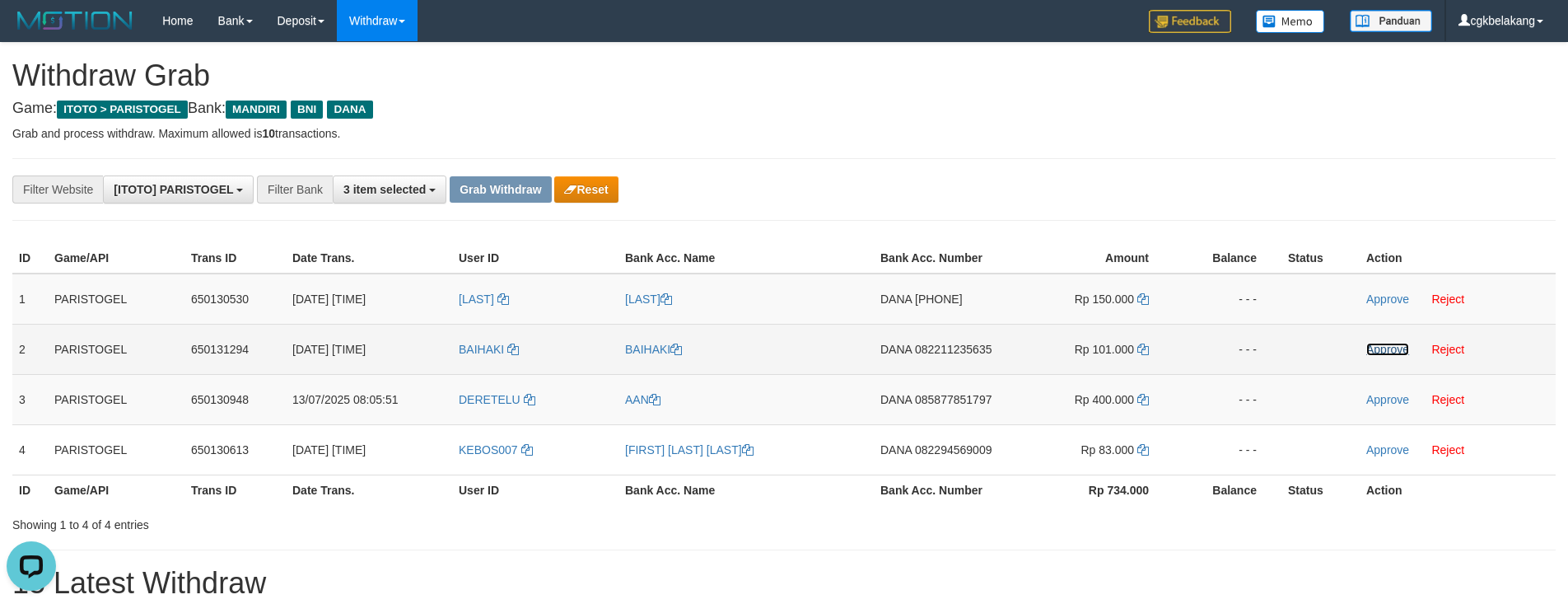 click on "Approve" at bounding box center (1388, 349) 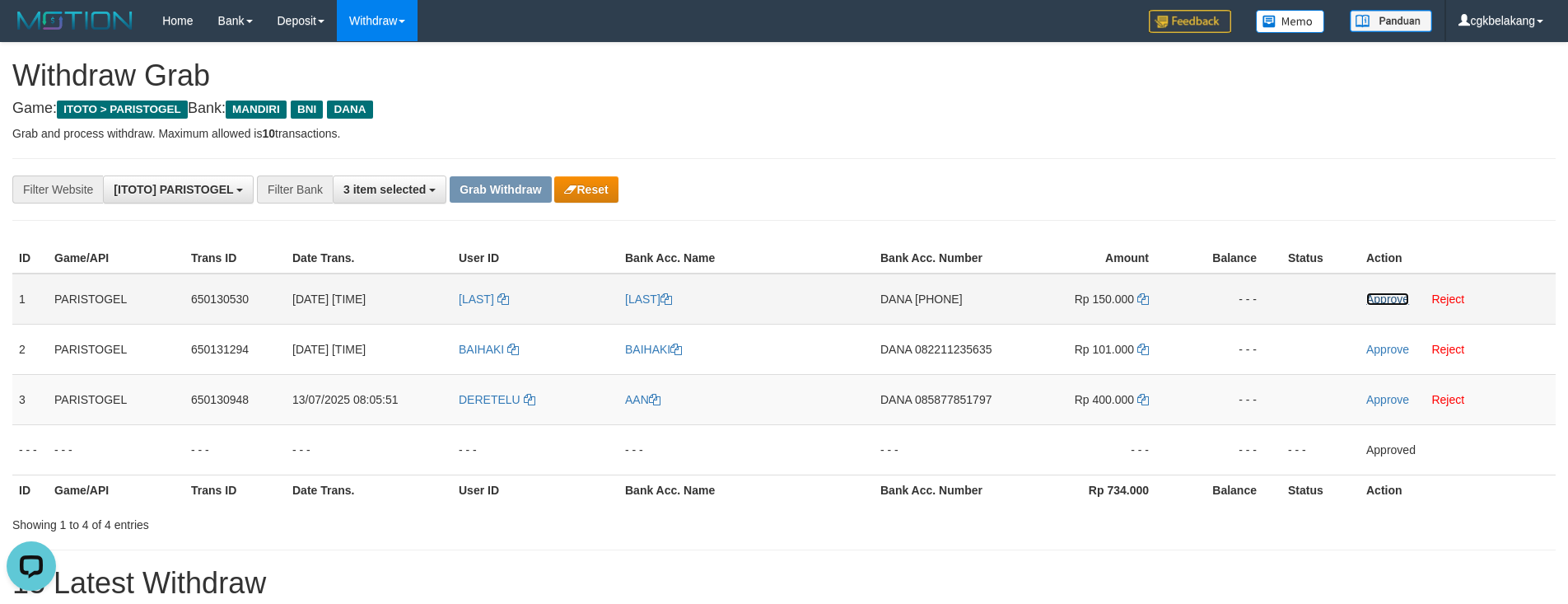 click on "Approve" at bounding box center [1388, 299] 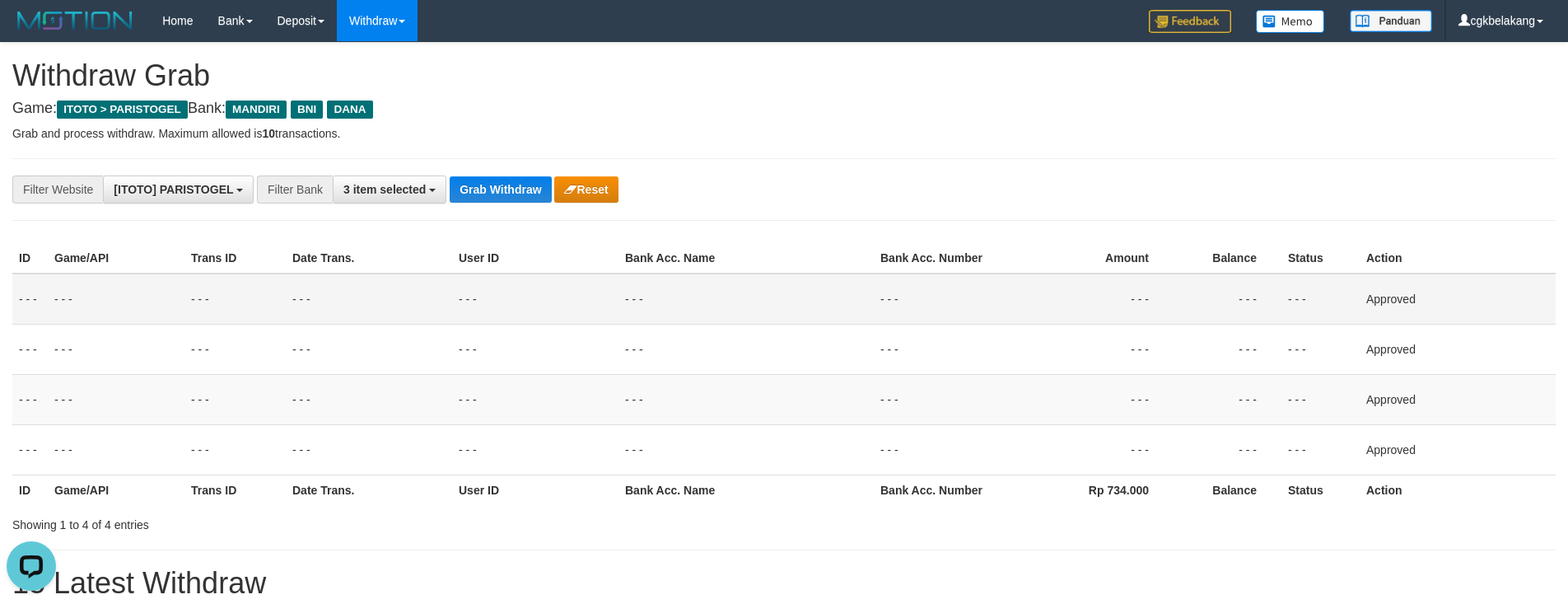 click on "ID Game/API Trans ID Date Trans. User ID Bank Acc. Name Bank Acc. Number Amount Balance Status Action
- - -
- - -
- - -
- - -
- - -
- - -
- - -
- - -
- - -
- - -
Approved
- - -
- - -
- - -
- - -
- - -
- - -
- - -
- - -
- - -
- - -
Approved
- - -
- - -
- - -
- - -
- - -
- - -
- - -
- - -
- - -
- - -
Approved
- - -
- - -
- - -
- - -
- - -
- - -
- - -
- - -
- - -
- - -
Approved
ID Game/API Trans ID Date Trans. User ID Bank Acc. Name Bank Acc. Number Rp 734.000 Balance Status Action" at bounding box center (784, 374) 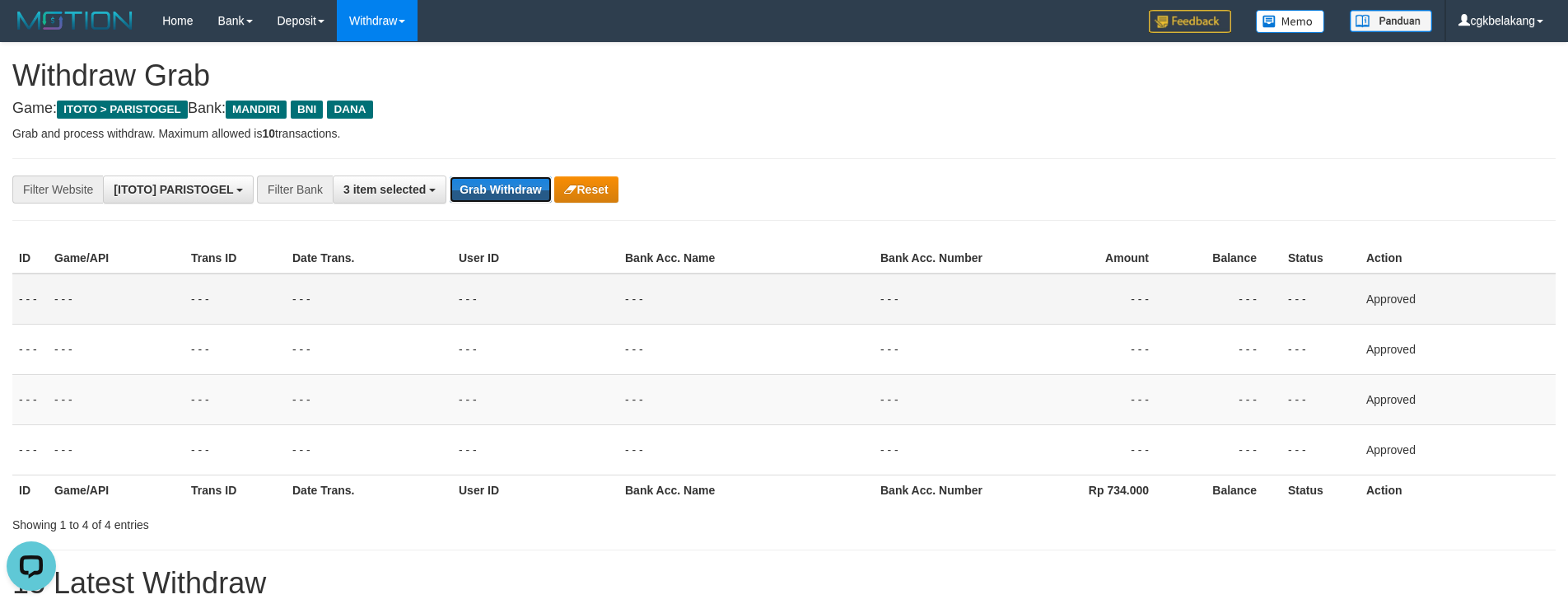 drag, startPoint x: 517, startPoint y: 192, endPoint x: 43, endPoint y: 281, distance: 482.28311 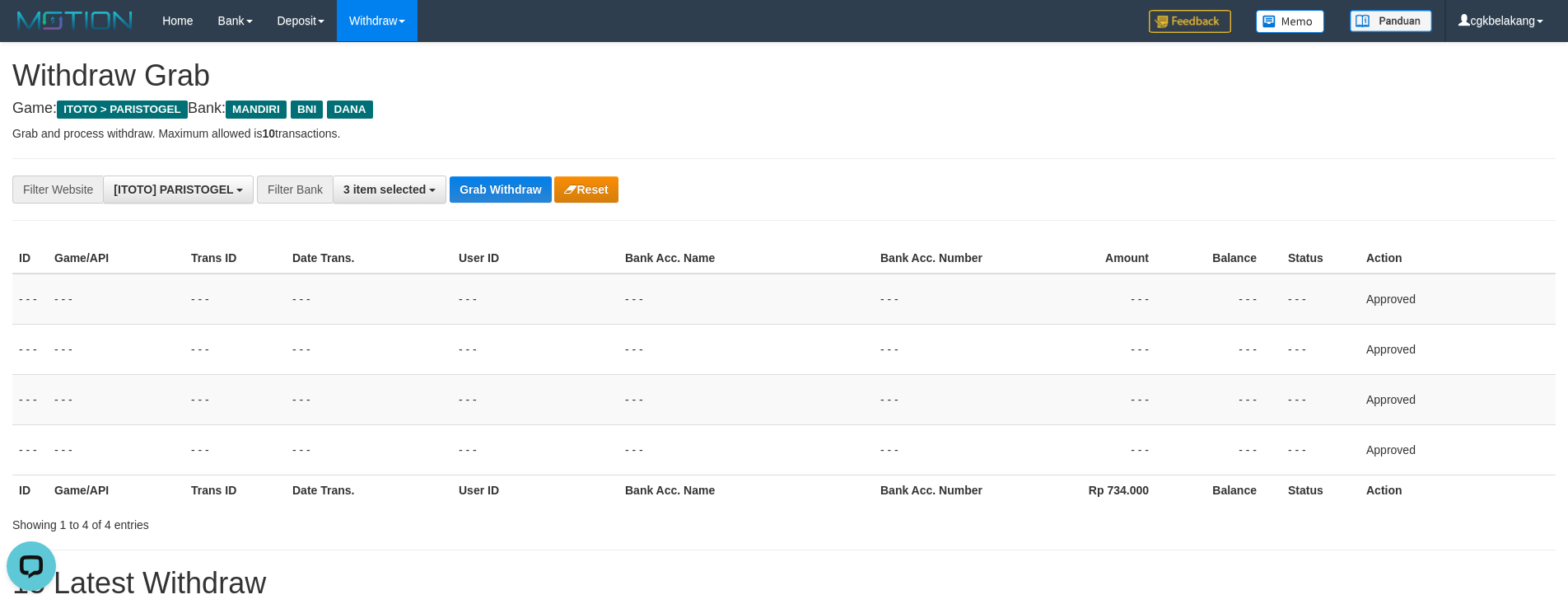 click on "Showing 1 to 4 of 4 entries" at bounding box center [784, 522] 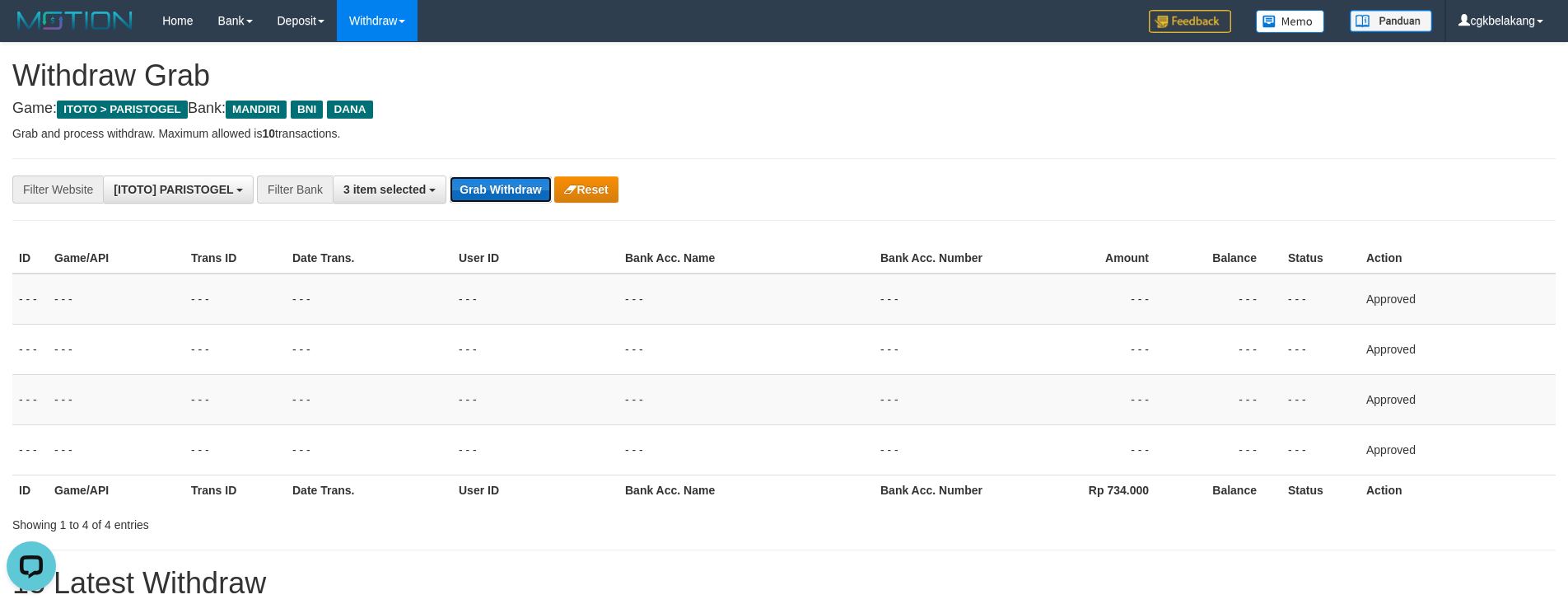 click on "Grab Withdraw" at bounding box center (500, 190) 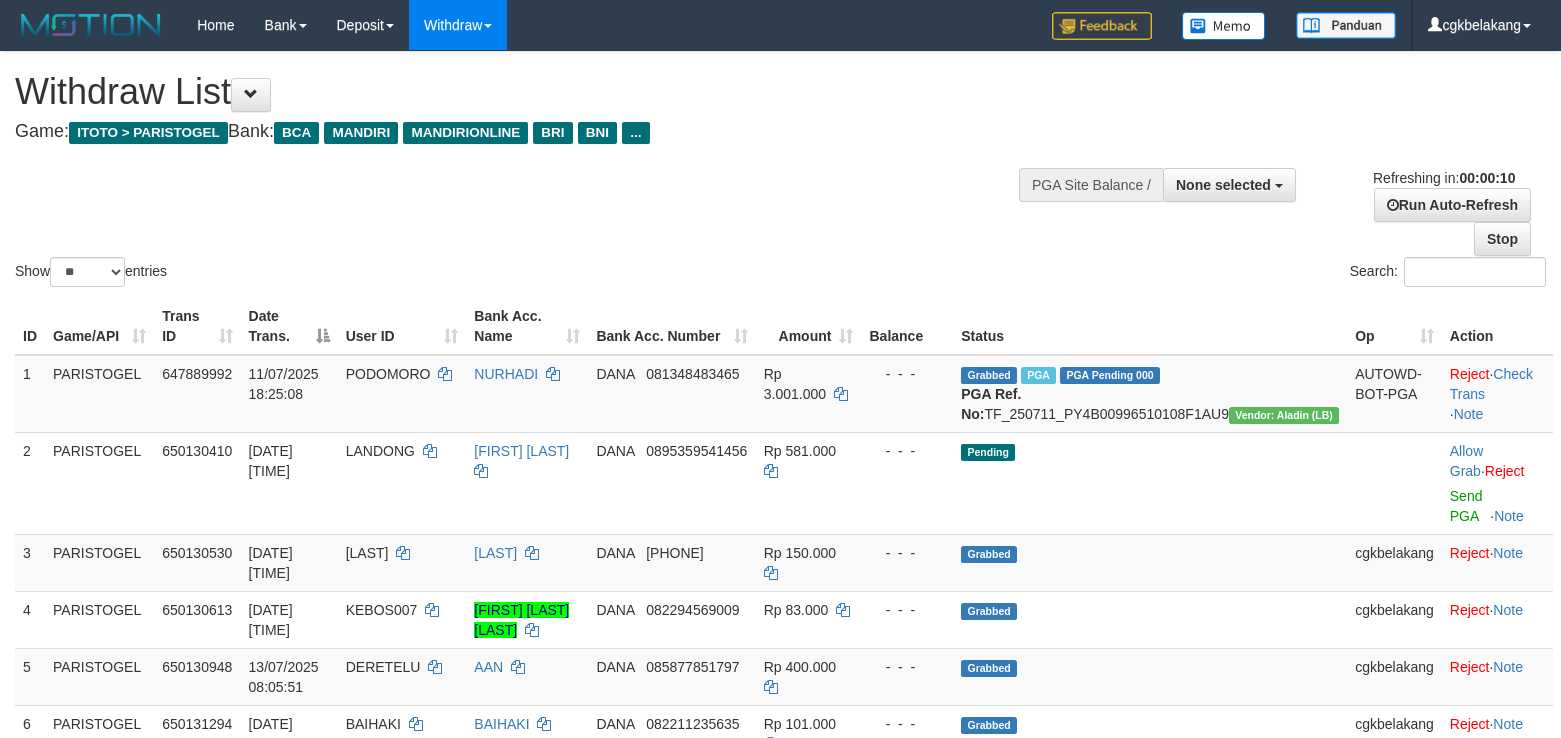 select 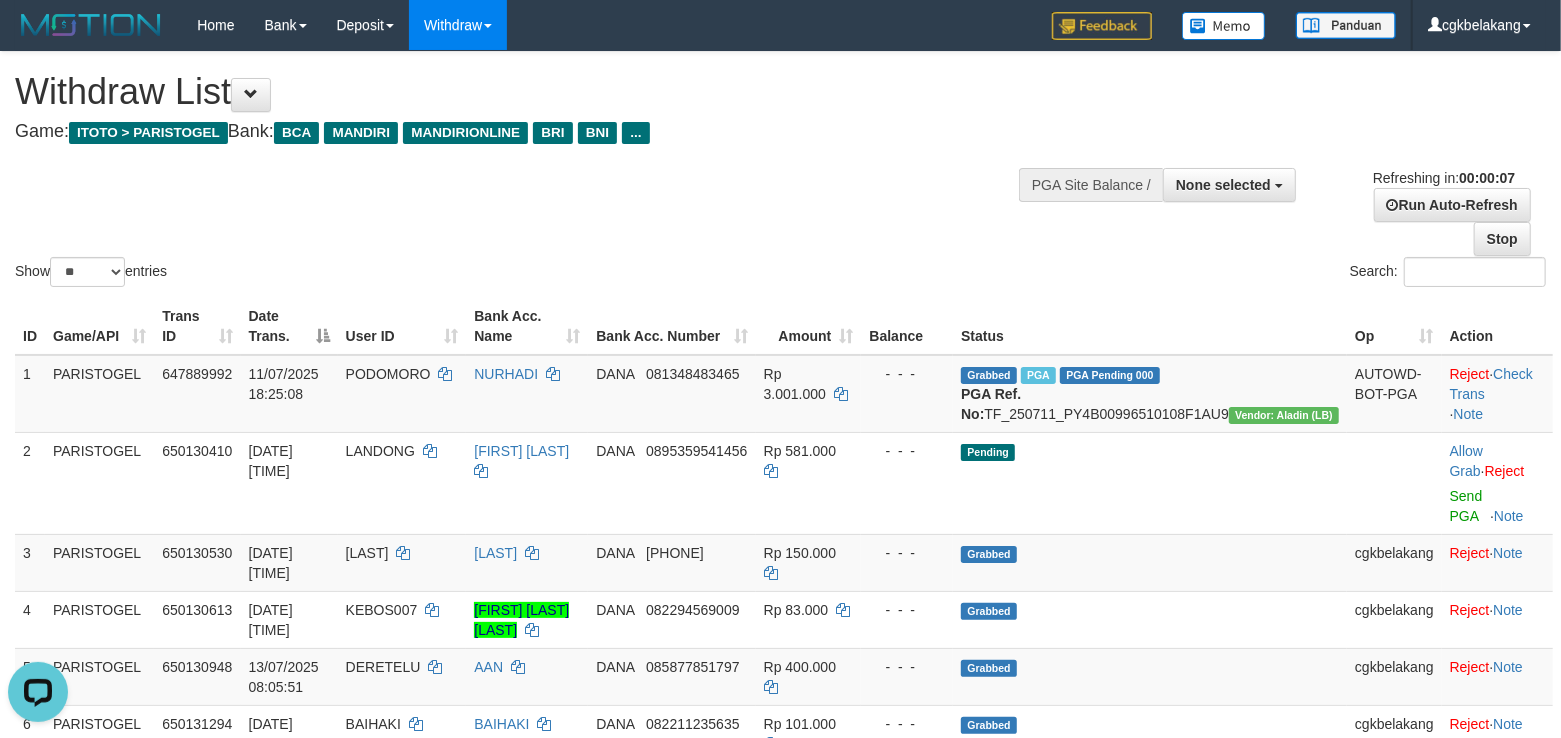 scroll, scrollTop: 0, scrollLeft: 0, axis: both 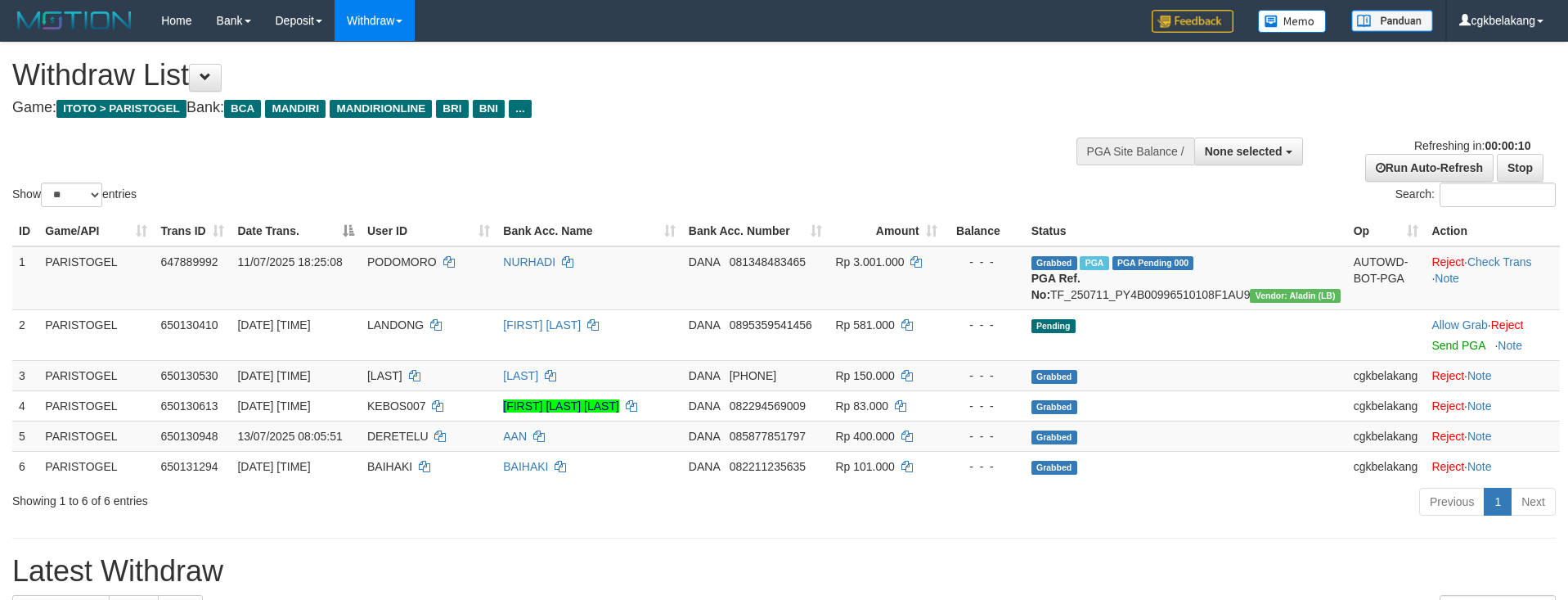 select 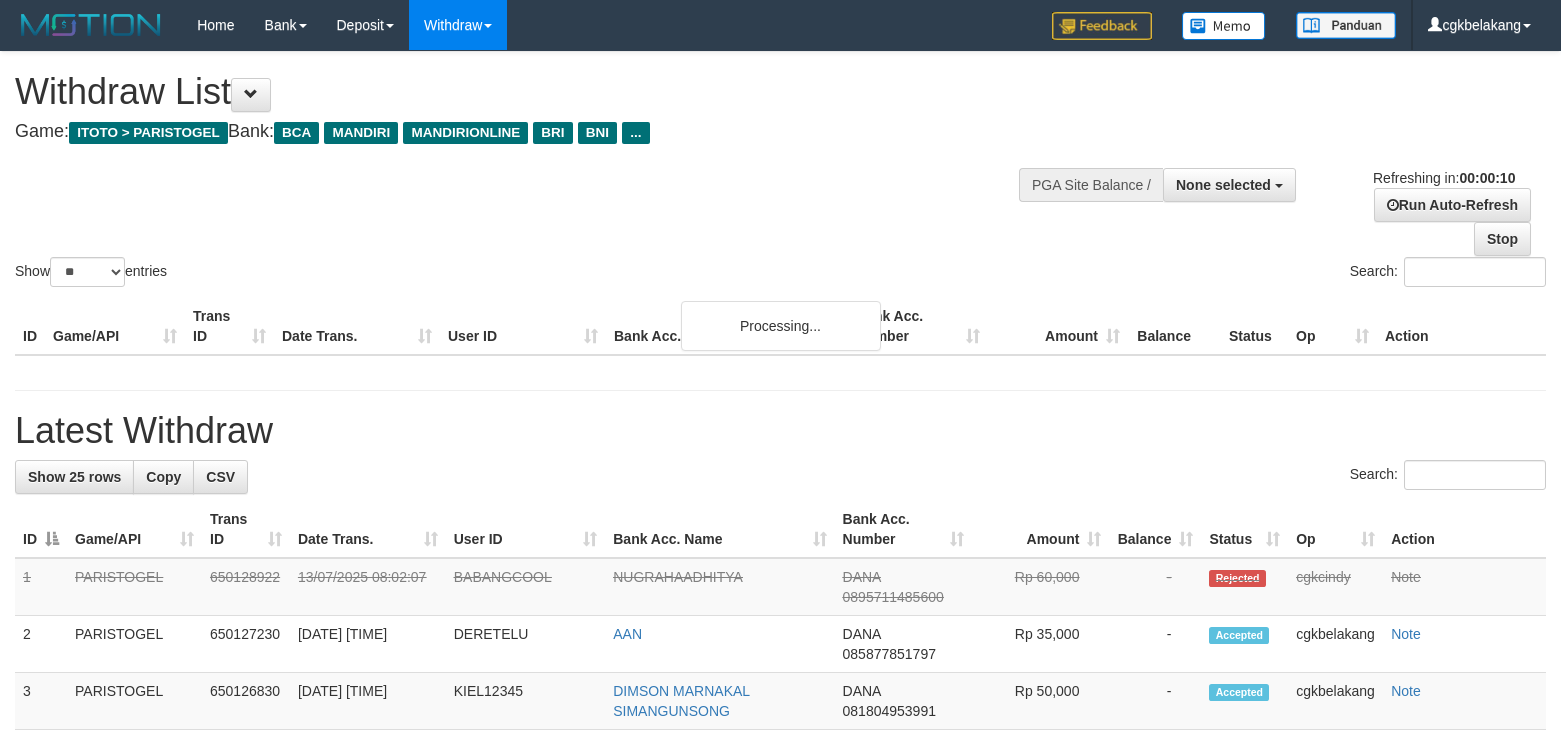 select 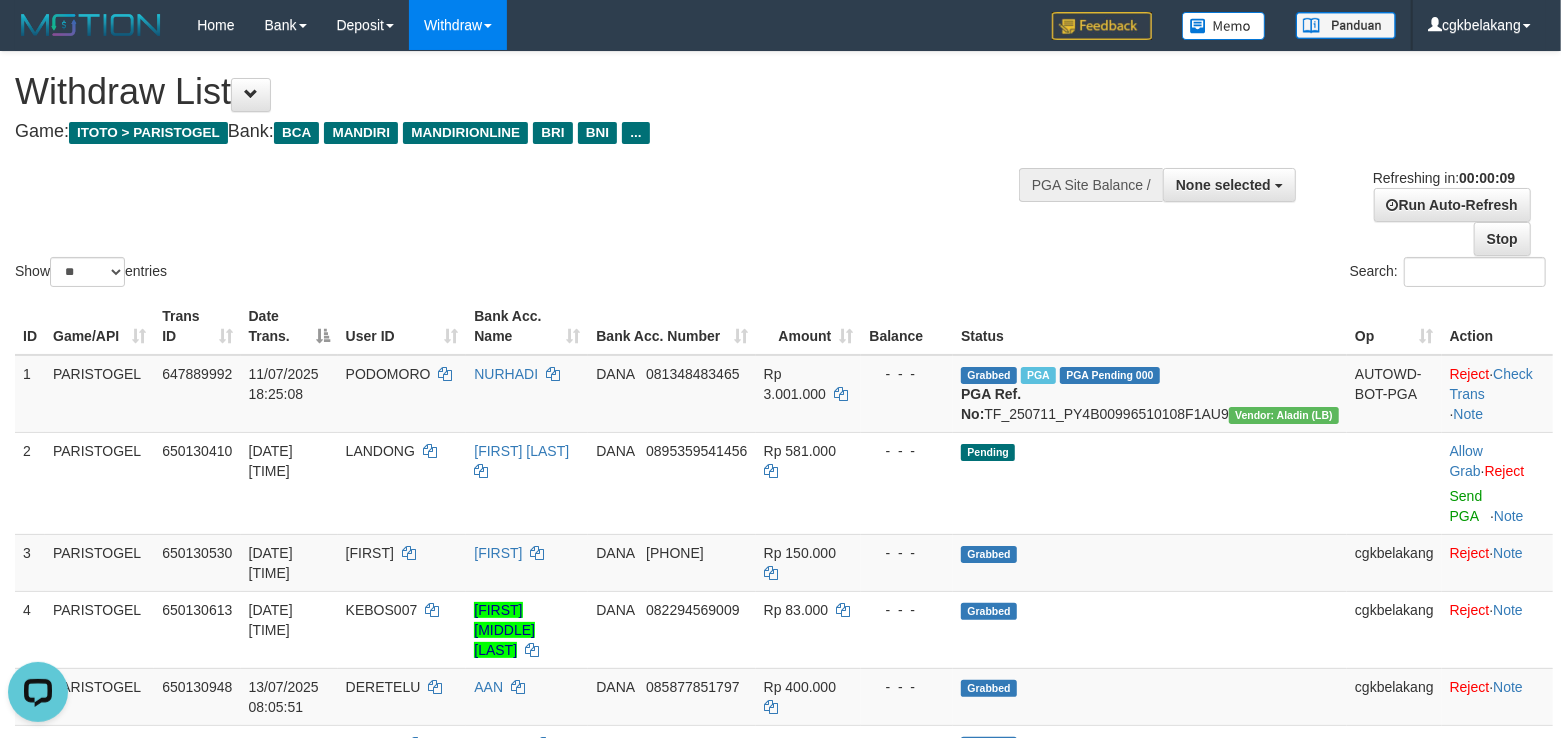 scroll, scrollTop: 0, scrollLeft: 0, axis: both 